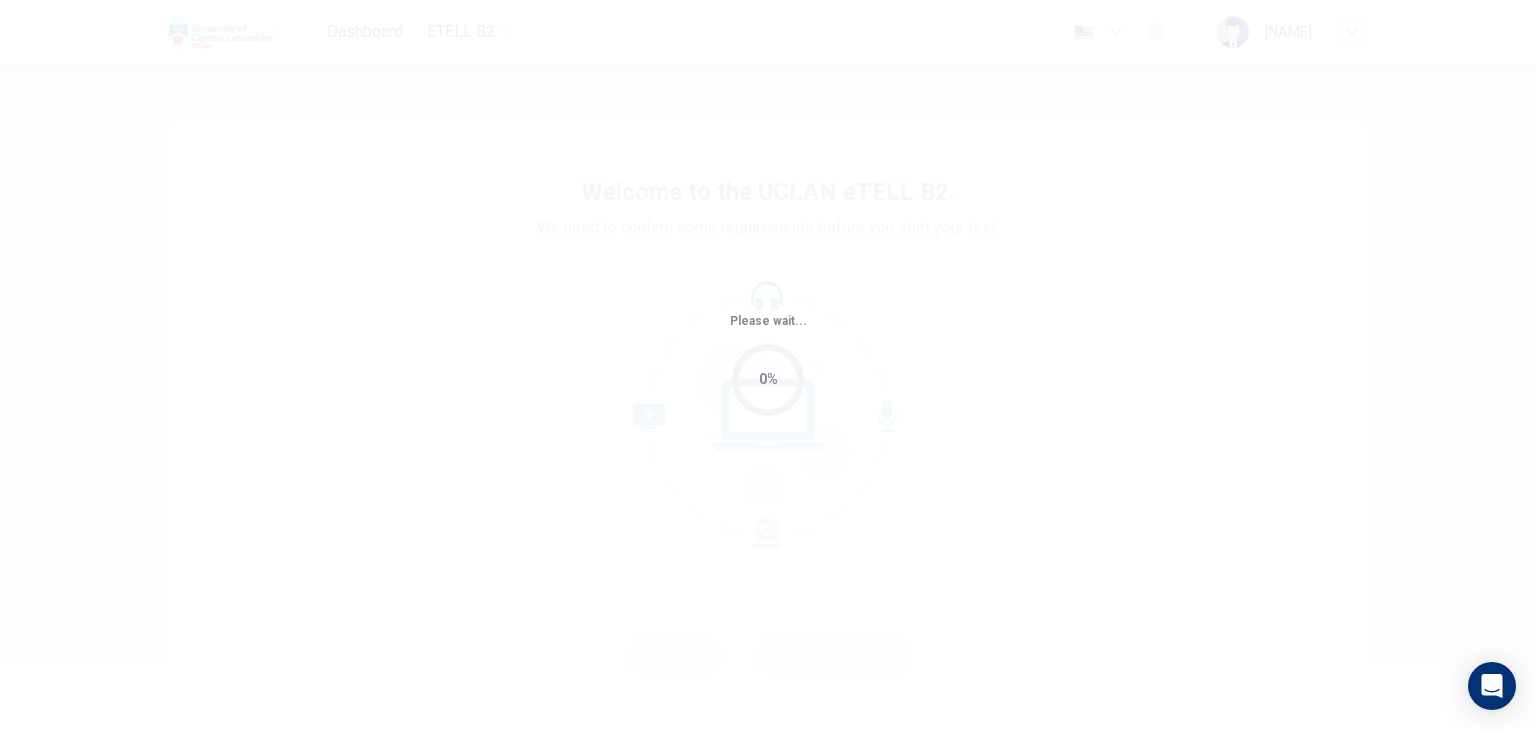 scroll, scrollTop: 0, scrollLeft: 0, axis: both 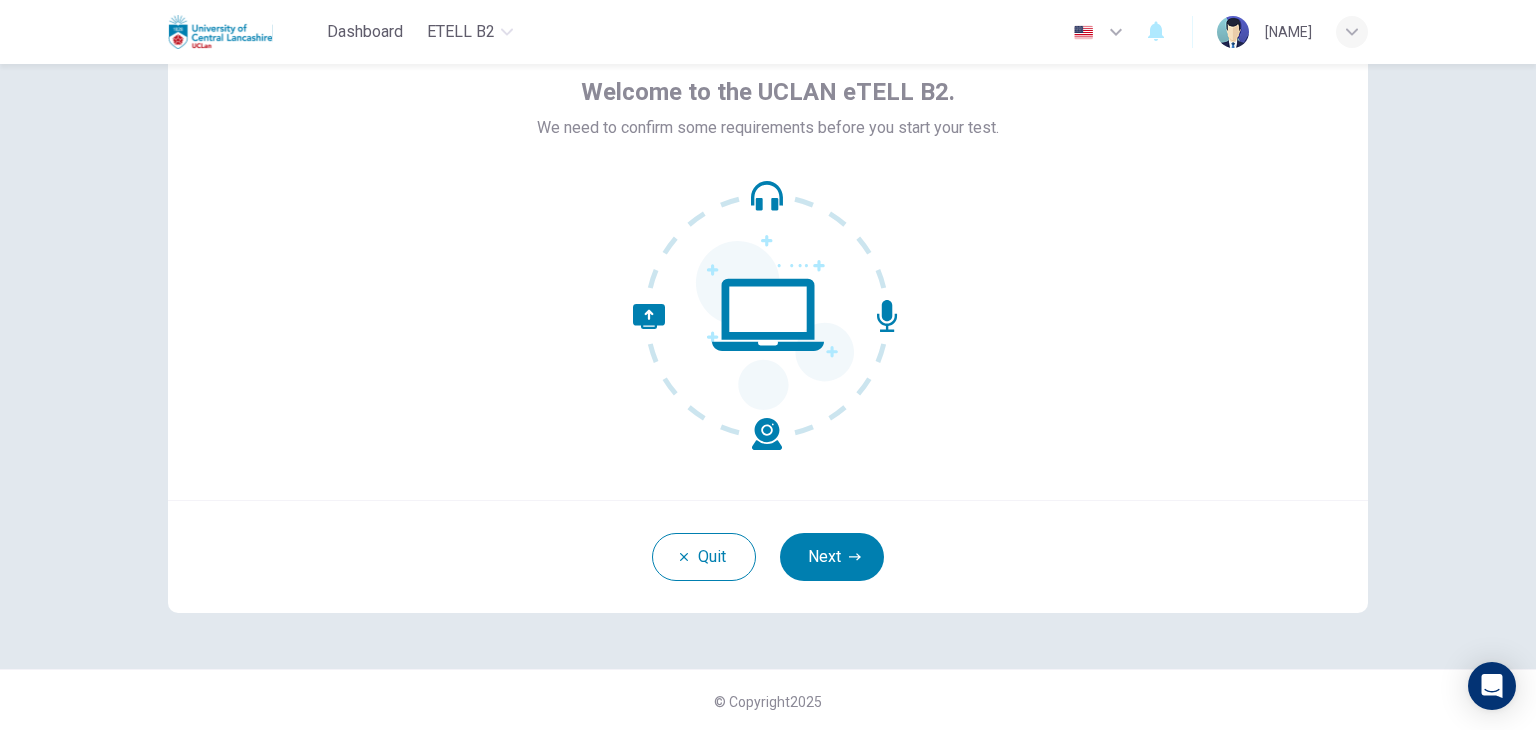 click on "Next" at bounding box center (832, 557) 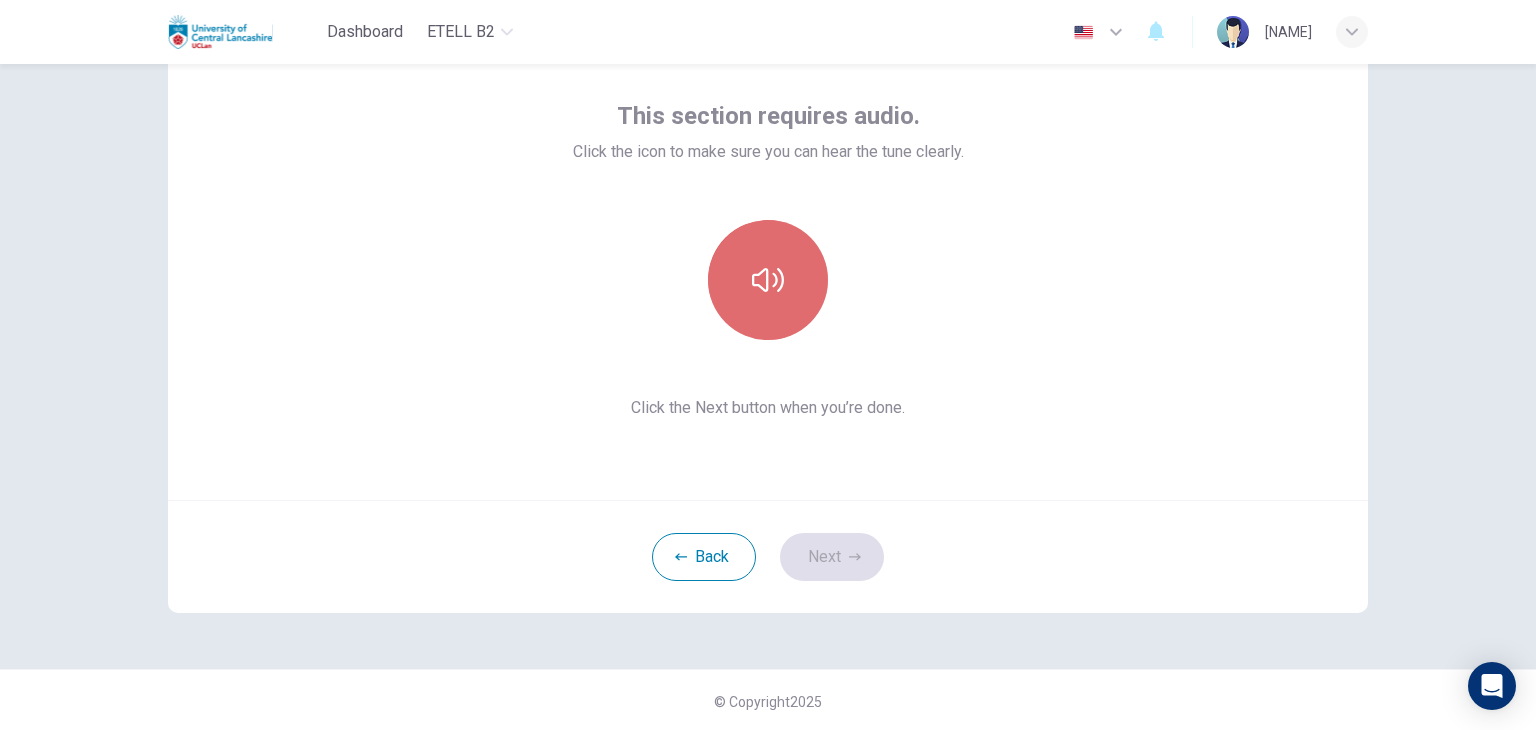 click 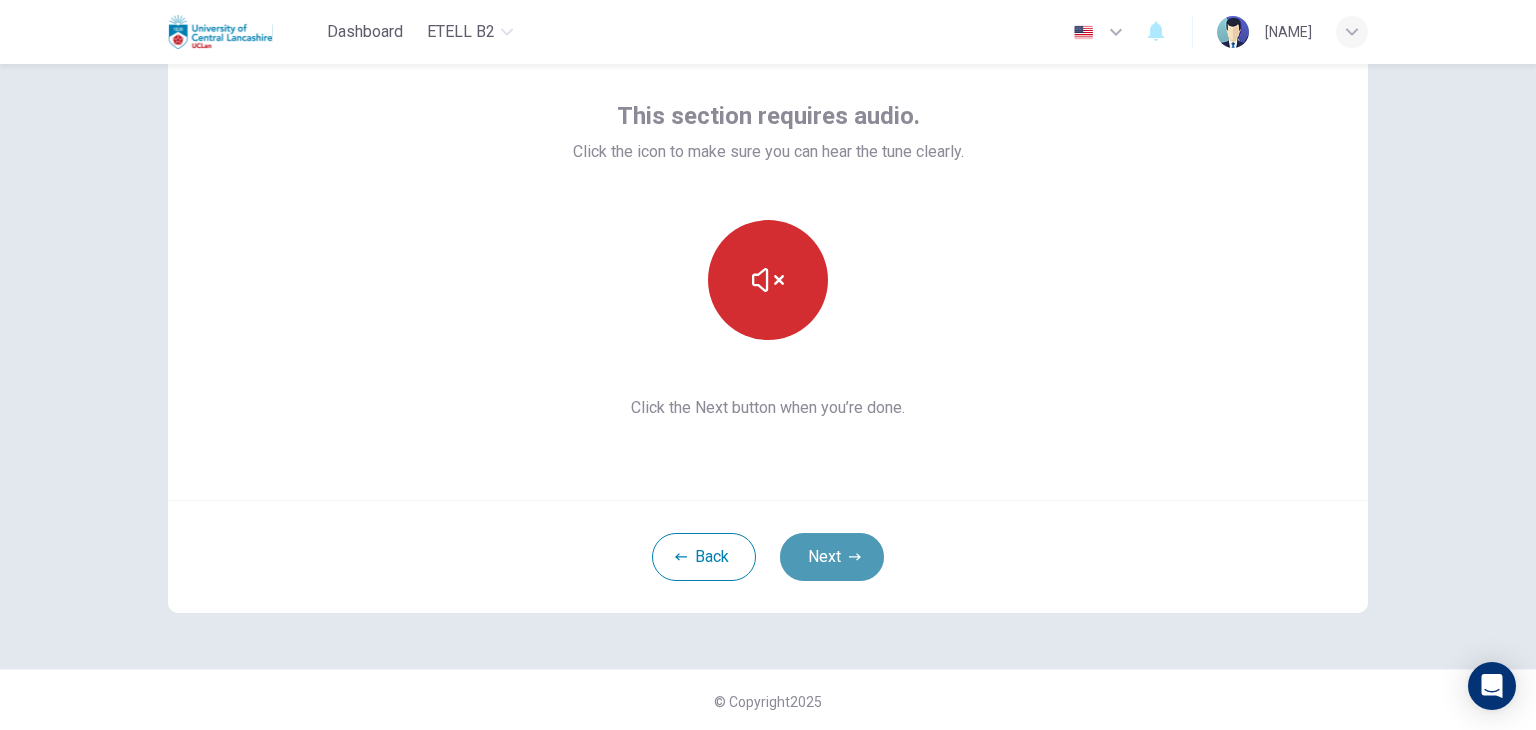 click 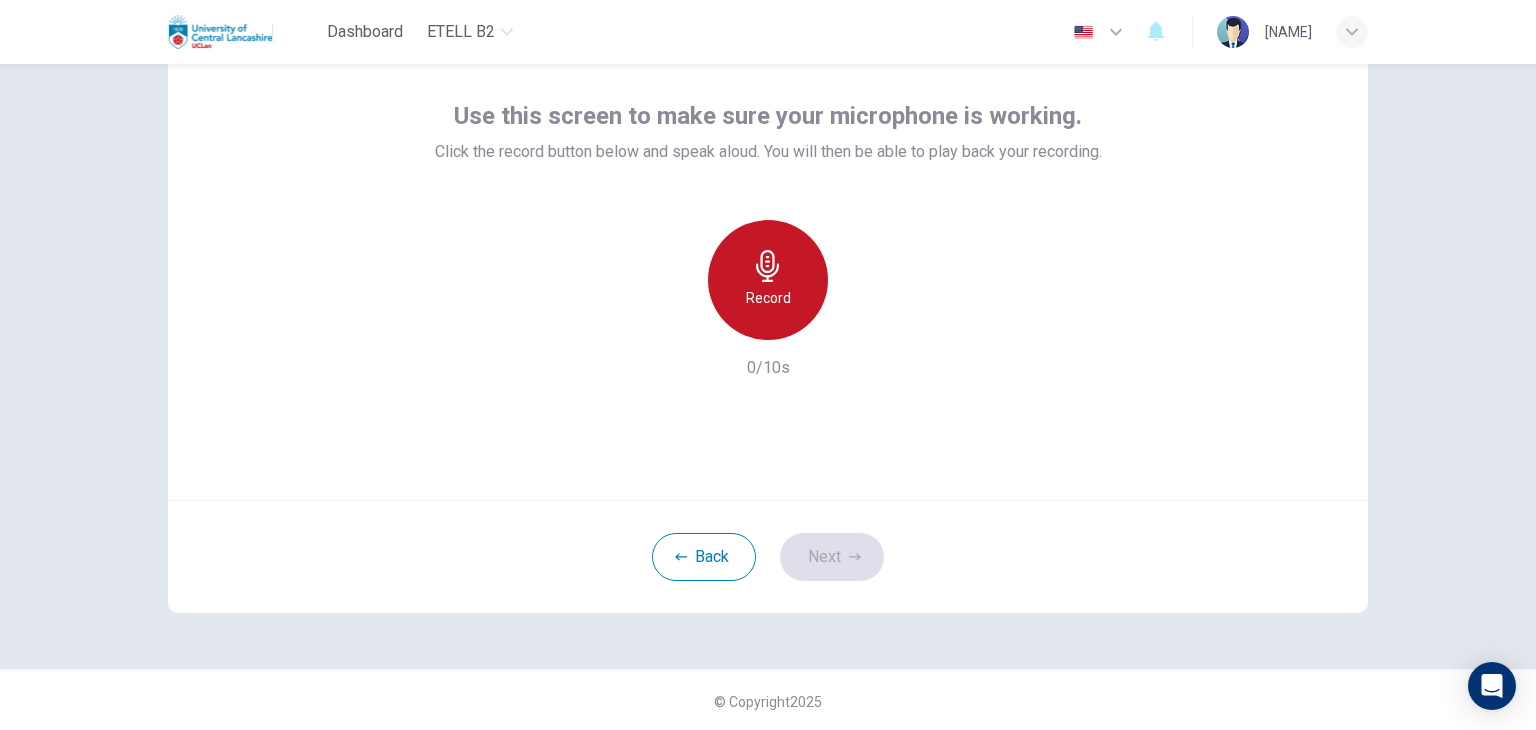 click on "Record" at bounding box center [768, 298] 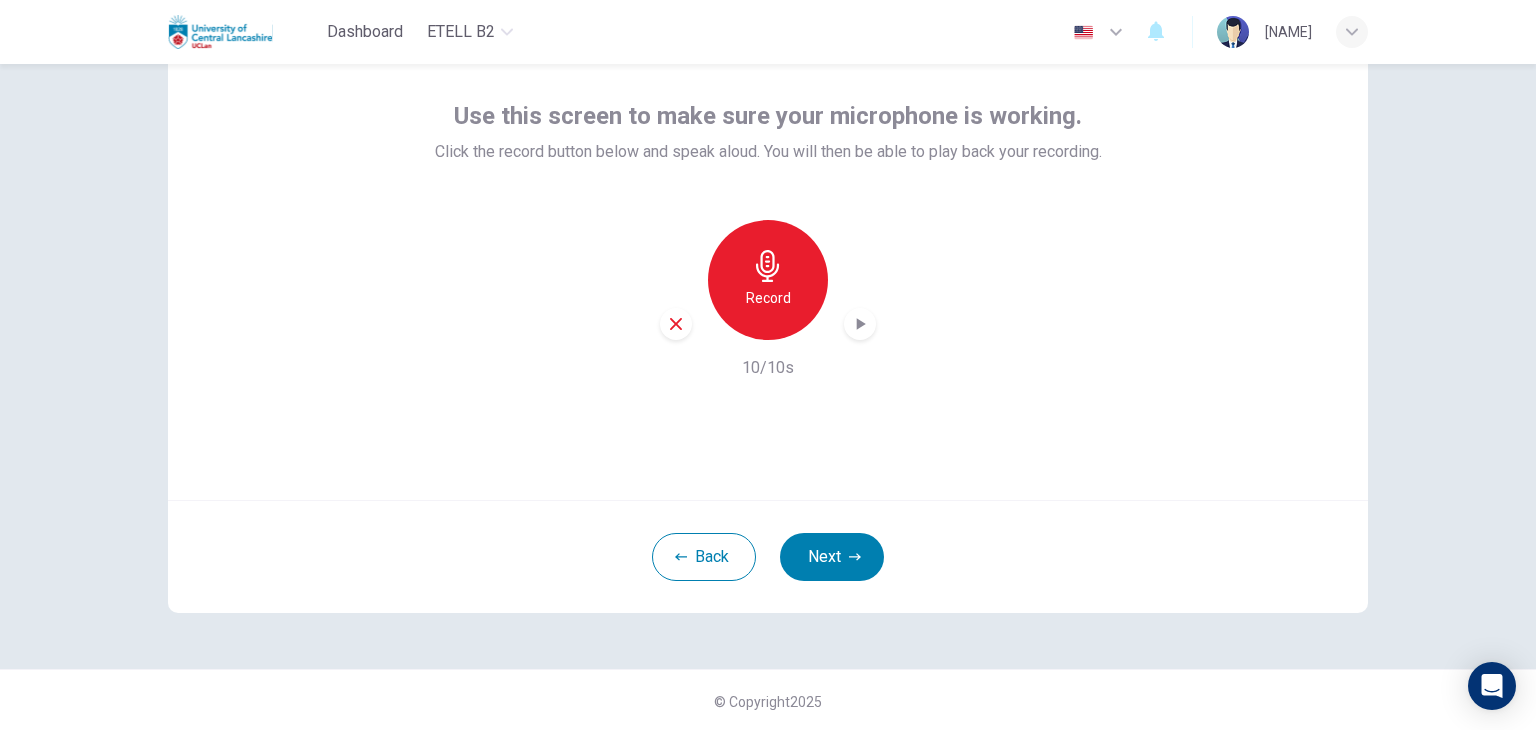 click on "Record" at bounding box center [768, 298] 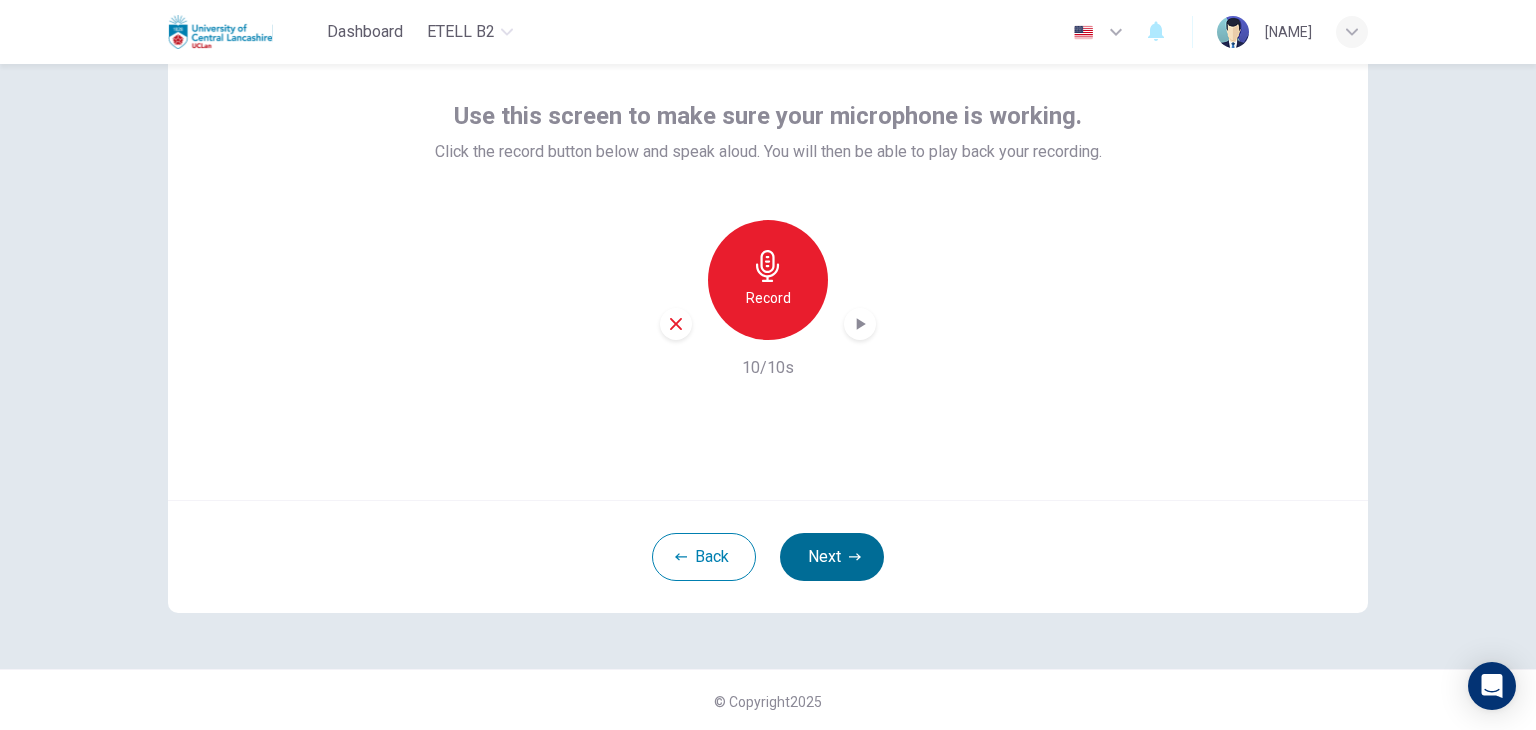 click on "Next" at bounding box center [832, 557] 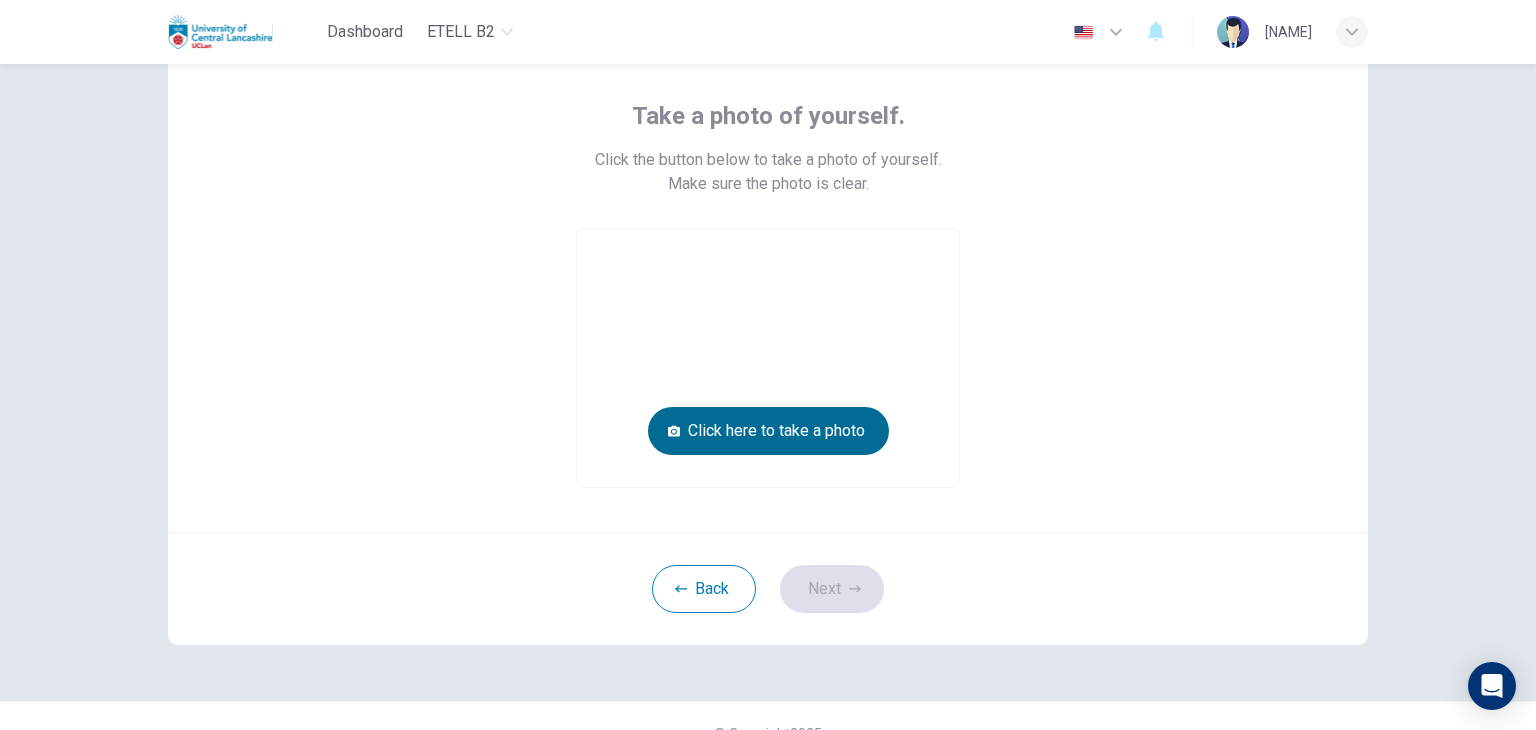click on "Click here to take a photo" at bounding box center [768, 431] 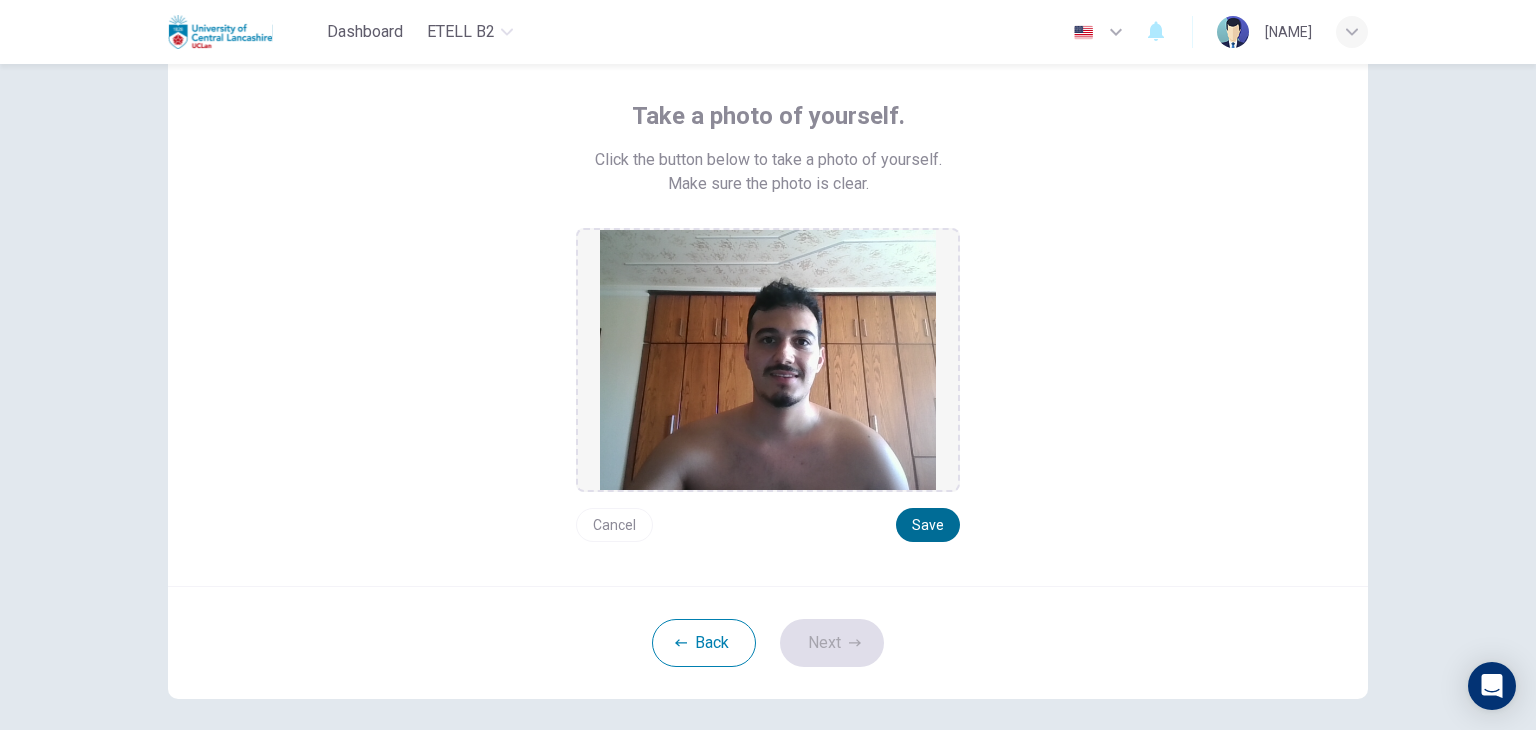 click on "Save" at bounding box center [928, 525] 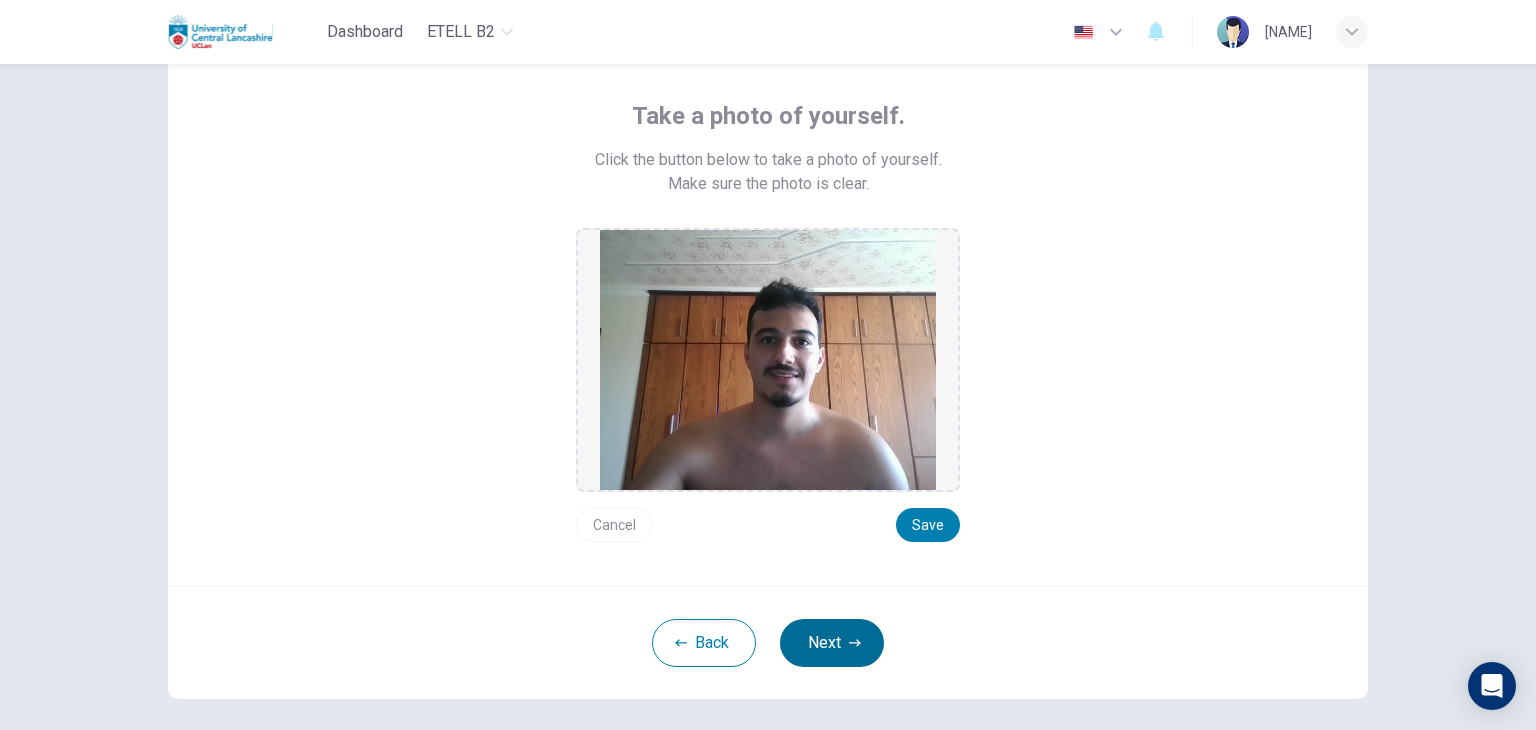 click on "Next" at bounding box center [832, 643] 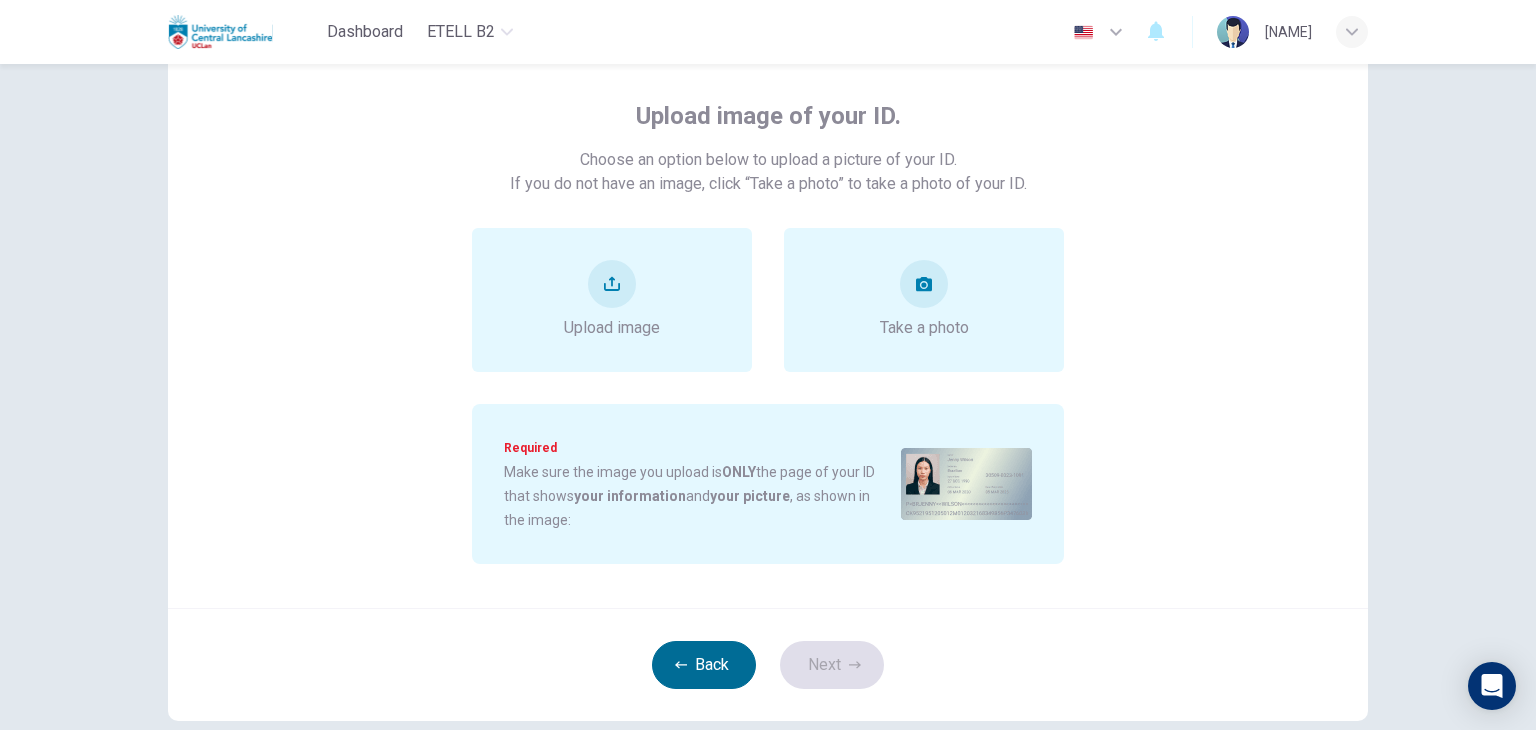 click on "Back" at bounding box center (704, 665) 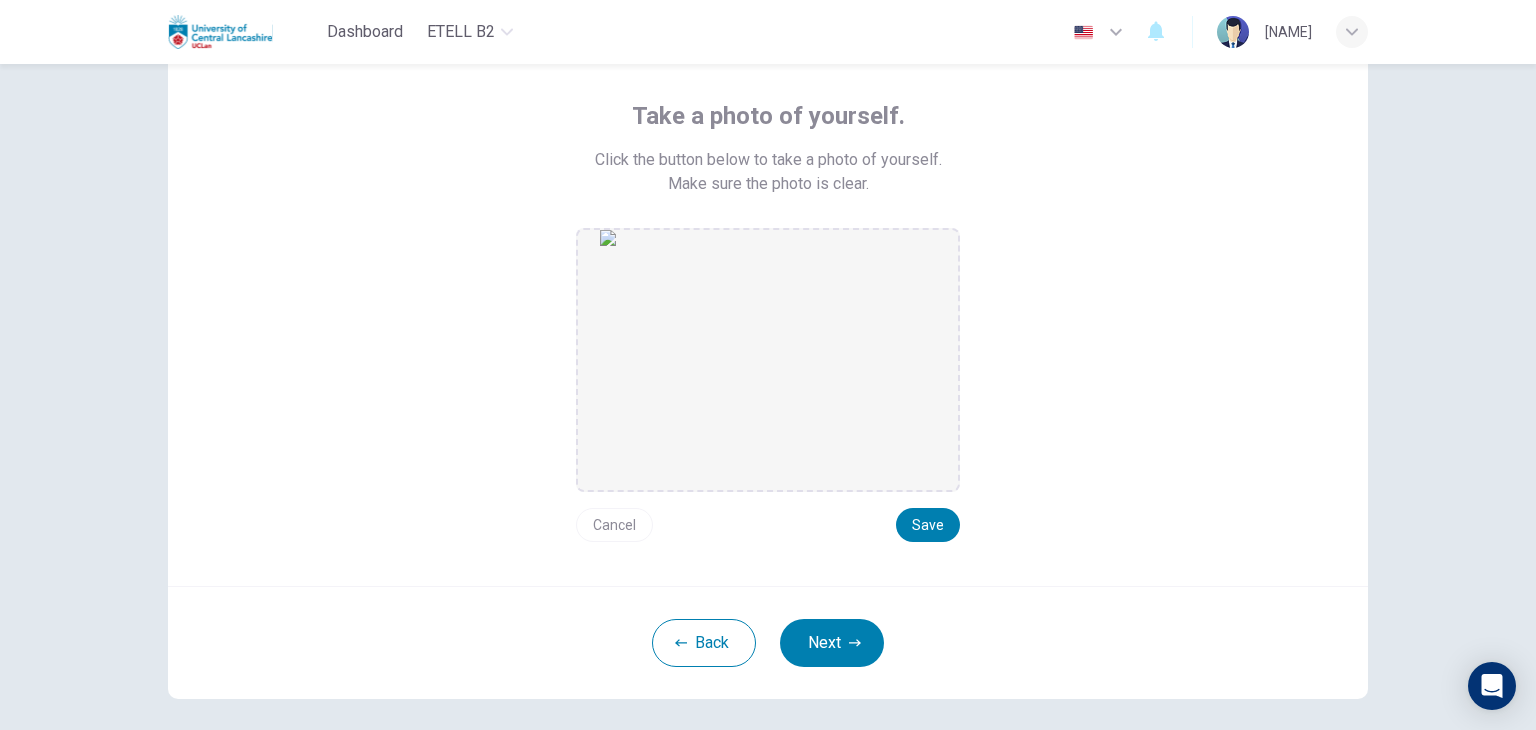 click on "Cancel" at bounding box center (614, 525) 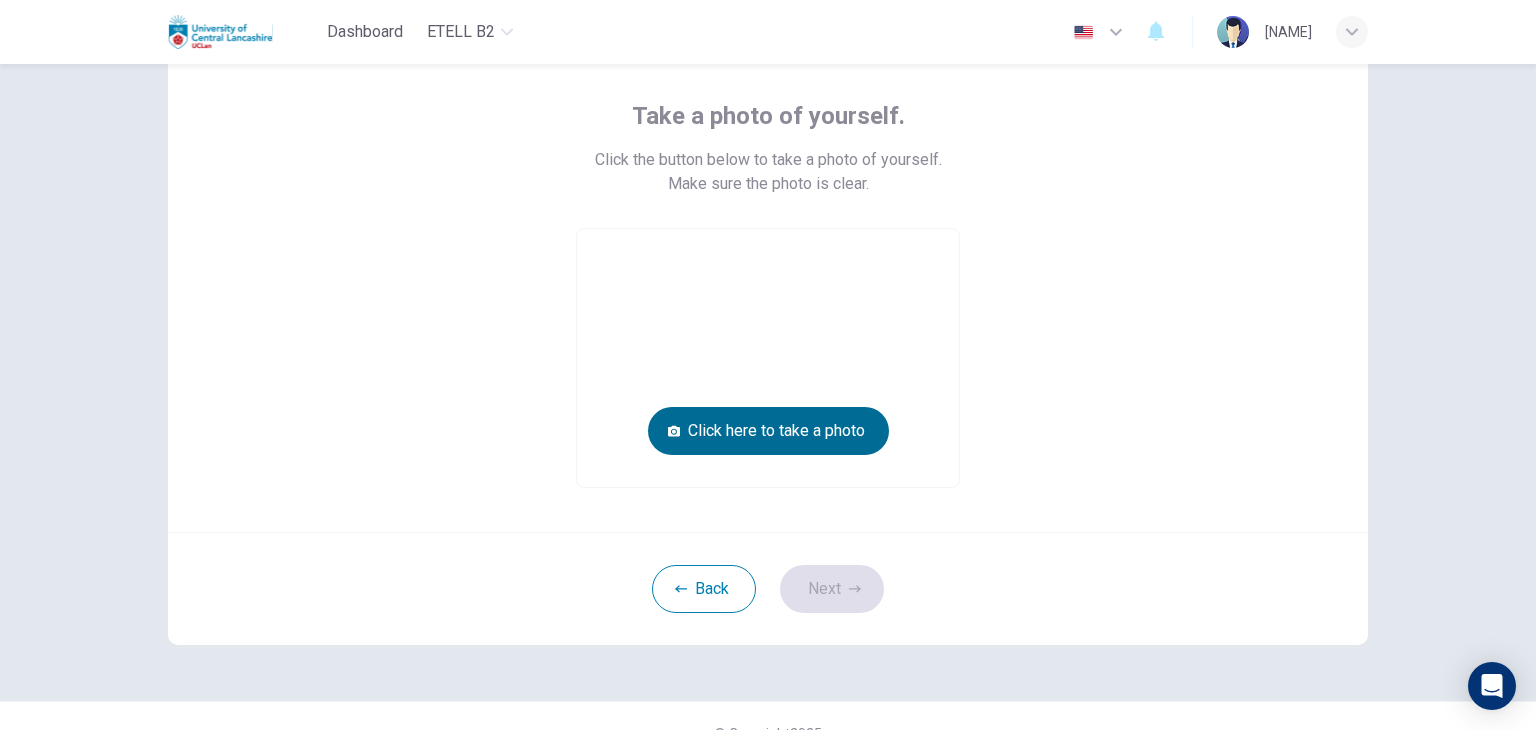 click on "Click here to take a photo" at bounding box center [768, 431] 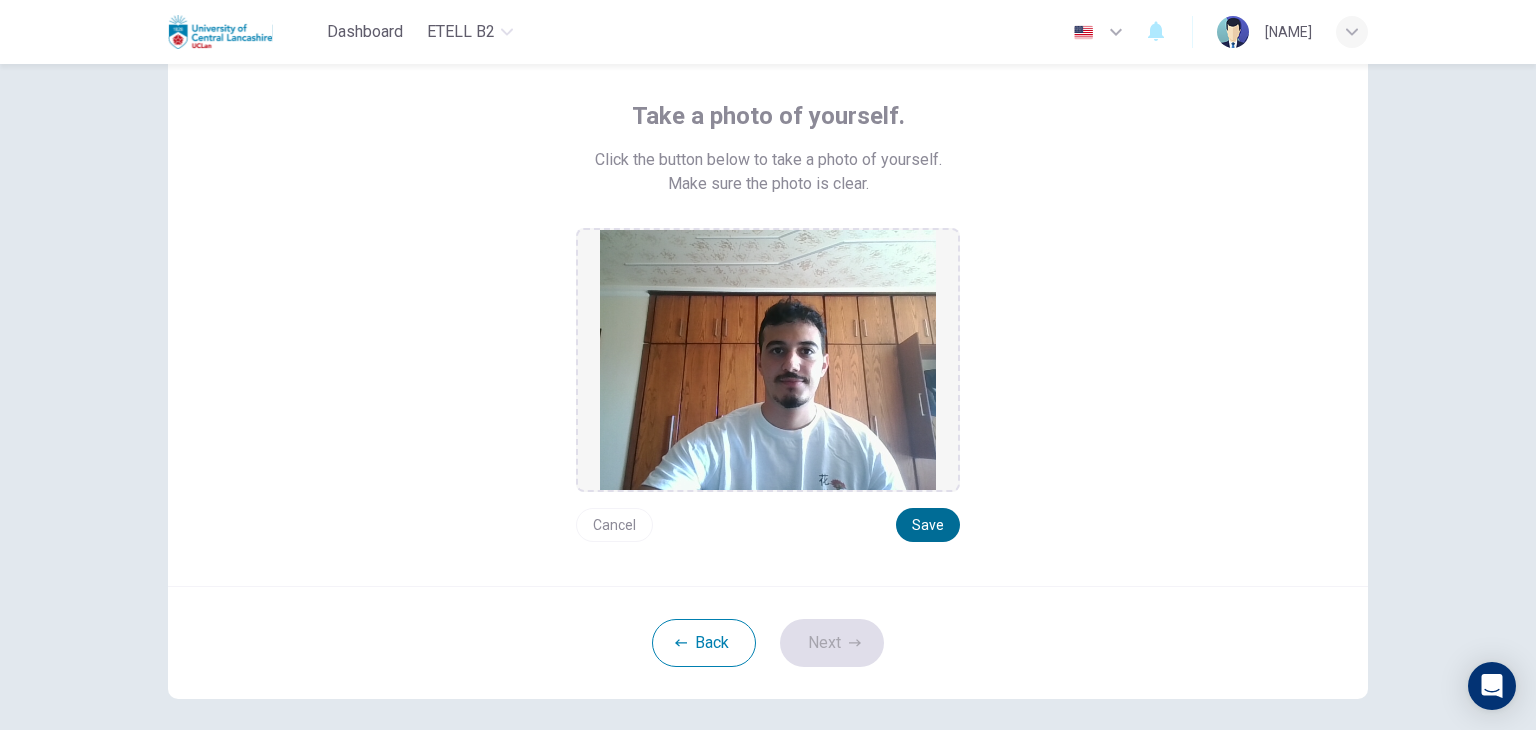 click on "Save" at bounding box center [928, 525] 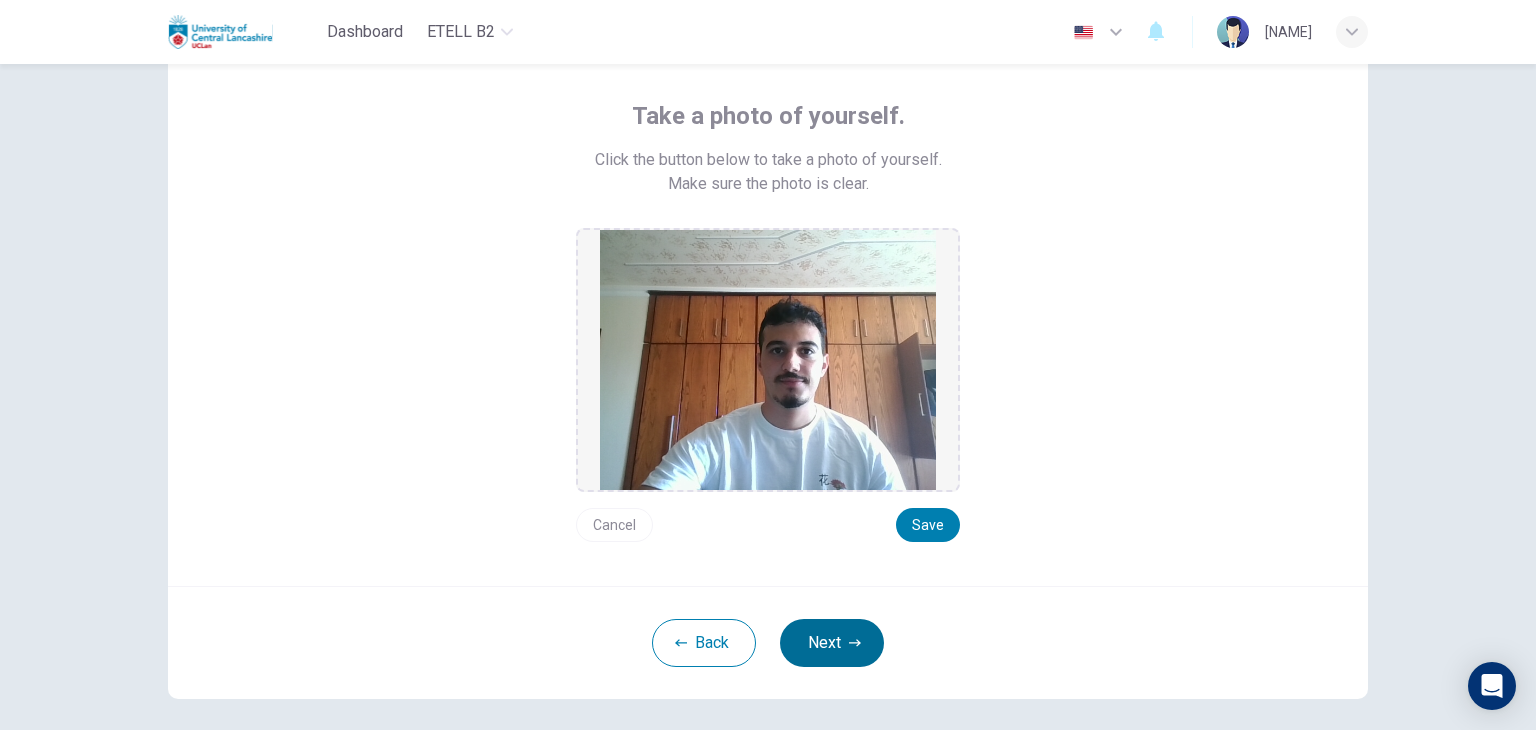 click on "Next" at bounding box center [832, 643] 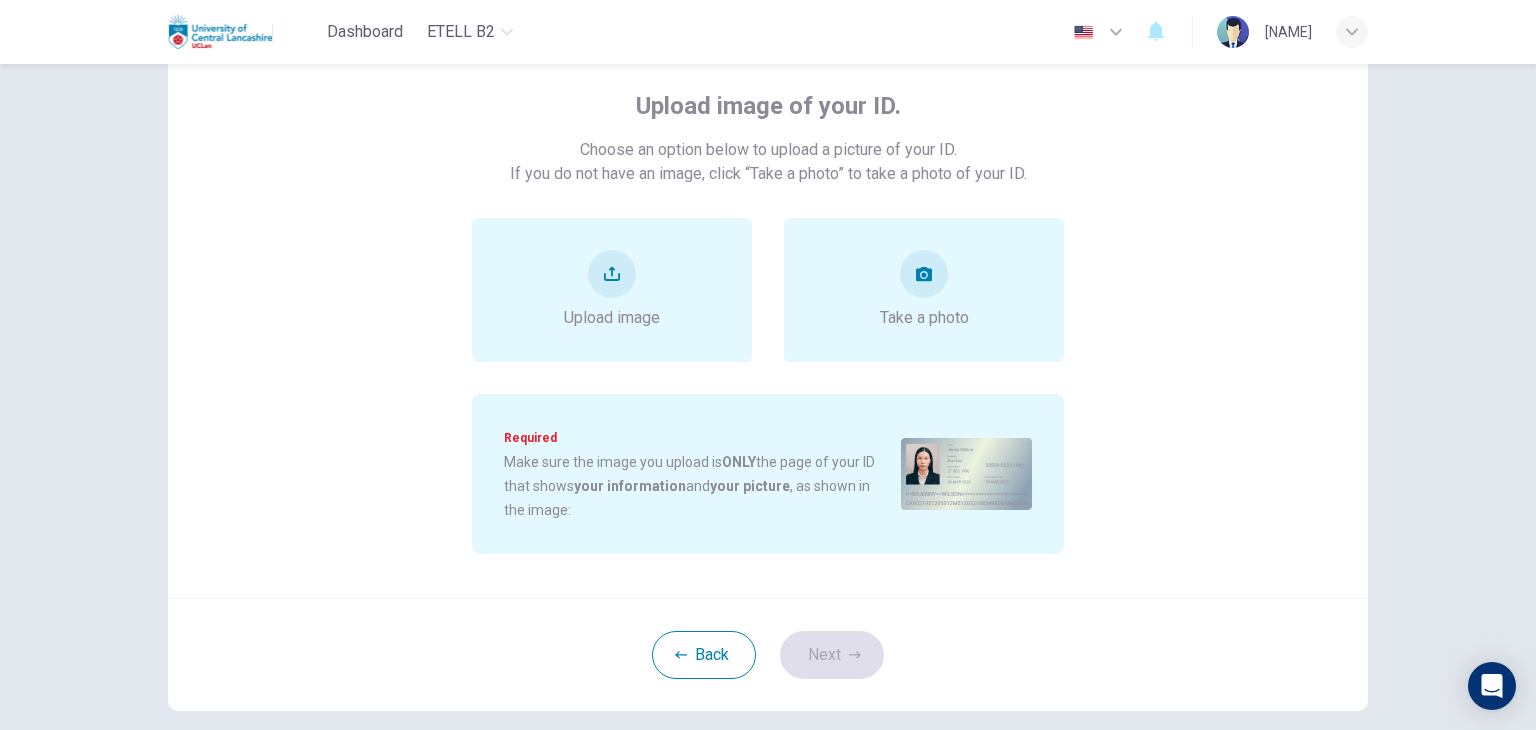 scroll, scrollTop: 100, scrollLeft: 0, axis: vertical 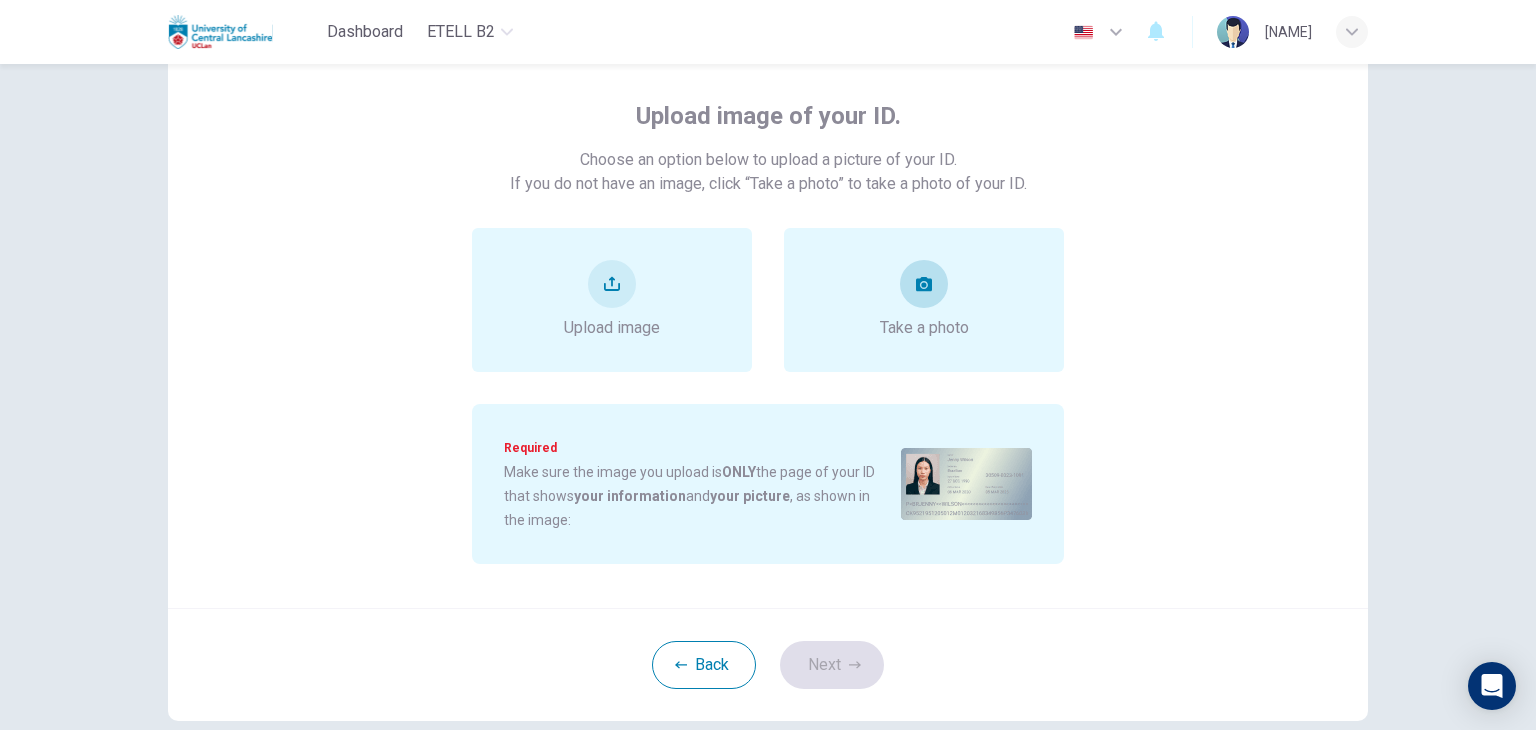click on "Take a photo" at bounding box center [924, 328] 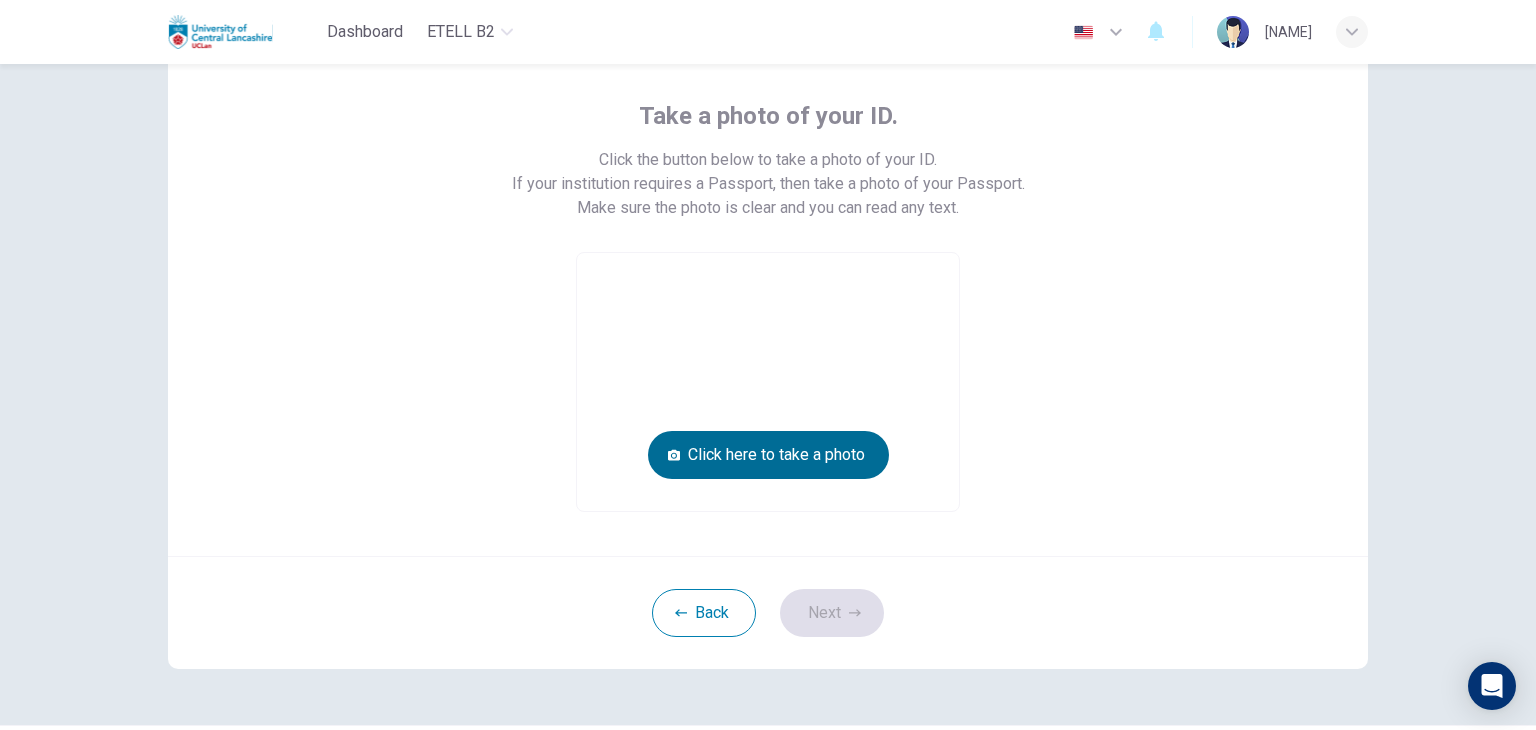 click on "Click here to take a photo" at bounding box center [768, 455] 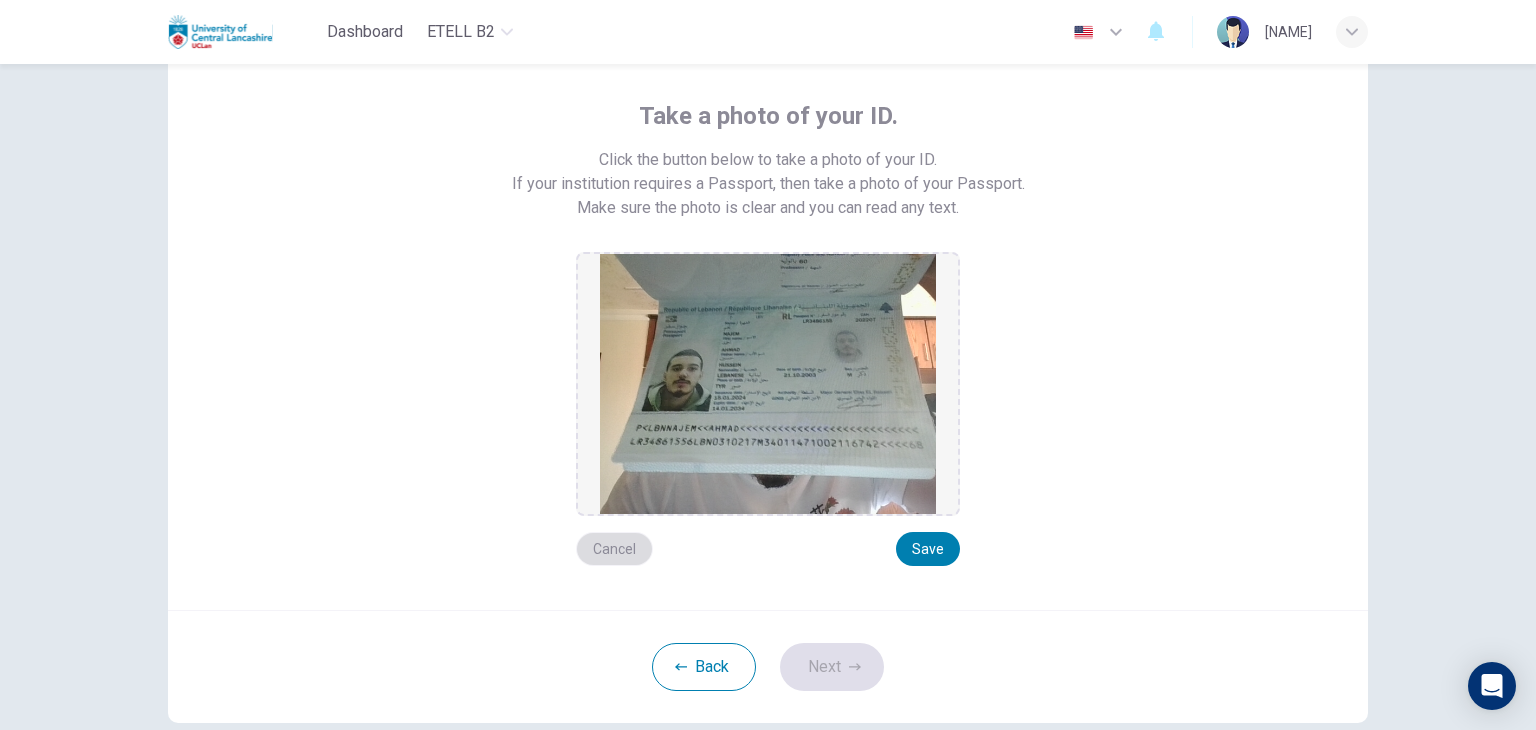 click on "Cancel" at bounding box center (614, 549) 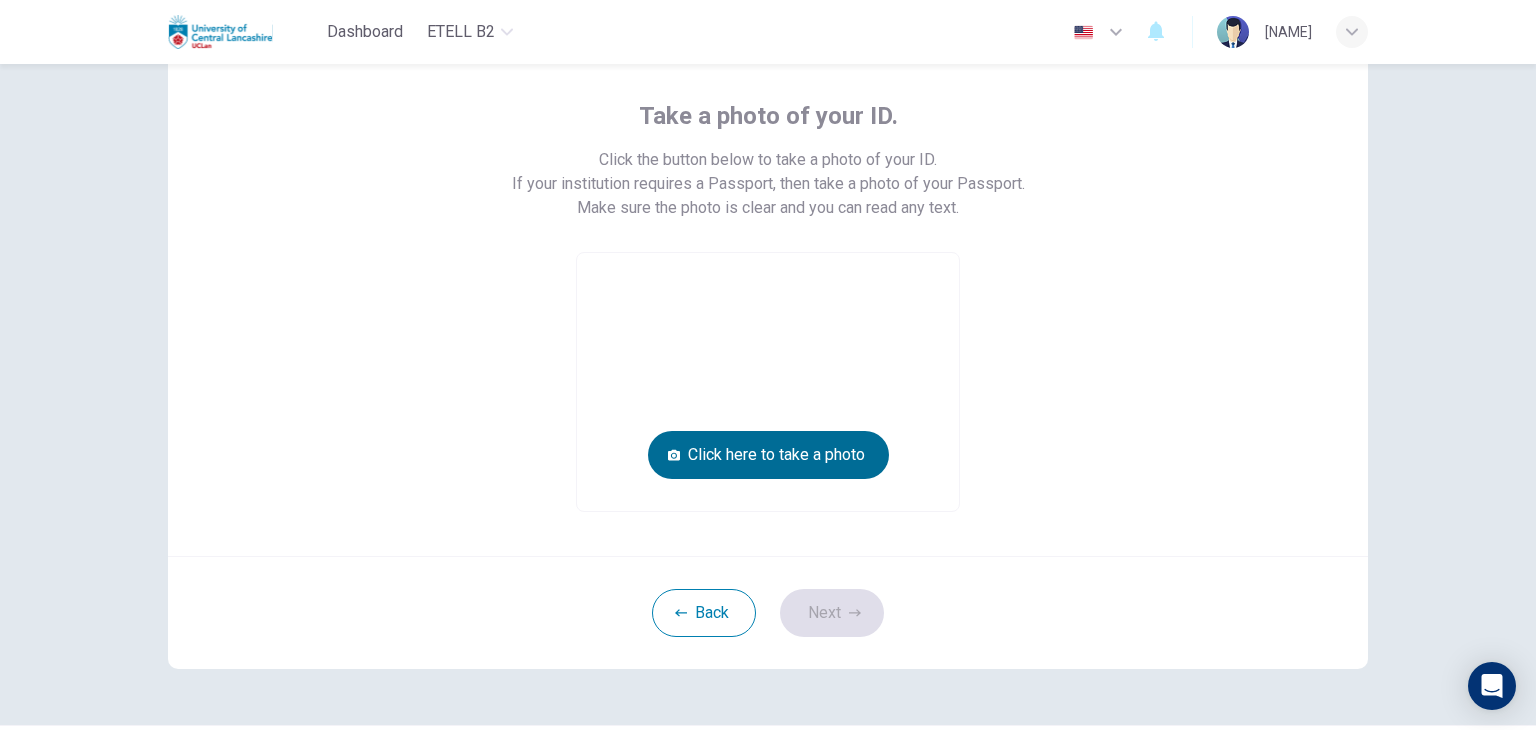 click on "Click here to take a photo" at bounding box center [768, 455] 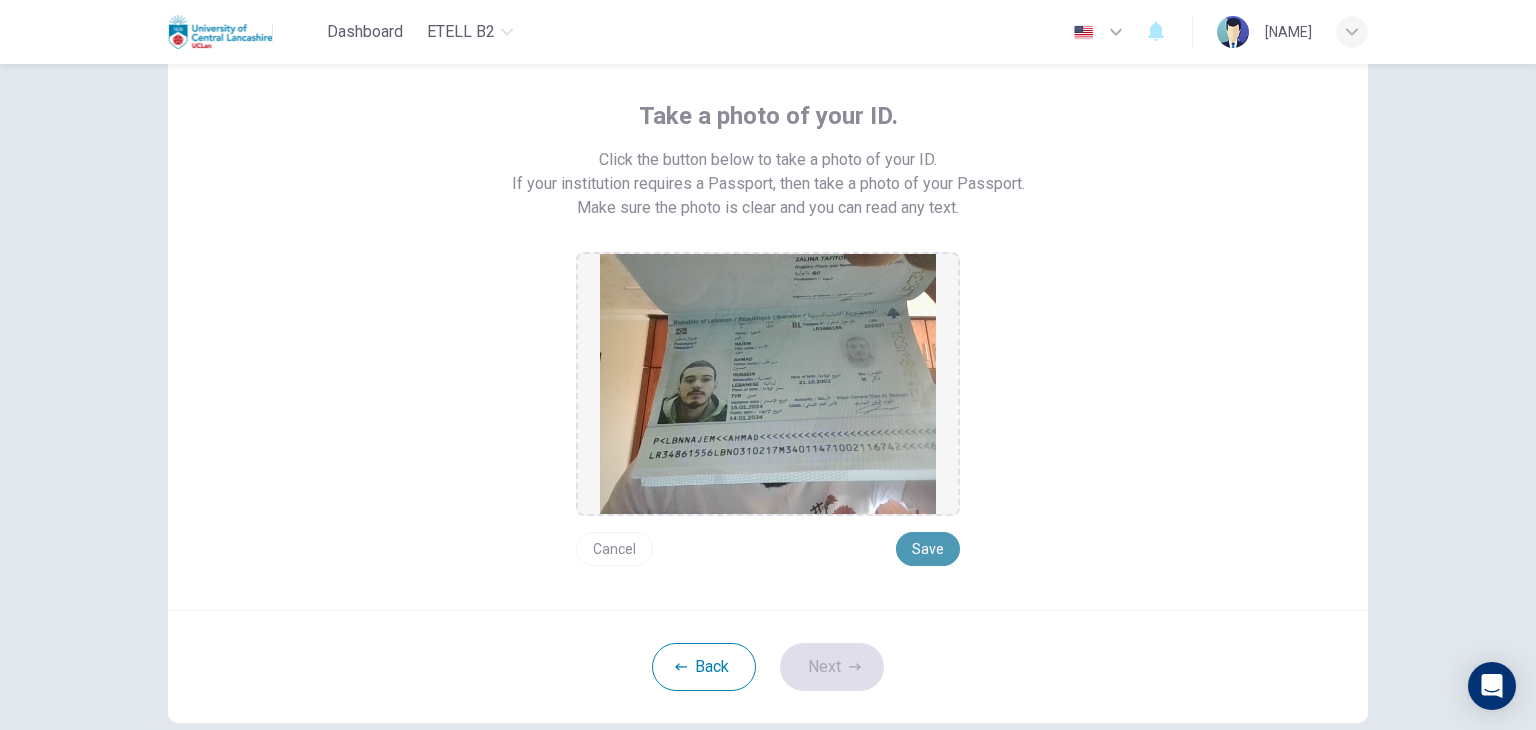 click on "Save" at bounding box center (928, 549) 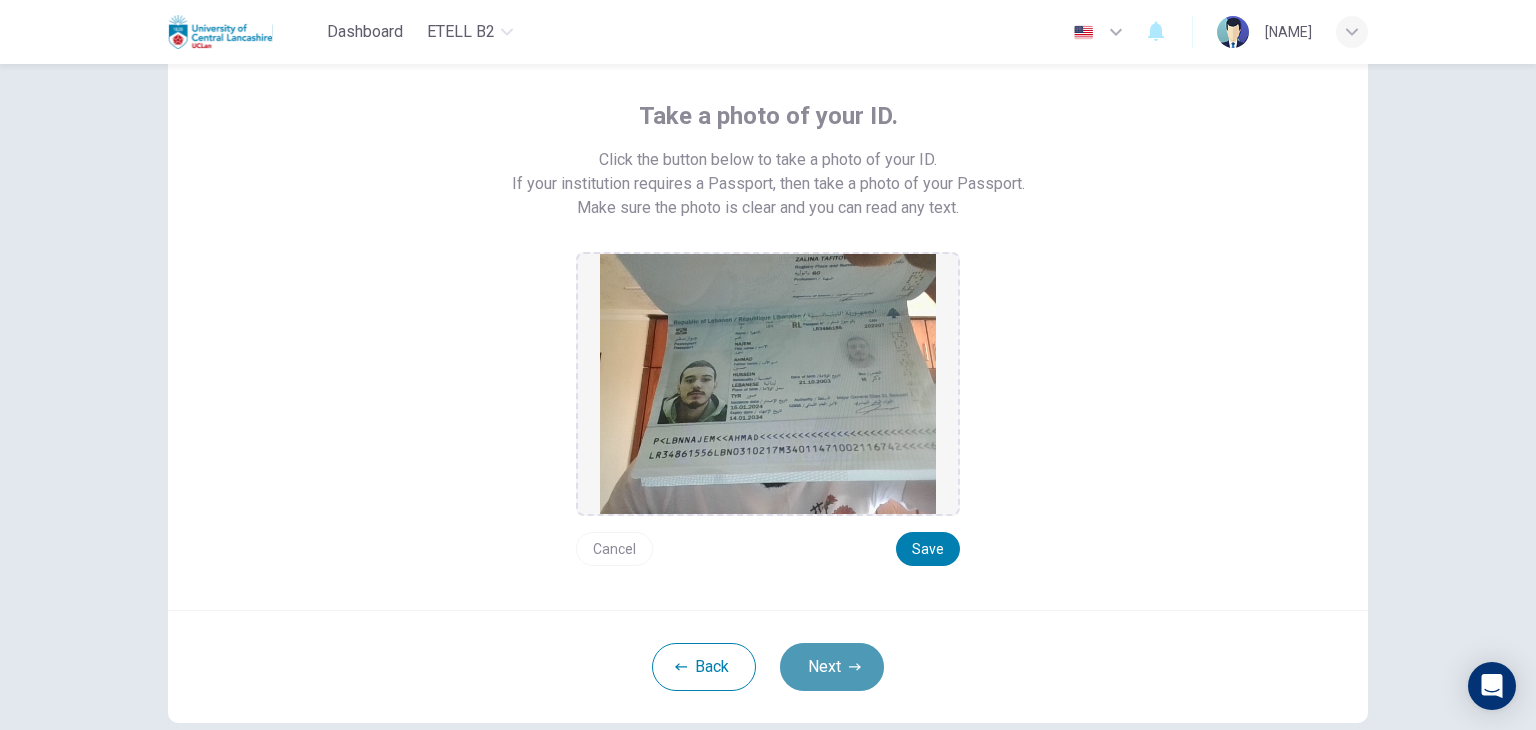 click on "Next" at bounding box center (832, 667) 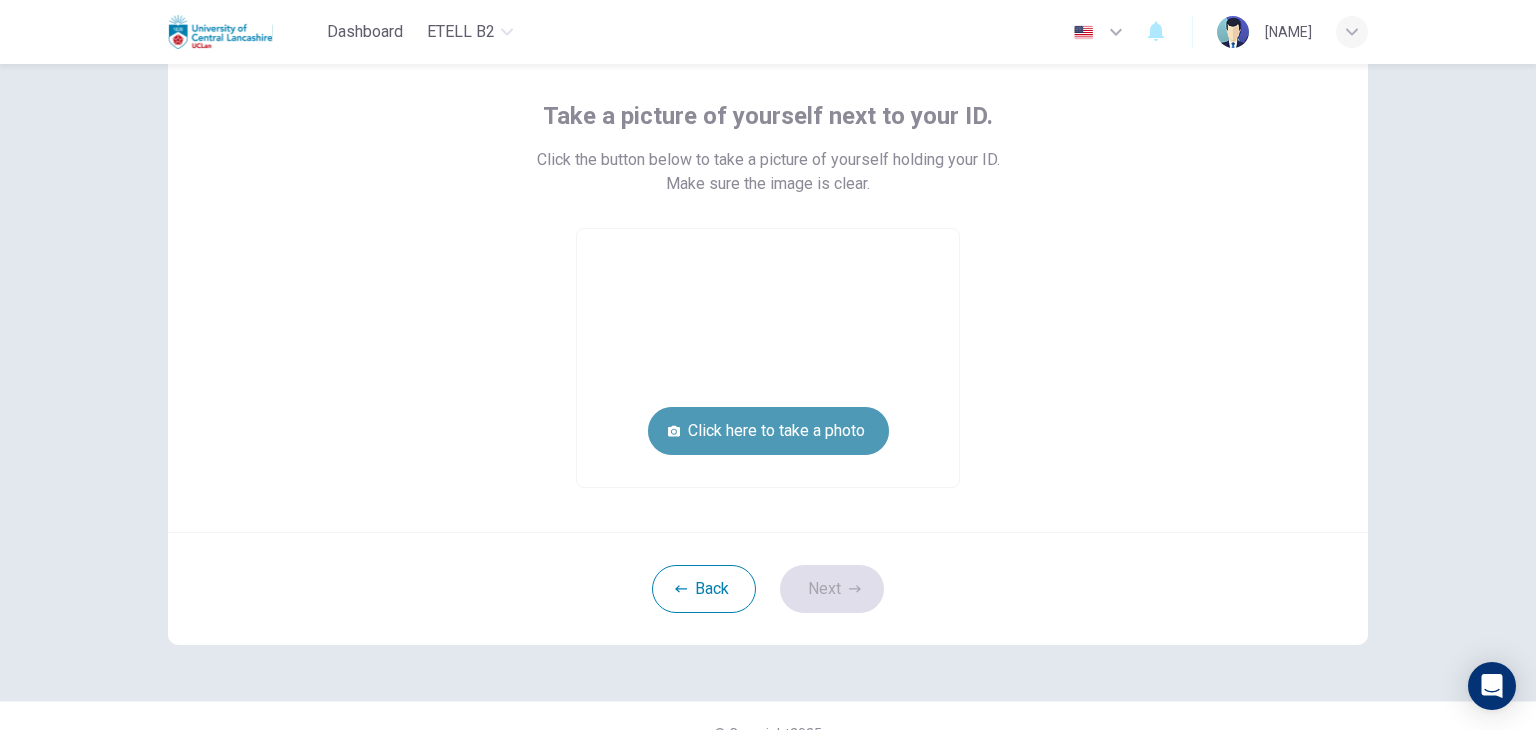 click on "Click here to take a photo" at bounding box center [768, 431] 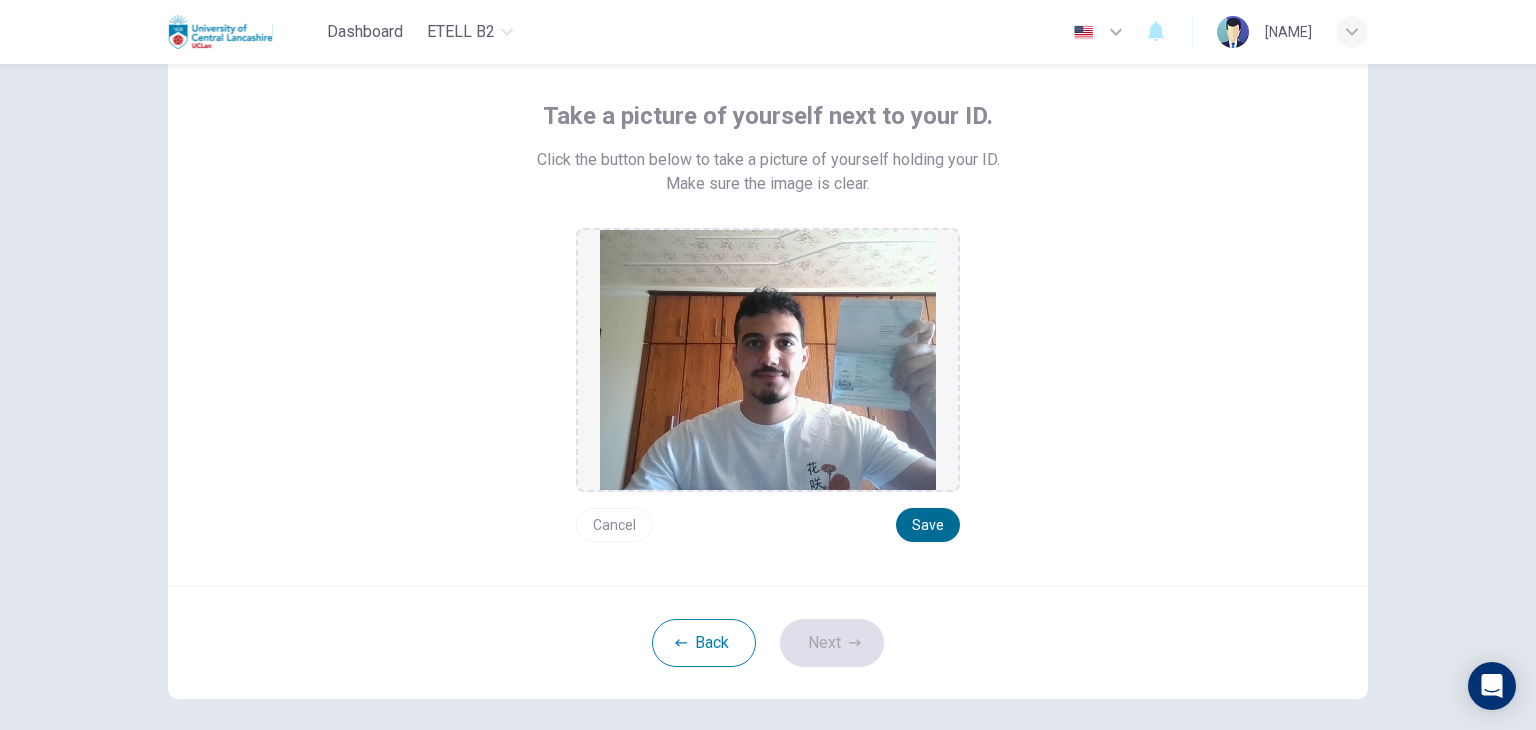 click on "Save" at bounding box center [928, 525] 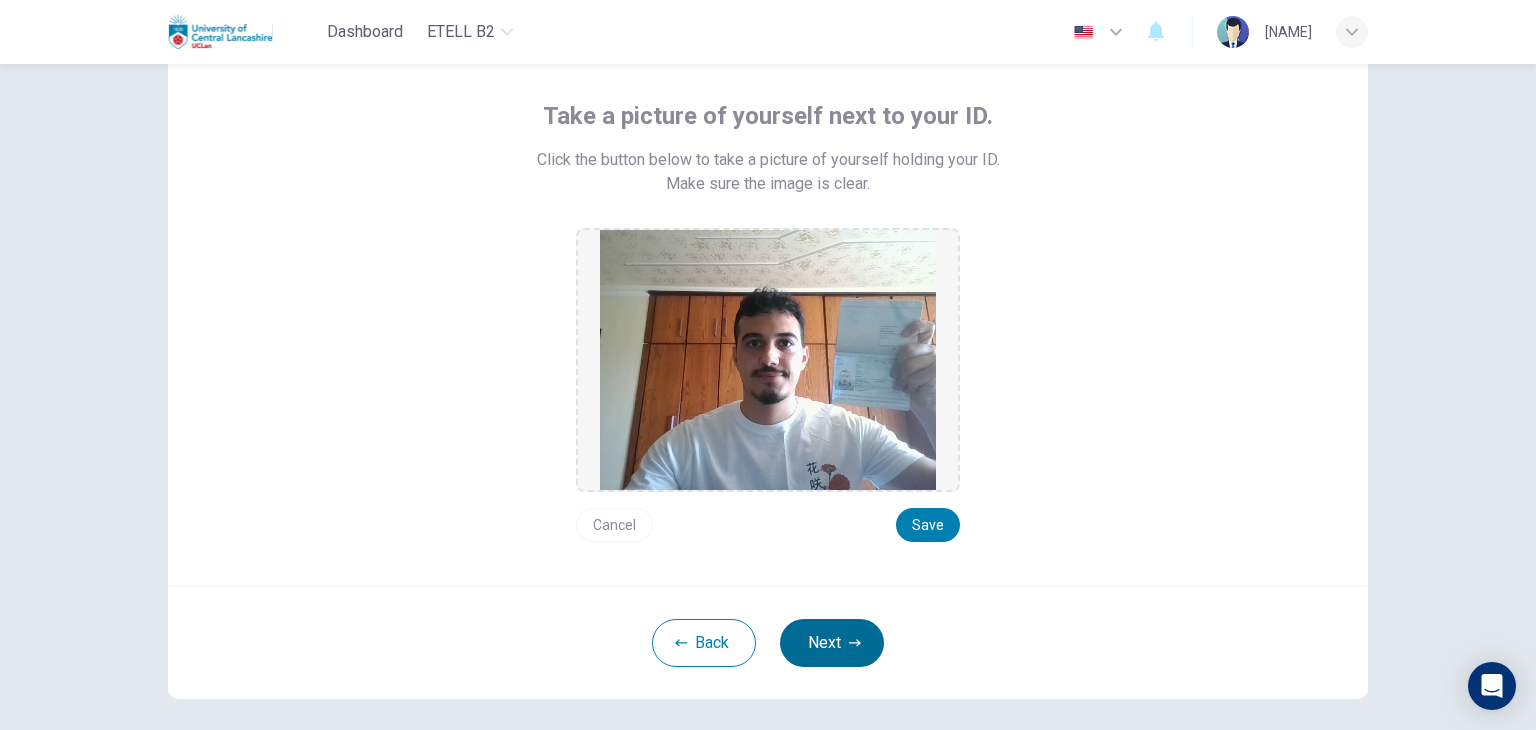 click on "Next" at bounding box center (832, 643) 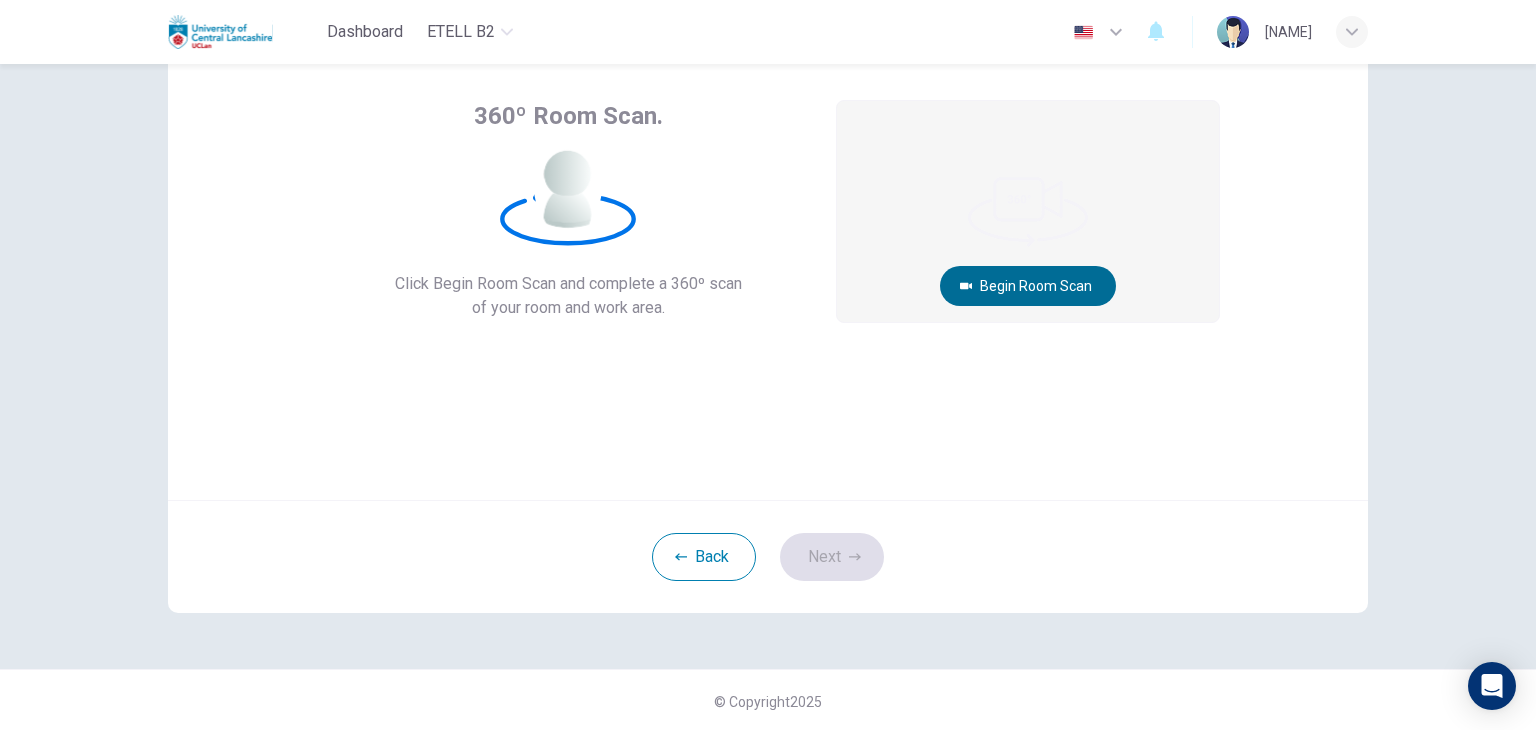 click on "Begin Room Scan" at bounding box center [1028, 286] 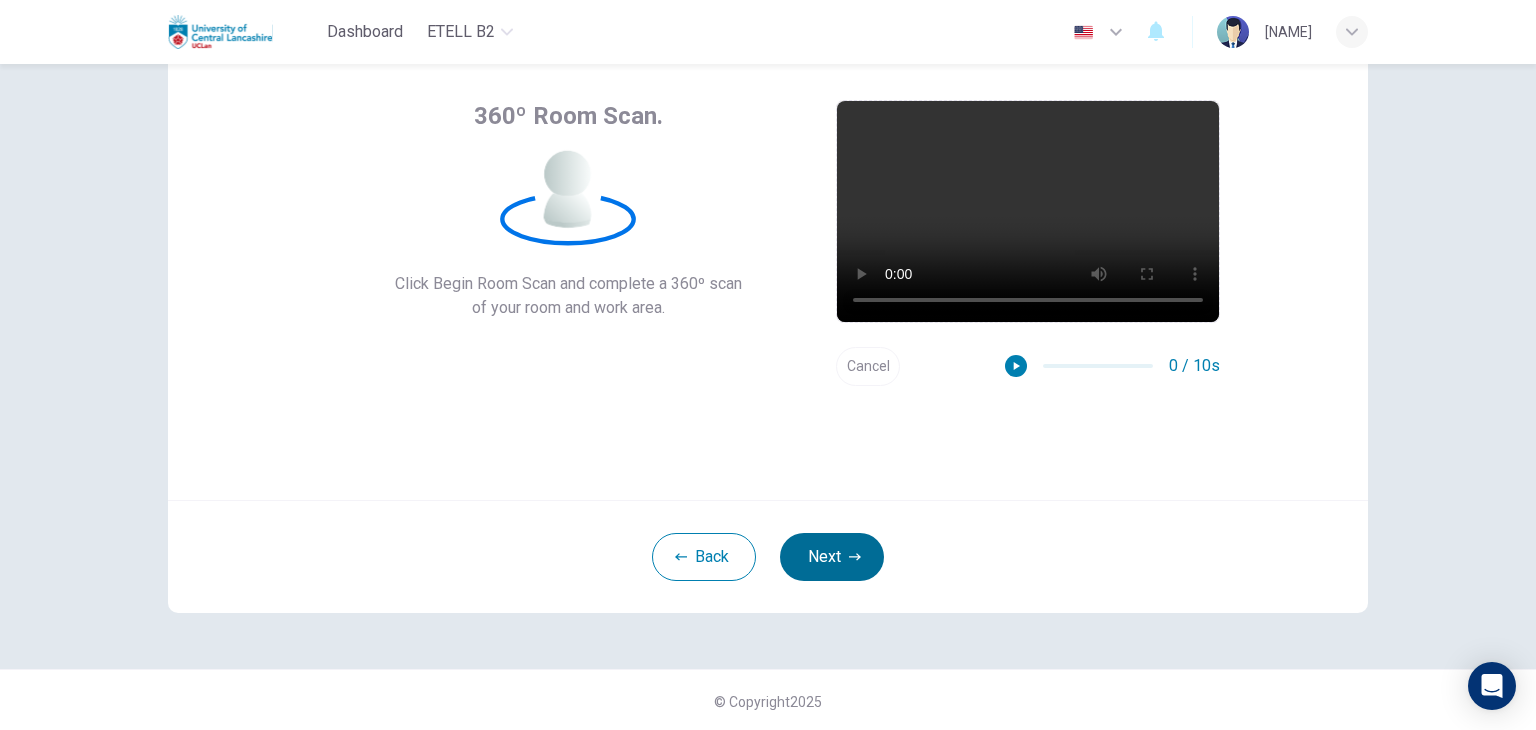 click on "Next" at bounding box center [832, 557] 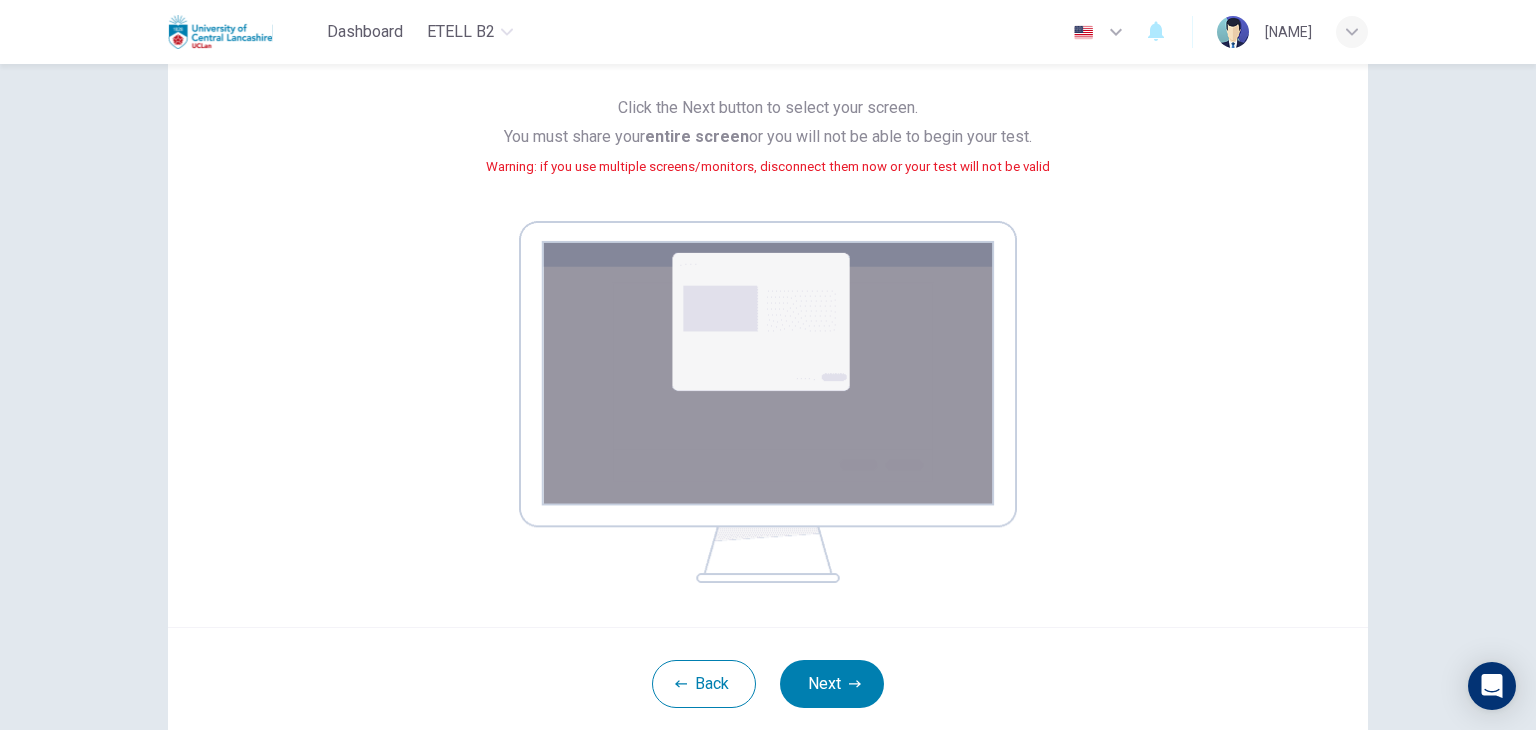 scroll, scrollTop: 208, scrollLeft: 0, axis: vertical 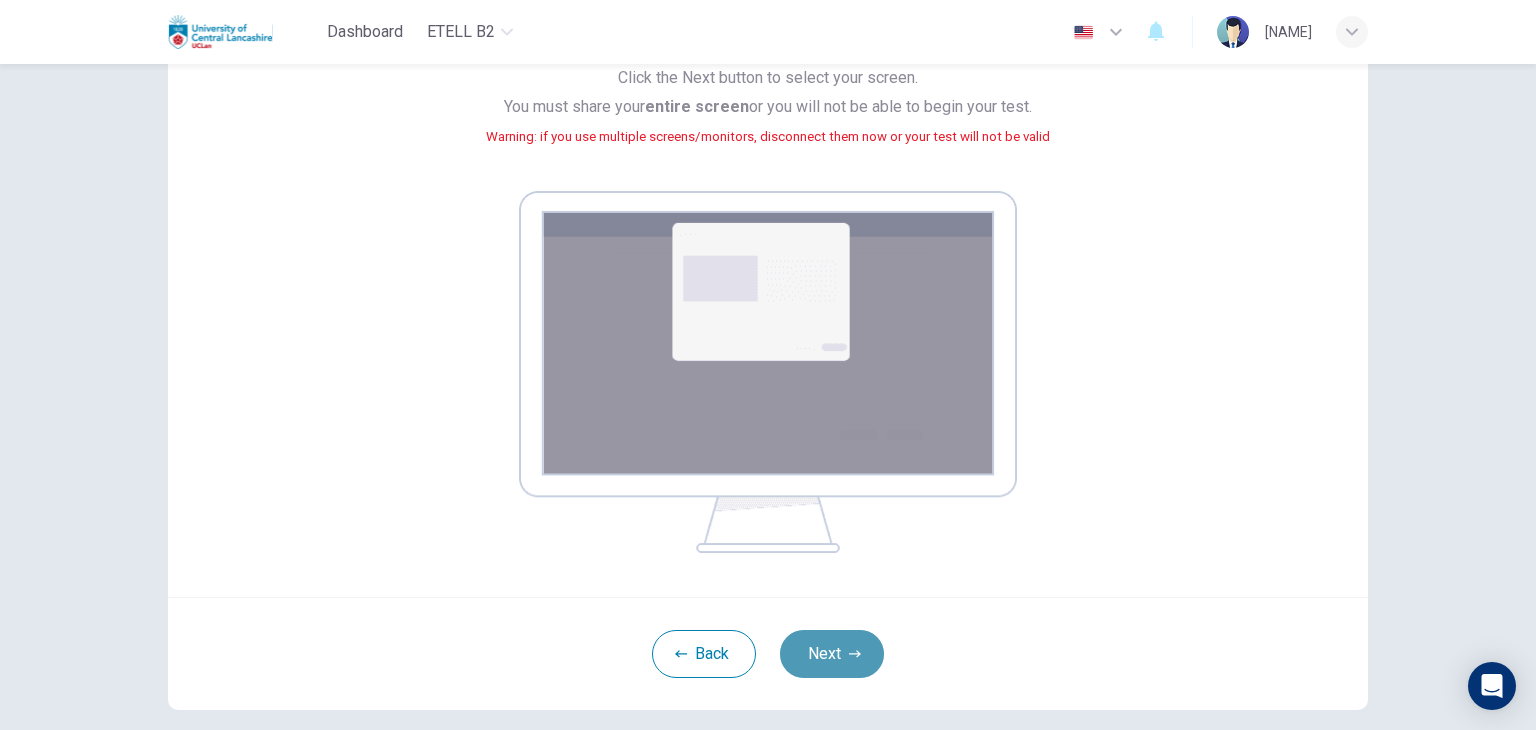 click on "Next" at bounding box center [832, 654] 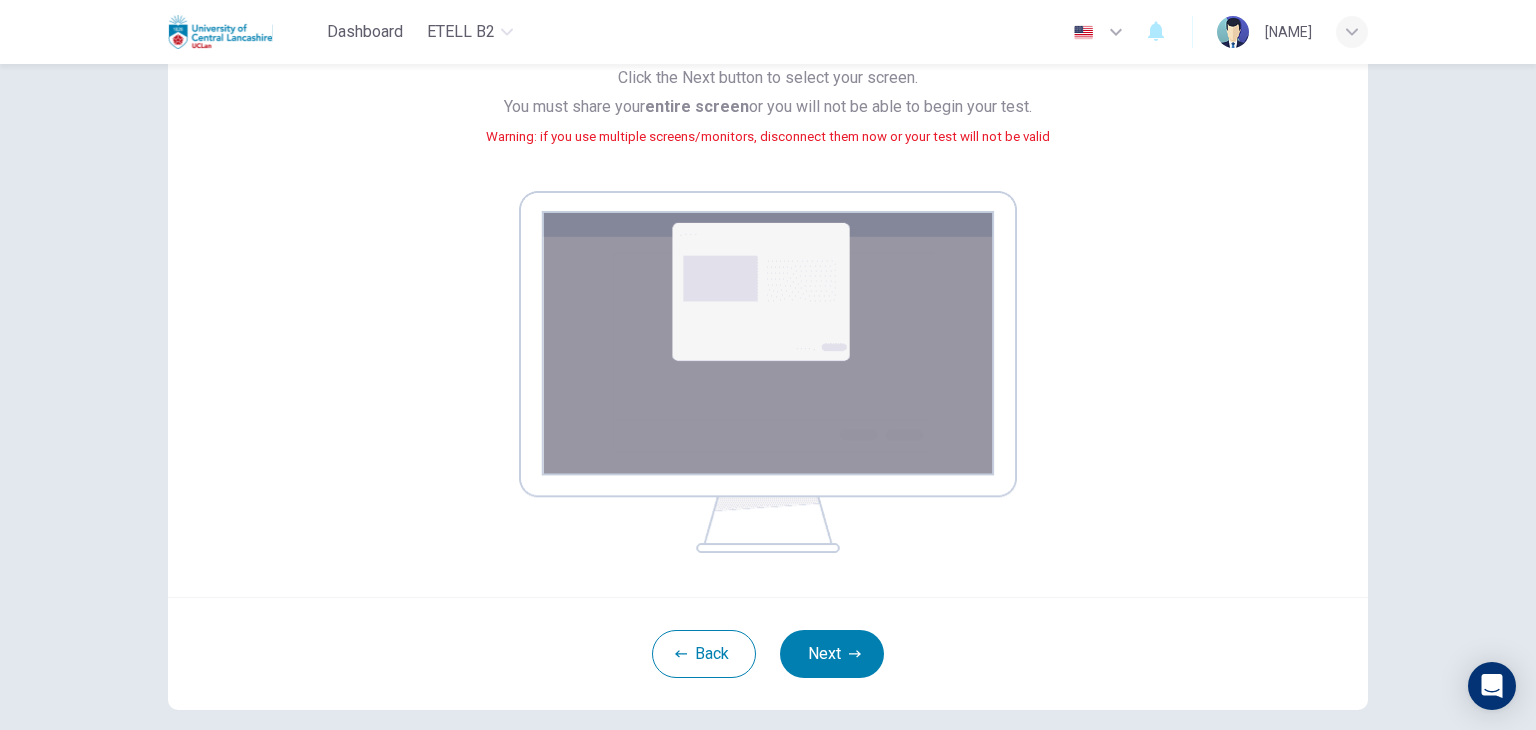 scroll, scrollTop: 103, scrollLeft: 0, axis: vertical 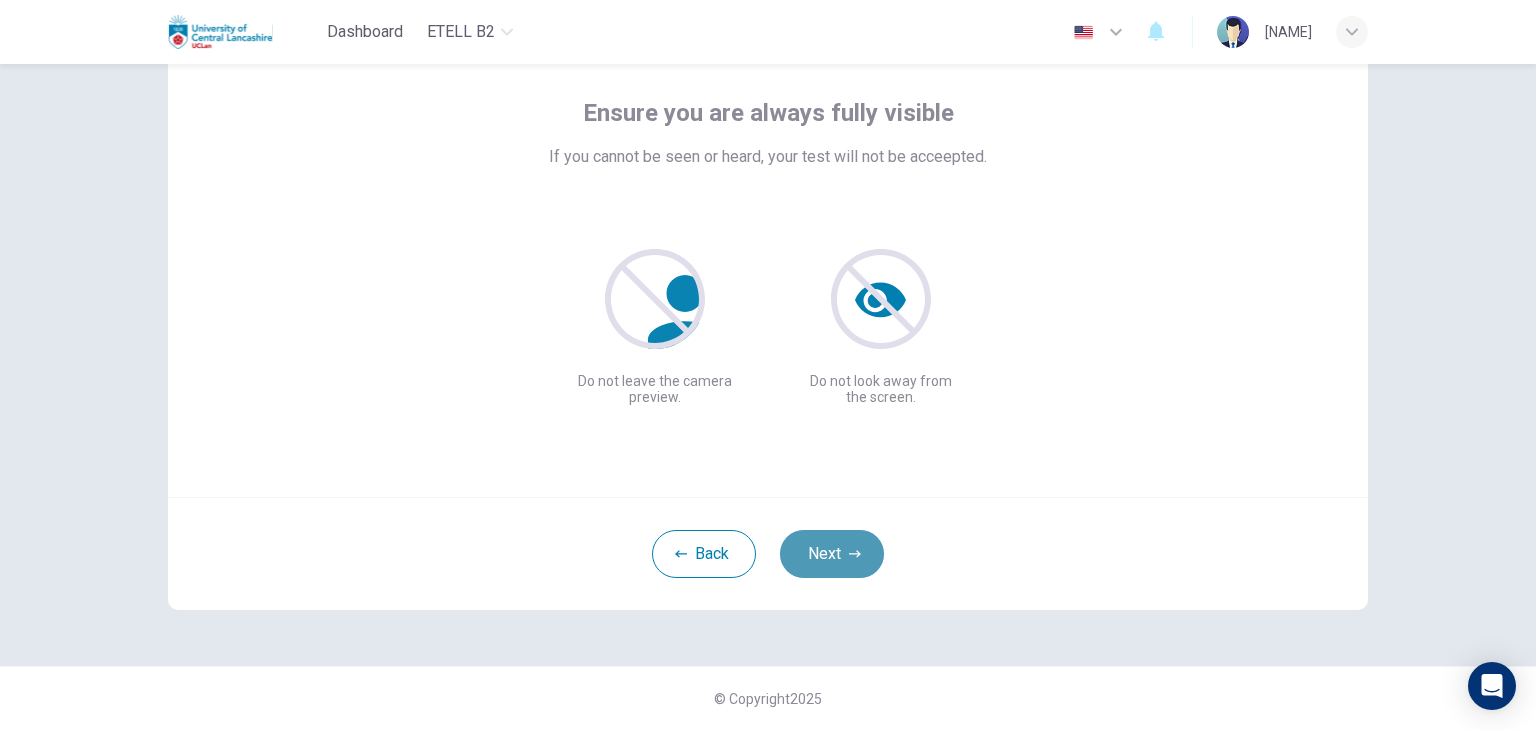 click on "Next" at bounding box center (832, 554) 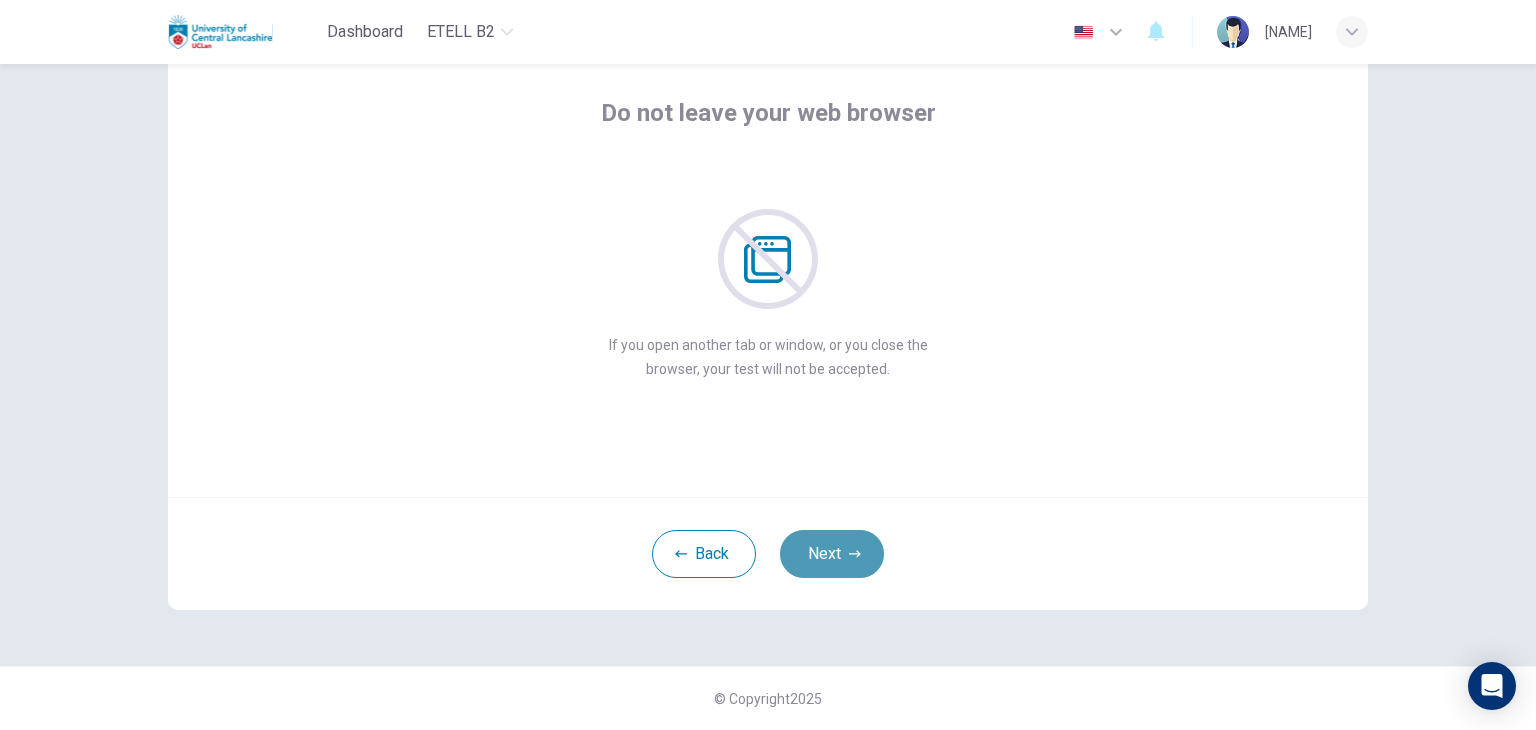 click on "Next" at bounding box center (832, 554) 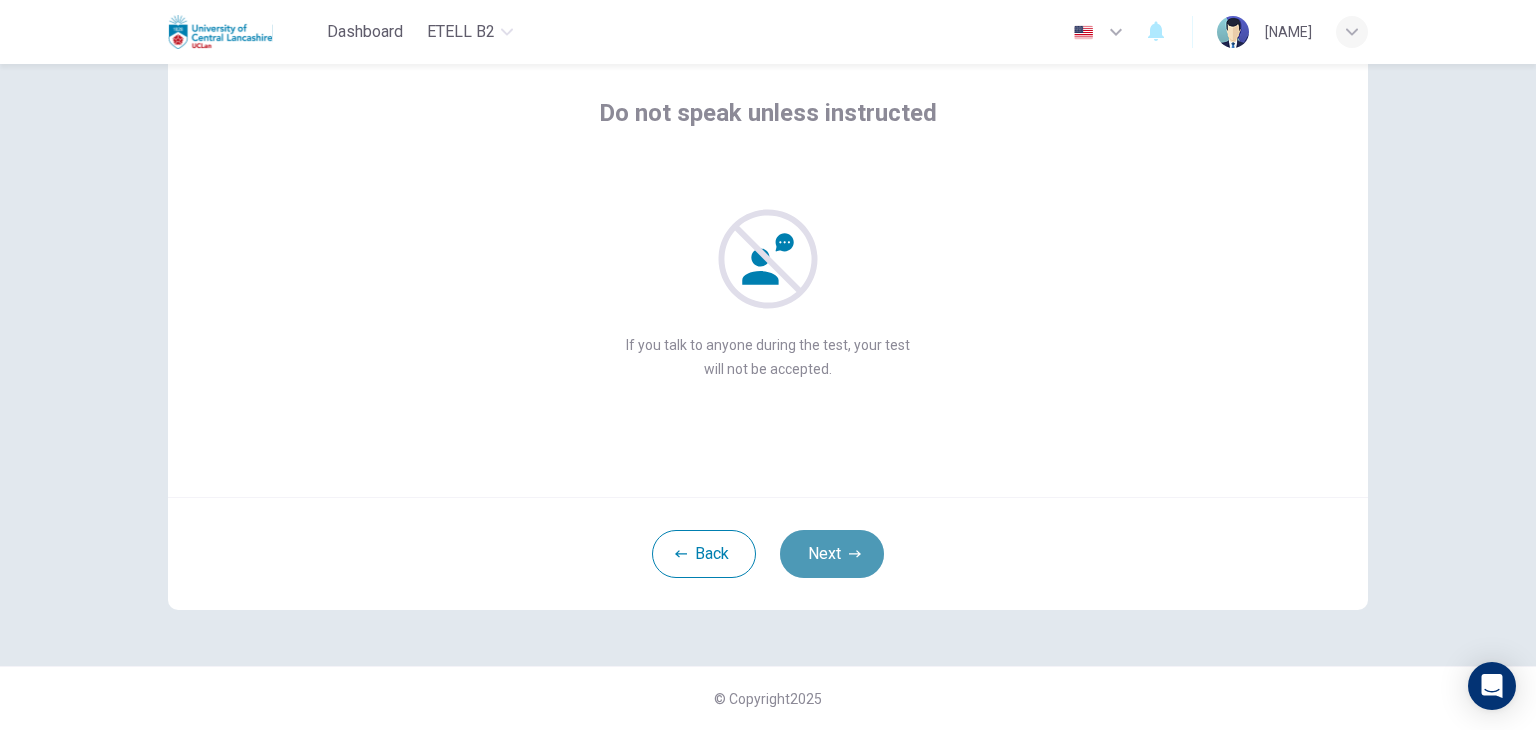 click on "Next" at bounding box center [832, 554] 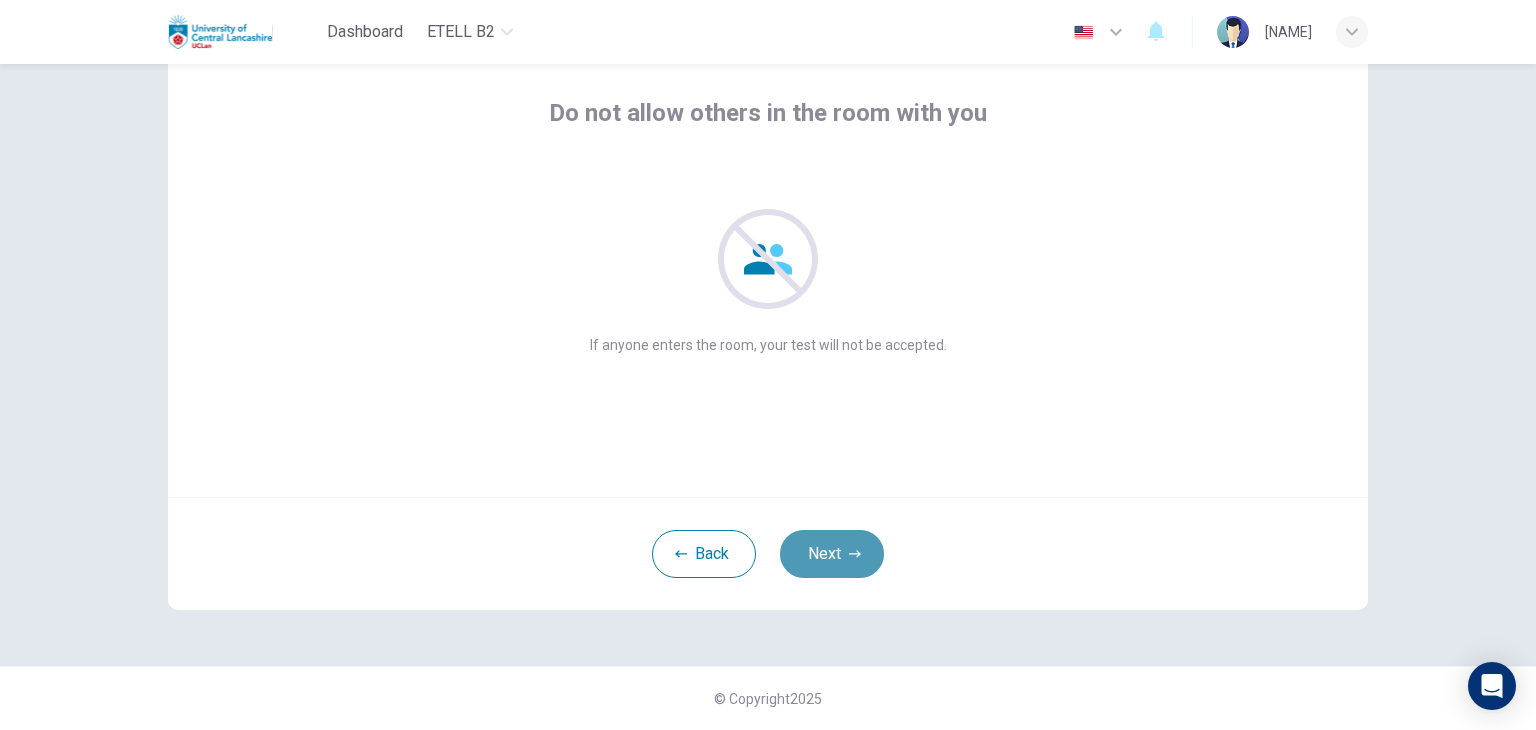 click on "Next" at bounding box center [832, 554] 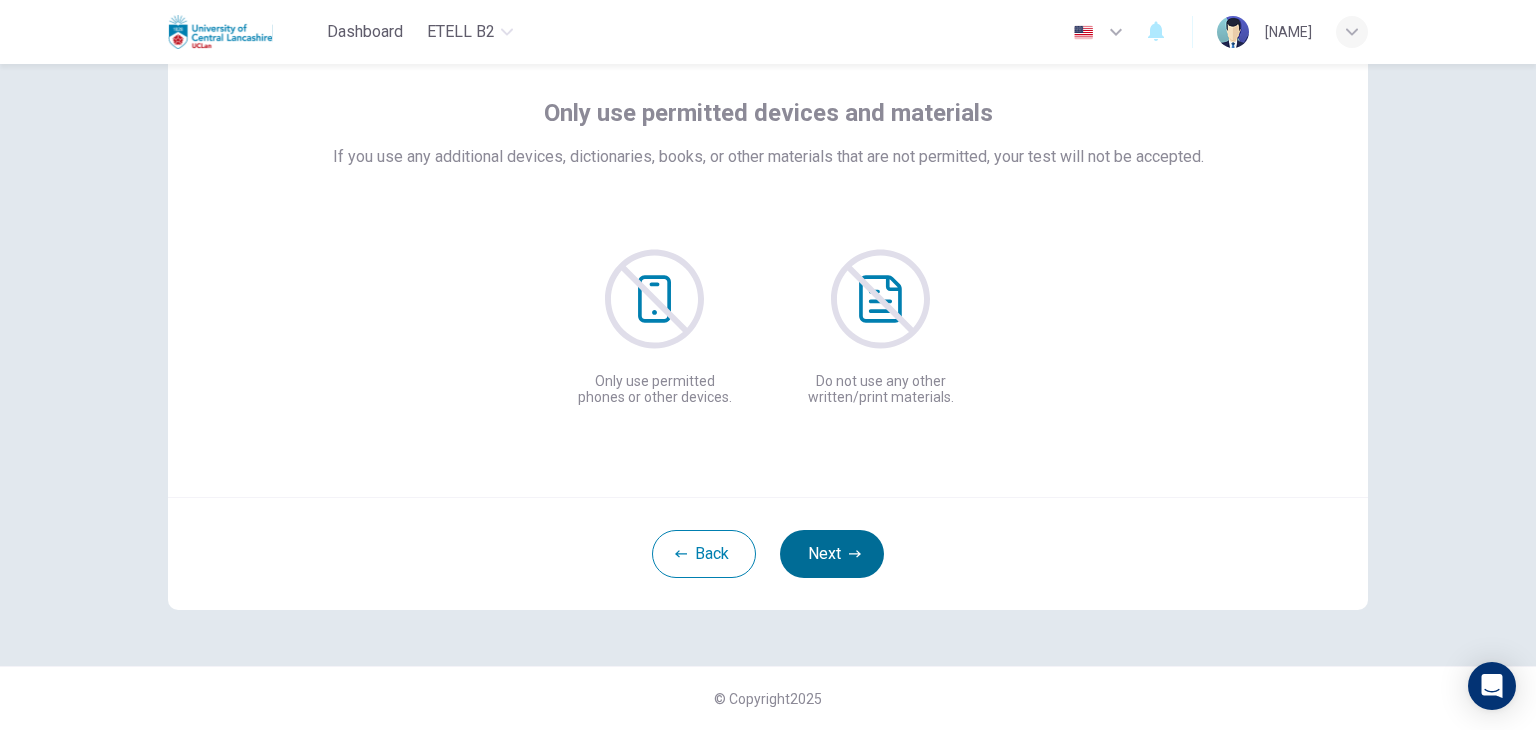 click on "Next" at bounding box center (832, 554) 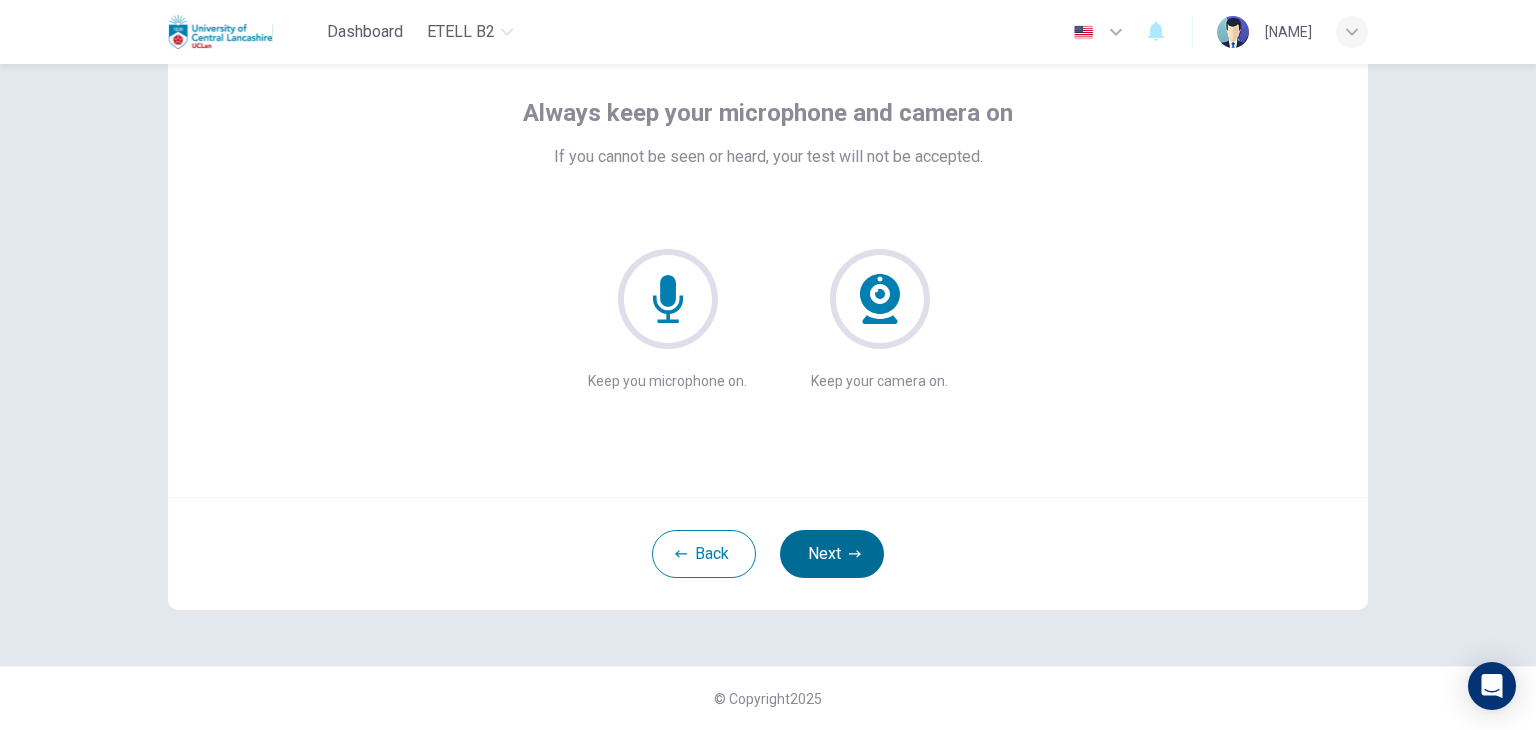 click on "Next" at bounding box center (832, 554) 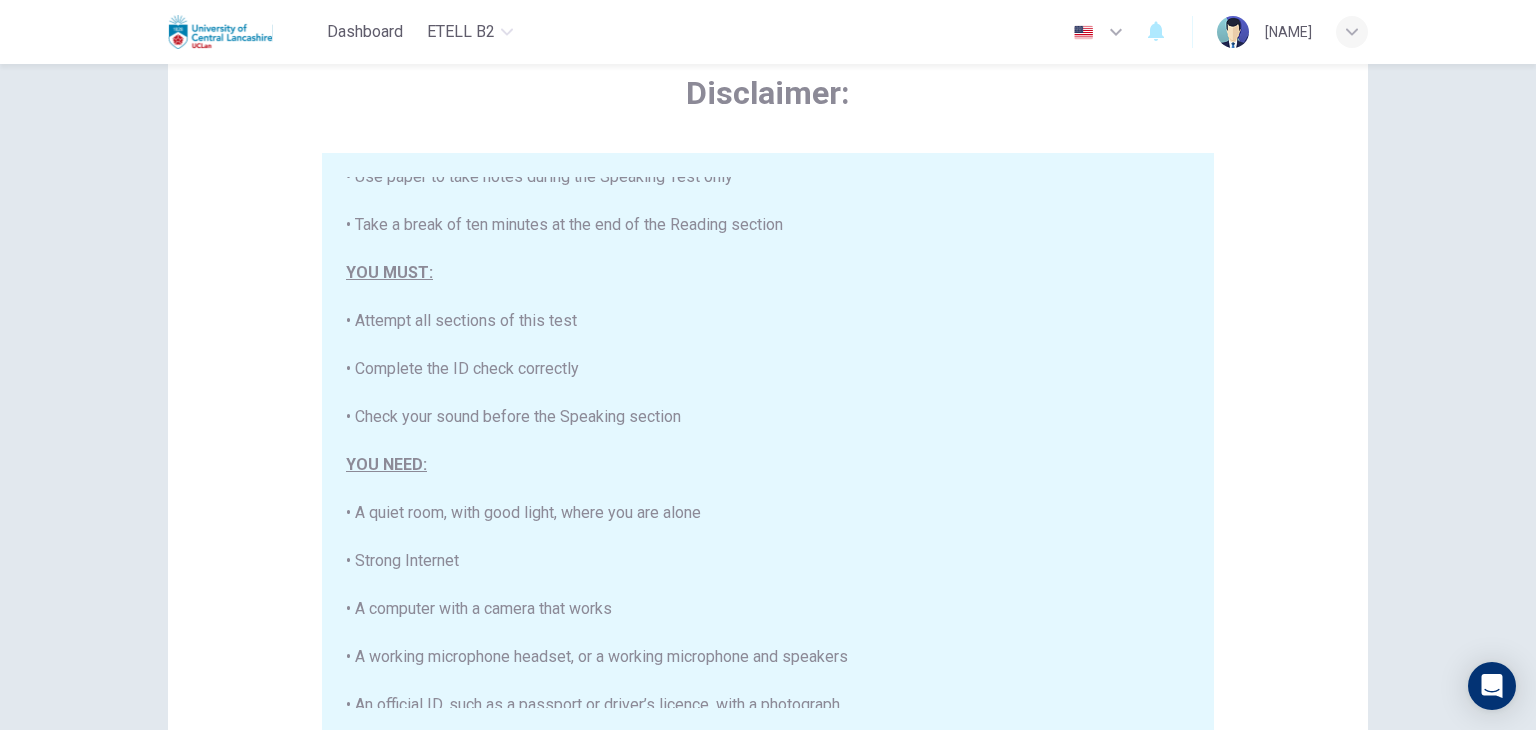 scroll, scrollTop: 380, scrollLeft: 0, axis: vertical 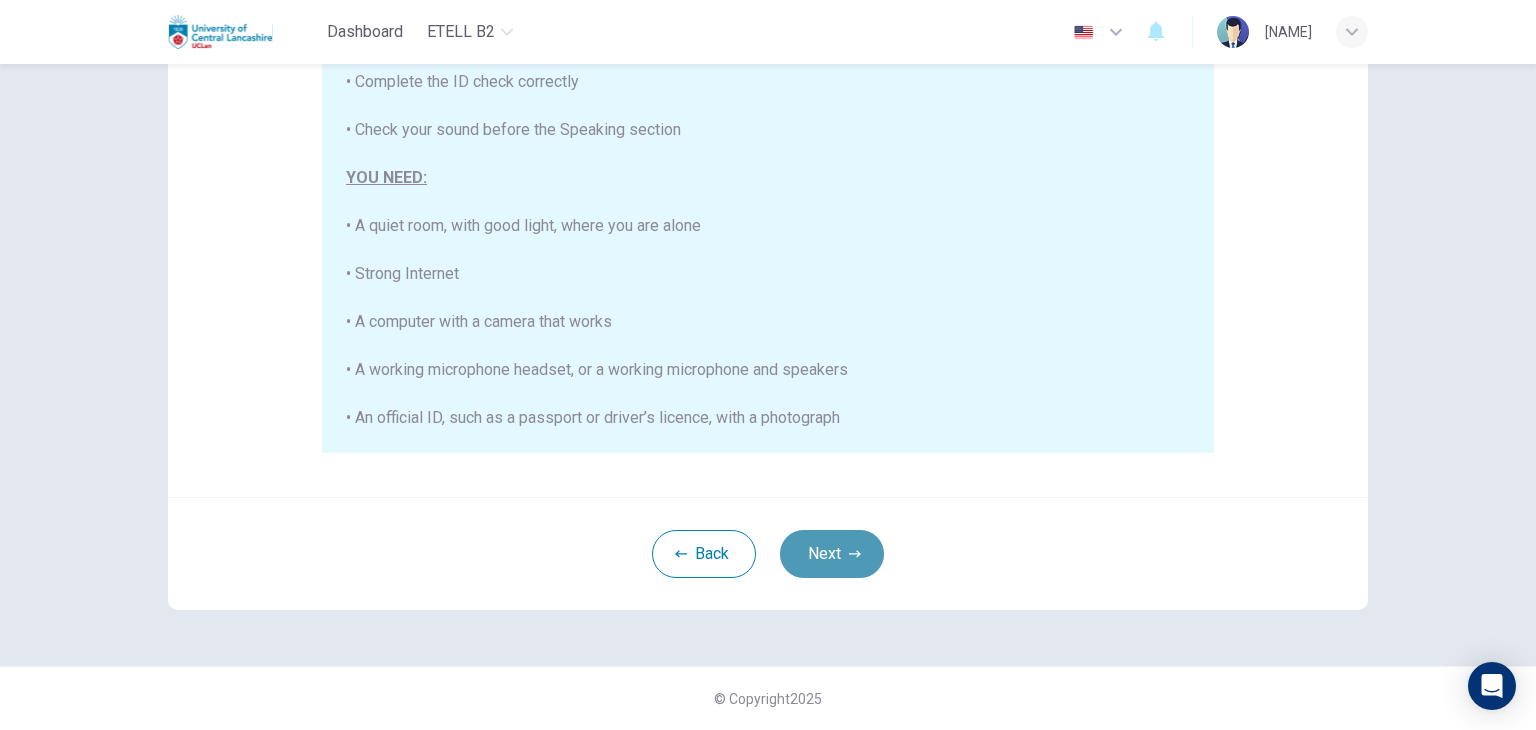 click on "Next" at bounding box center (832, 554) 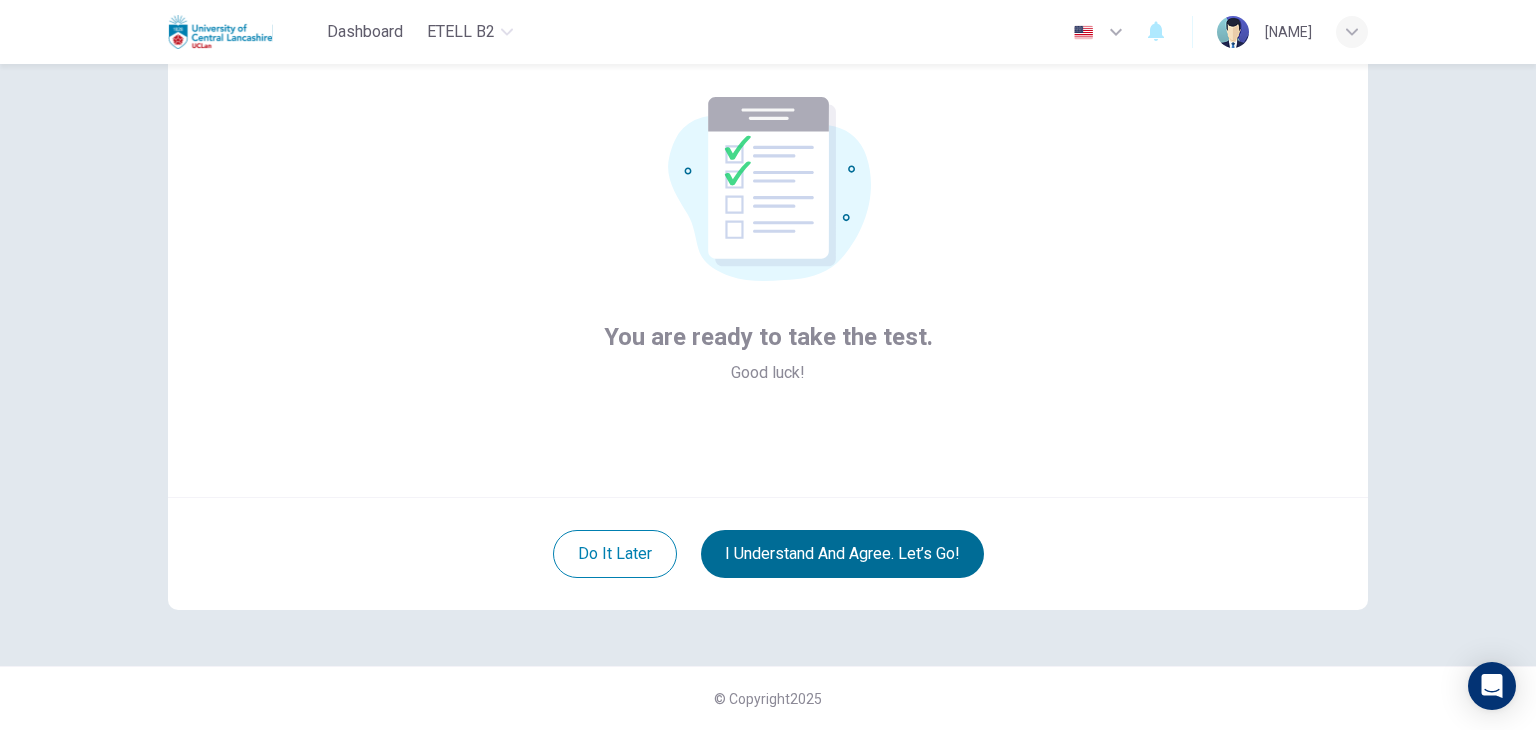 click on "I understand and agree. Let’s go!" at bounding box center [842, 554] 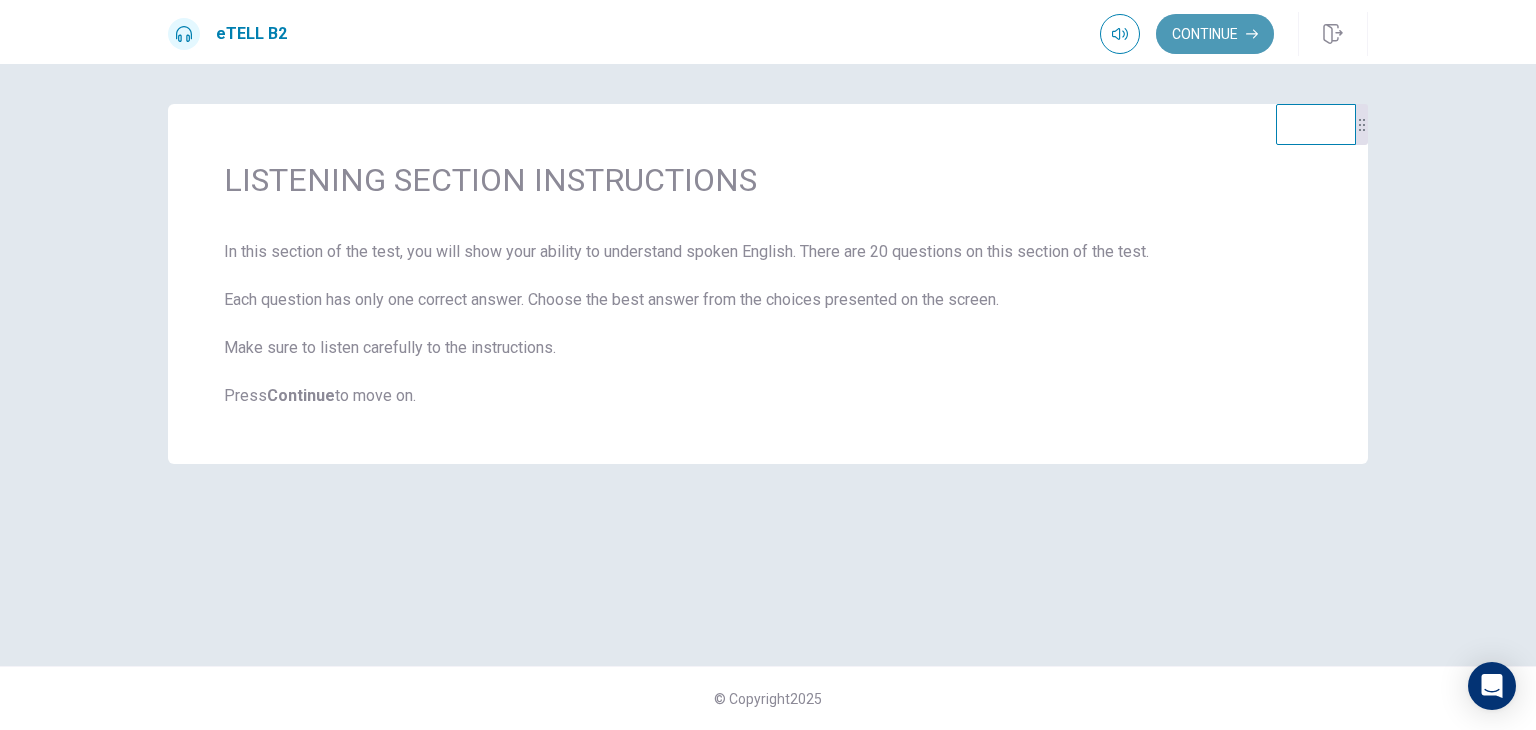 click on "Continue" at bounding box center (1215, 34) 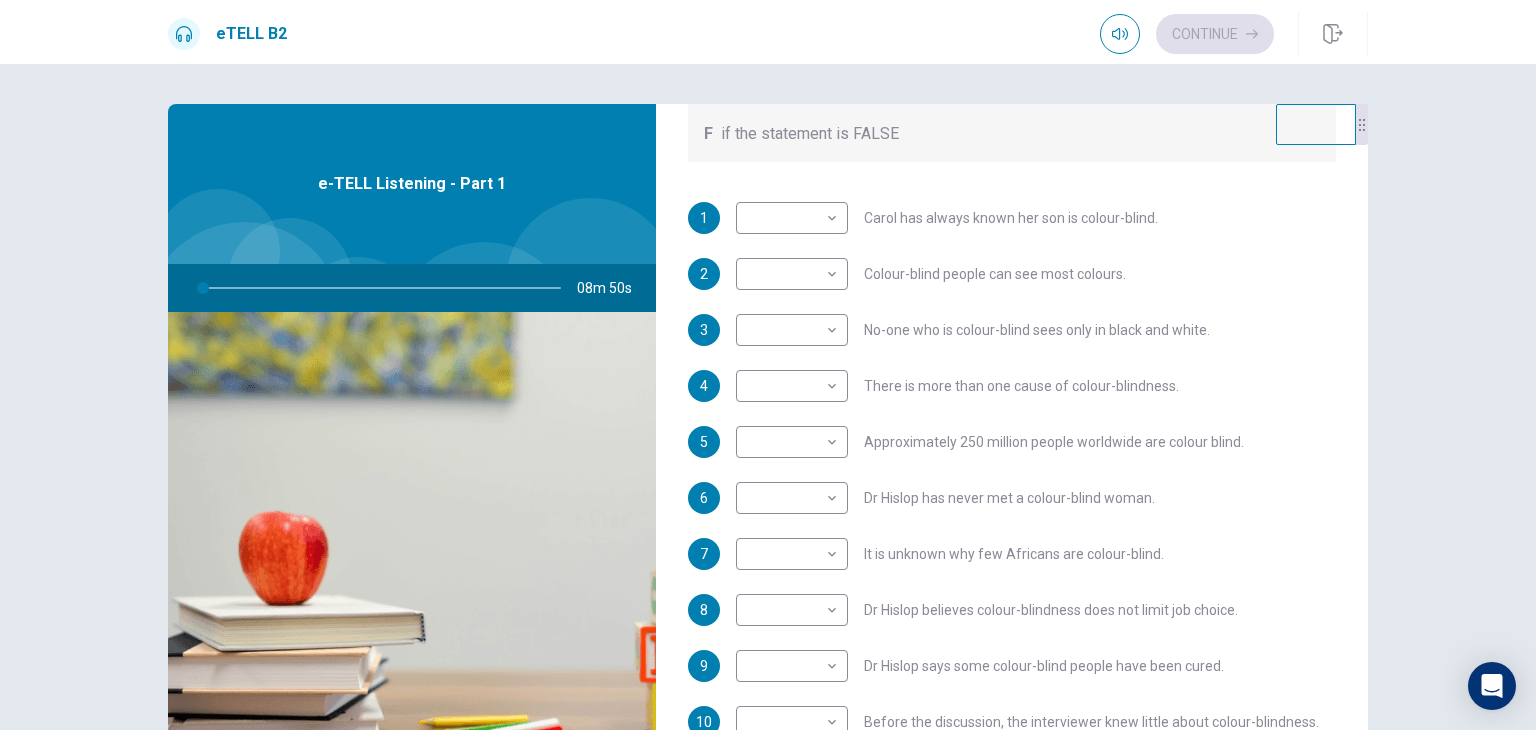 scroll, scrollTop: 352, scrollLeft: 0, axis: vertical 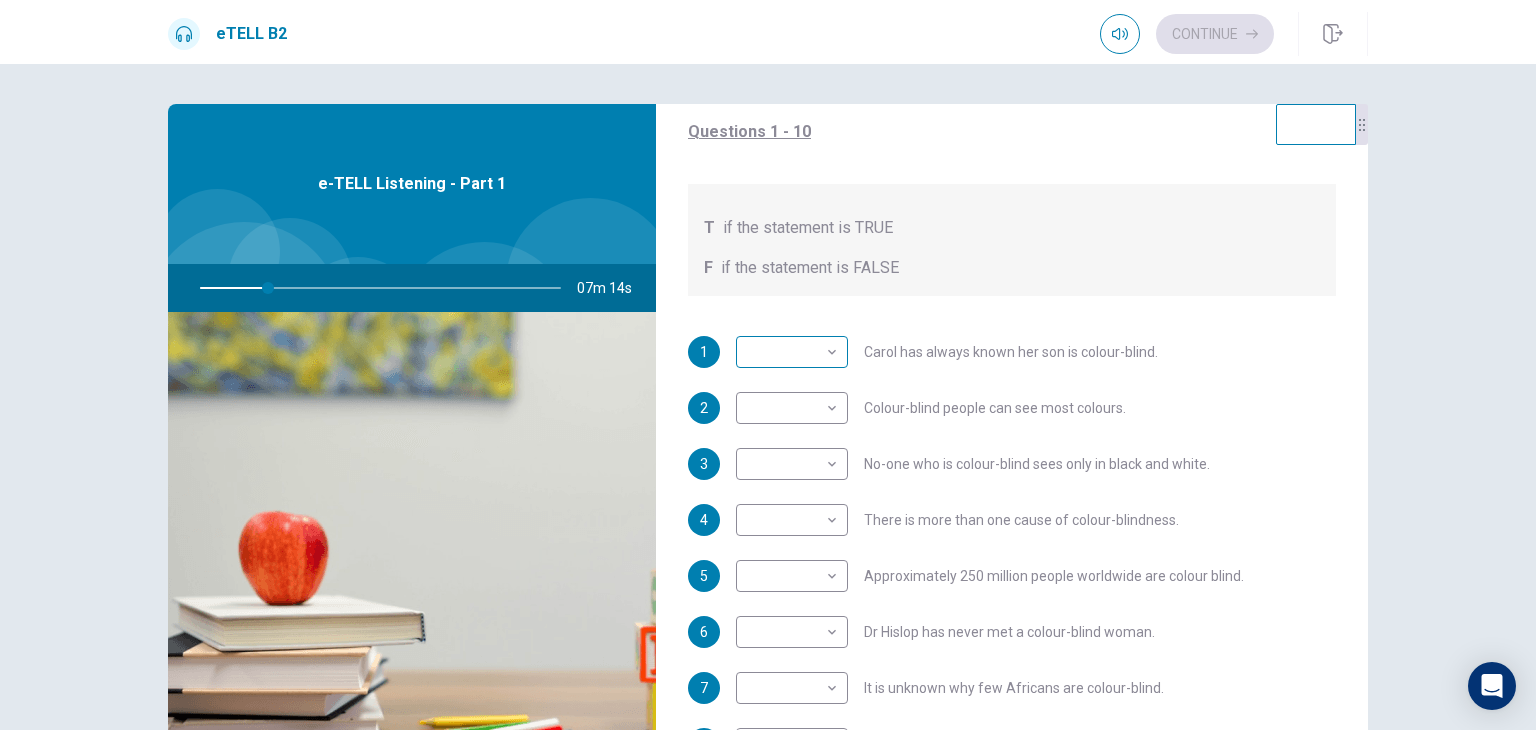type on "**" 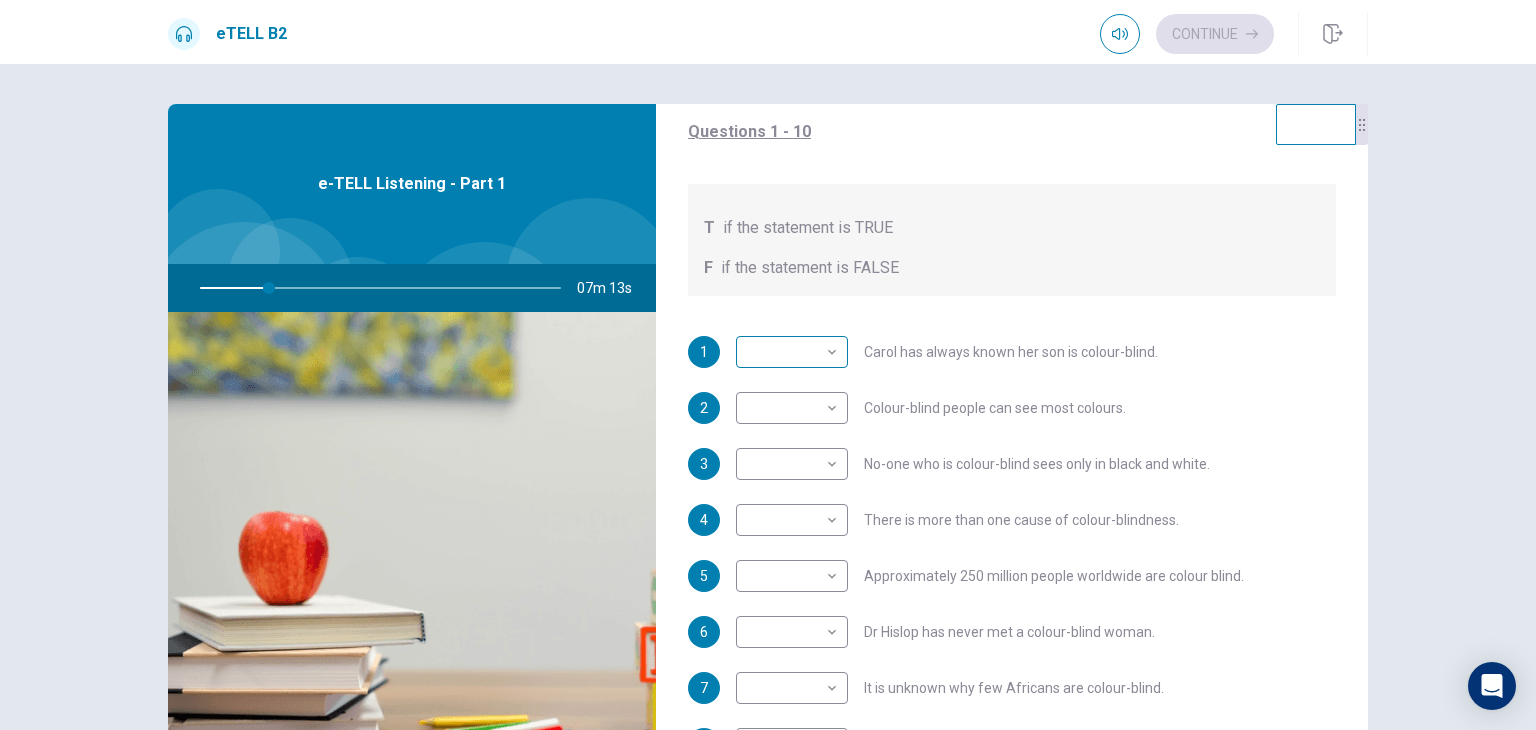 click on "This site uses cookies, as explained in our  Privacy Policy . If you agree to the use of cookies, please click the Accept button and continue to browse our site.   Privacy Policy Accept   eTELL B2 Continue Continue Question 1 For questions 1 – 10, mark each statement True (T) or False (F). You will hear Part One  TWICE.
You have one minute to read the questions for Part One.
Questions 1 - 10 T if the statement is TRUE F if the statement is FALSE 1 ​ ​ Carol has always known her son is colour-blind. 2 ​ ​ Colour-blind people can see most colours. 3 ​ ​ No-one who is colour-blind sees only in black and white. 4 ​ ​ There is more than one cause of colour-blindness. 5 ​ ​ Approximately 250 million people worldwide are colour blind. 6 ​ ​ Dr Hislop has never met a colour-blind woman. 7 ​ ​ It is unknown why few Africans are colour-blind. 8 ​ ​ Dr Hislop believes colour-blindness does not limit job  choice.  9 ​ ​ Dr Hislop says some colour-blind people have been cured. 10" at bounding box center (768, 365) 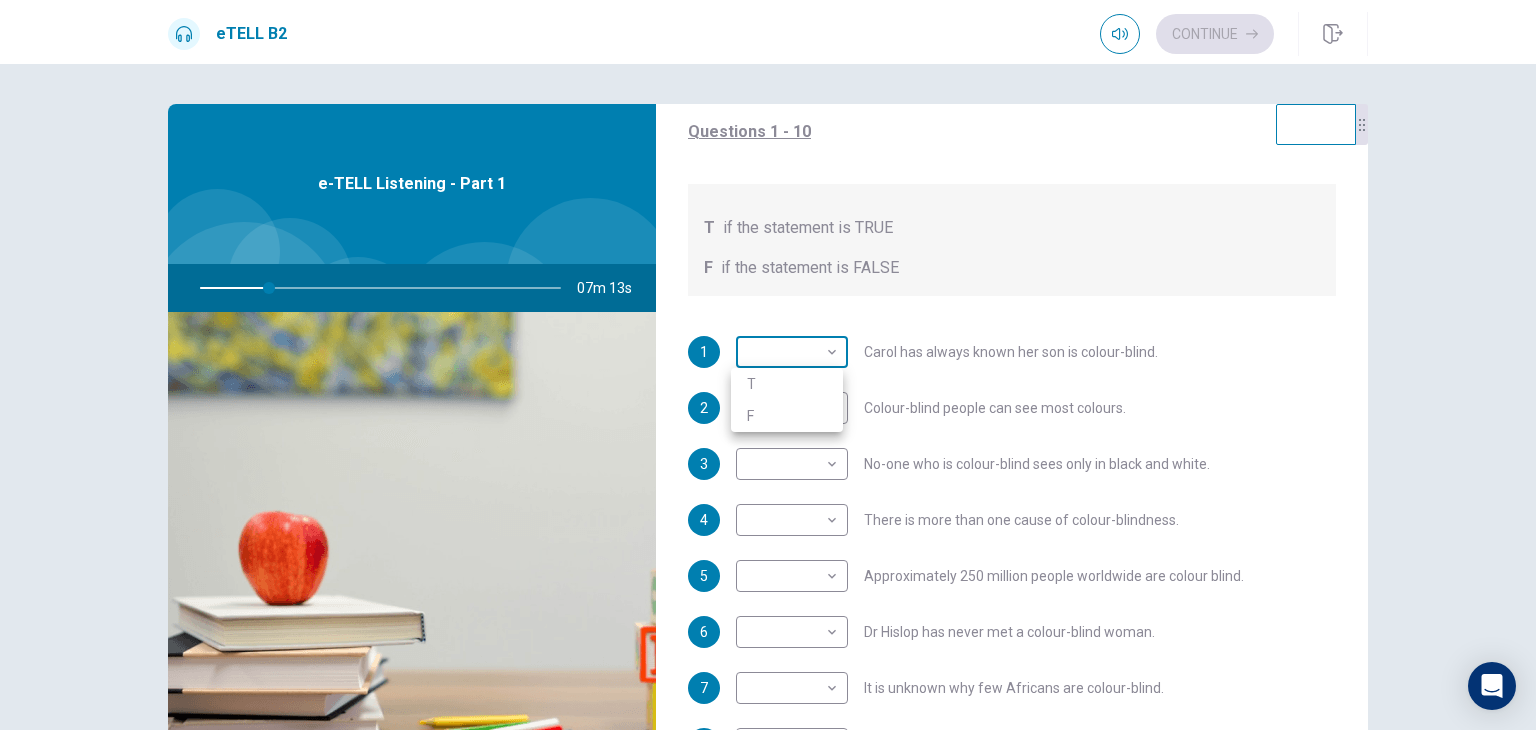 type 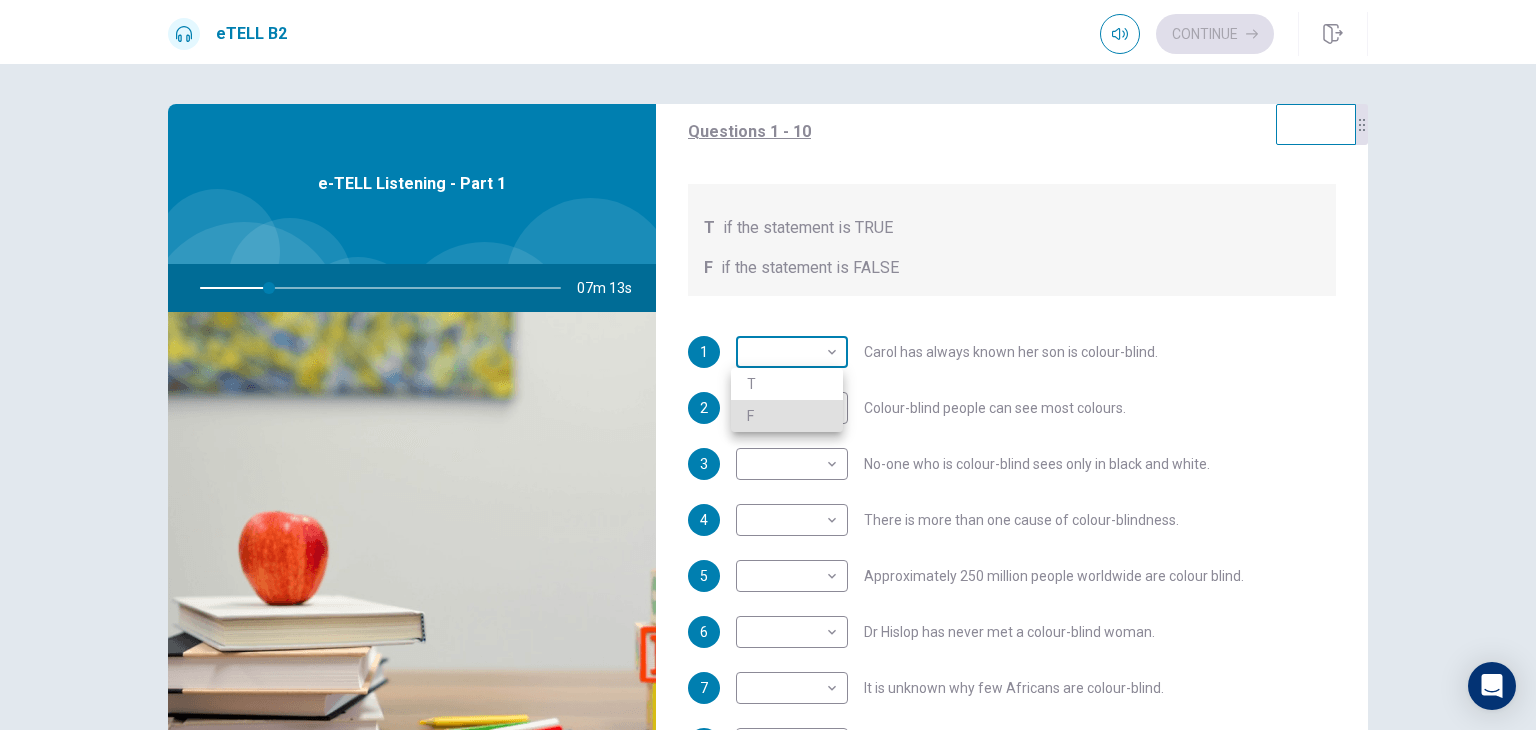 type 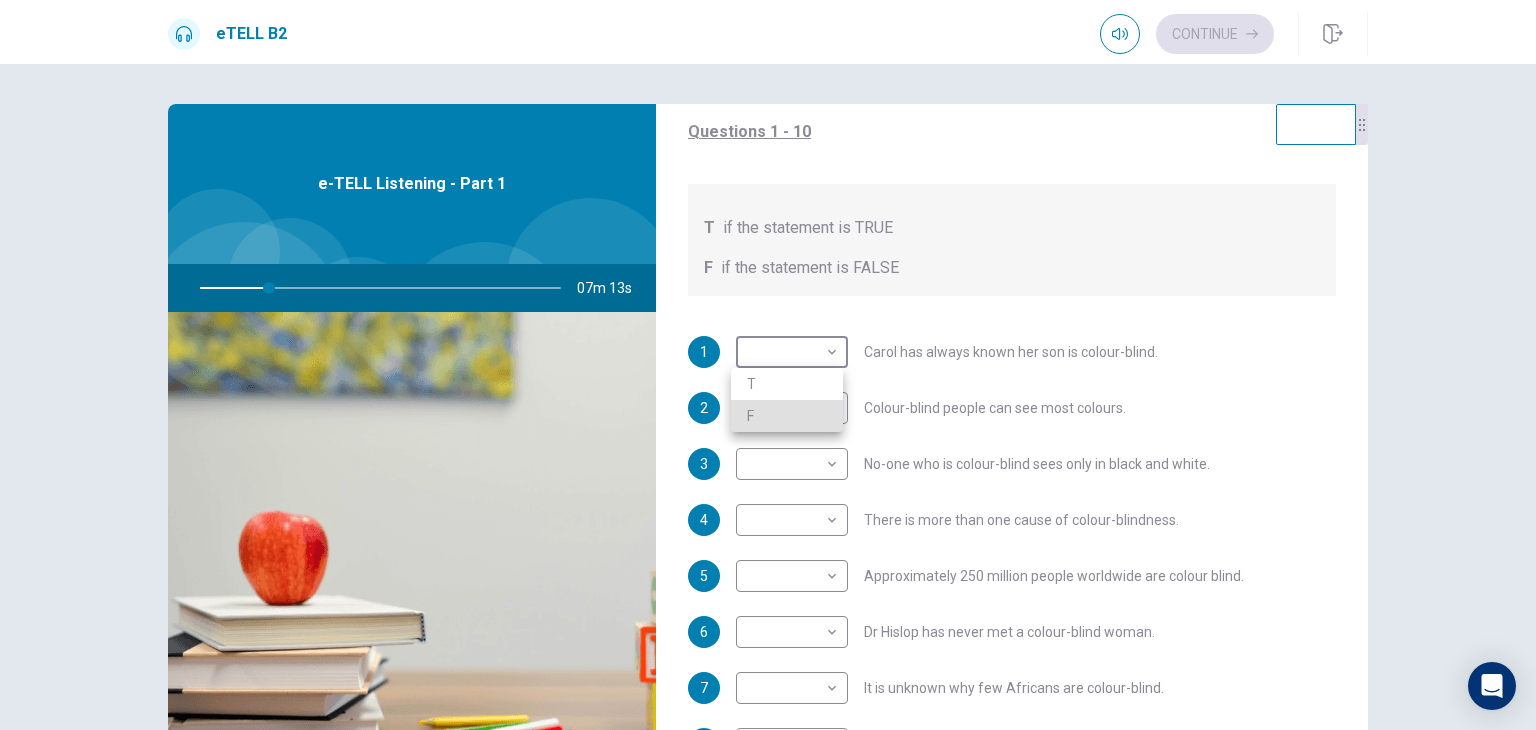 type on "**" 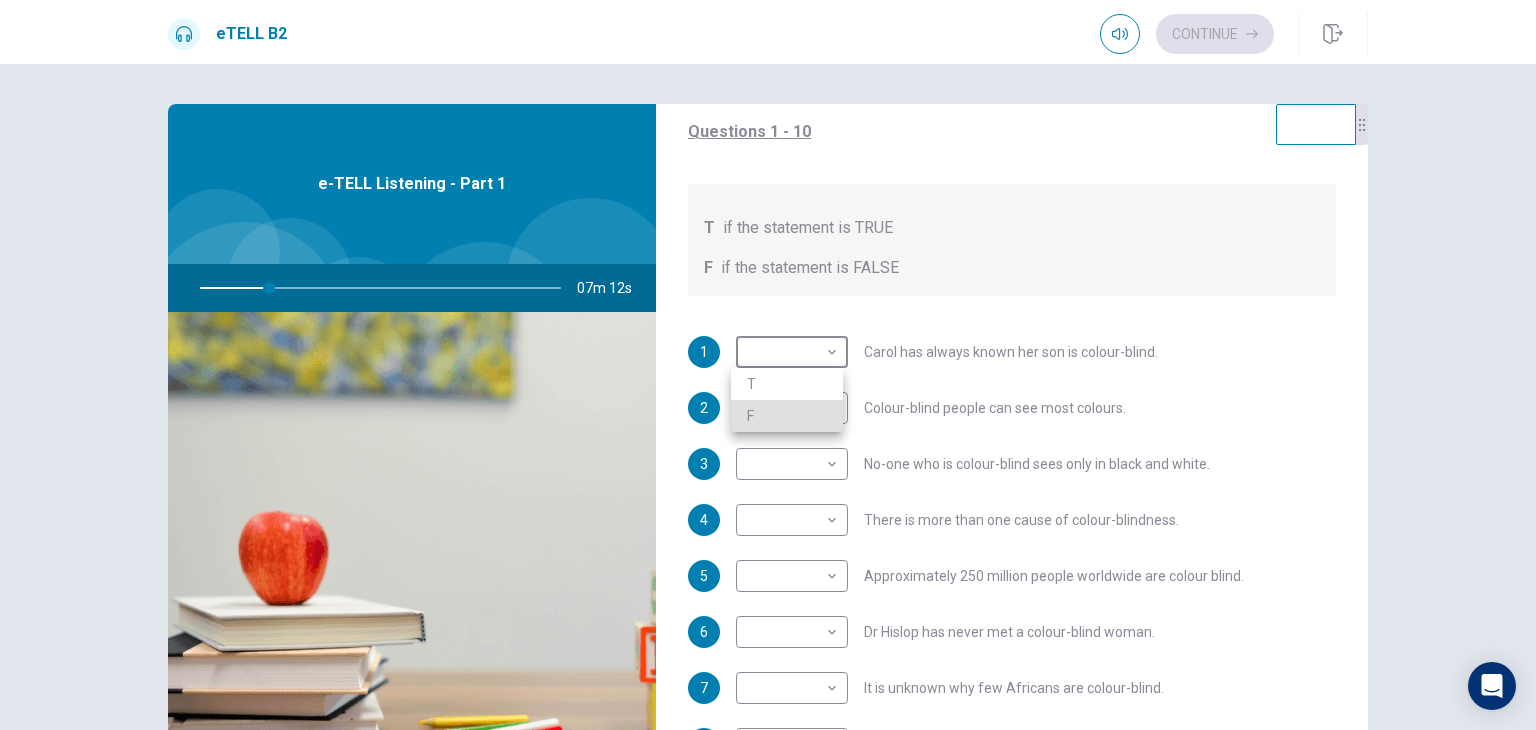 click on "F" at bounding box center (787, 416) 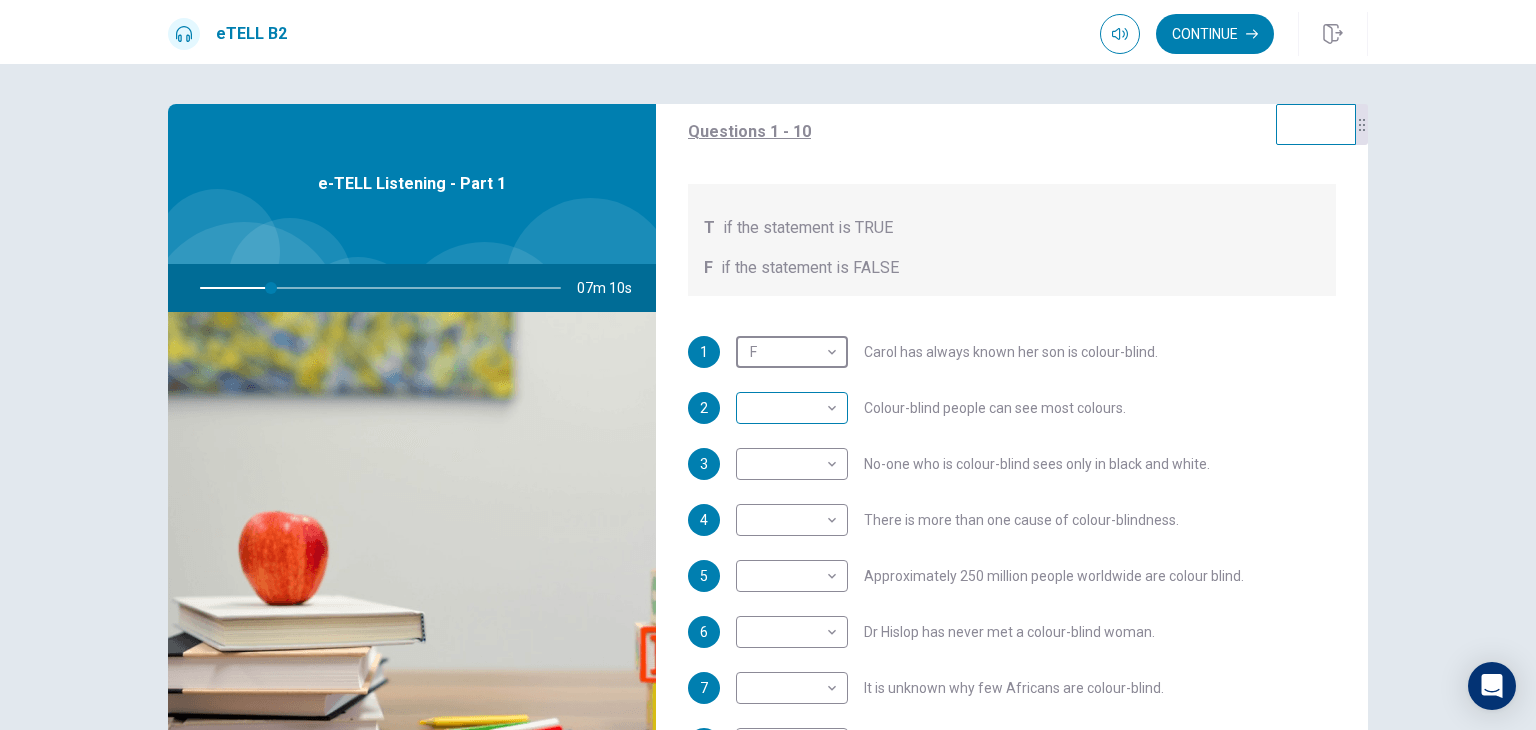 click on "This site uses cookies, as explained in our  Privacy Policy . If you agree to the use of cookies, please click the Accept button and continue to browse our site.   Privacy Policy Accept   eTELL B2 Continue Continue Question 1 For questions 1 – 10, mark each statement True (T) or False (F). You will hear Part One  TWICE.
You have one minute to read the questions for Part One.
Questions 1 - 10 T if the statement is TRUE F if the statement is FALSE 1 F * ​ [NAME] has always known her son is colour-blind. 2 ​ ​ Colour-blind people can see most colours. 3 ​ ​ No-one who is colour-blind sees only in black and white. 4 ​ ​ There is more than one cause of colour-blindness. 5 ​ ​ Approximately 250 million people worldwide are colour blind. 6 ​ ​ Dr [LAST] has never met a colour-blind woman. 7 ​ ​ It is unknown why few Africans are colour-blind. 8 ​ ​ Dr [LAST] believes colour-blindness does not limit job  choice.  9 ​ ​ Dr [LAST] says some colour-blind people have been cured. 10" at bounding box center [768, 365] 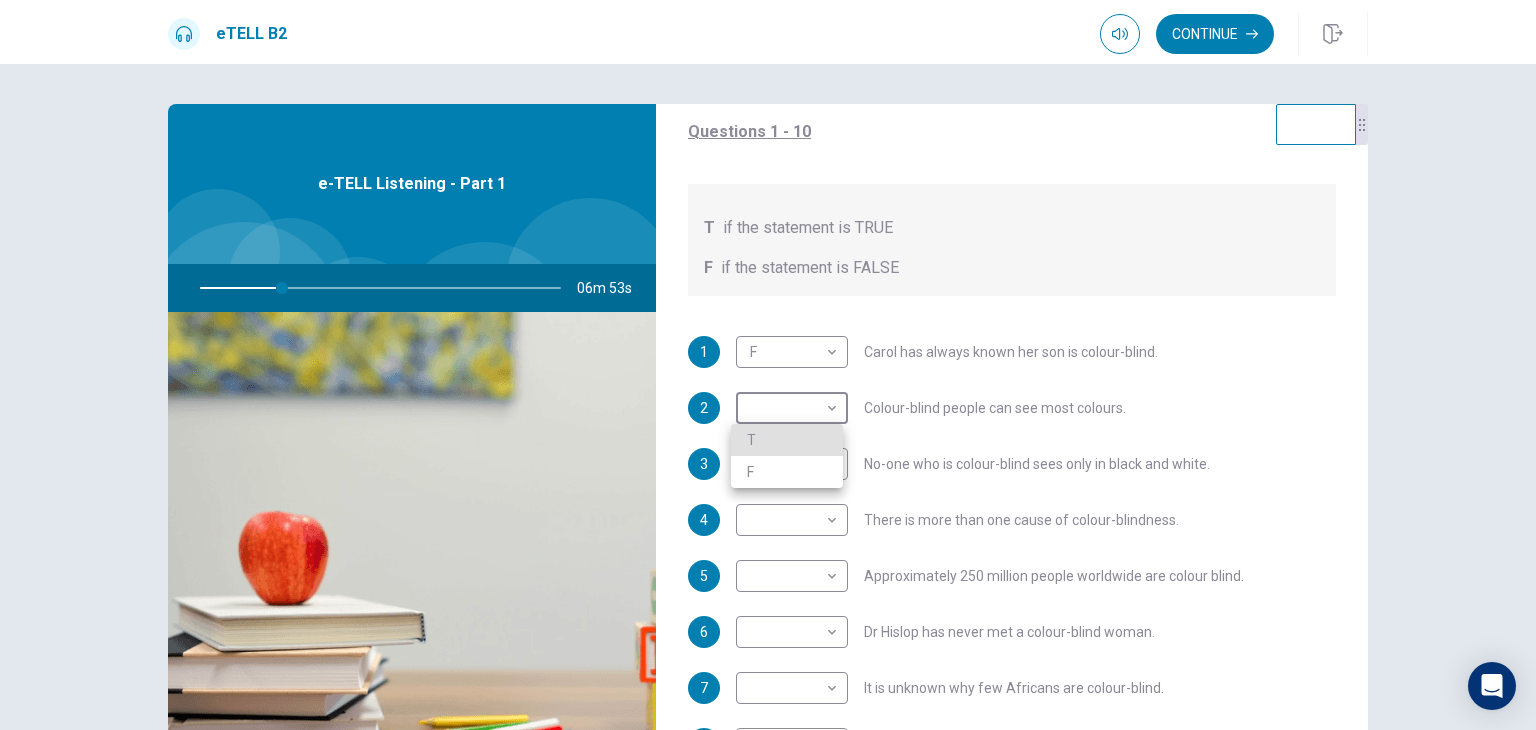 type on "**" 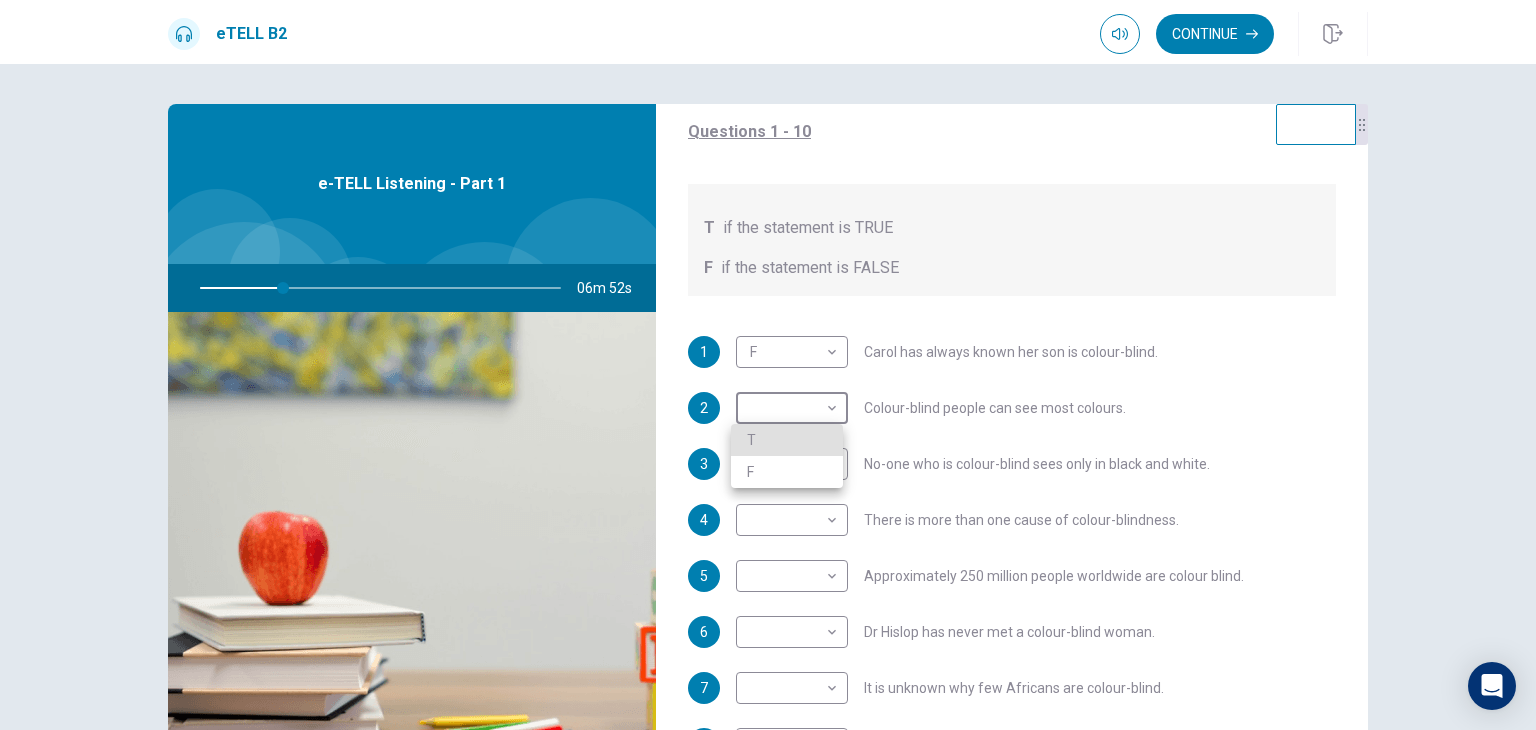 click on "T" at bounding box center (787, 440) 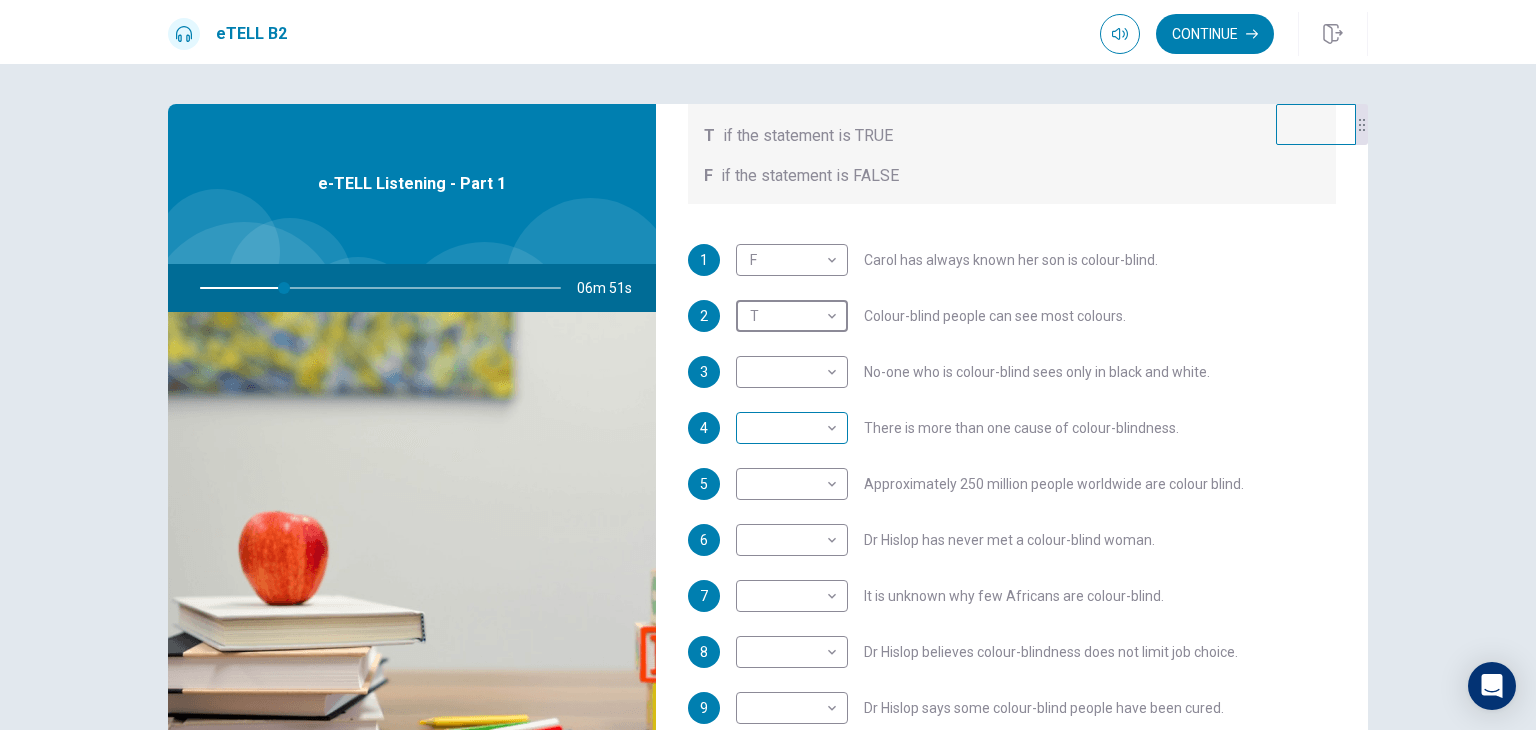 scroll, scrollTop: 300, scrollLeft: 0, axis: vertical 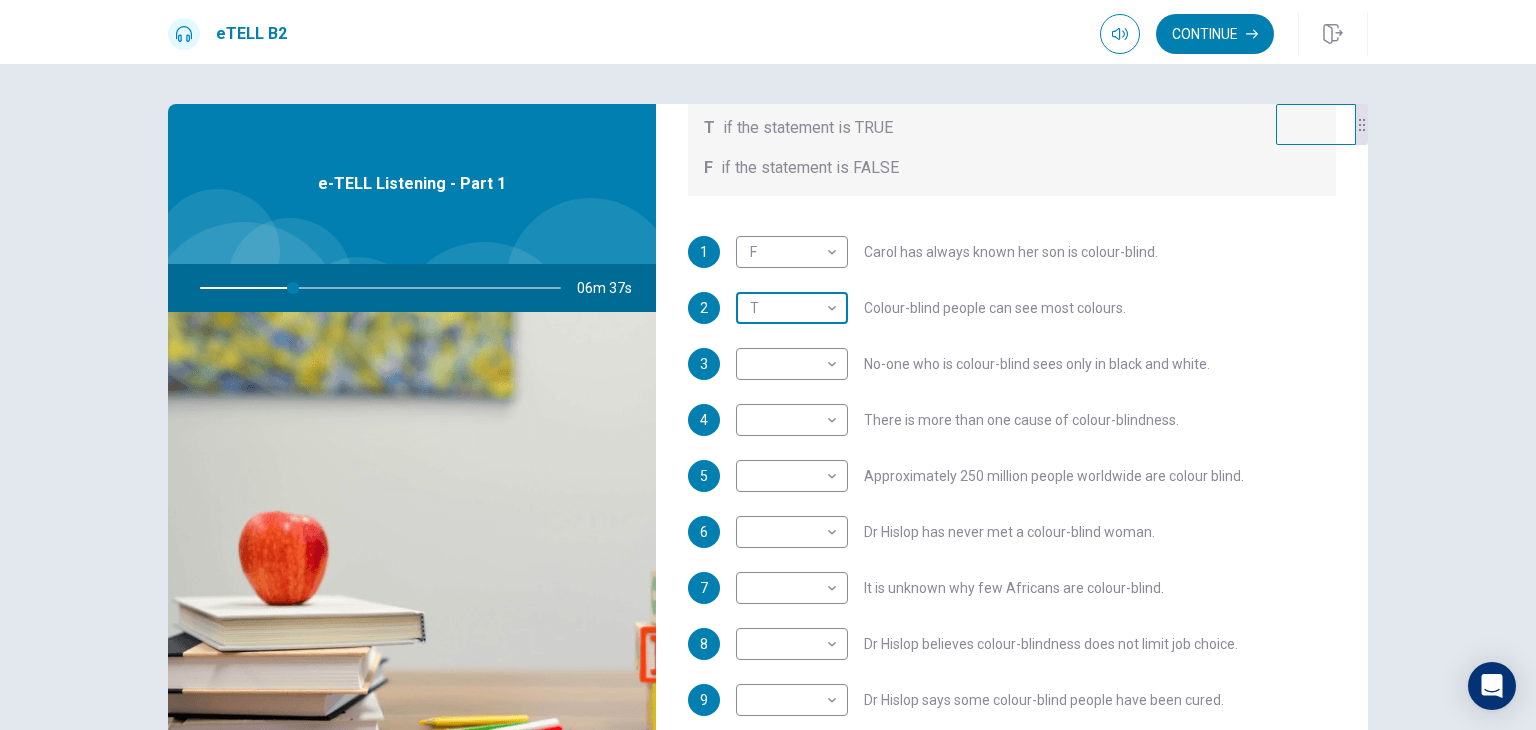 click on "This site uses cookies, as explained in our  Privacy Policy . If you agree to the use of cookies, please click the Accept button and continue to browse our site.   Privacy Policy Accept   eTELL B2 Continue Continue Question 1 For questions 1 – 10, mark each statement True (T) or False (F). You will hear Part One  TWICE.
You have one minute to read the questions for Part One.
Questions 1 - 10 T if the statement is TRUE F if the statement is FALSE 1 F * ​ Carol has always known her son is colour-blind. 2 T * ​ Colour-blind people can see most colours. 3 ​ ​ No-one who is colour-blind sees only in black and white. 4 ​ ​ There is more than one cause of colour-blindness. 5 ​ ​ Approximately 250 million people worldwide are colour blind. 6 ​ ​ Dr Hislop has never met a colour-blind woman. 7 ​ ​ It is unknown why few Africans are colour-blind. 8 ​ ​ Dr Hislop believes colour-blindness does not limit job  choice.  9 ​ ​ Dr Hislop says some colour-blind people have been cured. 10" at bounding box center [768, 365] 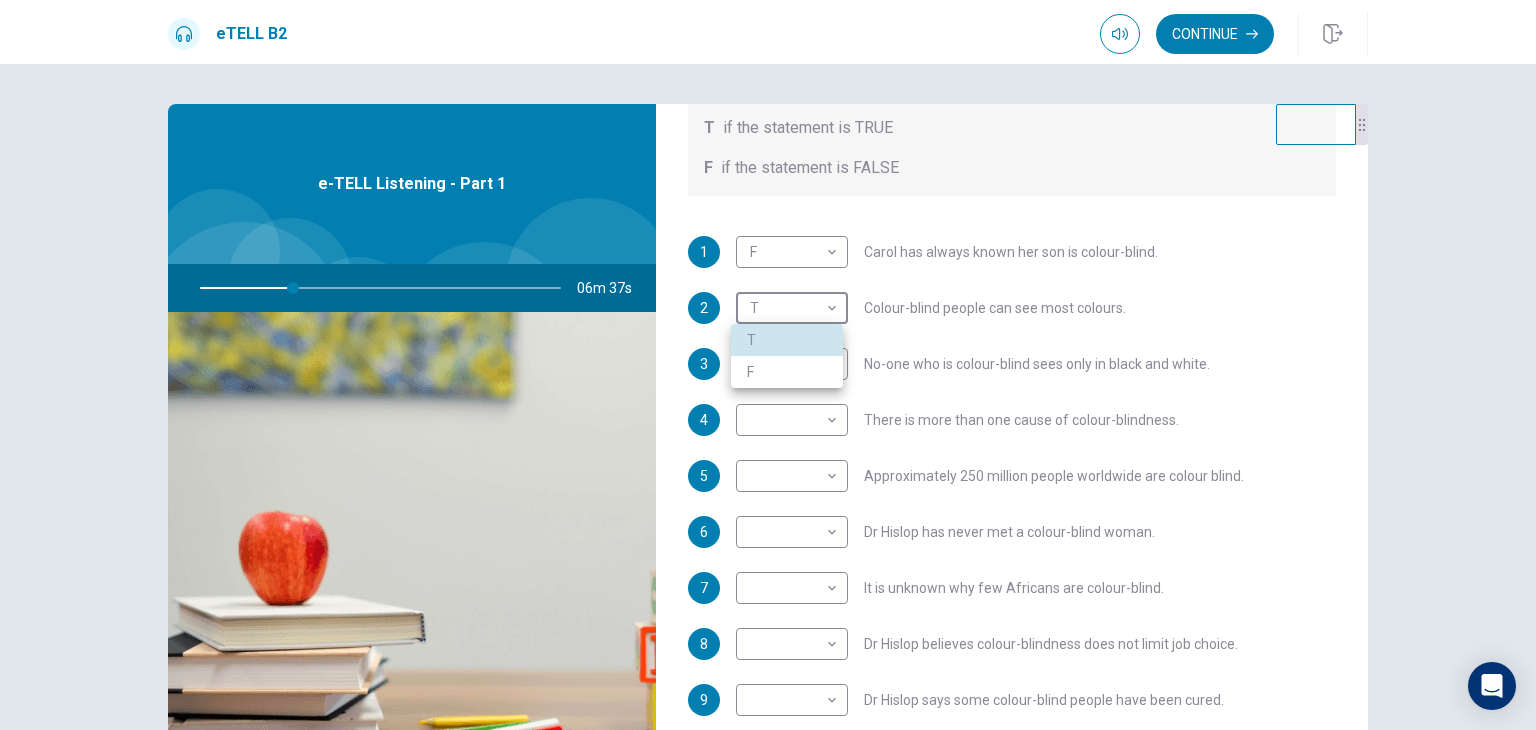type on "**" 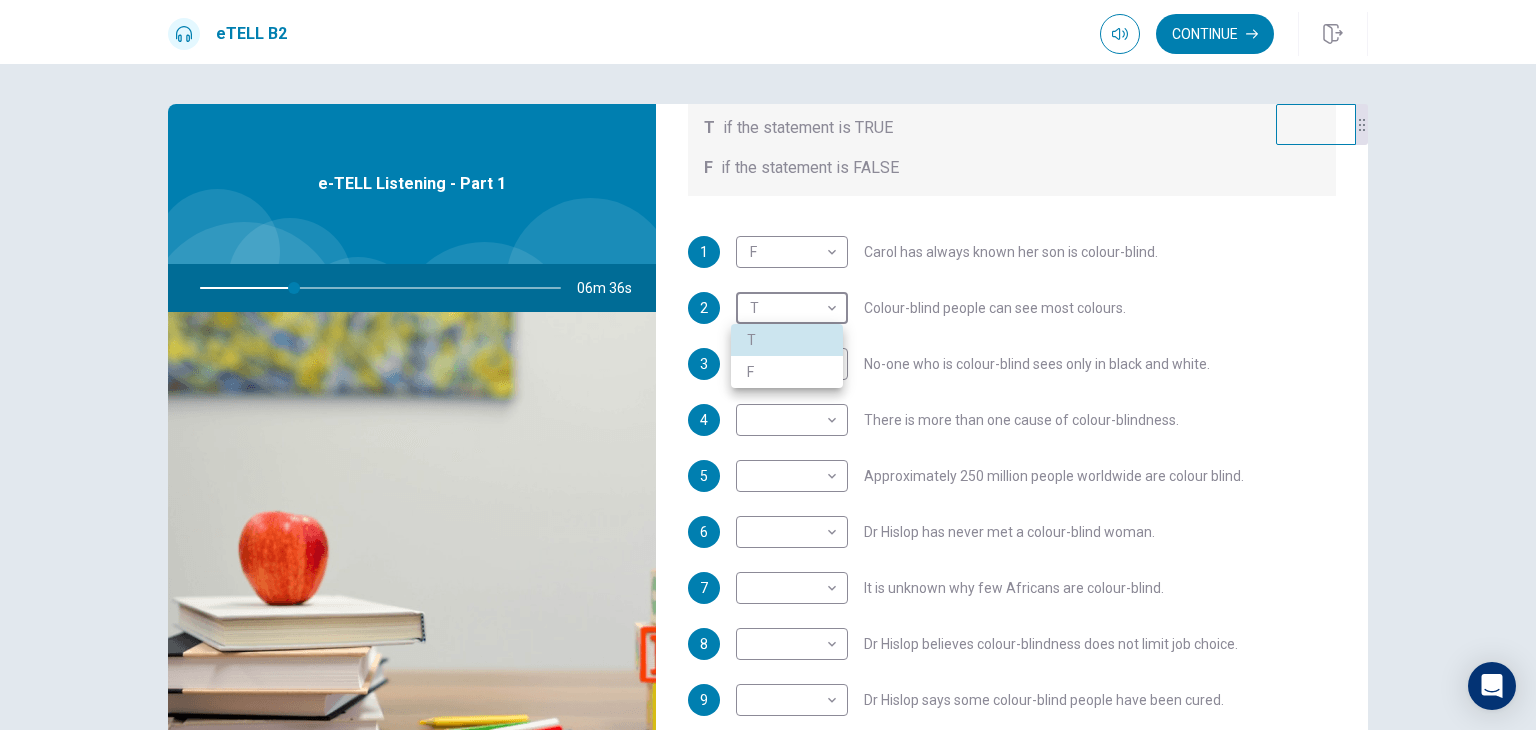 click on "F" at bounding box center (787, 372) 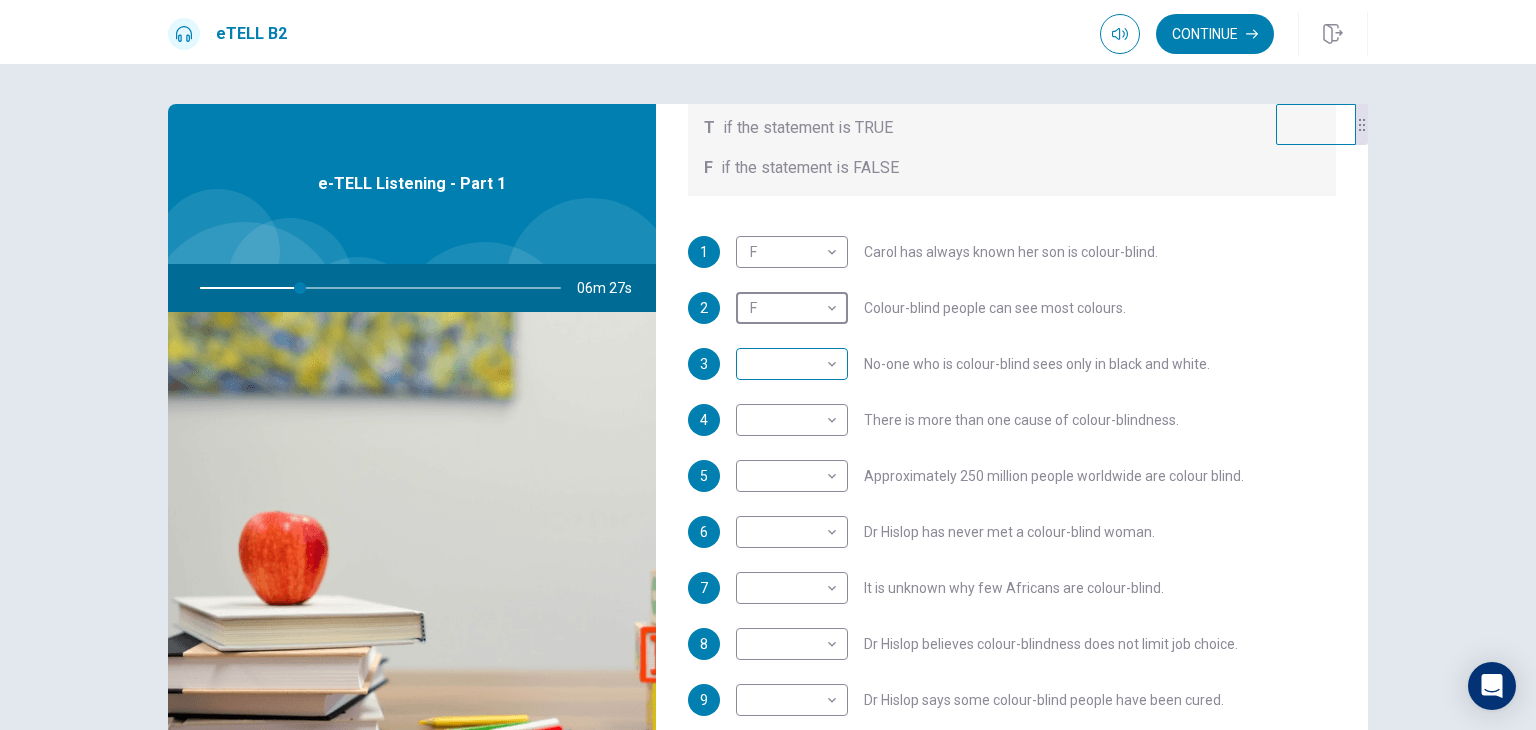 click on "This site uses cookies, as explained in our  Privacy Policy . If you agree to the use of cookies, please click the Accept button and continue to browse our site.   Privacy Policy Accept   eTELL B2 Continue Continue Question 1 For questions 1 – 10, mark each statement True (T) or False (F). You will hear Part One  TWICE.
You have one minute to read the questions for Part One.
Questions 1 - 10 T if the statement is TRUE F if the statement is FALSE 1 F * ​ Carol has always known her son is colour-blind. 2 F * ​ Colour-blind people can see most colours. 3 ​ ​ No-one who is colour-blind sees only in black and white. 4 ​ ​ There is more than one cause of colour-blindness. 5 ​ ​ Approximately 250 million people worldwide are colour blind. 6 ​ ​ Dr Hislop has never met a colour-blind woman. 7 ​ ​ It is unknown why few Africans are colour-blind. 8 ​ ​ Dr Hislop believes colour-blindness does not limit job  choice.  9 ​ ​ Dr Hislop says some colour-blind people have been cured. 10" at bounding box center (768, 365) 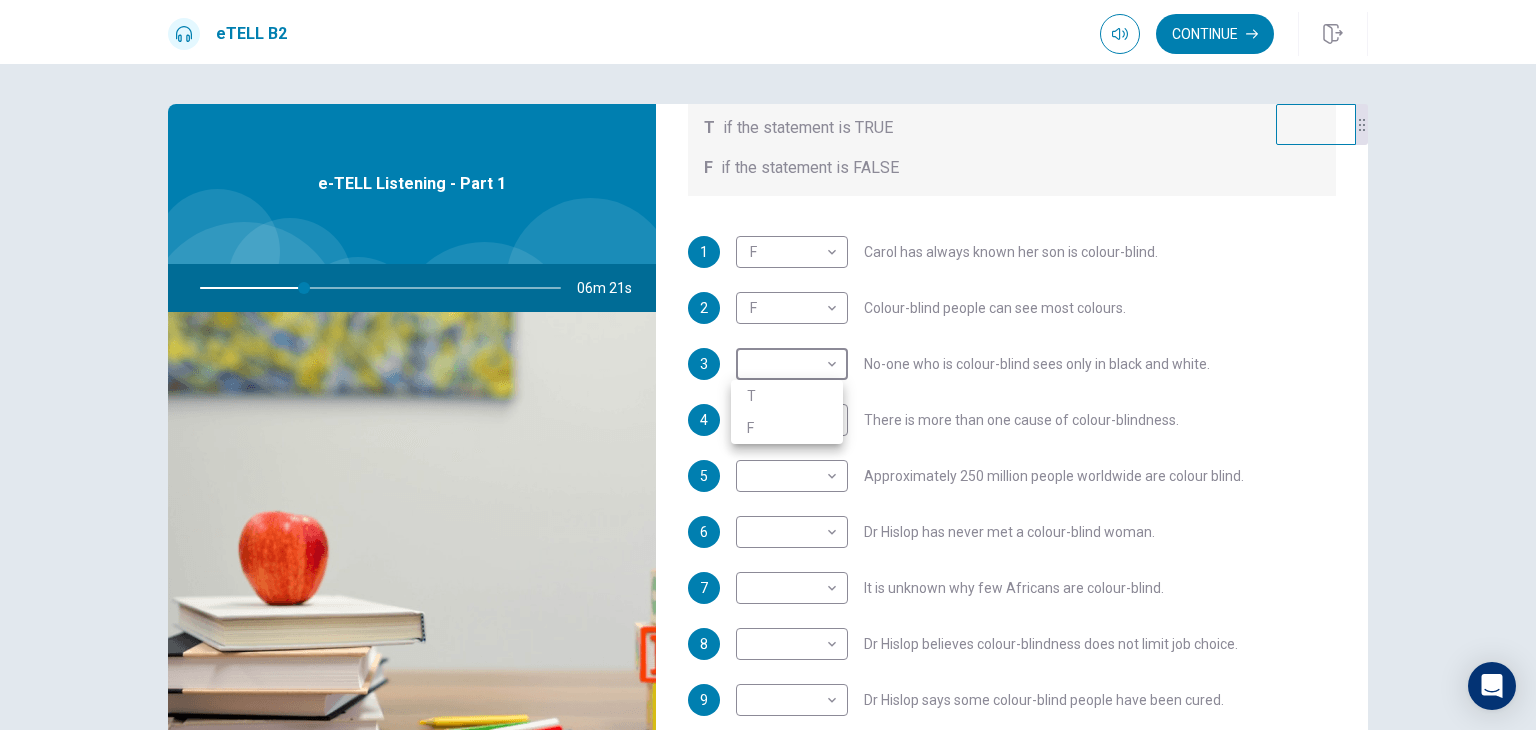 type on "**" 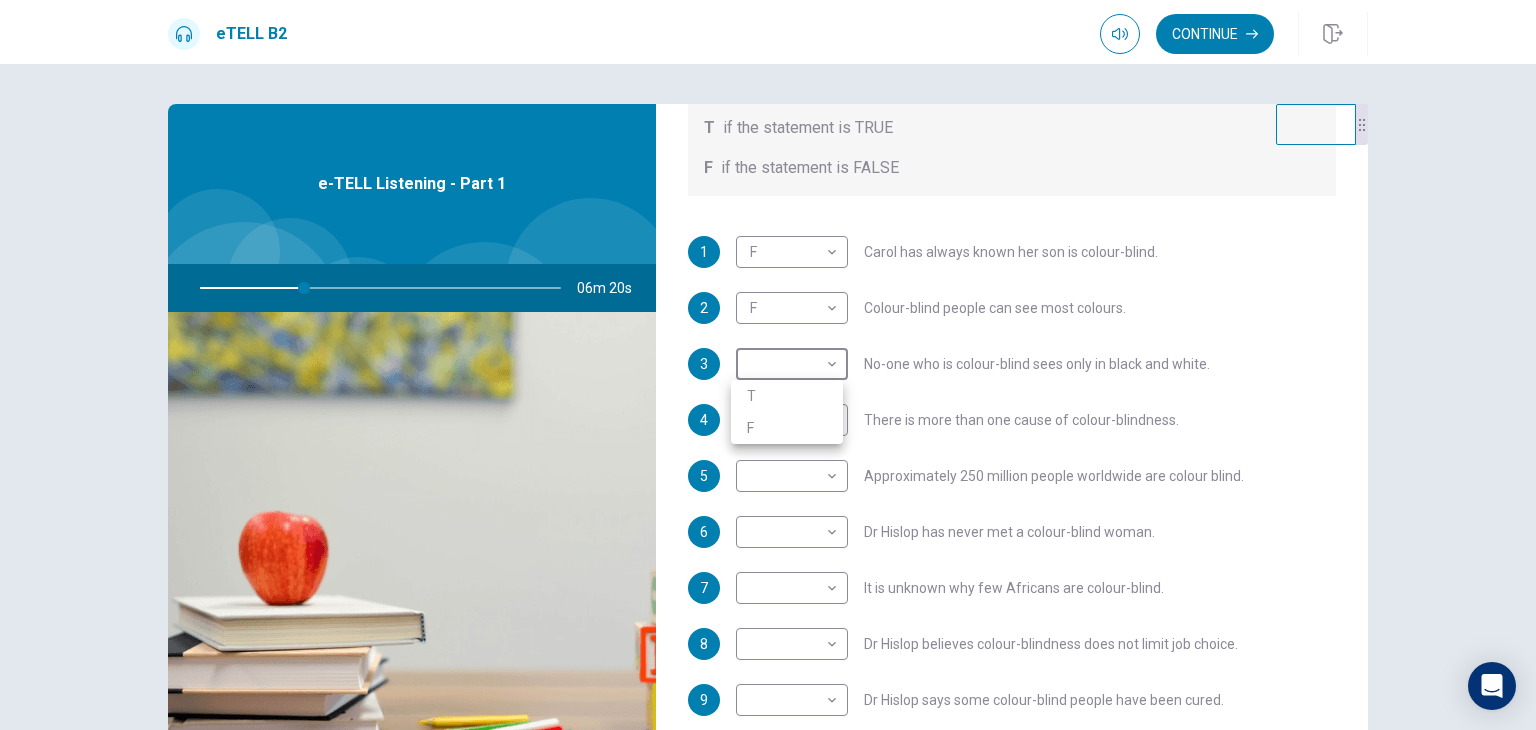 click on "F" at bounding box center [787, 428] 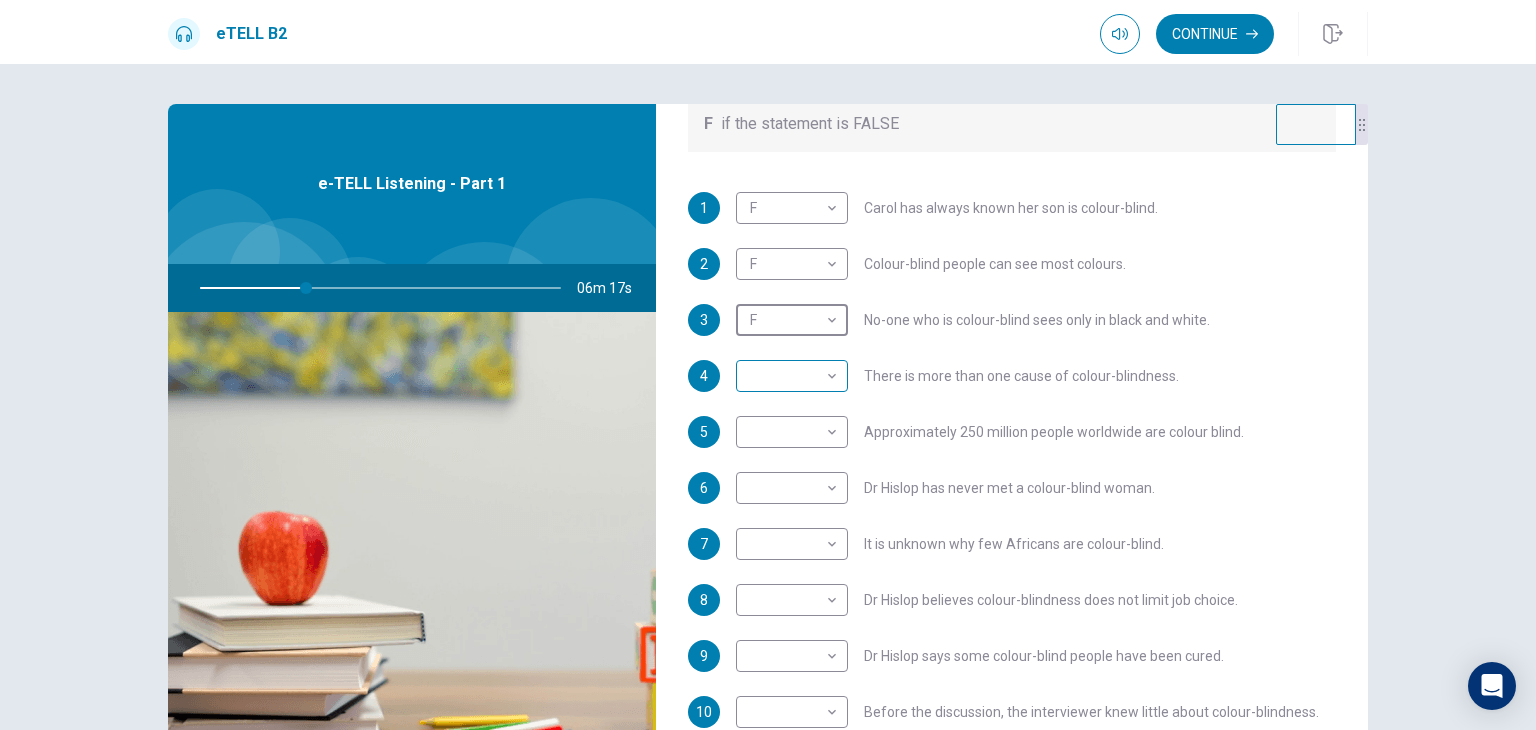 scroll, scrollTop: 352, scrollLeft: 0, axis: vertical 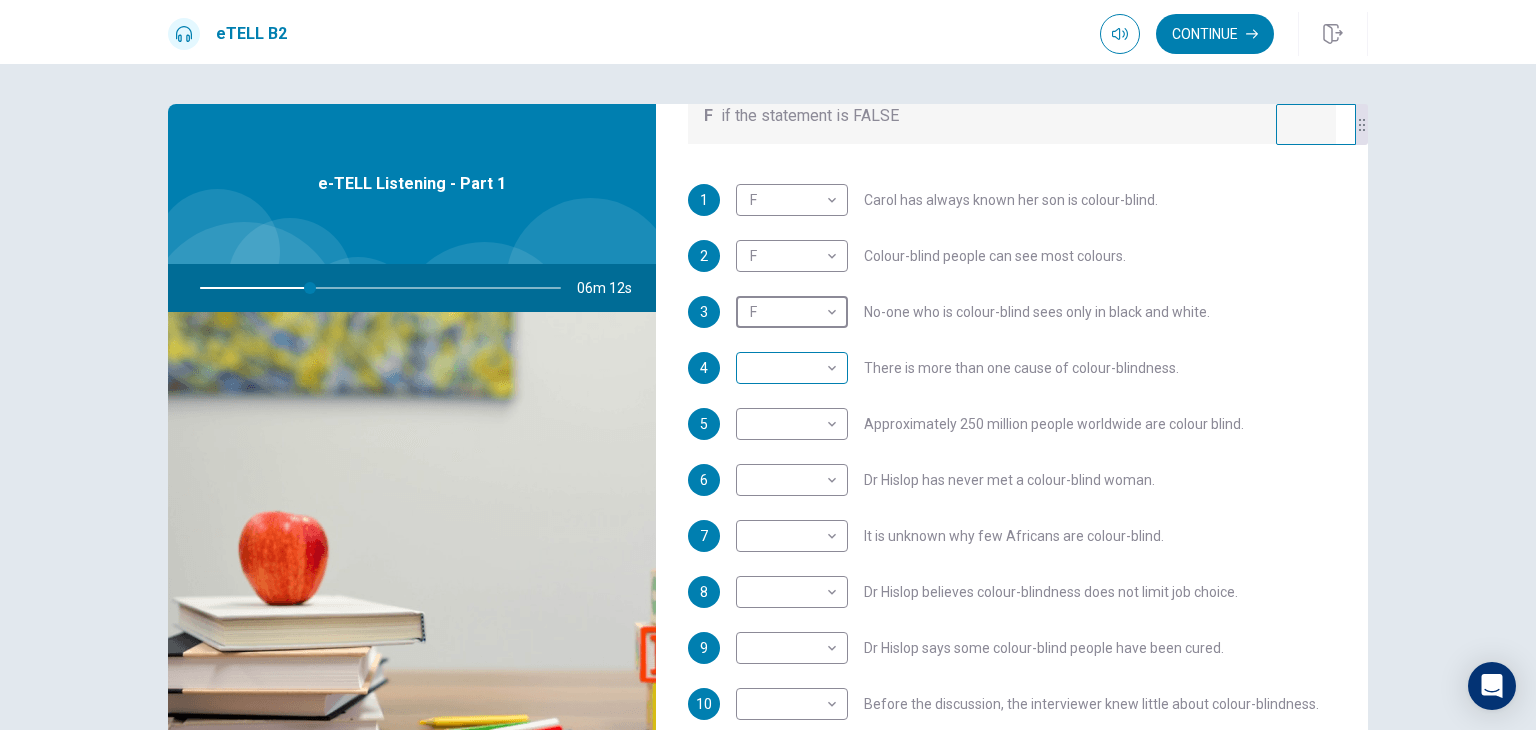 click on "This site uses cookies, as explained in our  Privacy Policy . If you agree to the use of cookies, please click the Accept button and continue to browse our site.   Privacy Policy Accept   eTELL B2 Continue Continue Question 1 For questions 1 – 10, mark each statement True (T) or False (F). You will hear Part One  TWICE.
You have one minute to read the questions for Part One.
Questions 1 - 10 T if the statement is TRUE F if the statement is FALSE 1 F * ​ [NAME] has always known her son is colour-blind. 2 F * ​ Colour-blind people can see most colours. 3 F * ​ No-one who is colour-blind sees only in black and white. 4 ​ ​ There is more than one cause of colour-blindness. 5 ​ ​ Approximately 250 million people worldwide are colour blind. 6 ​ ​ Dr [LAST] has never met a colour-blind woman. 7 ​ ​ It is unknown why few Africans are colour-blind. 8 ​ ​ Dr [LAST] believes colour-blindness does not limit job  choice.  9 ​ ​ Dr [LAST] says some colour-blind people have been cured. 10" at bounding box center [768, 365] 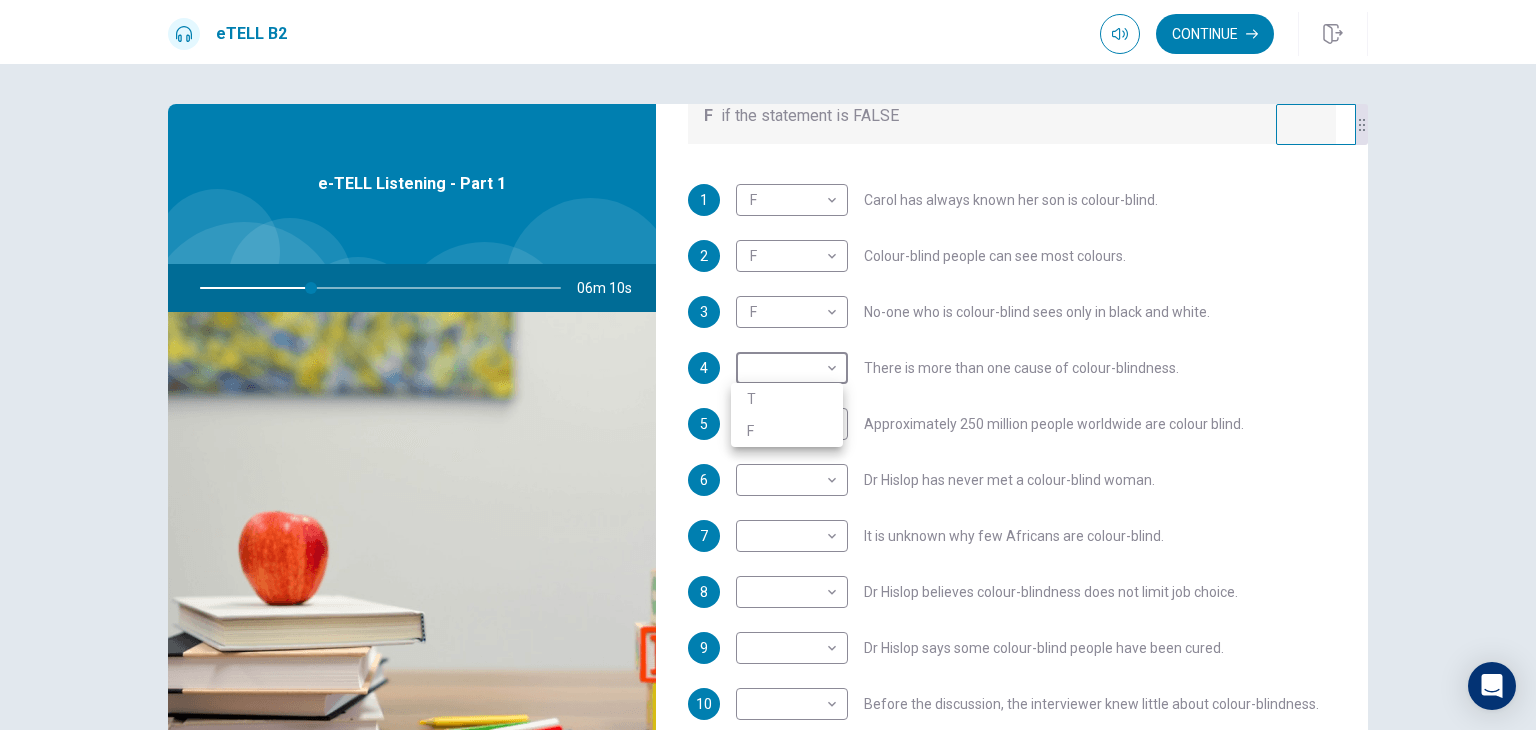type on "**" 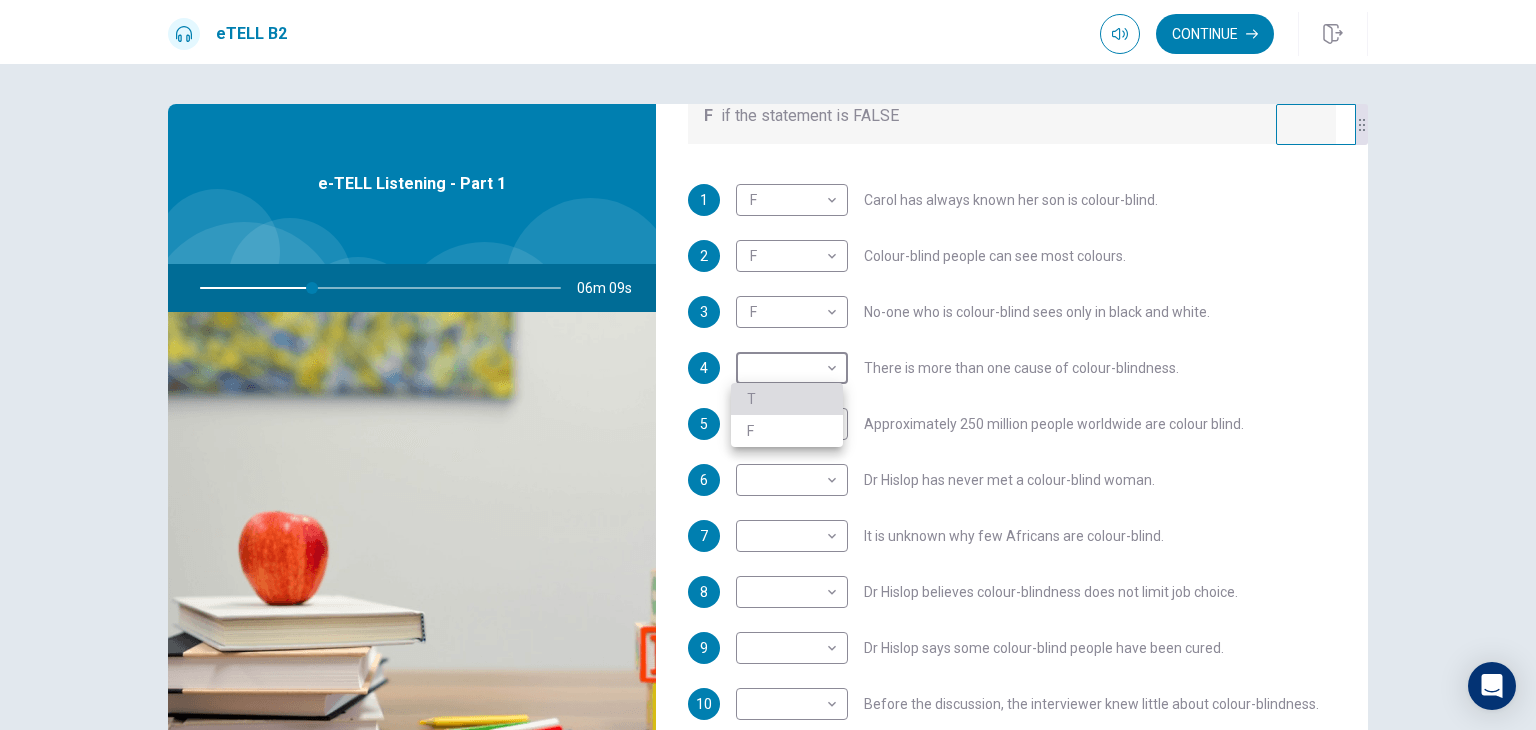 click on "T" at bounding box center (787, 399) 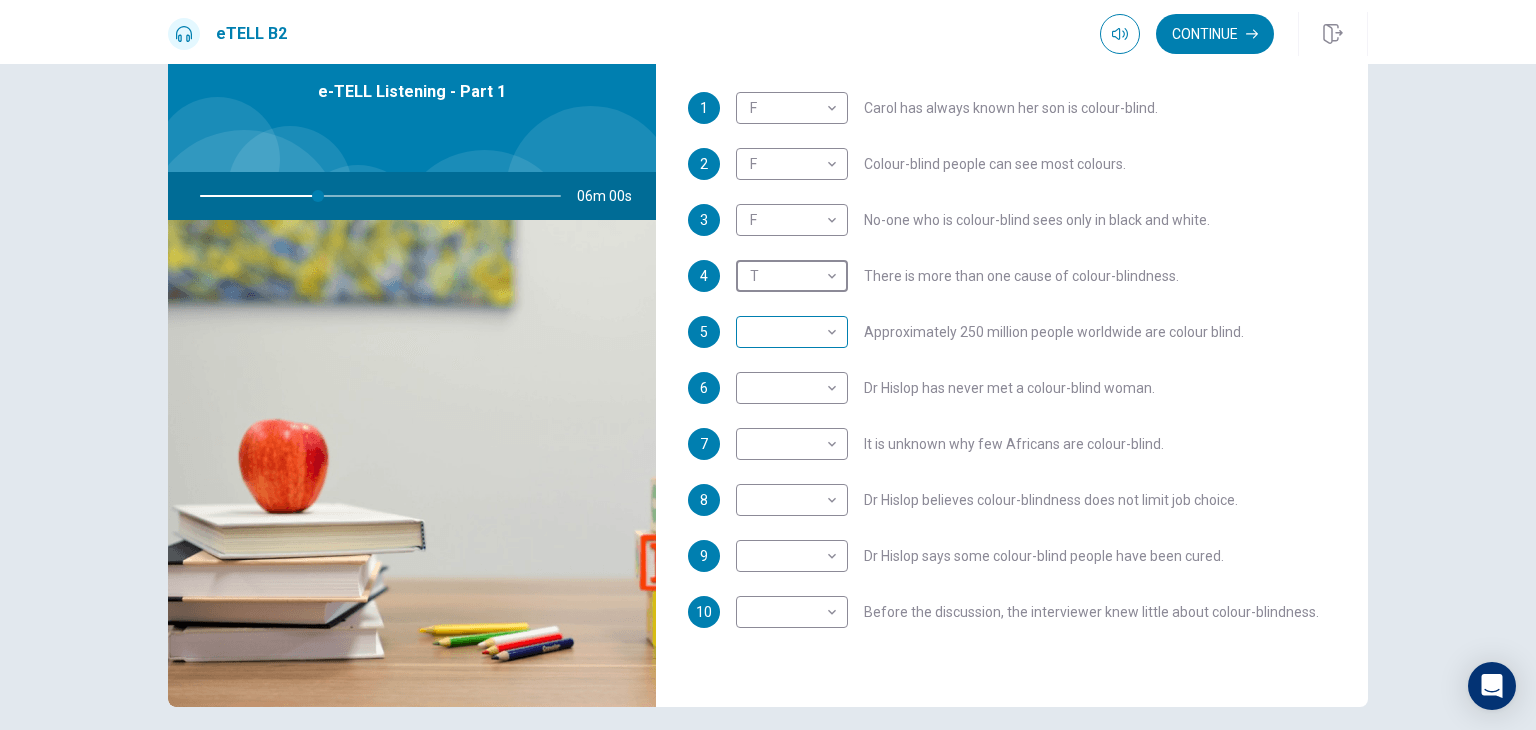 scroll, scrollTop: 100, scrollLeft: 0, axis: vertical 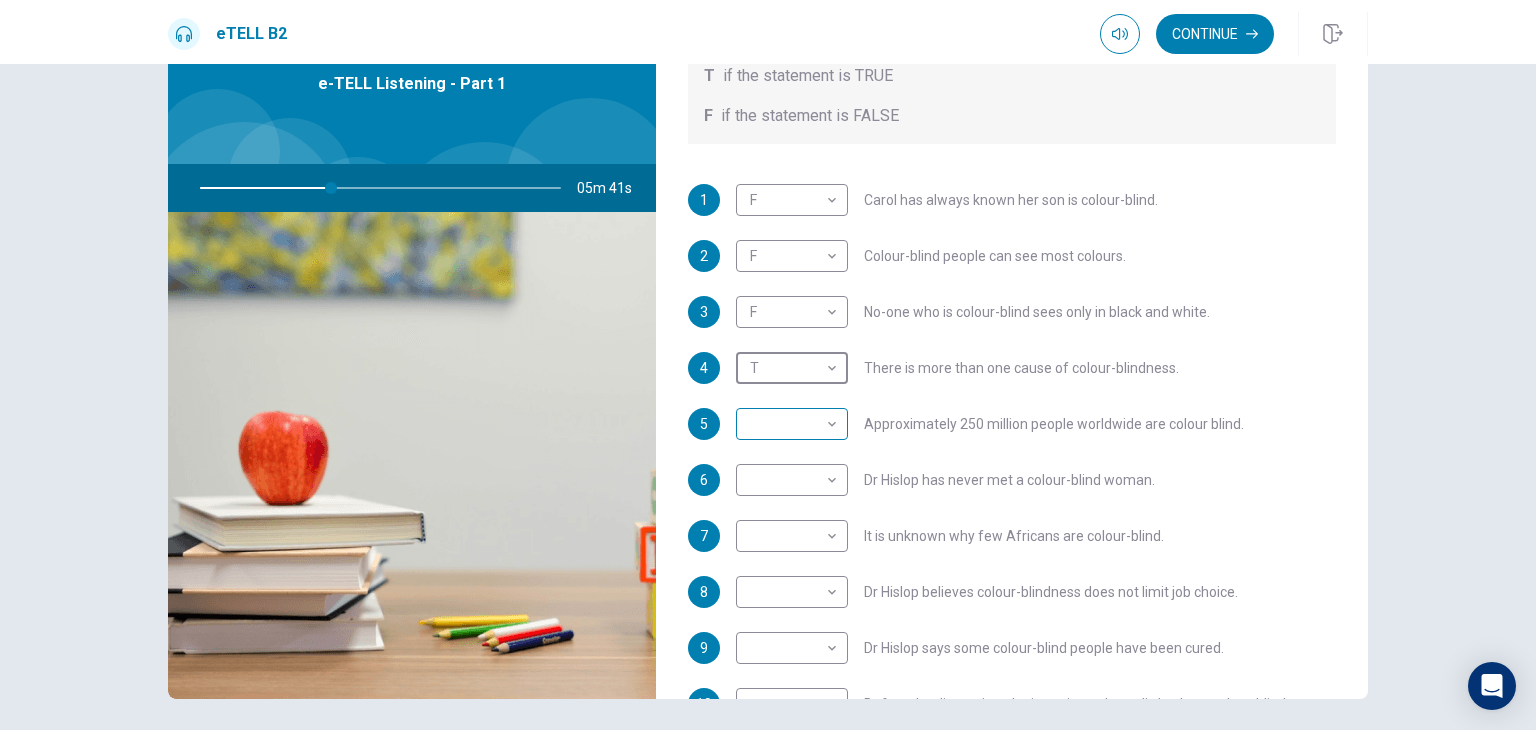 click on "This site uses cookies, as explained in our  Privacy Policy . If you agree to the use of cookies, please click the Accept button and continue to browse our site.   Privacy Policy Accept   eTELL B2 Continue Continue Question 1 For questions 1 – 10, mark each statement True (T) or False (F). You will hear Part One  TWICE.
You have one minute to read the questions for Part One.
Questions 1 - 10 T if the statement is TRUE F if the statement is FALSE 1 F * ​ [NAME] has always known her son is colour-blind. 2 F * ​ Colour-blind people can see most colours. 3 F * ​ No-one who is colour-blind sees only in black and white. 4 T * ​ There is more than one cause of colour-blindness. 5 ​ ​ Approximately 250 million people worldwide are colour blind. 6 ​ ​ Dr [LAST] has never met a colour-blind woman. 7 ​ ​ It is unknown why few Africans are colour-blind. 8 ​ ​ Dr [LAST] believes colour-blindness does not limit job  choice.  9 ​ ​ Dr [LAST] says some colour-blind people have been cured. 10" at bounding box center [768, 365] 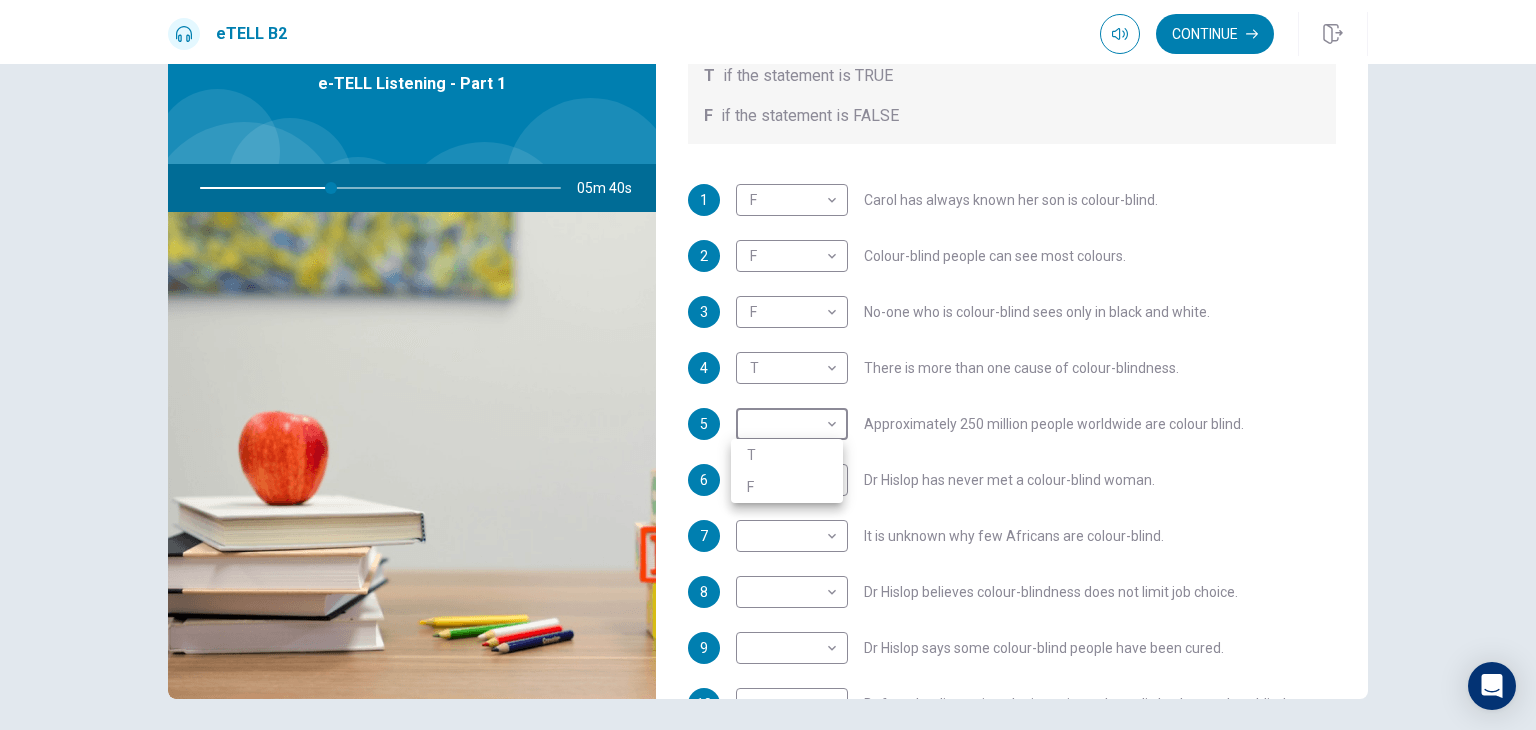 type on "**" 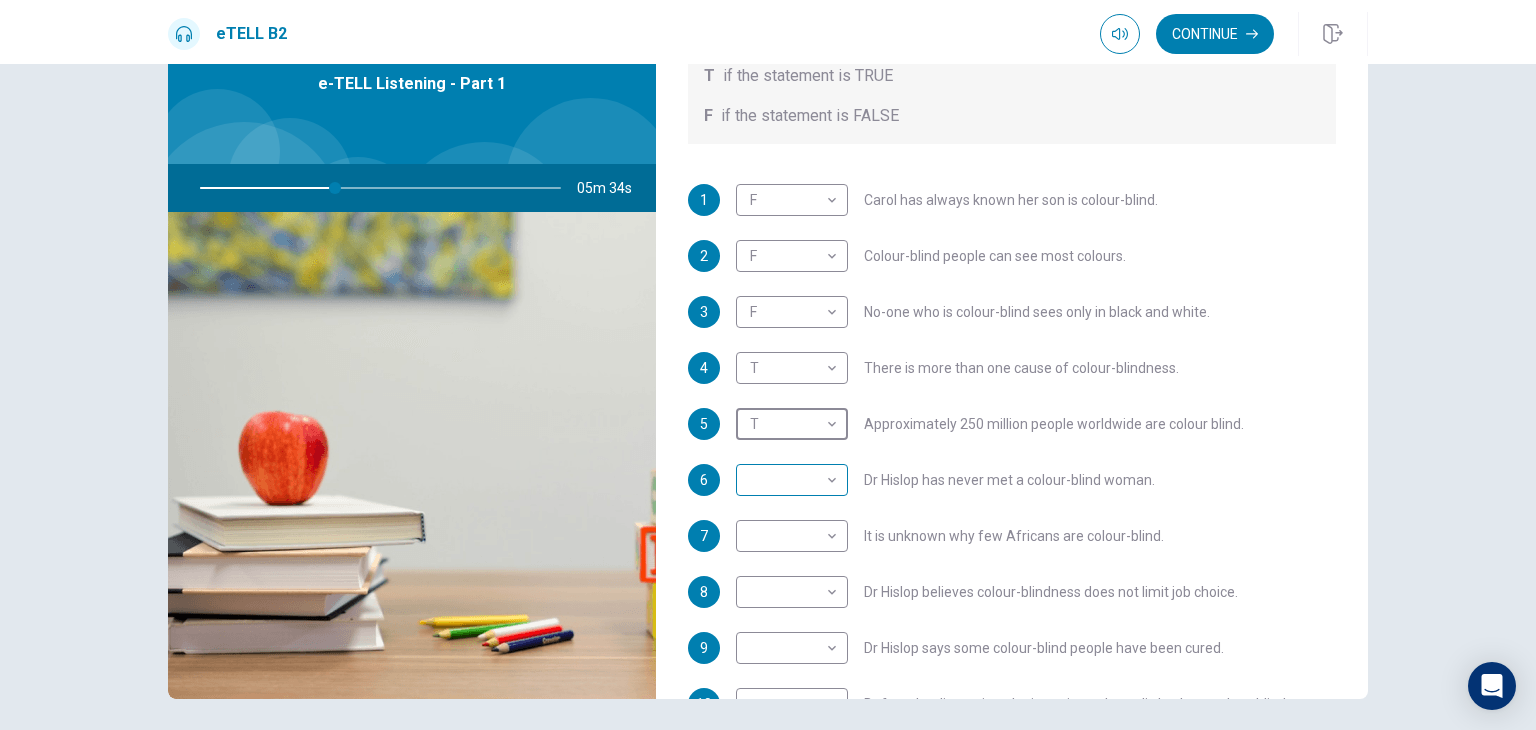 click on "This site uses cookies, as explained in our  Privacy Policy . If you agree to the use of cookies, please click the Accept button and continue to browse our site.   Privacy Policy Accept   eTELL B2 Continue Continue Question 1 For questions 1 – 10, mark each statement True (T) or False (F). You will hear Part One  TWICE.
You have one minute to read the questions for Part One.
Questions 1 - 10 T if the statement is TRUE F if the statement is FALSE 1 F * ​ [NAME] has always known her son is colour-blind. 2 F * ​ Colour-blind people can see most colours. 3 F * ​ No-one who is colour-blind sees only in black and white. 4 T * ​ There is more than one cause of colour-blindness. 5 T * ​ Approximately 250 million people worldwide are colour blind. 6 ​ ​ Dr [LAST] has never met a colour-blind woman. 7 ​ ​ It is unknown why few Africans are colour-blind. 8 ​ ​ Dr [LAST] believes colour-blindness does not limit job  choice.  9 ​ ​ Dr [LAST] says some colour-blind people have been cured. 10" at bounding box center [768, 365] 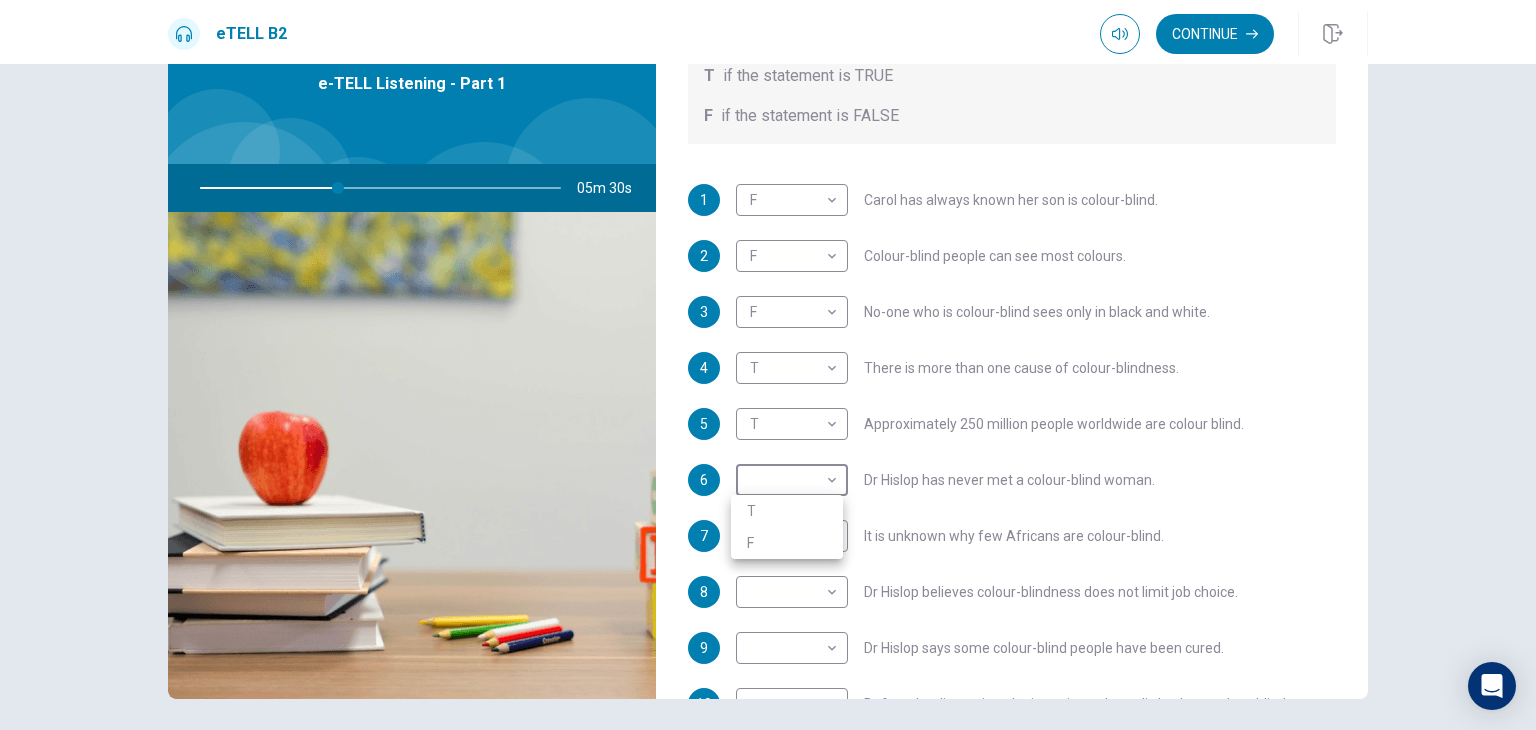 type on "**" 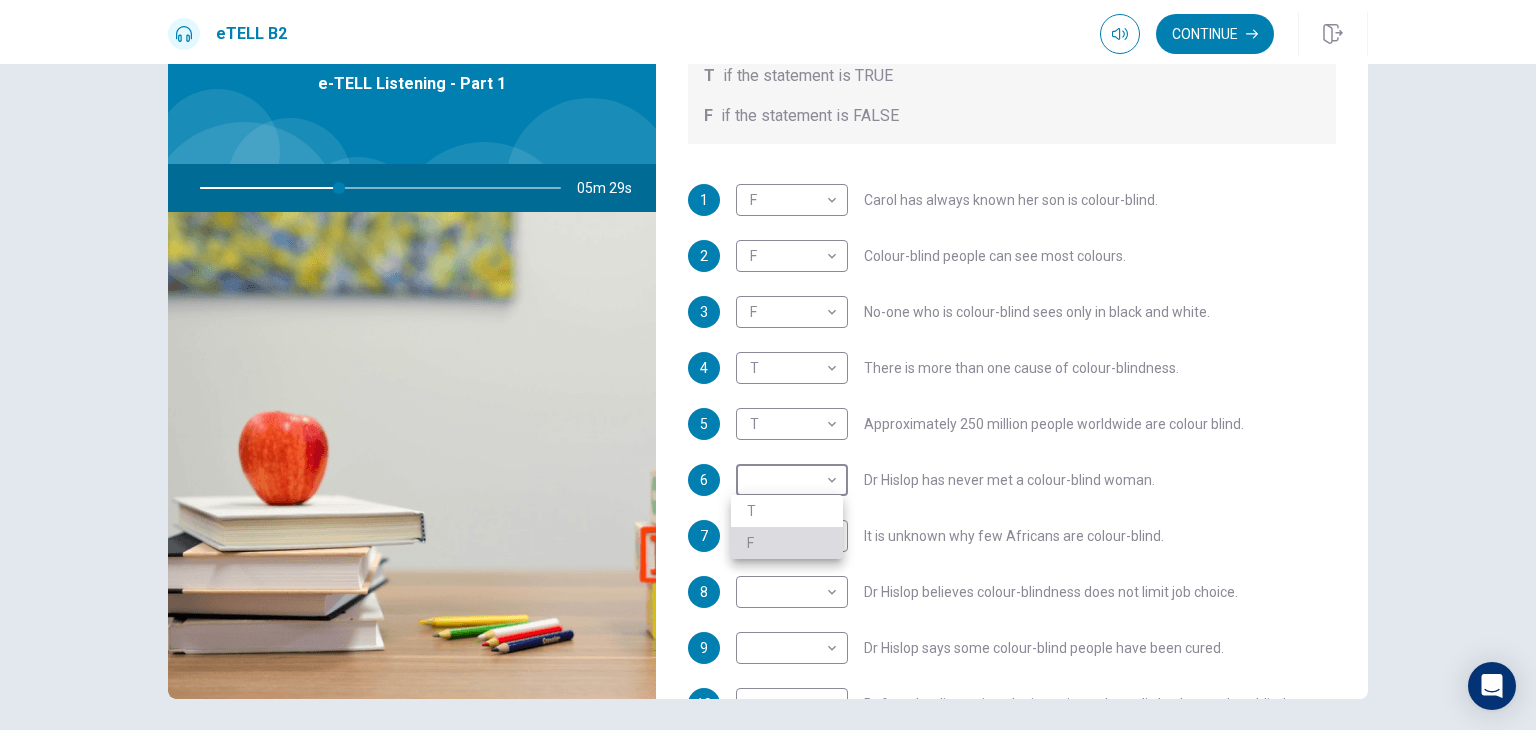 click on "F" at bounding box center (787, 543) 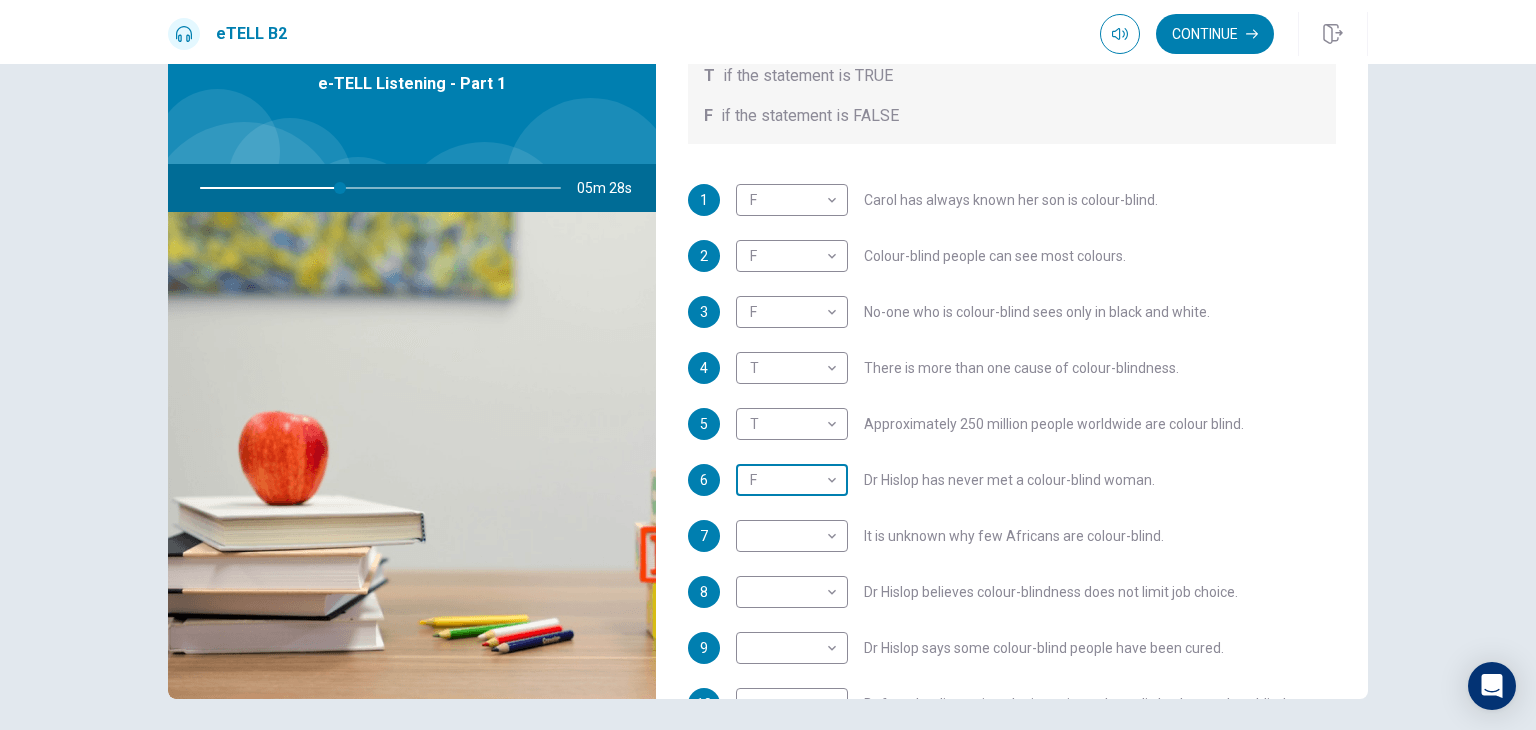 click on "This site uses cookies, as explained in our  Privacy Policy . If you agree to the use of cookies, please click the Accept button and continue to browse our site.   Privacy Policy Accept   eTELL B2 Continue Continue Question 1 For questions 1 – 10, mark each statement True (T) or False (F). You will hear Part One  TWICE.
You have one minute to read the questions for Part One.
Questions 1 - 10 T if the statement is TRUE F if the statement is FALSE 1 F * ​ Carol has always known her son is colour-blind. 2 F * ​ Colour-blind people can see most colours. 3 F * ​ No-one who is colour-blind sees only in black and white. 4 T * ​ There is more than one cause of colour-blindness. 5 T * ​ Approximately 250 million people worldwide are colour blind. 6 F * ​ Dr Hislop has never met a colour-blind woman. 7 ​ ​ It is unknown why few Africans are colour-blind. 8 ​ ​ Dr Hislop believes colour-blindness does not limit job  choice.  9 ​ ​ Dr Hislop says some colour-blind people have been cured. 10" at bounding box center (768, 365) 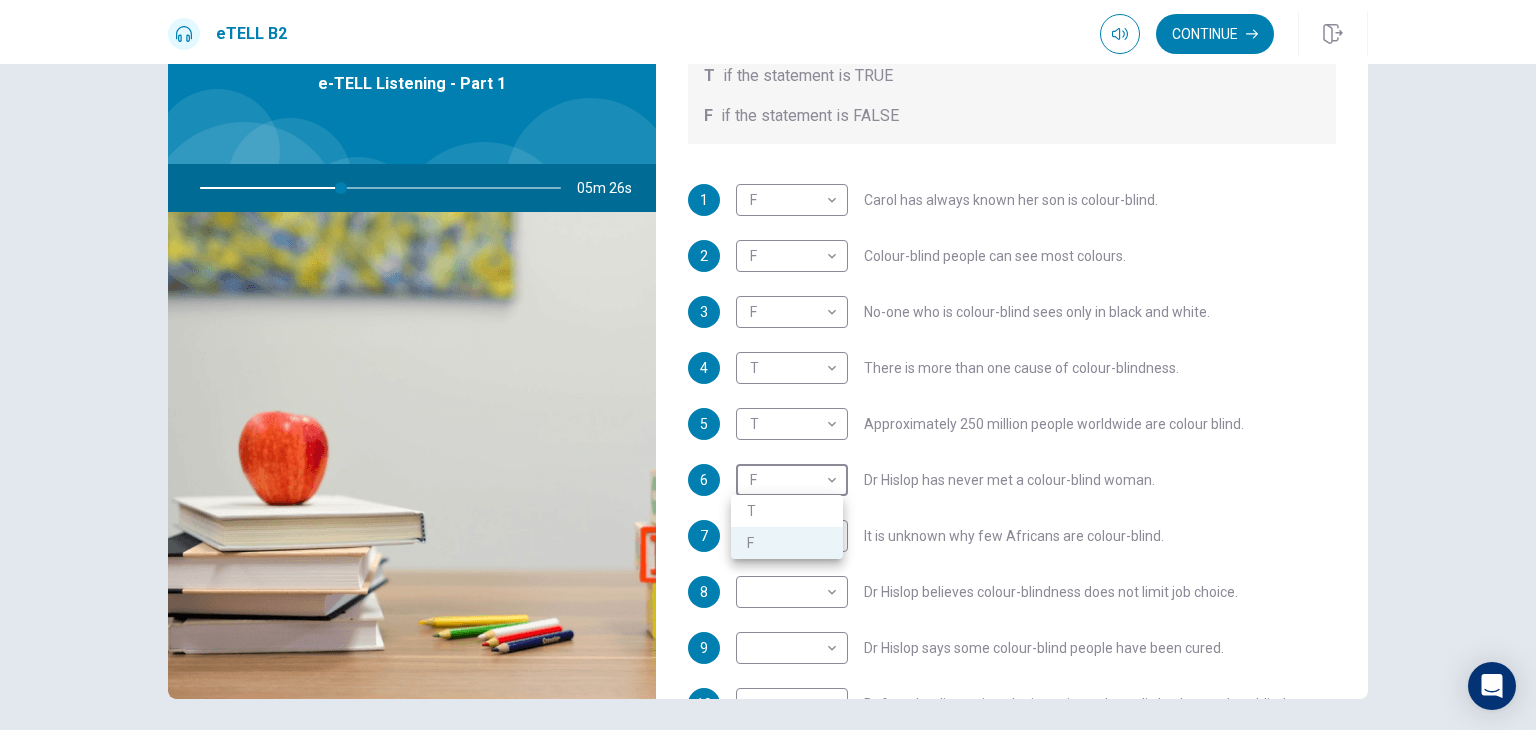 click at bounding box center (768, 365) 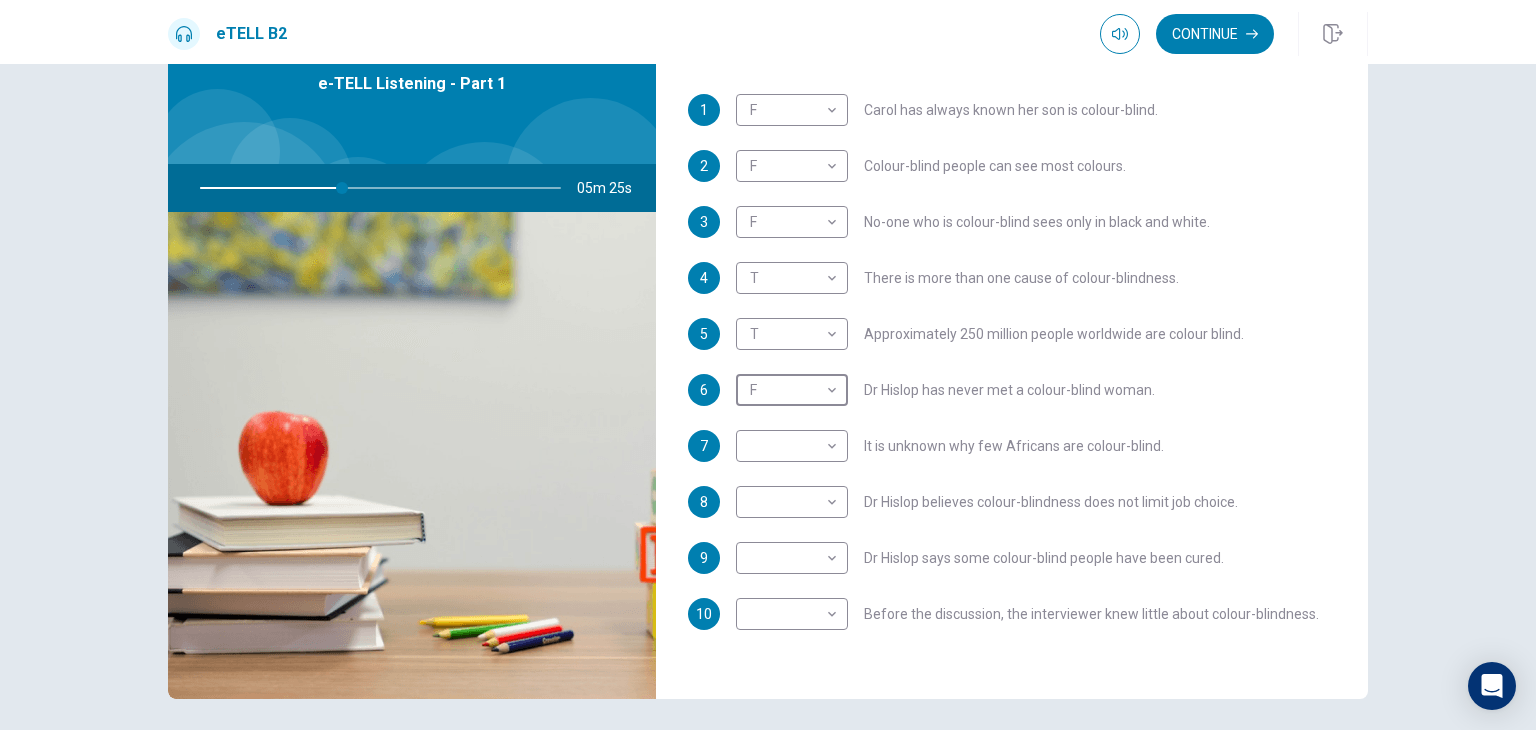 scroll, scrollTop: 352, scrollLeft: 0, axis: vertical 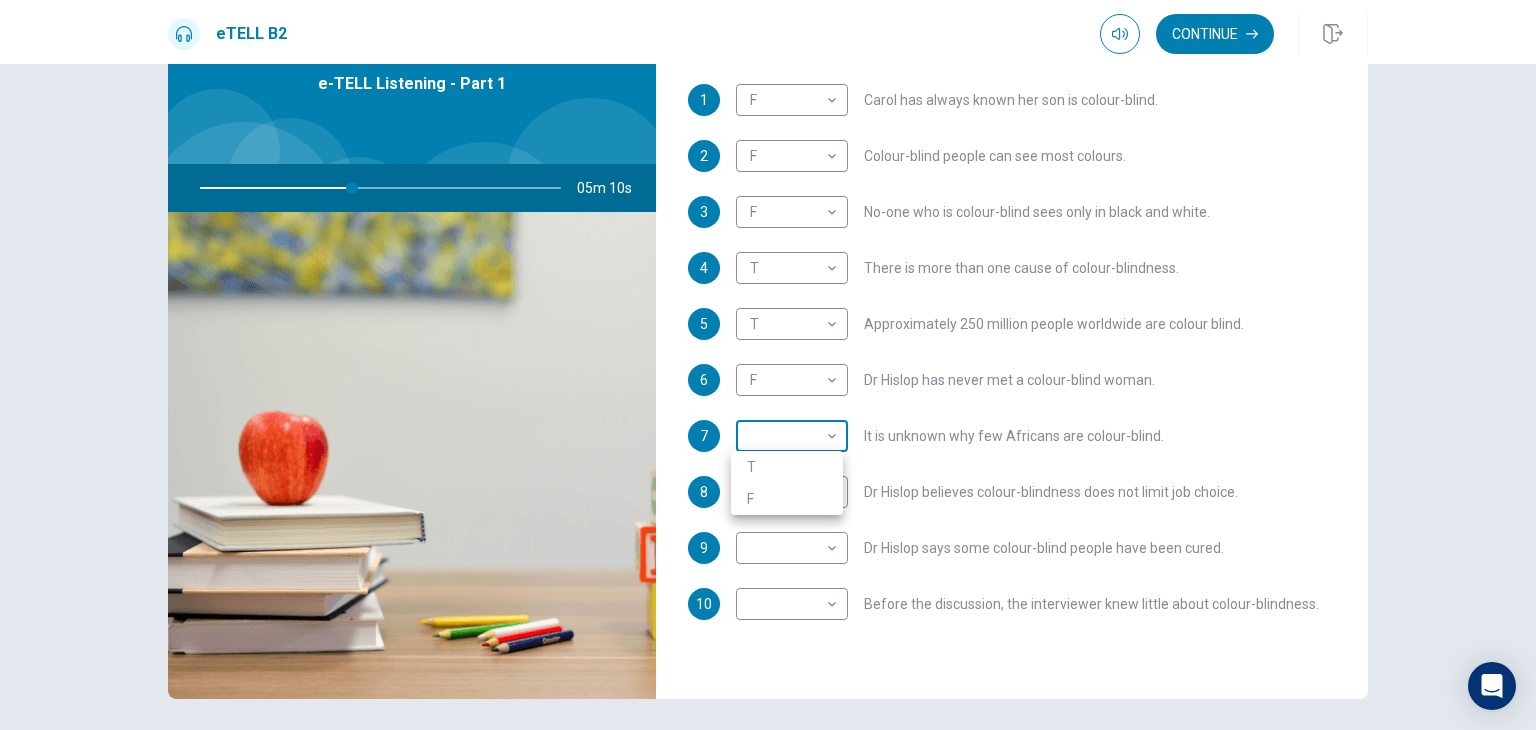 click on "This site uses cookies, as explained in our  Privacy Policy . If you agree to the use of cookies, please click the Accept button and continue to browse our site.   Privacy Policy Accept   eTELL B2 Continue Continue Question 1 For questions 1 – 10, mark each statement True (T) or False (F). You will hear Part One  TWICE.
You have one minute to read the questions for Part One.
Questions 1 - 10 T if the statement is TRUE F if the statement is FALSE 1 F * ​ Carol has always known her son is colour-blind. 2 F * ​ Colour-blind people can see most colours. 3 F * ​ No-one who is colour-blind sees only in black and white. 4 T * ​ There is more than one cause of colour-blindness. 5 T * ​ Approximately 250 million people worldwide are colour blind. 6 F * ​ Dr Hislop has never met a colour-blind woman. 7 ​ ​ It is unknown why few Africans are colour-blind. 8 ​ ​ Dr Hislop believes colour-blindness does not limit job  choice.  9 ​ ​ Dr Hislop says some colour-blind people have been cured. 10" at bounding box center [768, 365] 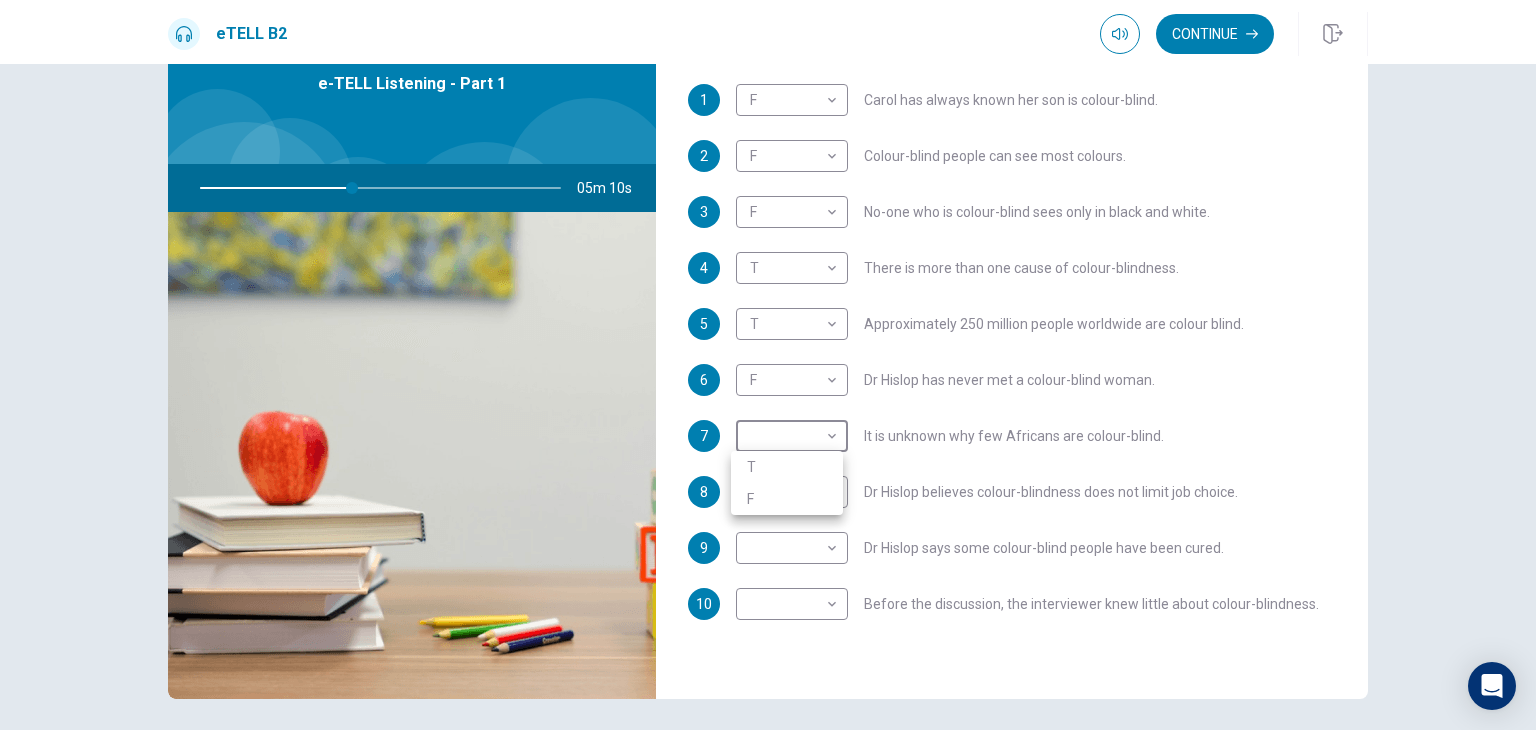 type on "**" 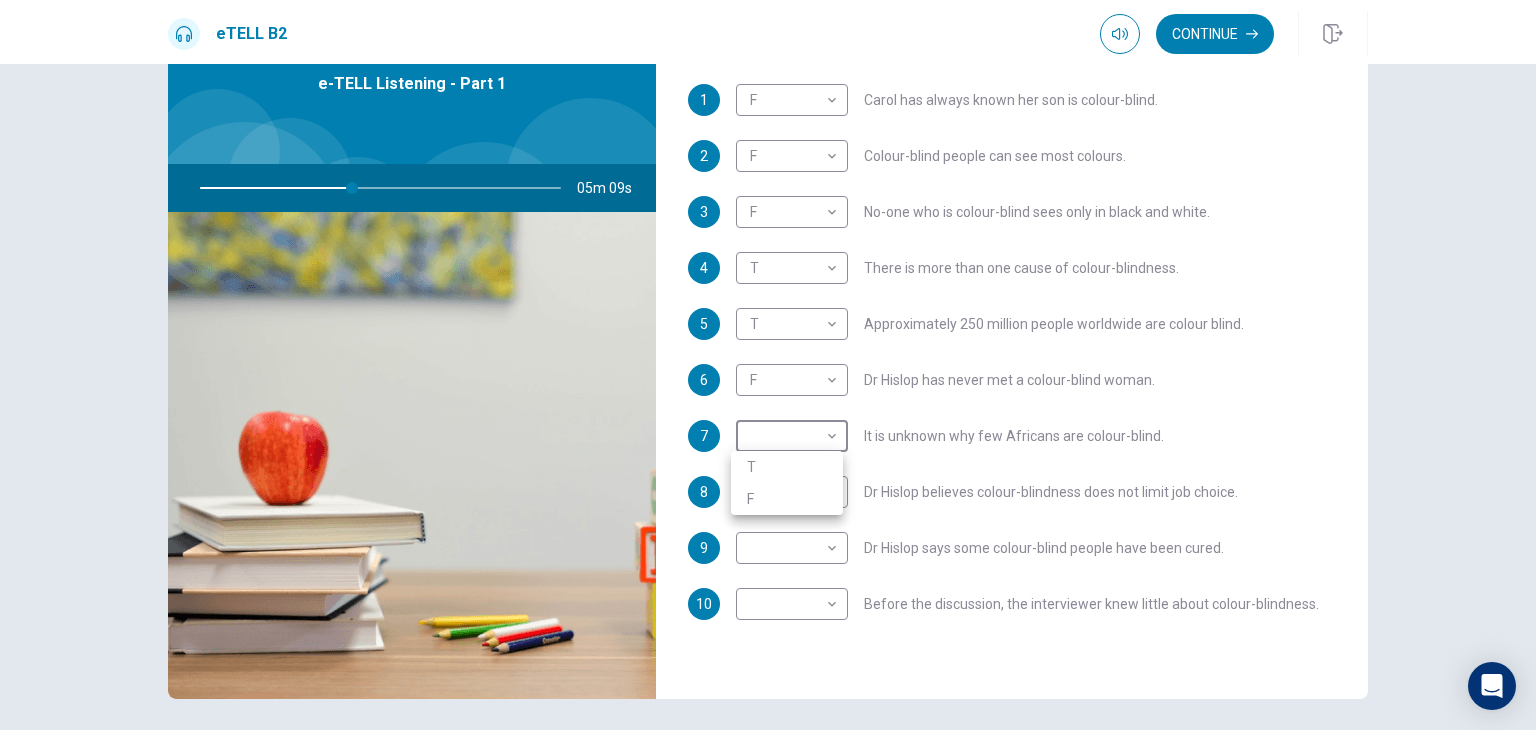 click on "T" at bounding box center [787, 467] 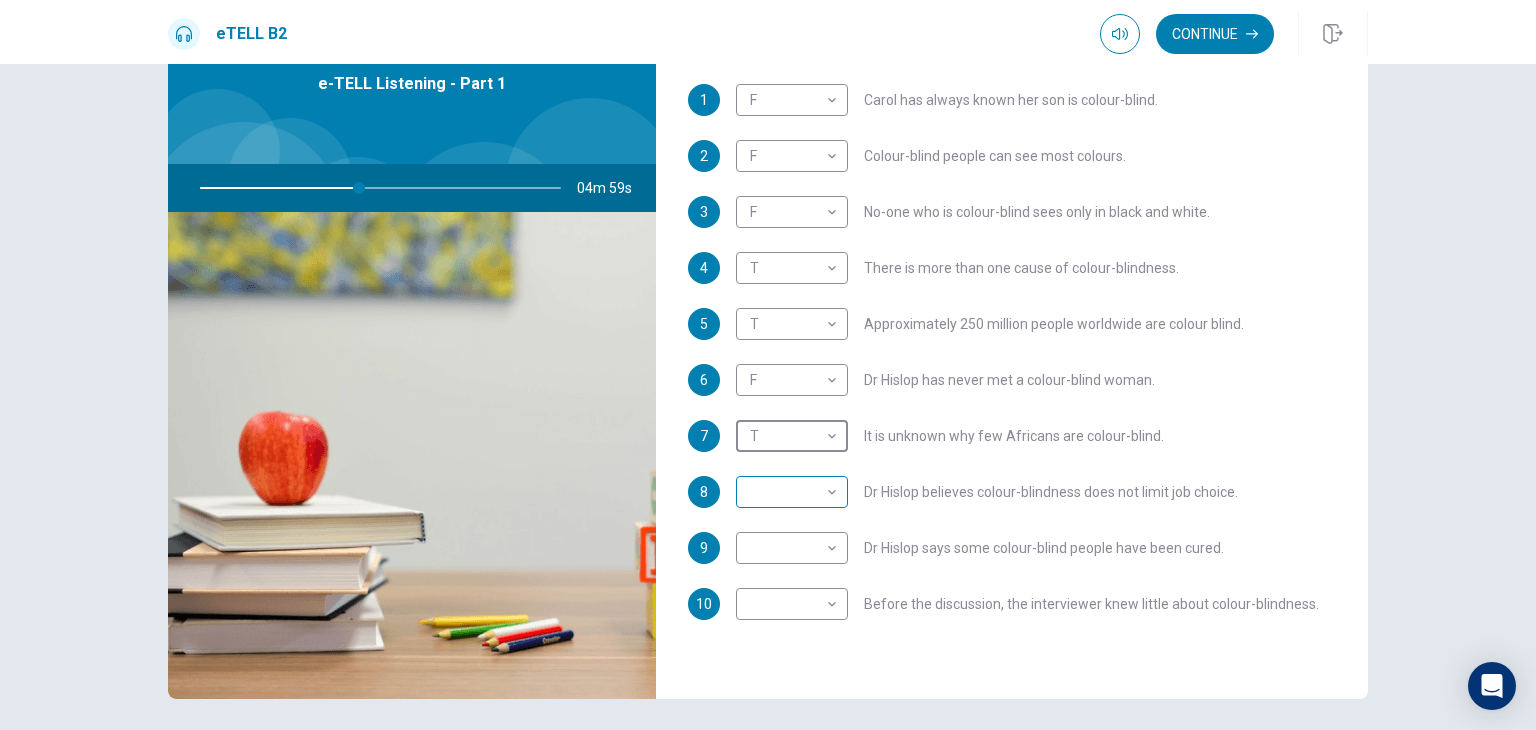 click on "This site uses cookies, as explained in our  Privacy Policy . If you agree to the use of cookies, please click the Accept button and continue to browse our site.   Privacy Policy Accept   eTELL B2 Continue Continue Question 1 For questions 1 – 10, mark each statement True (T) or False (F). You will hear Part One  TWICE.
You have one minute to read the questions for Part One.
Questions 1 - 10 T if the statement is TRUE F if the statement is FALSE 1 F * ​ [NAME] has always known her son is colour-blind. 2 F * ​ Colour-blind people can see most colours. 3 F * ​ No-one who is colour-blind sees only in black and white. 4 T * ​ There is more than one cause of colour-blindness. 5 T * ​ Approximately 250 million people worldwide are colour blind. 6 F * ​ Dr [LAST] has never met a colour-blind woman. 7 T * ​ It is unknown why few Africans are colour-blind. 8 ​ ​ Dr [LAST] believes colour-blindness does not limit job  choice.  9 ​ ​ Dr [LAST] says some colour-blind people have been cured. 10" at bounding box center [768, 365] 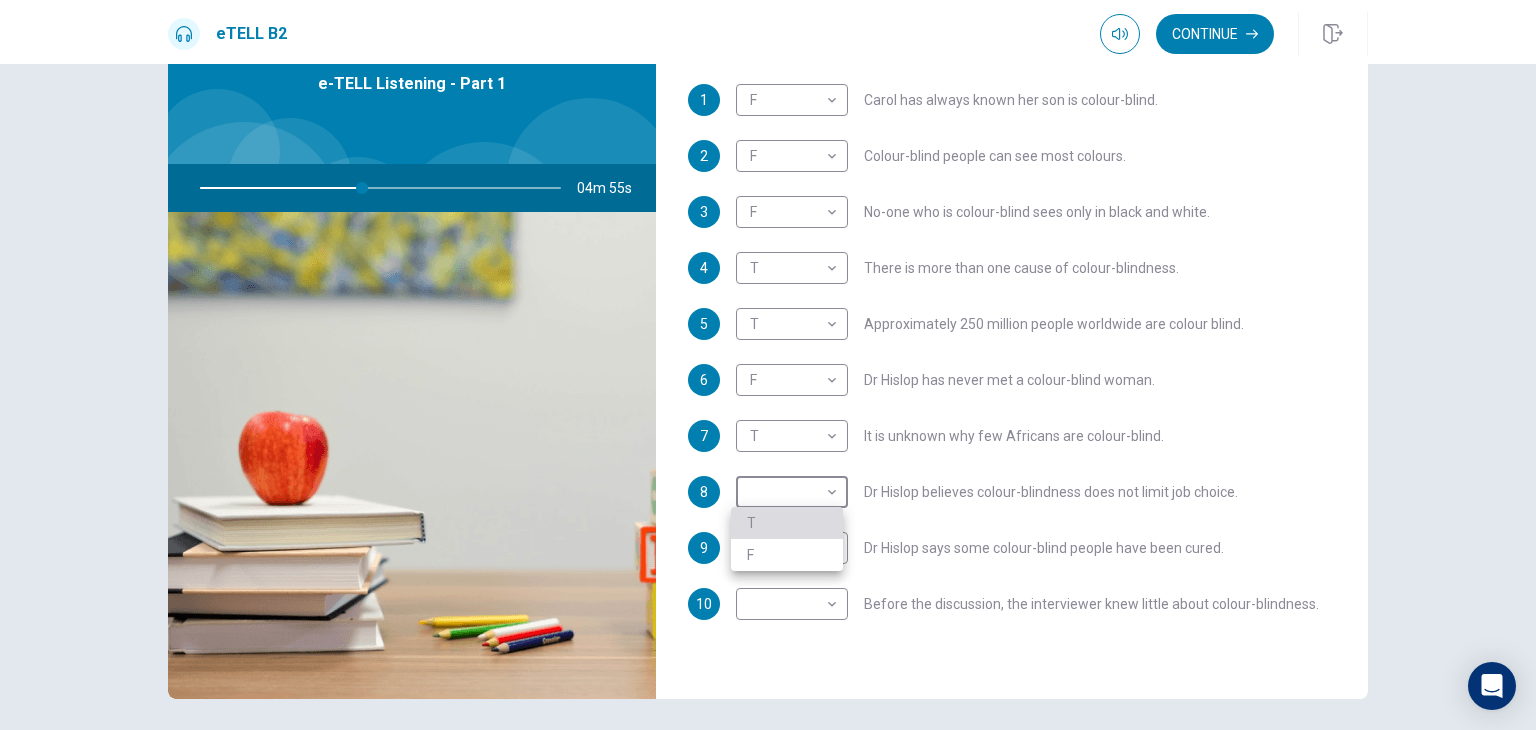 type on "**" 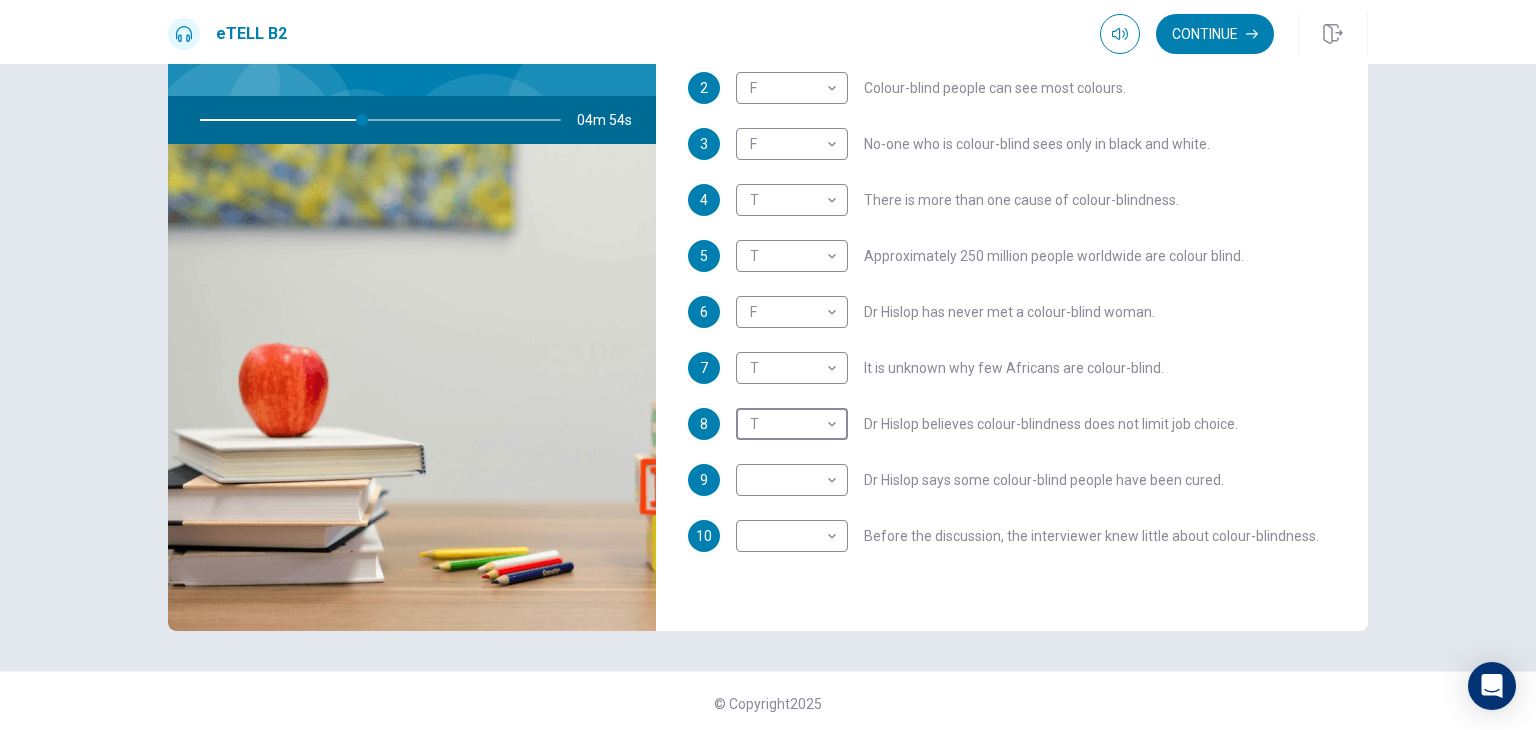 scroll, scrollTop: 173, scrollLeft: 0, axis: vertical 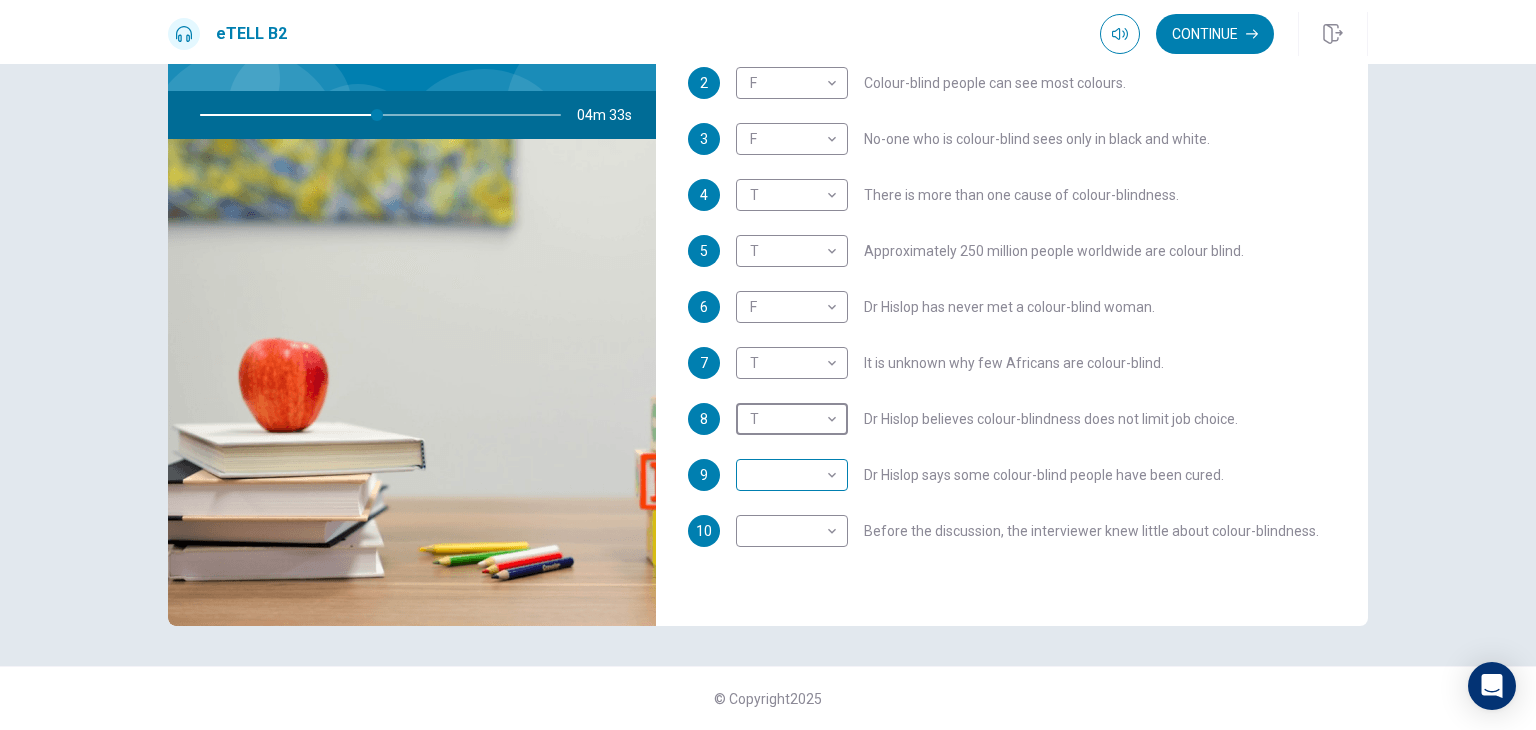 click on "This site uses cookies, as explained in our  Privacy Policy . If you agree to the use of cookies, please click the Accept button and continue to browse our site.   Privacy Policy Accept   eTELL B2 Continue Continue Question 1 For questions 1 – 10, mark each statement True (T) or False (F). You will hear Part One  TWICE.
You have one minute to read the questions for Part One.
Questions 1 - 10 T if the statement is TRUE F if the statement is FALSE 1 F * ​ [NAME] has always known her son is colour-blind. 2 F * ​ Colour-blind people can see most colours. 3 F * ​ No-one who is colour-blind sees only in black and white. 4 T * ​ There is more than one cause of colour-blindness. 5 T * ​ Approximately 250 million people worldwide are colour blind. 6 F * ​ Dr [LAST] has never met a colour-blind woman. 7 T * ​ It is unknown why few Africans are colour-blind. 8 T * ​ Dr [LAST] believes colour-blindness does not limit job  choice.  9 ​ ​ Dr [LAST] says some colour-blind people have been cured. 10" at bounding box center [768, 365] 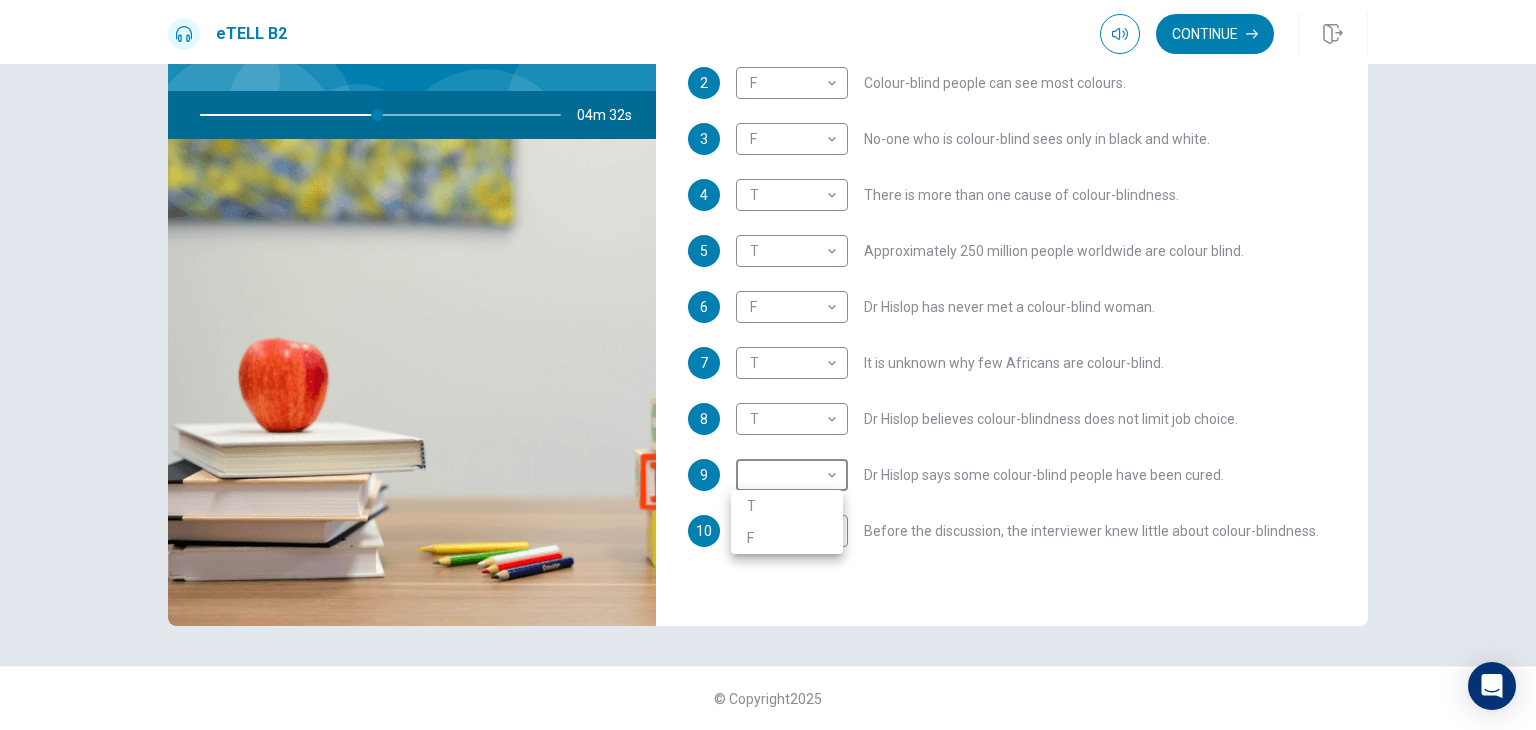 type on "**" 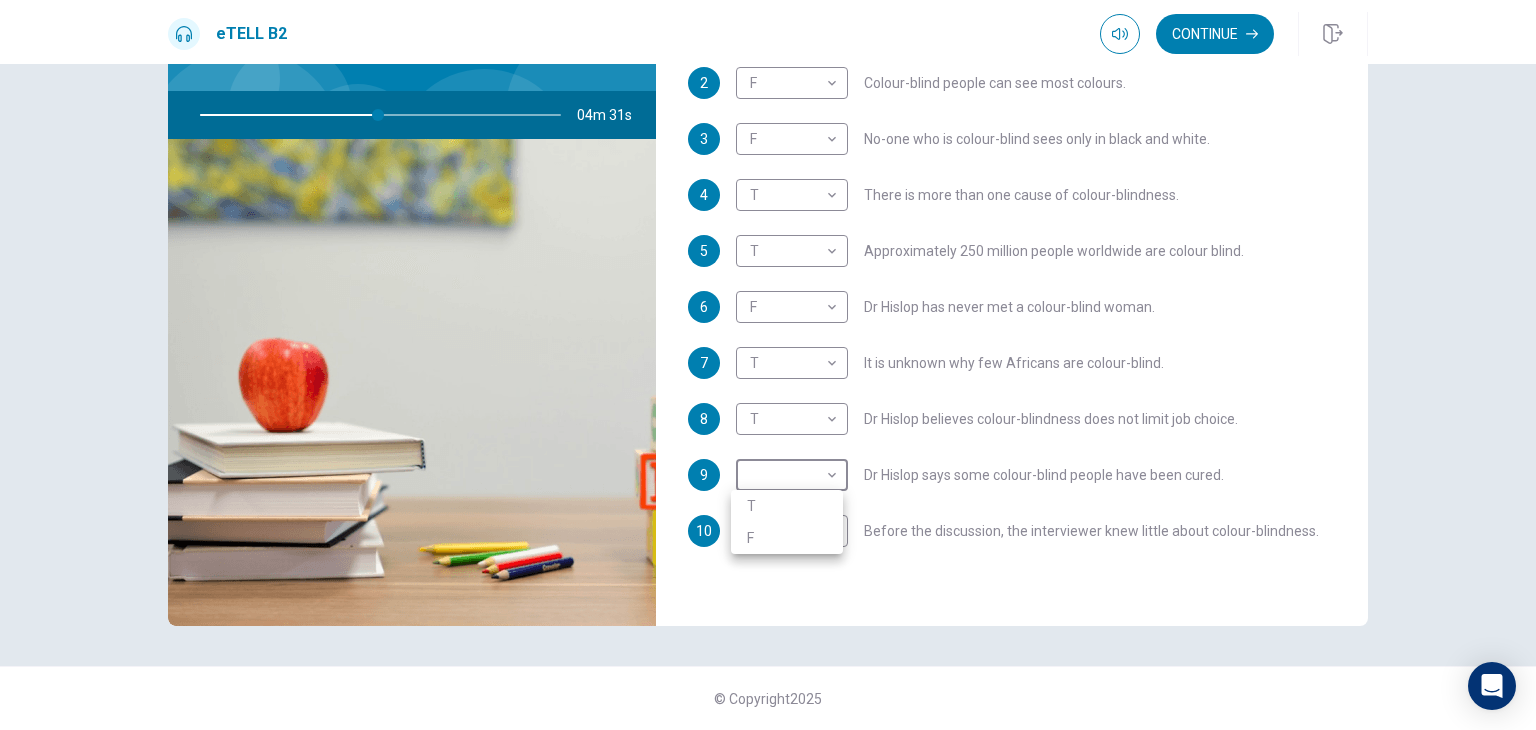 click on "F" at bounding box center [787, 538] 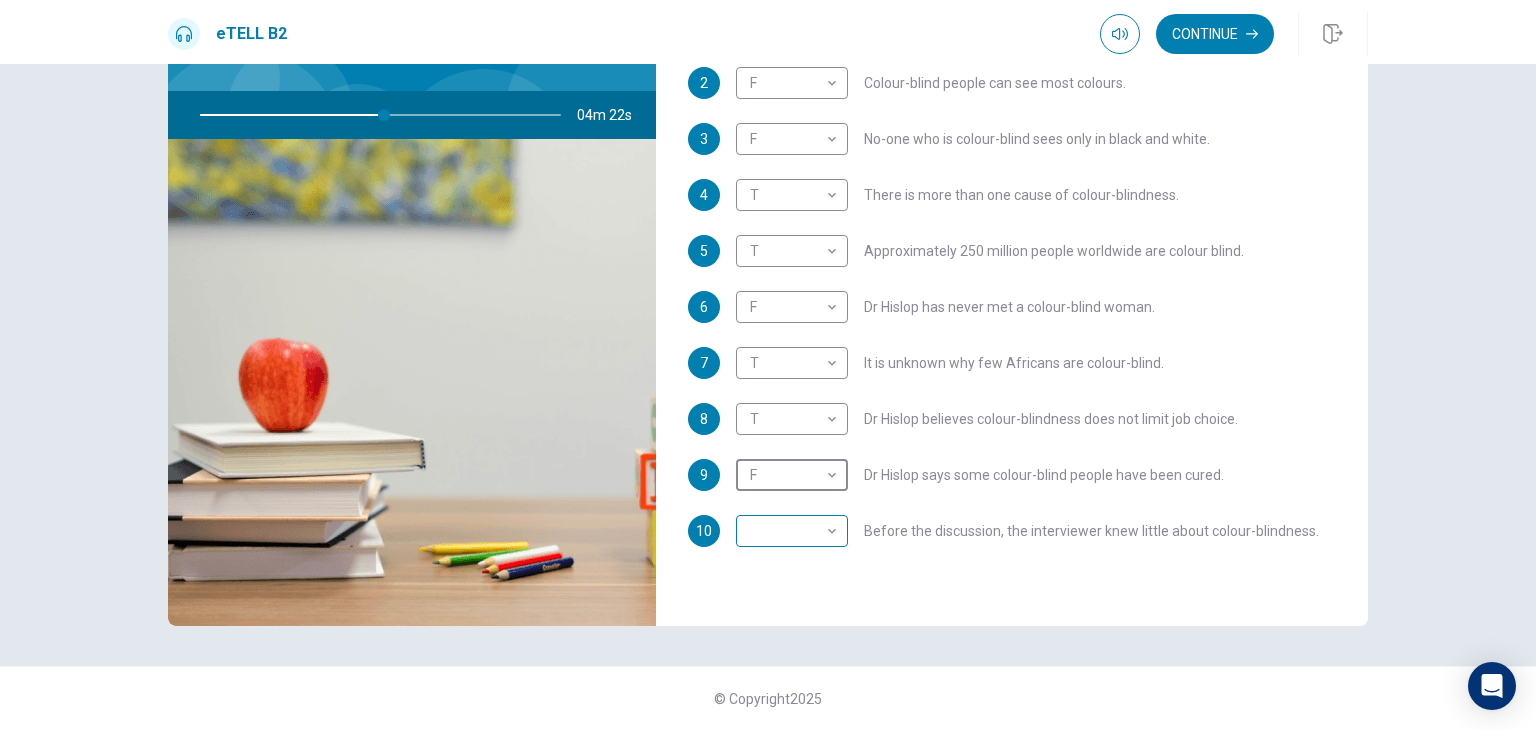 click on "This site uses cookies, as explained in our  Privacy Policy . If you agree to the use of cookies, please click the Accept button and continue to browse our site.   Privacy Policy Accept   eTELL B2 Continue Continue Question 1 For questions 1 – 10, mark each statement True (T) or False (F). You will hear Part One  TWICE.
You have one minute to read the questions for Part One.
Questions 1 - 10 T if the statement is TRUE F if the statement is FALSE 1 F * ​ Carol has always known her son is colour-blind. 2 F * ​ Colour-blind people can see most colours. 3 F * ​ No-one who is colour-blind sees only in black and white. 4 T * ​ There is more than one cause of colour-blindness. 5 T * ​ Approximately 250 million people worldwide are colour blind. 6 F * ​ Dr Hislop has never met a colour-blind woman. 7 T * ​ It is unknown why few Africans are colour-blind. 8 T * ​ Dr Hislop believes colour-blindness does not limit job  choice.  9 F * ​ Dr Hislop says some colour-blind people have been cured. 10" at bounding box center (768, 365) 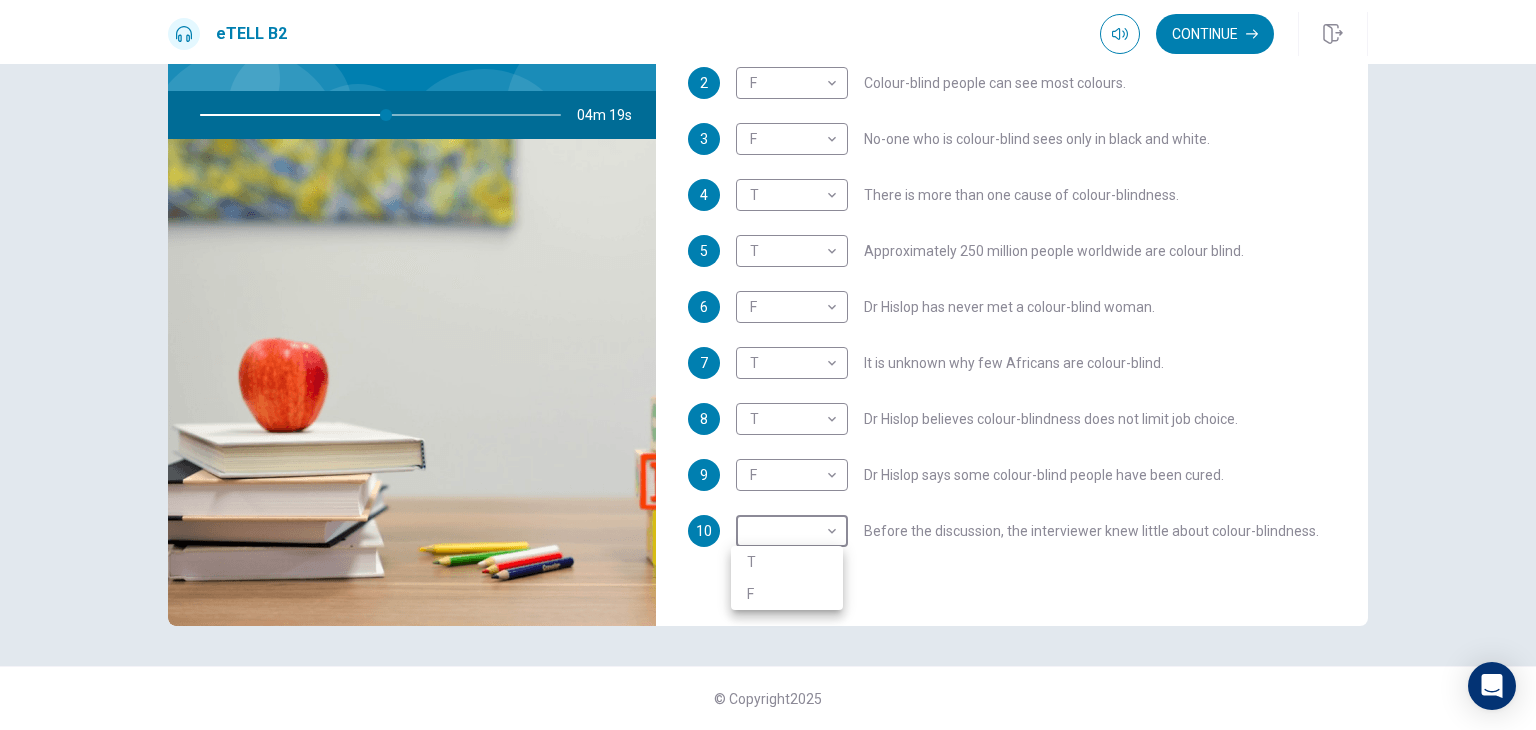 type on "**" 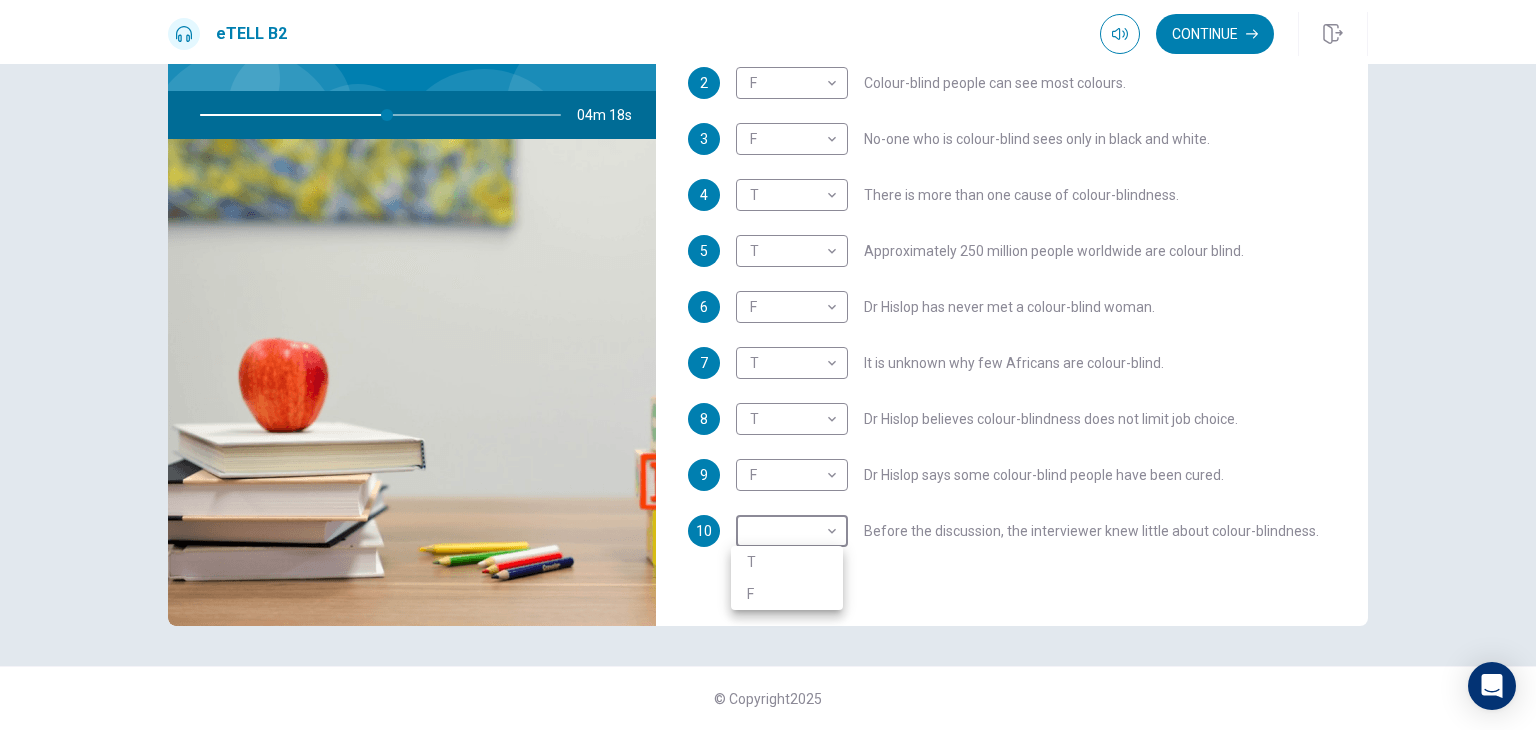 click on "T" at bounding box center (787, 562) 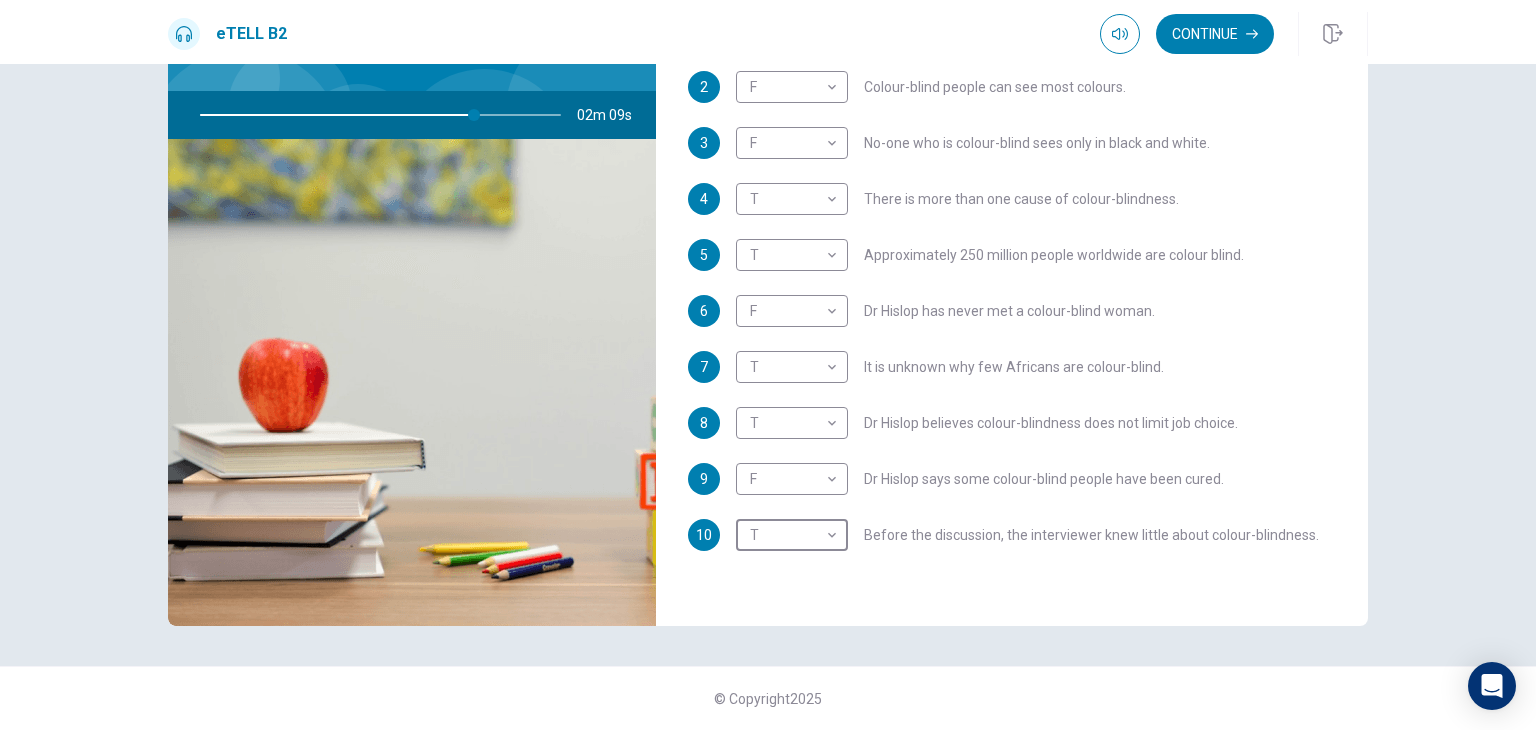 scroll, scrollTop: 352, scrollLeft: 0, axis: vertical 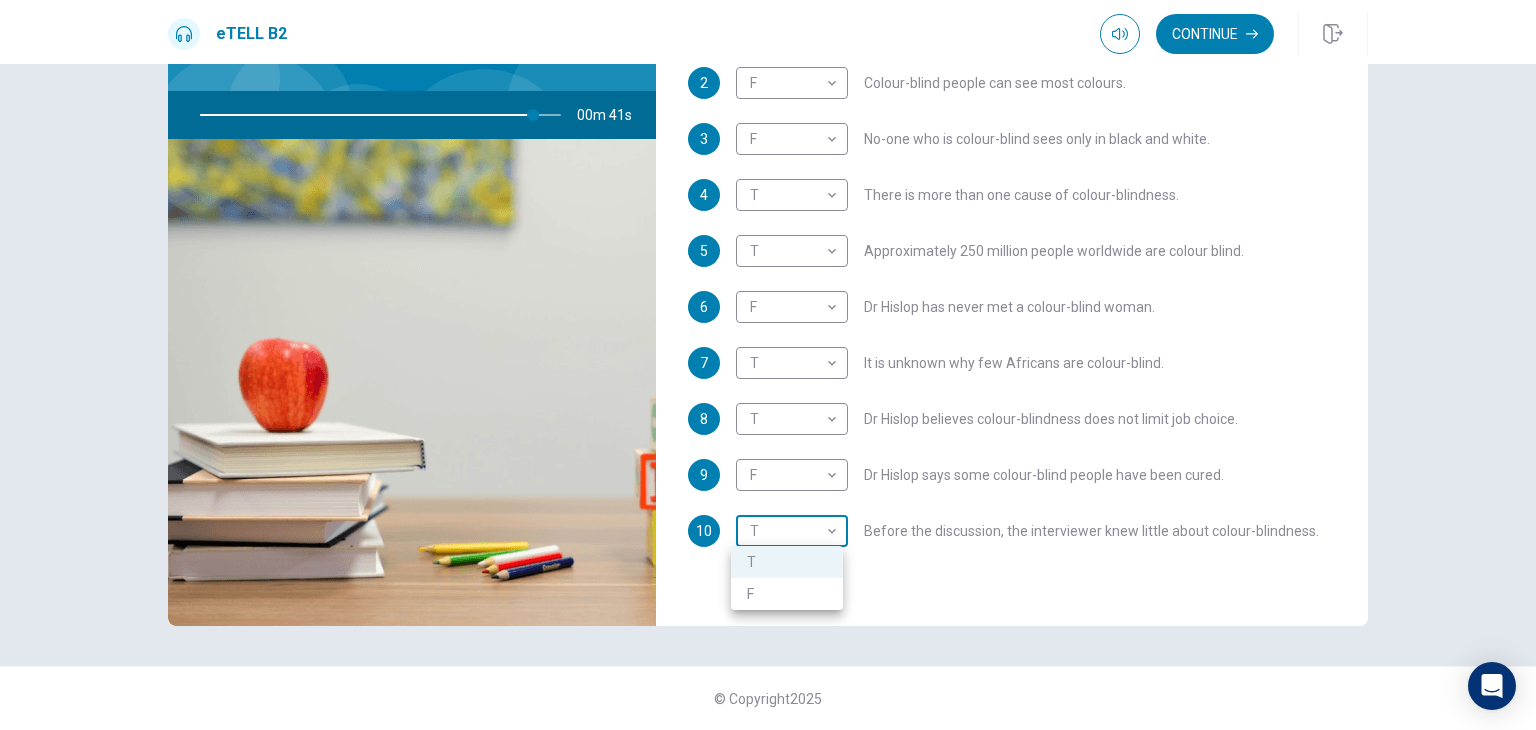 click on "This site uses cookies, as explained in our  Privacy Policy . If you agree to the use of cookies, please click the Accept button and continue to browse our site.   Privacy Policy Accept   eTELL B2 Continue Continue Question 1 For questions 1 – 10, mark each statement True (T) or False (F). You will hear Part One  TWICE.
You have one minute to read the questions for Part One.
Questions 1 - 10 T if the statement is TRUE F if the statement is FALSE 1 F * ​ [NAME] has always known her son is colour-blind. 2 F * ​ Colour-blind people can see most colours. 3 F * ​ No-one who is colour-blind sees only in black and white. 4 T * ​ There is more than one cause of colour-blindness. 5 T * ​ Approximately 250 million people worldwide are colour blind. 6 F * ​ Dr [LAST] has never met a colour-blind woman. 7 T * ​ It is unknown why few Africans are colour-blind. 8 T * ​ Dr [LAST] believes colour-blindness does not limit job  choice.  9 F * ​ Dr [LAST] says some colour-blind people have been cured. 10 T" at bounding box center [768, 365] 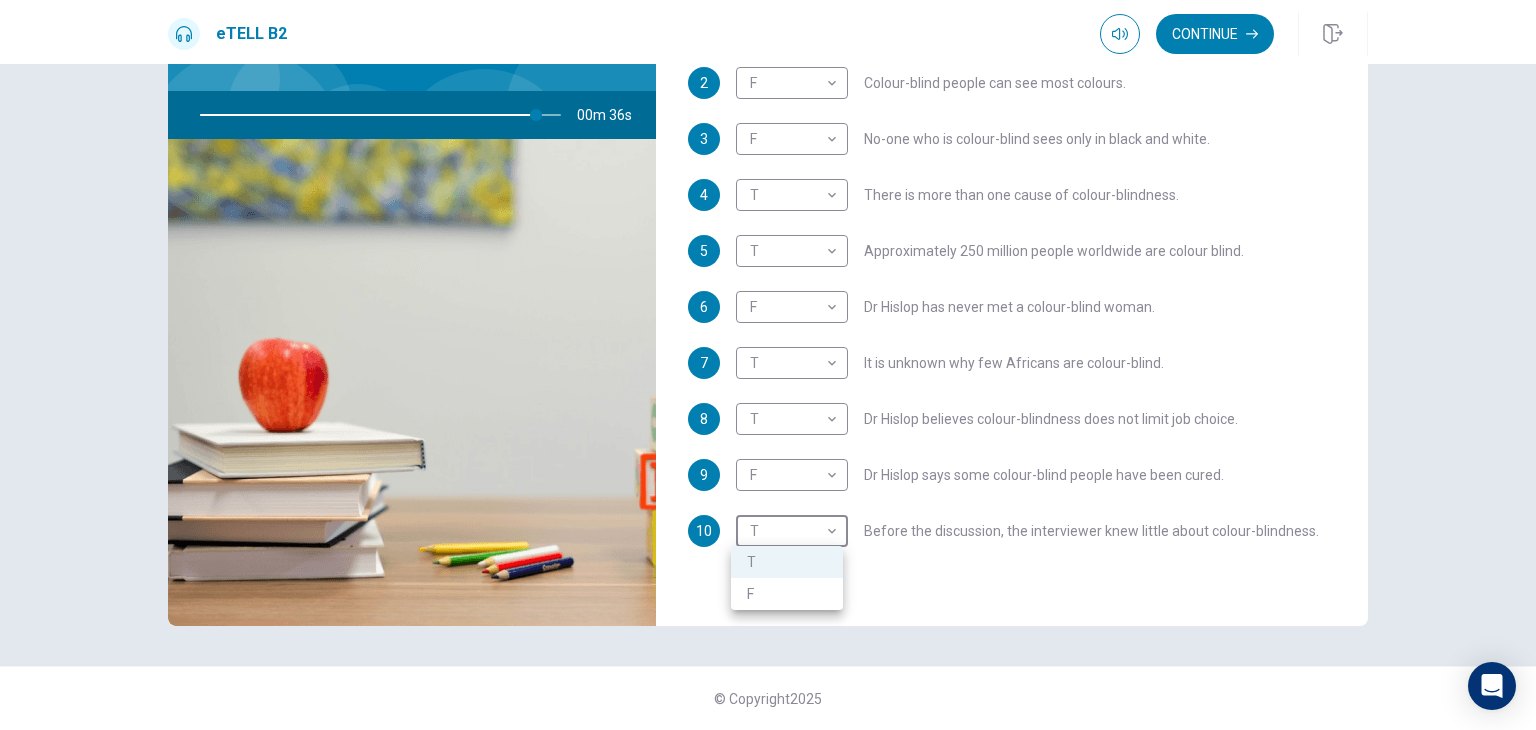 type on "**" 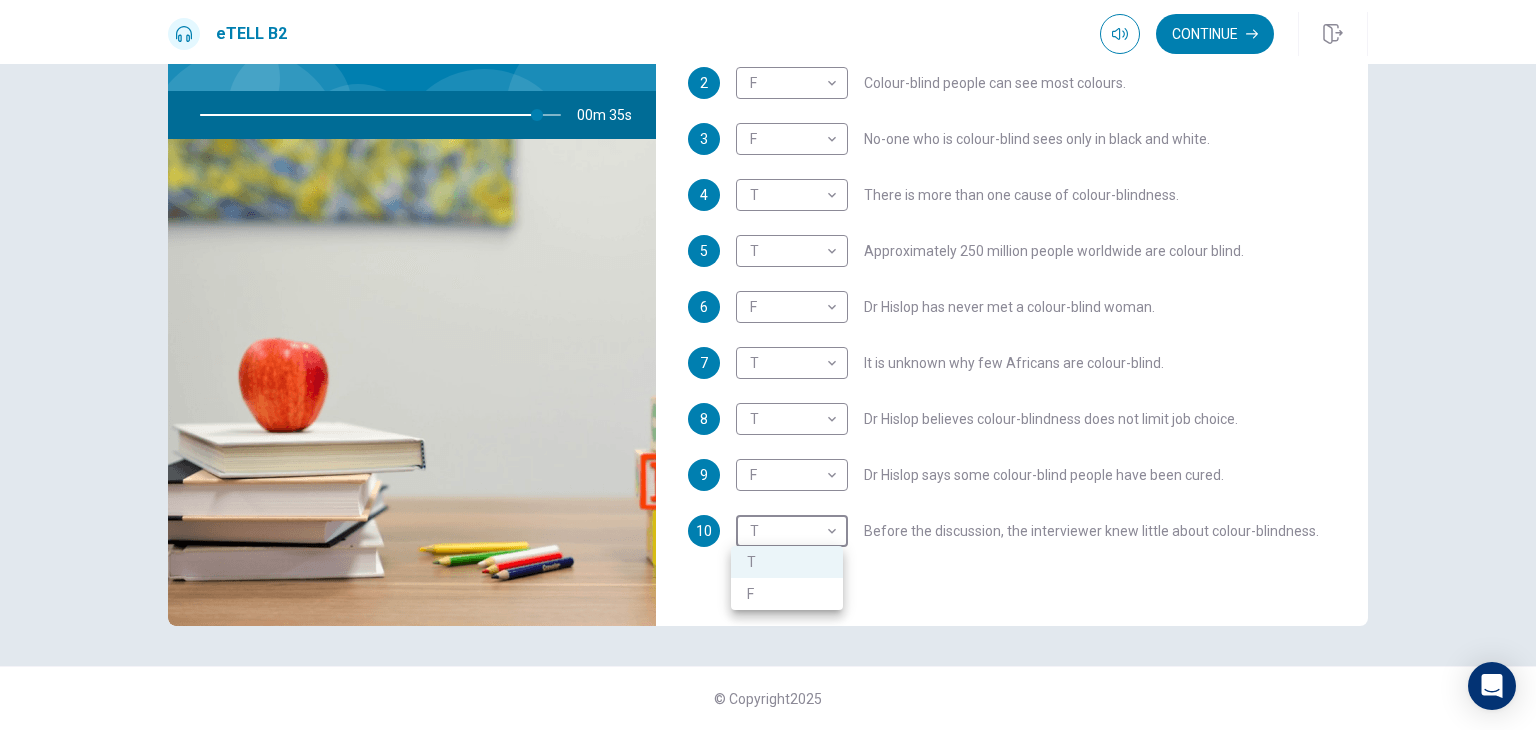 click on "F" at bounding box center (787, 594) 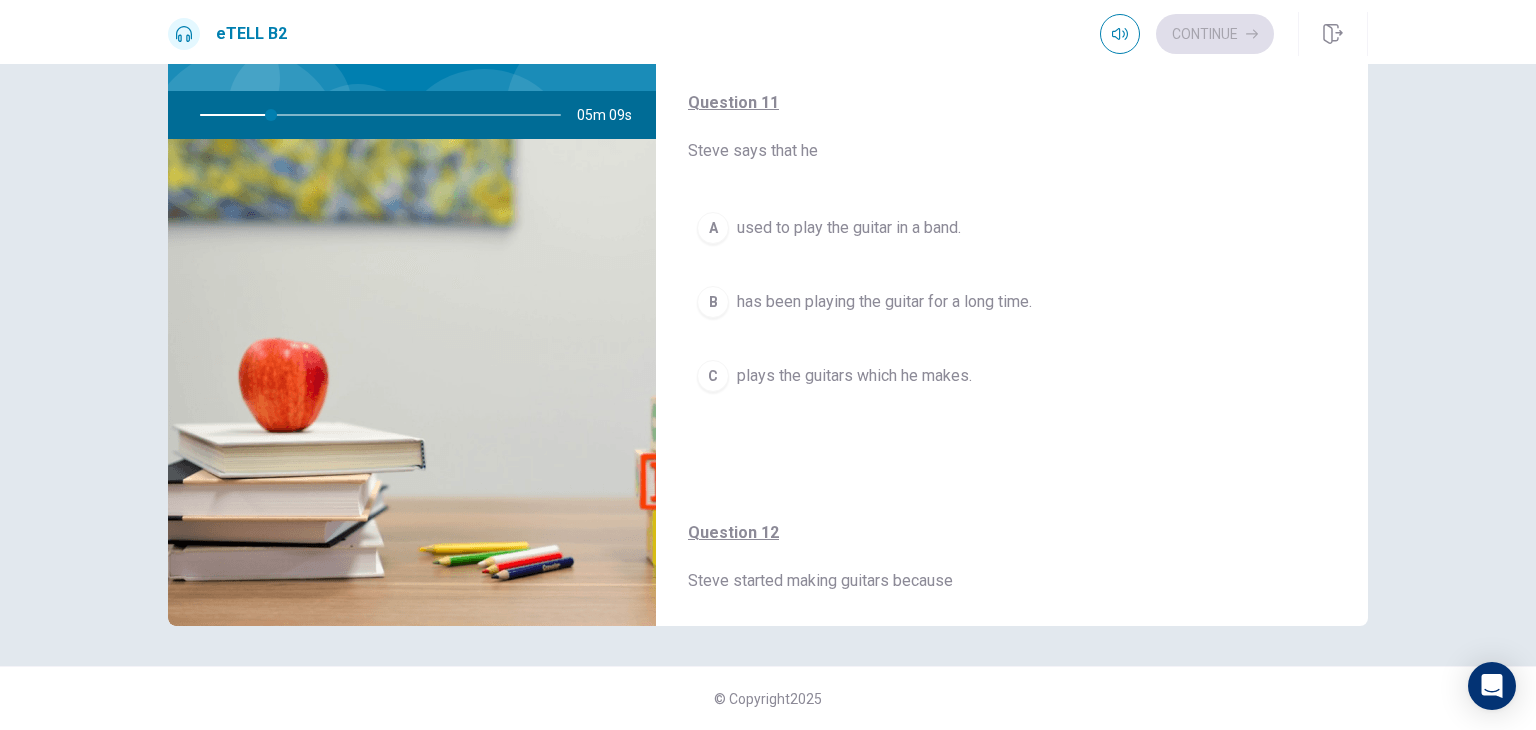 scroll, scrollTop: 0, scrollLeft: 0, axis: both 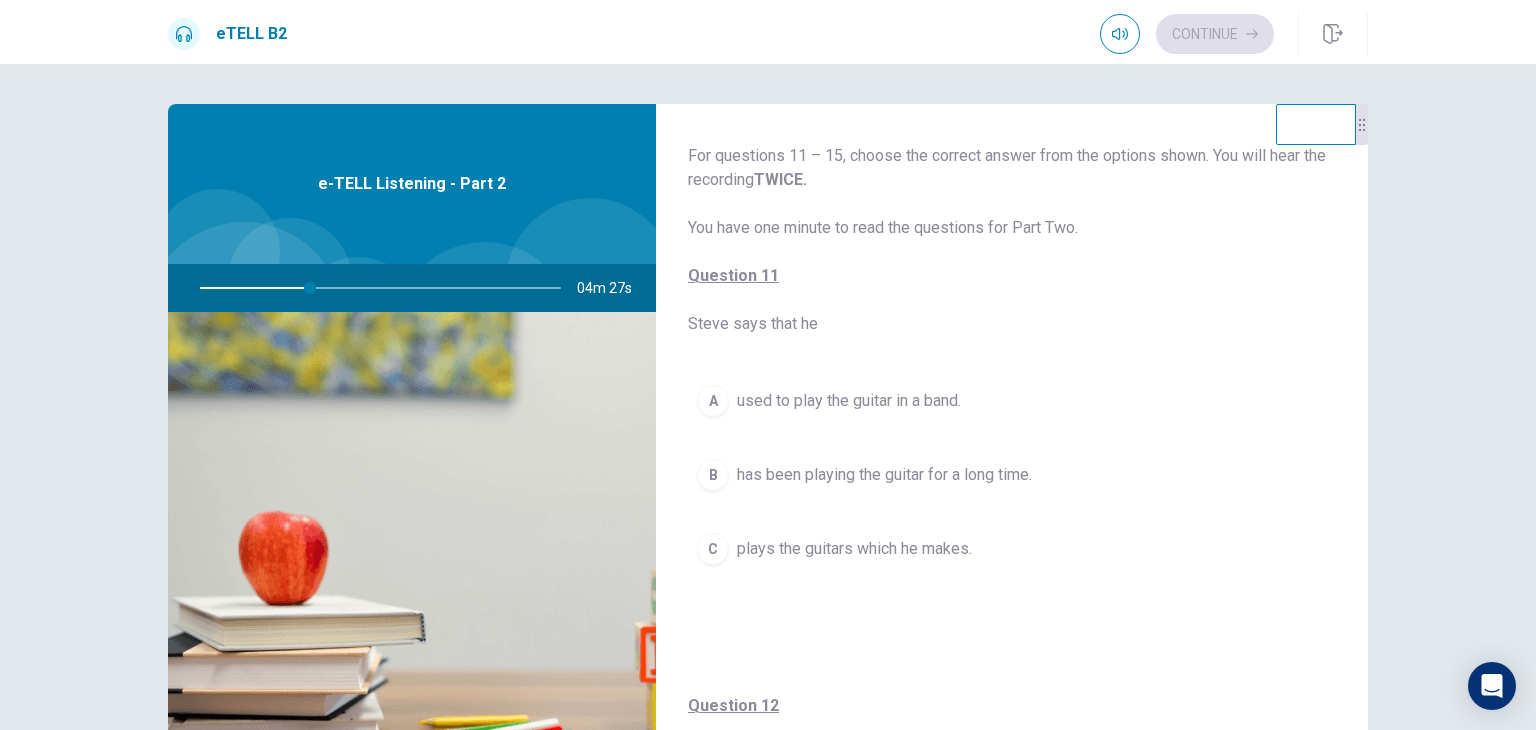 click on "B" at bounding box center (713, 475) 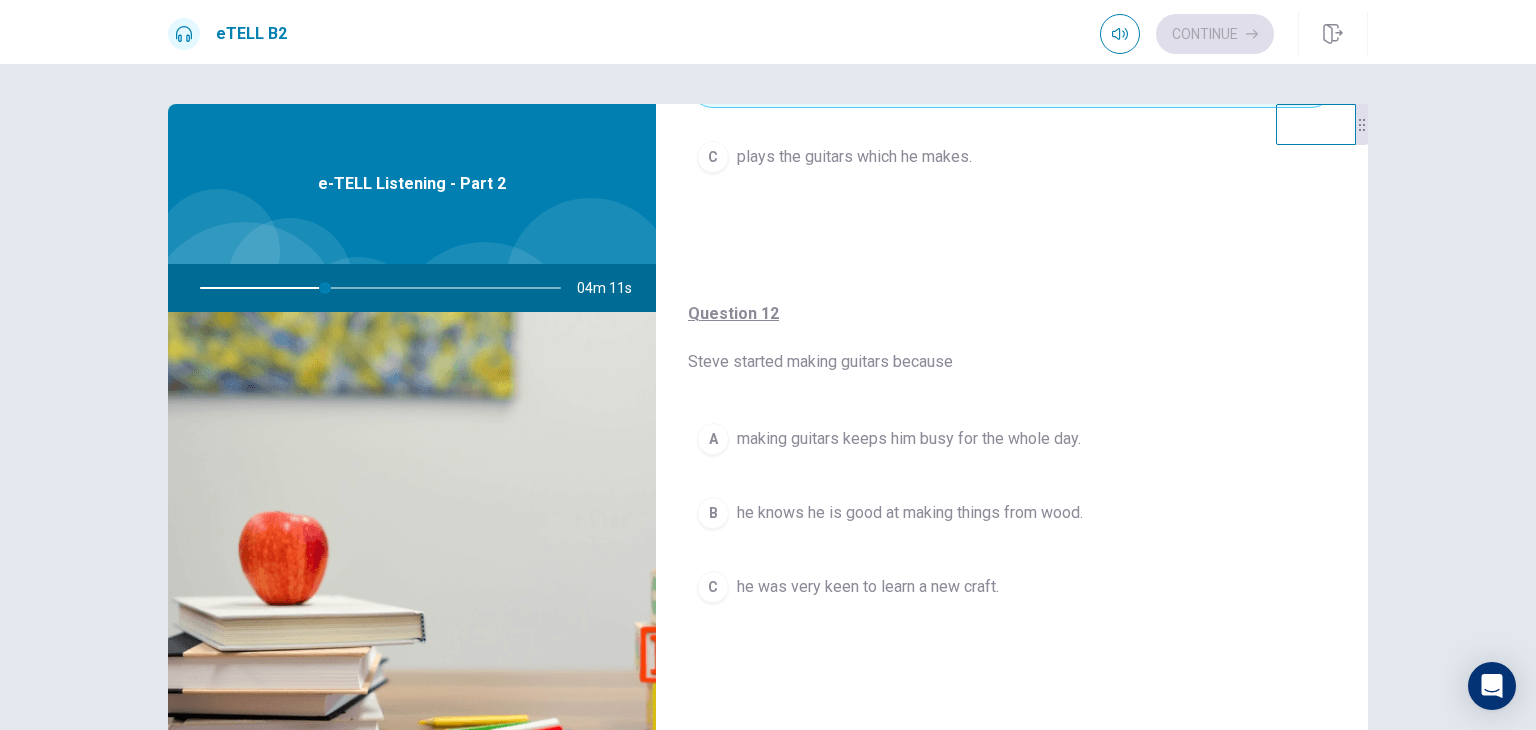 scroll, scrollTop: 400, scrollLeft: 0, axis: vertical 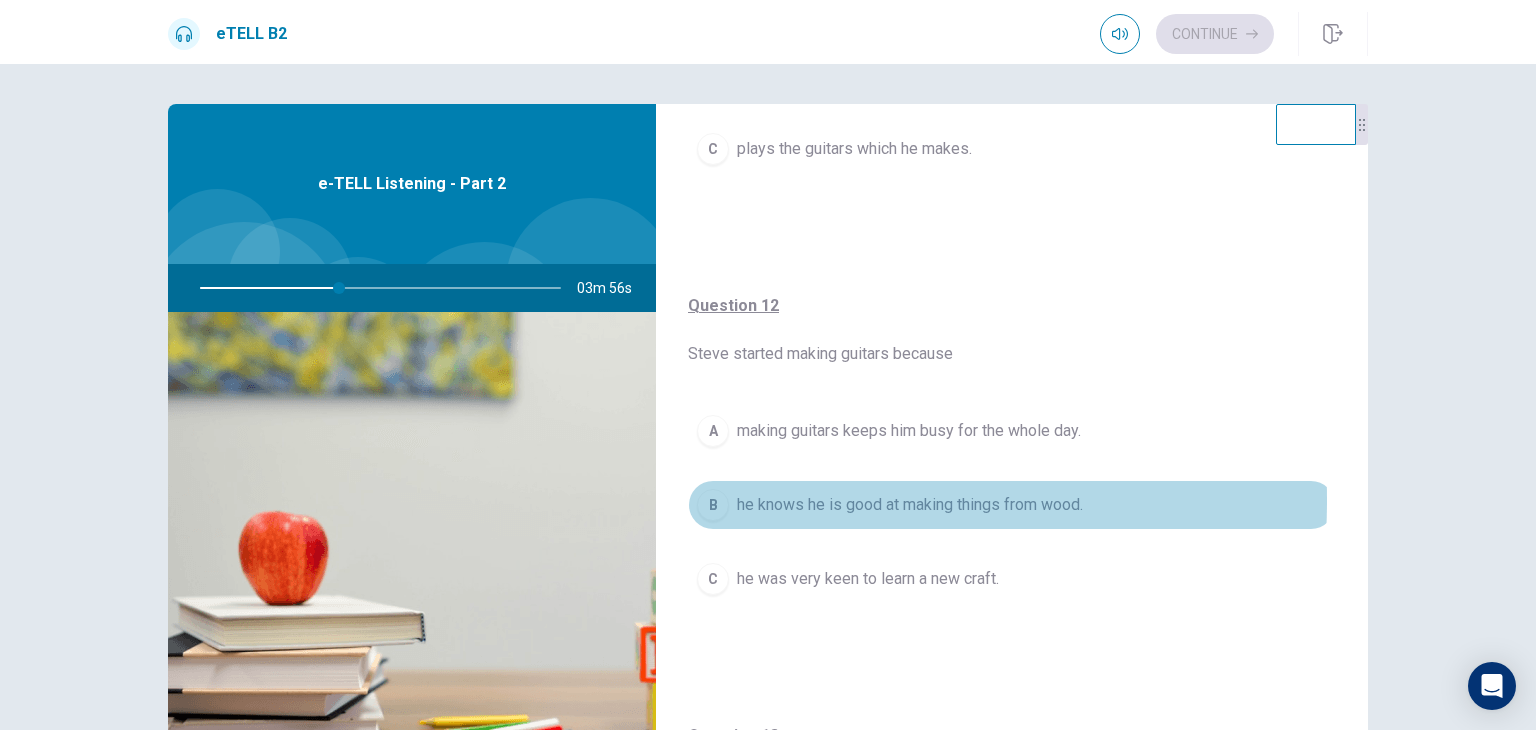 click on "B" at bounding box center [713, 505] 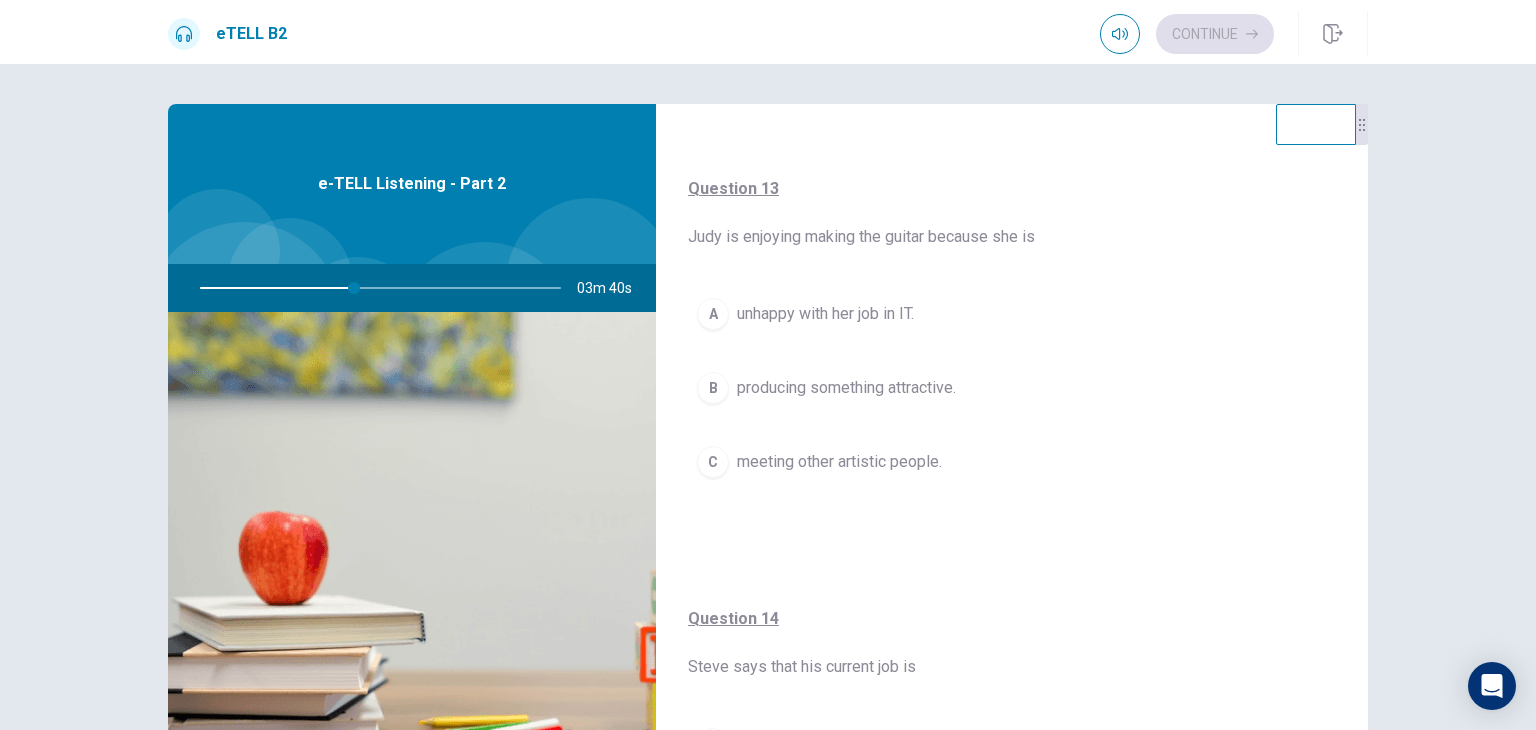 scroll, scrollTop: 900, scrollLeft: 0, axis: vertical 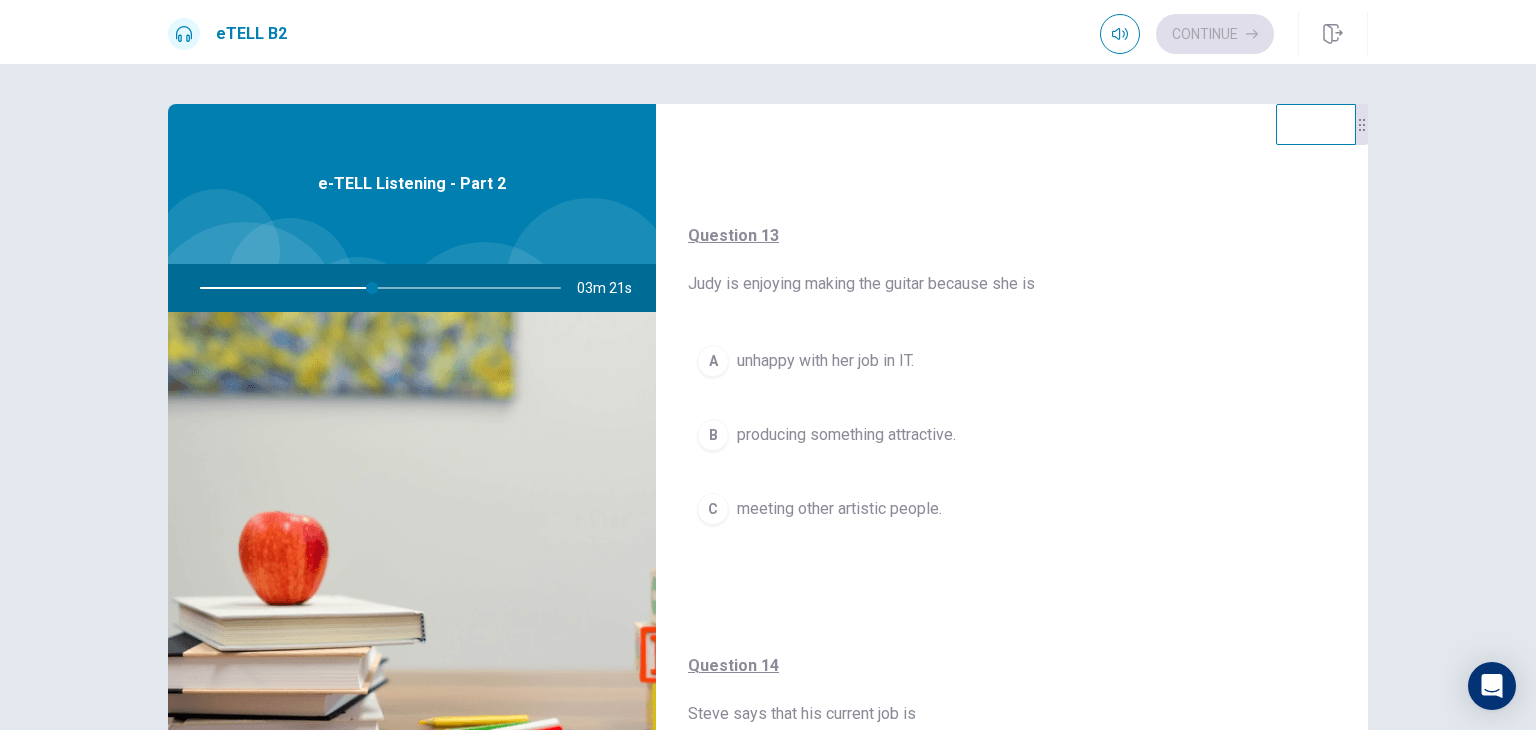 click on "producing something attractive." at bounding box center (846, 435) 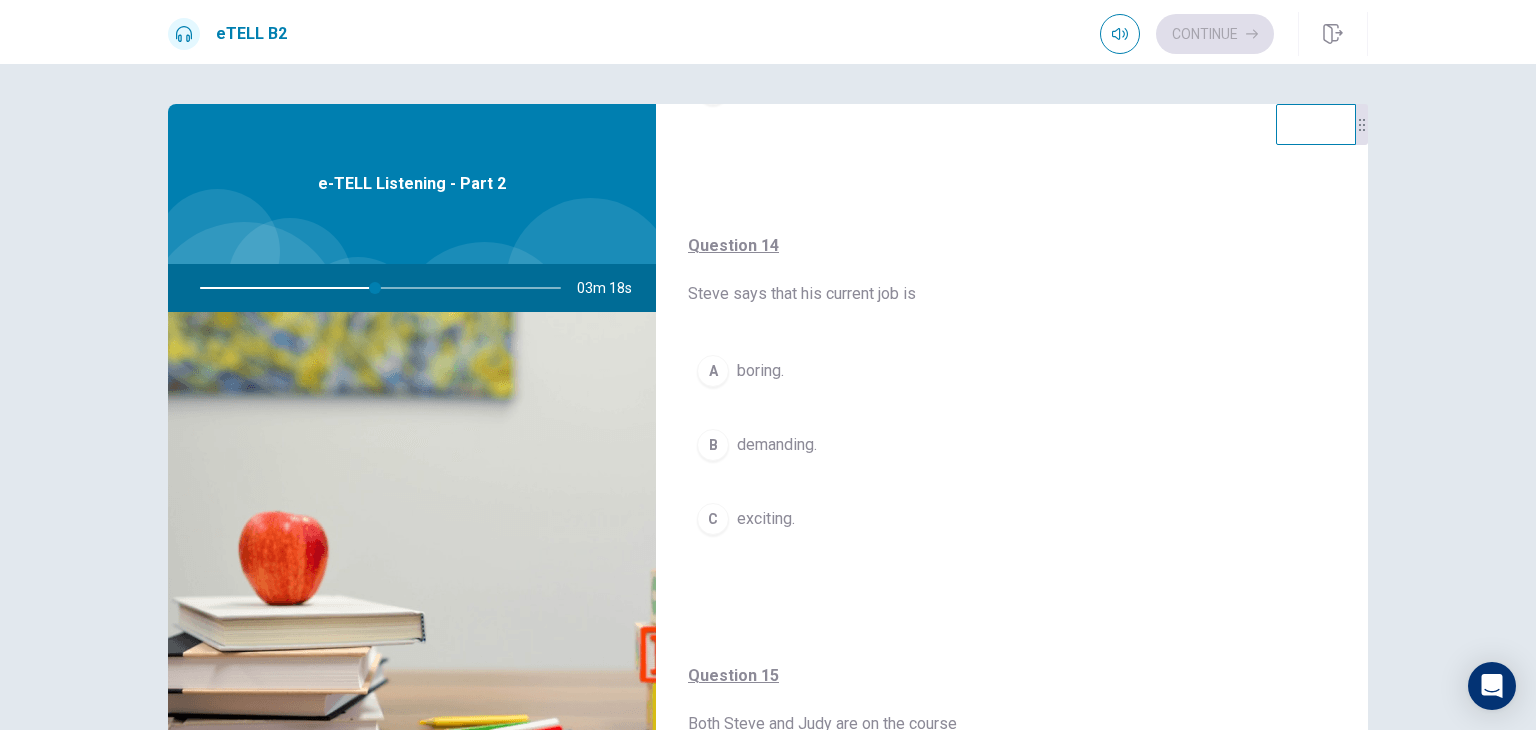 scroll, scrollTop: 1400, scrollLeft: 0, axis: vertical 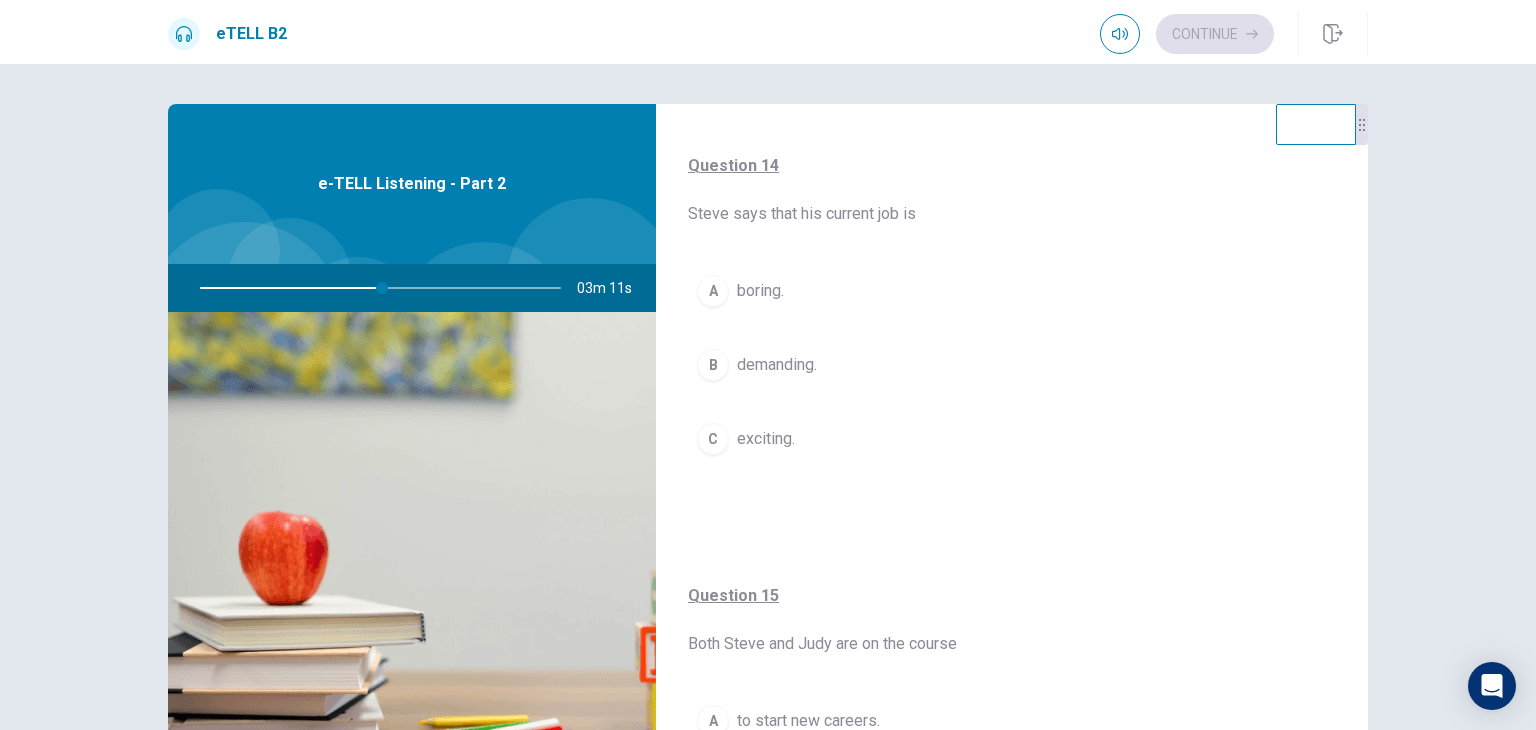 click on "B demanding." at bounding box center (1012, 365) 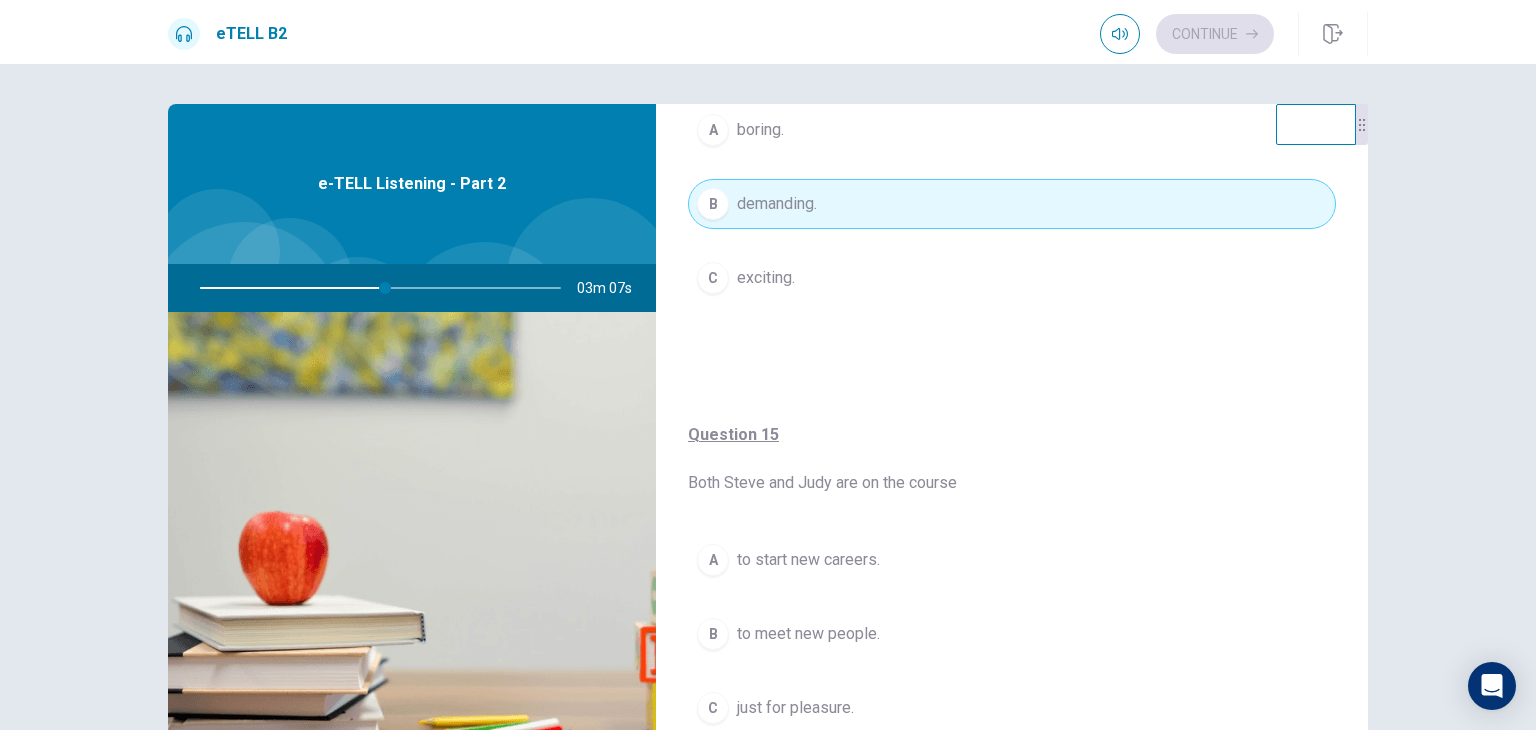 scroll, scrollTop: 1568, scrollLeft: 0, axis: vertical 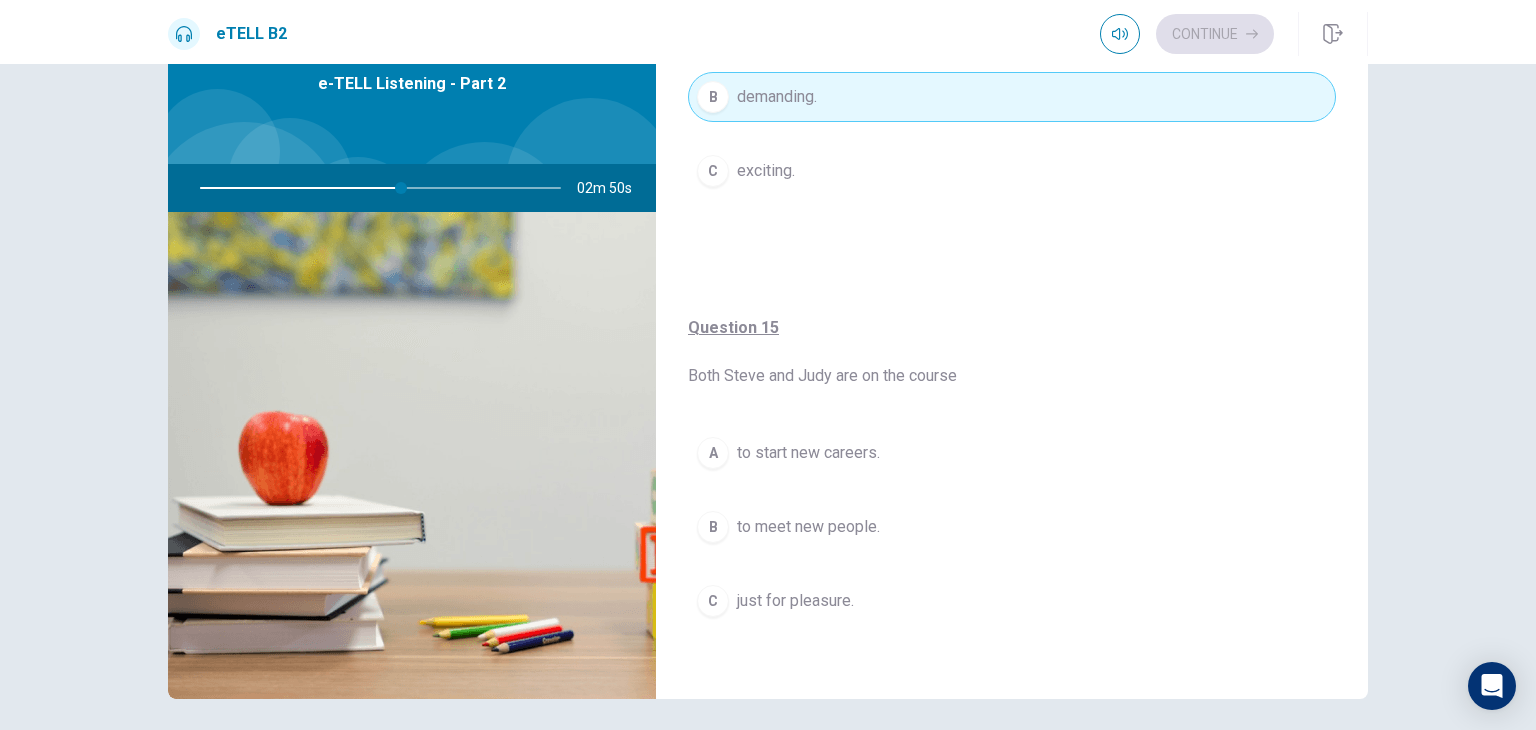 click on "just for pleasure." at bounding box center [795, 601] 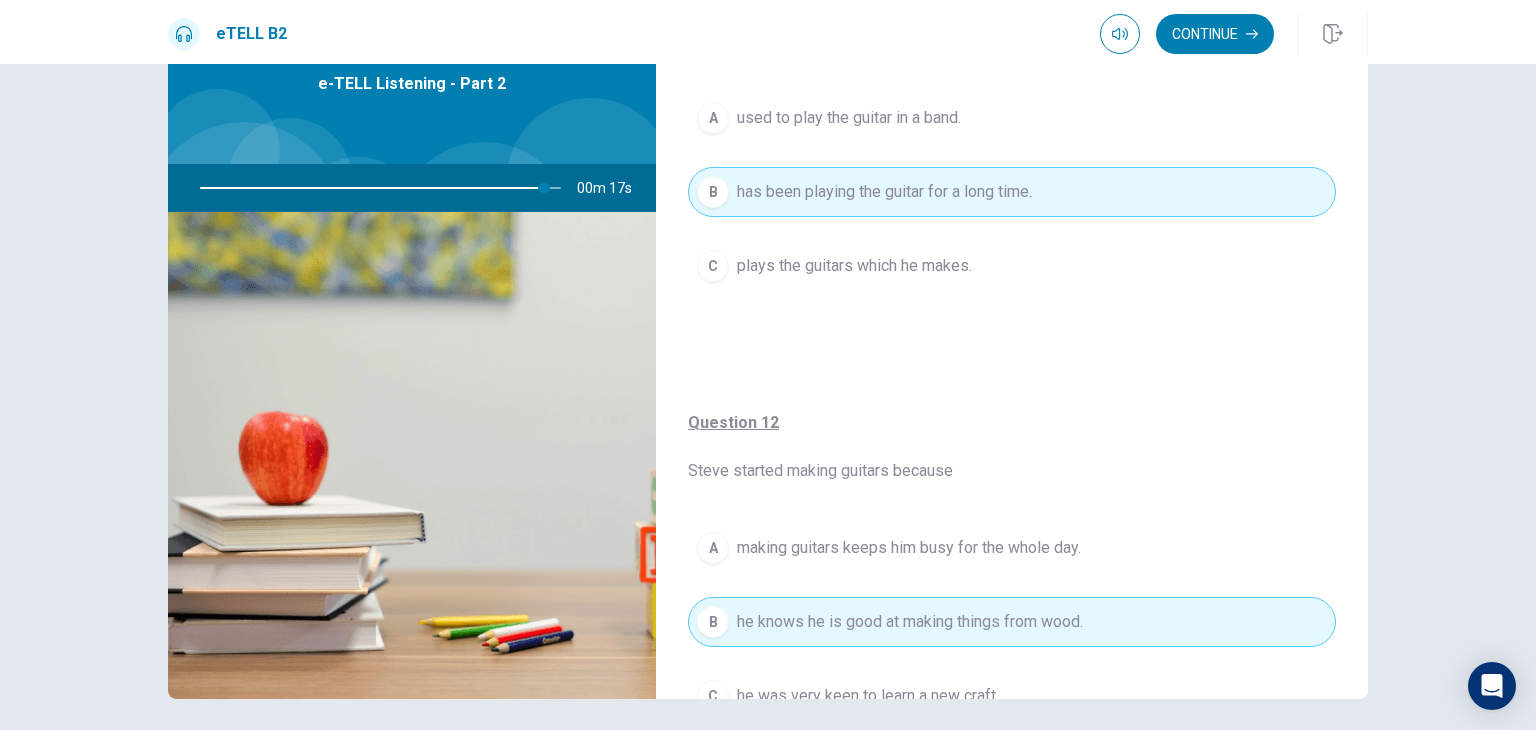 scroll, scrollTop: 0, scrollLeft: 0, axis: both 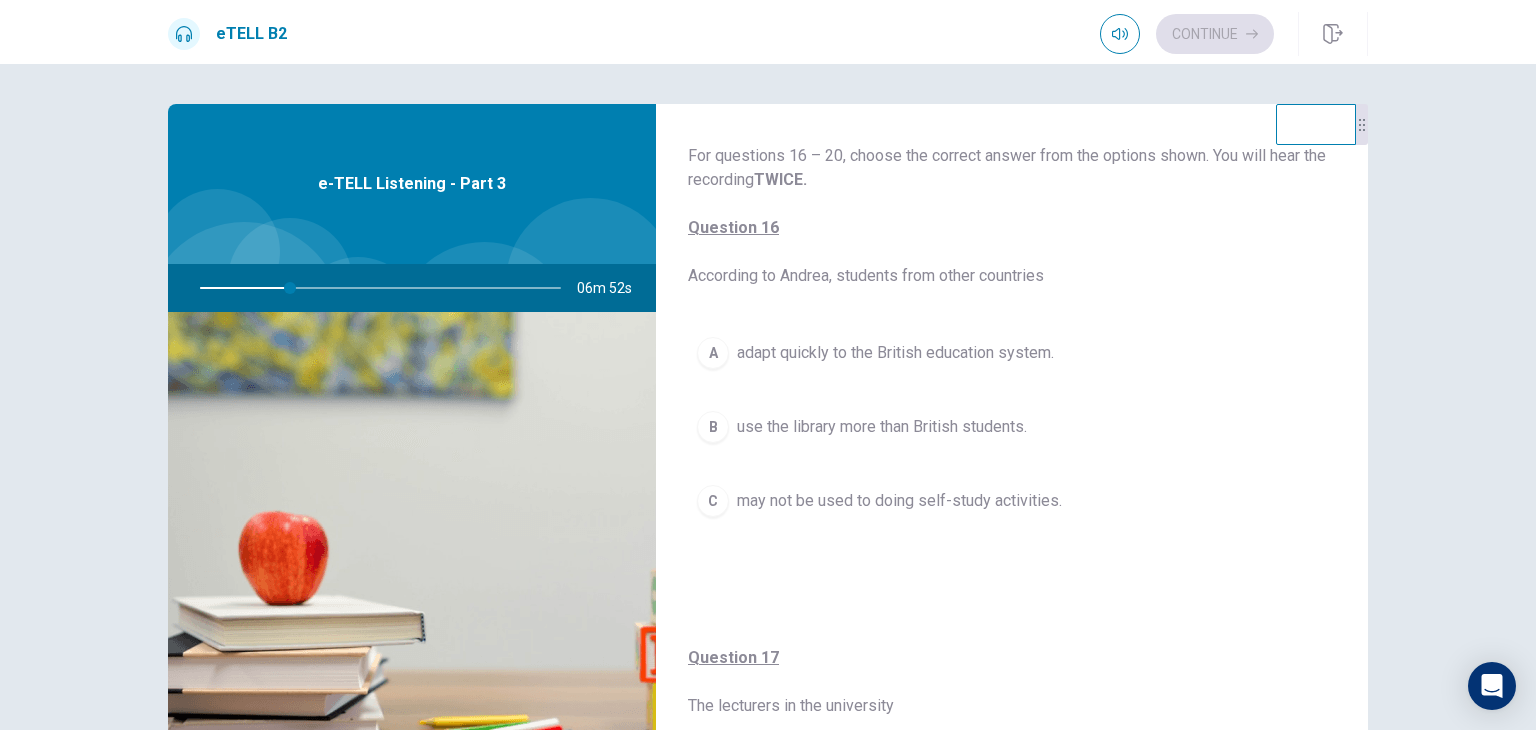 click on "C" at bounding box center [713, 501] 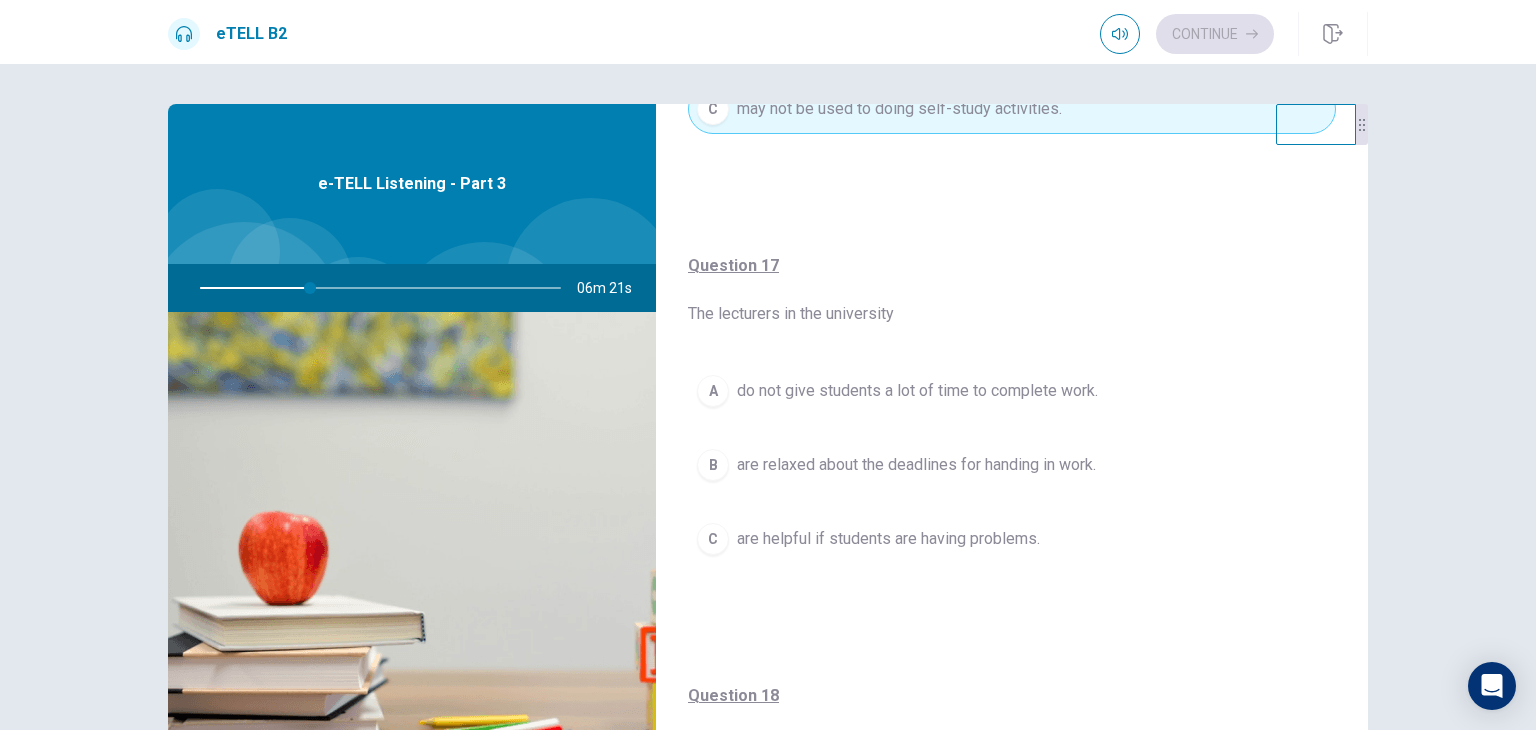 scroll, scrollTop: 400, scrollLeft: 0, axis: vertical 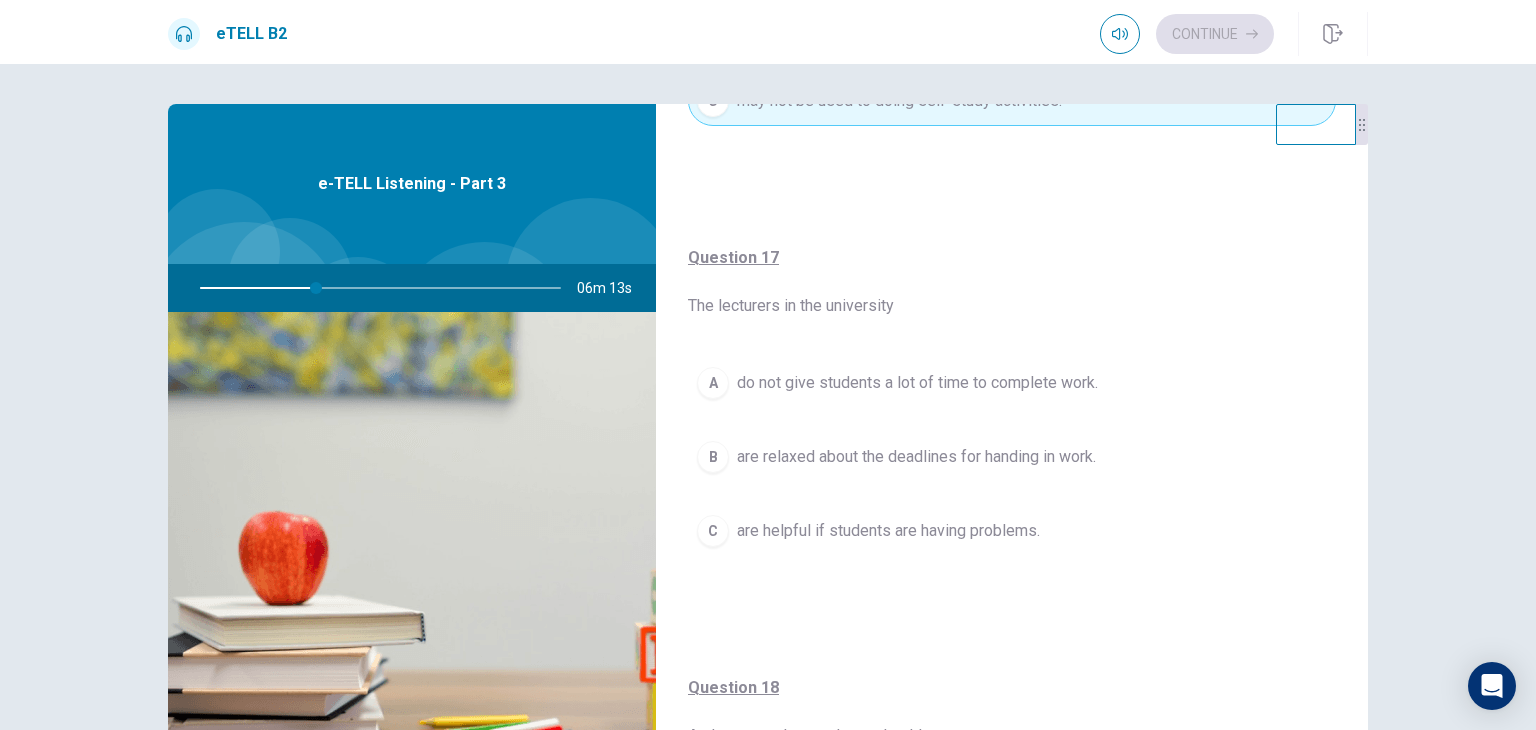 click on "are helpful if students are having problems." at bounding box center [888, 531] 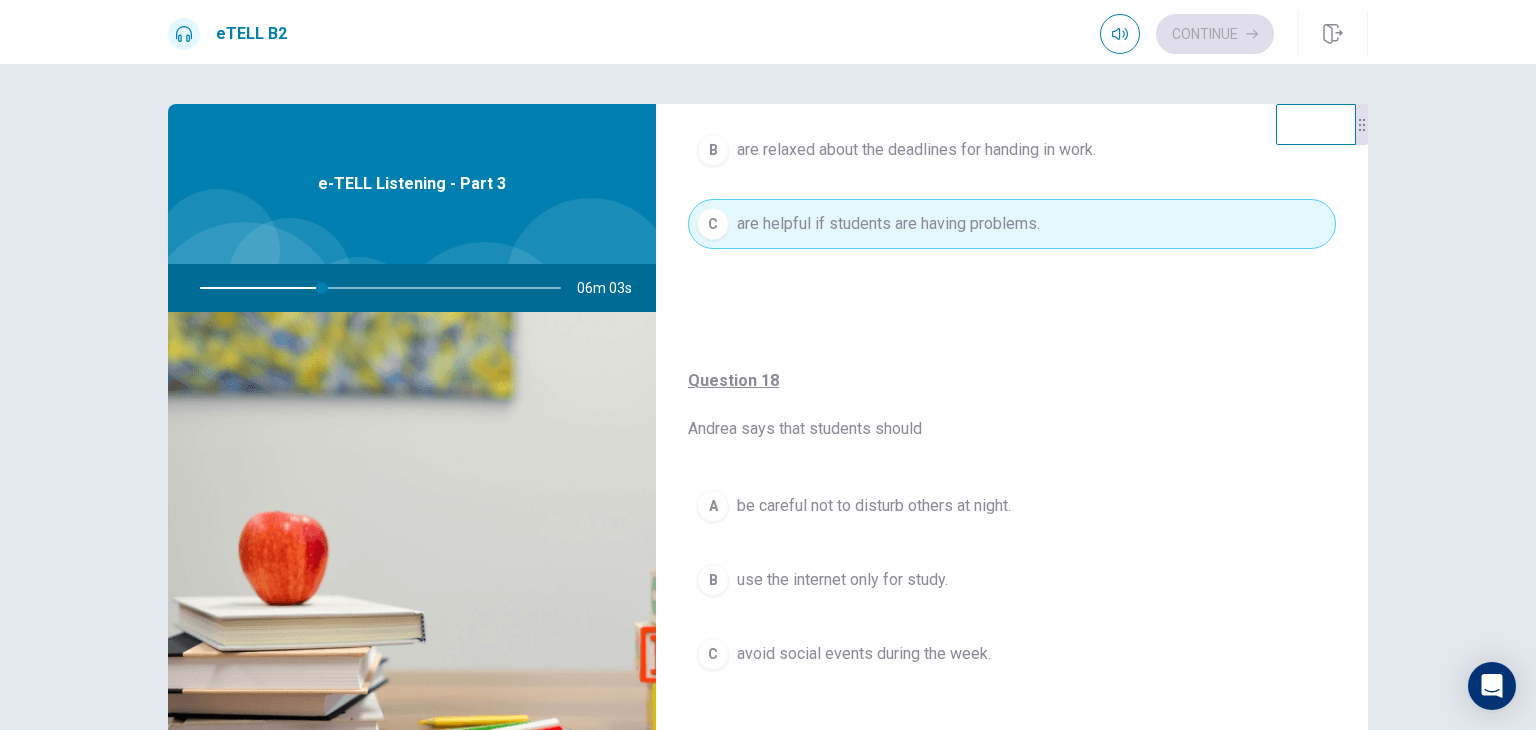 scroll, scrollTop: 700, scrollLeft: 0, axis: vertical 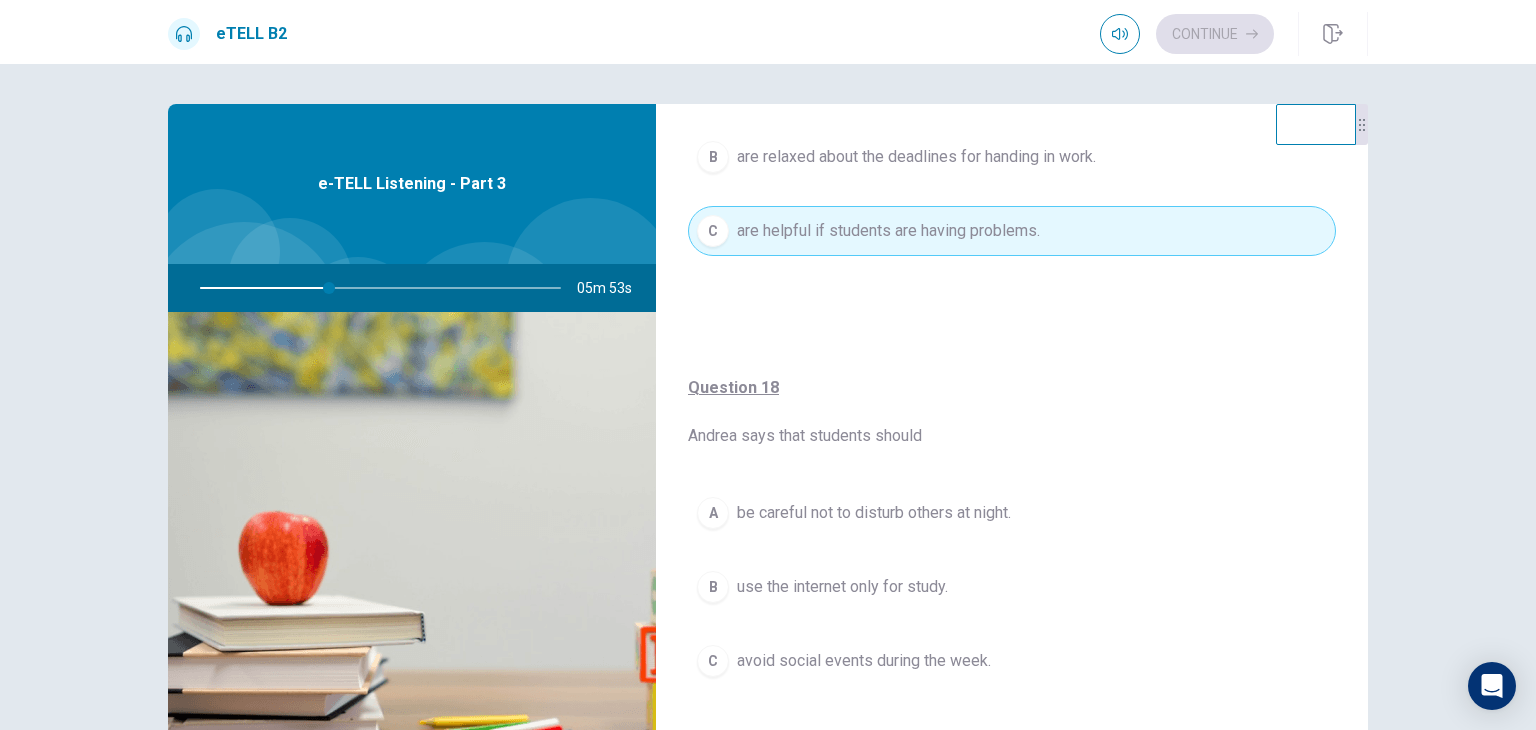 click on "avoid social events during the week." at bounding box center [864, 661] 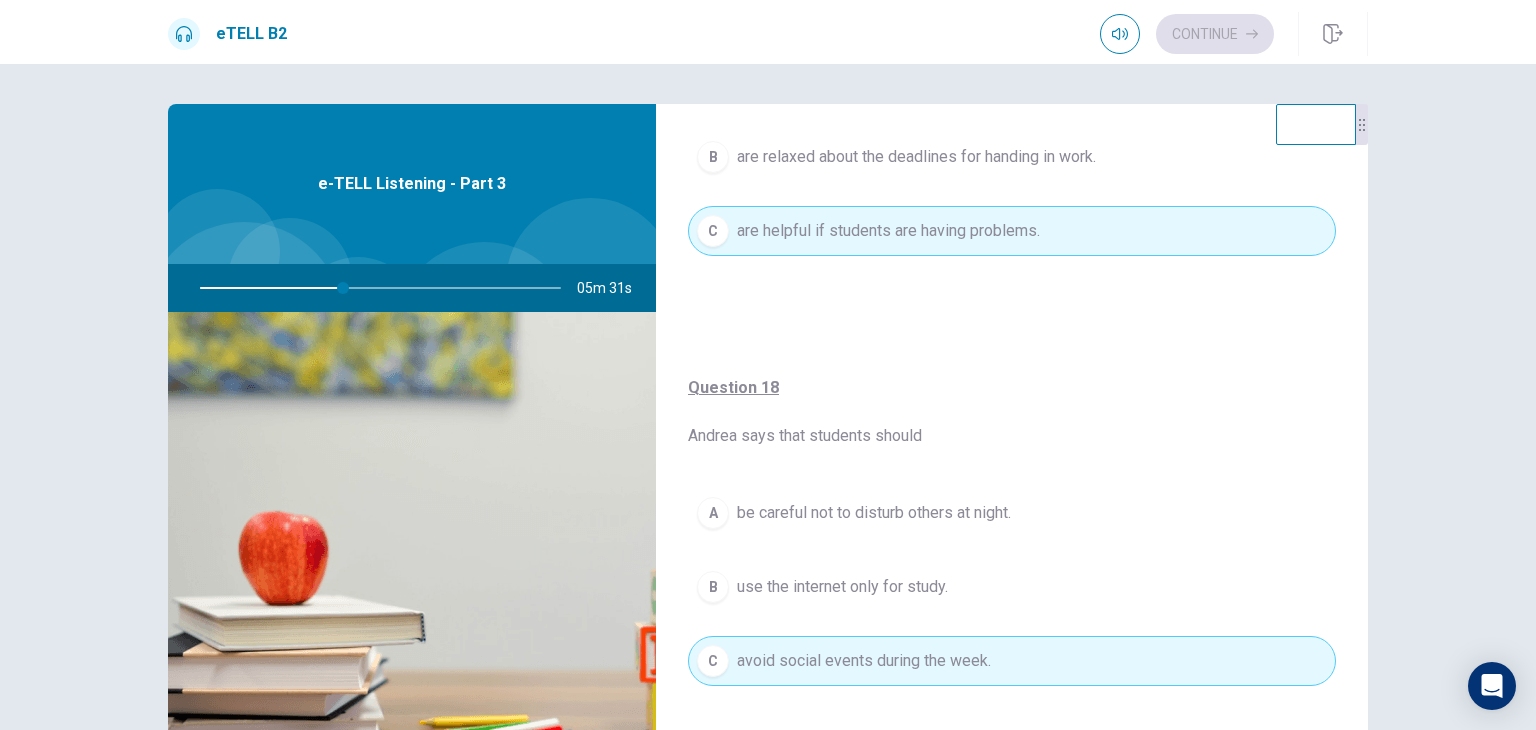 click on "be careful not to disturb others at night." at bounding box center (874, 513) 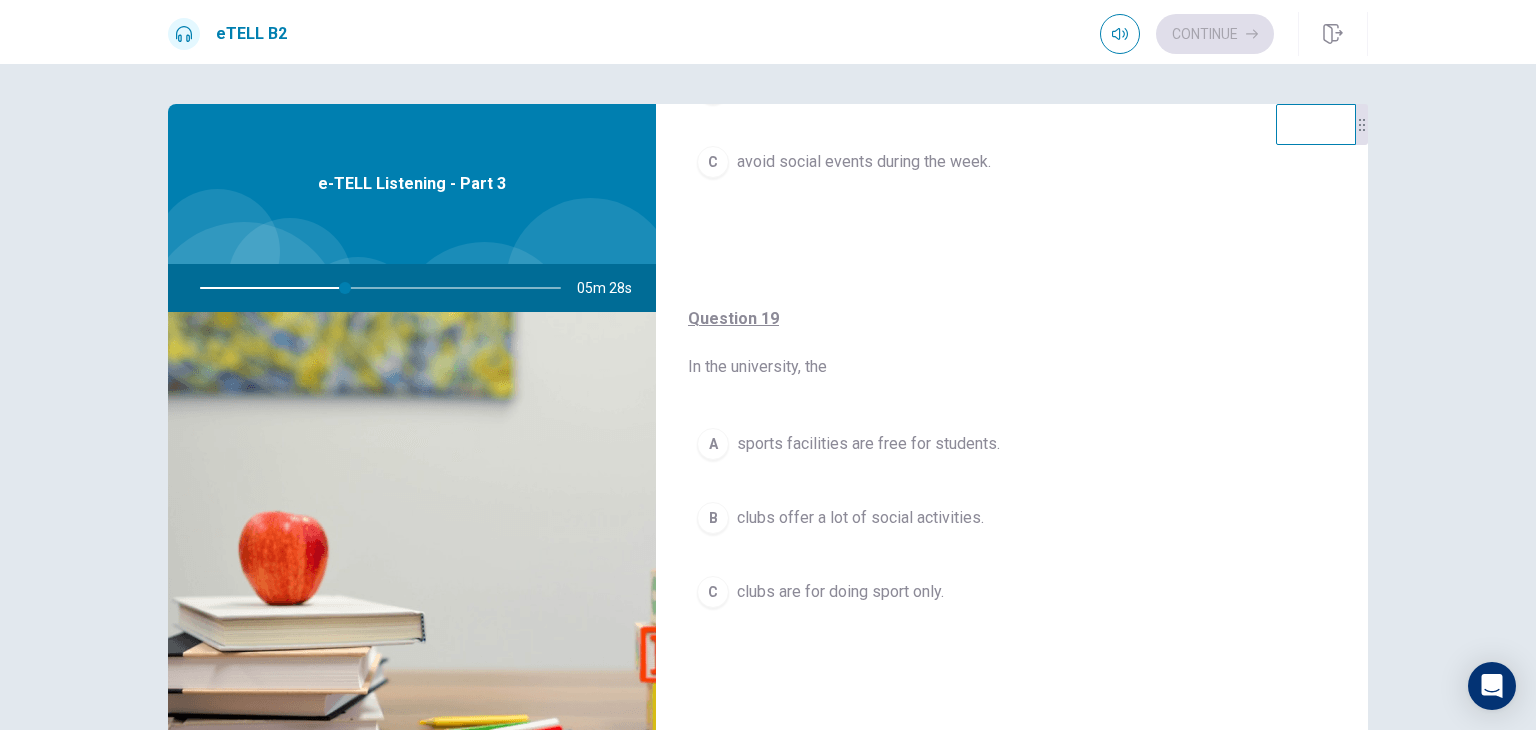 scroll, scrollTop: 1200, scrollLeft: 0, axis: vertical 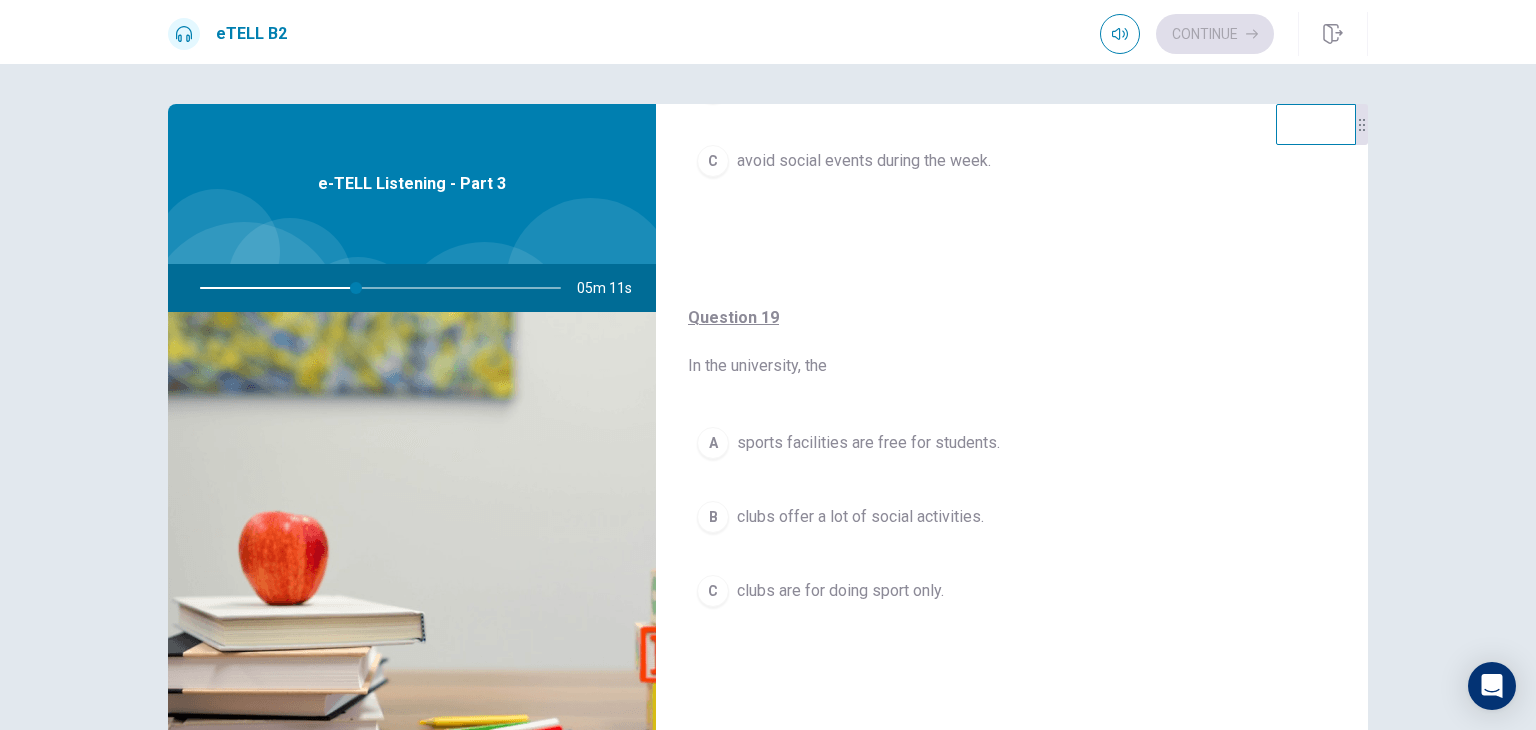 click on "clubs offer a lot of social activities." at bounding box center (860, 517) 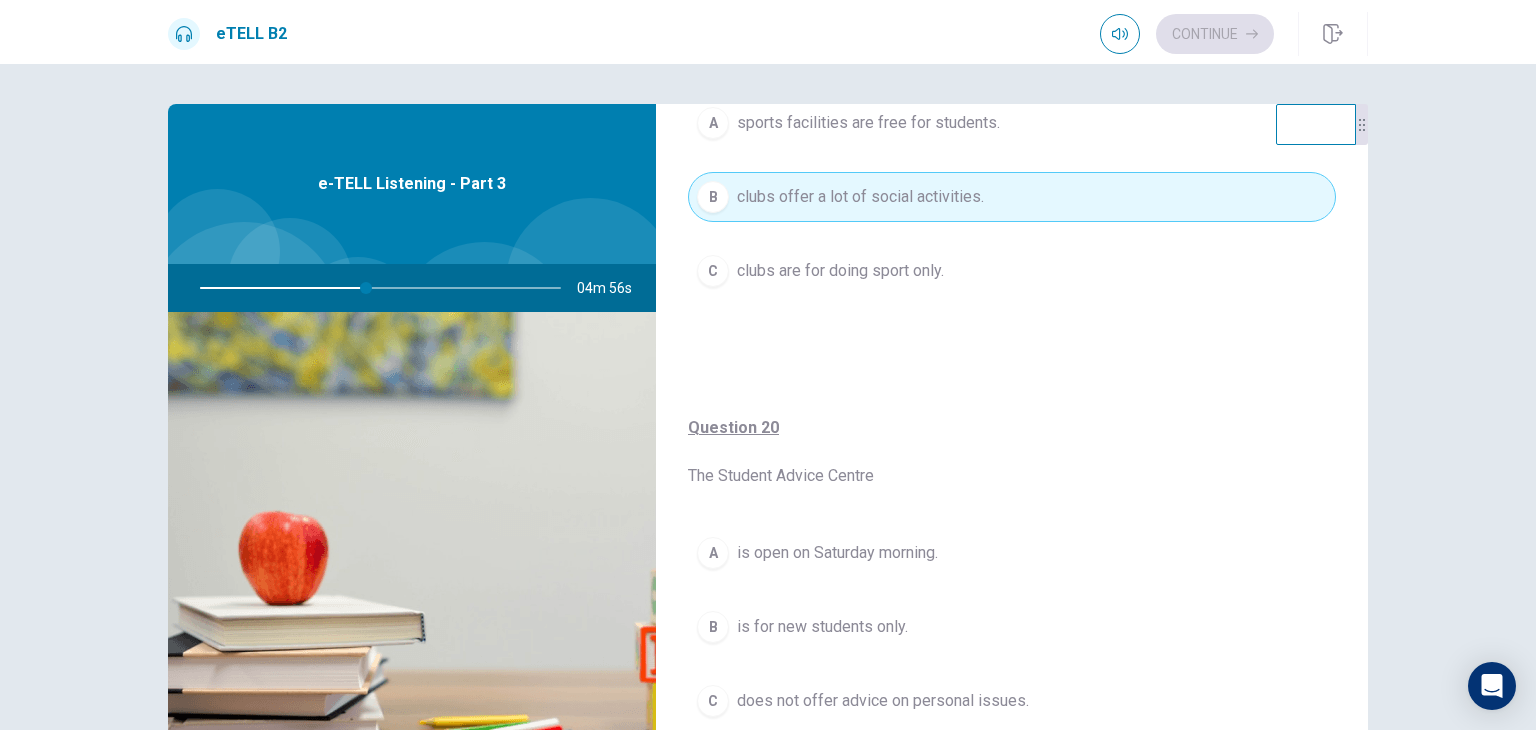 scroll, scrollTop: 1520, scrollLeft: 0, axis: vertical 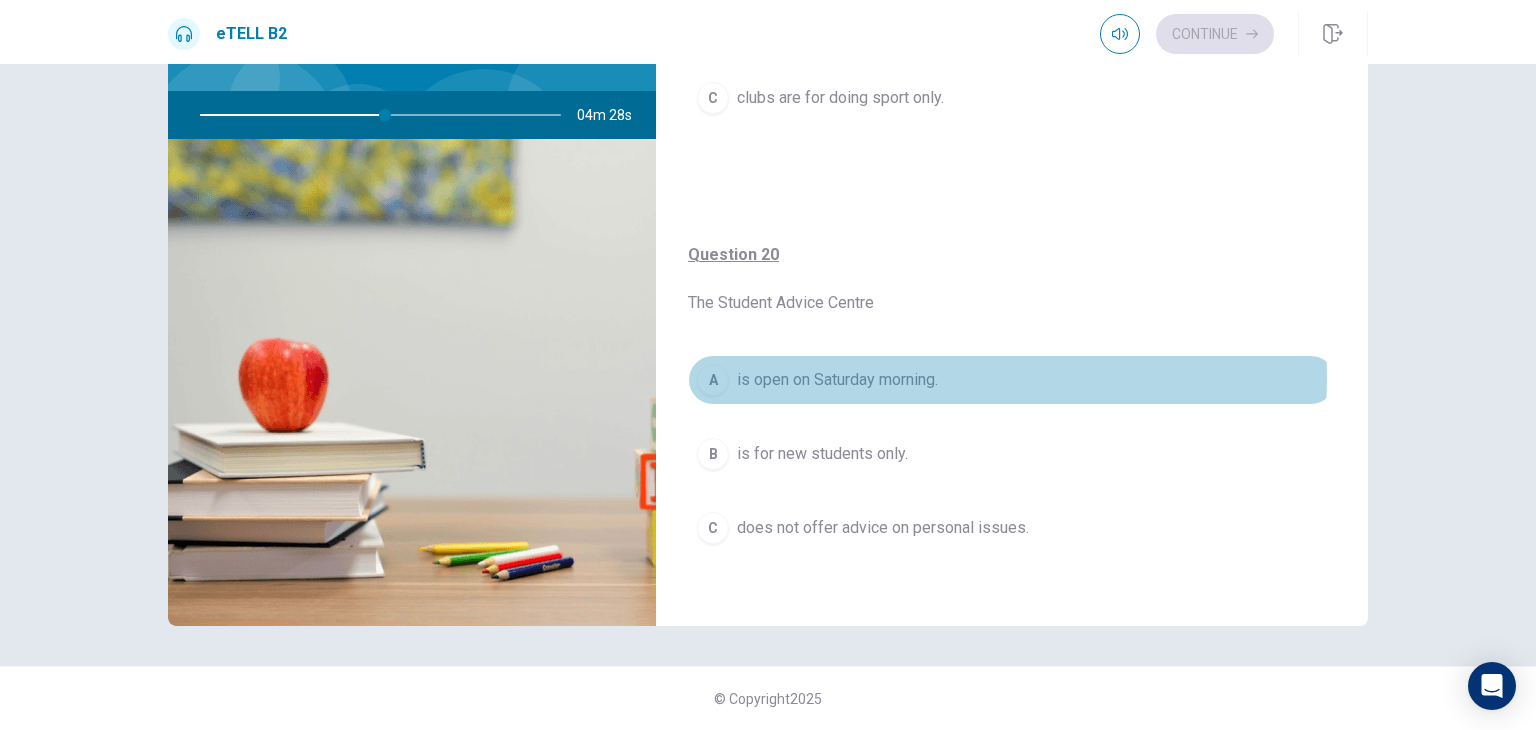 click on "is open on Saturday morning." at bounding box center [837, 380] 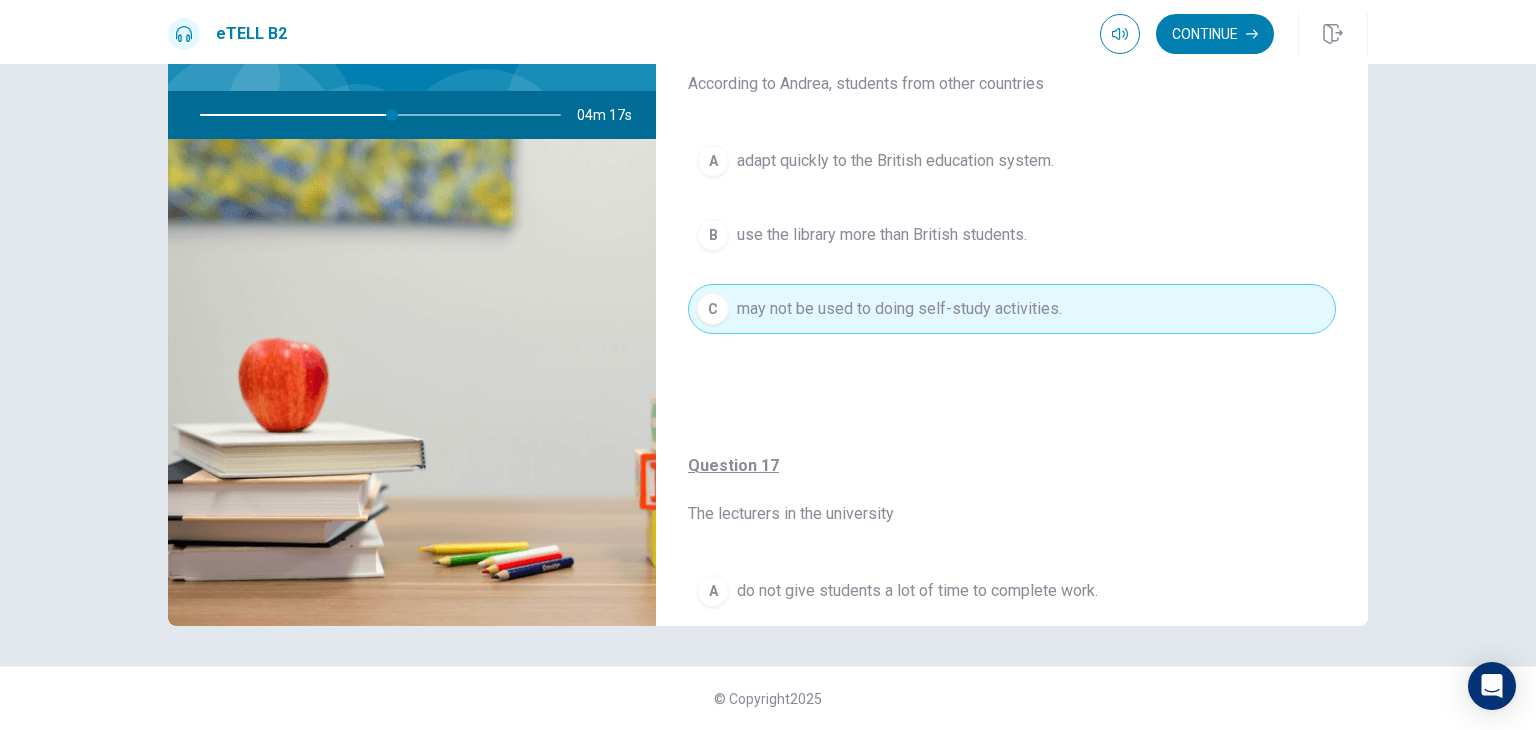 scroll, scrollTop: 0, scrollLeft: 0, axis: both 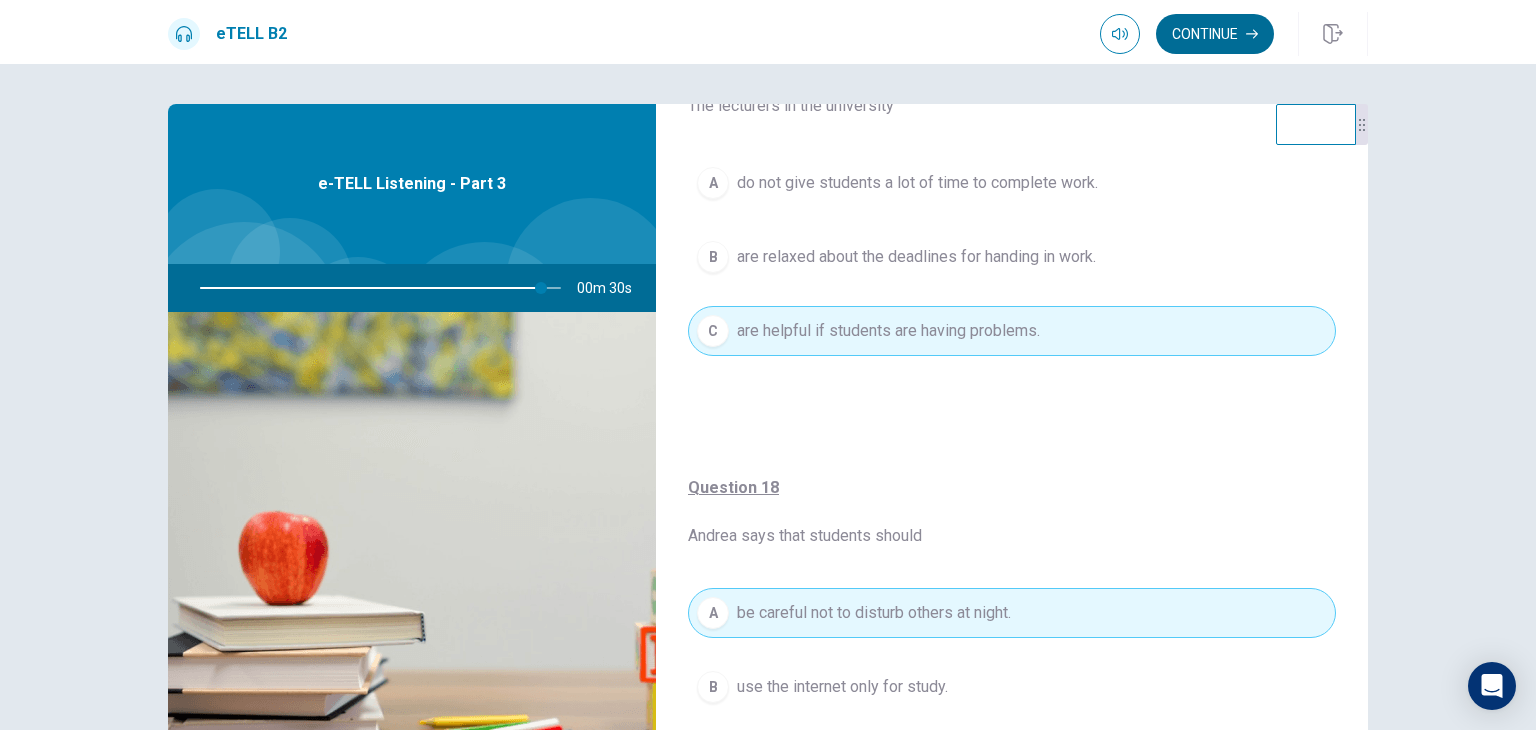click on "Continue" at bounding box center [1215, 34] 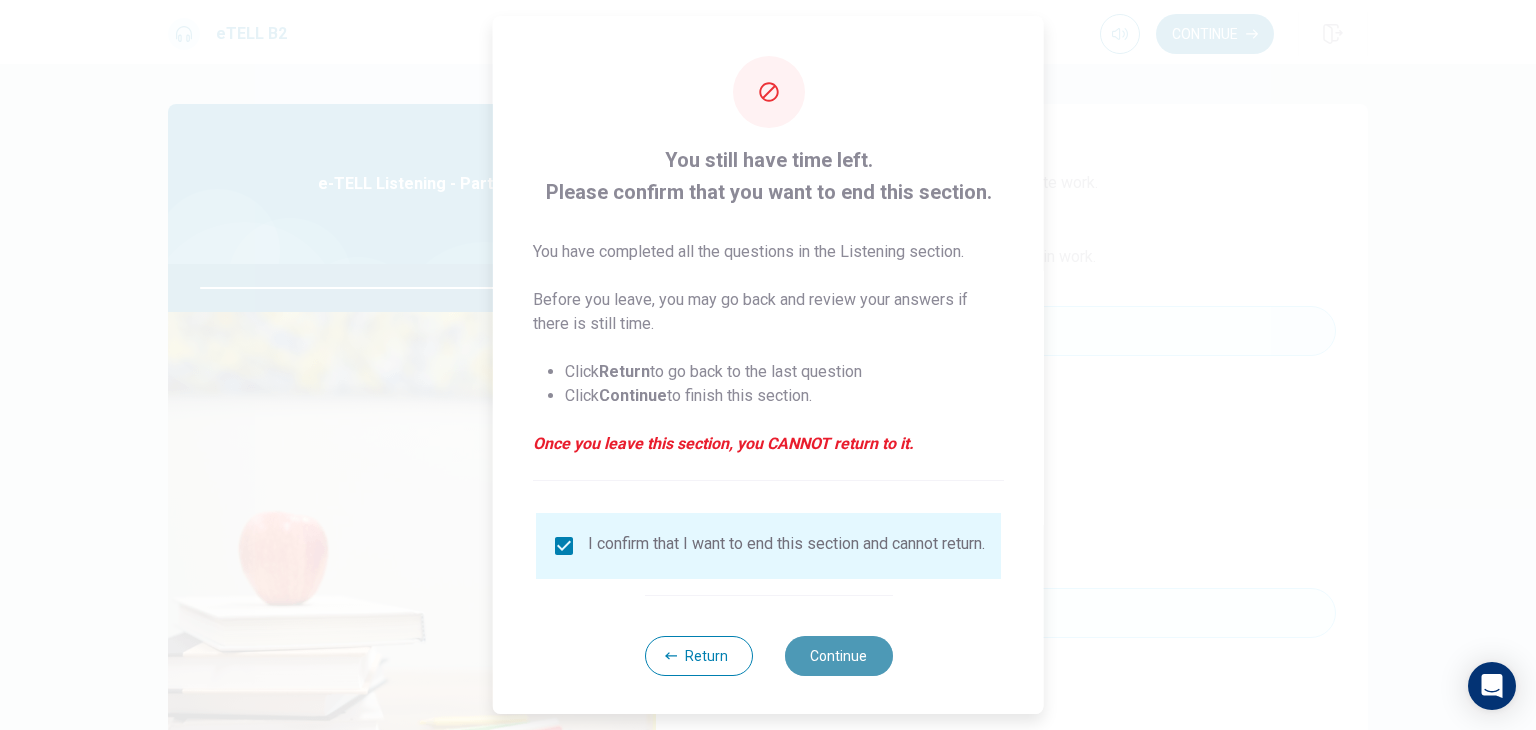 click on "Continue" at bounding box center [838, 656] 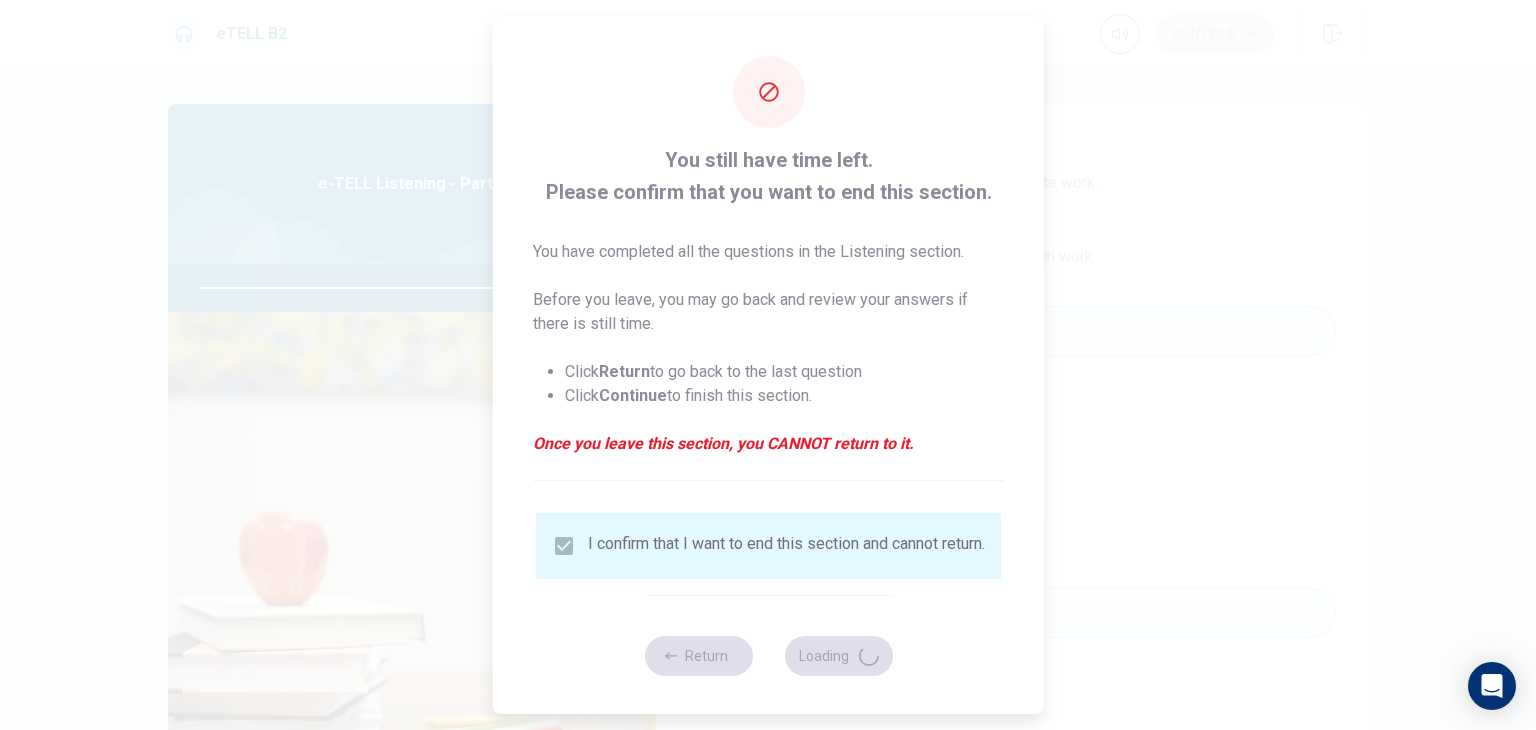 type on "**" 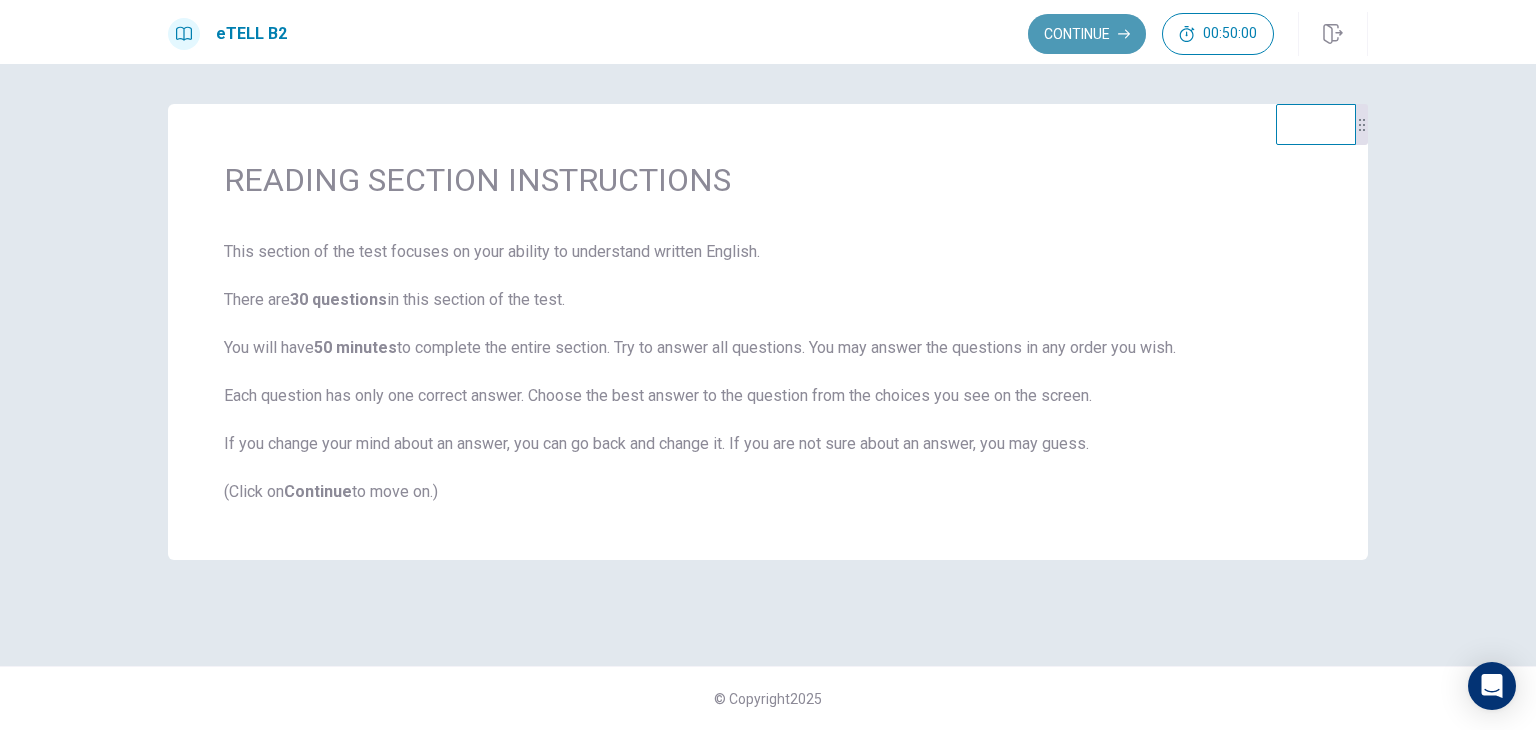 click on "Continue" at bounding box center (1087, 34) 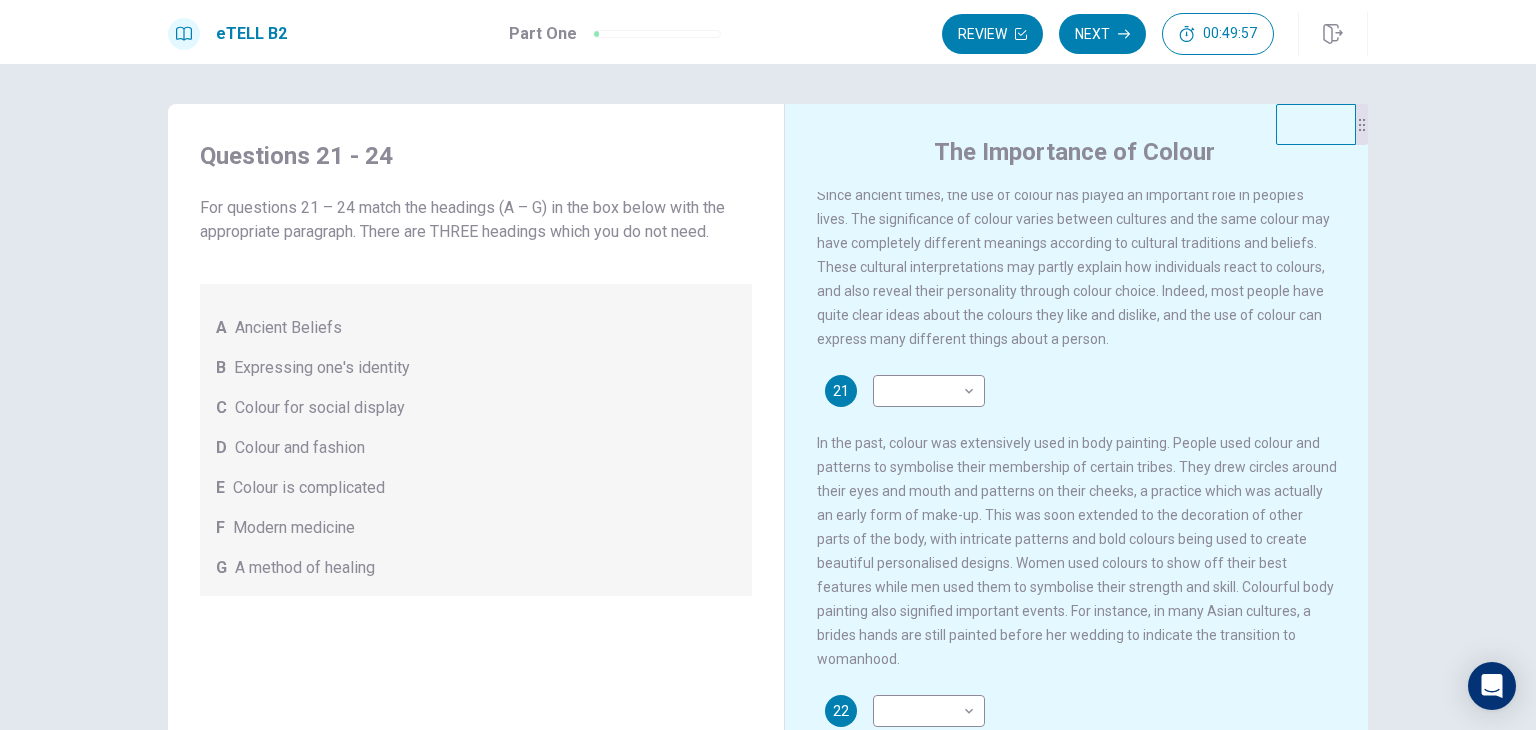 scroll, scrollTop: 0, scrollLeft: 0, axis: both 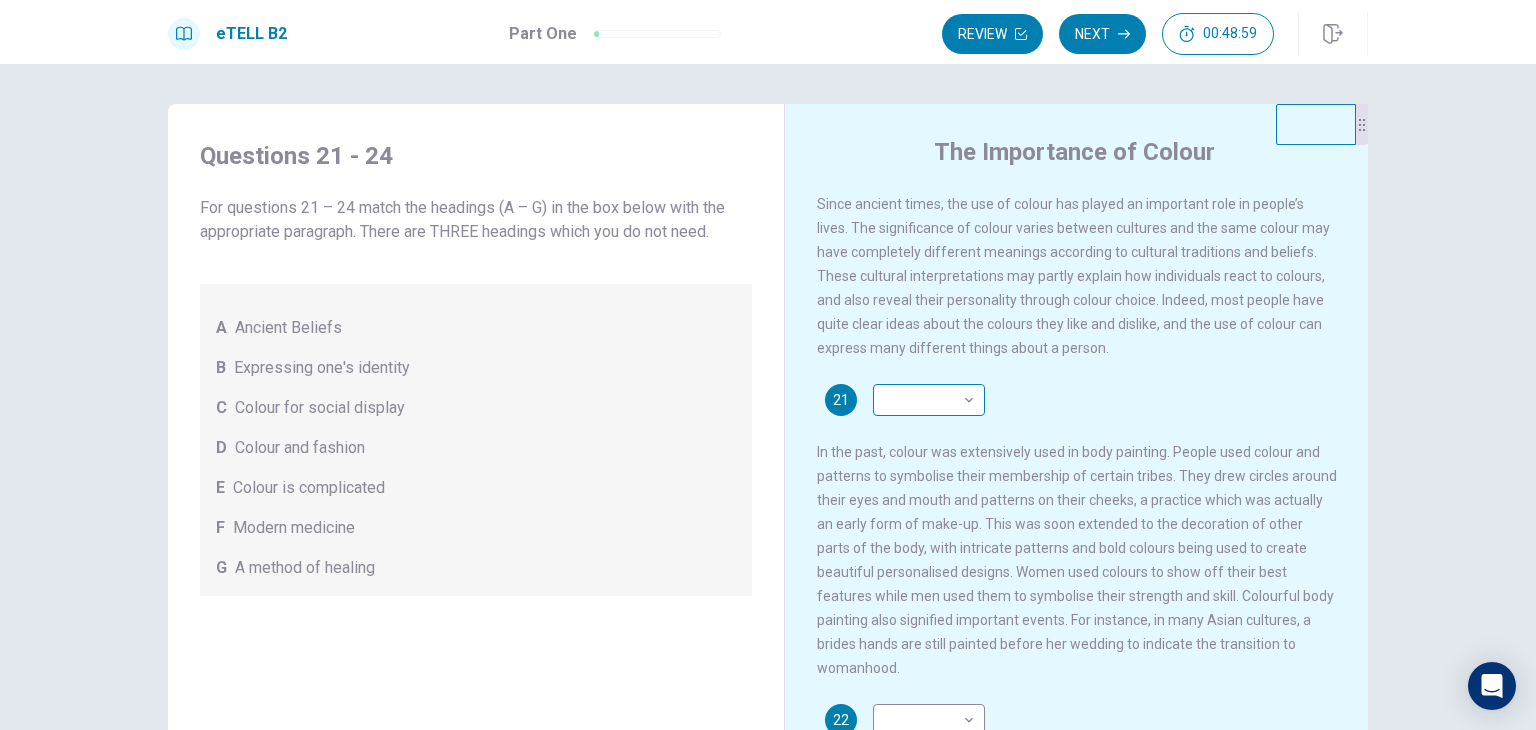 click on "This site uses cookies, as explained in our  Privacy Policy . If you agree to the use of cookies, please click the Accept button and continue to browse our site.   Privacy Policy Accept   eTELL B2 Part Three Review Back Next 00:48:59 Question 1 - 4 of 30 00:48:59 Review Next Questions 21 - 24 For questions 21 – 24 match the headings (A – G) in the box below with the appropriate paragraph. There are THREE headings which you do not need. A Ancient Beliefs B Expressing one's identity C Colour for social display D Colour and fashion E Colour is complicated F Modern medicine G A method of healing The Importance of Colour 21 ​ ​ 22 ​ ​ 23 ​ ​ 24 ​ ​ © Copyright  2025 Going somewhere? You are not allowed to open other tabs/pages or switch windows during a test. Doing this will be reported as cheating to the Administrators. Are you sure you want to leave this page? Please continue until you finish your test. It looks like there is a problem with your internet connection. 00:00 Click to reconnect" at bounding box center [768, 365] 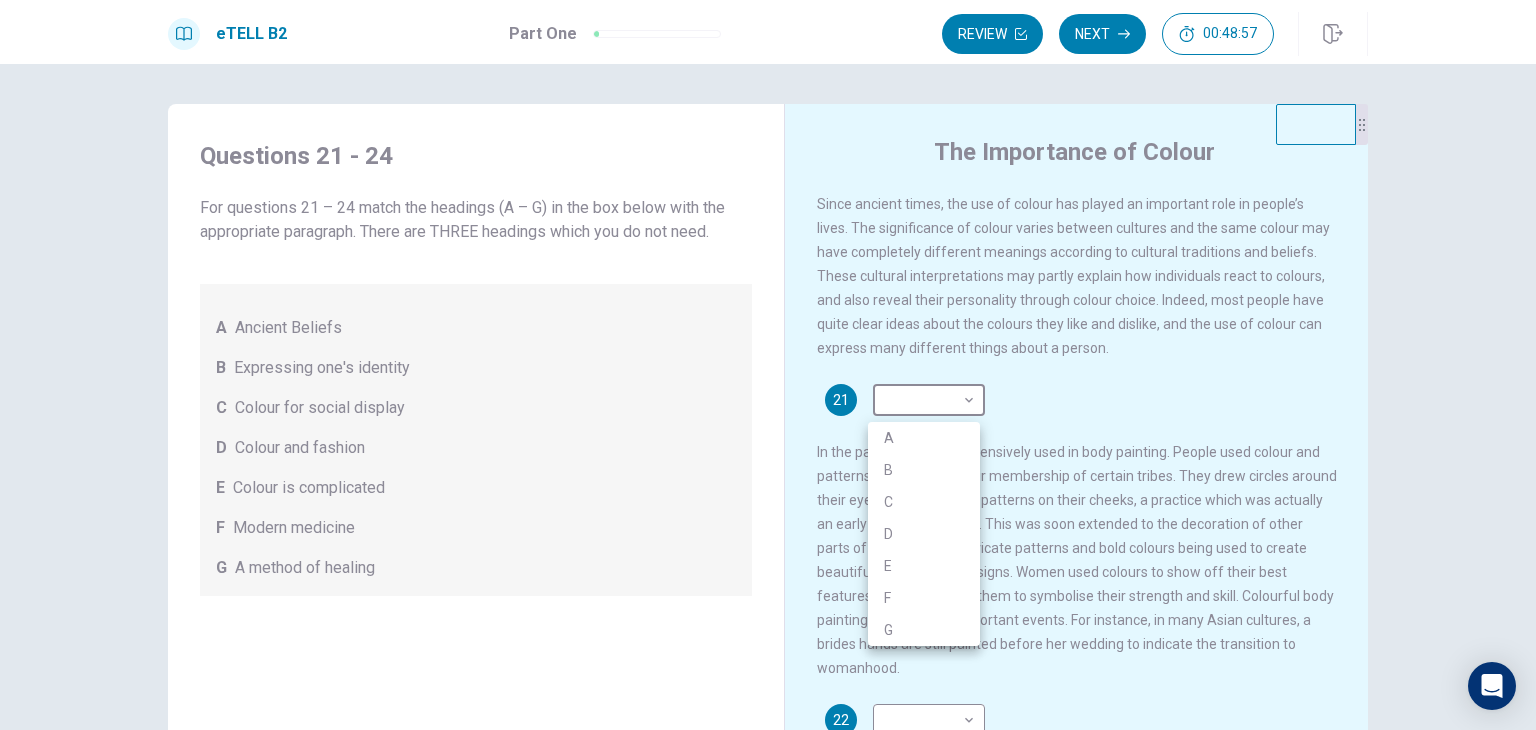 click on "B" at bounding box center (924, 470) 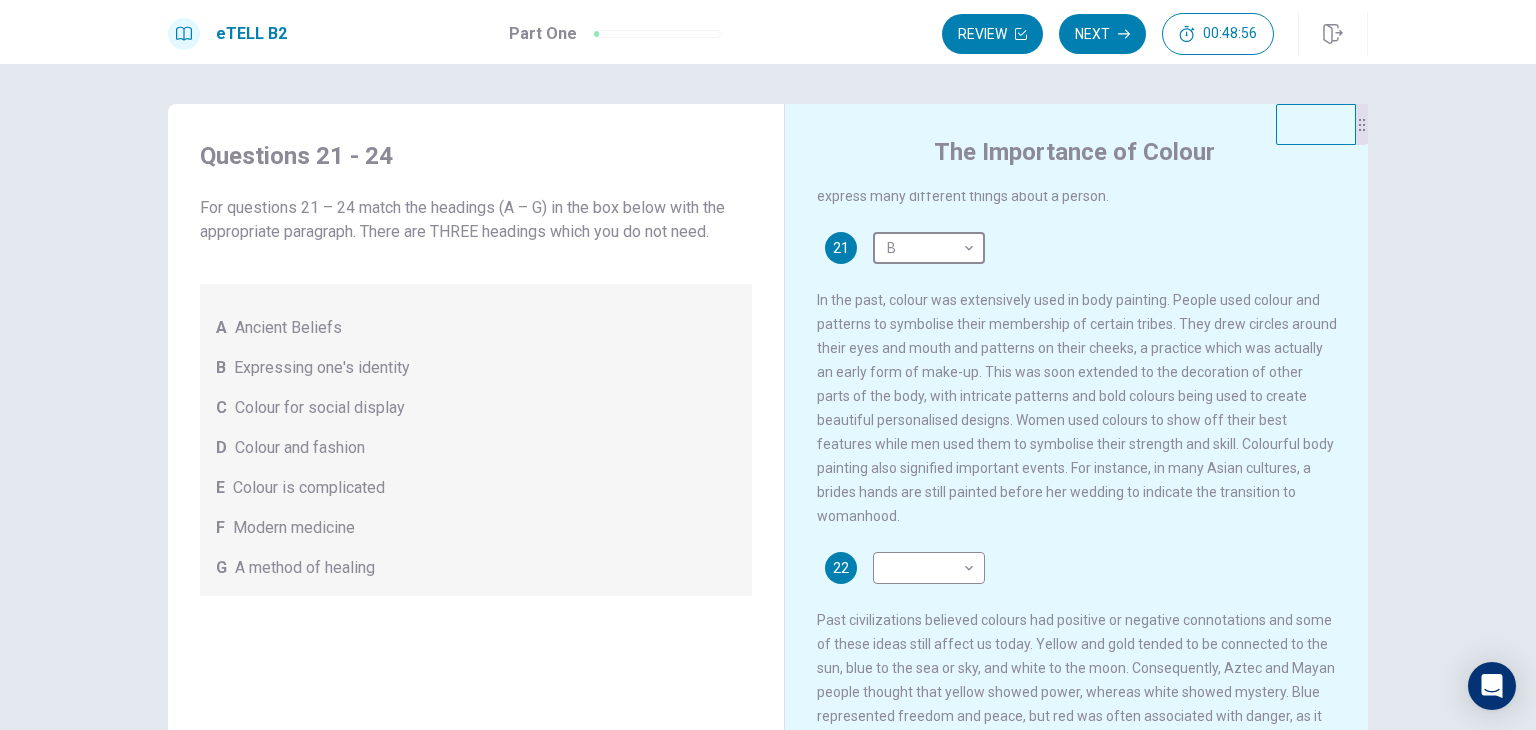 scroll, scrollTop: 200, scrollLeft: 0, axis: vertical 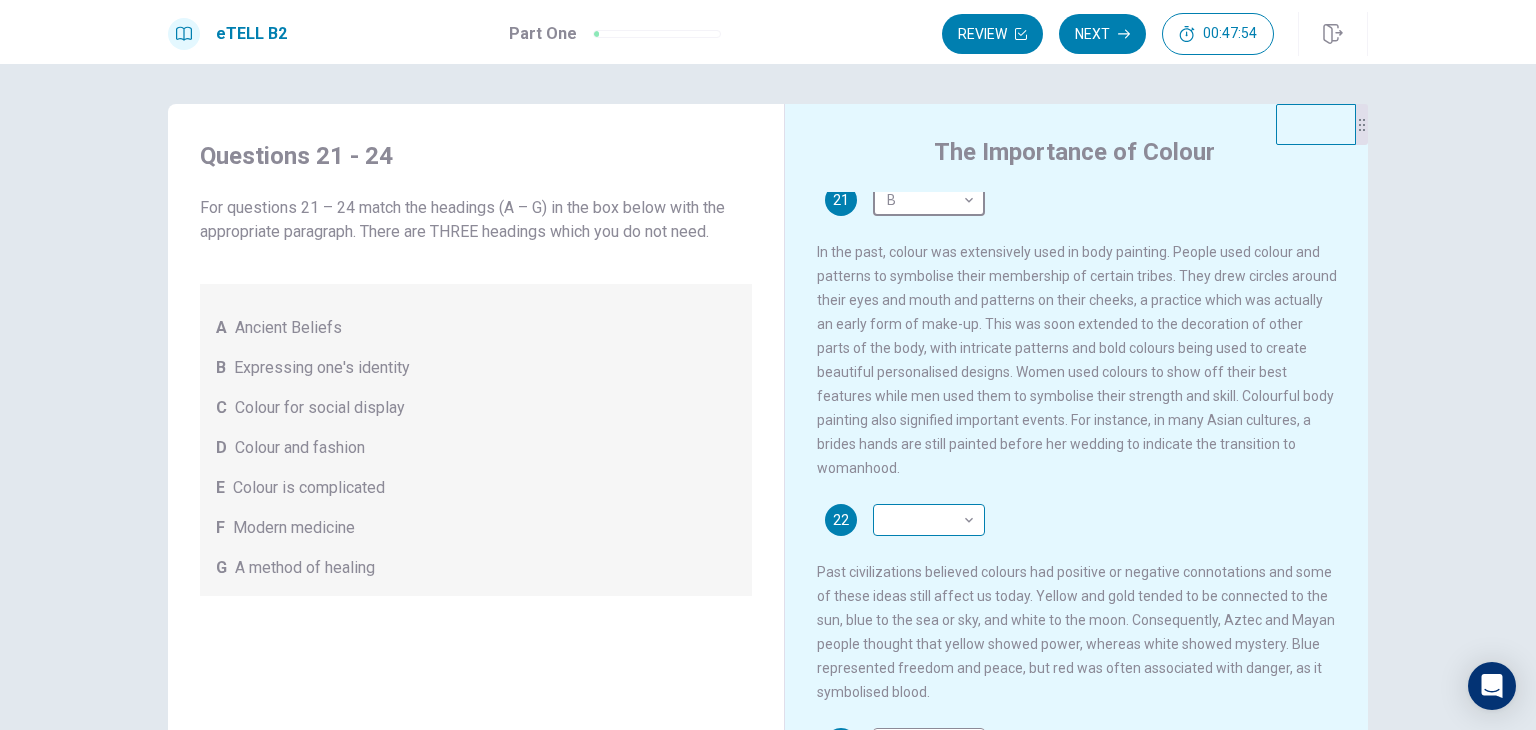 click on "This site uses cookies, as explained in our  Privacy Policy . If you agree to the use of cookies, please click the Accept button and continue to browse our site.   Privacy Policy Accept   eTELL B2 Part One Review Next 00:47:54 Question 1 - 4 of 30 00:47:54 Review Next Questions 21 - 24 For questions 21 – 24 match the headings (A – G) in the box below with the appropriate paragraph. There are THREE headings which you do not need. A Ancient Beliefs B Expressing one's identity C Colour for social display D Colour and fashion E Colour is complicated F Modern medicine G A method of healing The Importance of Colour 21 B * ​ 22 ​ ​ 23 ​ ​ 24 ​ ​ © Copyright  2025 Going somewhere? You are not allowed to open other tabs/pages or switch windows during a test. Doing this will be reported as cheating to the Administrators. Are you sure you want to leave this page? Please continue until you finish your test. It looks like there is a problem with your internet connection. 00:00 Click to reconnect" at bounding box center (768, 365) 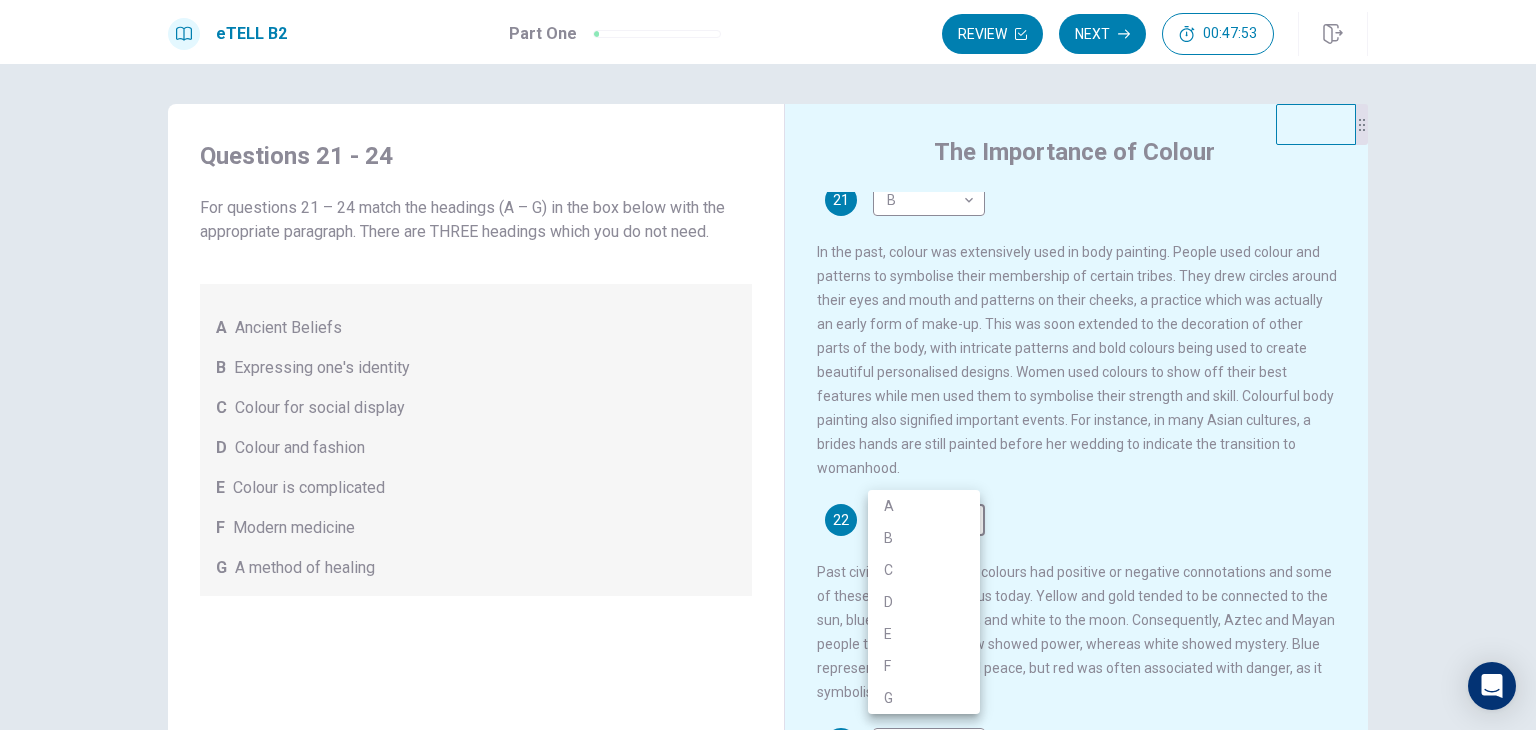 click on "D" at bounding box center [924, 602] 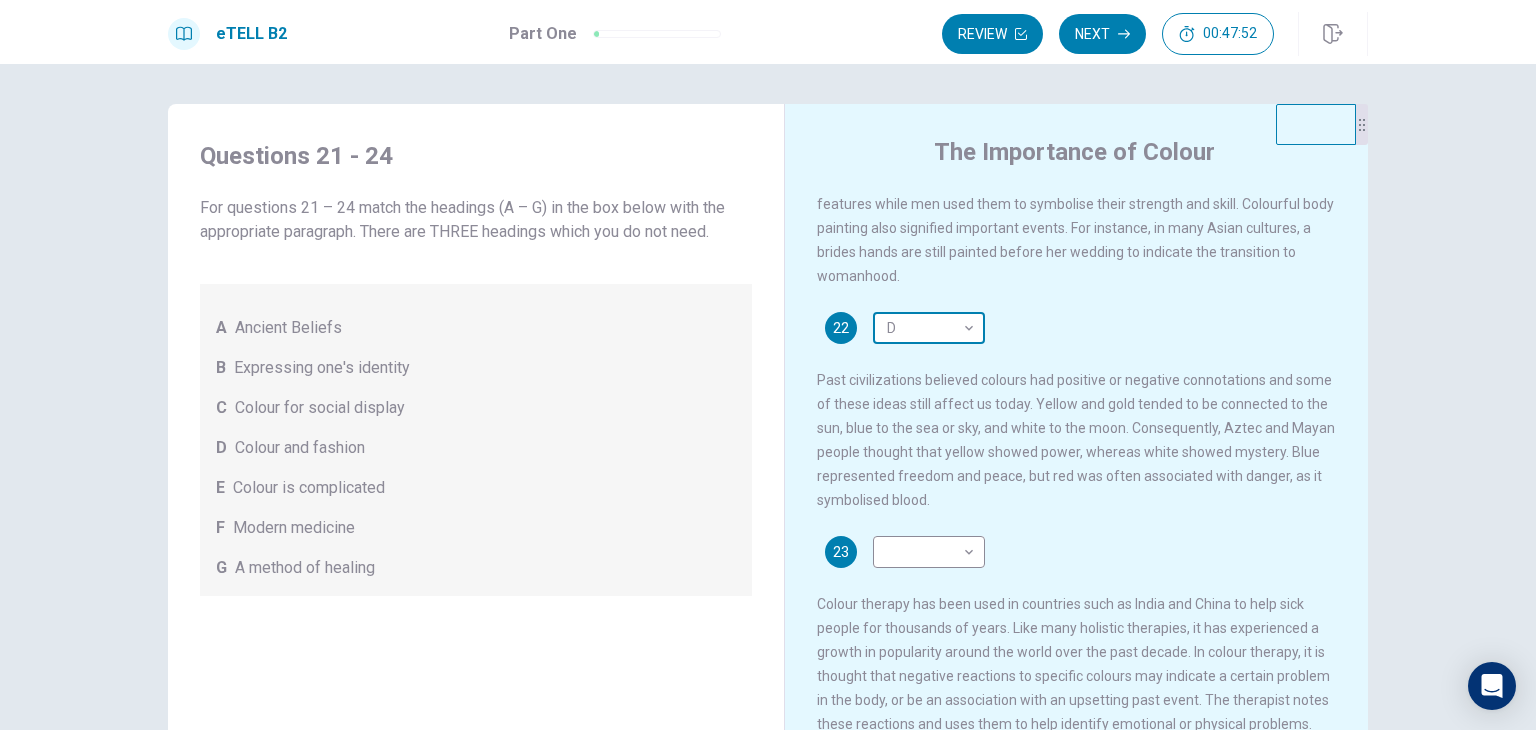 scroll, scrollTop: 400, scrollLeft: 0, axis: vertical 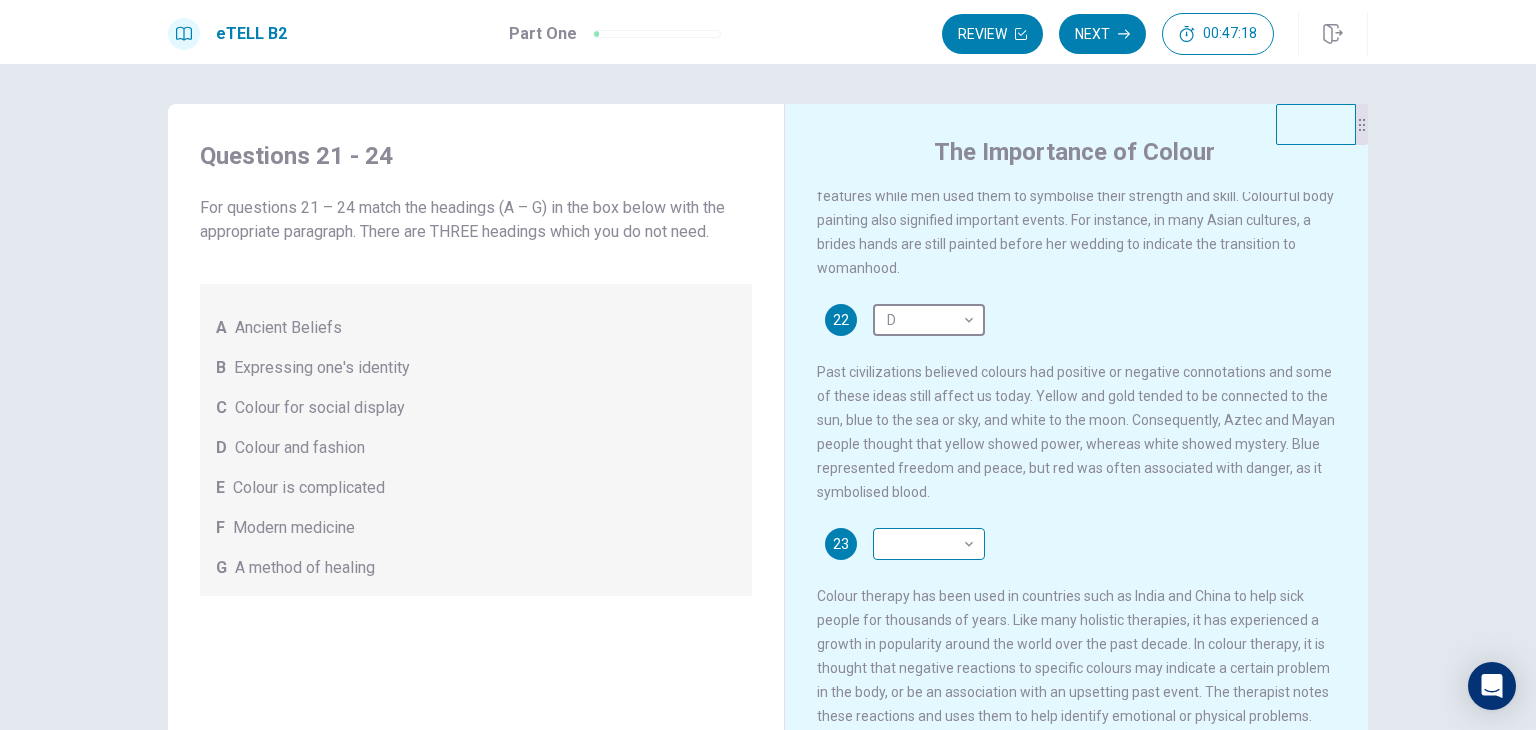 click on "This site uses cookies, as explained in our  Privacy Policy . If you agree to the use of cookies, please click the Accept button and continue to browse our site.   Privacy Policy Accept   eTELL B2 Part One Review Next 00:47:18 Question 1 - 4 of 30 00:47:18 Review Next Questions 21 - 24 For questions 21 – 24 match the headings (A – G) in the box below with the appropriate paragraph. There are THREE headings which you do not need. A Ancient Beliefs B Expressing one's identity C Colour for social display D Colour and fashion E Colour is complicated F Modern medicine G A method of healing The Importance of Colour 21 B * ​ 22 D * ​ 23 ​ ​ 24 ​ ​ © Copyright  2025 Going somewhere? You are not allowed to open other tabs/pages or switch windows during a test. Doing this will be reported as cheating to the Administrators. Are you sure you want to leave this page? Please continue until you finish your test. It looks like there is a problem with your internet connection. 00:00 Click to reconnect" at bounding box center (768, 365) 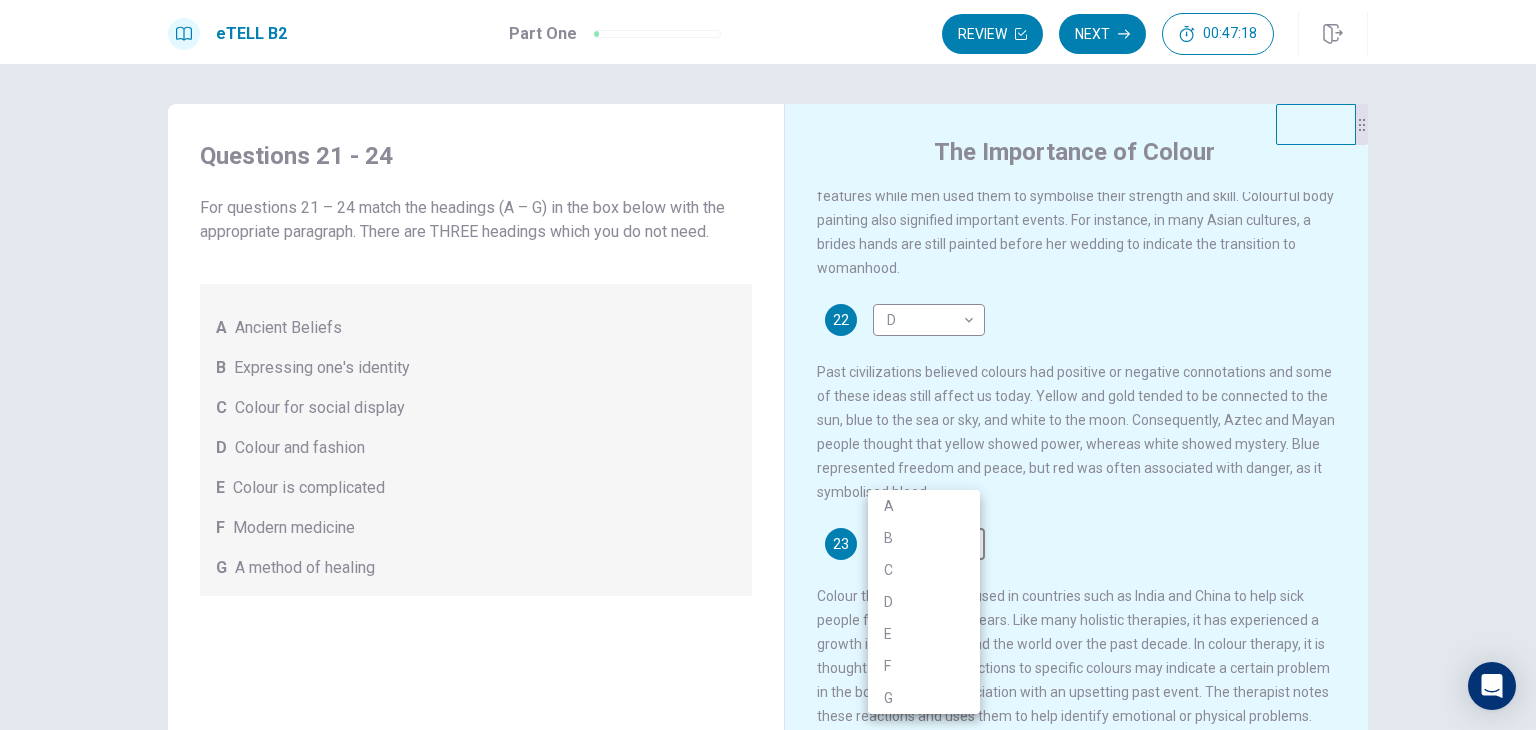 click on "A" at bounding box center (924, 506) 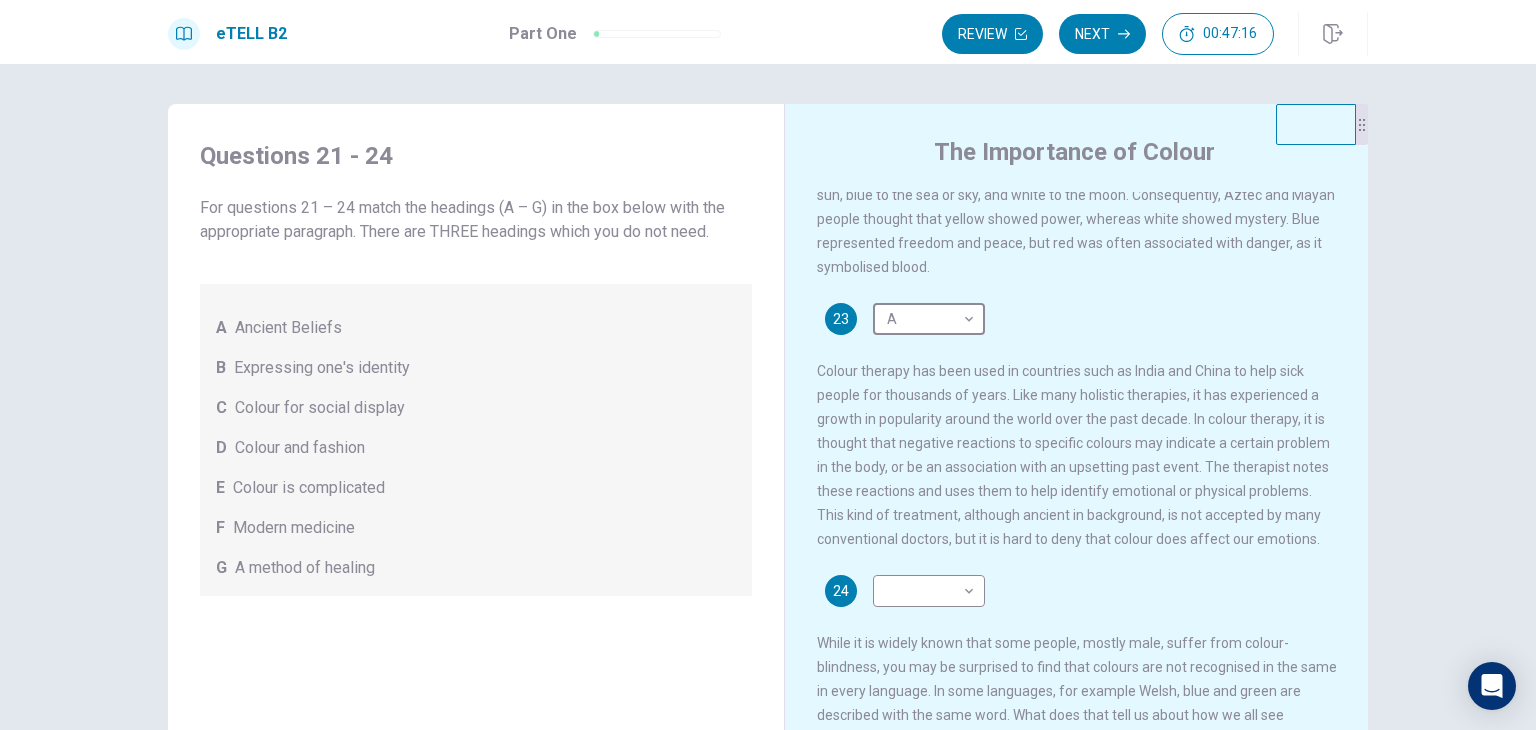 scroll, scrollTop: 682, scrollLeft: 0, axis: vertical 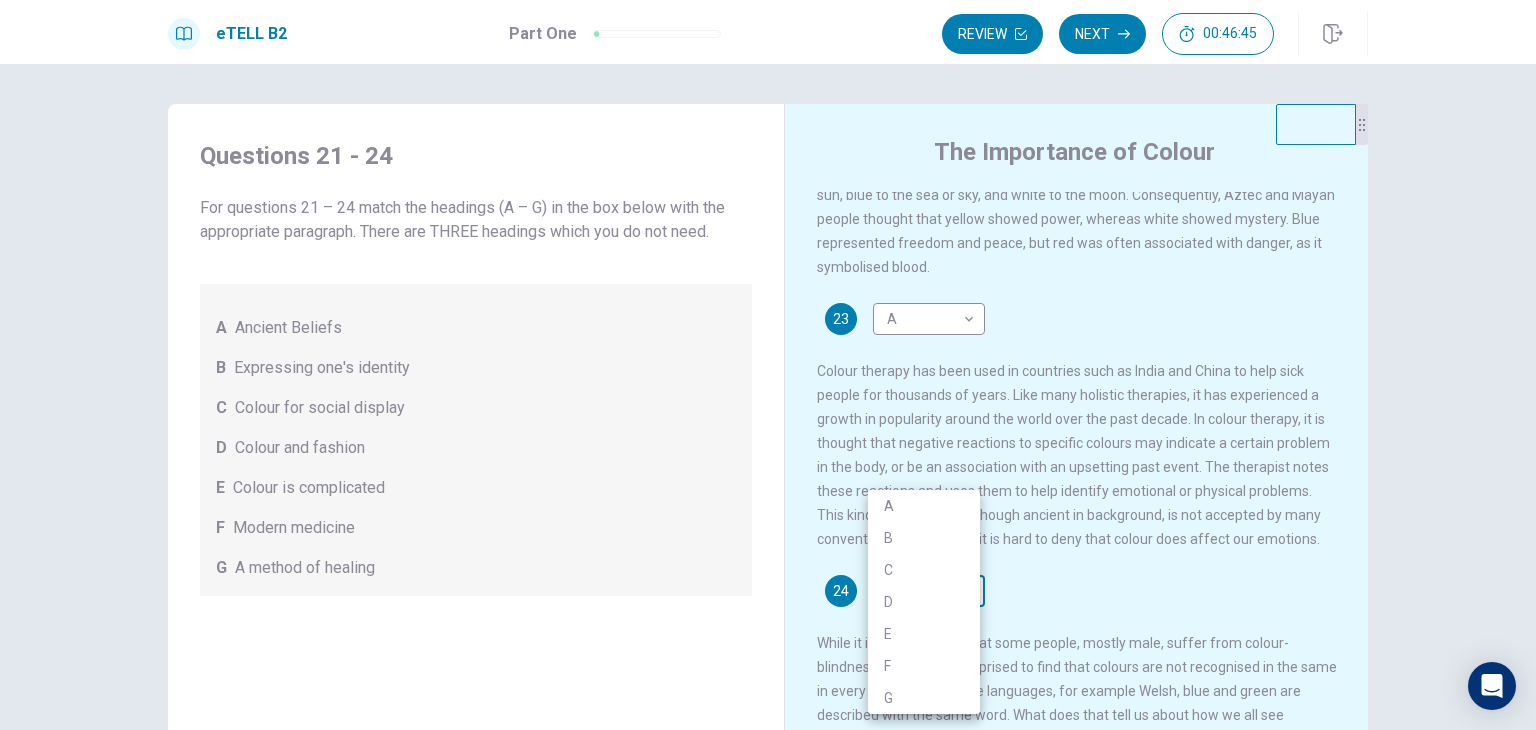 click on "This site uses cookies, as explained in our  Privacy Policy . If you agree to the use of cookies, please click the Accept button and continue to browse our site.   Privacy Policy Accept   eTELL B2 Part One Review Next 00:46:45 Question 1 - 4 of 30 00:46:45 Review Next Questions 21 - 24 For questions 21 – 24 match the headings (A – G) in the box below with the appropriate paragraph. There are THREE headings which you do not need. A Ancient Beliefs B Expressing one's identity C Colour for social display D Colour and fashion E Colour is complicated F Modern medicine G A method of healing The Importance of Colour 21 B * ​ 22 D * ​ 23 A * ​ 24 ​ ​ © Copyright  2025 Going somewhere? You are not allowed to open other tabs/pages or switch windows during a test. Doing this will be reported as cheating to the Administrators. Are you sure you want to leave this page? Please continue until you finish your test. It looks like there is a problem with your internet connection. 00:00 Click to reconnect" at bounding box center [768, 365] 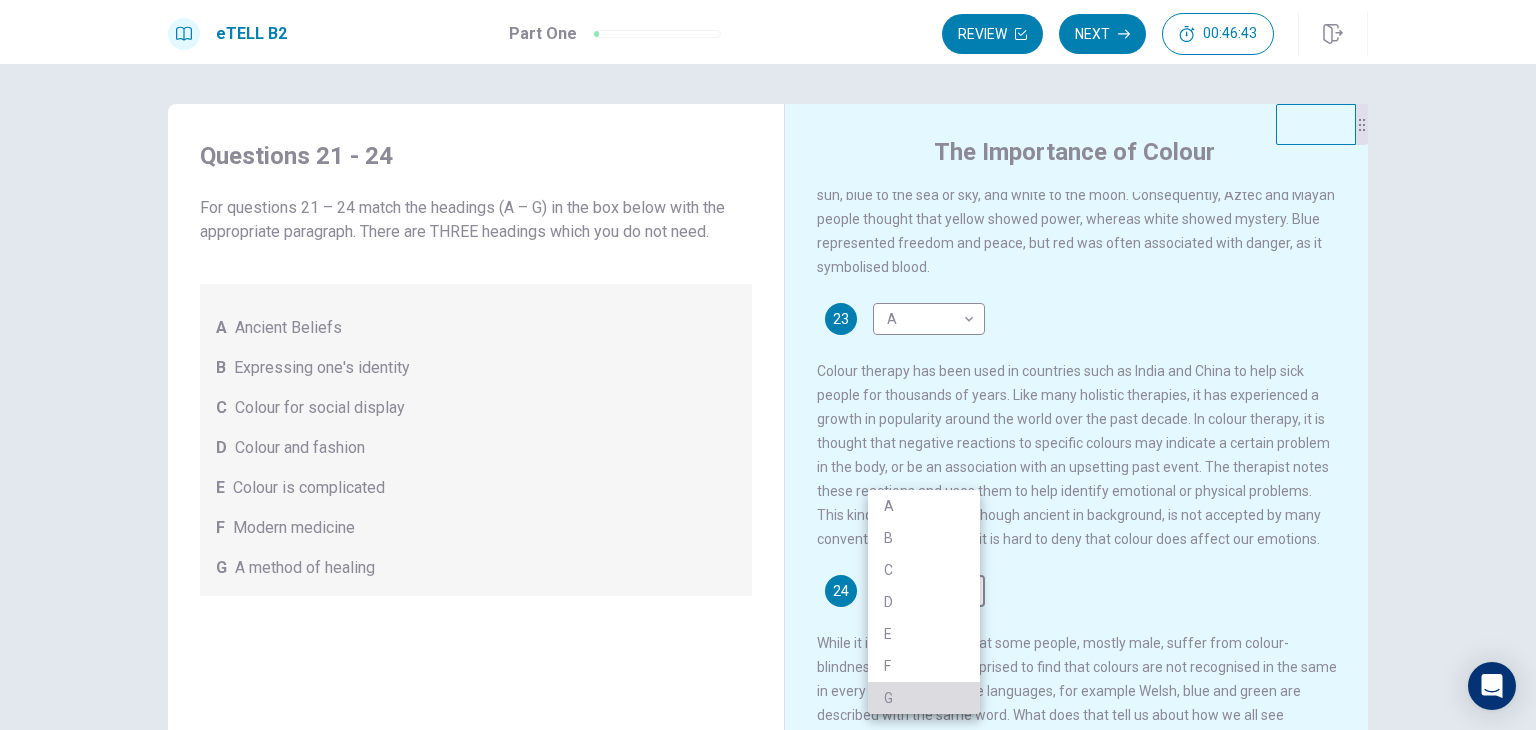 click on "G" at bounding box center [924, 698] 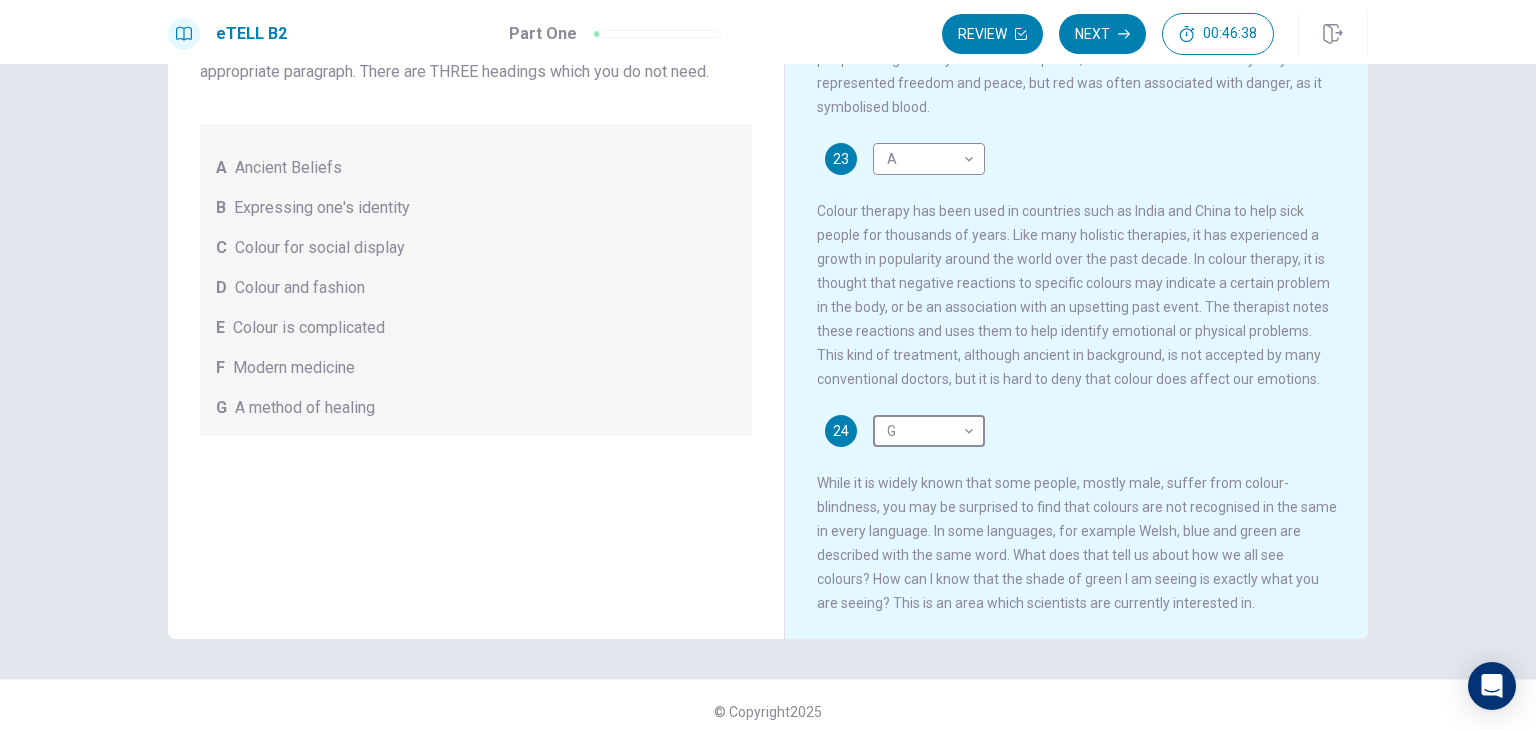 scroll, scrollTop: 173, scrollLeft: 0, axis: vertical 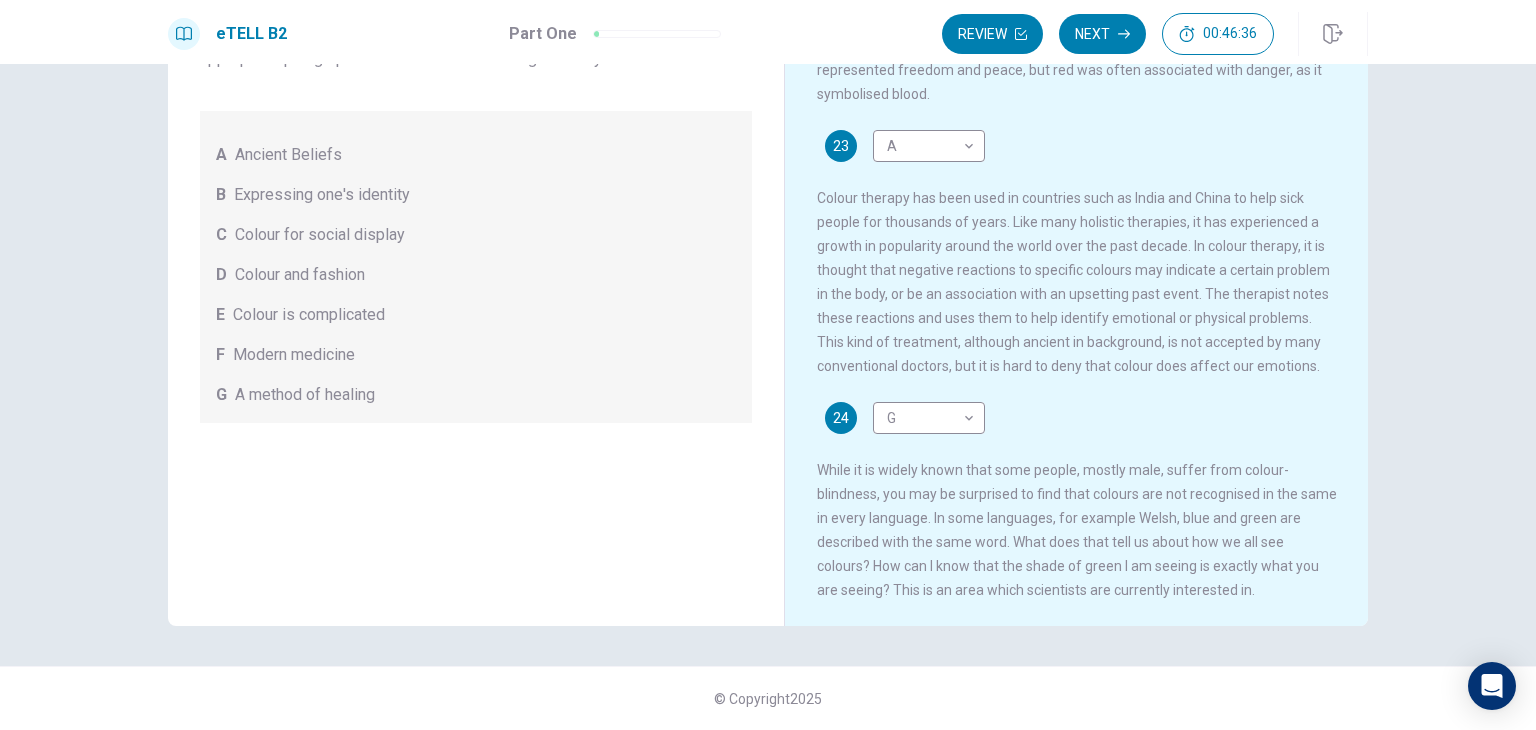 click on "While it is widely known that some people, mostly male, suffer from colour-blindness, you may be surprised to find that colours are not recognised in the same in every language. In some languages, for example Welsh, blue and green are described with the same word. What does that tell us about how we all see colours? How can I know that the shade of green I am seeing is exactly what you are seeing? This is an area which scientists are currently interested in." at bounding box center [1077, 530] 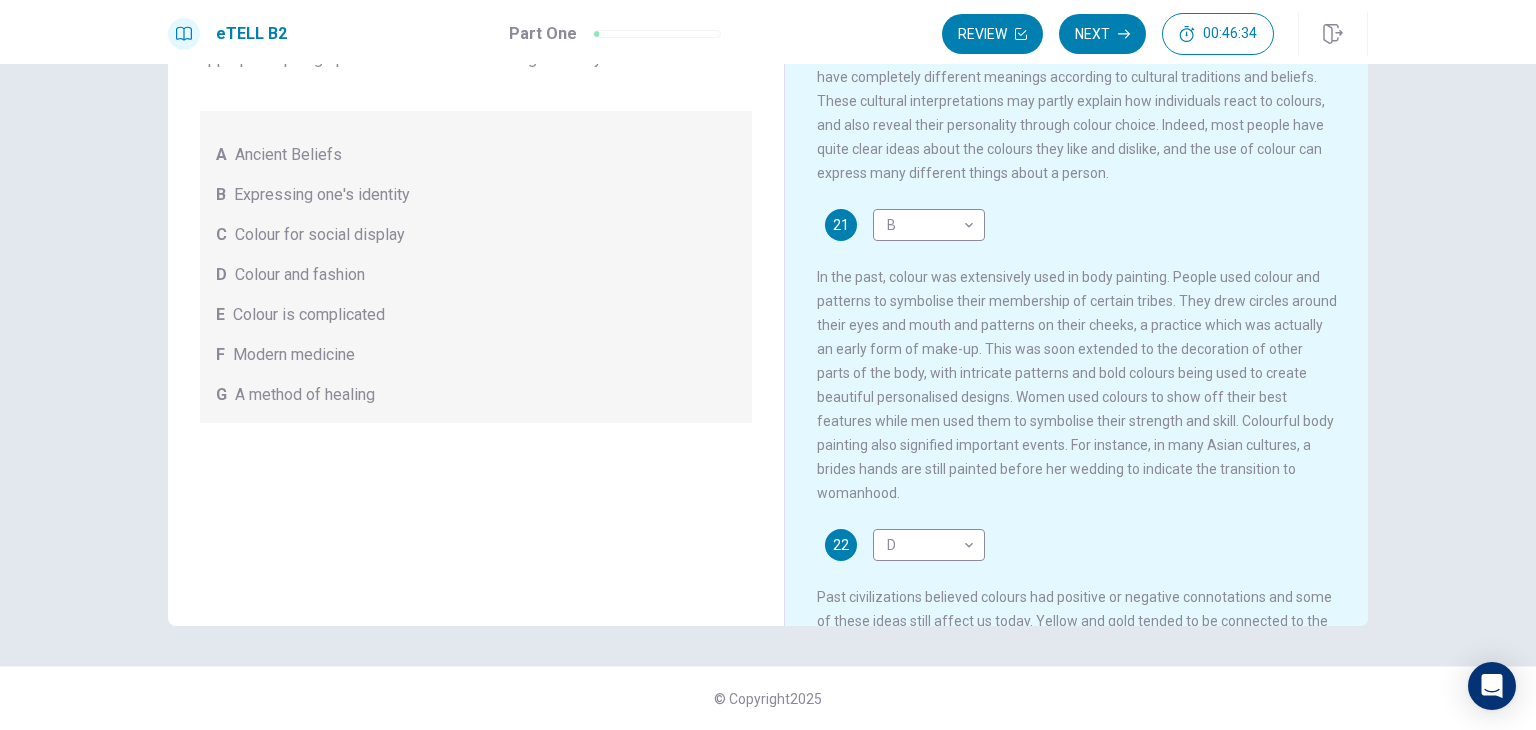 scroll, scrollTop: 0, scrollLeft: 0, axis: both 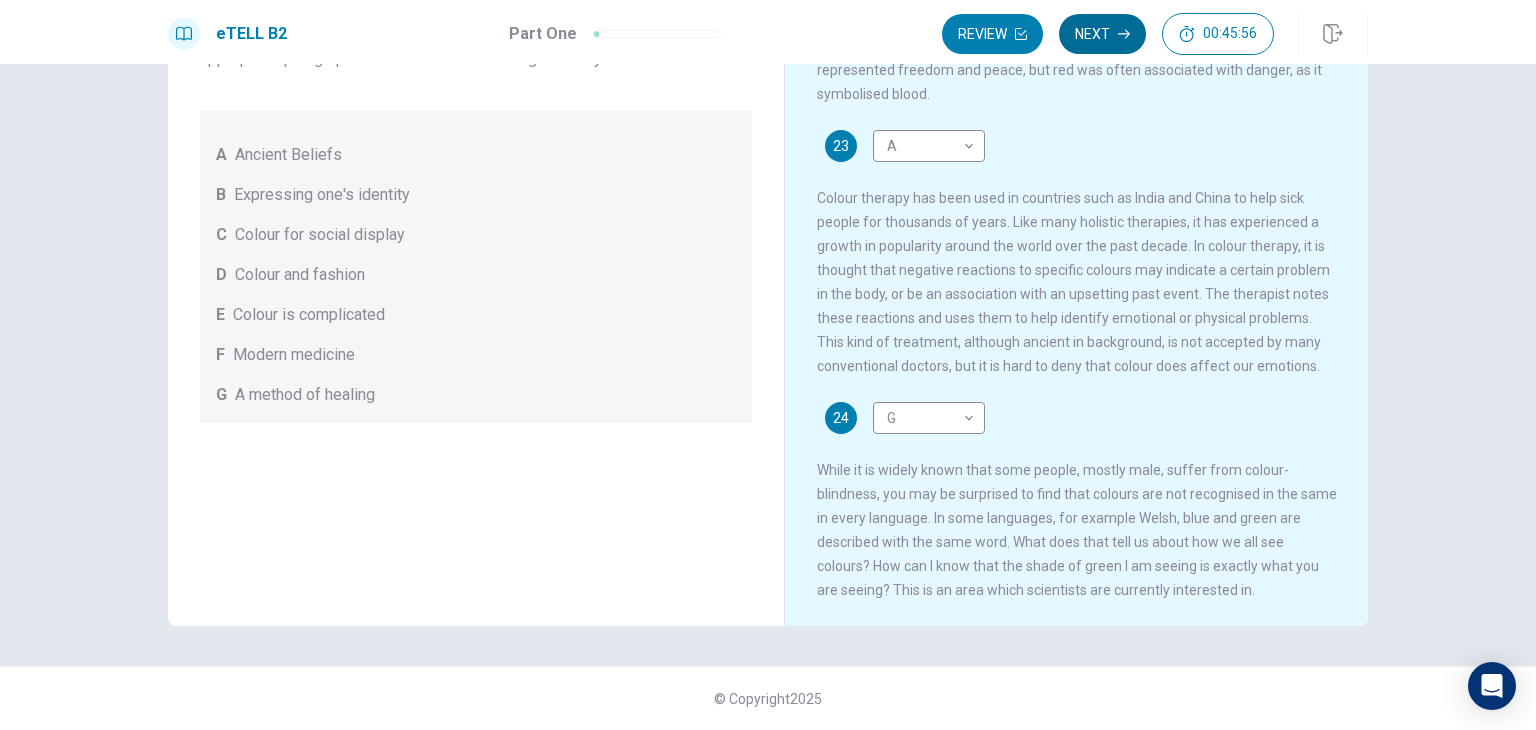 click on "Next" at bounding box center (1102, 34) 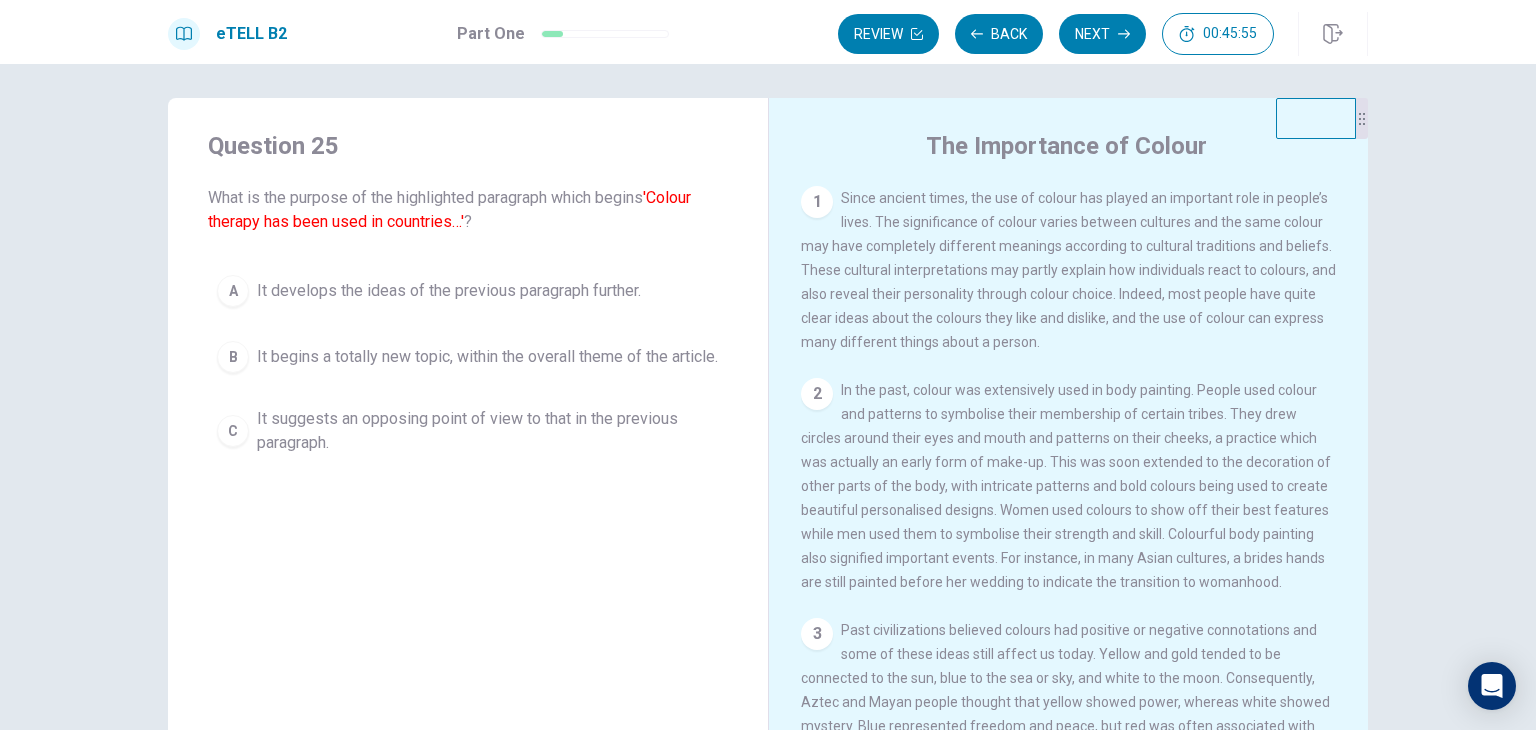 scroll, scrollTop: 0, scrollLeft: 0, axis: both 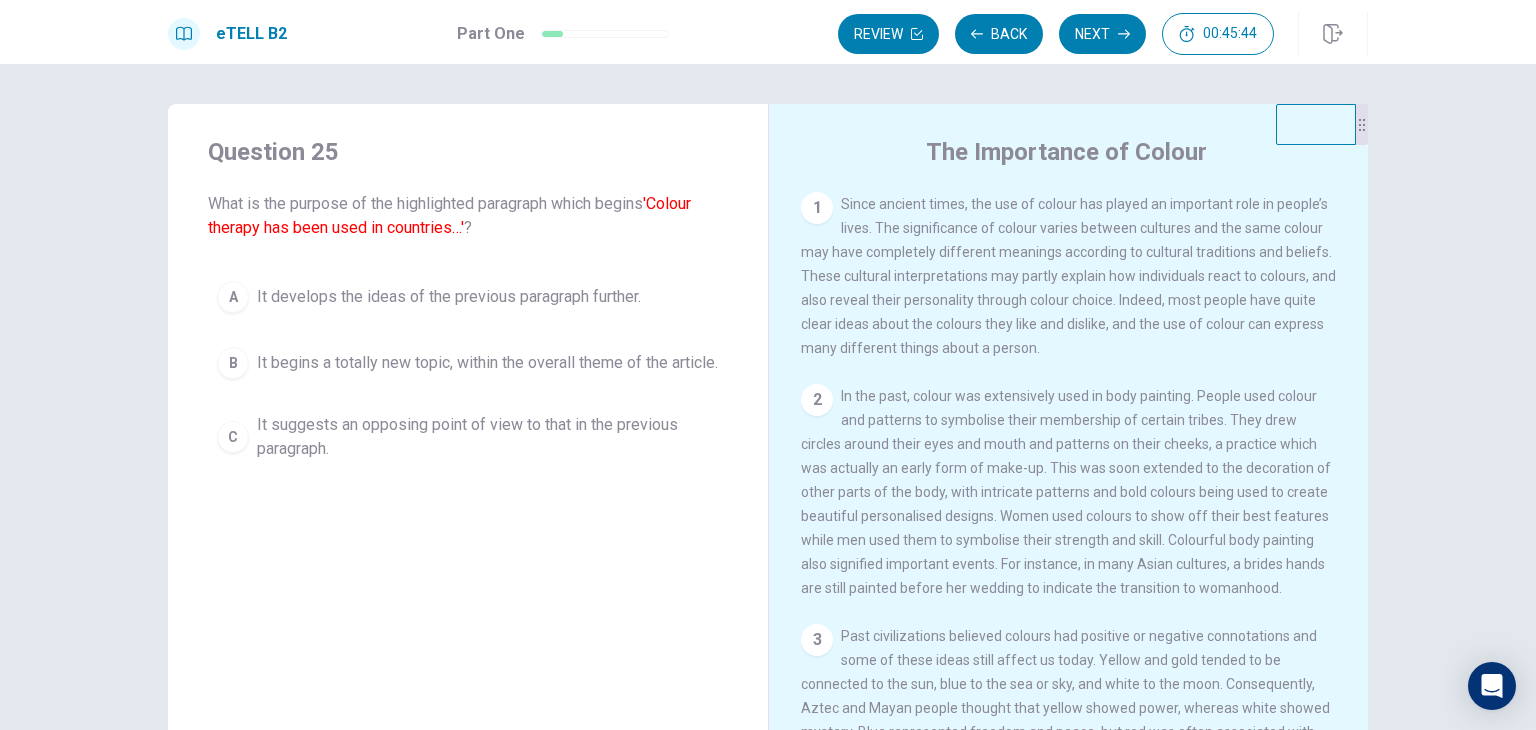 click on "1" at bounding box center (817, 208) 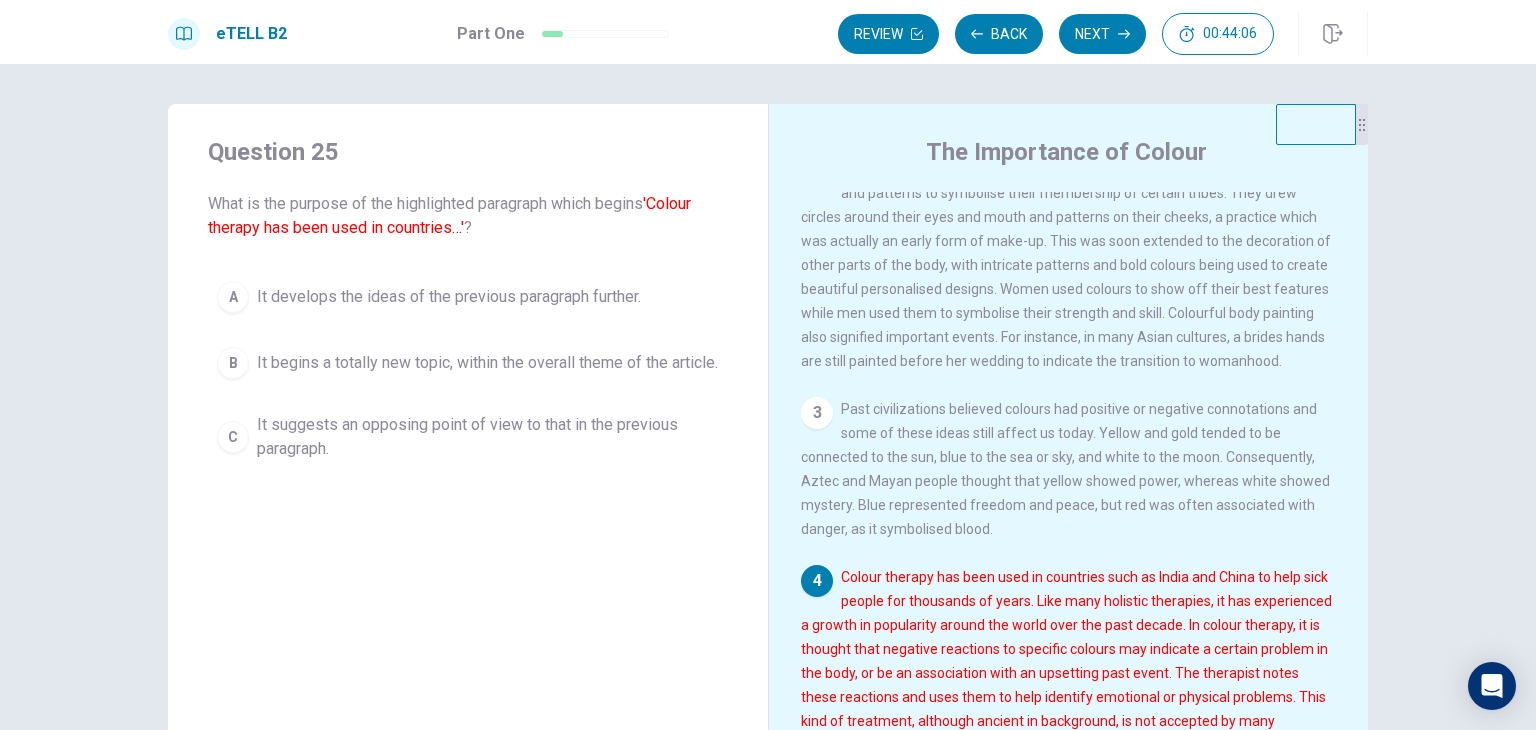 scroll, scrollTop: 200, scrollLeft: 0, axis: vertical 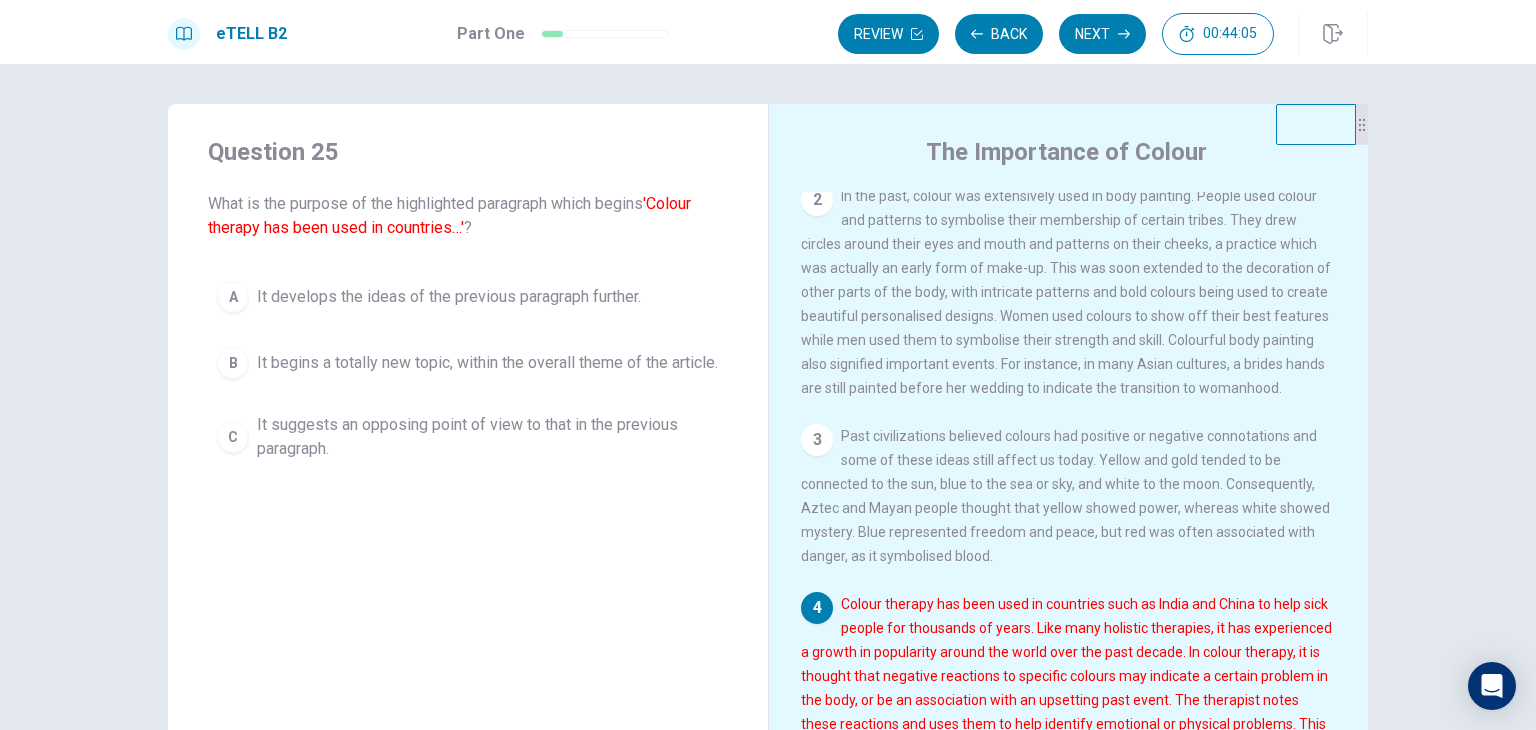 click on "It begins a totally new topic, within the overall theme of the article." at bounding box center (487, 363) 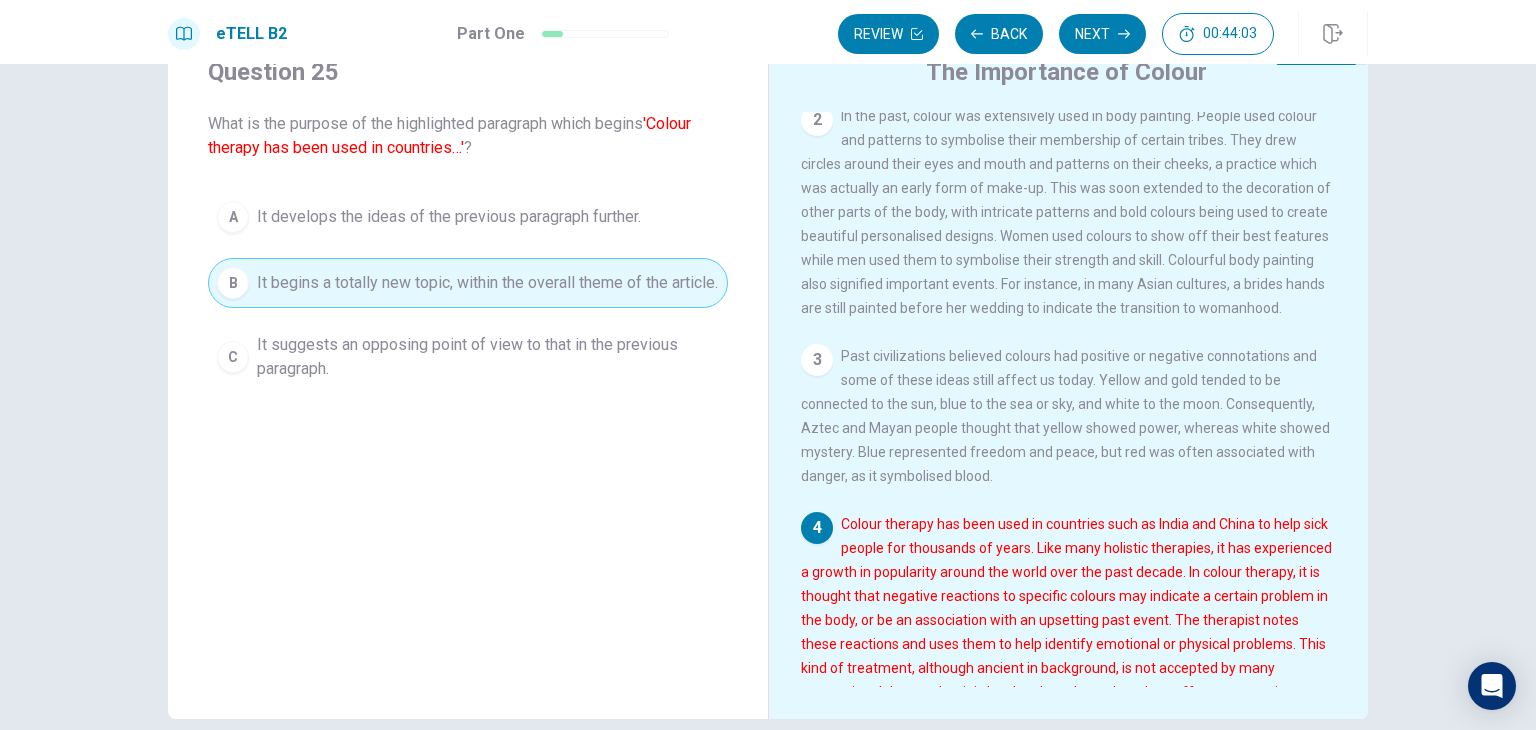 scroll, scrollTop: 73, scrollLeft: 0, axis: vertical 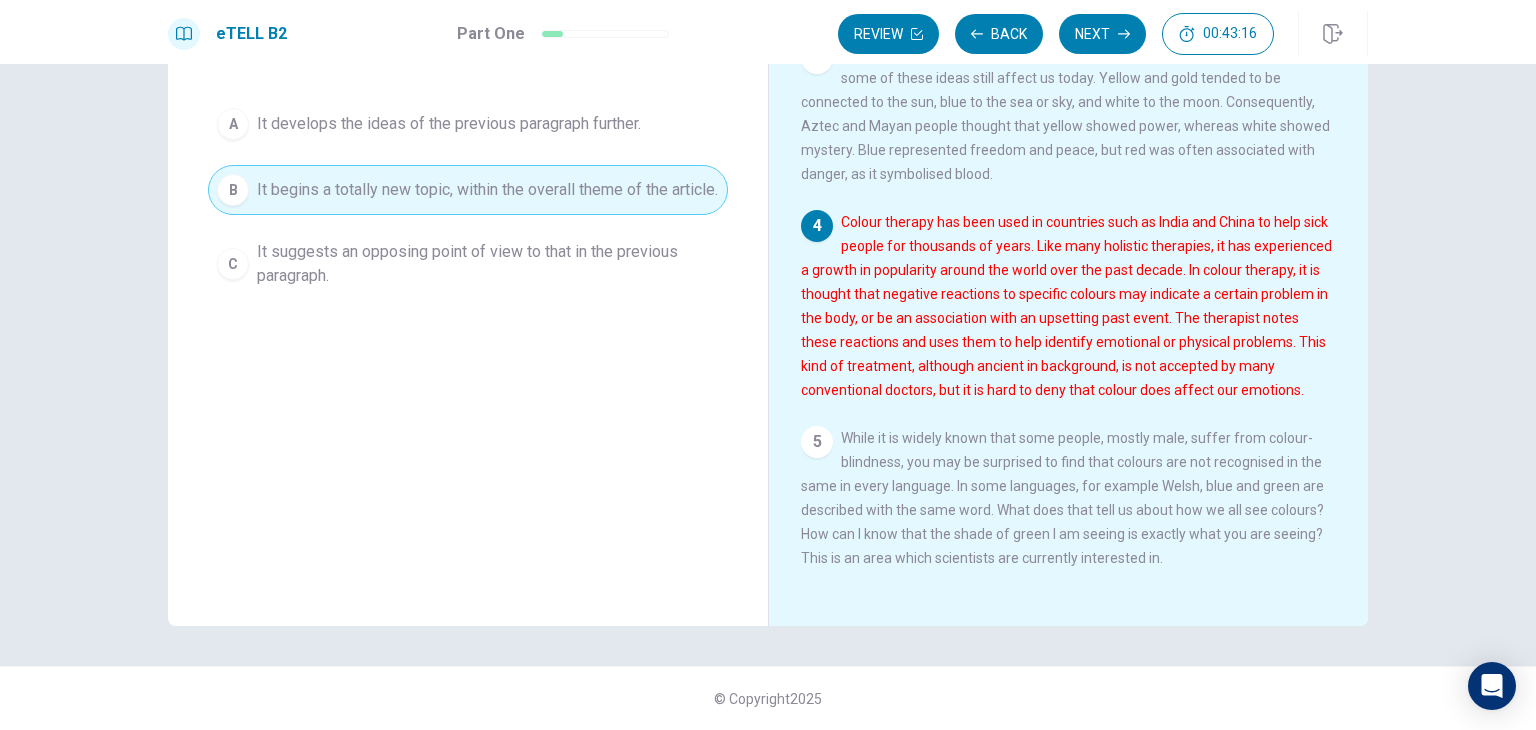drag, startPoint x: 1124, startPoint y: 42, endPoint x: 1120, endPoint y: 61, distance: 19.416489 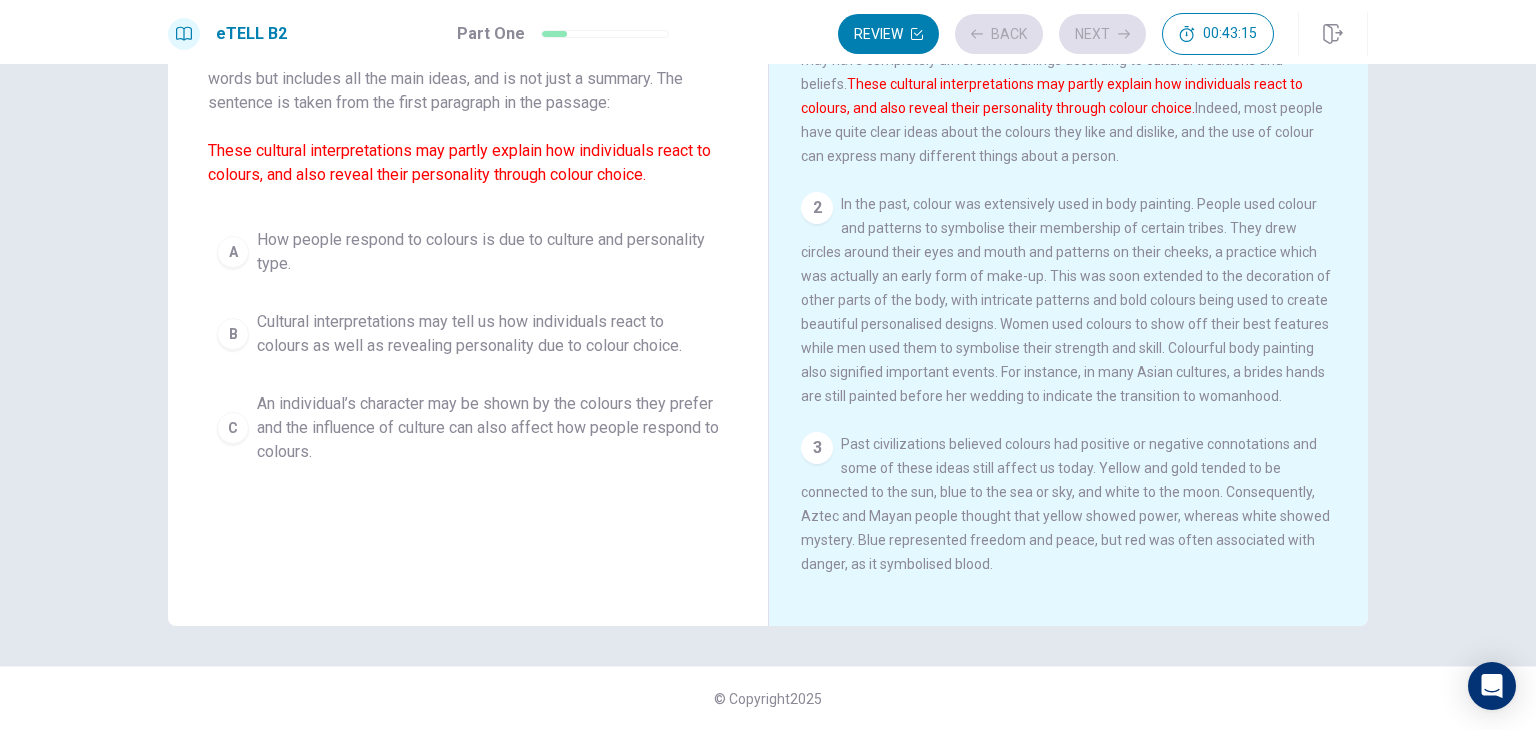 scroll, scrollTop: 0, scrollLeft: 0, axis: both 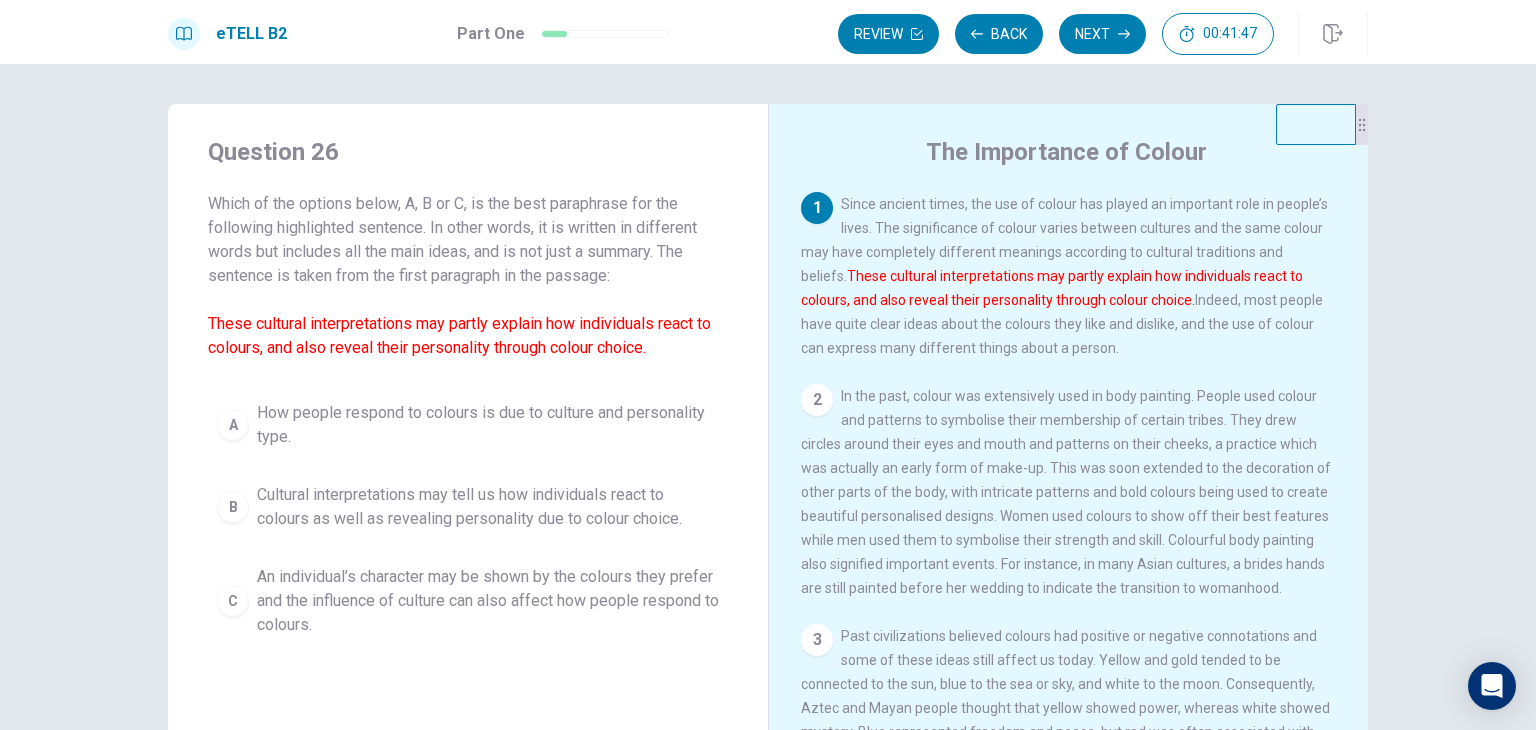 click on "Cultural interpretations may tell us how individuals react to colours as well as revealing personality due to colour choice." at bounding box center [488, 507] 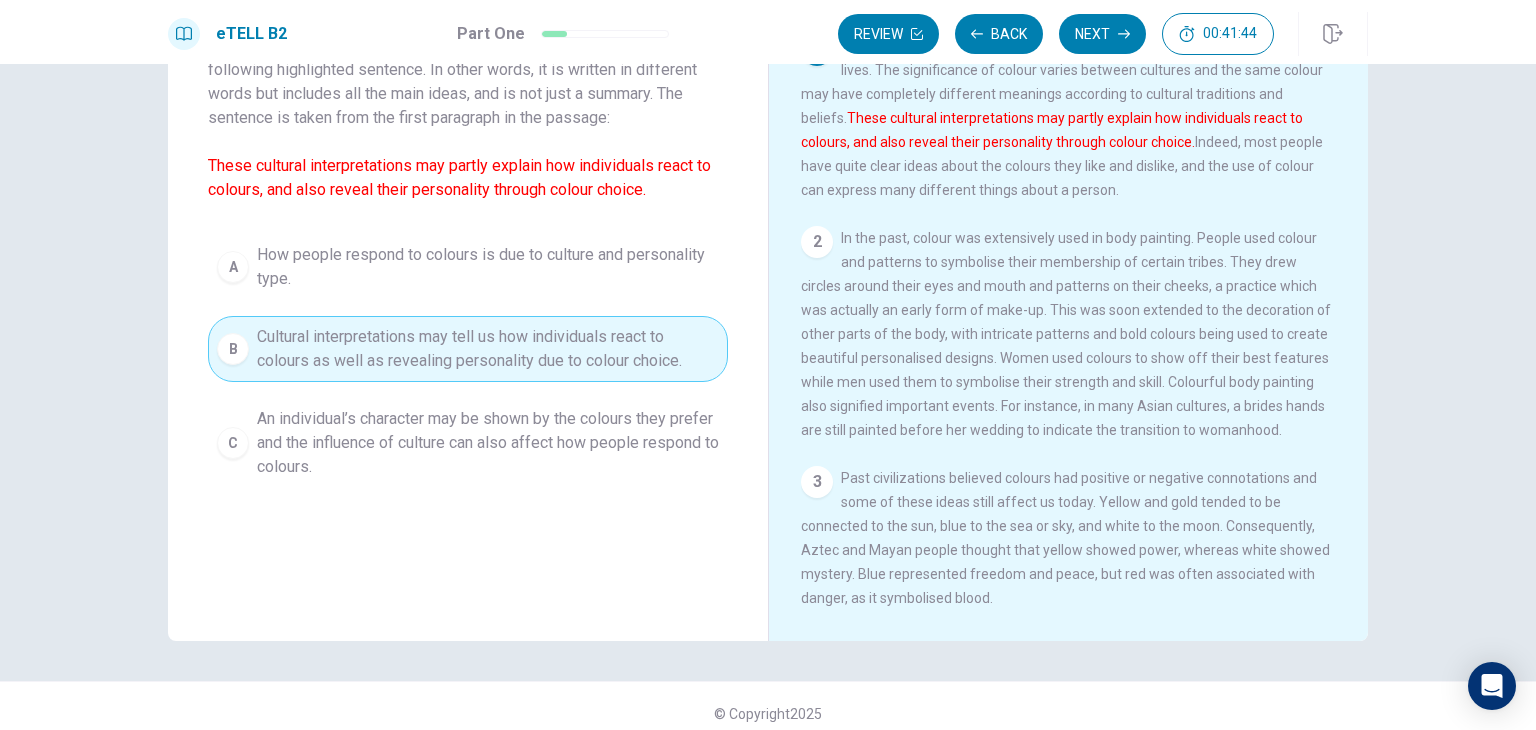 scroll, scrollTop: 173, scrollLeft: 0, axis: vertical 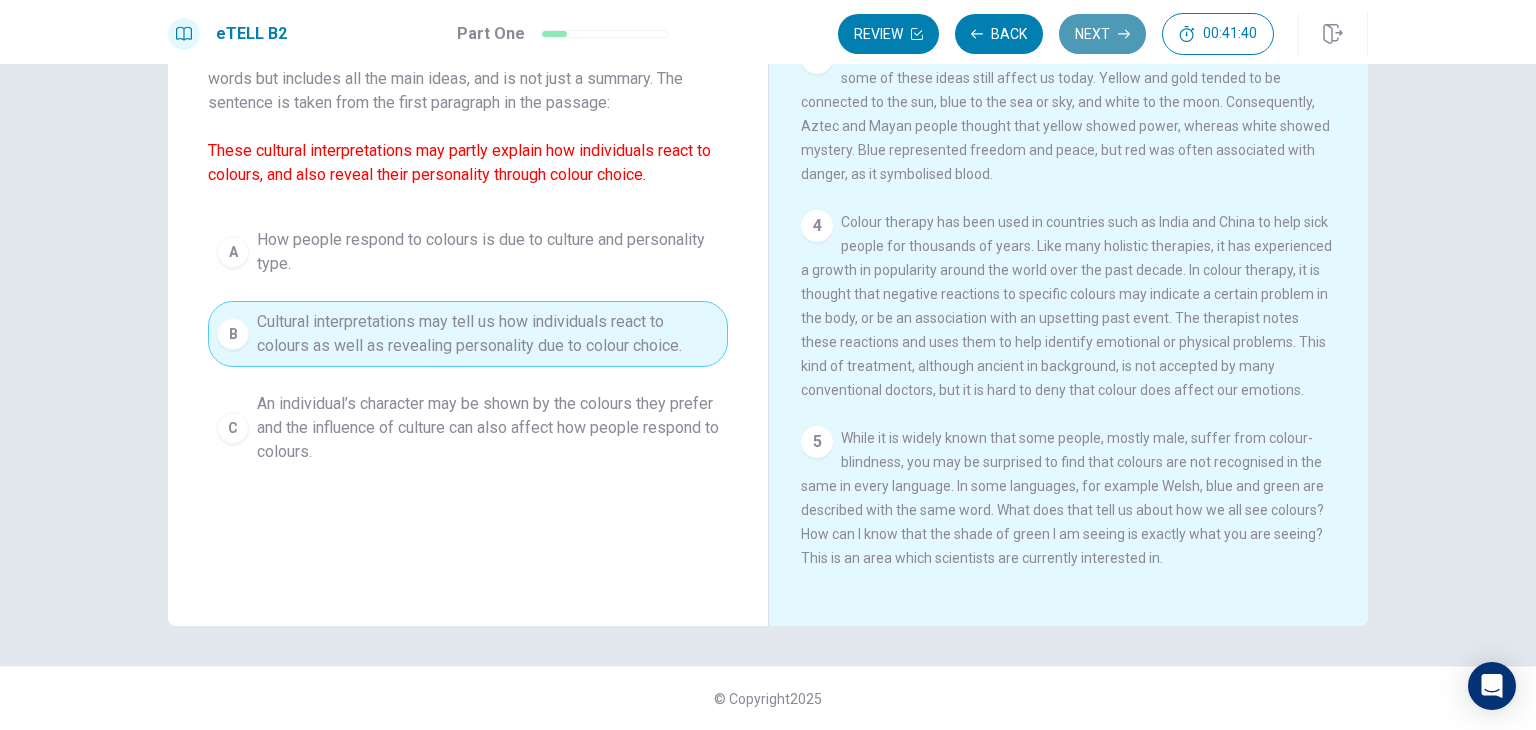 click on "Next" at bounding box center (1102, 34) 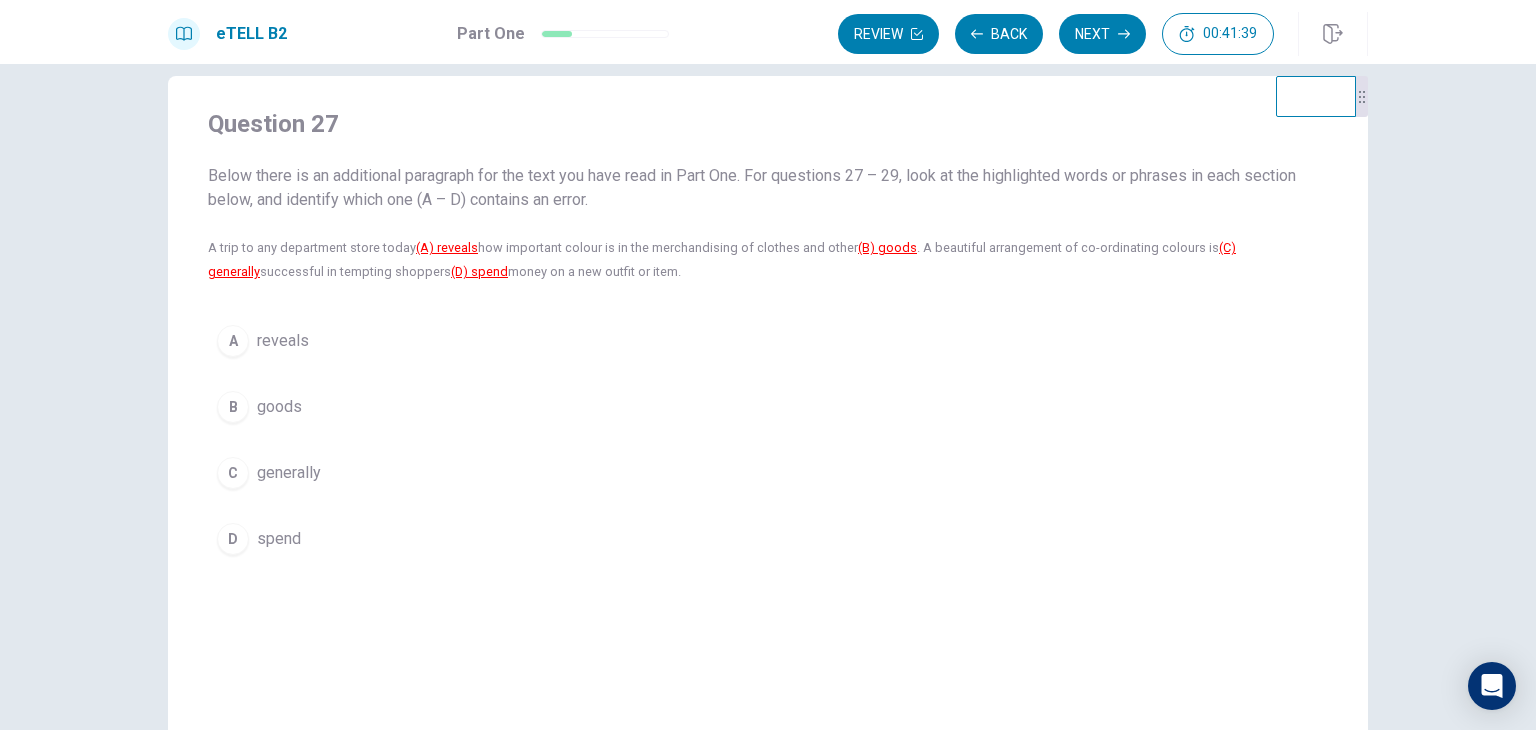 scroll, scrollTop: 0, scrollLeft: 0, axis: both 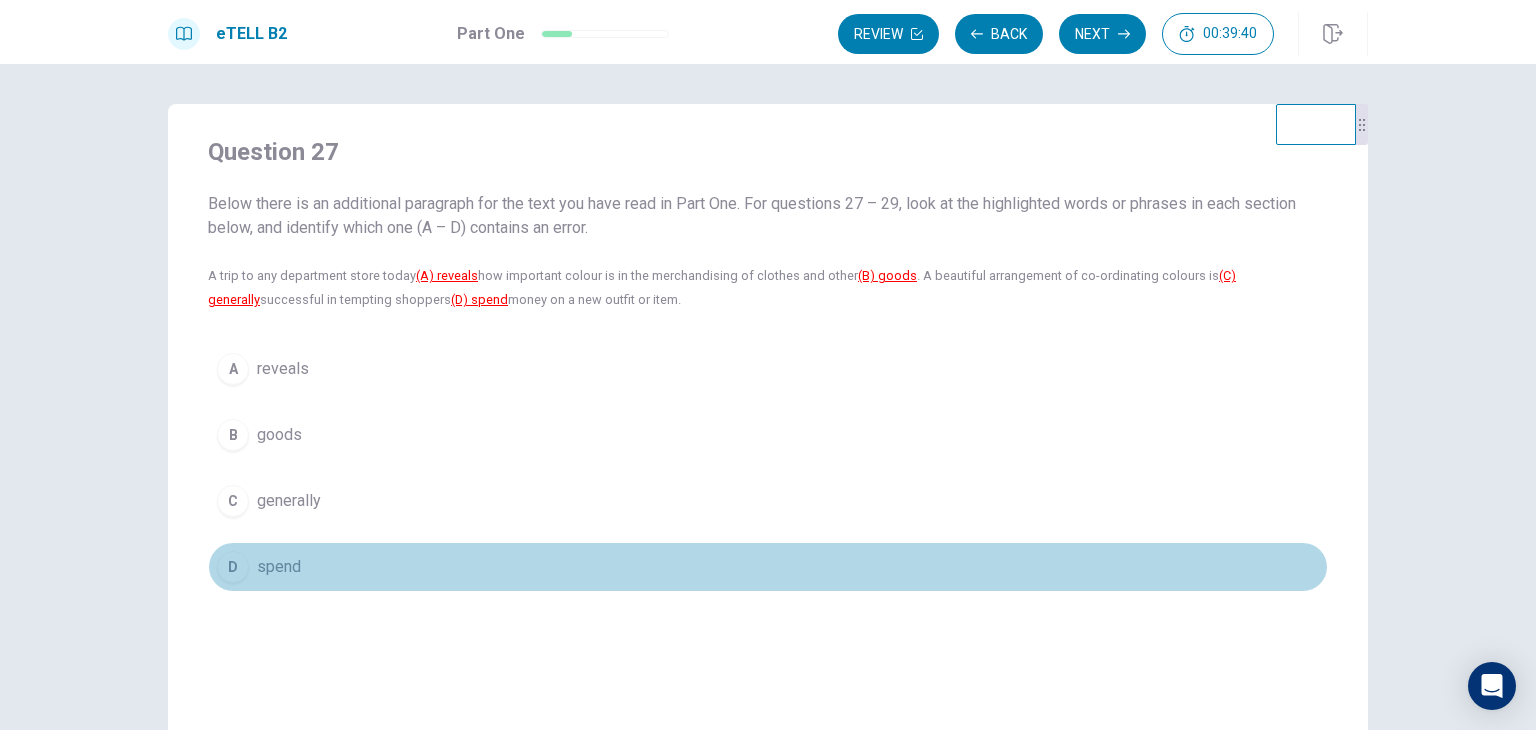 click on "spend" at bounding box center (279, 567) 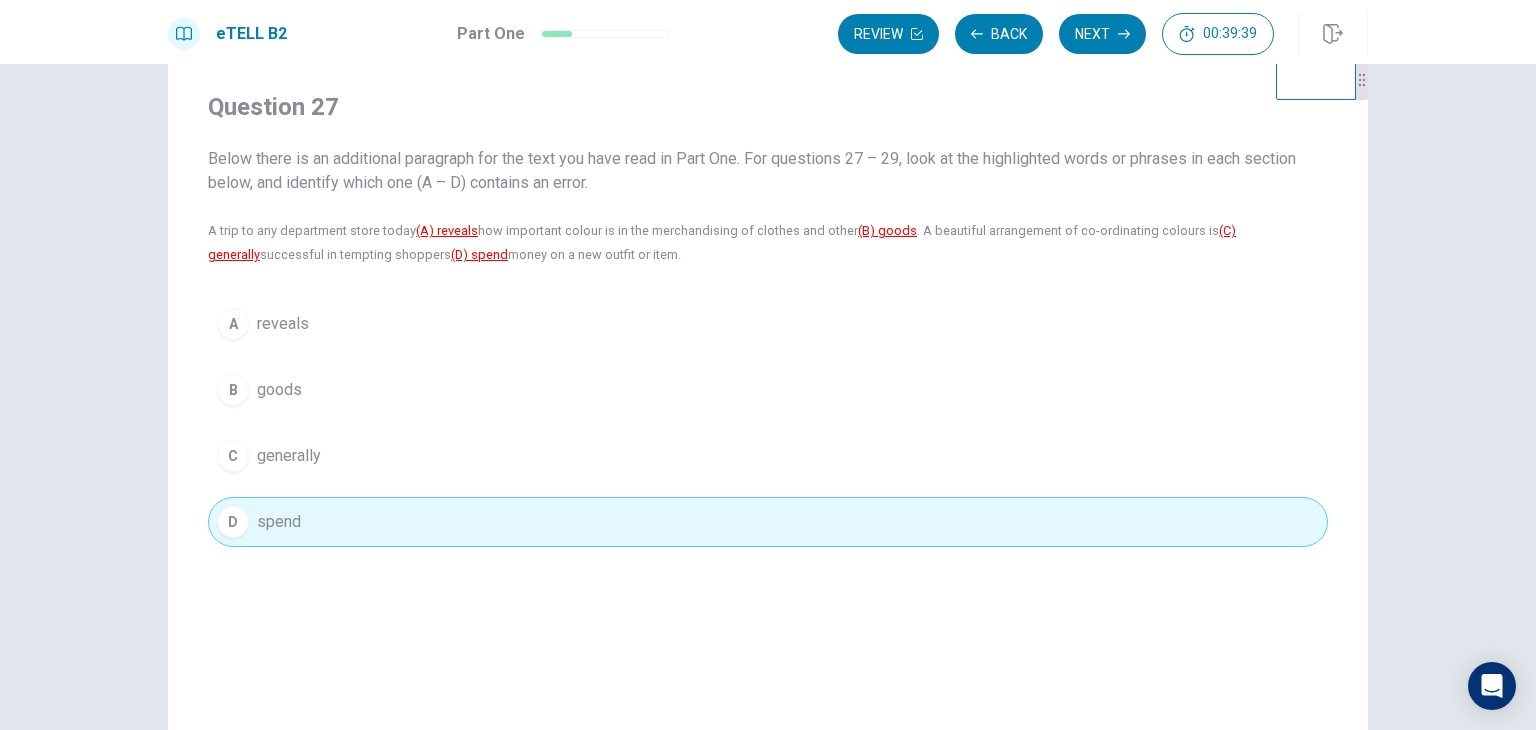 scroll, scrollTop: 173, scrollLeft: 0, axis: vertical 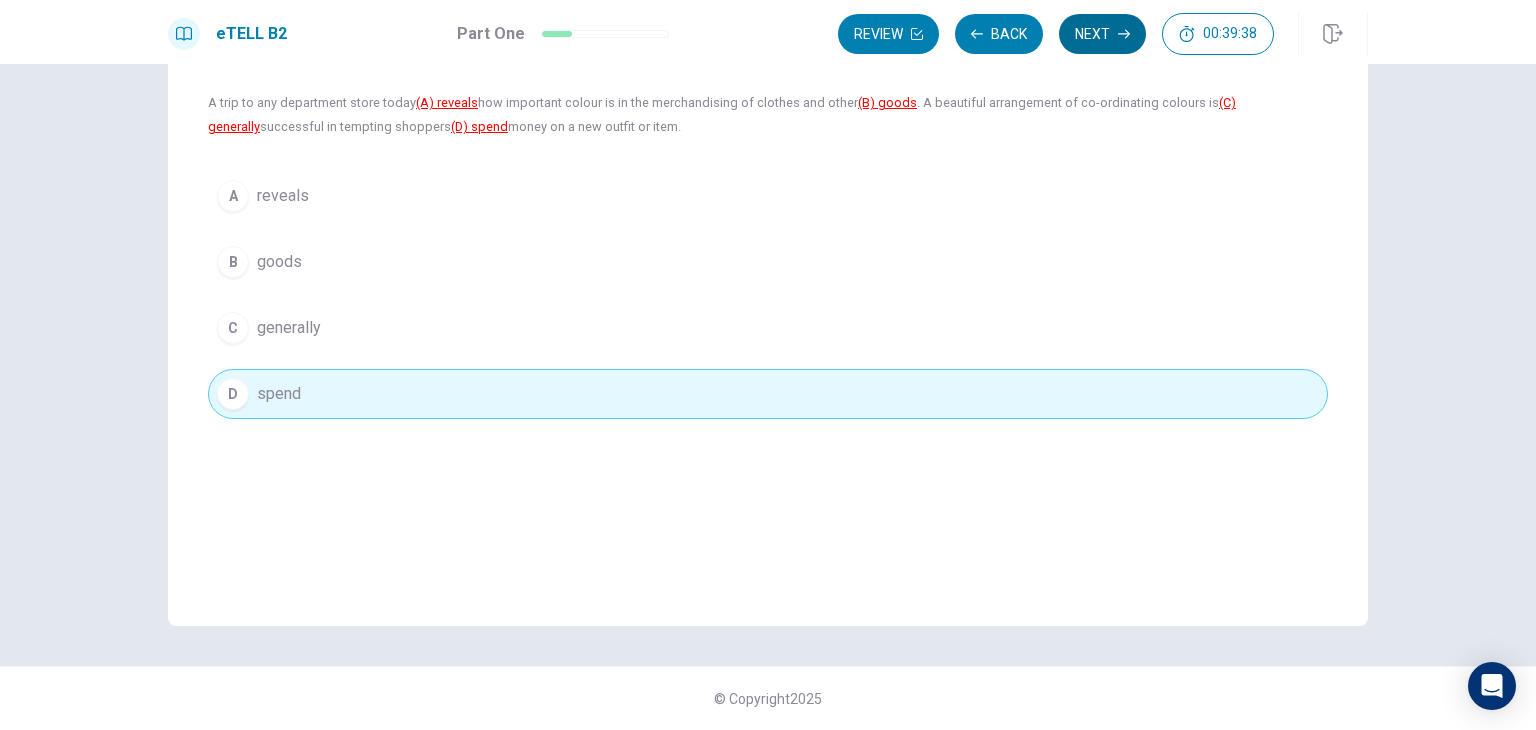 click on "Next" at bounding box center (1102, 34) 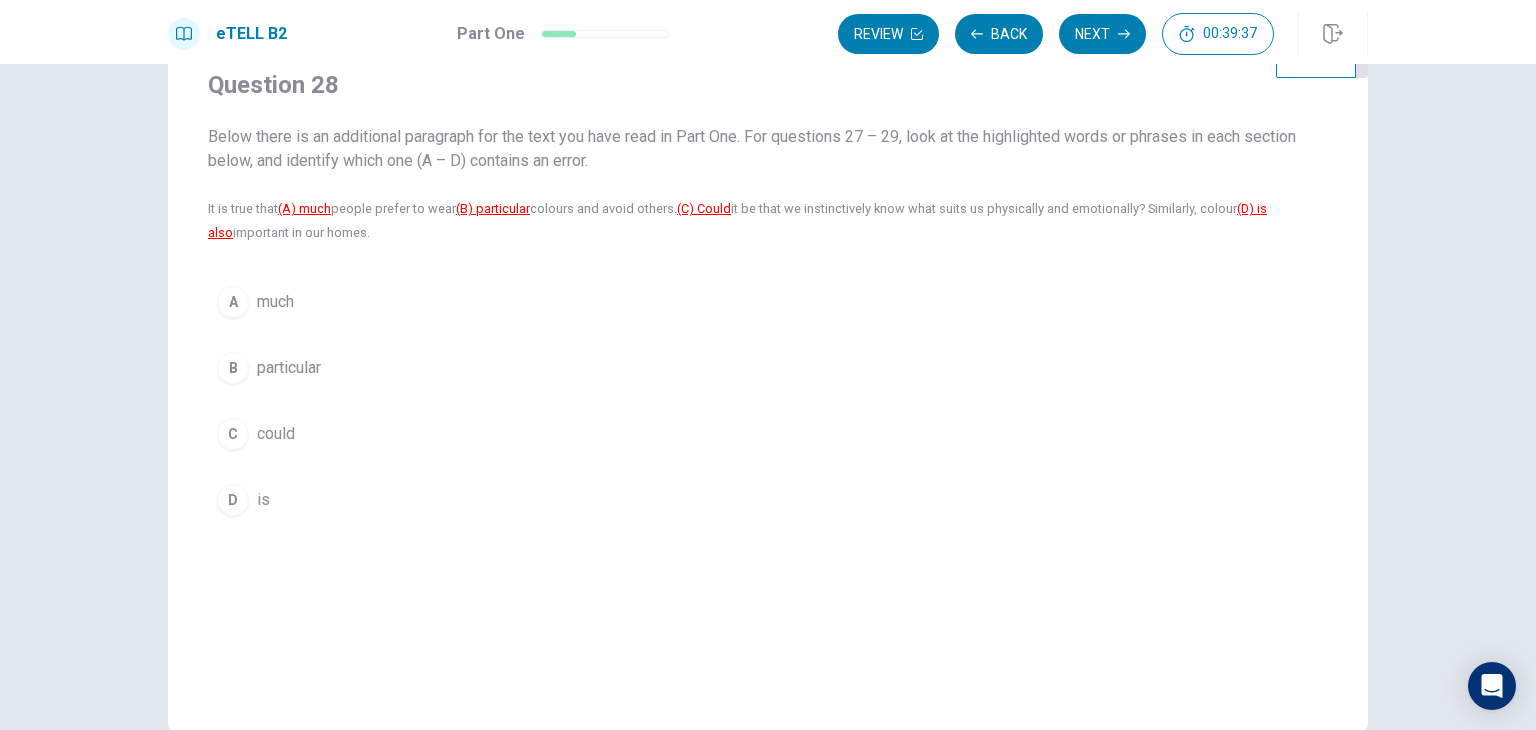 scroll, scrollTop: 0, scrollLeft: 0, axis: both 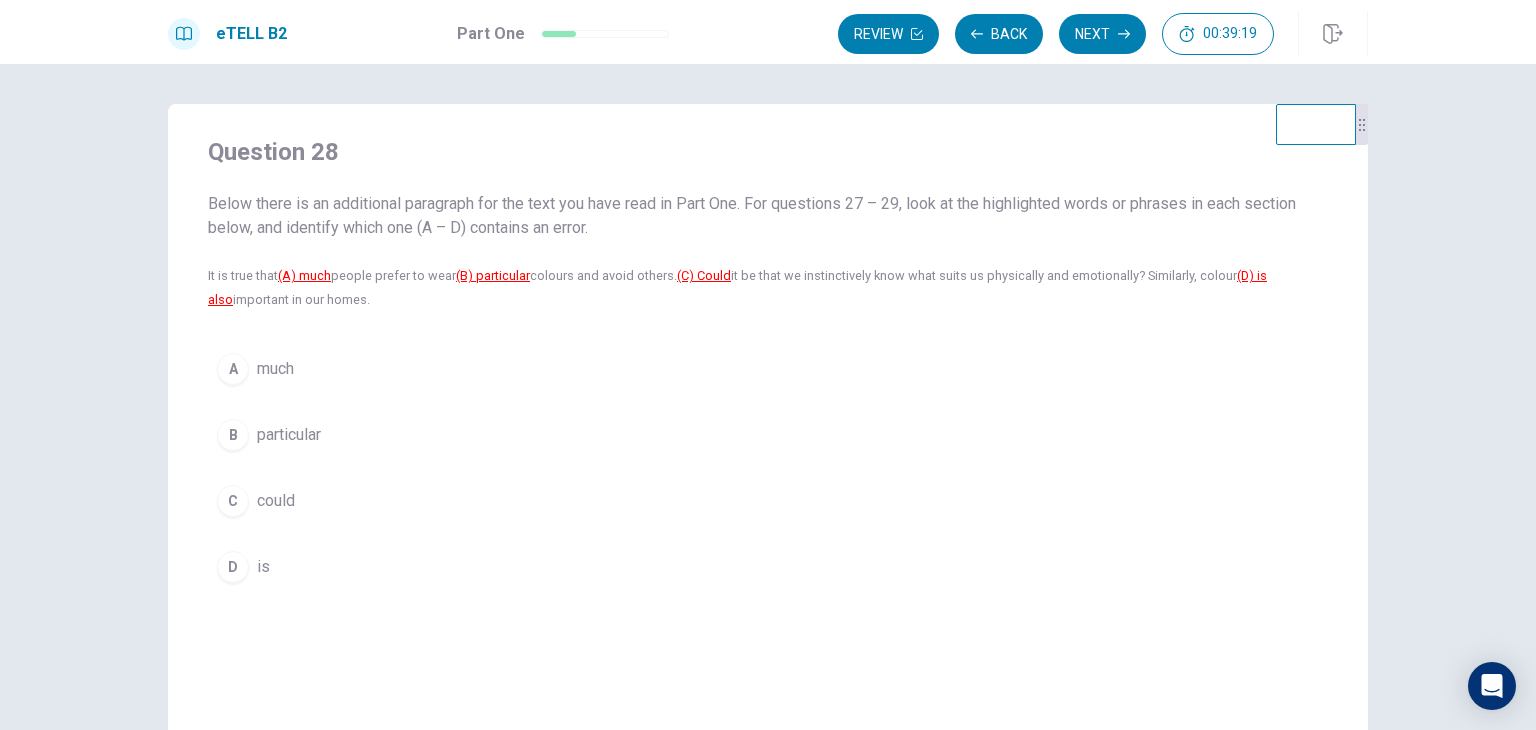 click on "could" at bounding box center [276, 501] 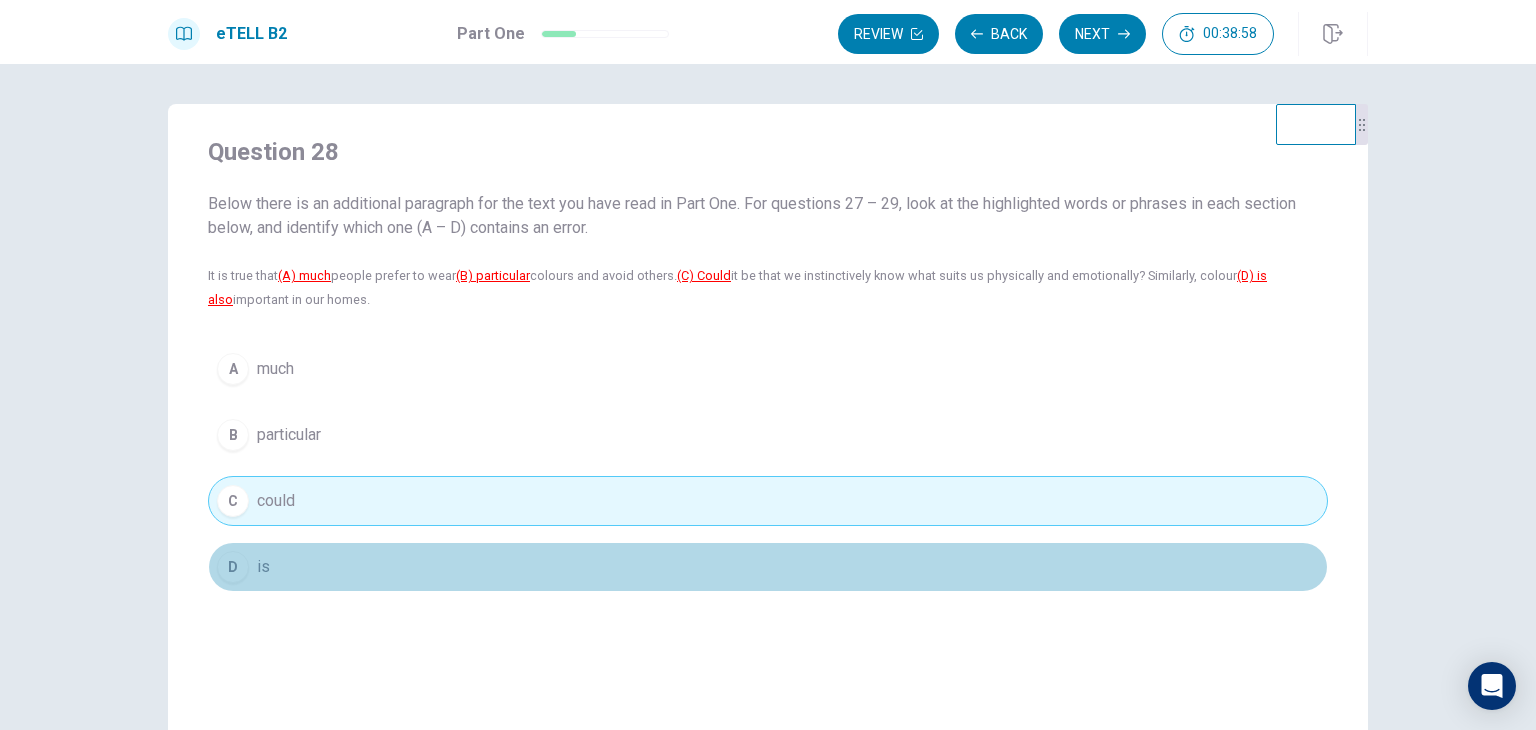 click on "D is" at bounding box center (768, 567) 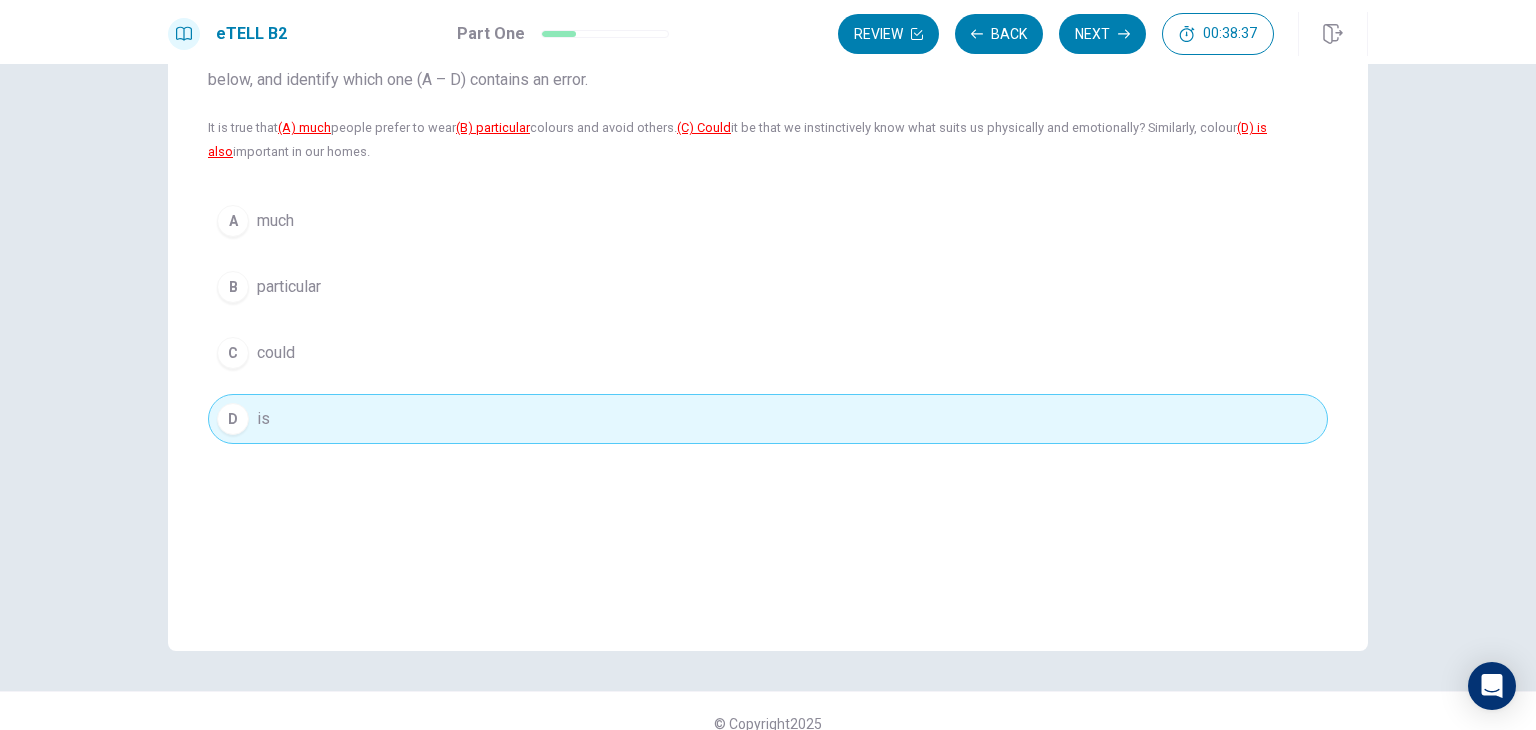 scroll, scrollTop: 173, scrollLeft: 0, axis: vertical 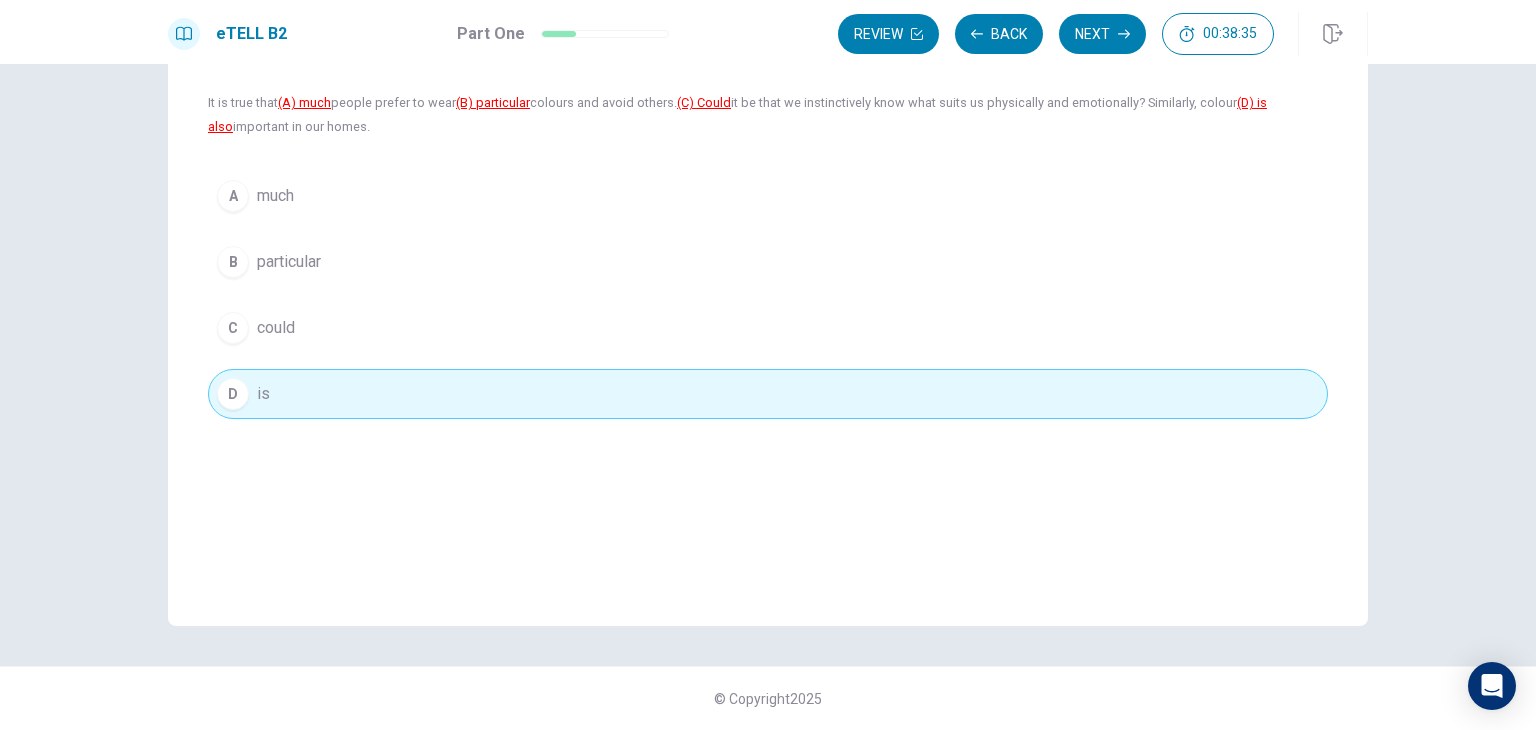 click on "Next" at bounding box center [1102, 34] 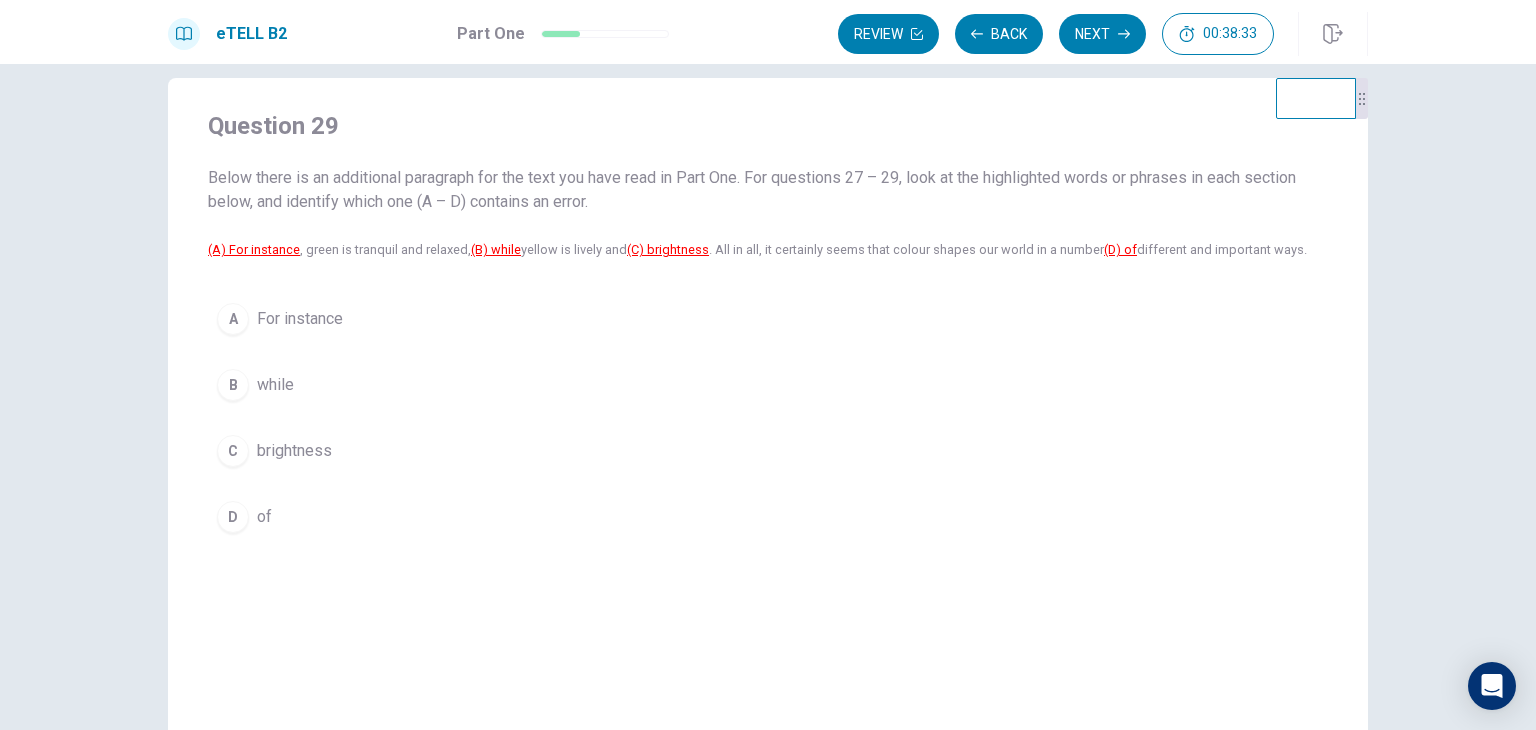 scroll, scrollTop: 0, scrollLeft: 0, axis: both 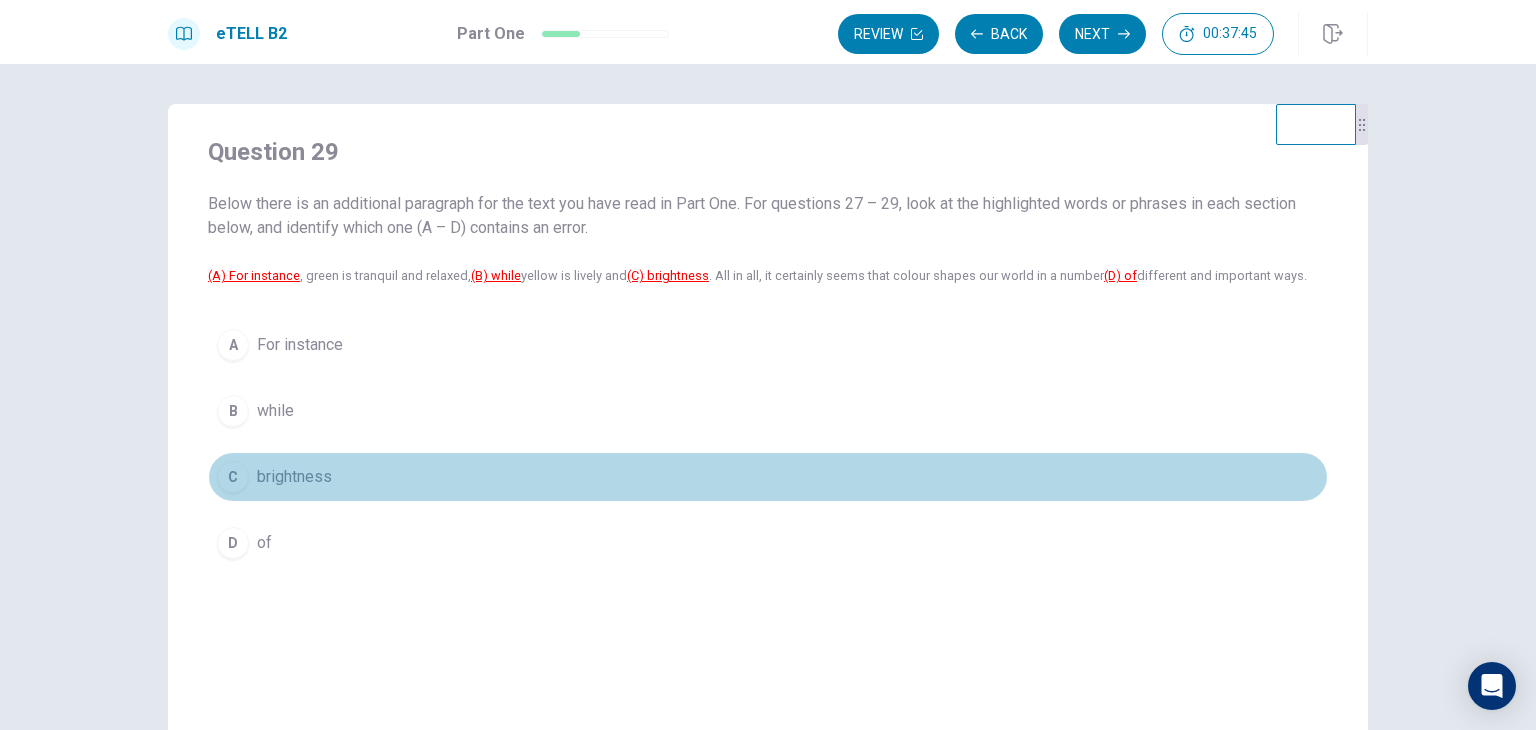 click on "brightness" at bounding box center [294, 477] 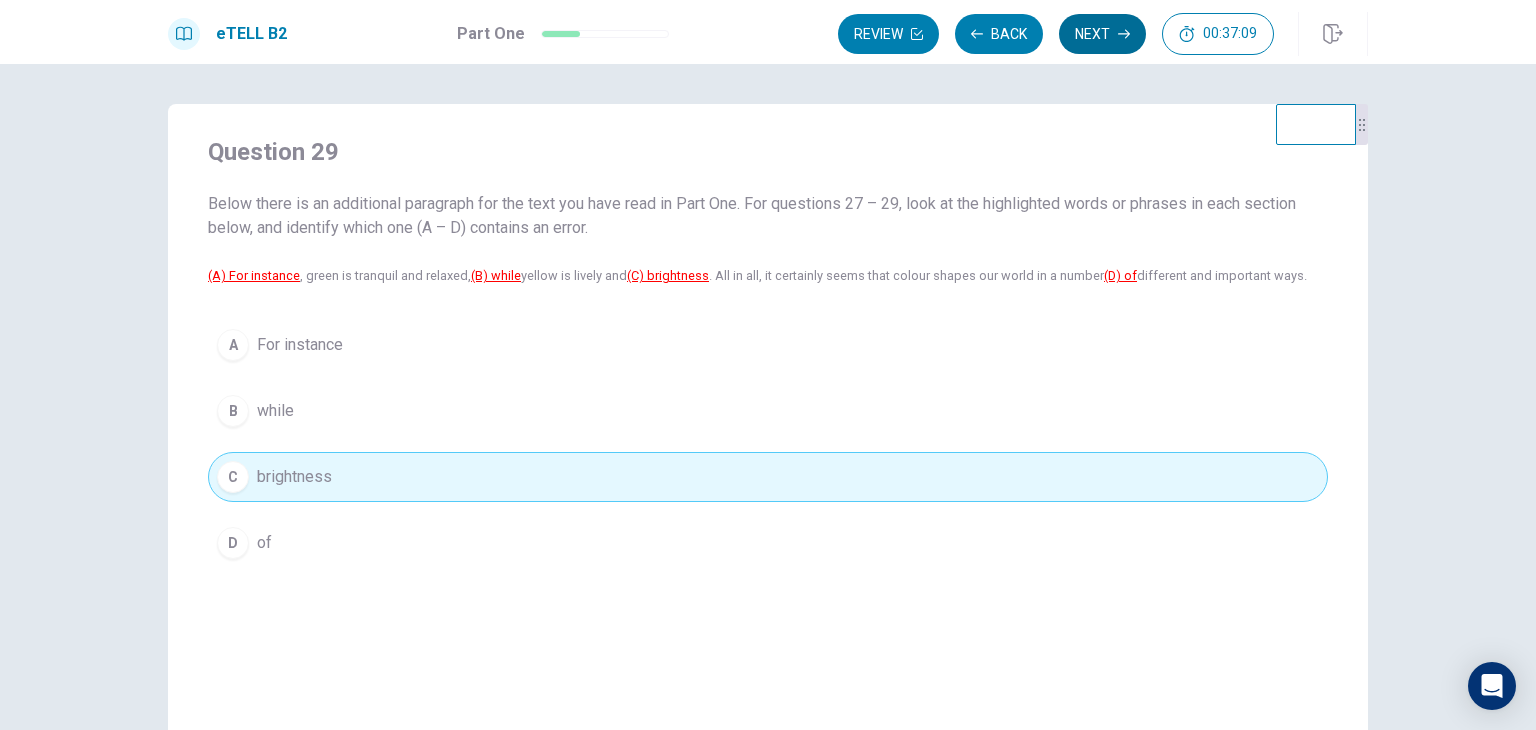 click on "Next" at bounding box center (1102, 34) 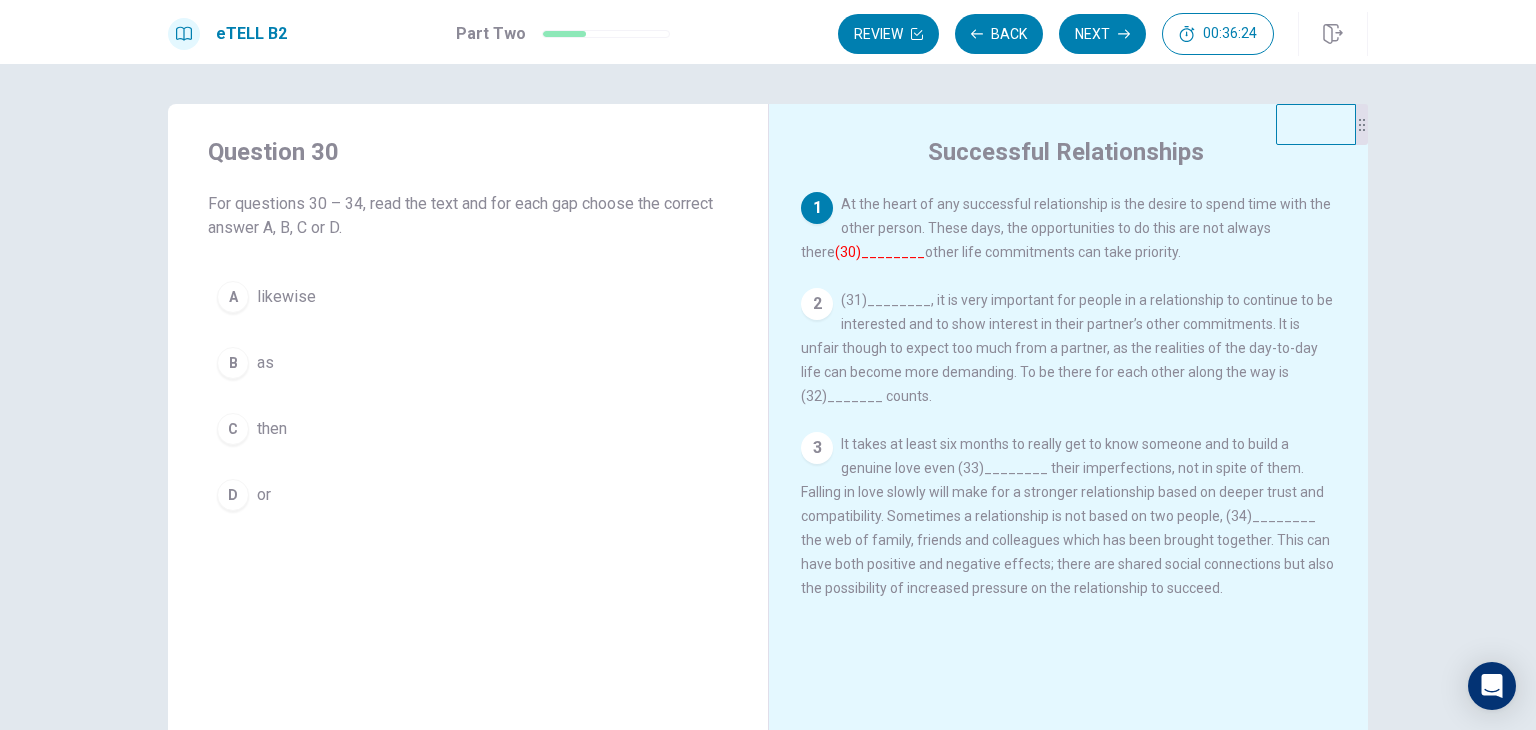 click on "B" at bounding box center [233, 363] 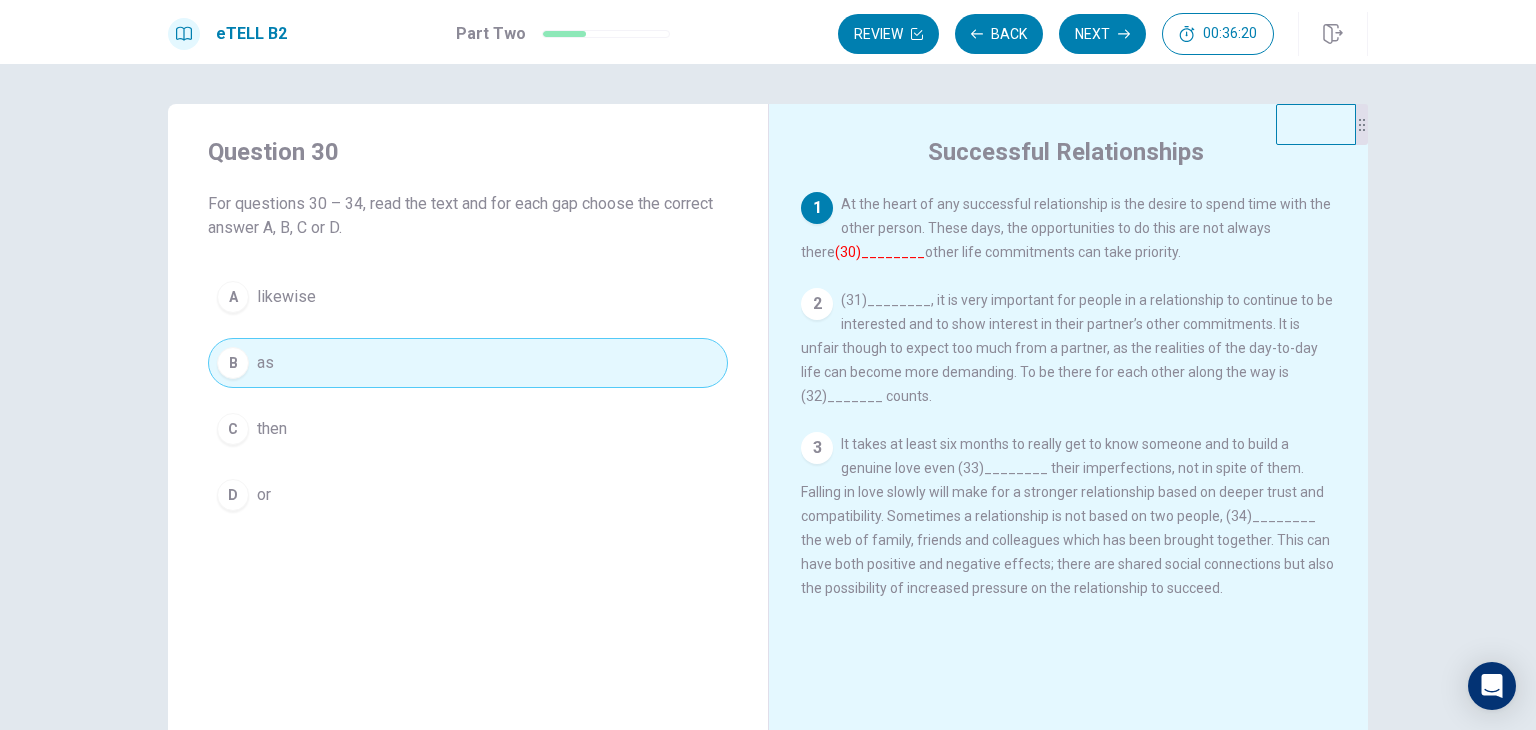 click on "(30)________" at bounding box center [880, 252] 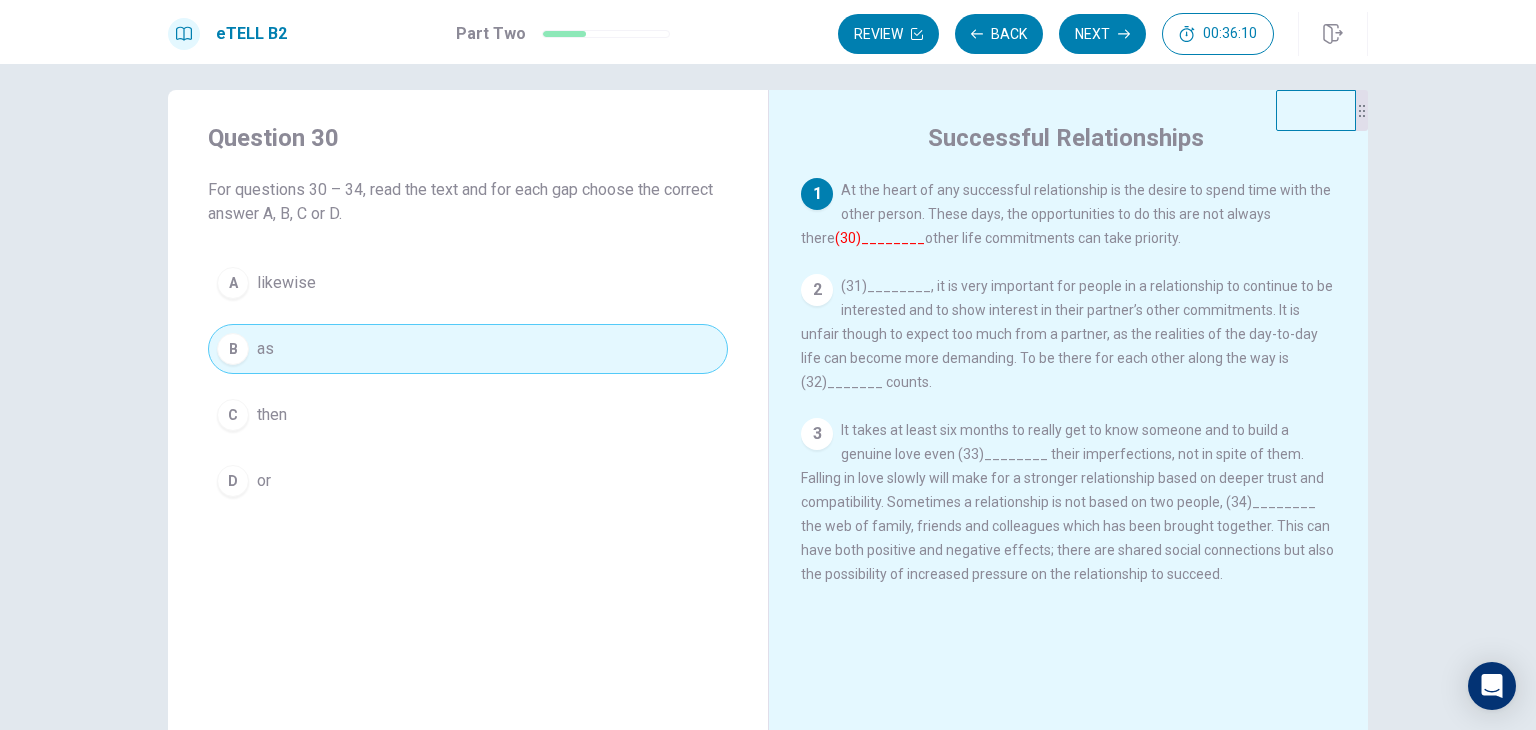 scroll, scrollTop: 0, scrollLeft: 0, axis: both 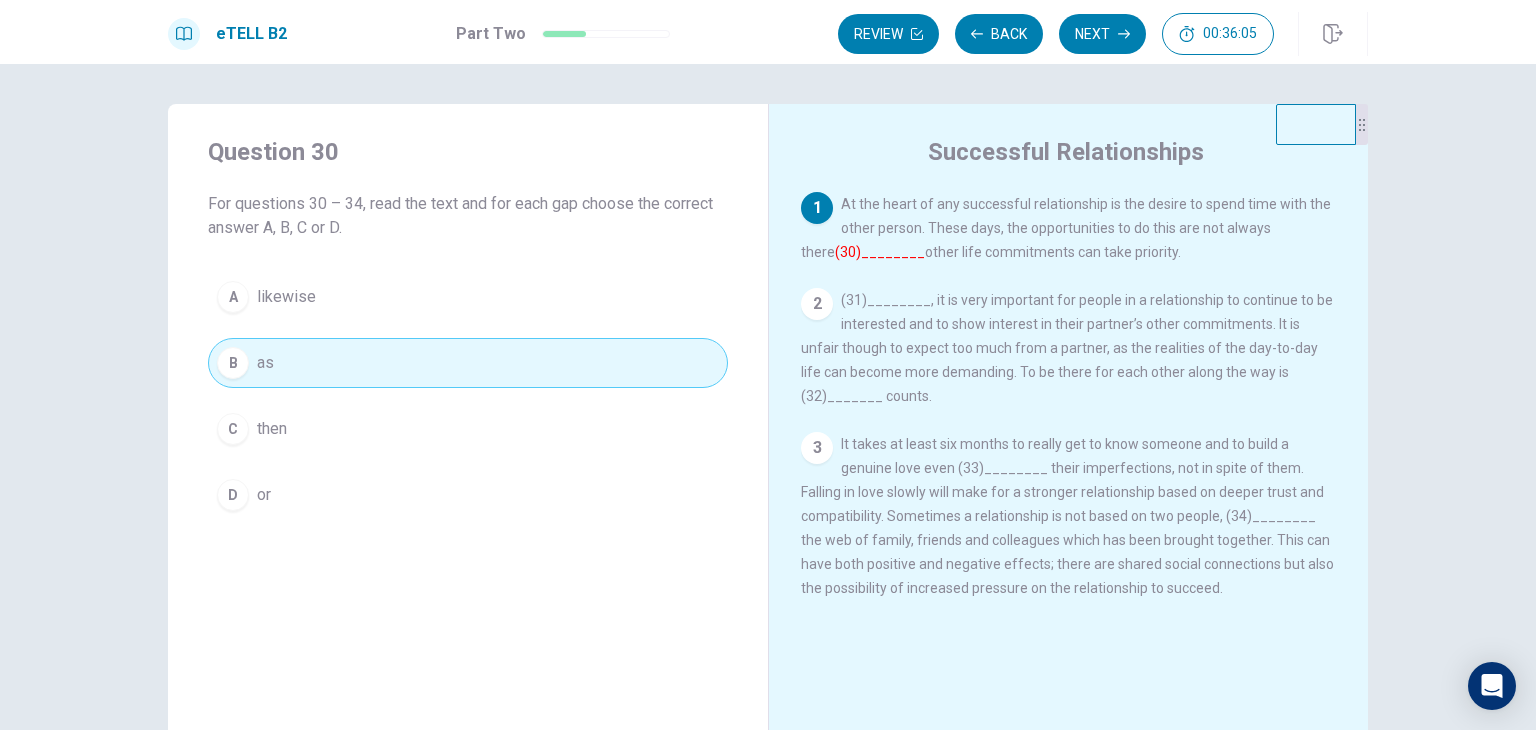 click on "2" at bounding box center [817, 304] 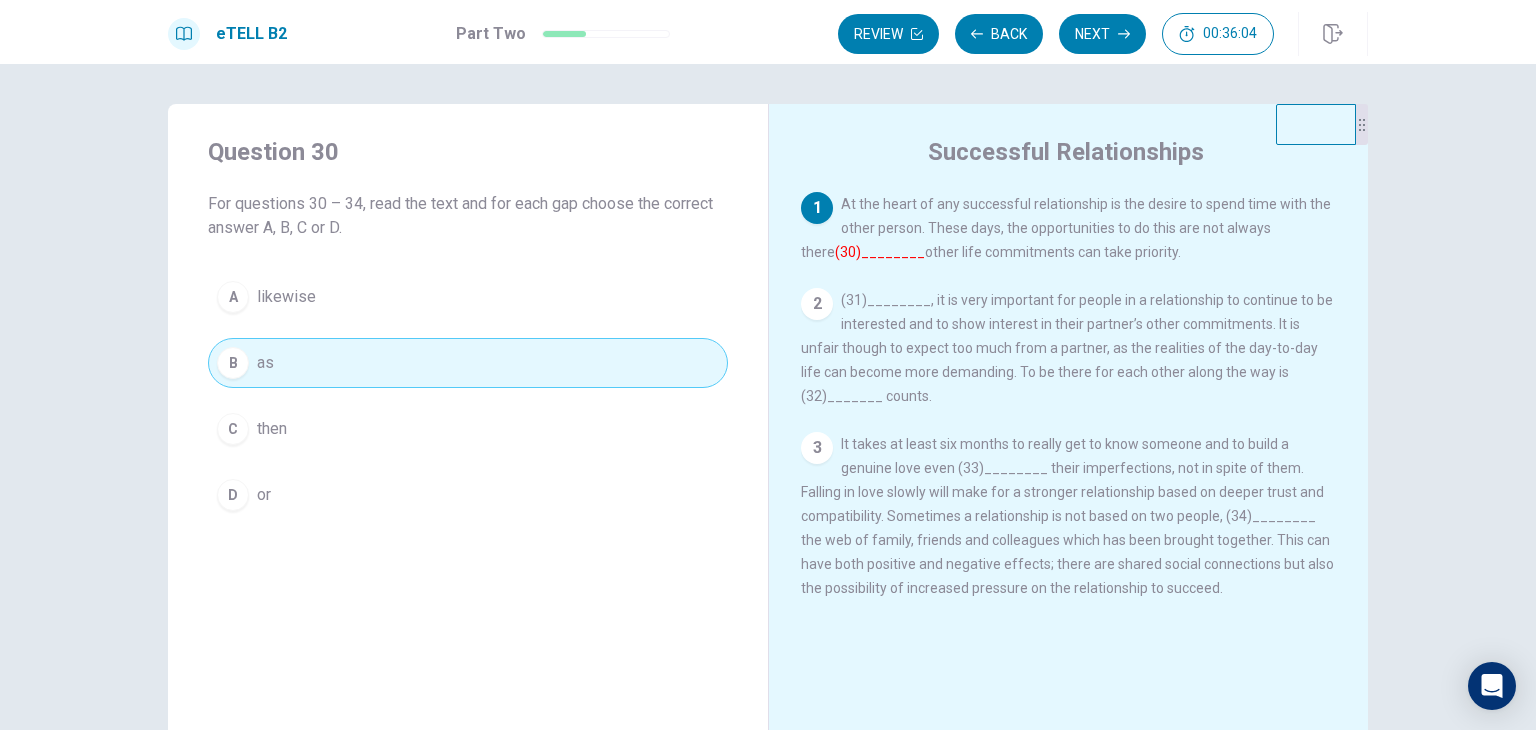 click on "1" at bounding box center (817, 208) 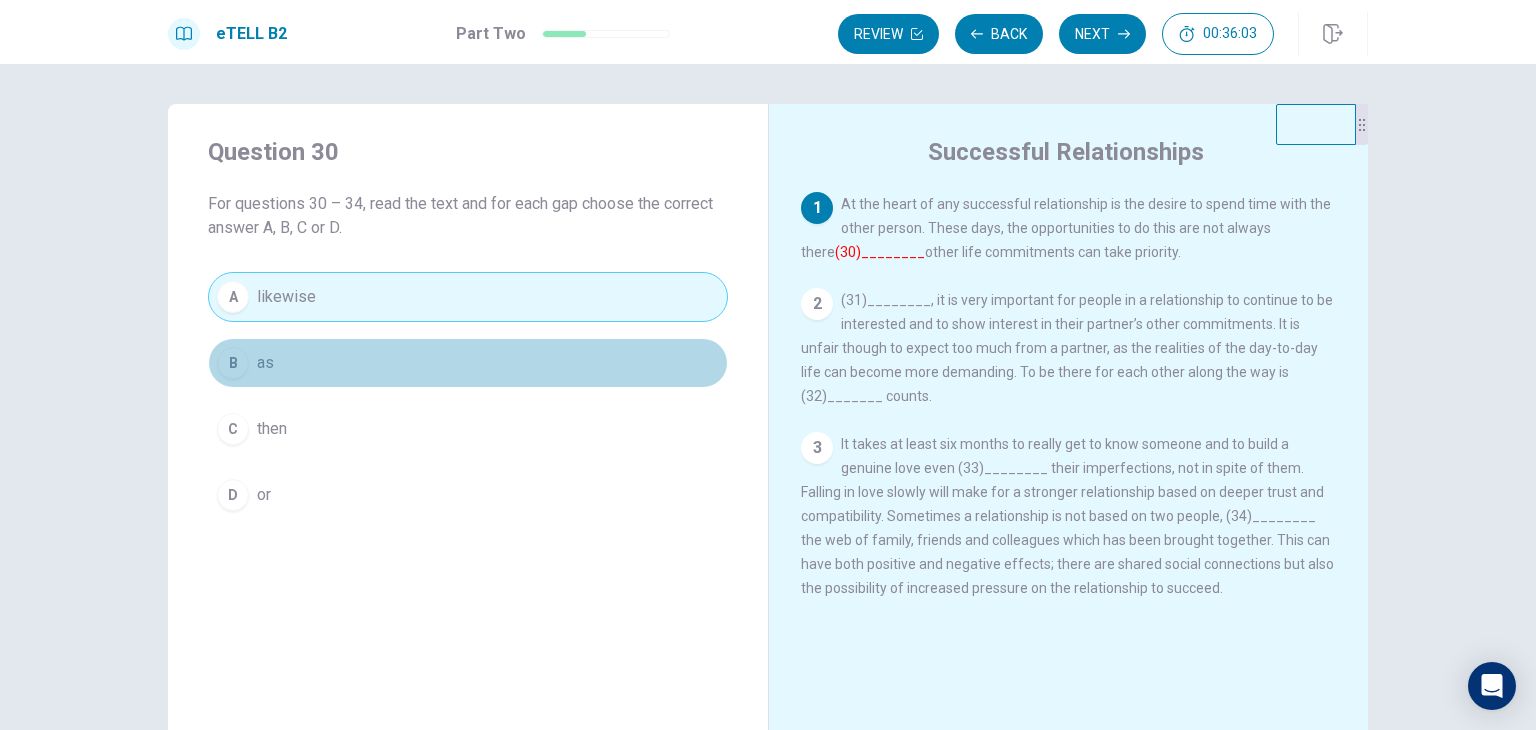 click on "B as" at bounding box center (468, 363) 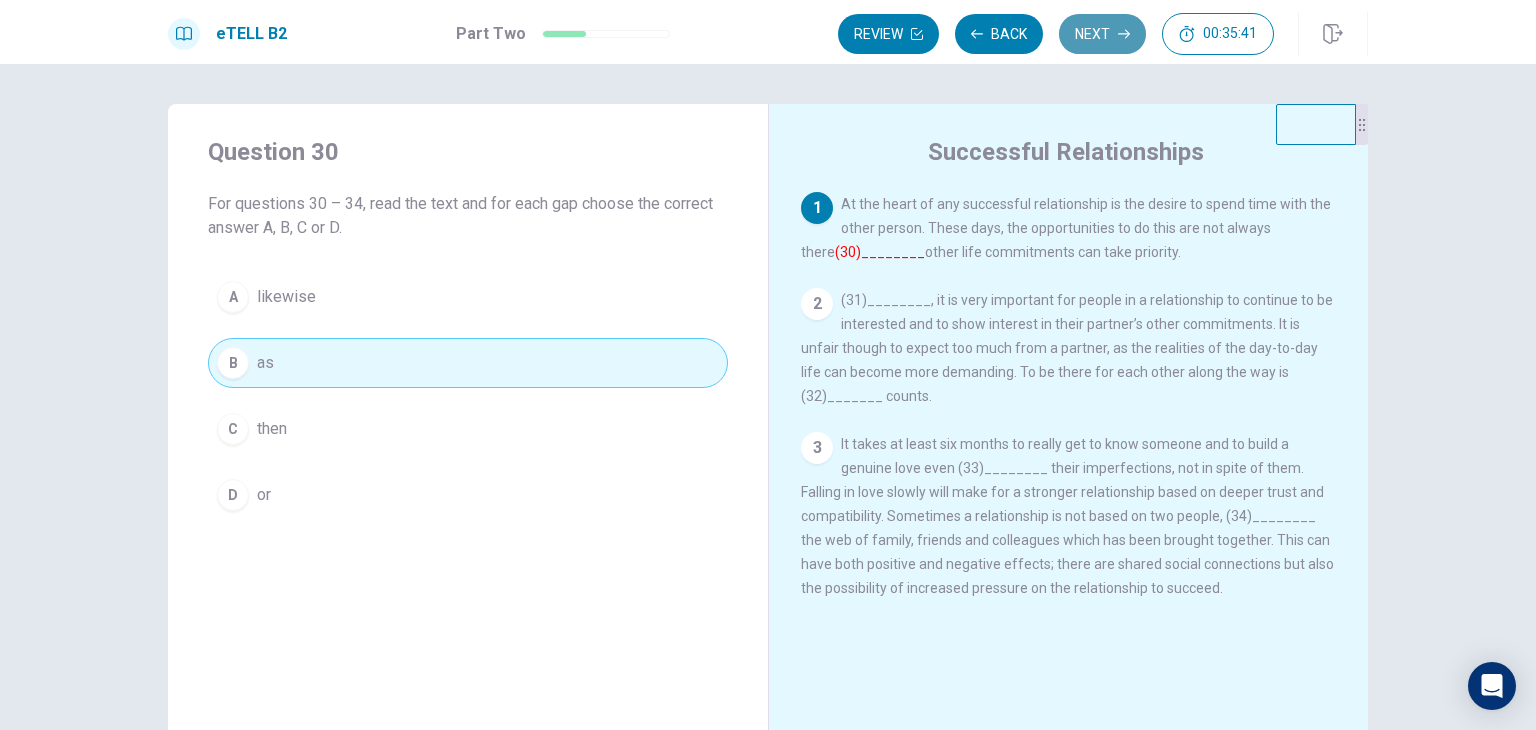 click on "Next" at bounding box center [1102, 34] 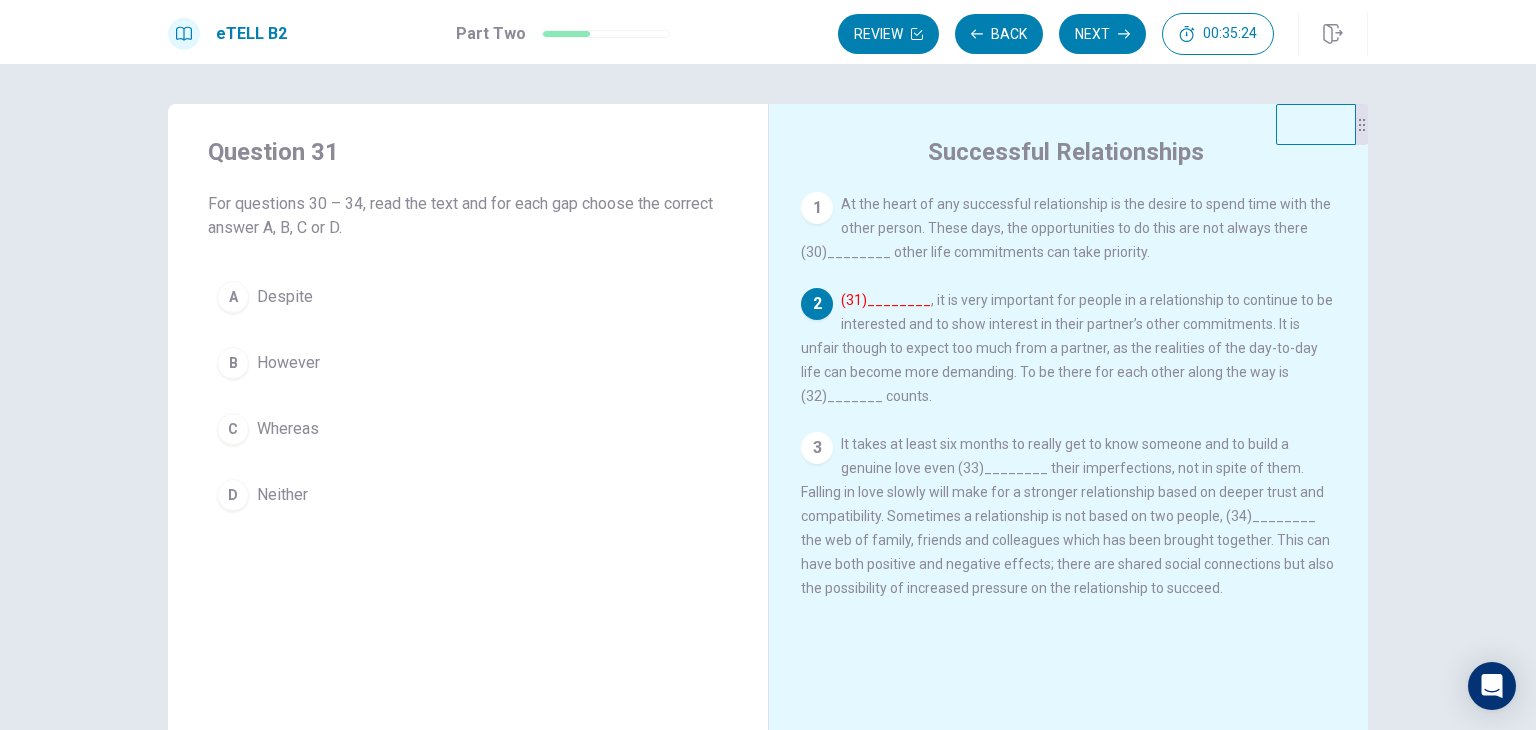 click on "However" at bounding box center (288, 363) 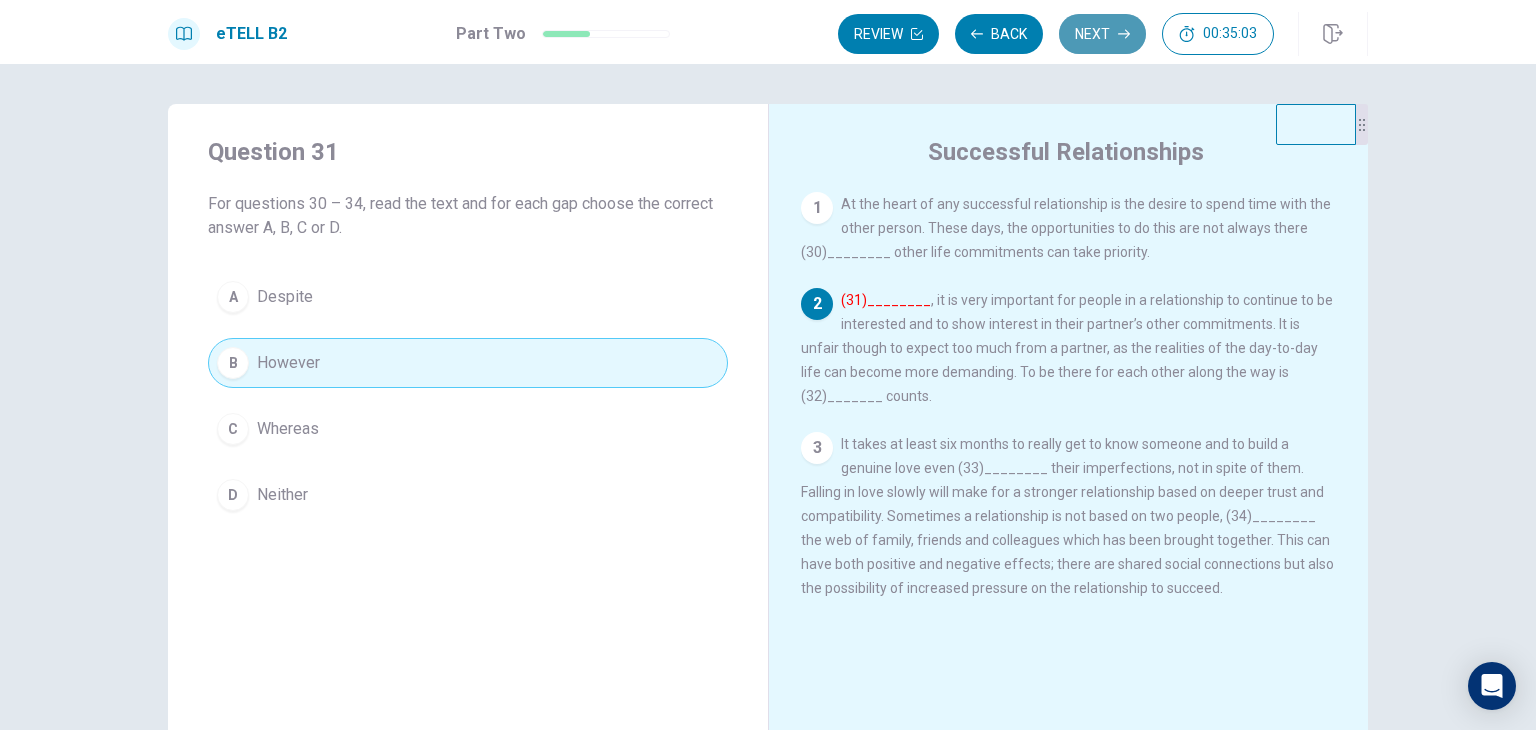 click on "Next" at bounding box center (1102, 34) 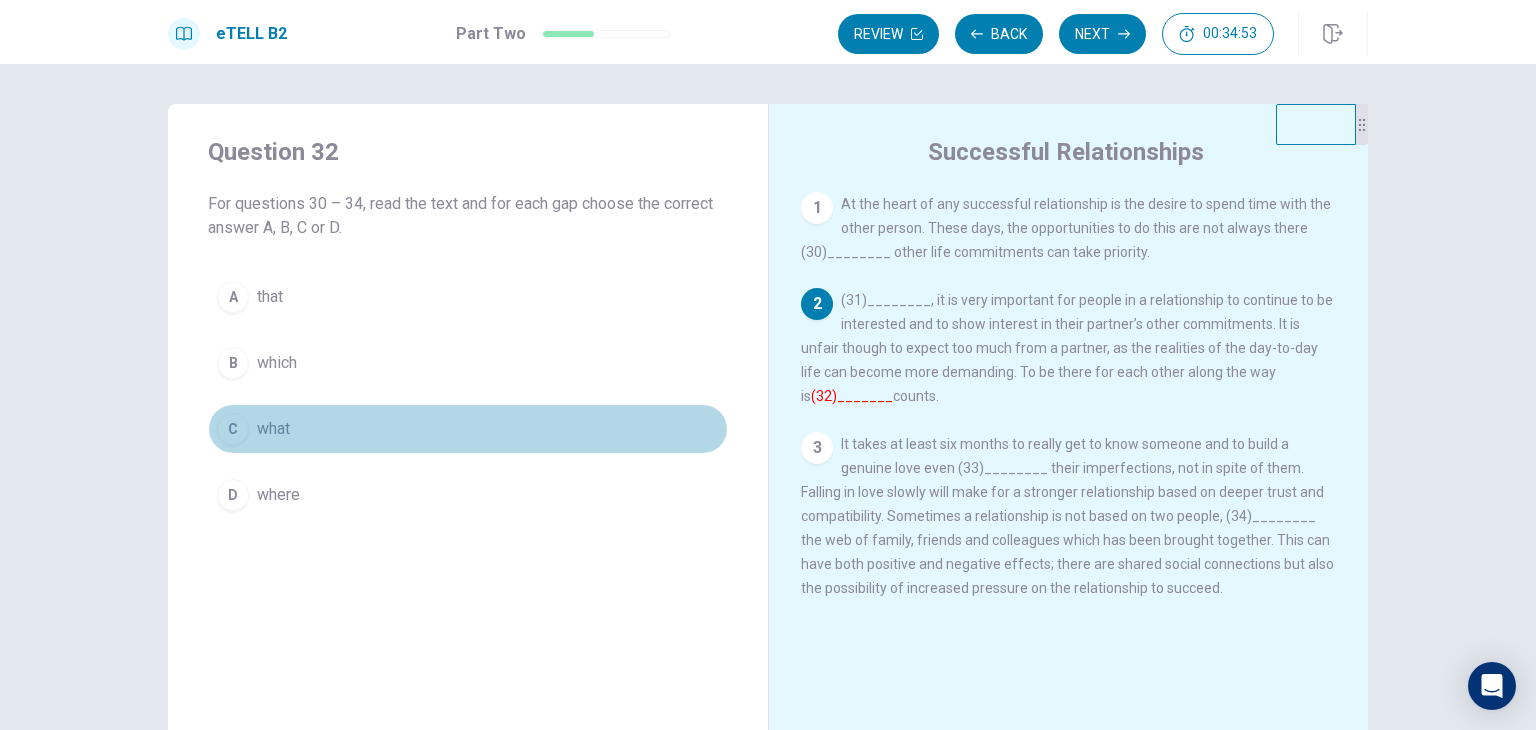 click on "what" at bounding box center [273, 429] 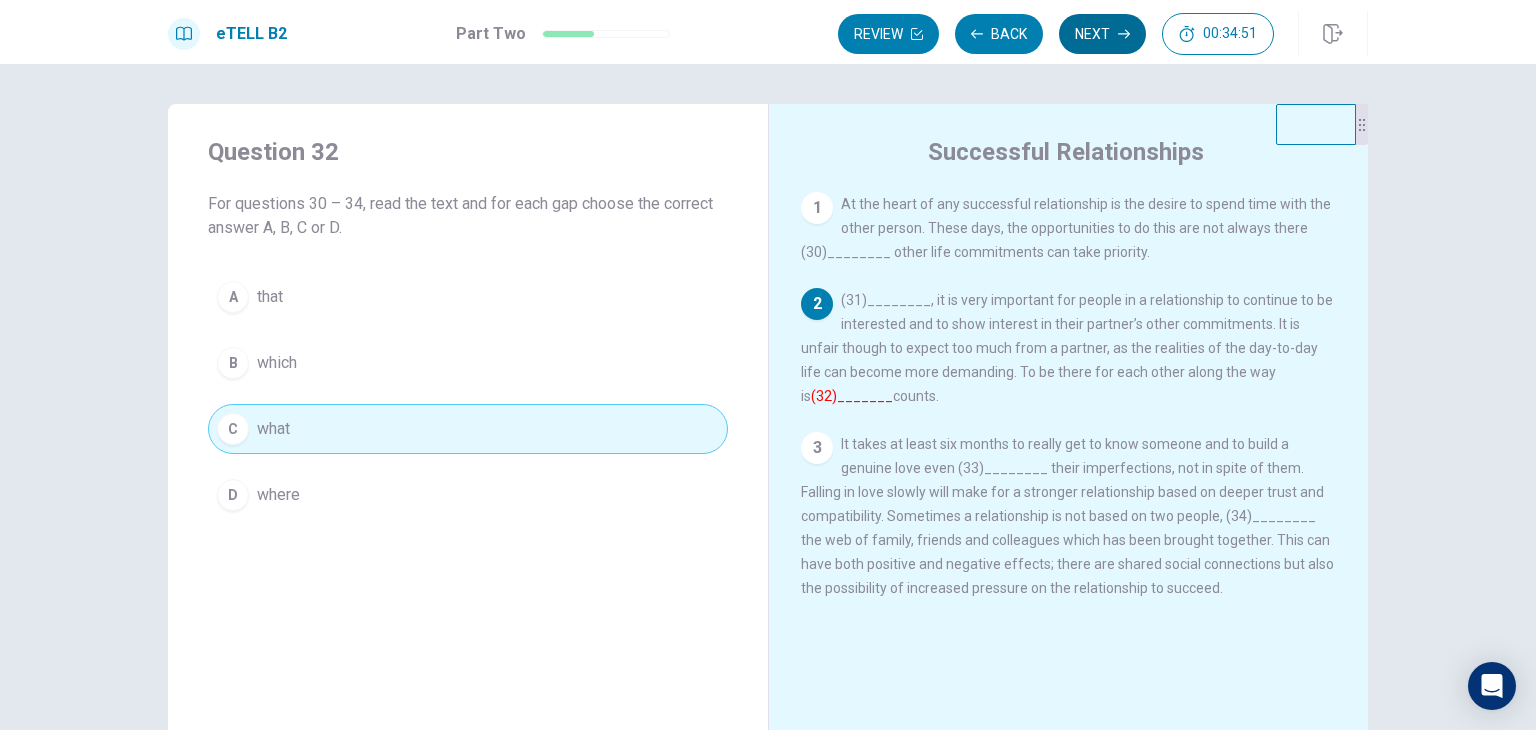 click 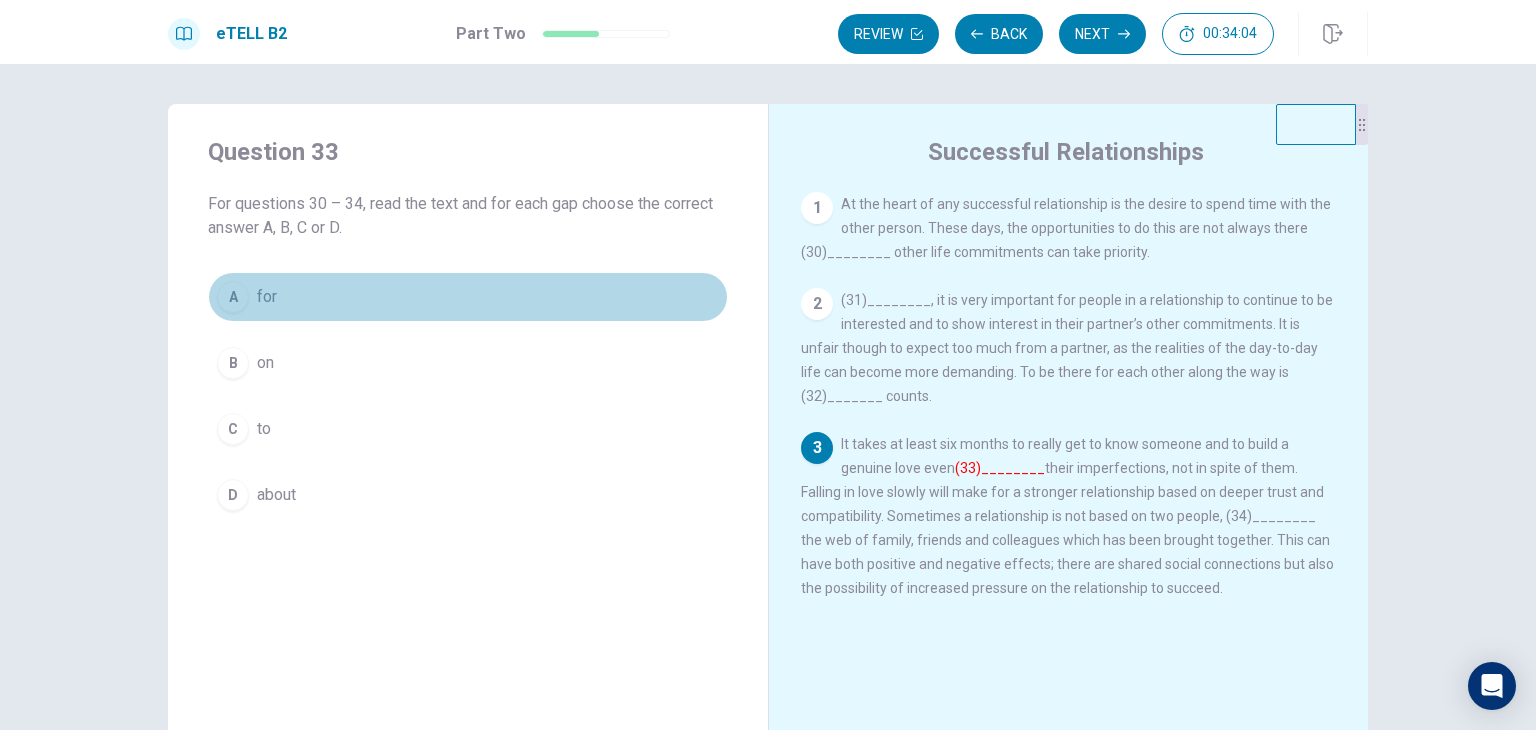 click on "A for" at bounding box center [468, 297] 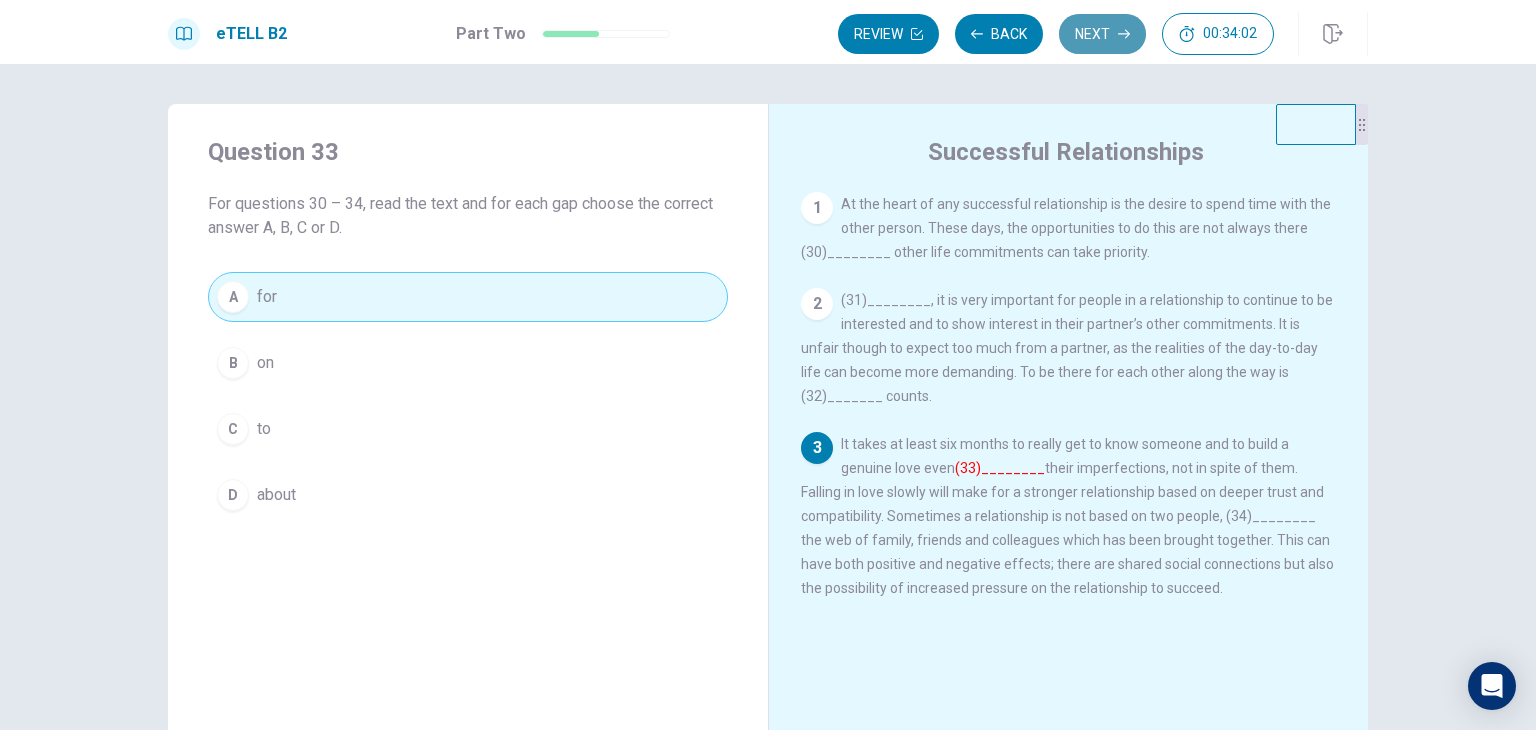 click on "Next" at bounding box center [1102, 34] 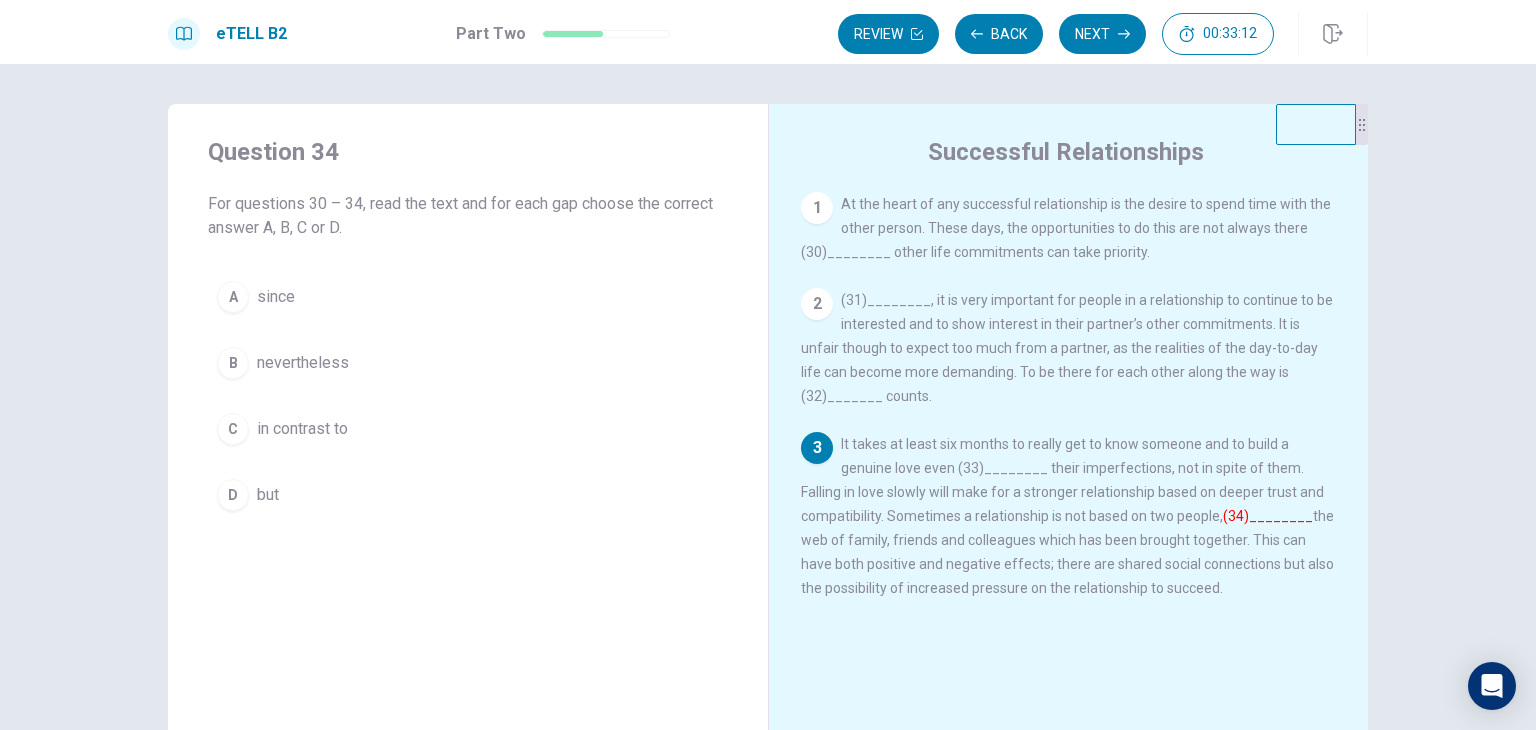 click on "D but" at bounding box center [468, 495] 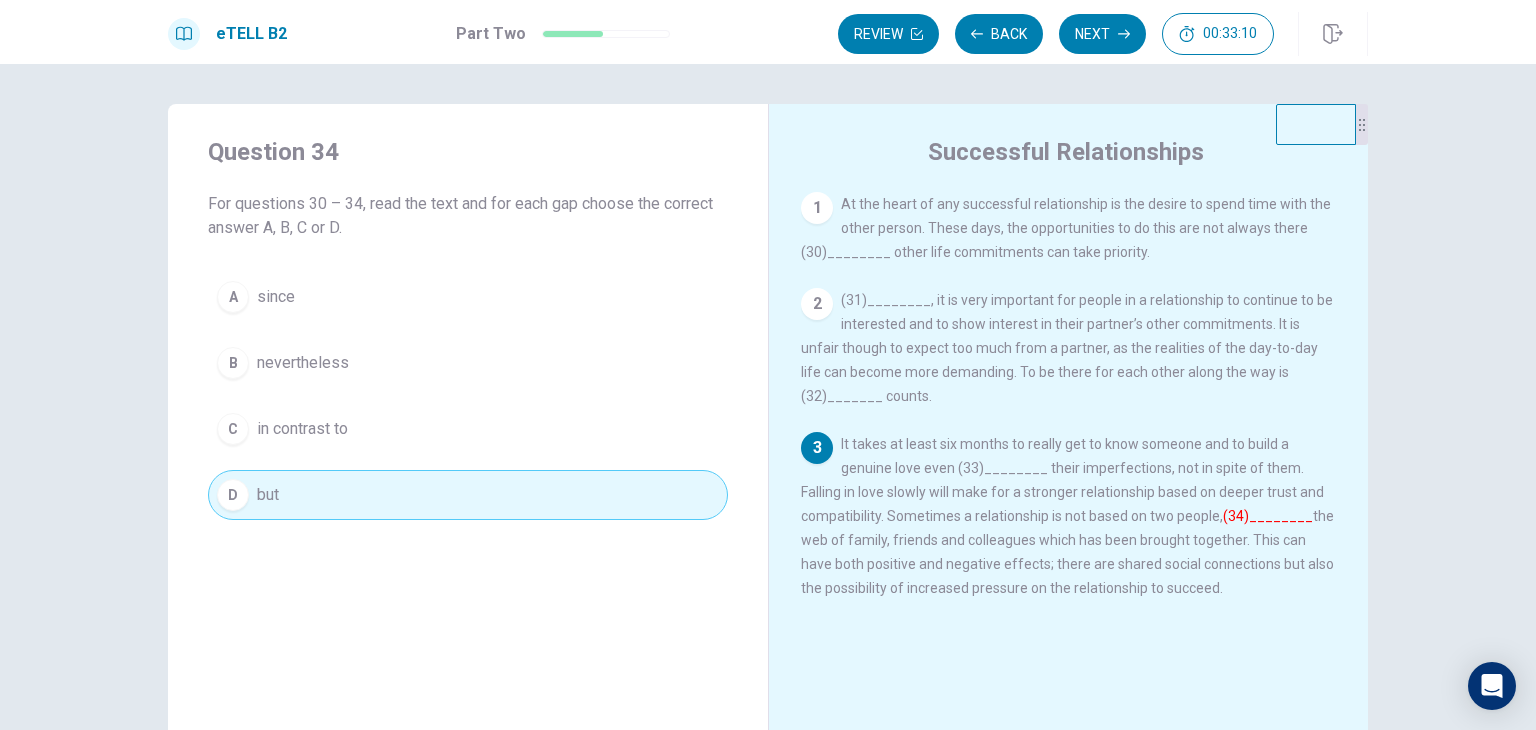 click on "Next" at bounding box center (1102, 34) 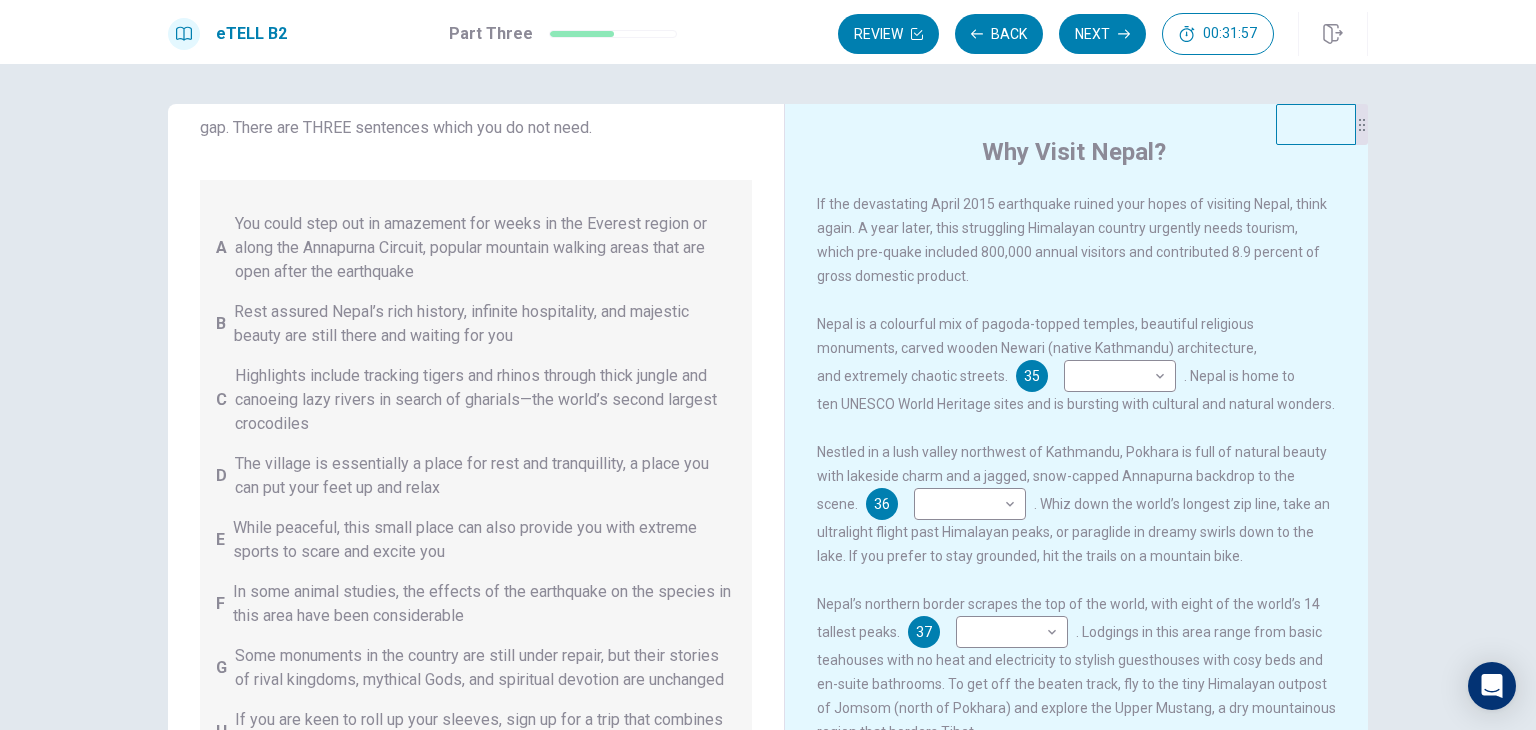 scroll, scrollTop: 120, scrollLeft: 0, axis: vertical 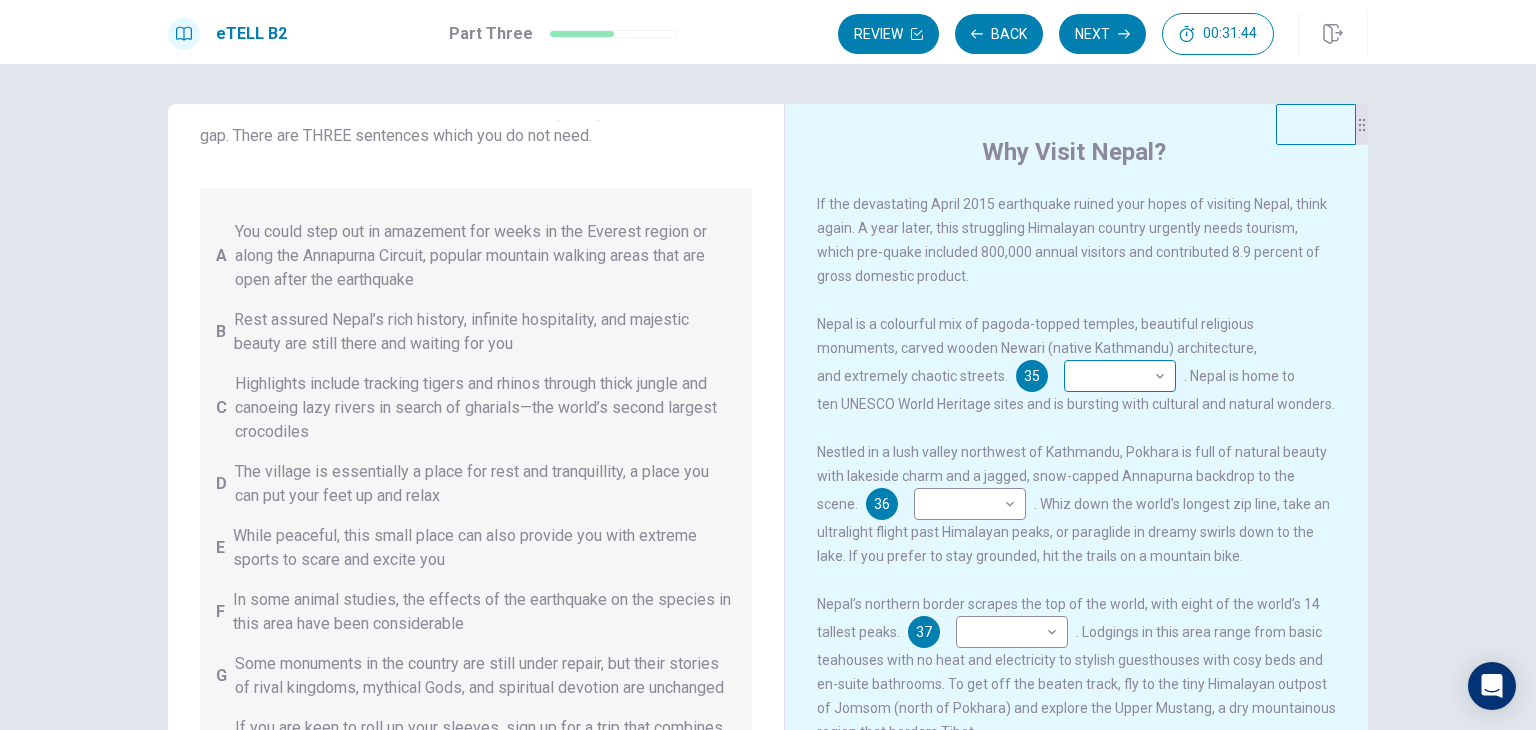 click on "This site uses cookies, as explained in our  Privacy Policy . If you agree to the use of cookies, please click the Accept button and continue to browse our site.   Privacy Policy Accept   eTELL B2 Part Three Review Back Next 00:31:44 Question 15 - 19 of 30 00:31:44 Review Back Next Questions 35 - 39 You are going to read a passage in which some sentences have been  removed. For questions 35 – 39, insert the correct sentence (A – H) into the  appropriate gap. There are THREE sentences which you do not need. A You could step out in amazement for weeks in the [LOCATION] region or along the [LOCATION] Circuit, popular mountain walking areas that are open after the earthquake B Rest assured Nepal’s rich history, infinite hospitality, and majestic beauty are still there and waiting for you C Highlights include tracking tigers and rhinos through thick jungle and canoeing lazy rivers in search of gharials—the world’s second largest crocodiles D E F G H Why Visit Nepal? 35 ​ ​ 36 ​ ​ 37 ​ ​ 38 ​" at bounding box center [768, 365] 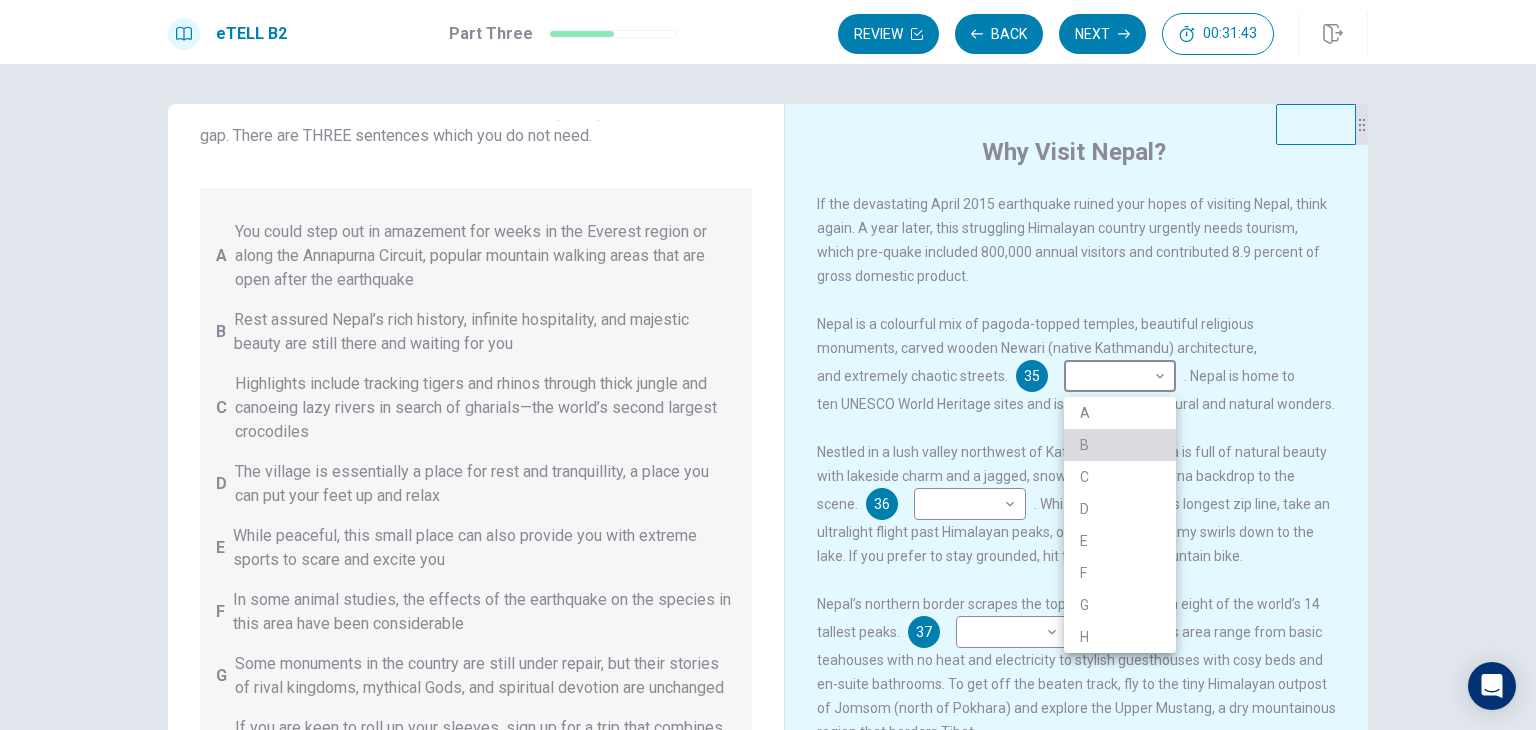 click on "B" at bounding box center (1120, 445) 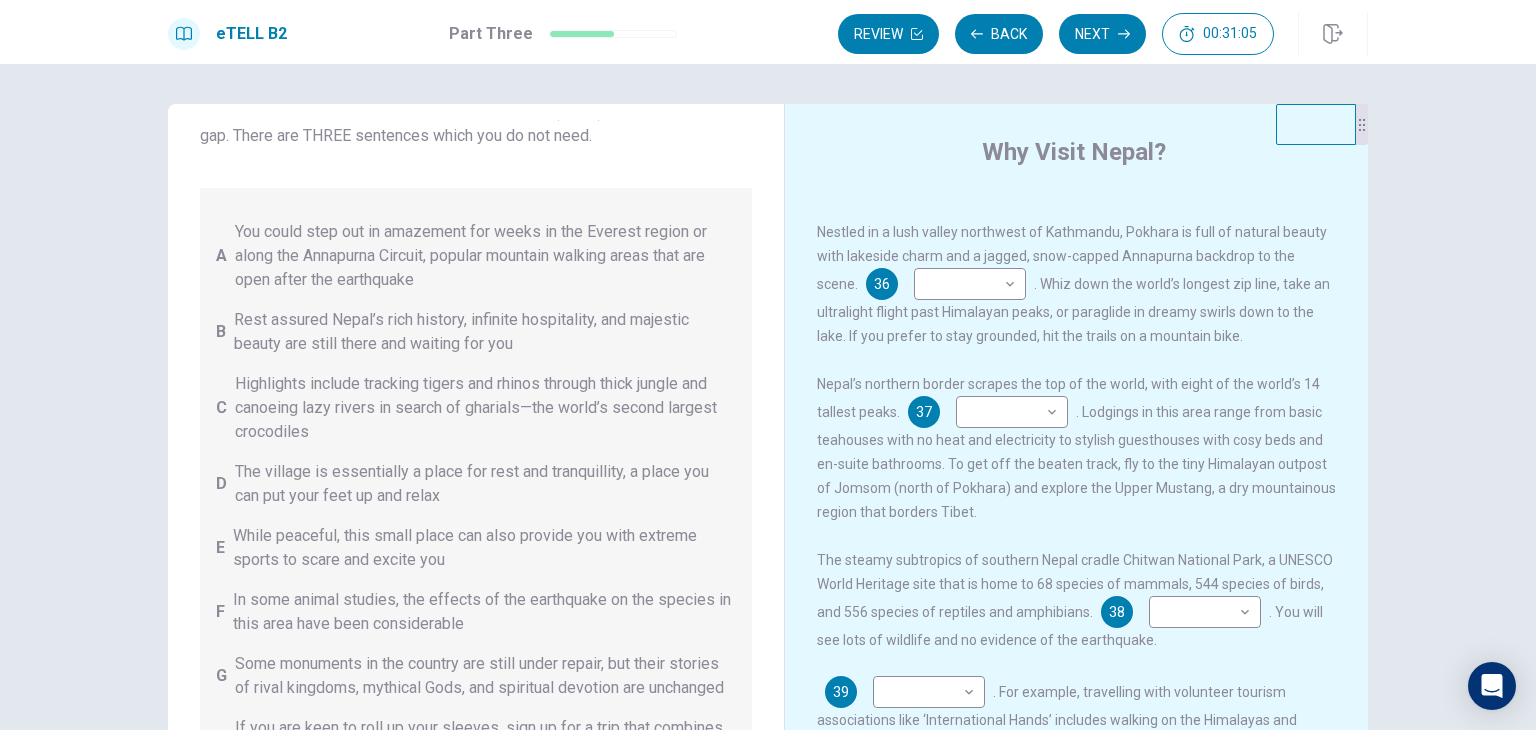 scroll, scrollTop: 300, scrollLeft: 0, axis: vertical 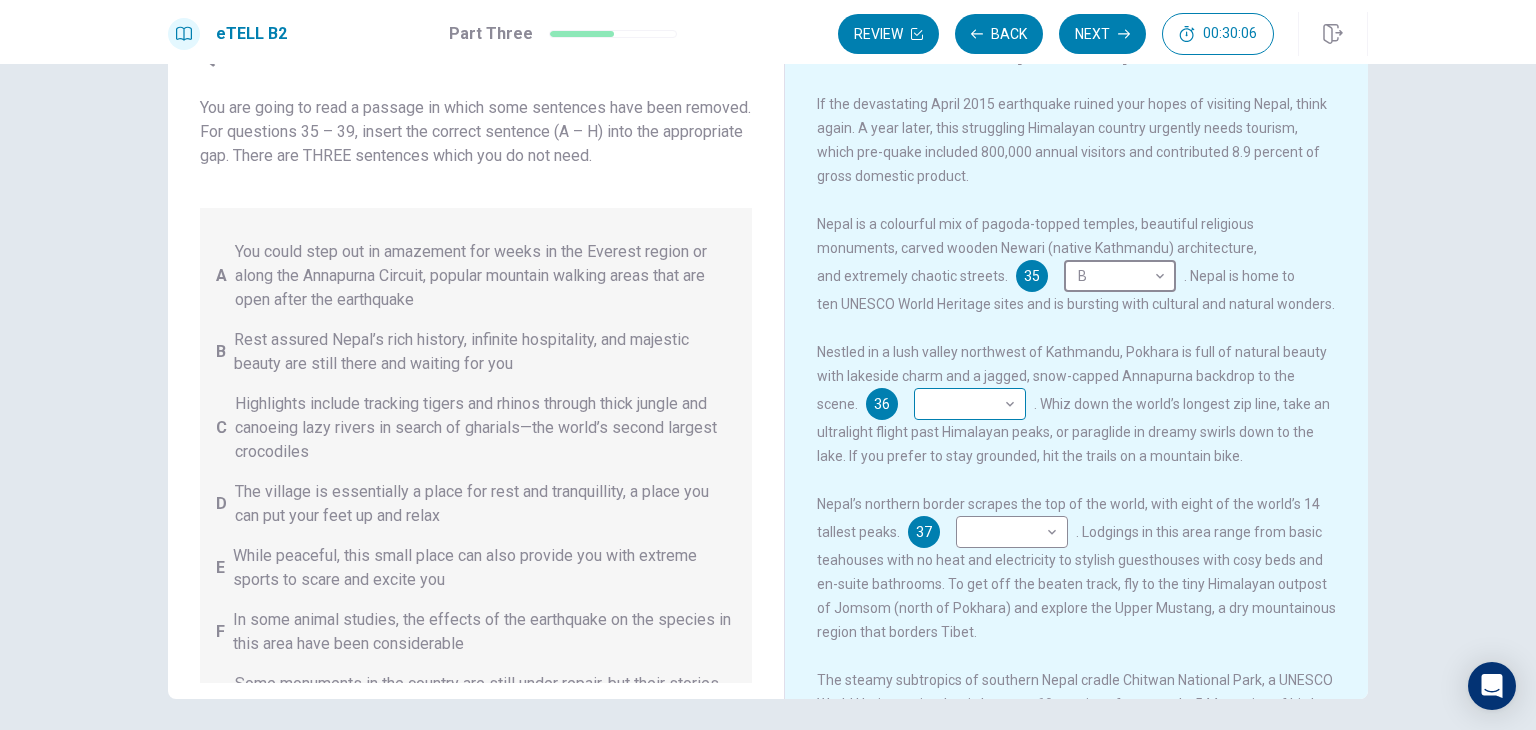 click on "This site uses cookies, as explained in our  Privacy Policy . If you agree to the use of cookies, please click the Accept button and continue to browse our site.   Privacy Policy Accept   eTELL B2 Part Three Review Back Next 00:30:06 Question 15 - 19 of 30 00:30:06 Review Back Next Questions 35 - 39 You are going to read a passage in which some sentences have been  removed. For questions 35 – 39, insert the correct sentence (A – H) into the  appropriate gap. There are THREE sentences which you do not need. A You could step out in amazement for weeks in the [LOCATION] region or along the [LOCATION] Circuit, popular mountain walking areas that are open after the earthquake B Rest assured Nepal’s rich history, infinite hospitality, and majestic beauty are still there and waiting for you C Highlights include tracking tigers and rhinos through thick jungle and canoeing lazy rivers in search of gharials—the world’s second largest crocodiles D E F G H Why Visit Nepal? 35 B * ​ 36 ​ ​ 37 ​ ​ 38 ​" at bounding box center [768, 365] 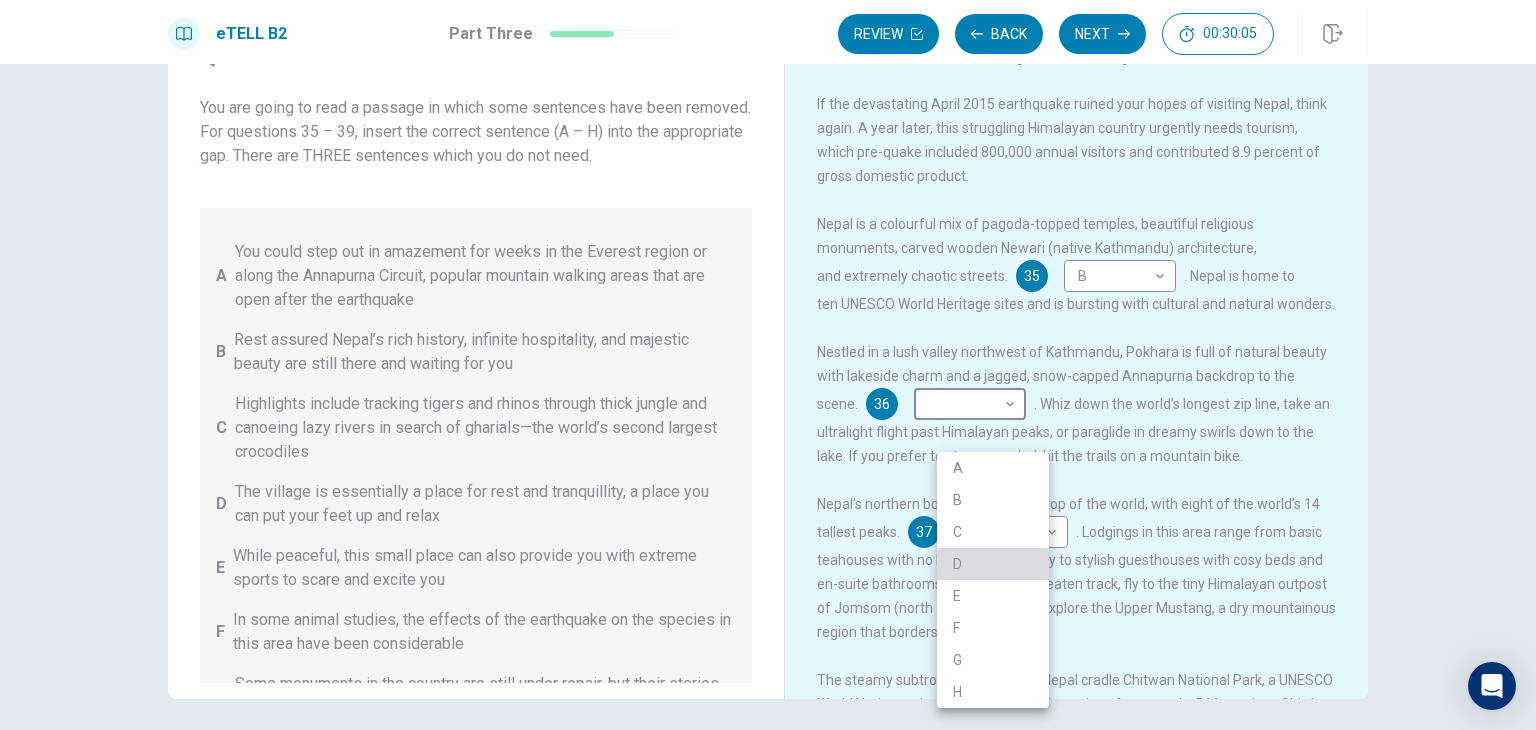 click on "D" at bounding box center (993, 564) 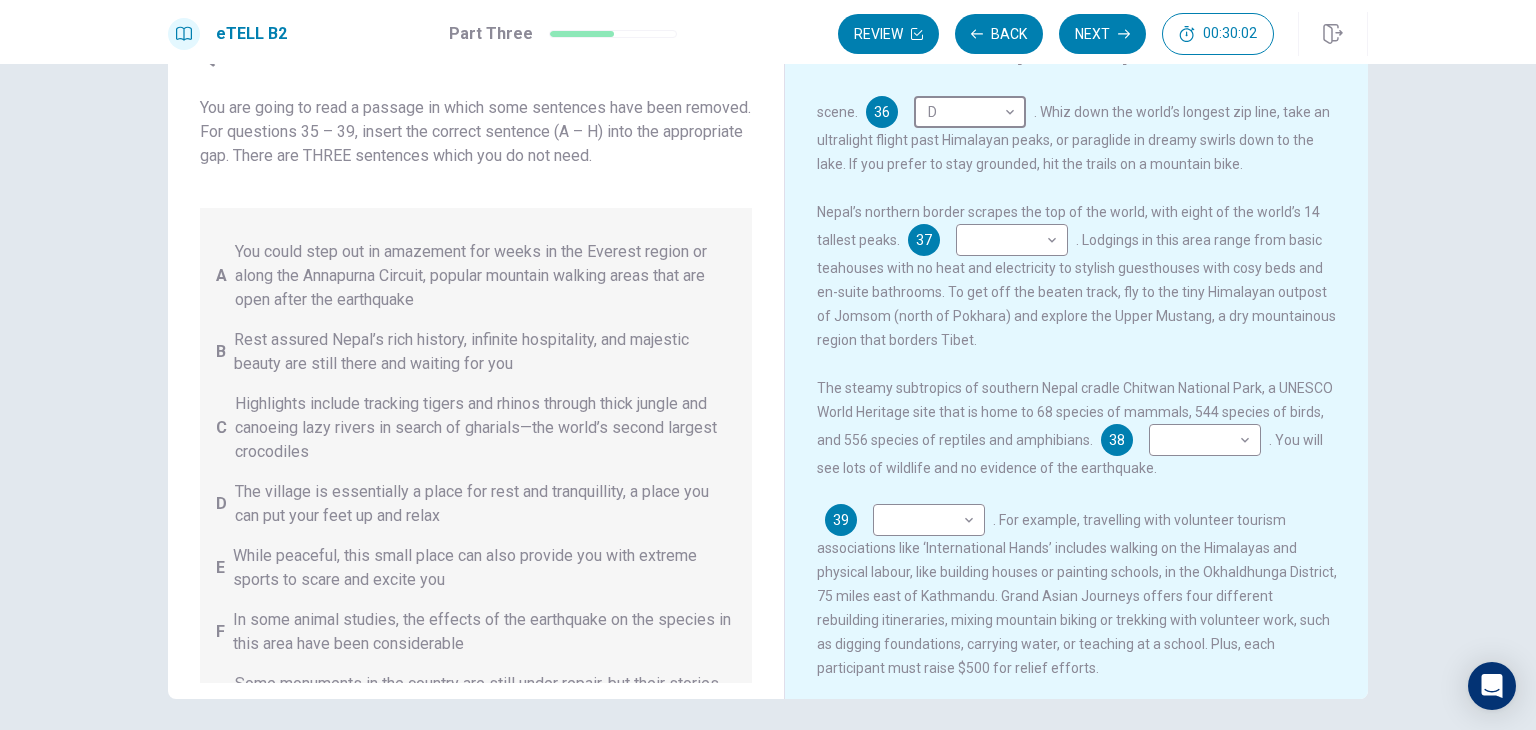 scroll, scrollTop: 300, scrollLeft: 0, axis: vertical 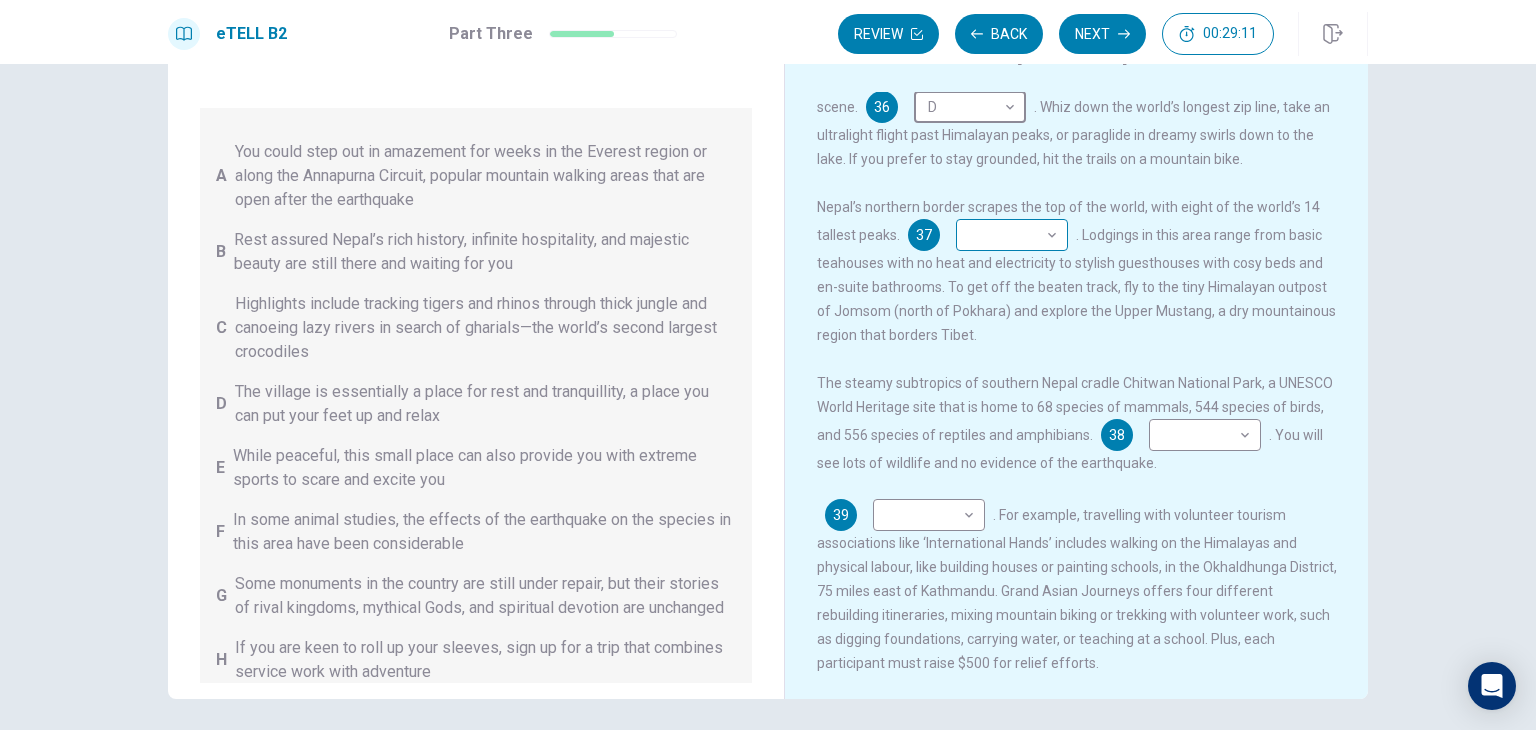 click on "This site uses cookies, as explained in our  Privacy Policy . If you agree to the use of cookies, please click the Accept button and continue to browse our site.   Privacy Policy Accept   eTELL B2 Part Three Review Back Next 00:29:11 Question 15 - 19 of 30 00:29:11 Review Back Next Questions 35 - 39 You are going to read a passage in which some sentences have been  removed. For questions 35 – 39, insert the correct sentence (A – H) into the  appropriate gap. There are THREE sentences which you do not need. A You could step out in amazement for weeks in the Everest region or along the Annapurna Circuit, popular mountain walking areas that are open after the earthquake B Rest assured Nepal’s rich history, infinite hospitality, and majestic beauty are still there and waiting for you C Highlights include tracking tigers and rhinos through thick jungle and canoeing lazy rivers in search of gharials—the world’s second largest crocodiles D E F G H Why Visit Nepal? 35 B * ​ 36 D * ​ 37 ​ ​ 38 ​" at bounding box center [768, 365] 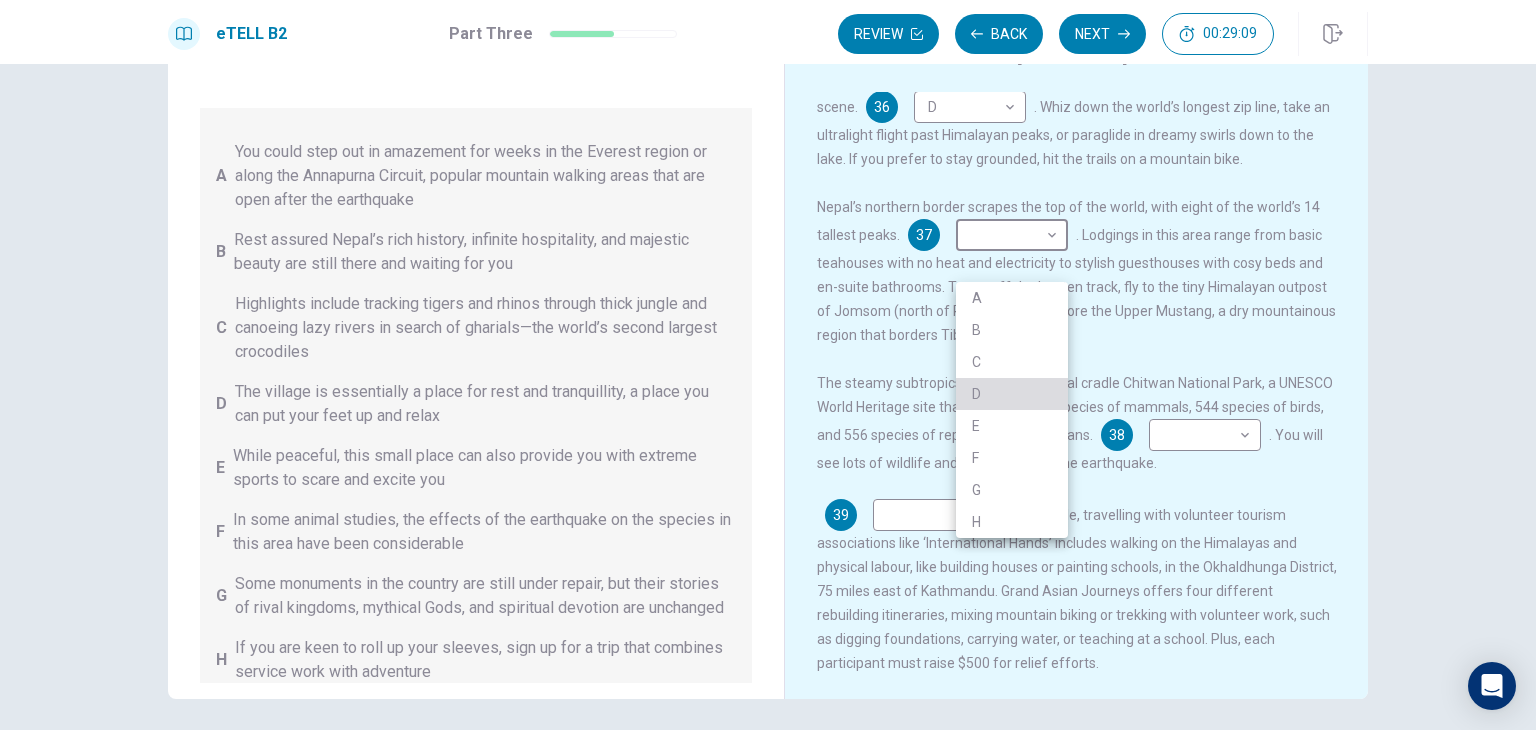 click on "D" at bounding box center (1012, 394) 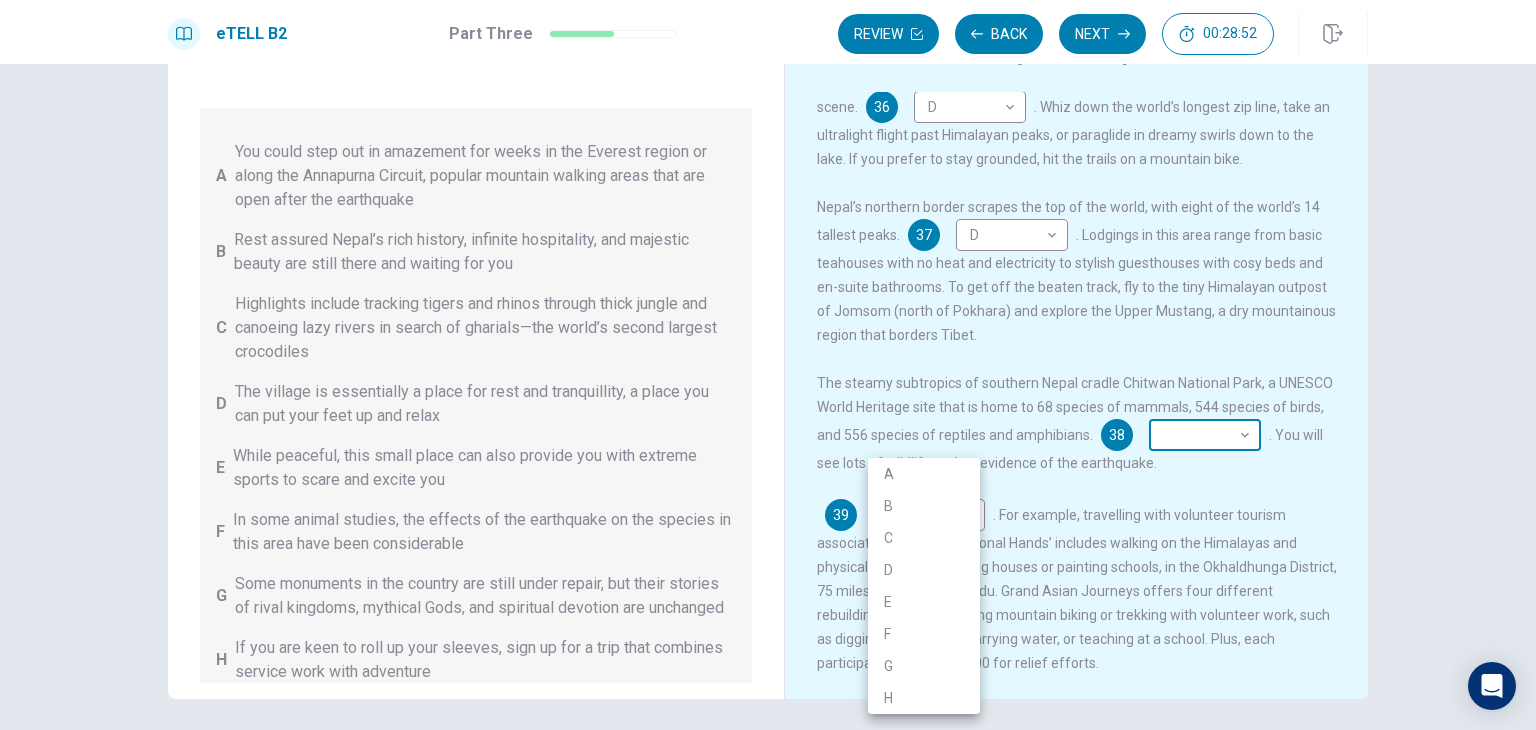 click on "This site uses cookies, as explained in our  Privacy Policy . If you agree to the use of cookies, please click the Accept button and continue to browse our site.   Privacy Policy Accept   eTELL B2 Part Three Review Back Next 00:28:52 Question 15 - 19 of 30 00:28:52 Review Back Next Questions 35 - 39 You are going to read a passage in which some sentences have been  removed. For questions 35 – 39, insert the correct sentence (A – H) into the  appropriate gap. There are THREE sentences which you do not need. A You could step out in amazement for weeks in the [LOCATION] region or along the [LOCATION] Circuit, popular mountain walking areas that are open after the earthquake B Rest assured Nepal’s rich history, infinite hospitality, and majestic beauty are still there and waiting for you C Highlights include tracking tigers and rhinos through thick jungle and canoeing lazy rivers in search of gharials—the world’s second largest crocodiles D E F G H Why Visit Nepal? 35 B * ​ 36 D * ​ 37 D * ​ 38 ​" at bounding box center (768, 365) 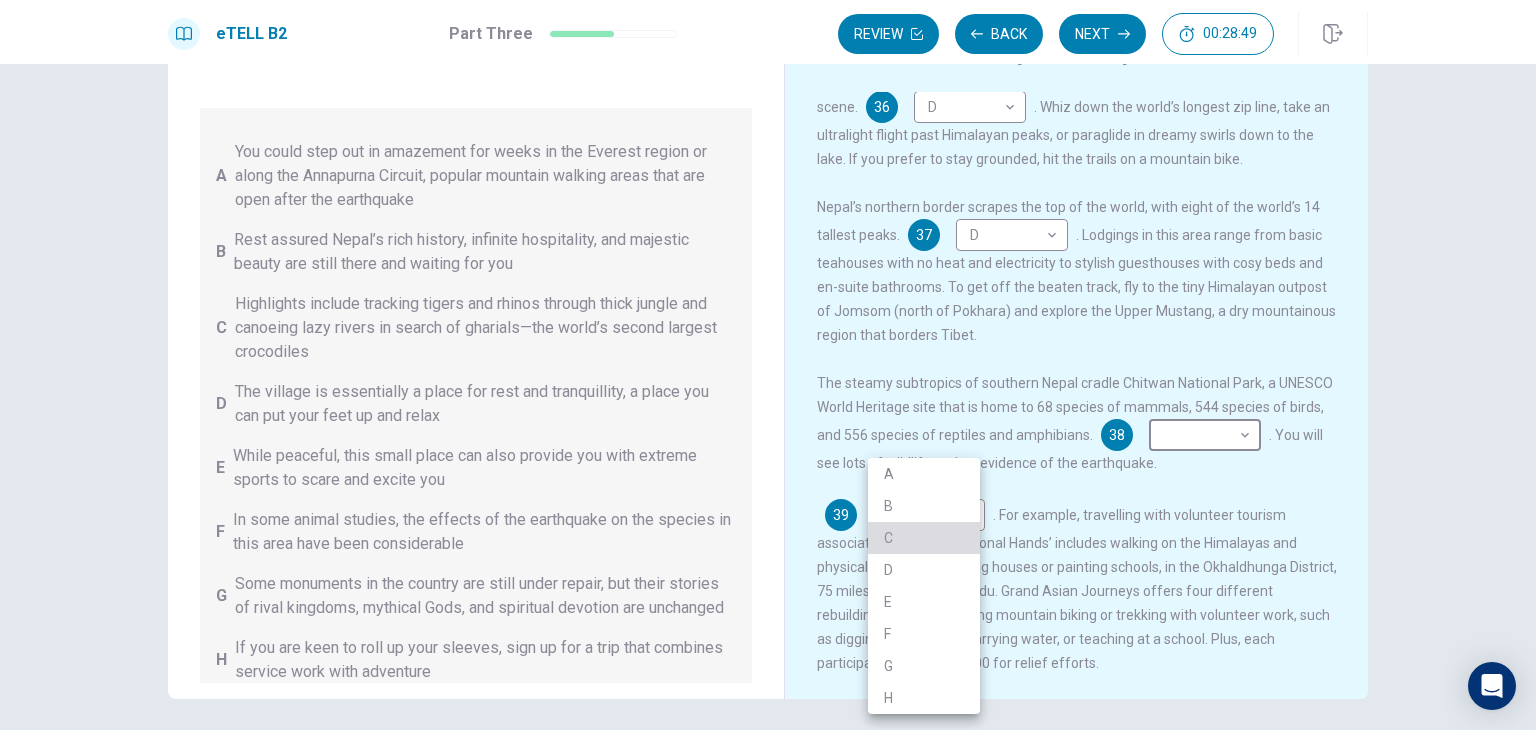 click on "C" at bounding box center (924, 538) 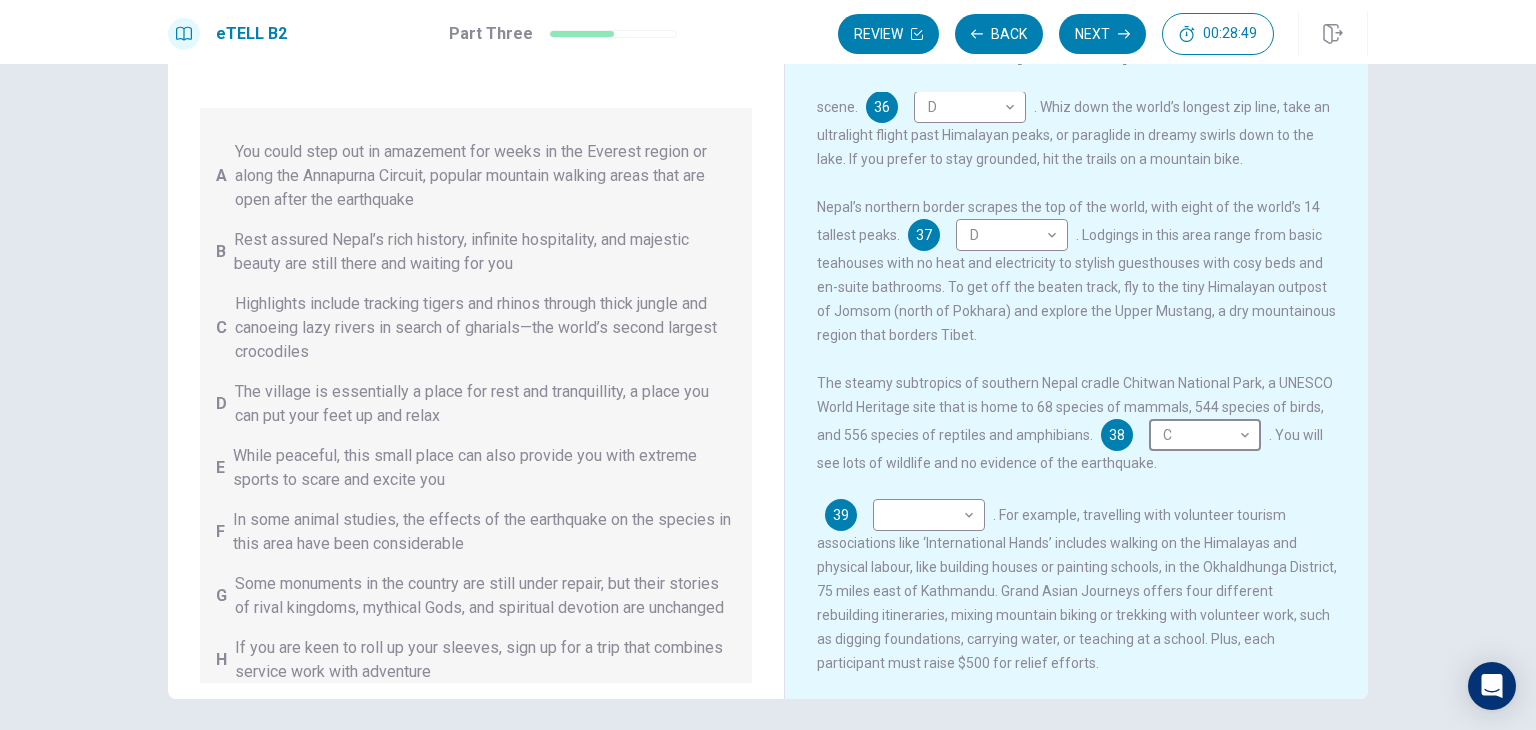 scroll, scrollTop: 366, scrollLeft: 0, axis: vertical 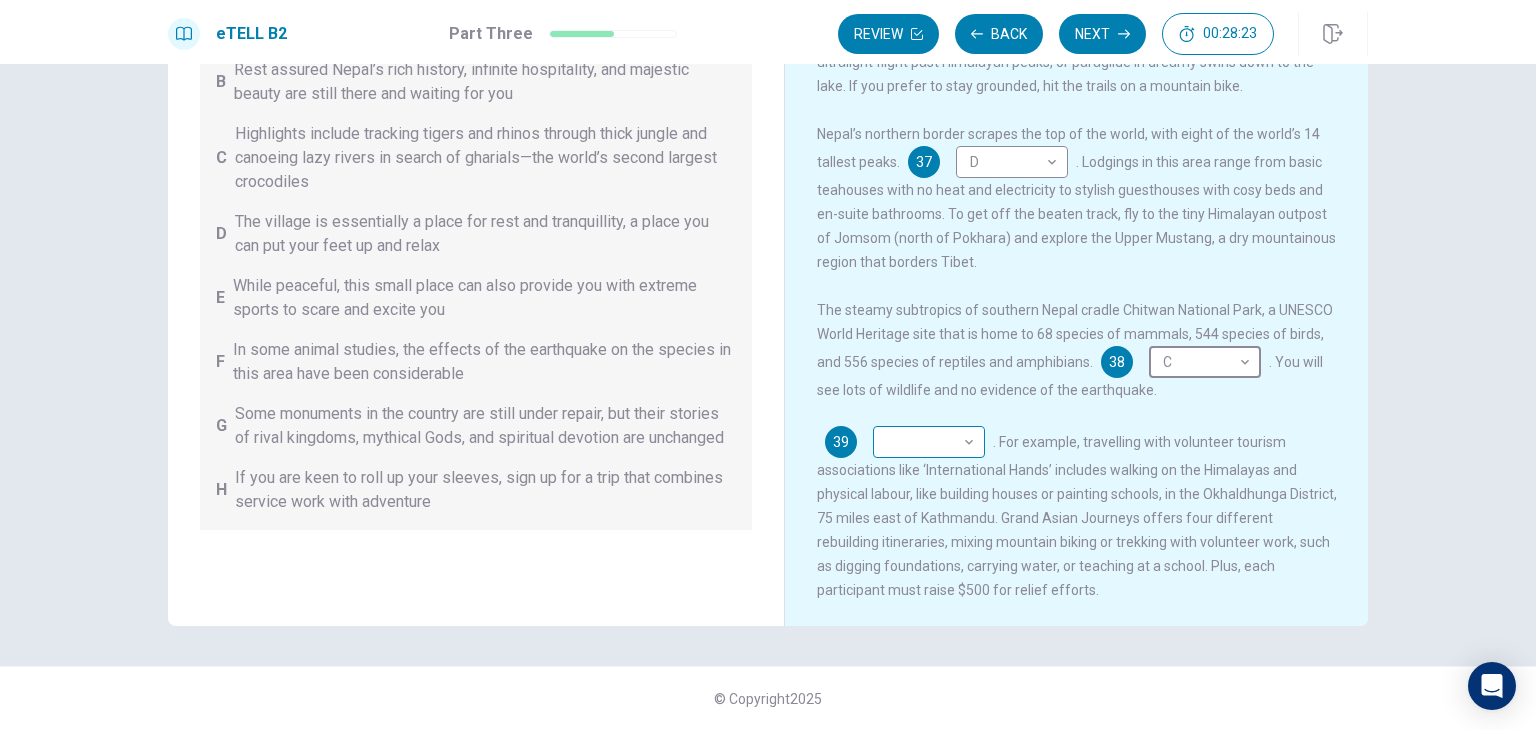 click on "This site uses cookies, as explained in our  Privacy Policy . If you agree to the use of cookies, please click the Accept button and continue to browse our site.   Privacy Policy Accept   eTELL B2 Part Three Review Back Next 00:28:23 Question 15 - 19 of 30 00:28:23 Review Back Next Questions 35 - 39 You are going to read a passage in which some sentences have been  removed. For questions 35 – 39, insert the correct sentence (A – H) into the  appropriate gap. There are THREE sentences which you do not need. A You could step out in amazement for weeks in the Everest region or along the Annapurna Circuit, popular mountain walking areas that are open after the earthquake B Rest assured Nepal’s rich history, infinite hospitality, and majestic beauty are still there and waiting for you C Highlights include tracking tigers and rhinos through thick jungle and canoeing lazy rivers in search of gharials—the world’s second largest crocodiles D E F G H Why Visit Nepal? 35 B * ​ 36 D * ​ 37 D * ​ 38 C *" at bounding box center (768, 365) 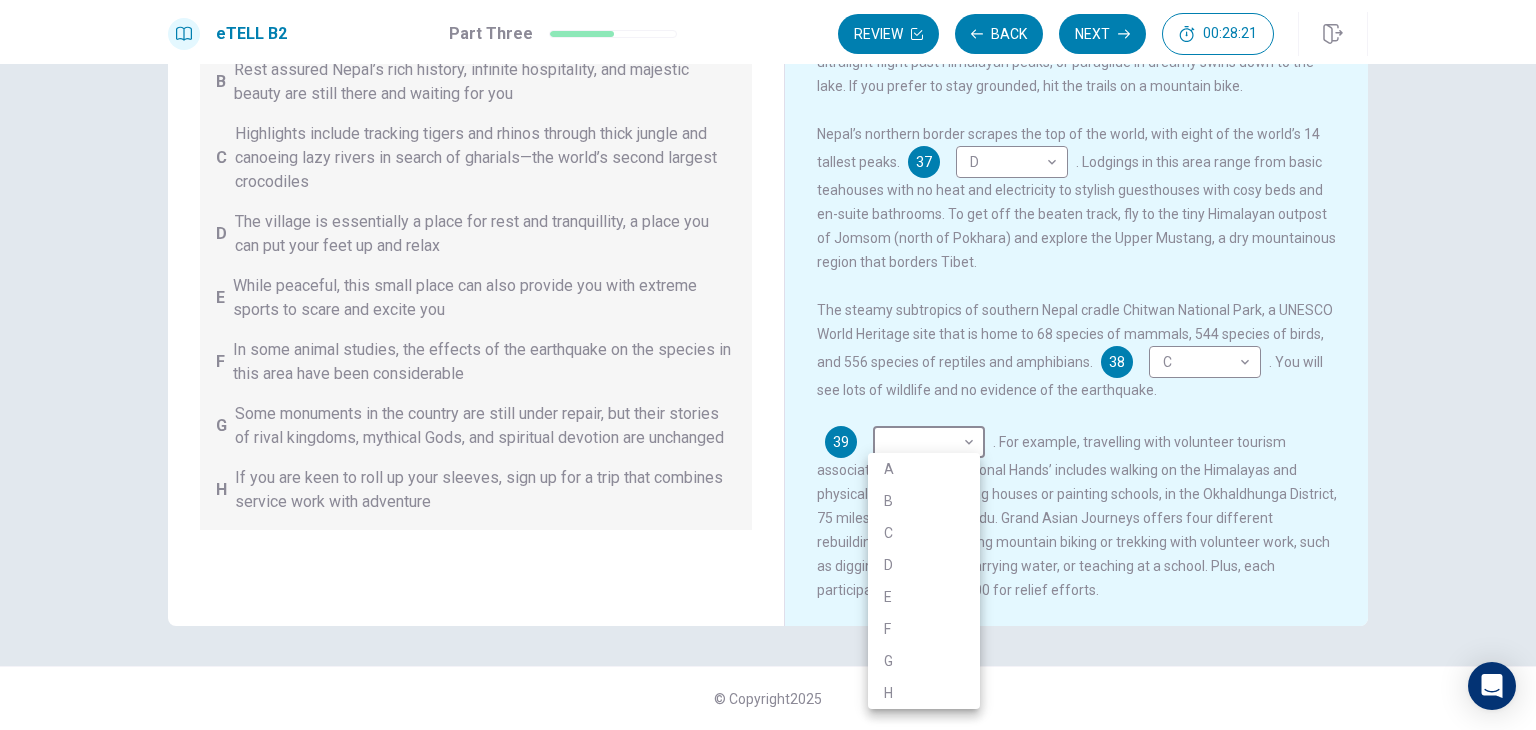 click on "H" at bounding box center [924, 693] 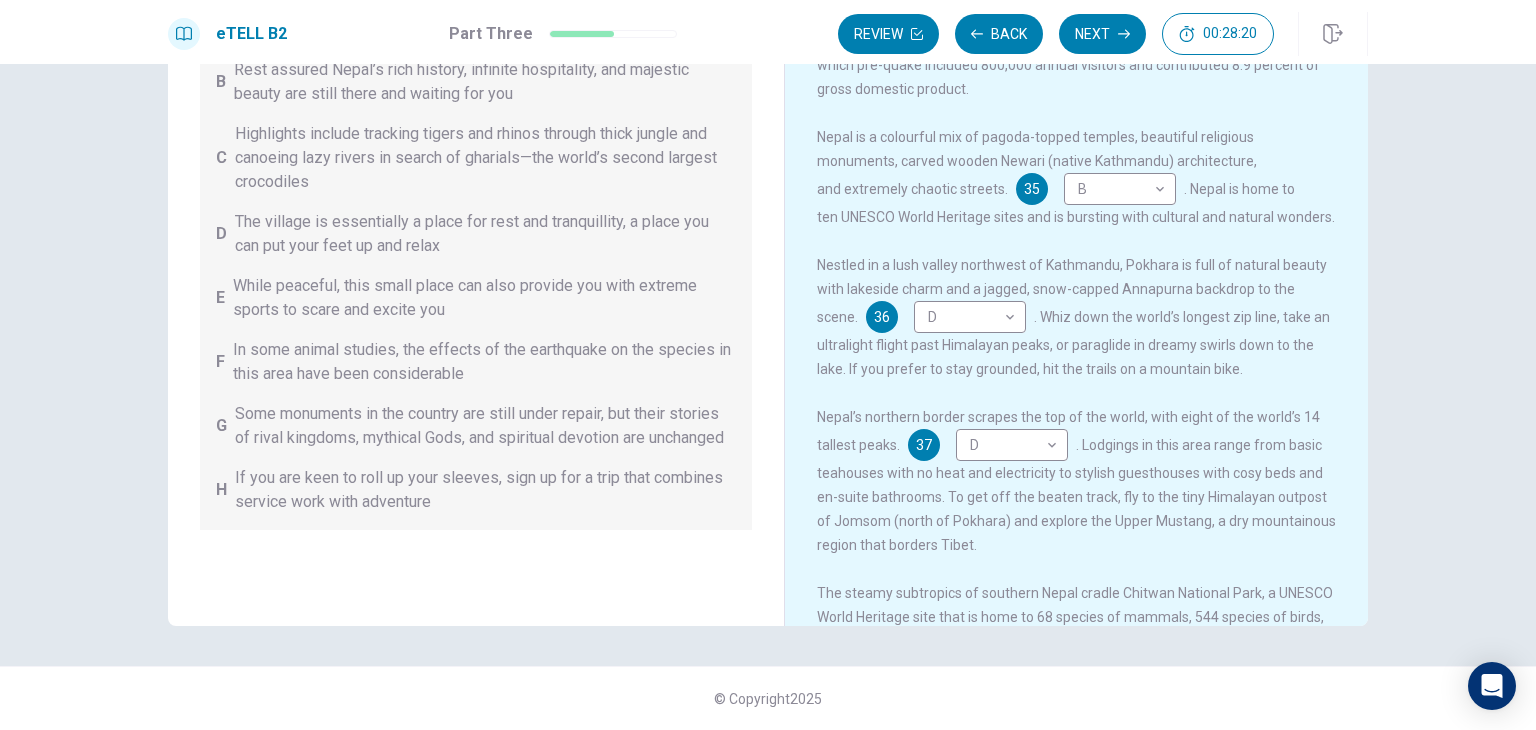 scroll, scrollTop: 0, scrollLeft: 0, axis: both 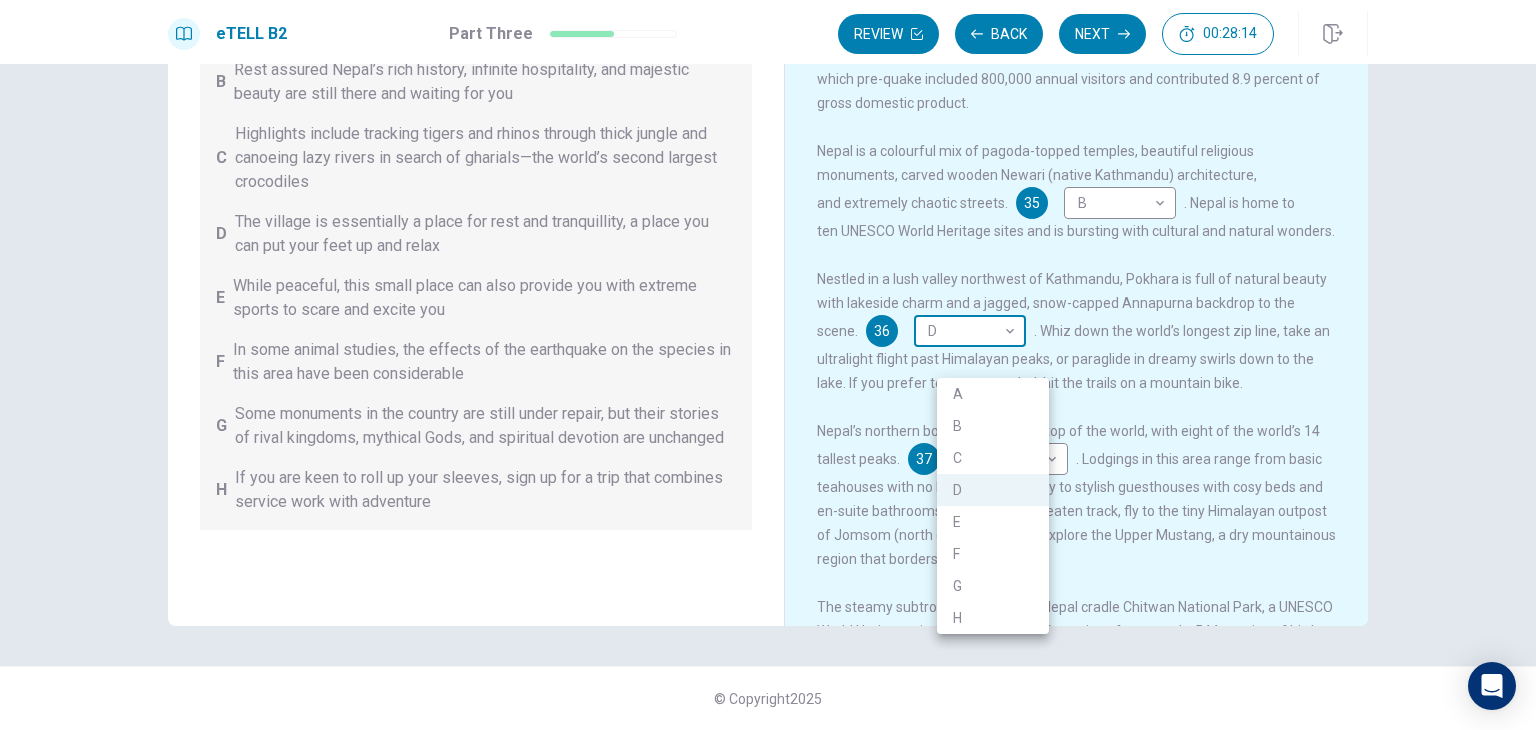 click on "This site uses cookies, as explained in our  Privacy Policy . If you agree to the use of cookies, please click the Accept button and continue to browse our site.   Privacy Policy Accept   eTELL B2 Part Three Review Back Next 00:28:14 Question 15 - 19 of 30 00:28:14 Review Back Next Questions 35 - 39 You are going to read a passage in which some sentences have been  removed. For questions 35 – 39, insert the correct sentence (A – H) into the  appropriate gap. There are THREE sentences which you do not need. A You could step out in amazement for weeks in the [LOCATION] region or along the [LOCATION] Circuit, popular mountain walking areas that are open after the earthquake B Rest assured Nepal’s rich history, infinite hospitality, and majestic beauty are still there and waiting for you C Highlights include tracking tigers and rhinos through thick jungle and canoeing lazy rivers in search of gharials—the world’s second largest crocodiles D E F G H Why Visit Nepal? 35 B * ​ 36 D * ​ 37 D * ​ 38 C * H" at bounding box center (768, 365) 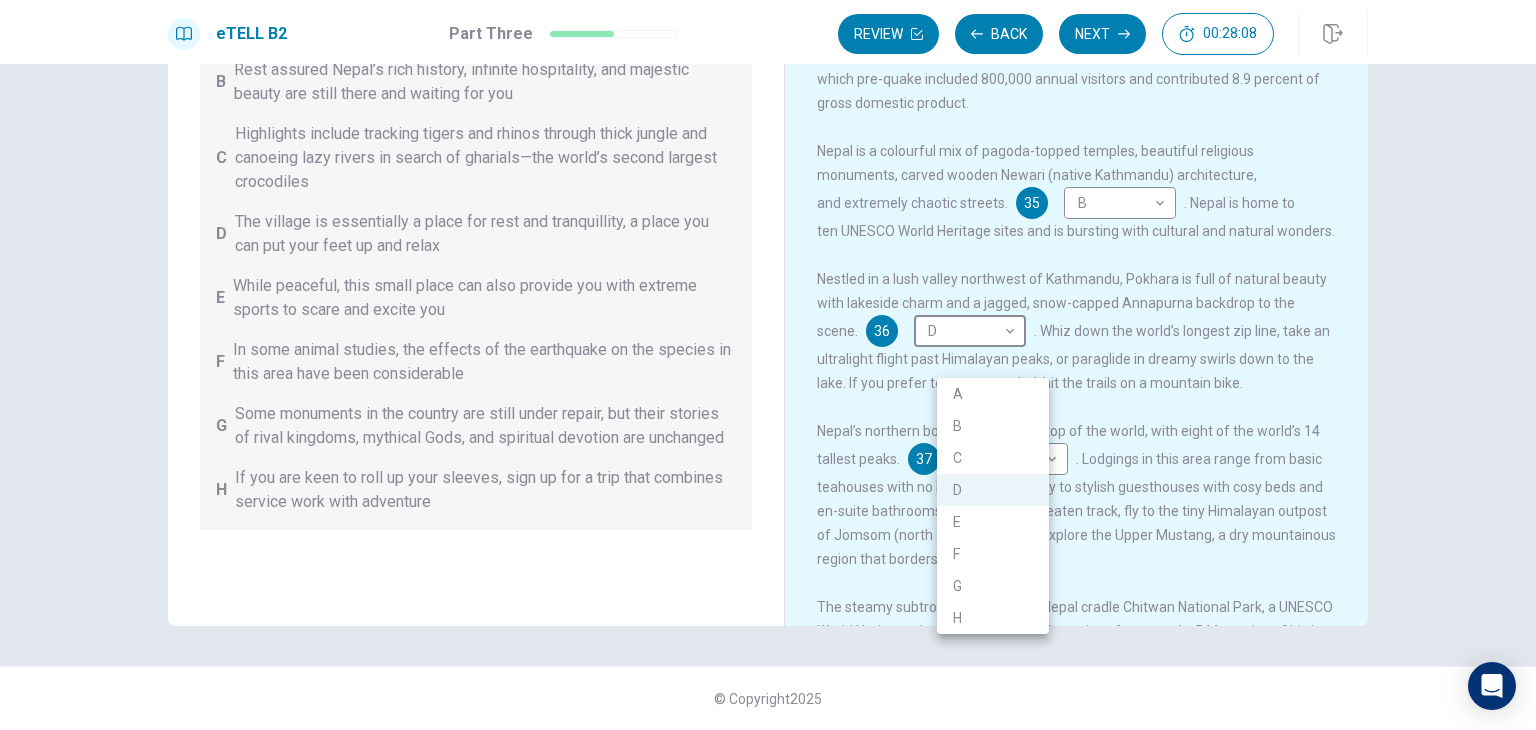 click at bounding box center (768, 365) 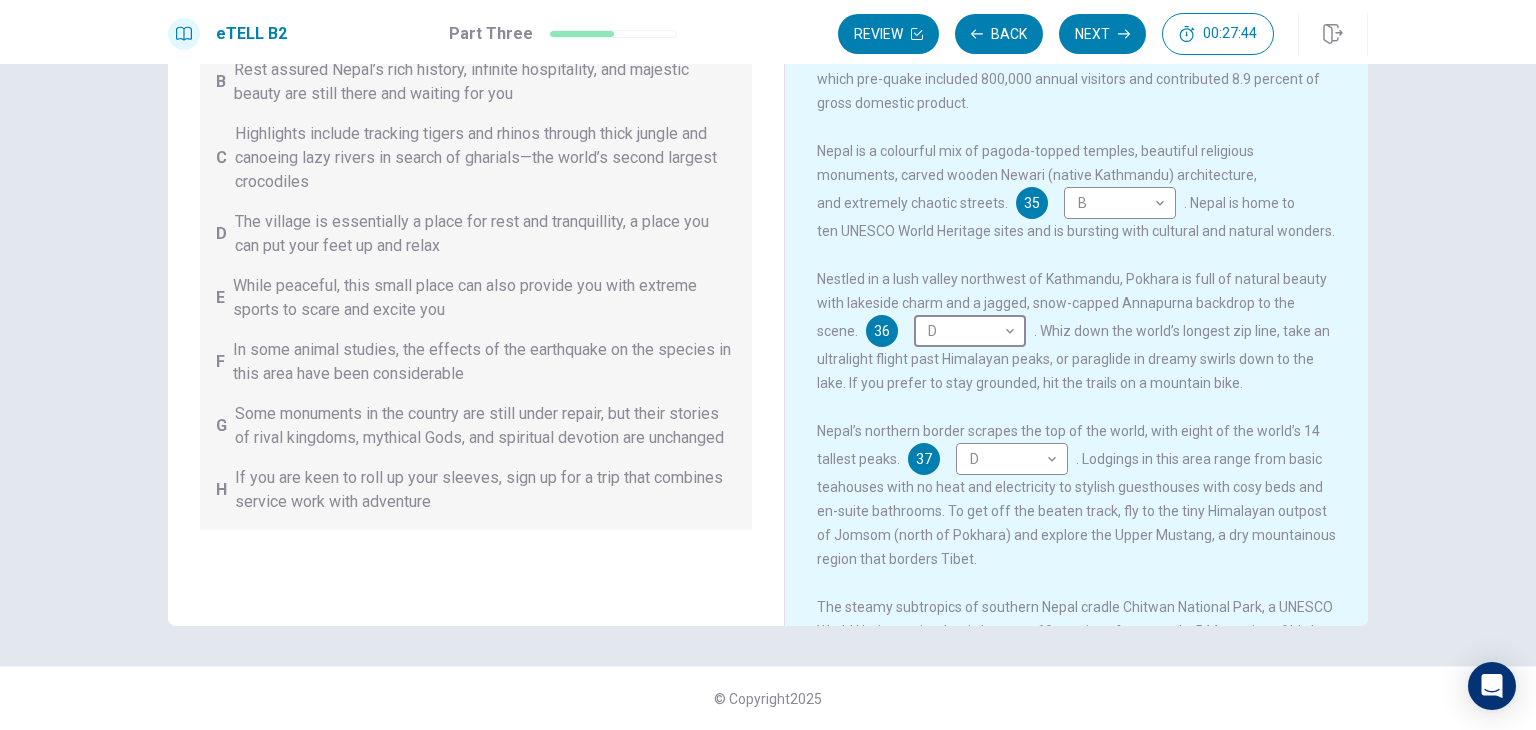 scroll, scrollTop: 220, scrollLeft: 0, axis: vertical 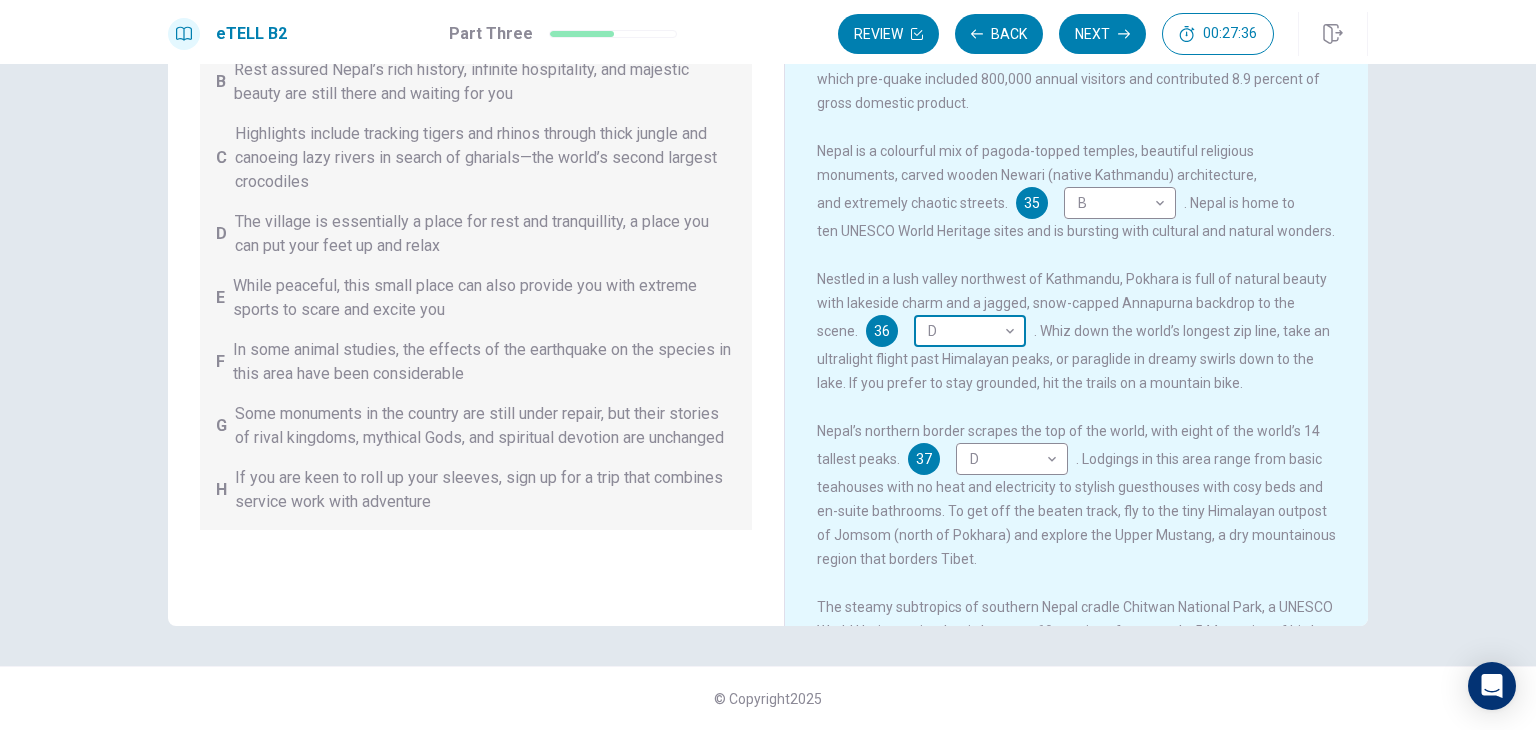click on "This site uses cookies, as explained in our  Privacy Policy . If you agree to the use of cookies, please click the Accept button and continue to browse our site.   Privacy Policy Accept   eTELL B2 Part Three Review Back Next 00:27:36 Question 15 - 19 of 30 00:27:36 Review Back Next Questions 35 - 39 You are going to read a passage in which some sentences have been  removed. For questions 35 – 39, insert the correct sentence (A – H) into the  appropriate gap. There are THREE sentences which you do not need. A You could step out in amazement for weeks in the Everest region or along the Annapurna Circuit, popular mountain walking areas that are open after the earthquake B Rest assured Nepal’s rich history, infinite hospitality, and majestic beauty are still there and waiting for you C Highlights include tracking tigers and rhinos through thick jungle and canoeing lazy rivers in search of gharials—the world’s second largest crocodiles D E F G H Why Visit Nepal? 35 B * ​ 36 D * ​ 37 D * ​ 38 C *" at bounding box center [768, 365] 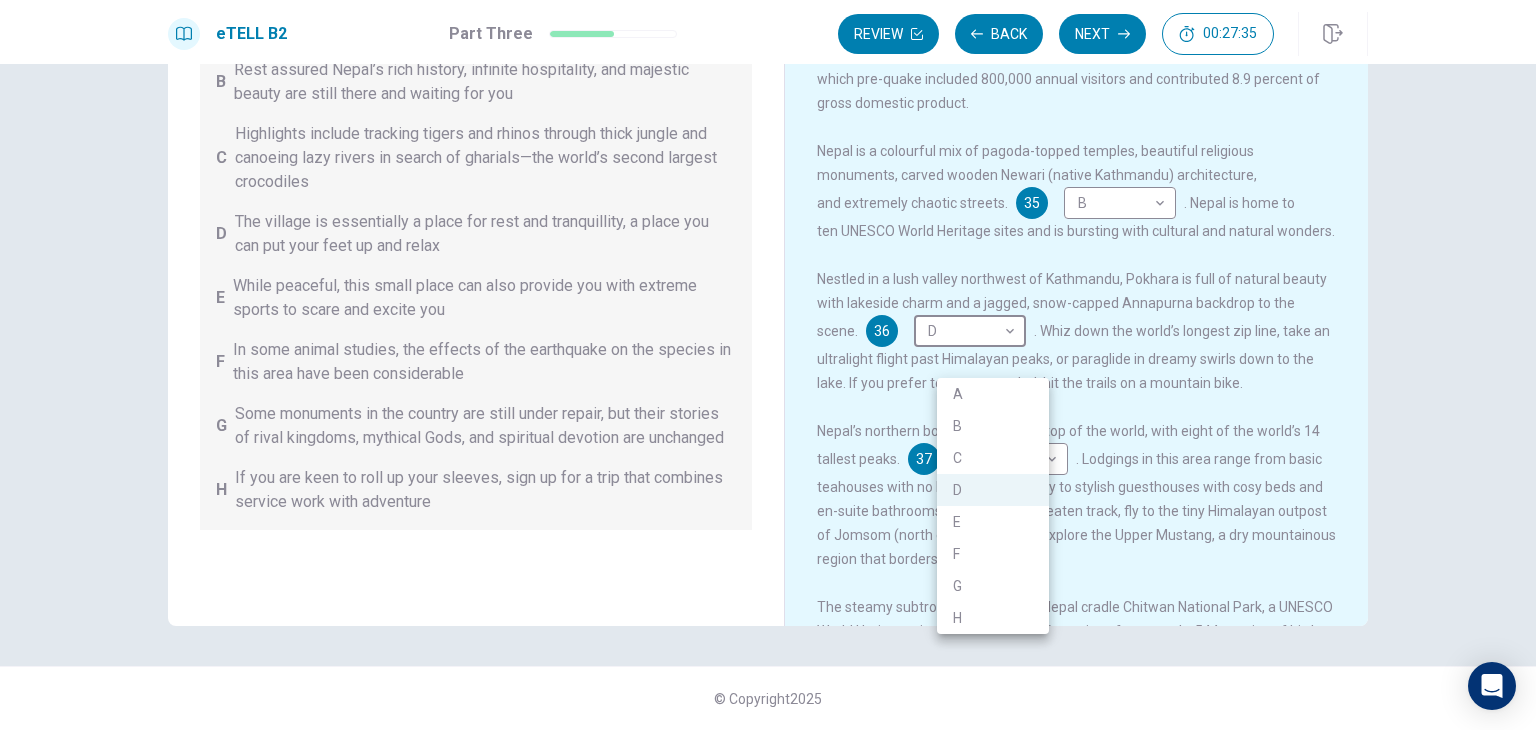 click on "H" at bounding box center [993, 618] 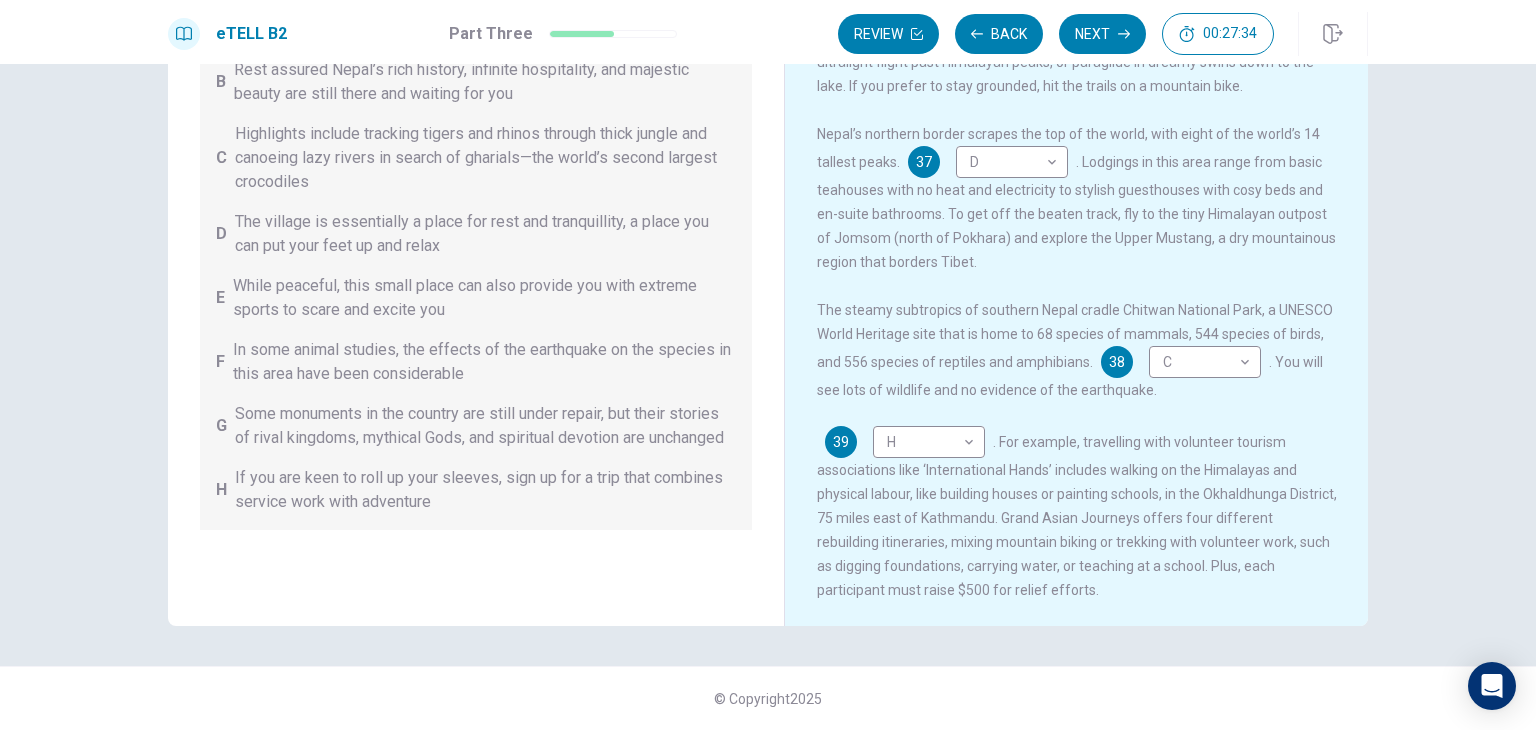 scroll, scrollTop: 366, scrollLeft: 0, axis: vertical 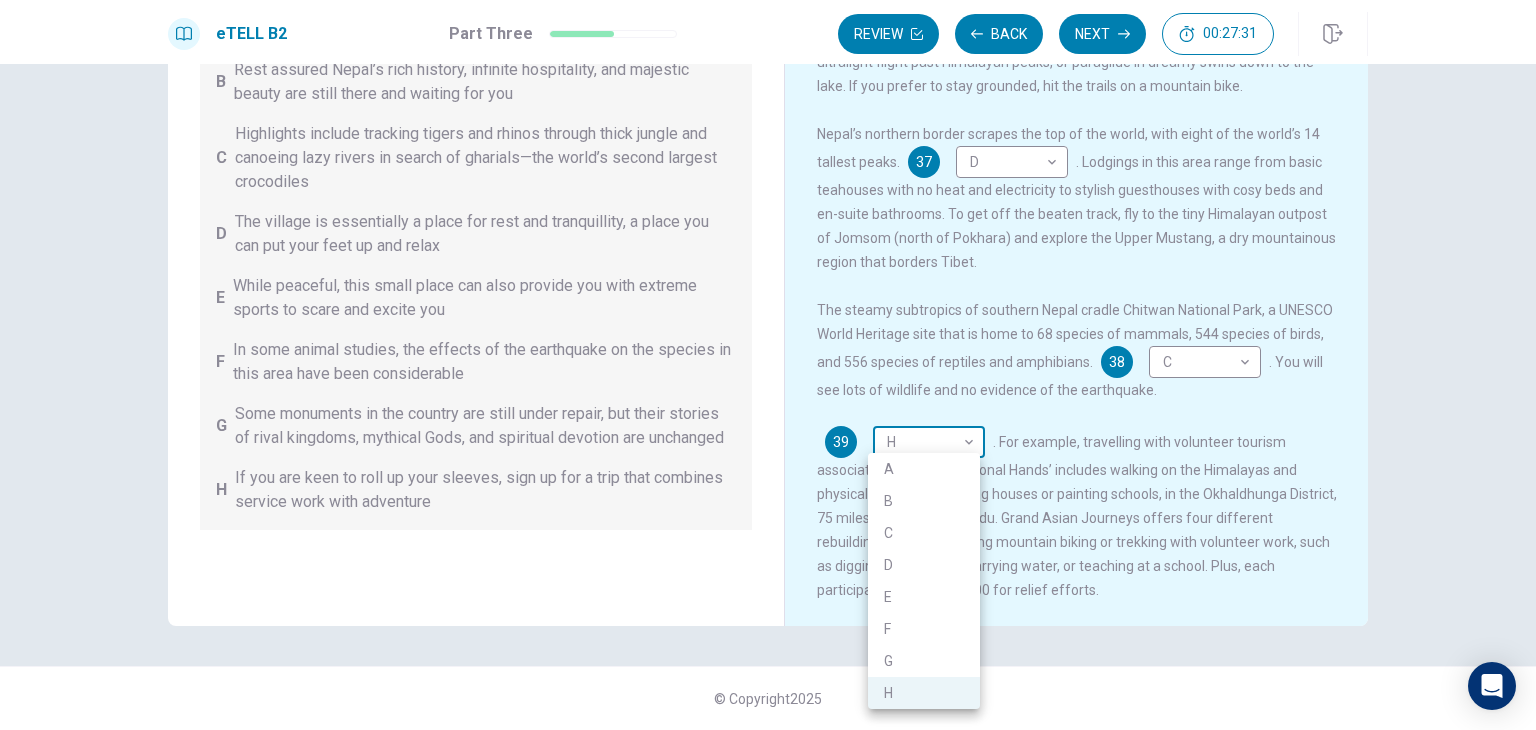 click on "This site uses cookies, as explained in our  Privacy Policy . If you agree to the use of cookies, please click the Accept button and continue to browse our site.   Privacy Policy Accept   eTELL B2 Part Three Review Back Next 00:27:31 Question 15 - 19 of 30 00:27:31 Review Back Next Questions 35 - 39 You are going to read a passage in which some sentences have been  removed. For questions 35 – 39, insert the correct sentence (A – H) into the  appropriate gap. There are THREE sentences which you do not need. A You could step out in amazement for weeks in the [LOCATION] region or along the [LOCATION] Circuit, popular mountain walking areas that are open after the earthquake B Rest assured Nepal’s rich history, infinite hospitality, and majestic beauty are still there and waiting for you C Highlights include tracking tigers and rhinos through thick jungle and canoeing lazy rivers in search of gharials—the world’s second largest crocodiles D E F G H Why Visit Nepal? 35 B * ​ 36 H * ​ 37 D * ​ 38 C * H" at bounding box center (768, 365) 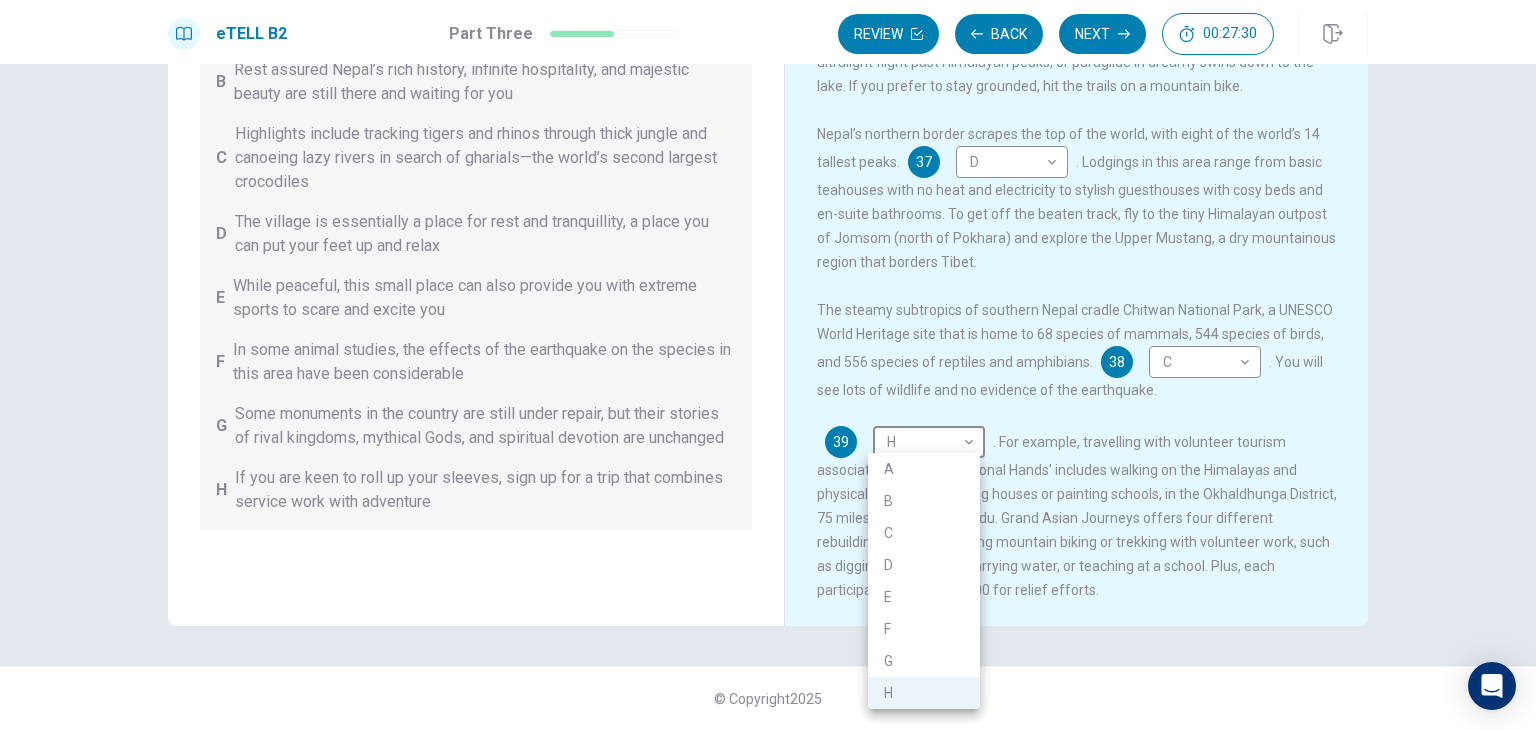 click on "A" at bounding box center [924, 469] 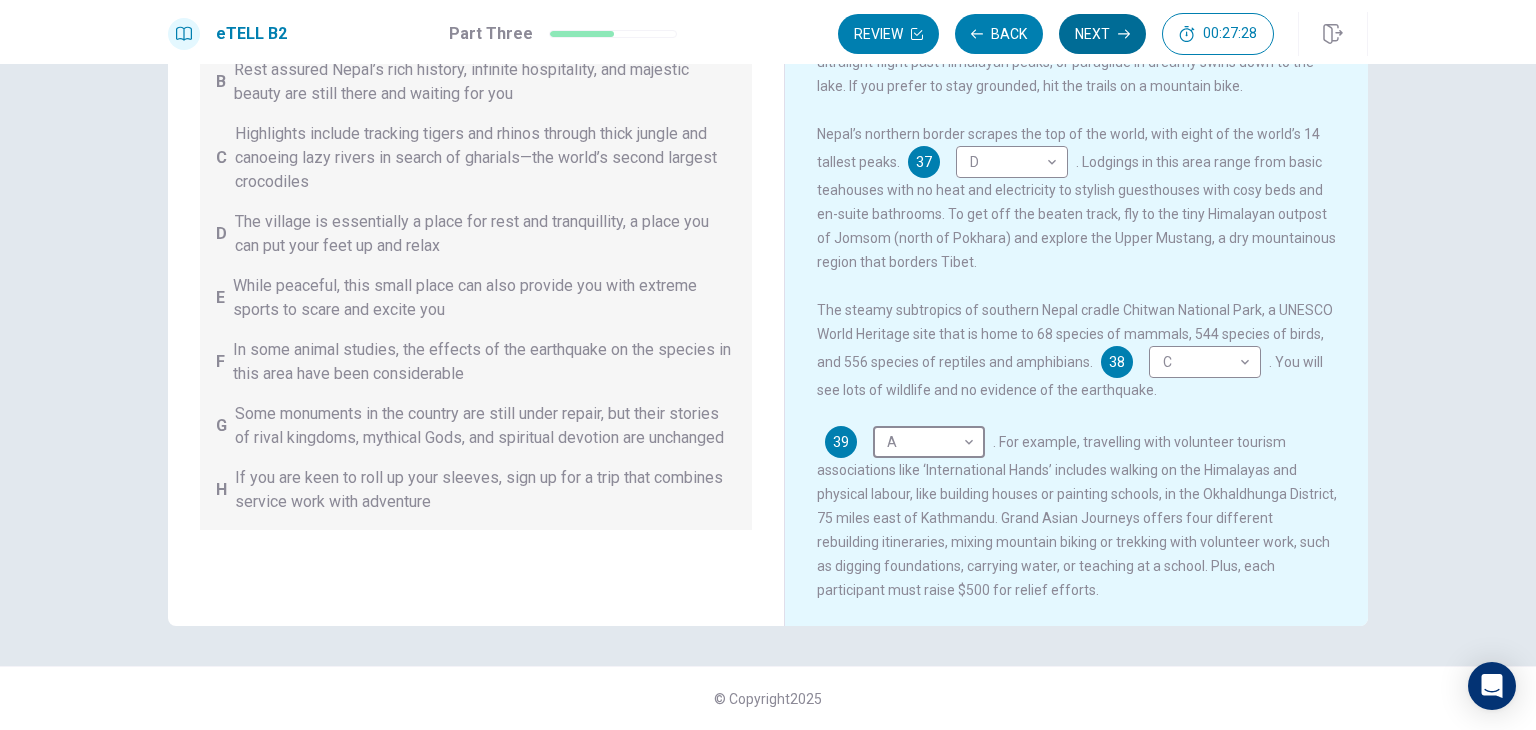 click on "Next" at bounding box center [1102, 34] 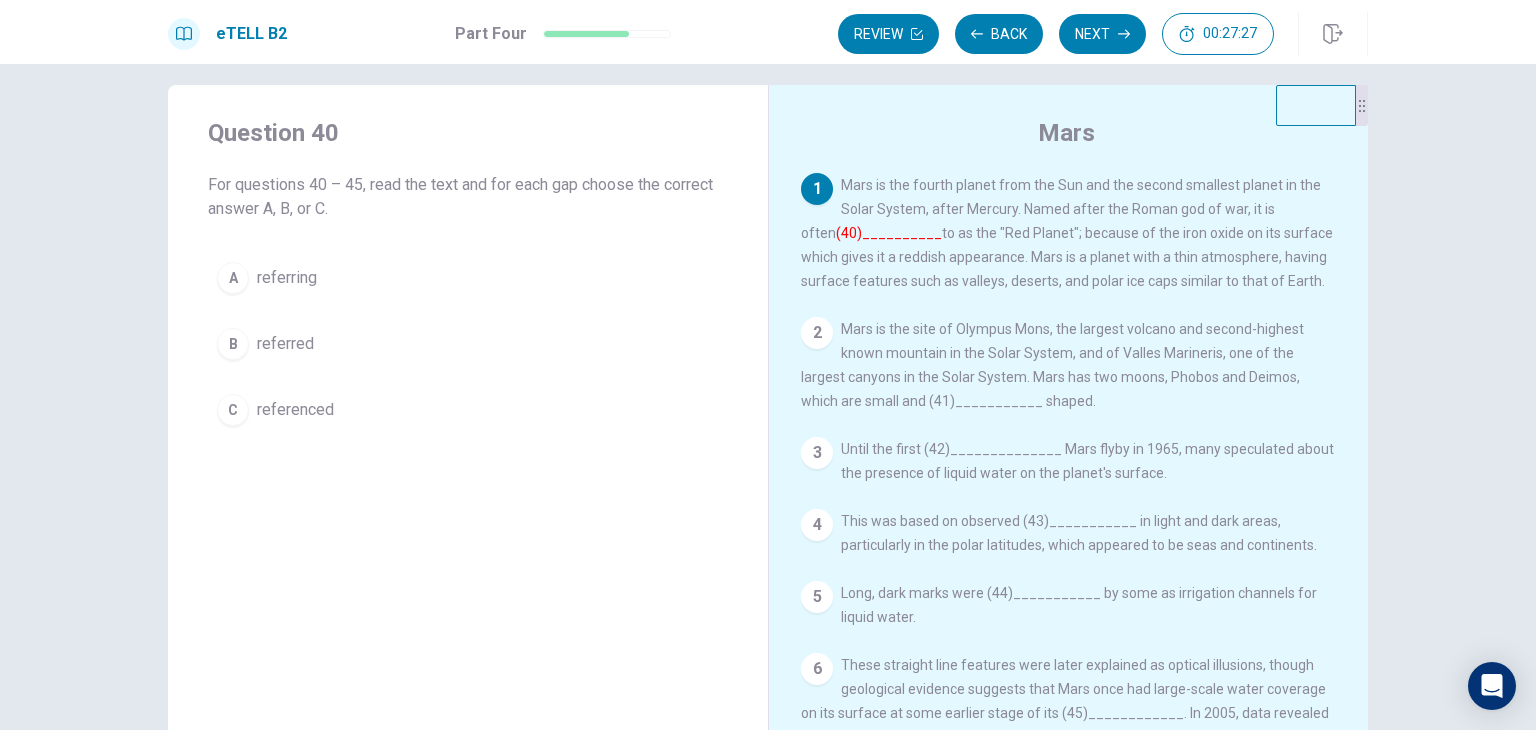 scroll, scrollTop: 0, scrollLeft: 0, axis: both 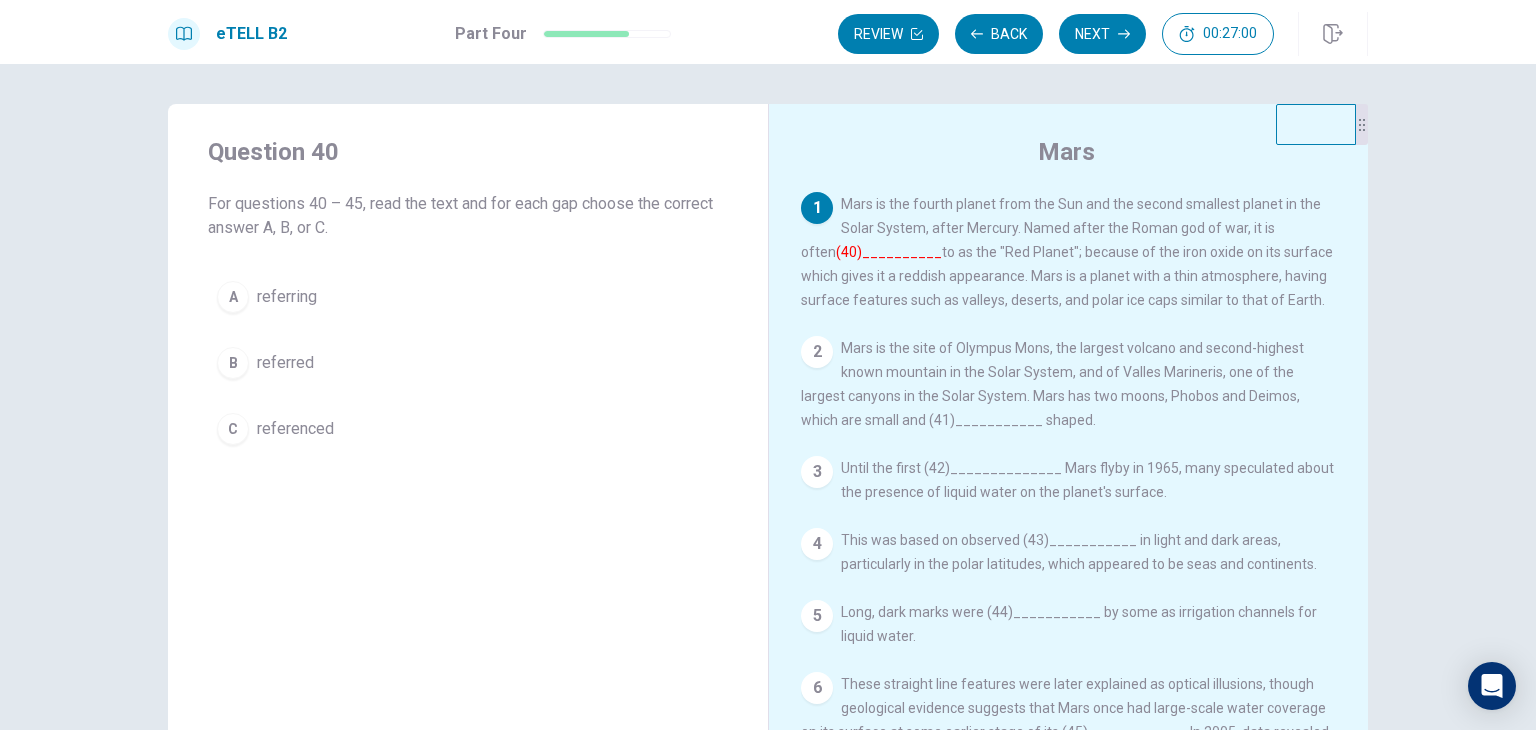 click on "B referred" at bounding box center (468, 363) 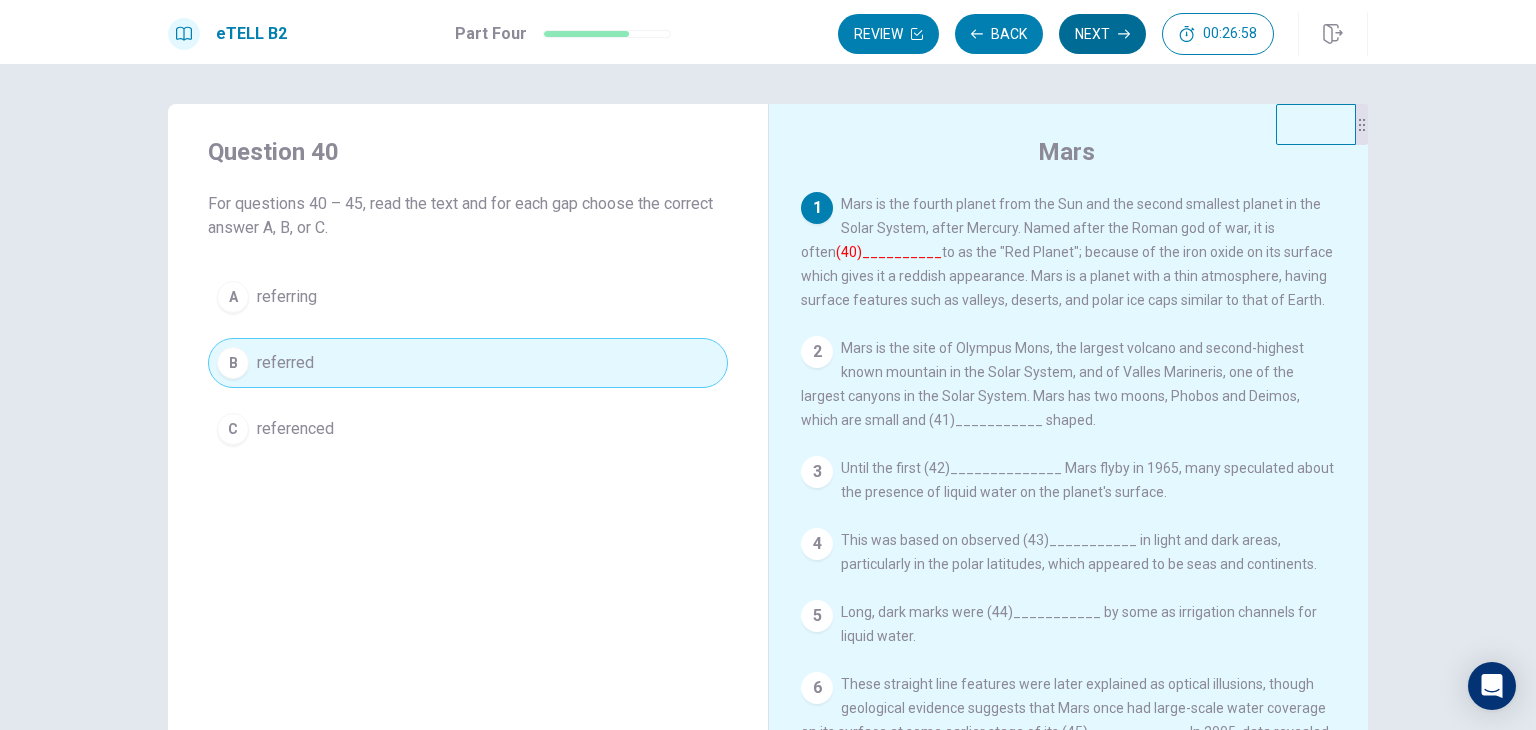 click on "Next" at bounding box center [1102, 34] 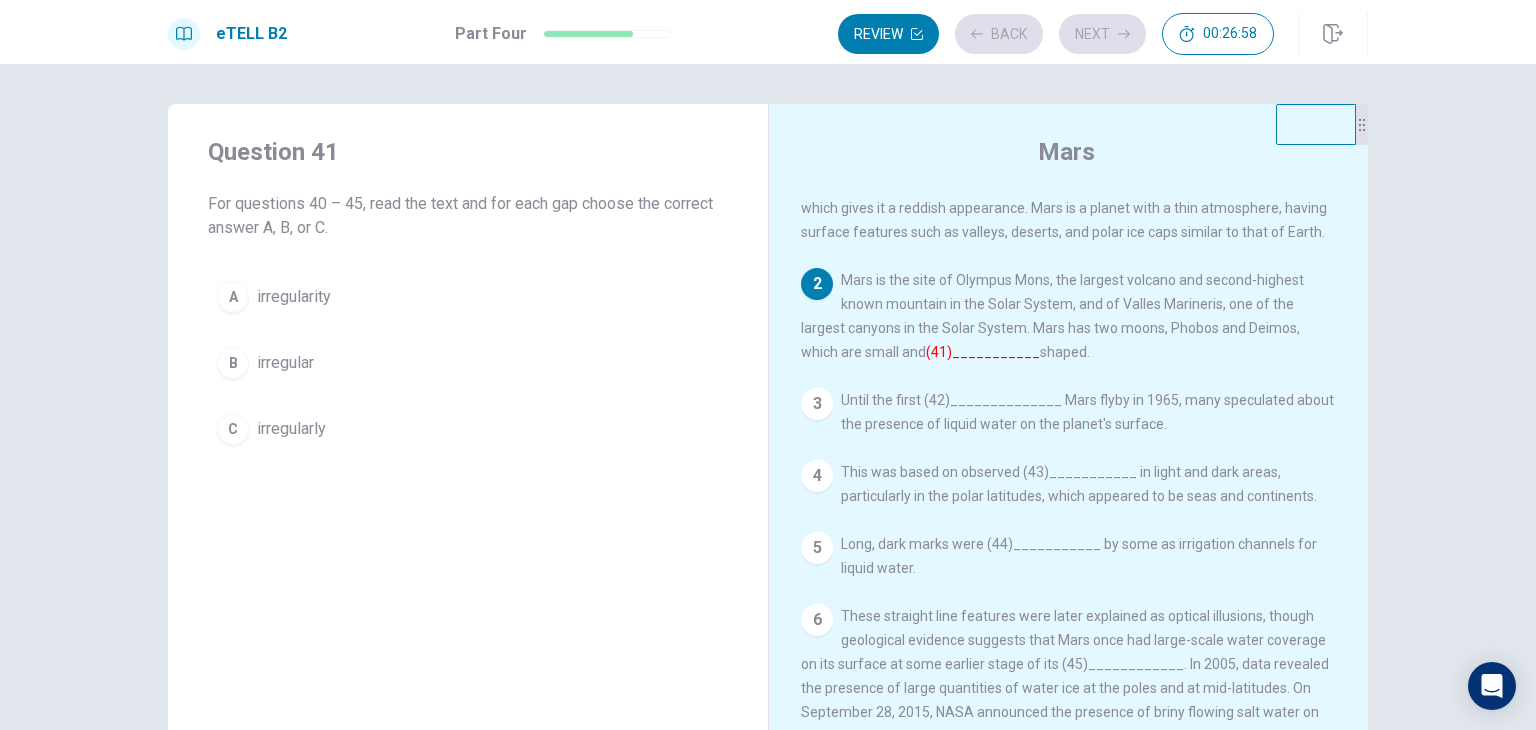 scroll, scrollTop: 114, scrollLeft: 0, axis: vertical 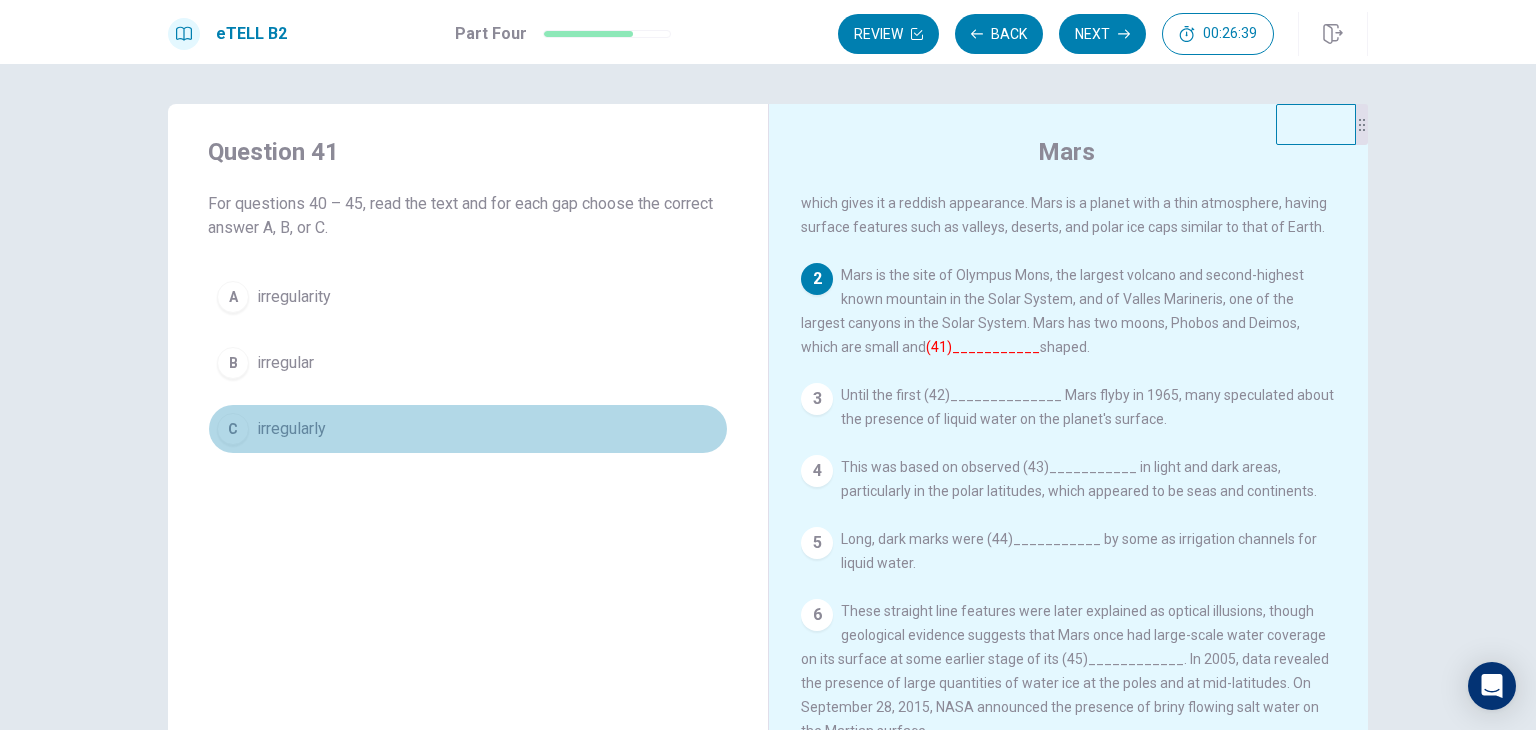 click on "irregularly" at bounding box center (291, 429) 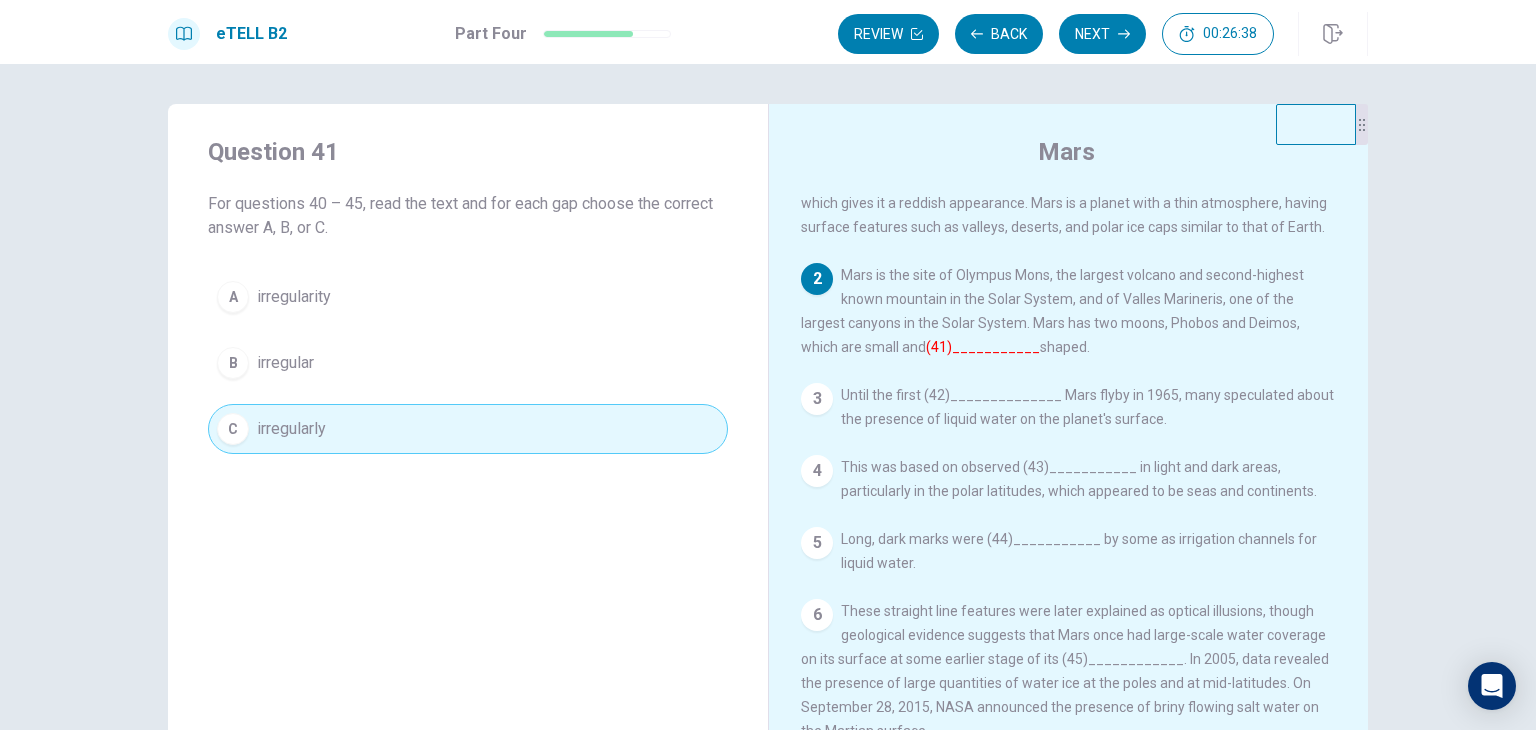 click on "Next" at bounding box center (1102, 34) 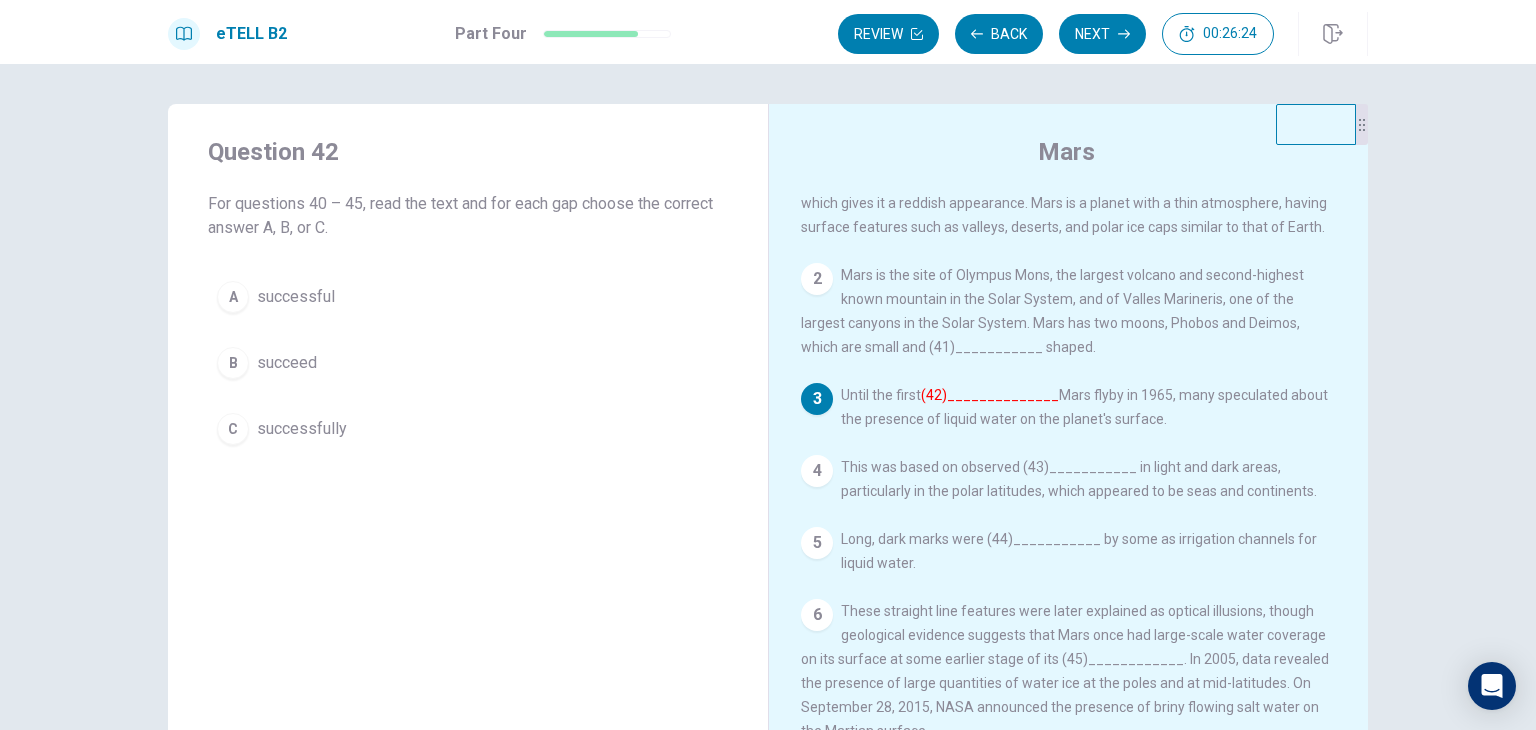 click on "A successful" at bounding box center [468, 297] 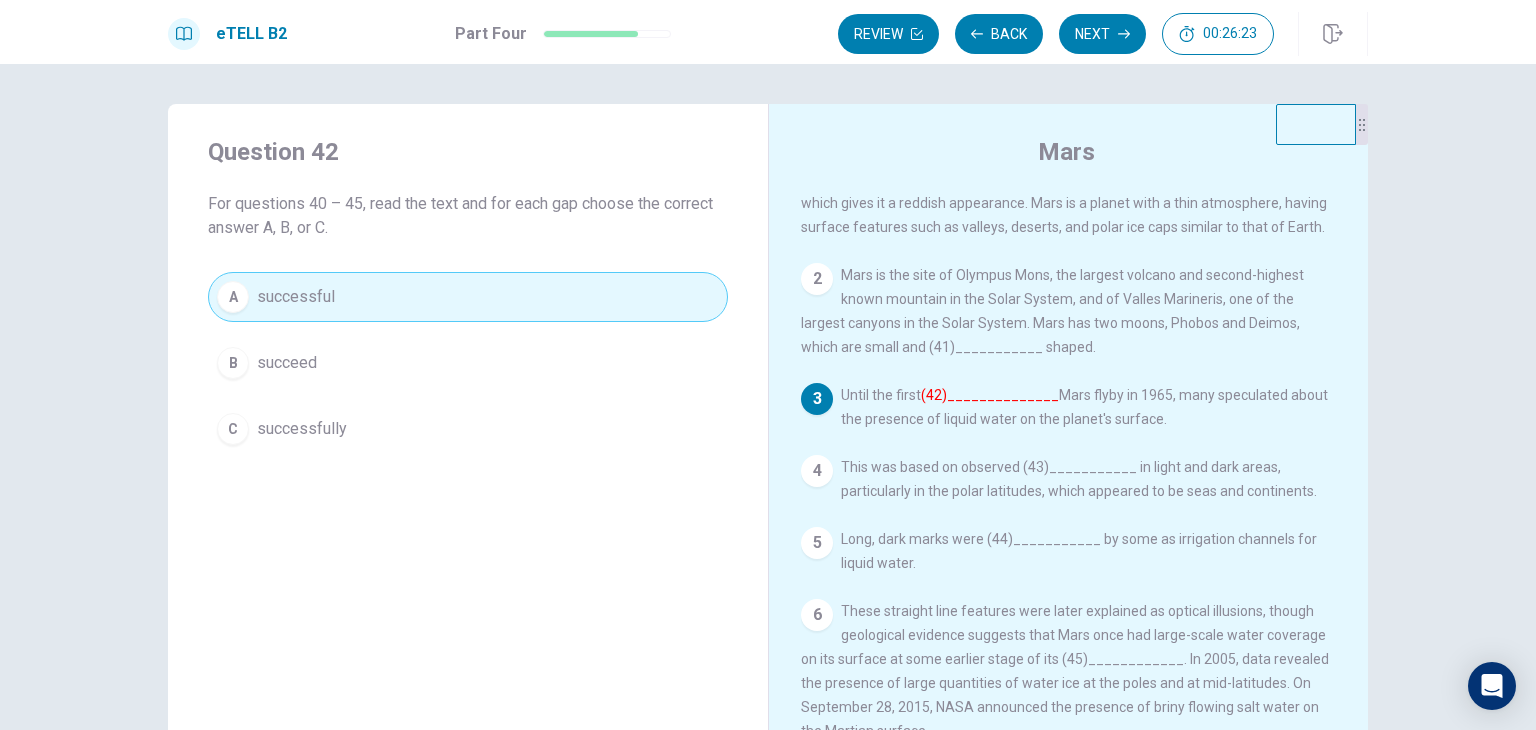 click on "Next" at bounding box center (1102, 34) 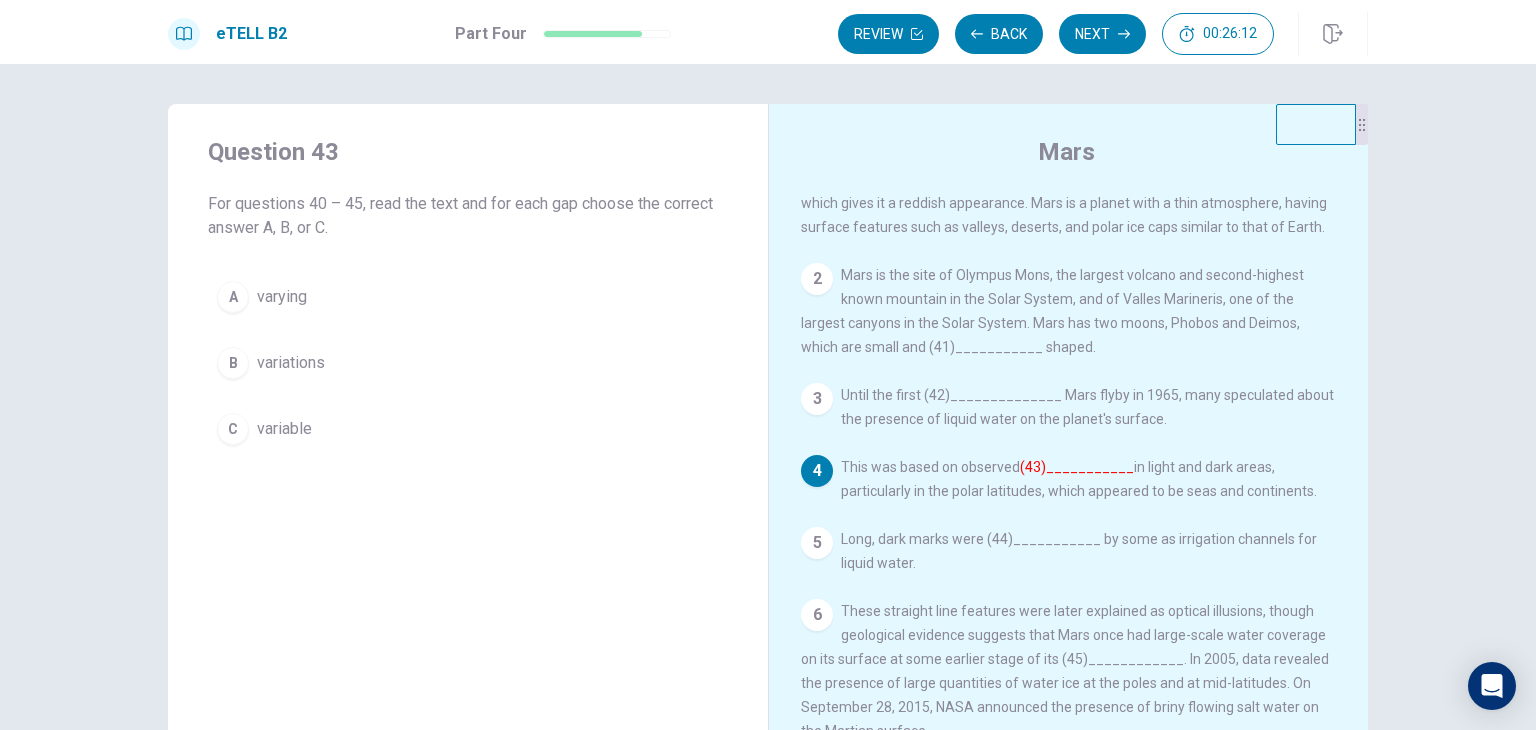 click on "variations" at bounding box center [291, 363] 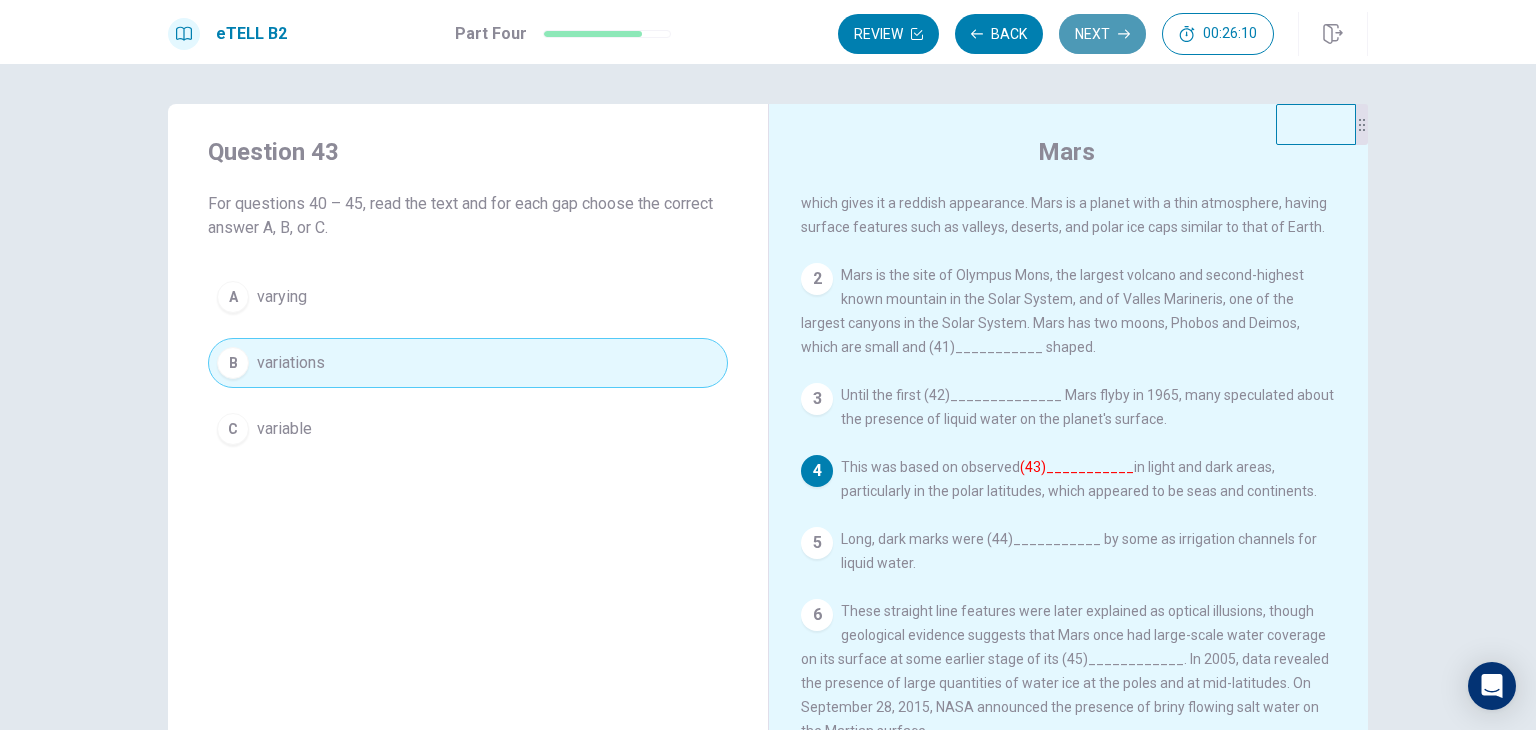click on "Next" at bounding box center [1102, 34] 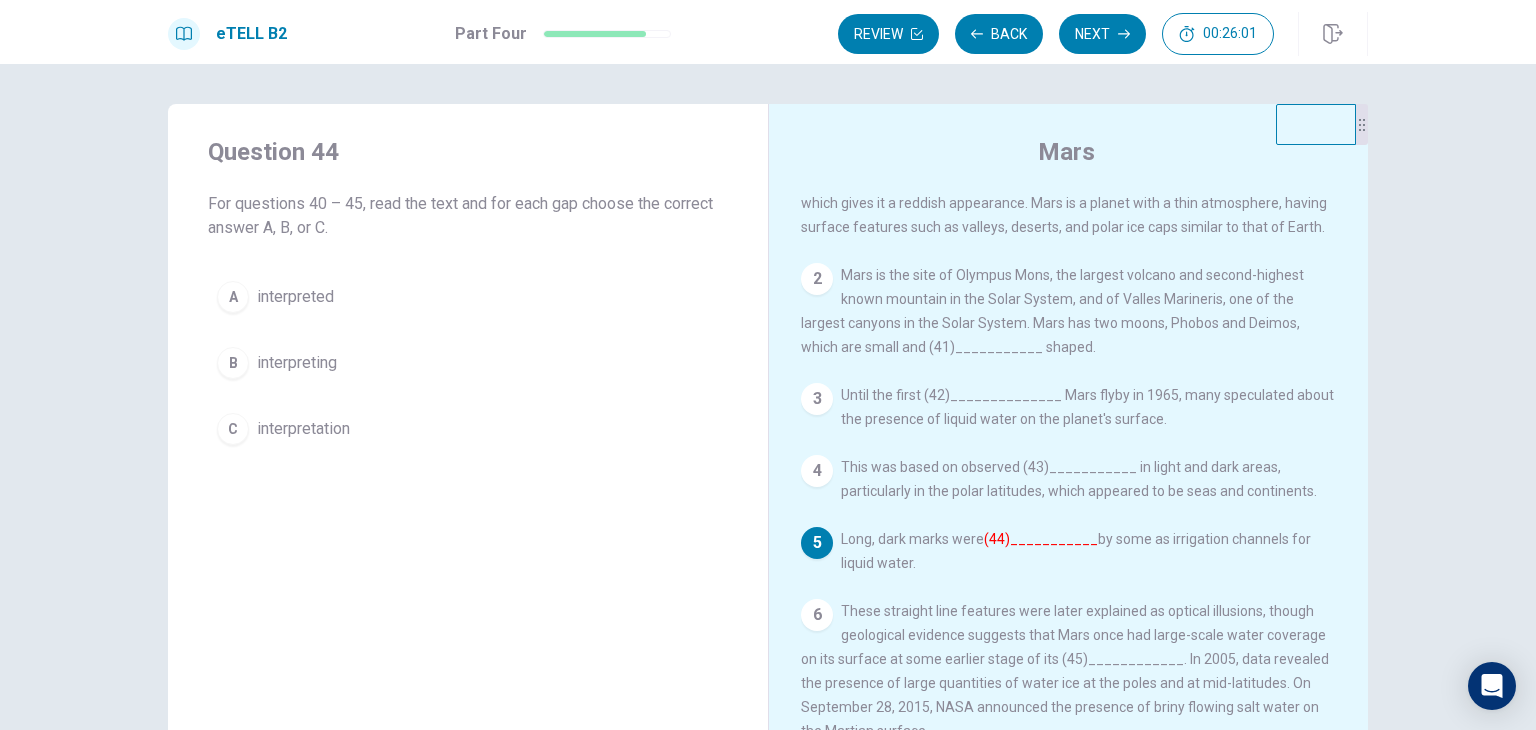 click on "A interpreted" at bounding box center [468, 297] 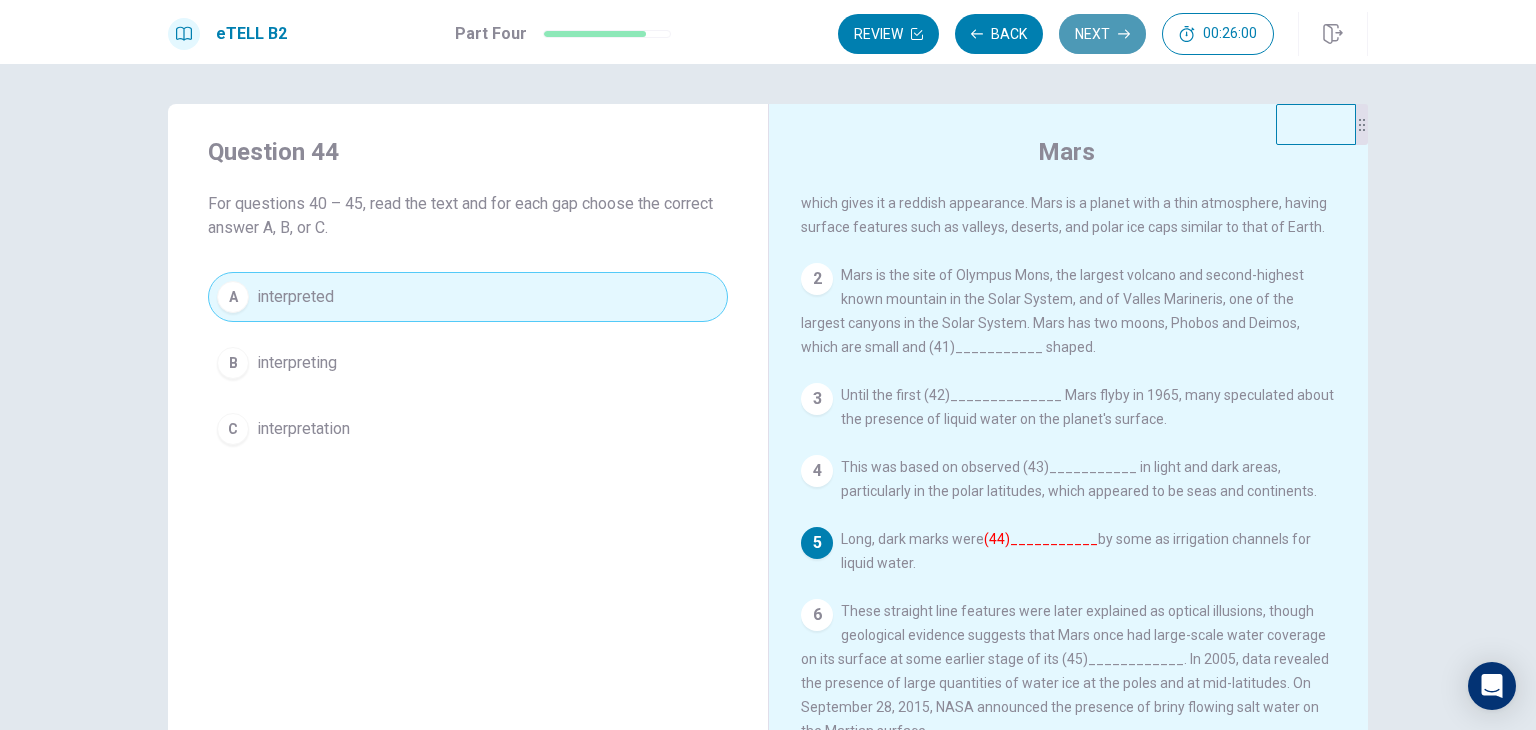 click on "Next" at bounding box center [1102, 34] 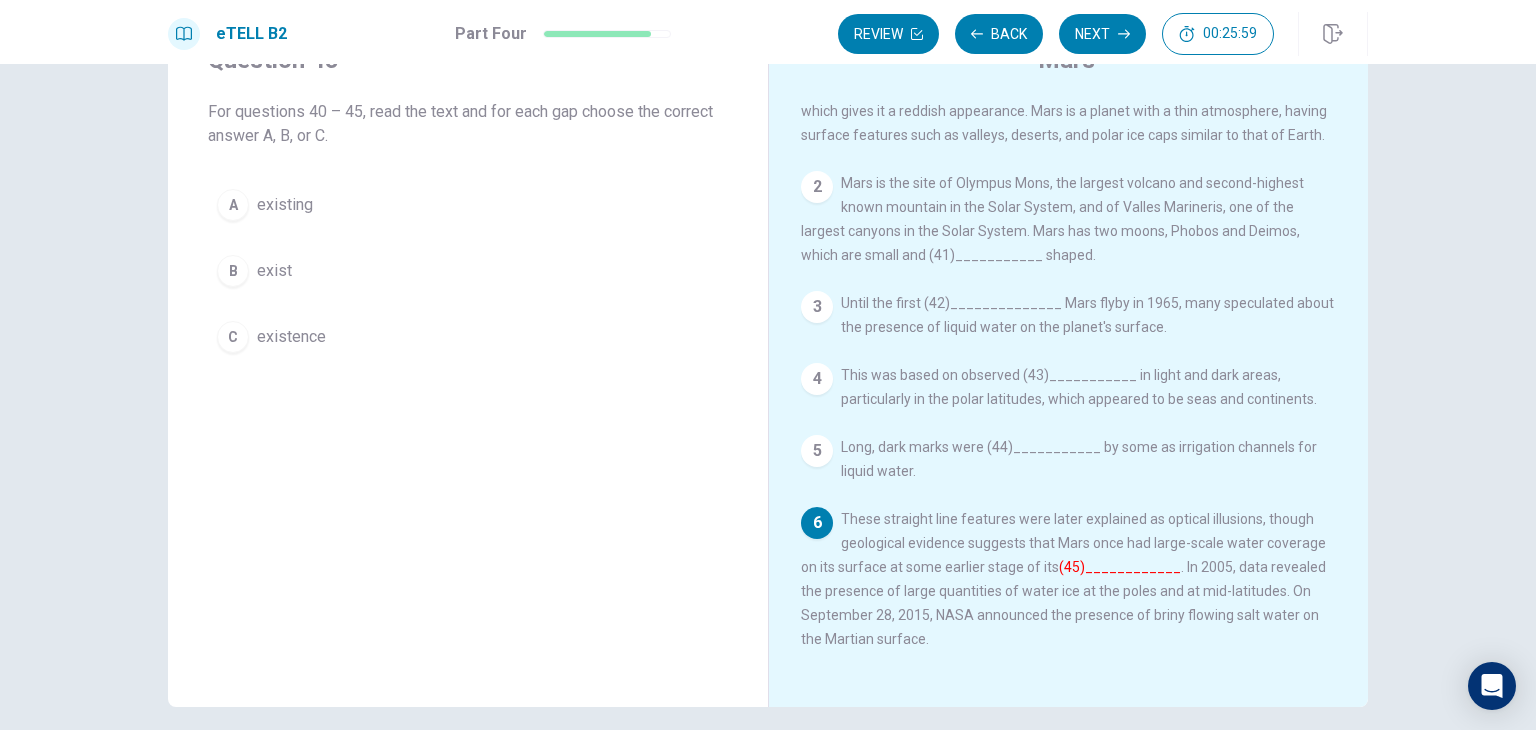 scroll, scrollTop: 100, scrollLeft: 0, axis: vertical 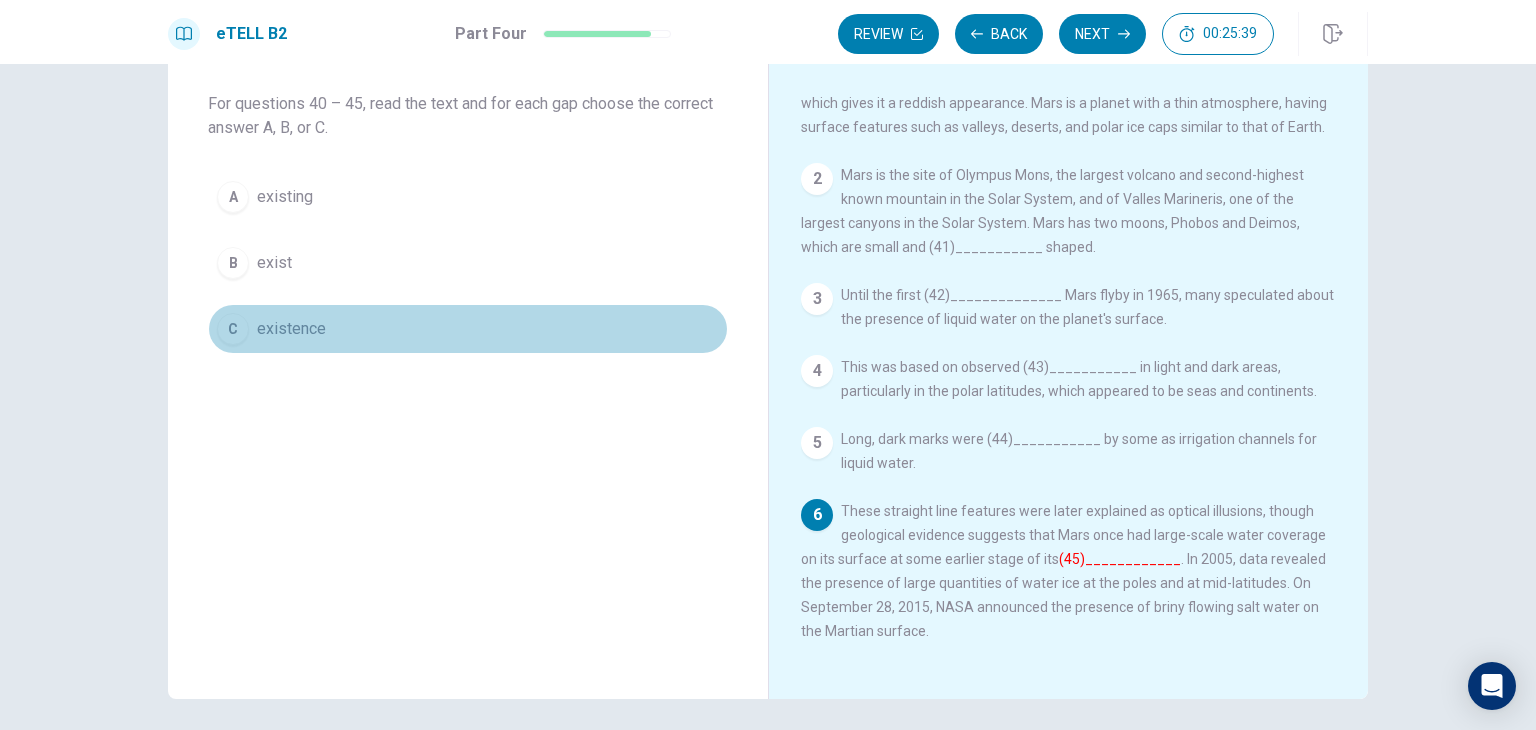 click on "C existence" at bounding box center (468, 329) 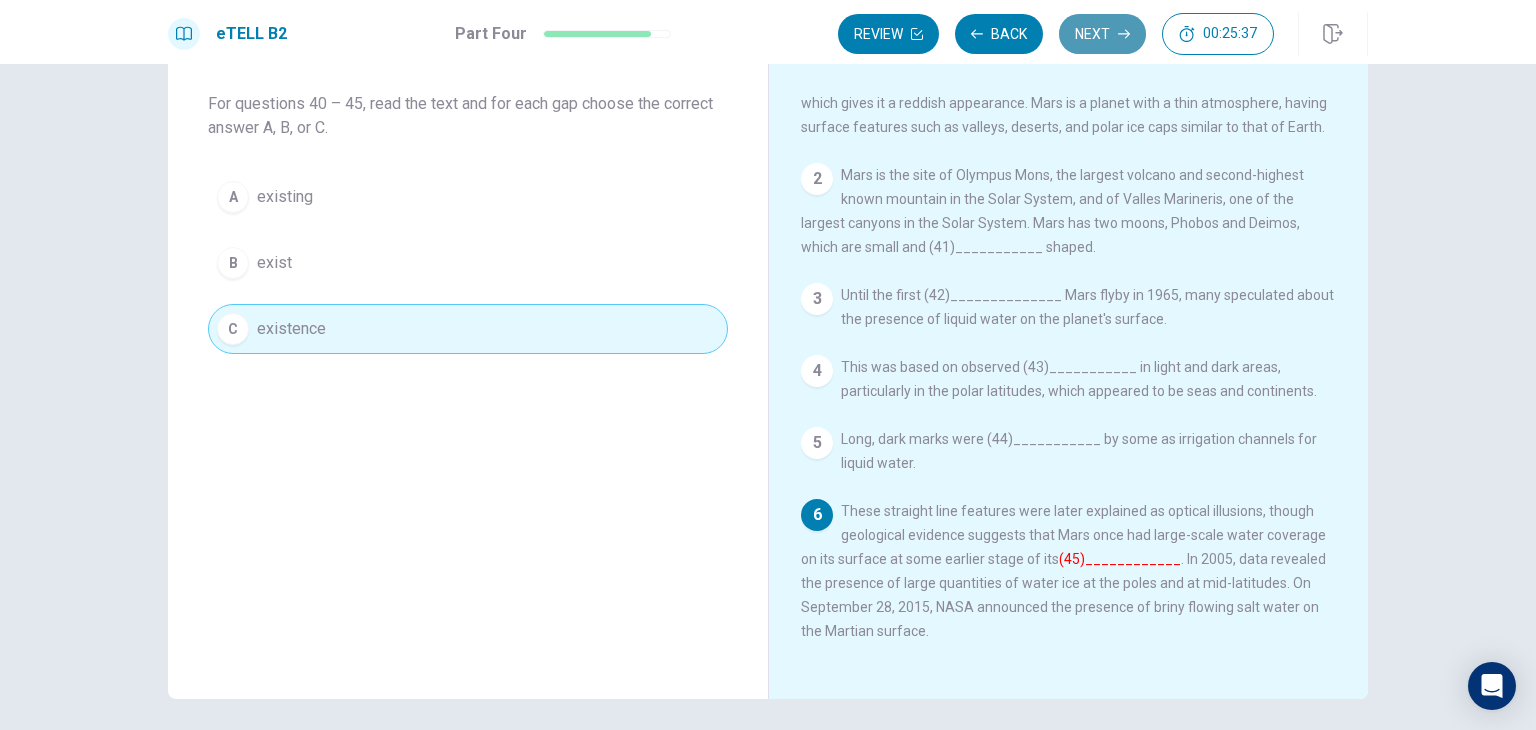 click on "Next" at bounding box center [1102, 34] 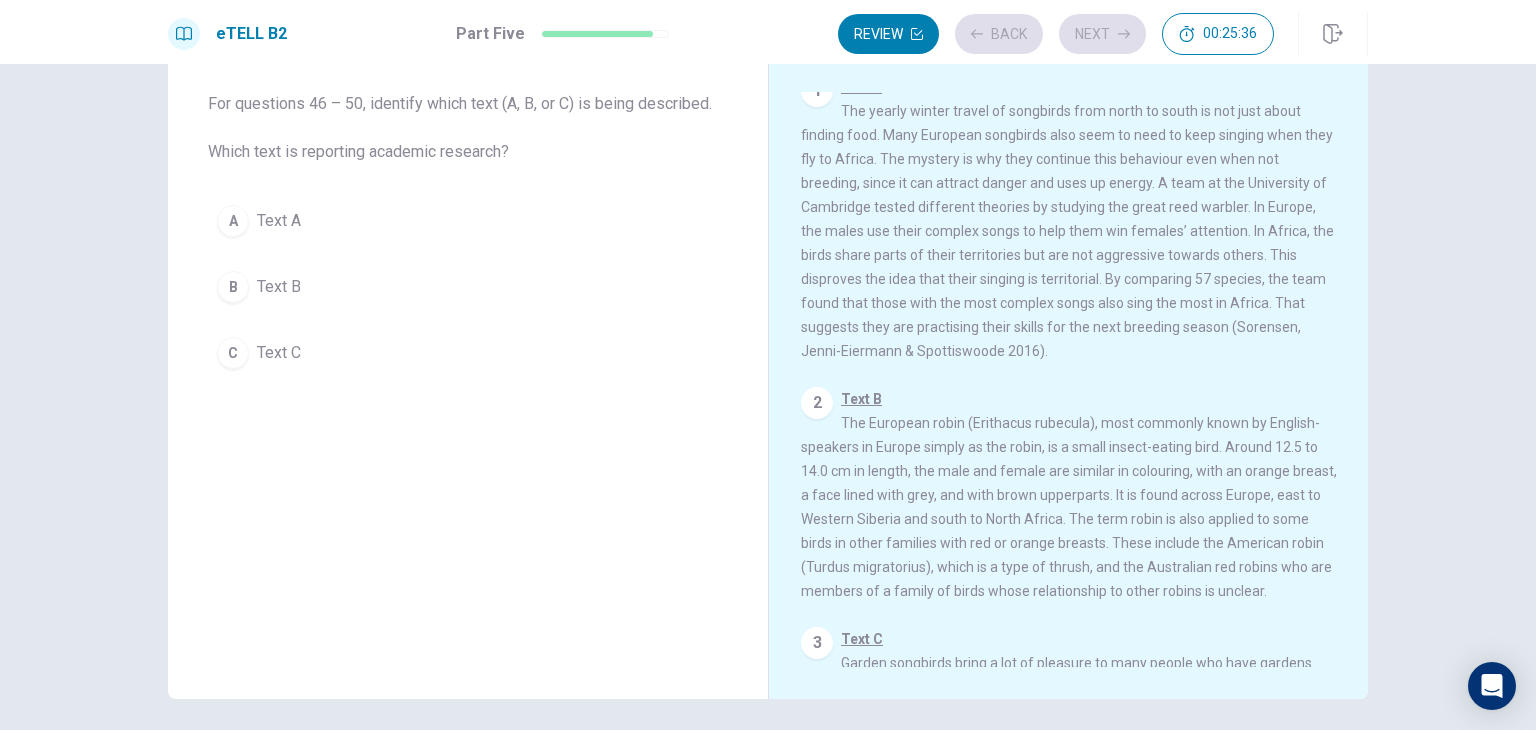scroll, scrollTop: 0, scrollLeft: 0, axis: both 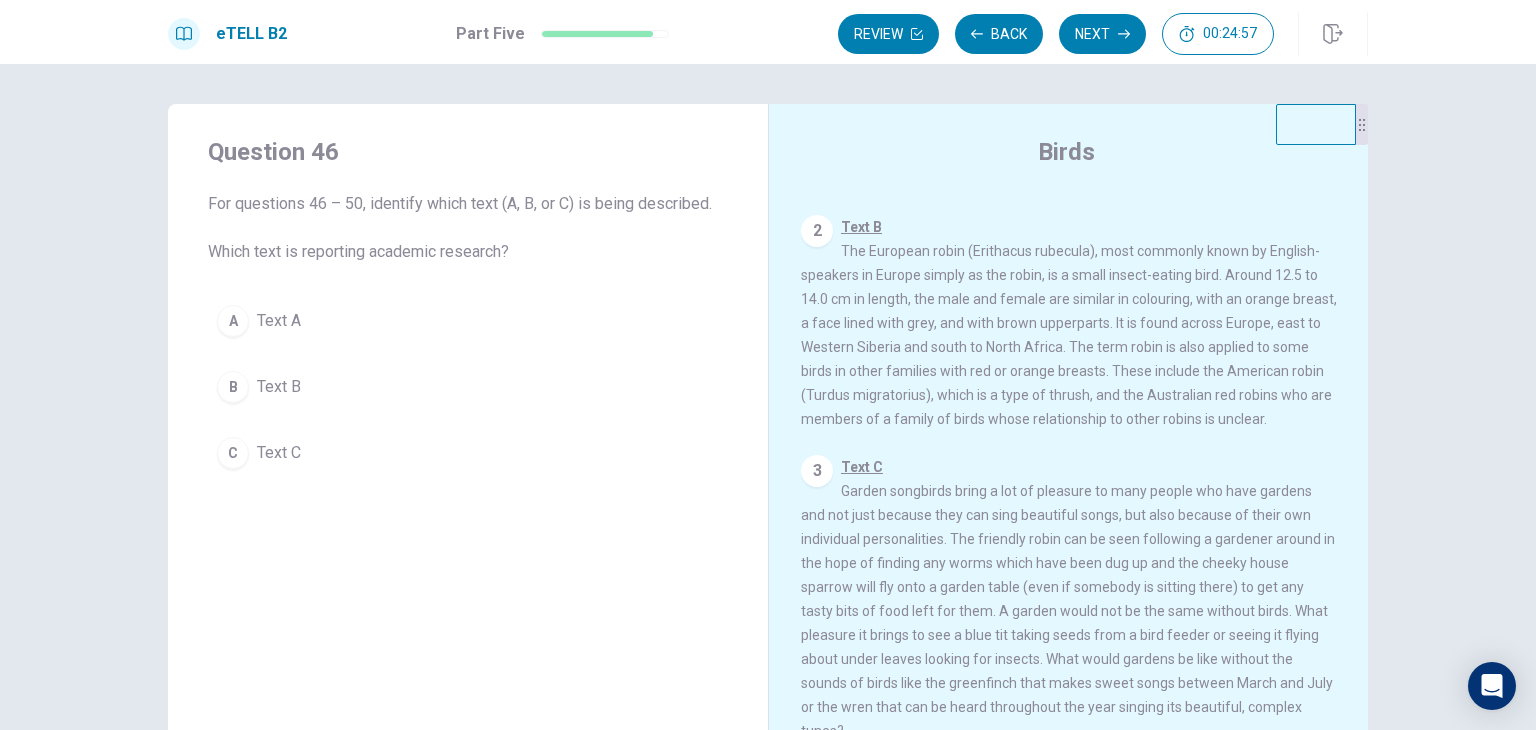 click on "B" at bounding box center (233, 387) 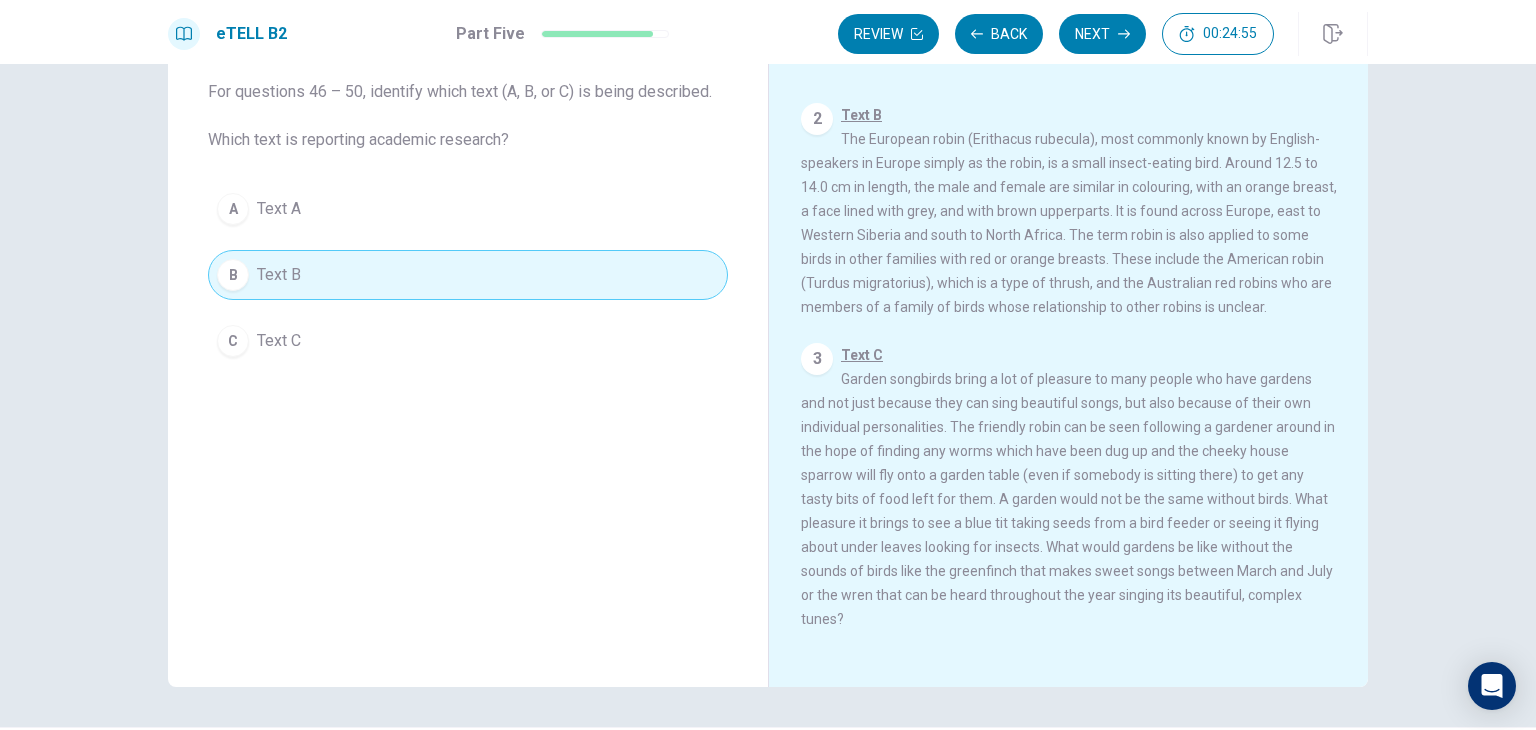 scroll, scrollTop: 173, scrollLeft: 0, axis: vertical 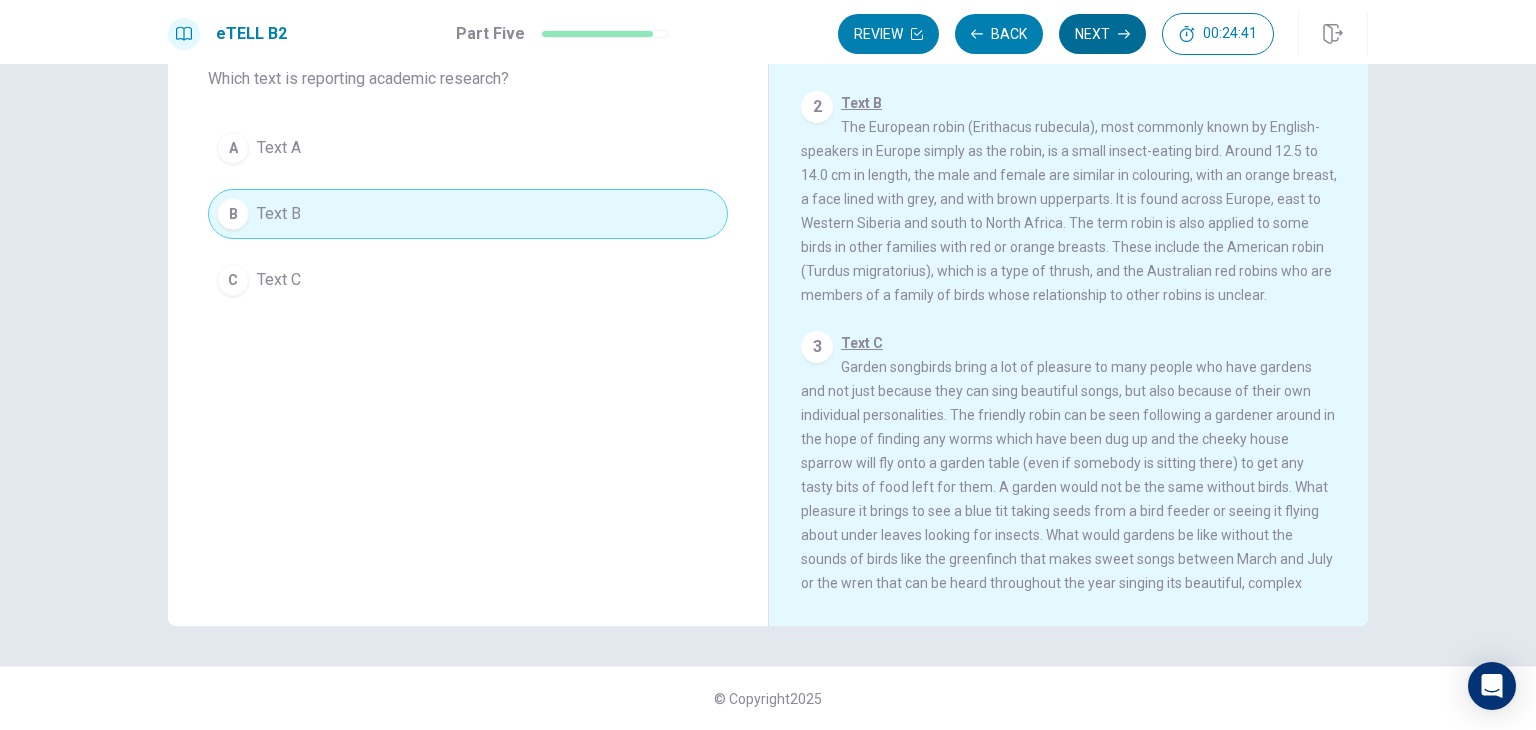 click on "Next" at bounding box center (1102, 34) 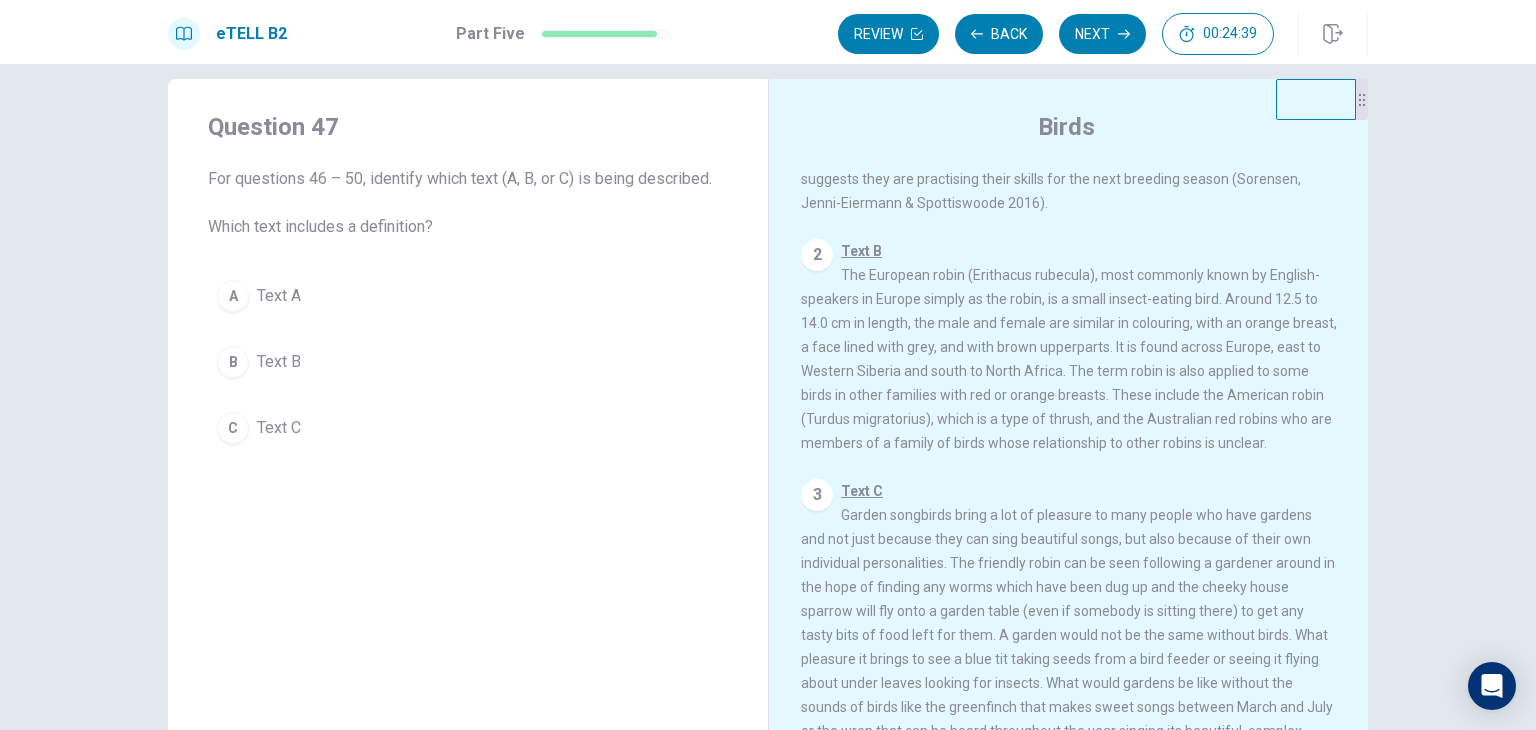 scroll, scrollTop: 0, scrollLeft: 0, axis: both 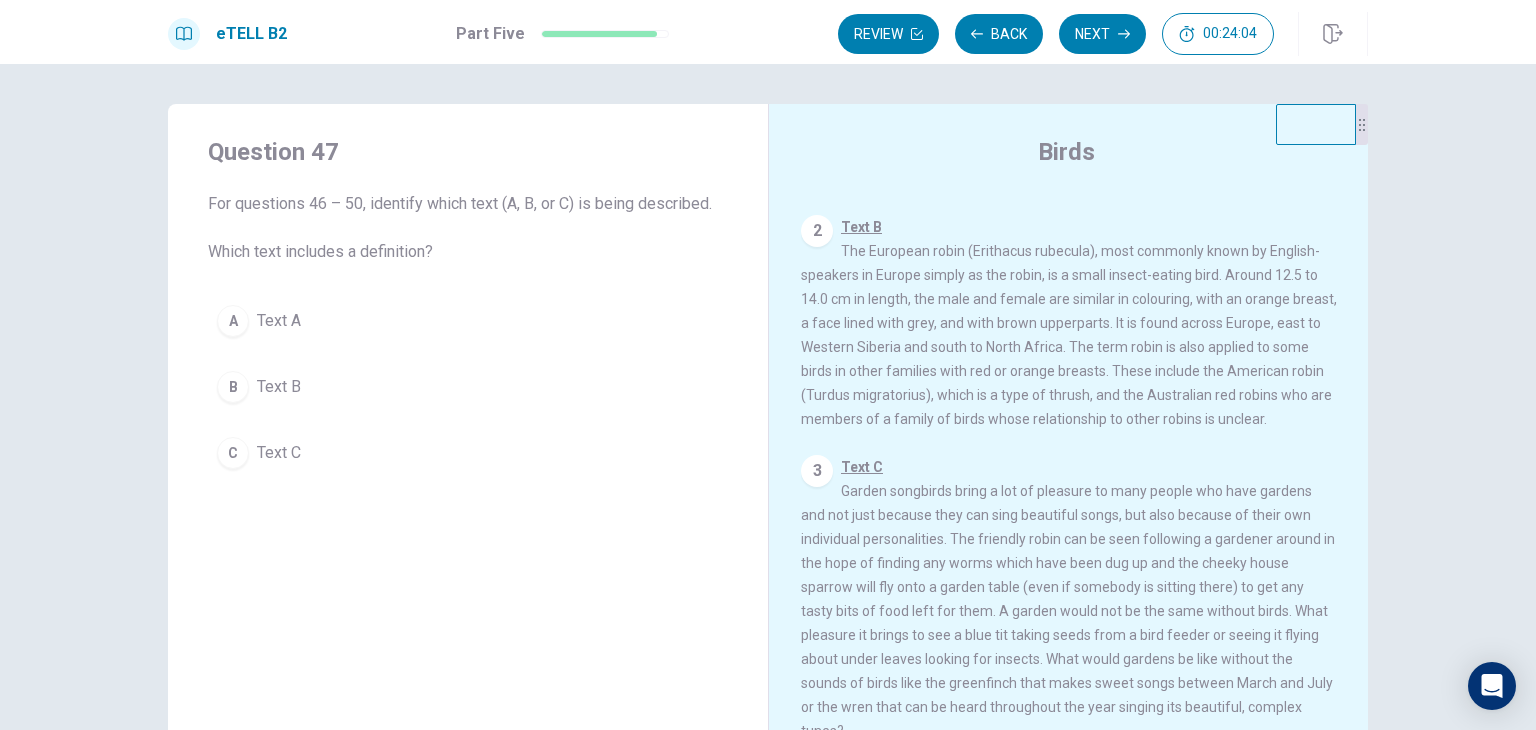 click on "B Text B" at bounding box center [468, 387] 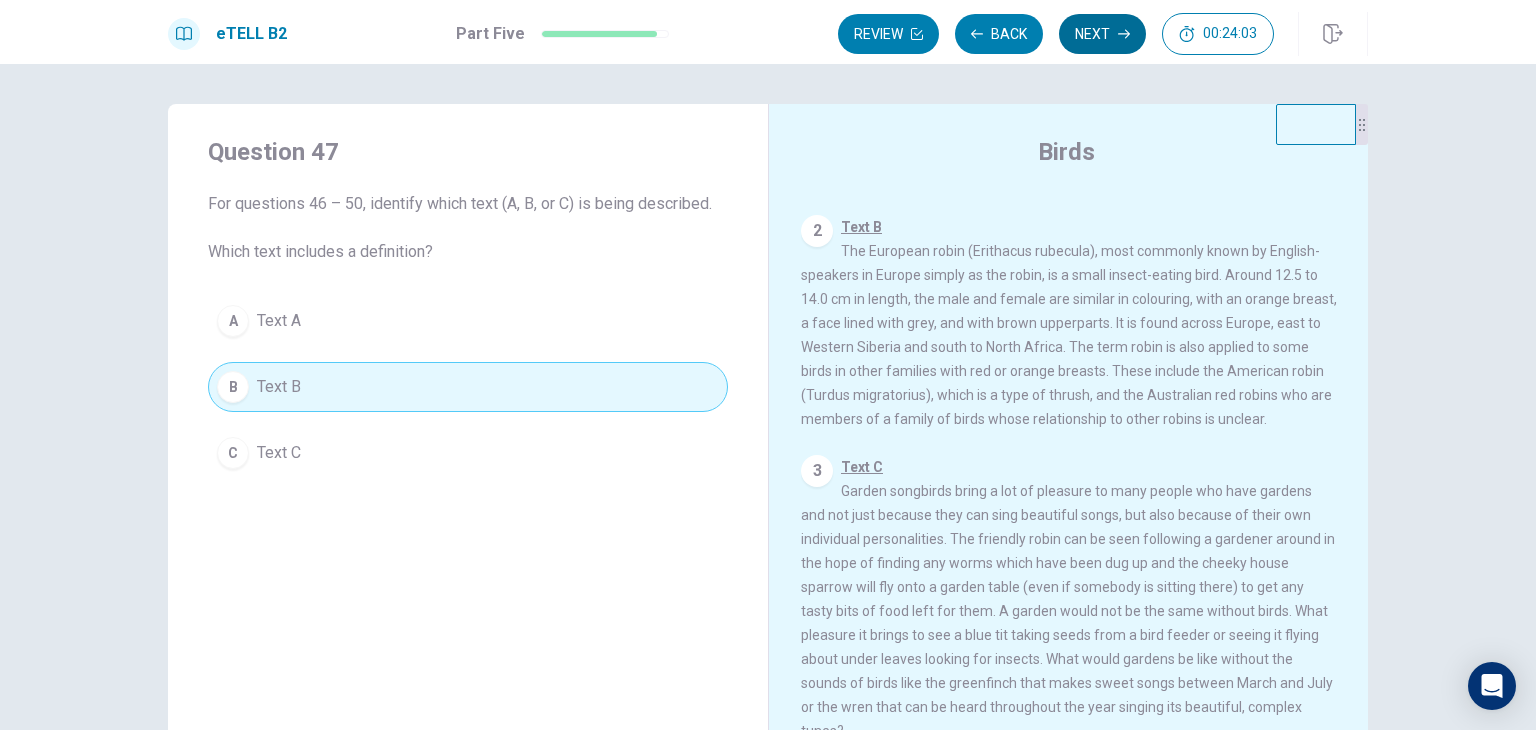 click 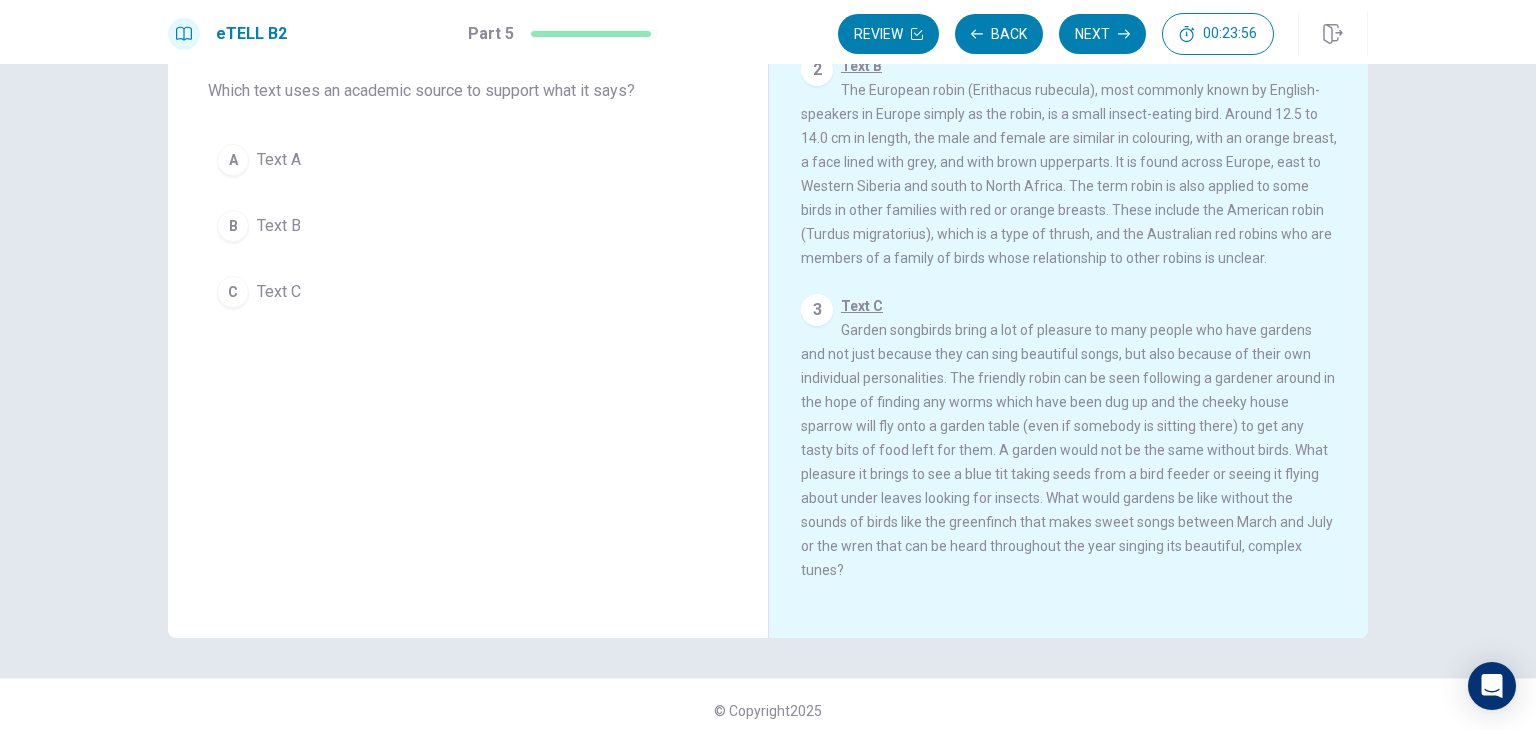 scroll, scrollTop: 173, scrollLeft: 0, axis: vertical 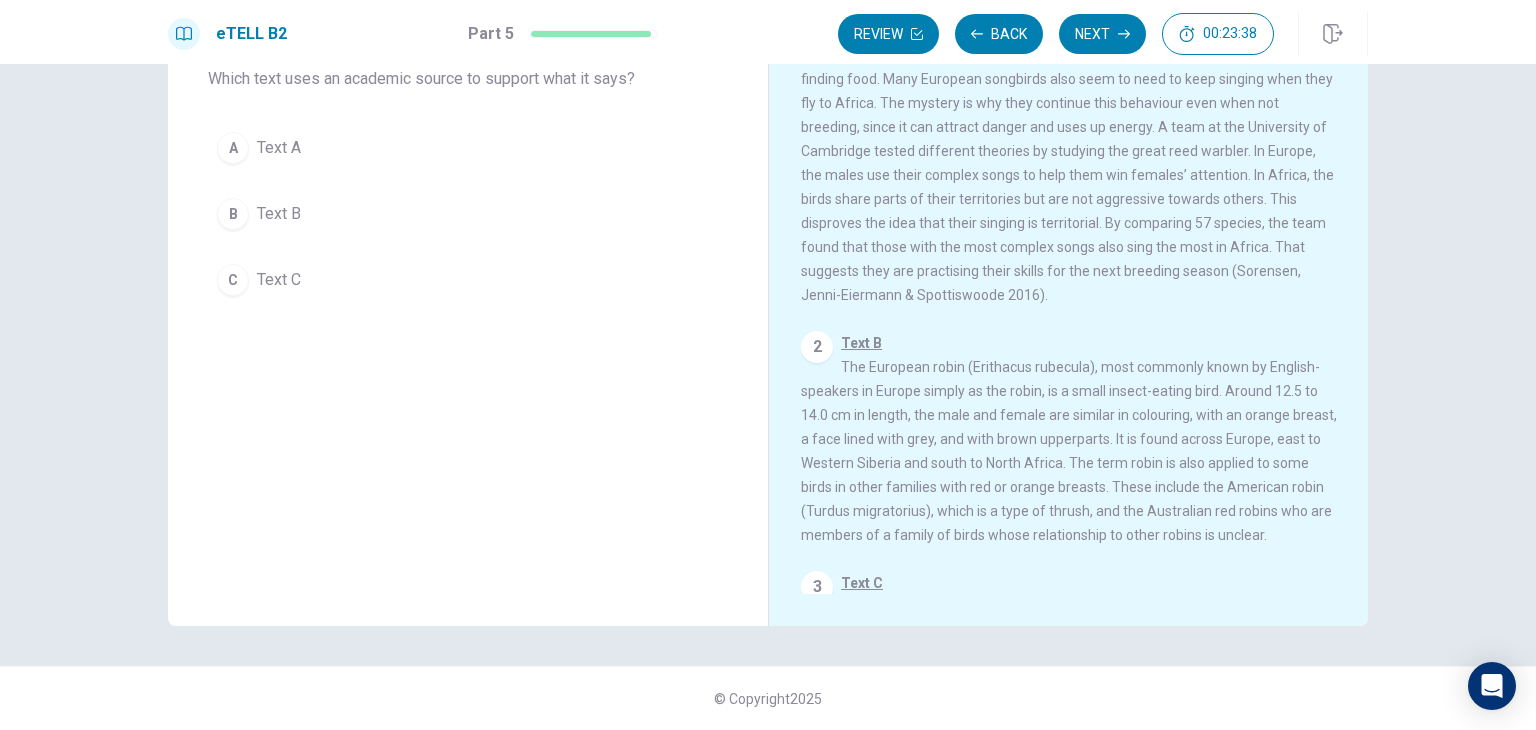 click on "A Text A" at bounding box center [468, 148] 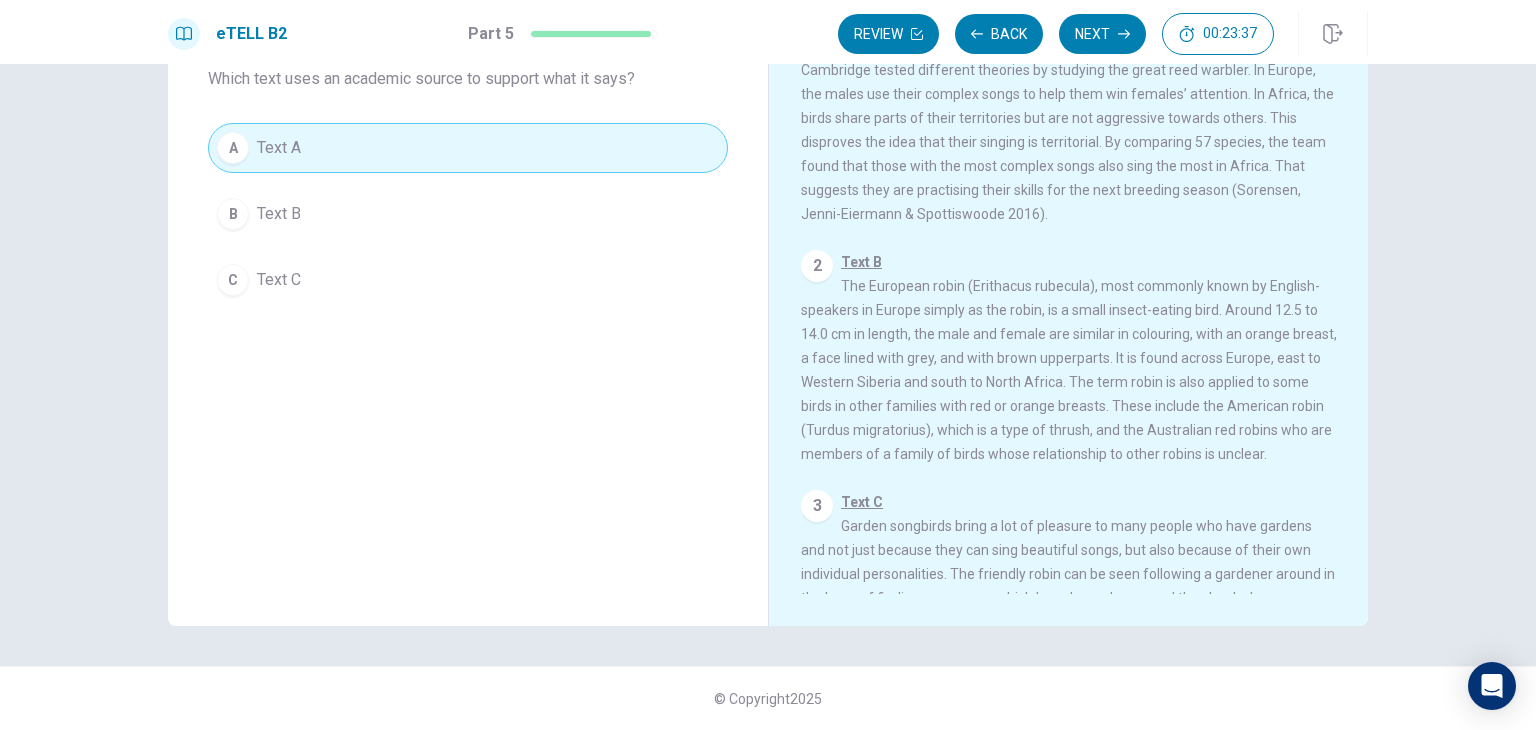 scroll, scrollTop: 340, scrollLeft: 0, axis: vertical 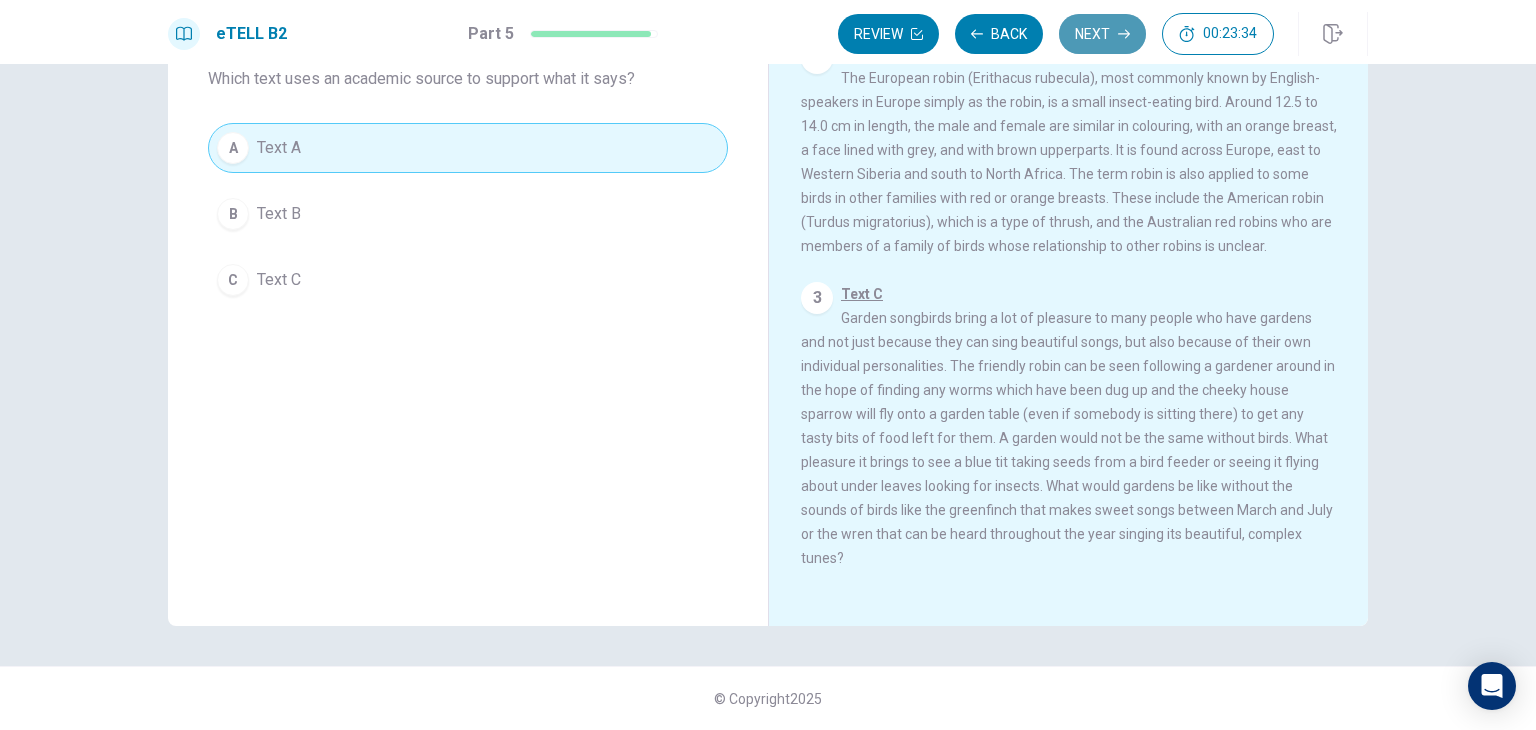 click on "Next" at bounding box center (1102, 34) 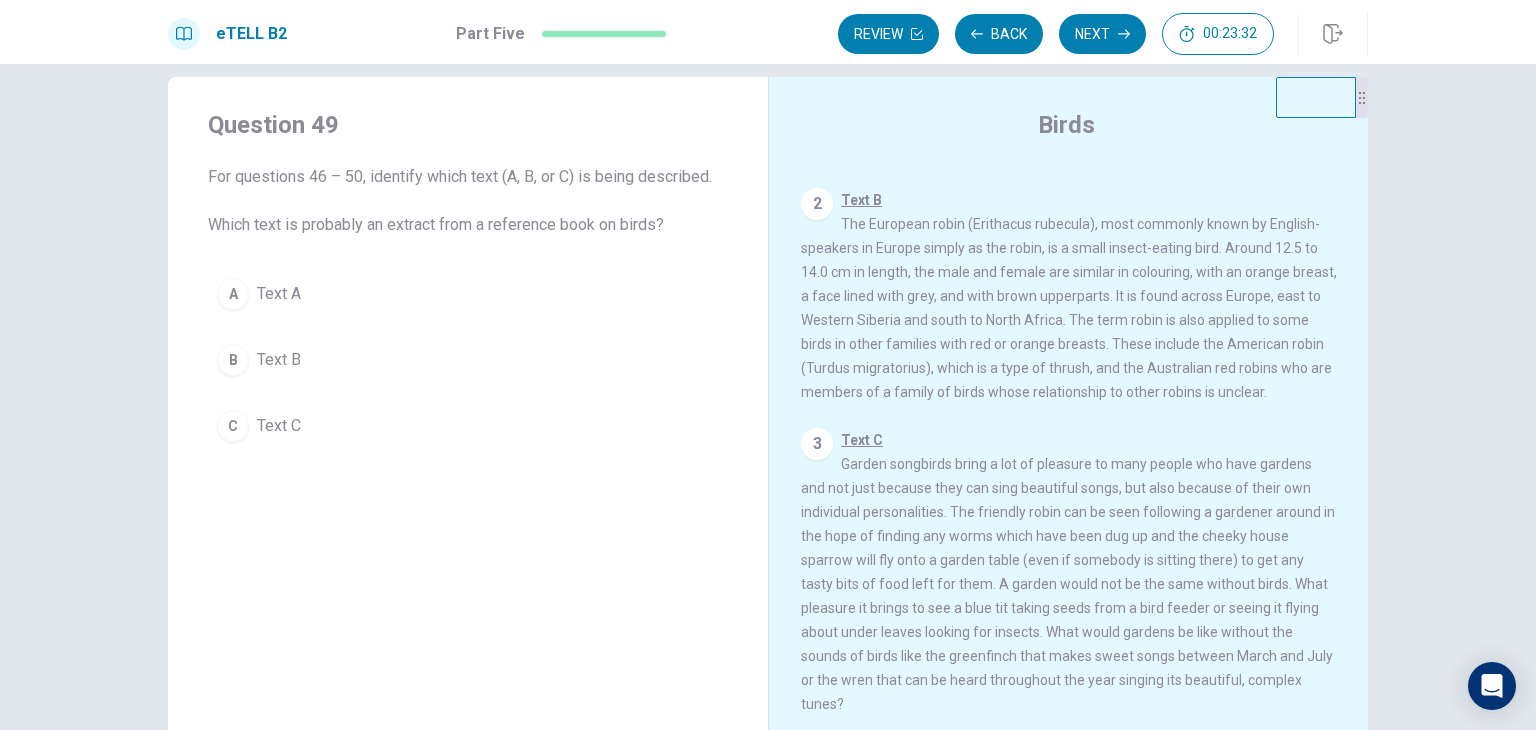 scroll, scrollTop: 0, scrollLeft: 0, axis: both 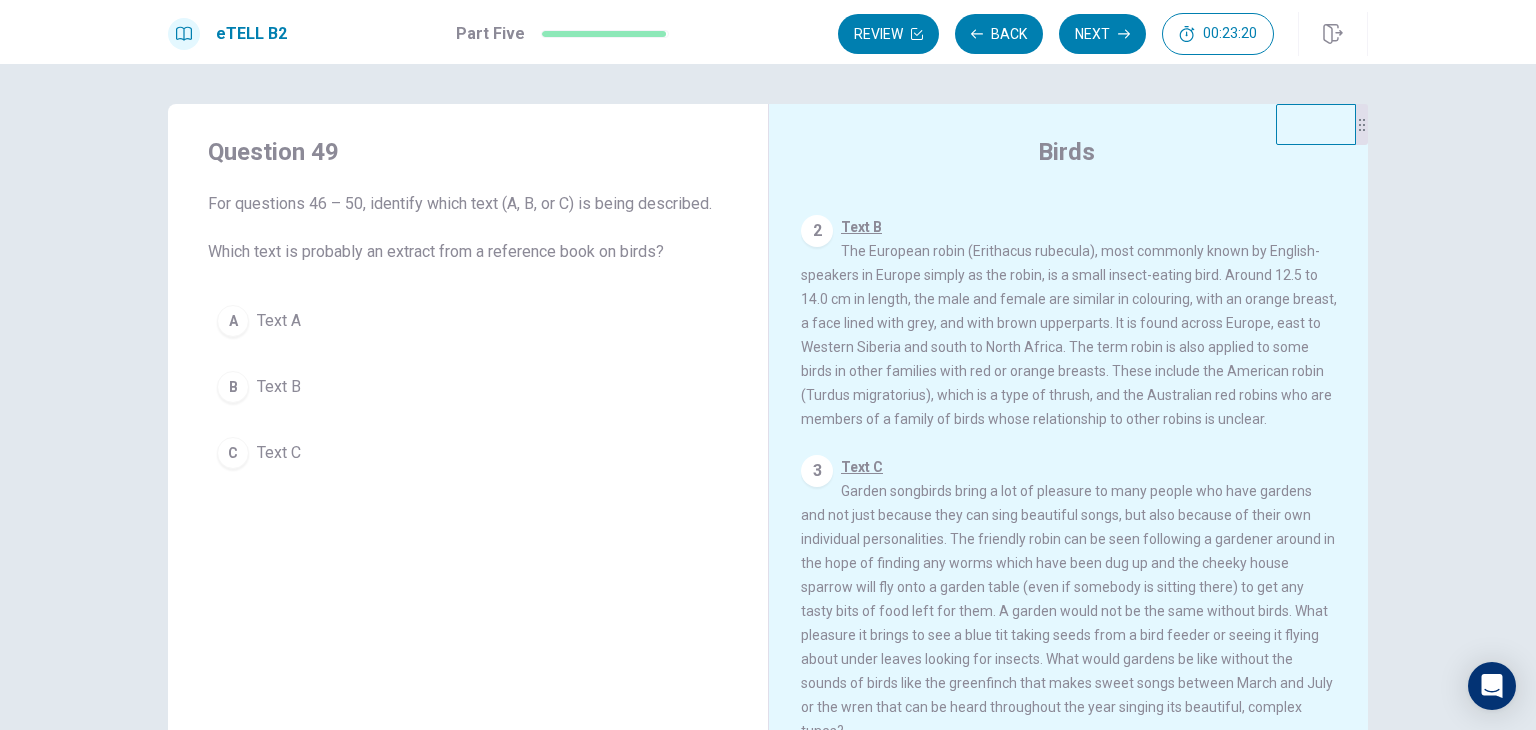 click on "A Text A" at bounding box center [468, 321] 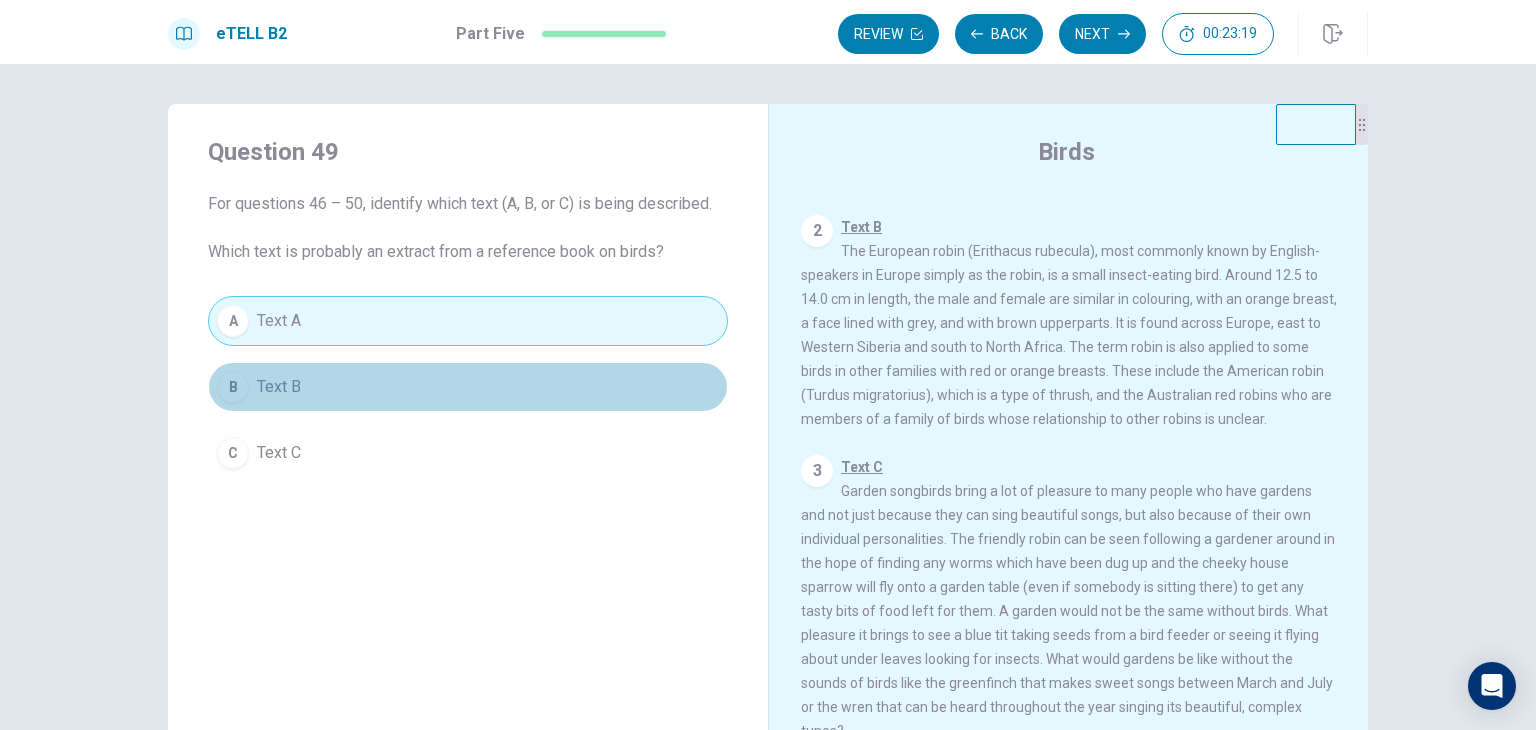 click on "B Text B" at bounding box center [468, 387] 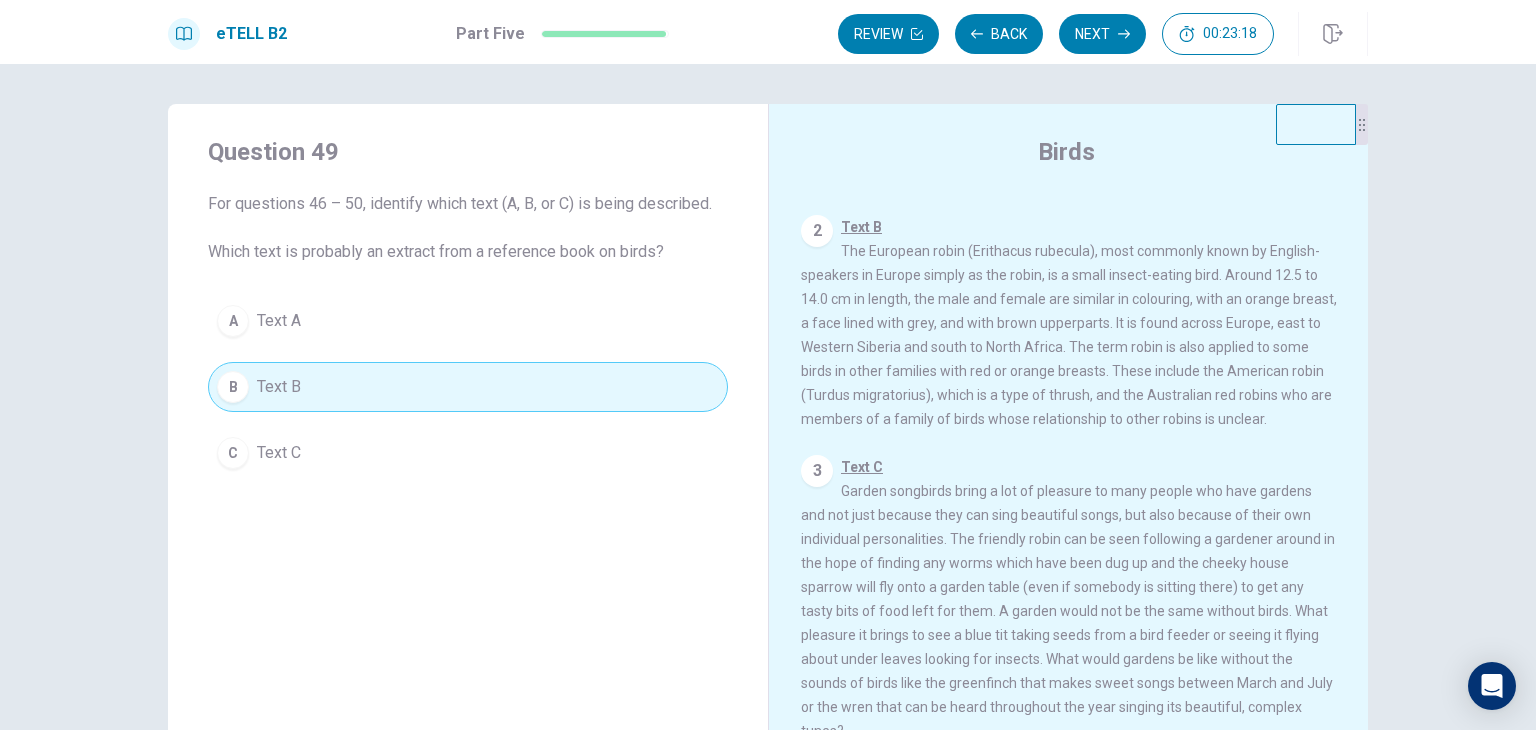 scroll, scrollTop: 340, scrollLeft: 0, axis: vertical 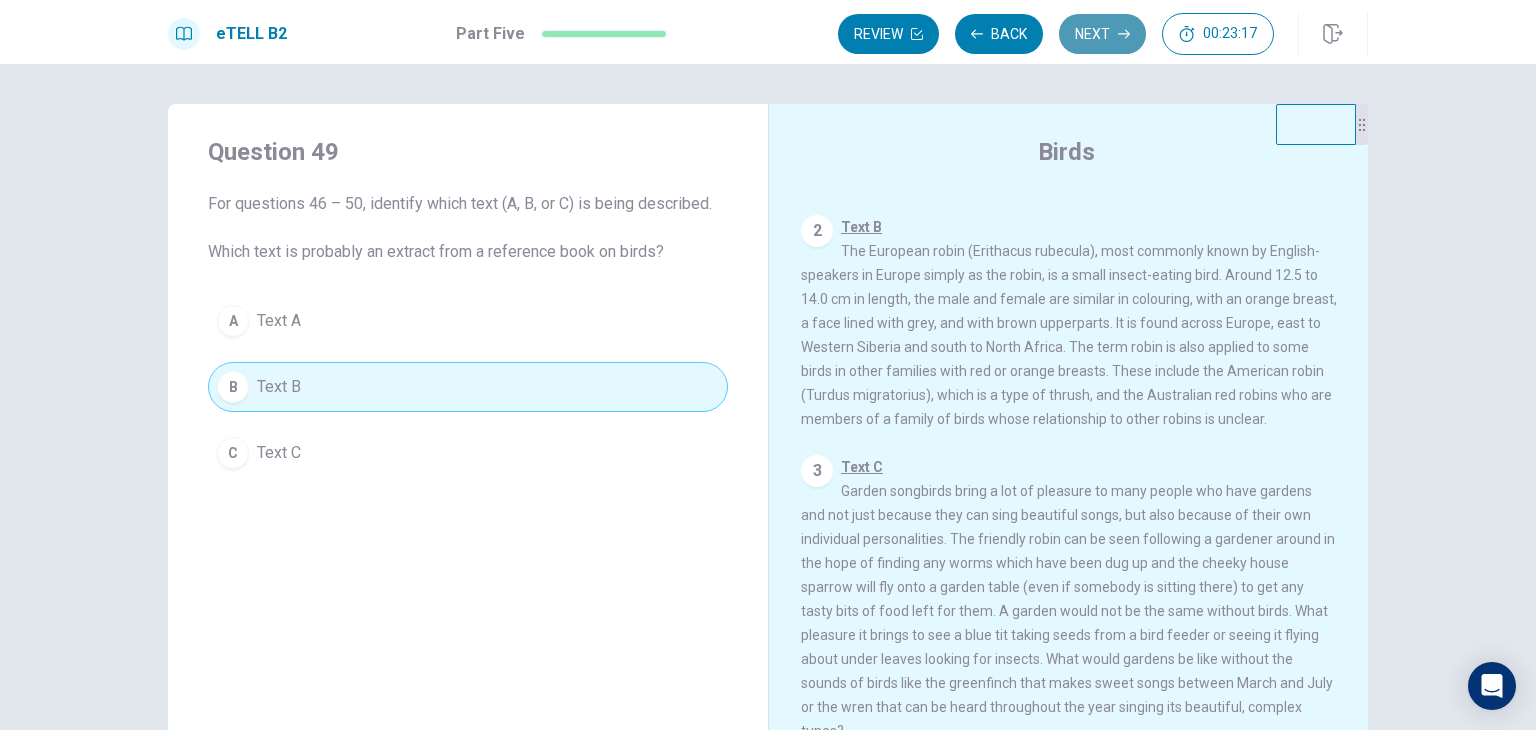 click on "Next" at bounding box center [1102, 34] 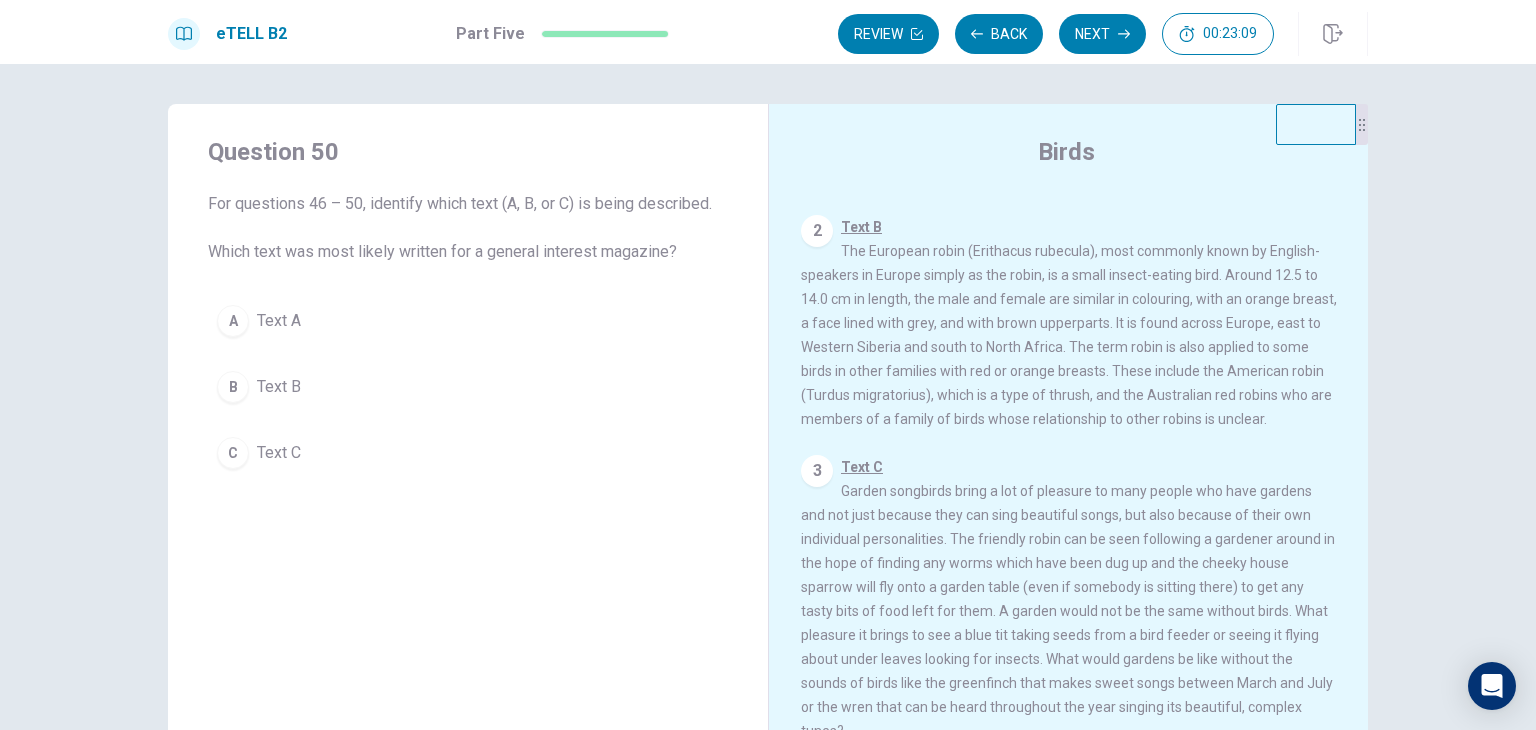 scroll, scrollTop: 340, scrollLeft: 0, axis: vertical 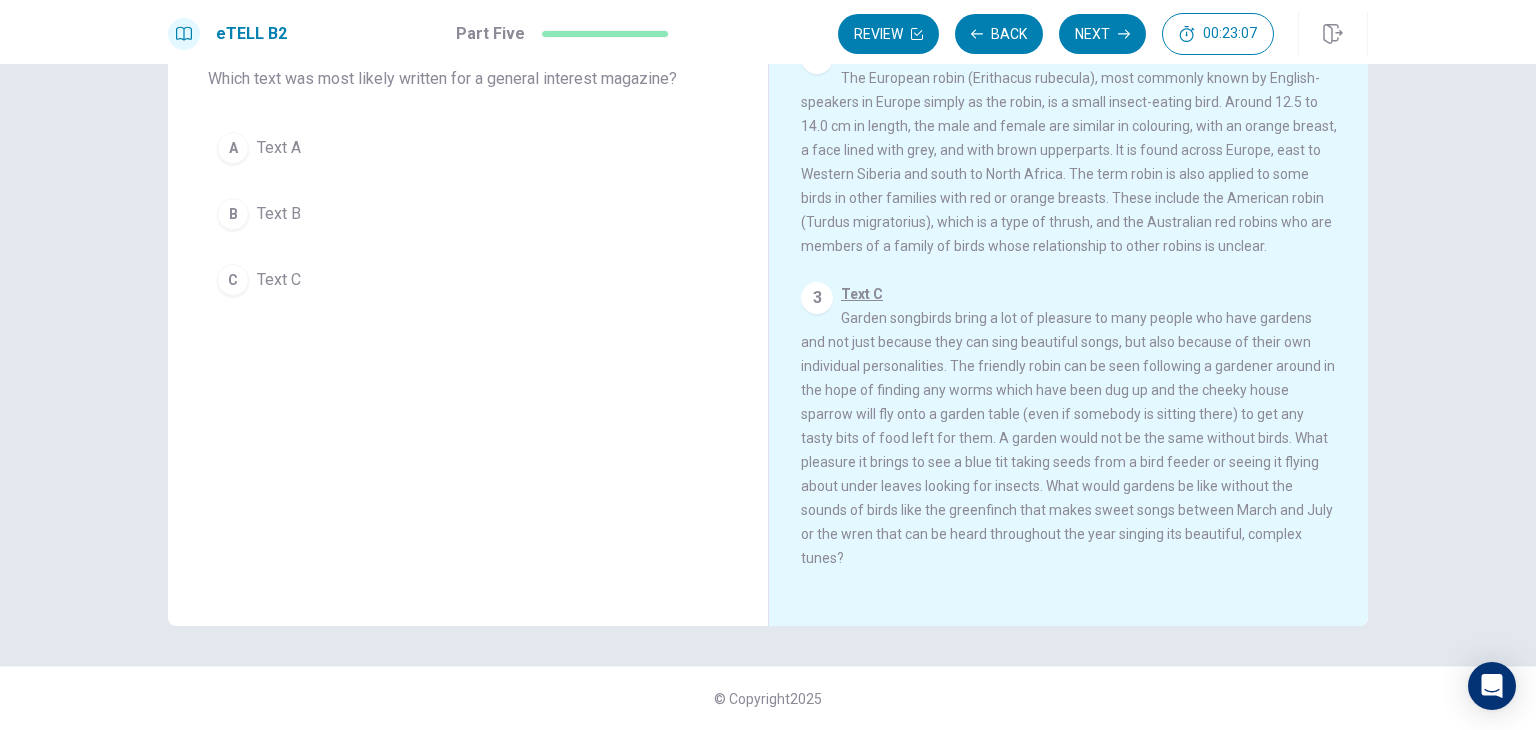 click on "C Text C" at bounding box center [468, 280] 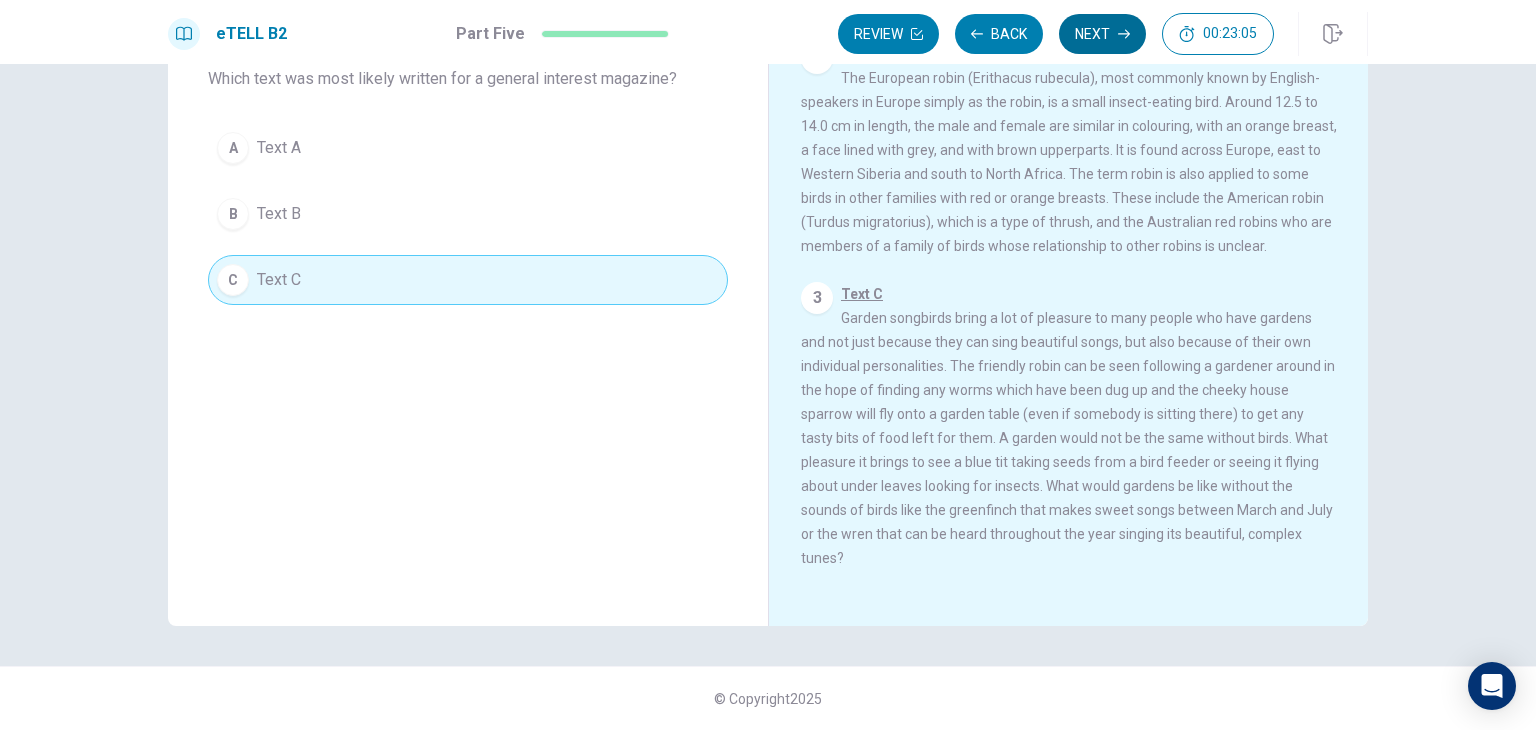 click 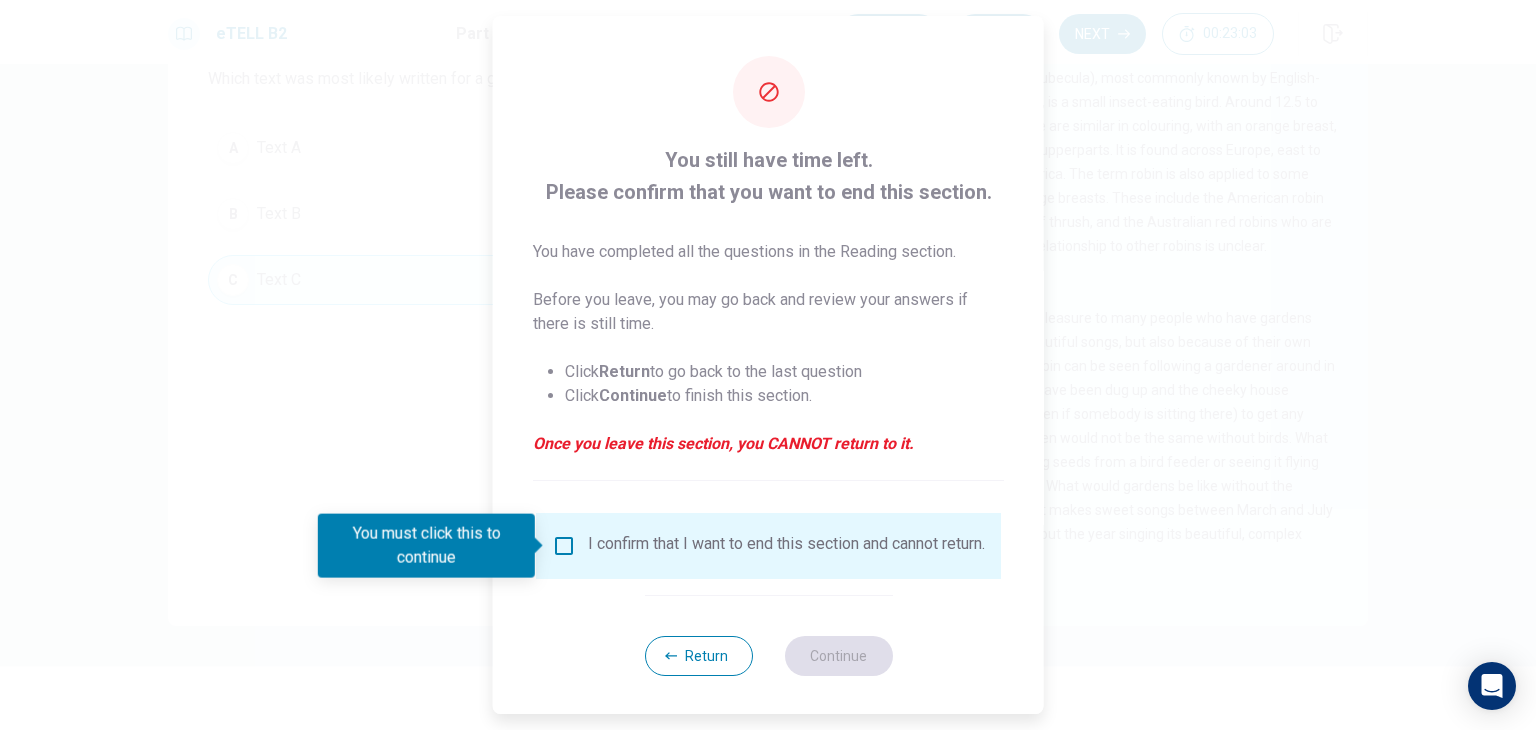 click on "I confirm that I want to end this section and cannot return." at bounding box center [768, 546] 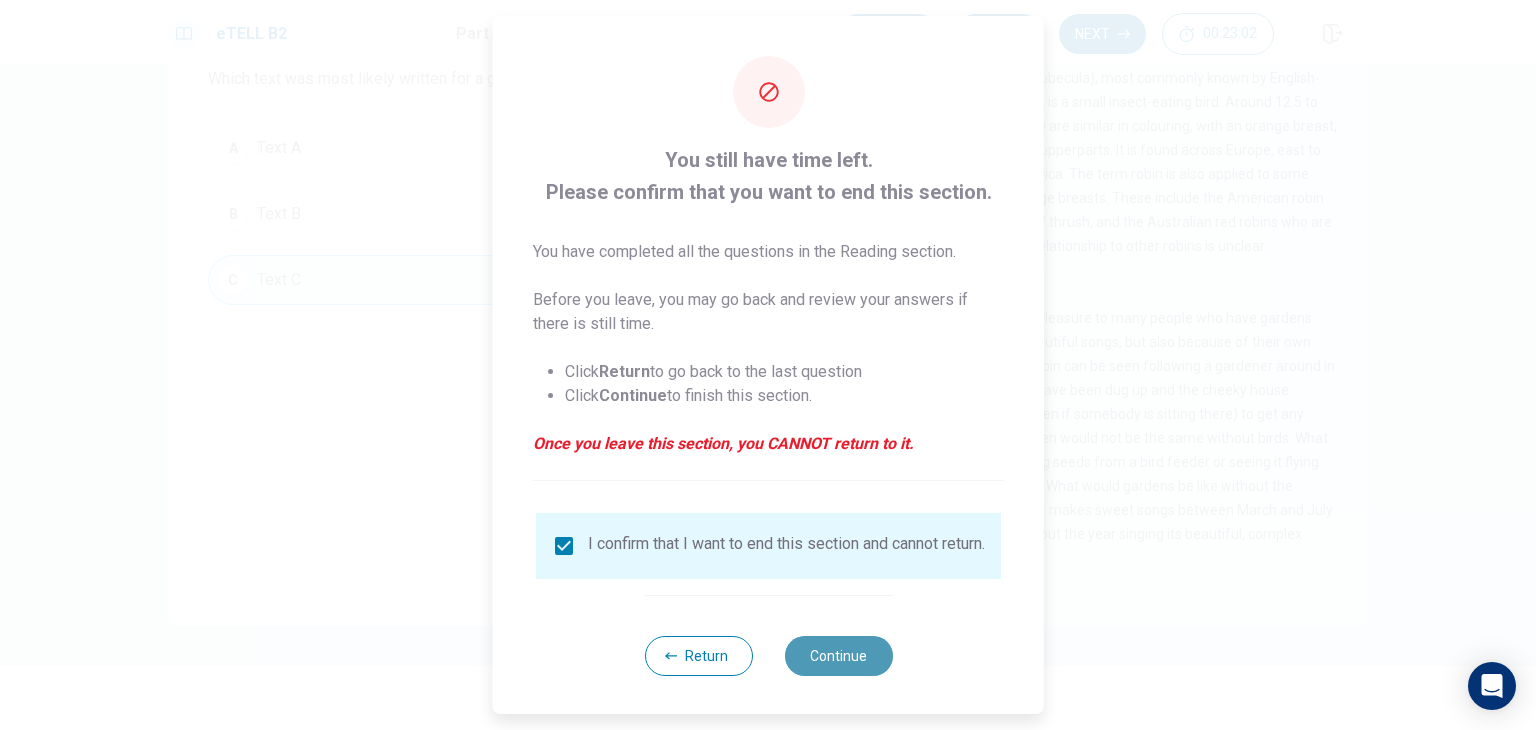 click on "Continue" at bounding box center (838, 656) 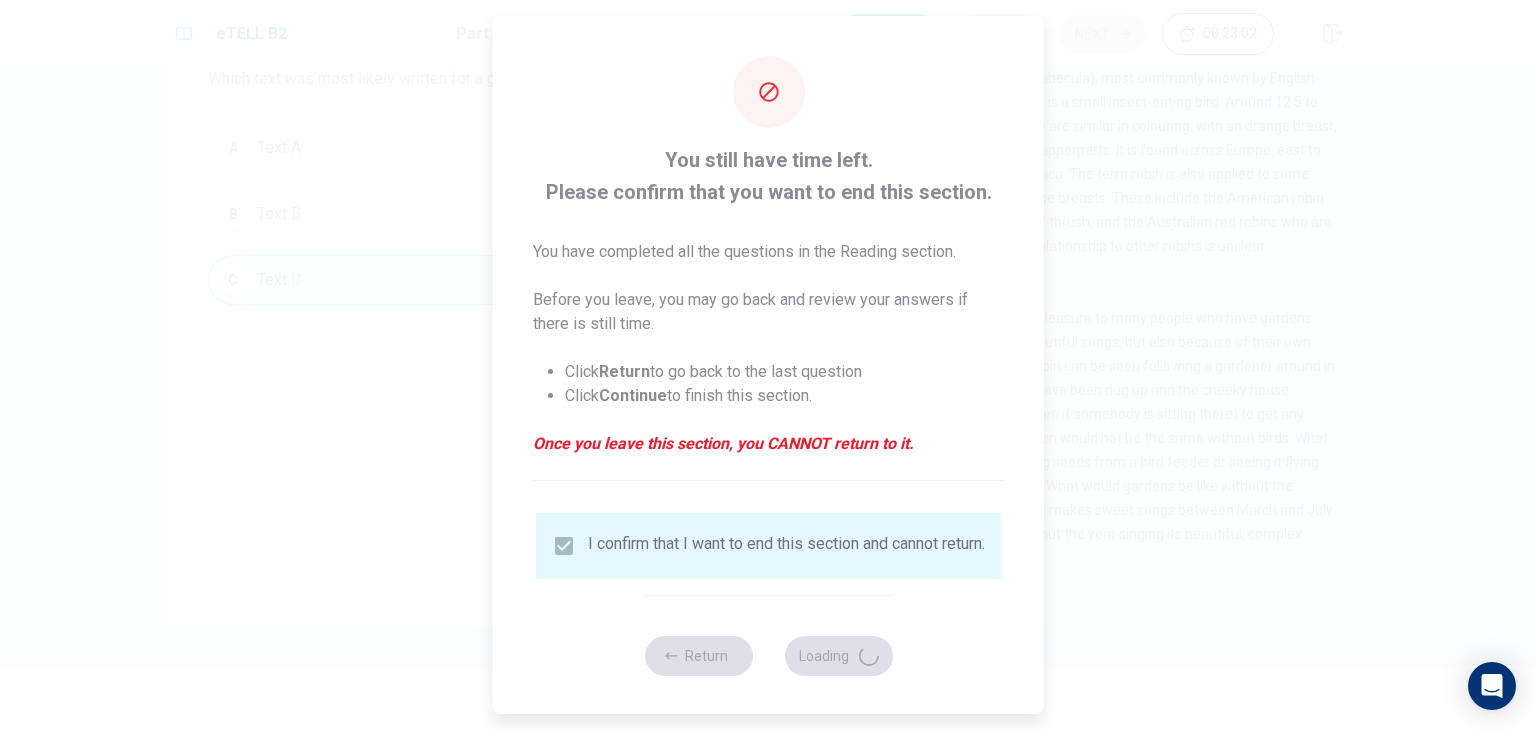 scroll, scrollTop: 0, scrollLeft: 0, axis: both 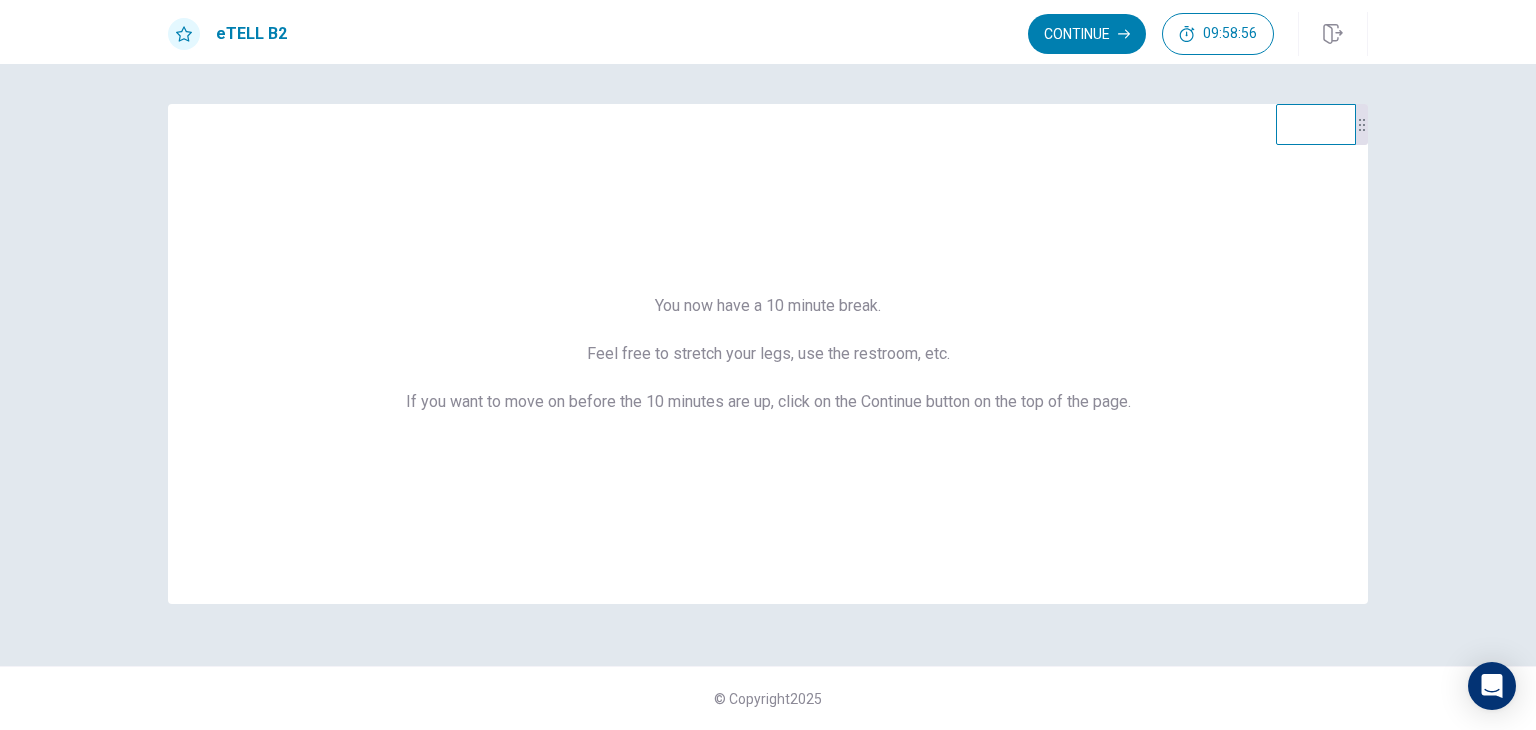click on "Continue" at bounding box center [1087, 34] 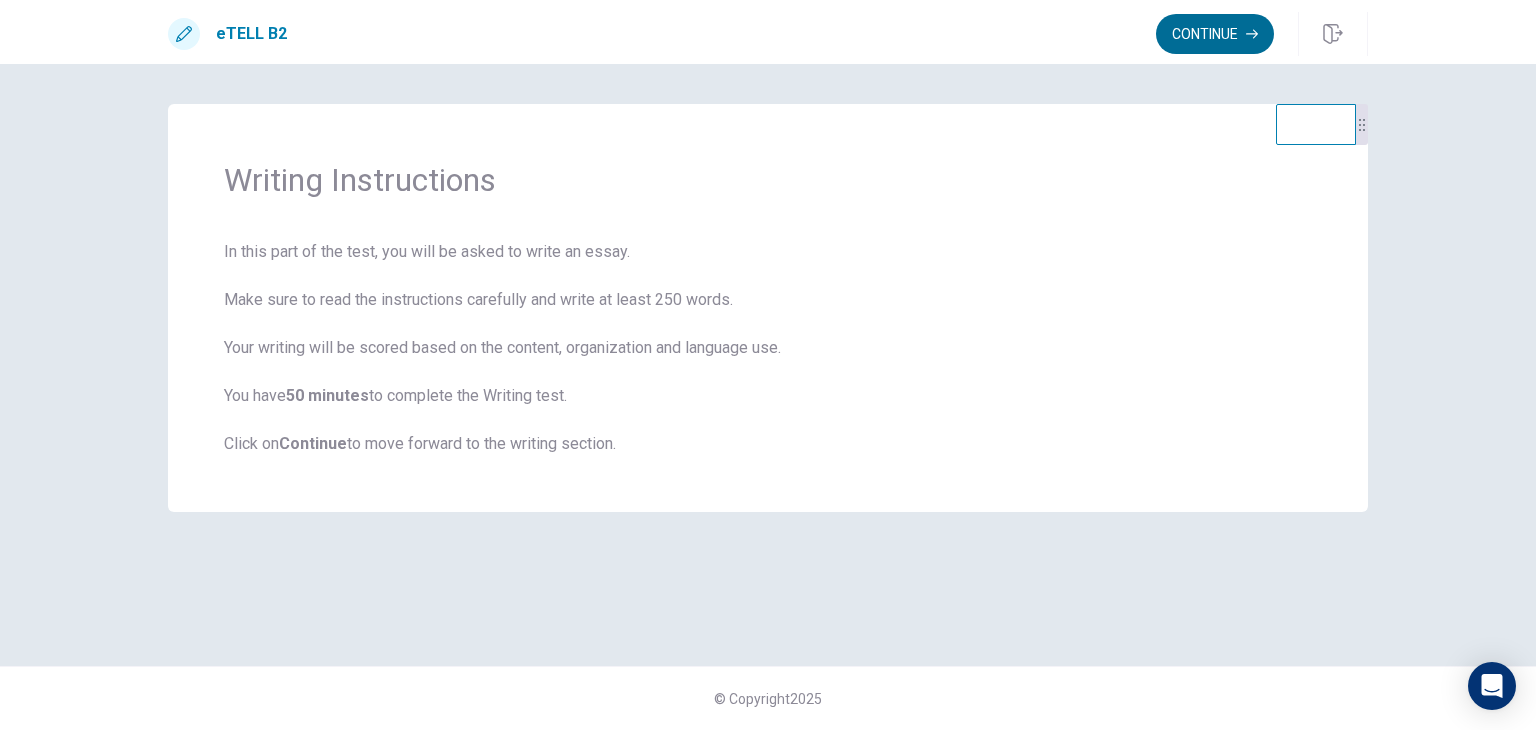 click on "Continue" at bounding box center [1215, 34] 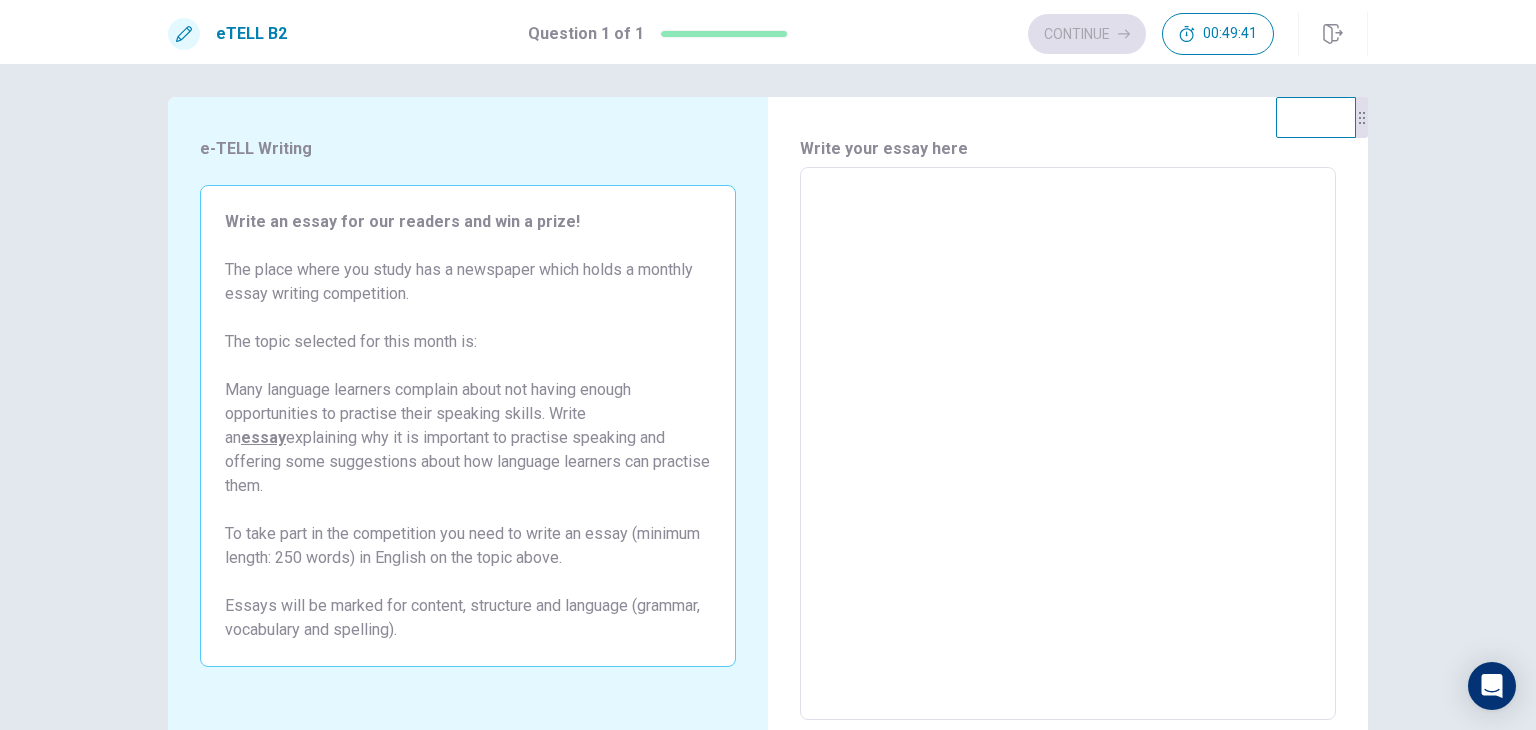 scroll, scrollTop: 0, scrollLeft: 0, axis: both 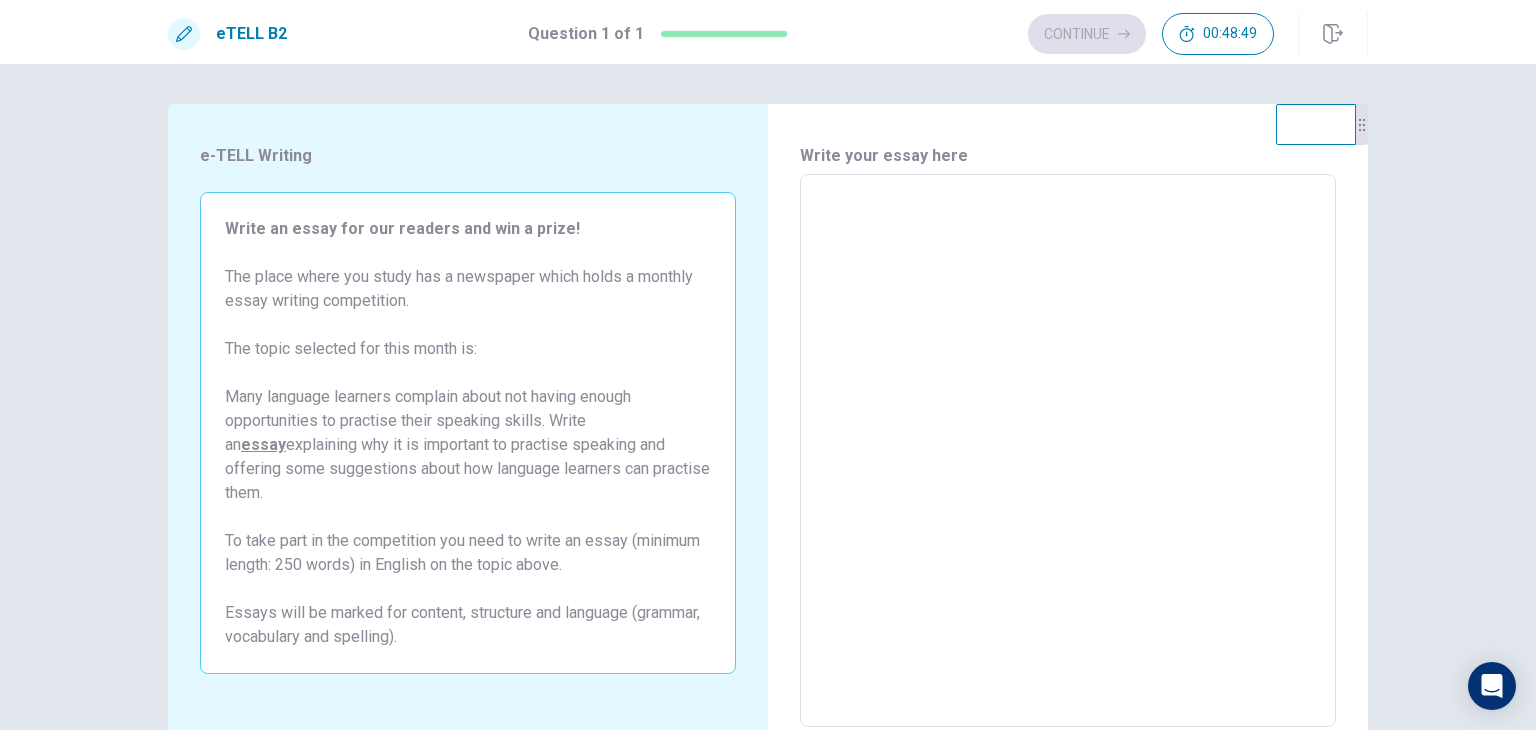 click at bounding box center [1068, 451] 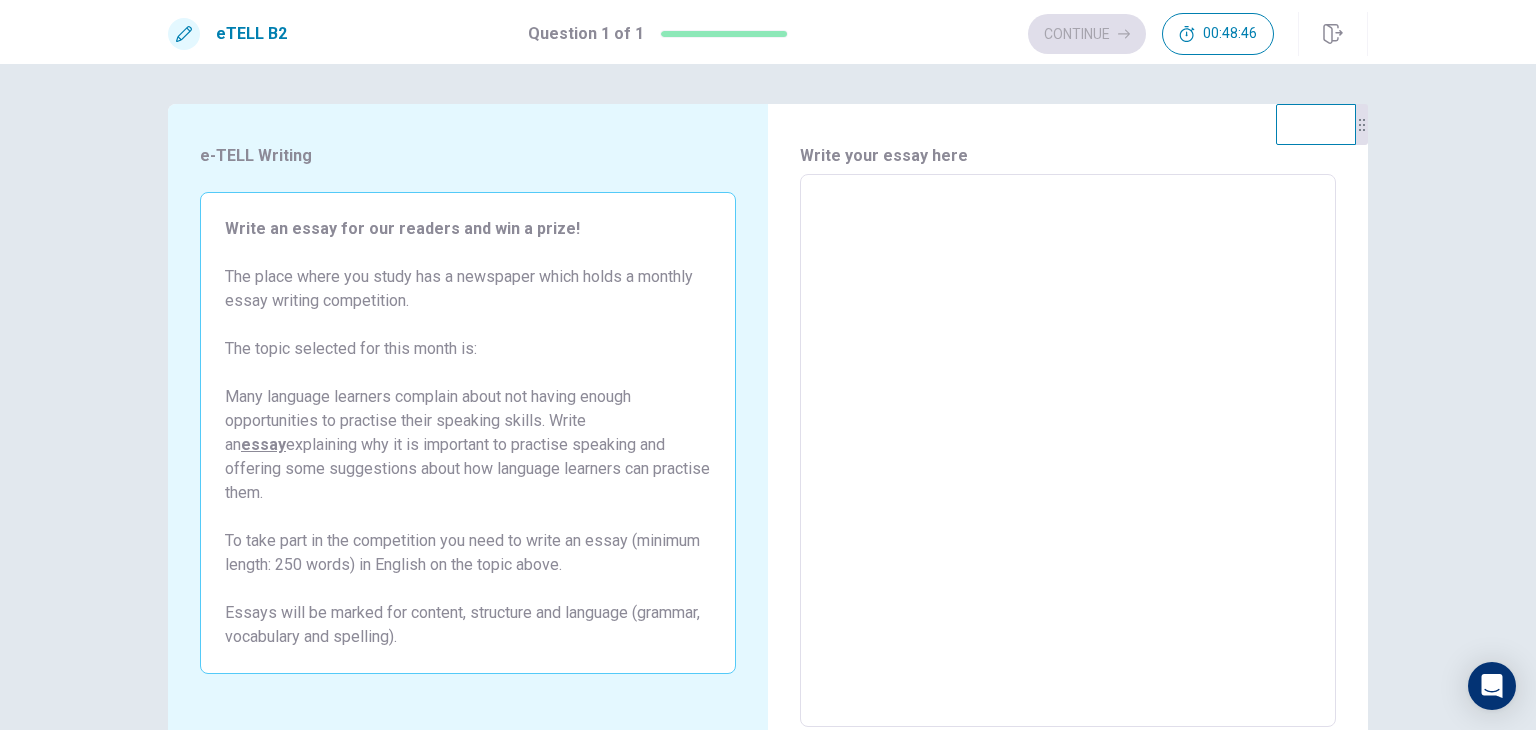 type on "*" 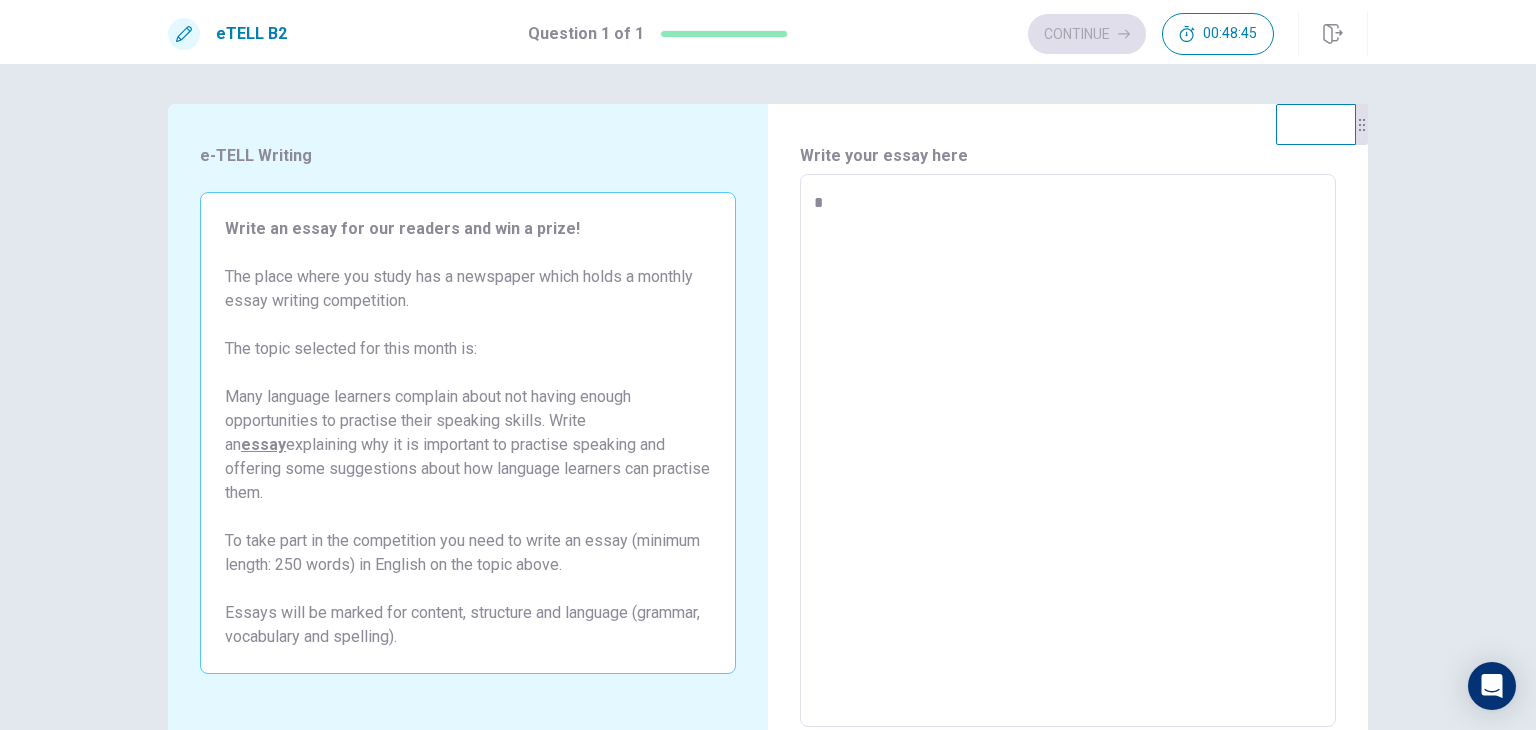 type on "*" 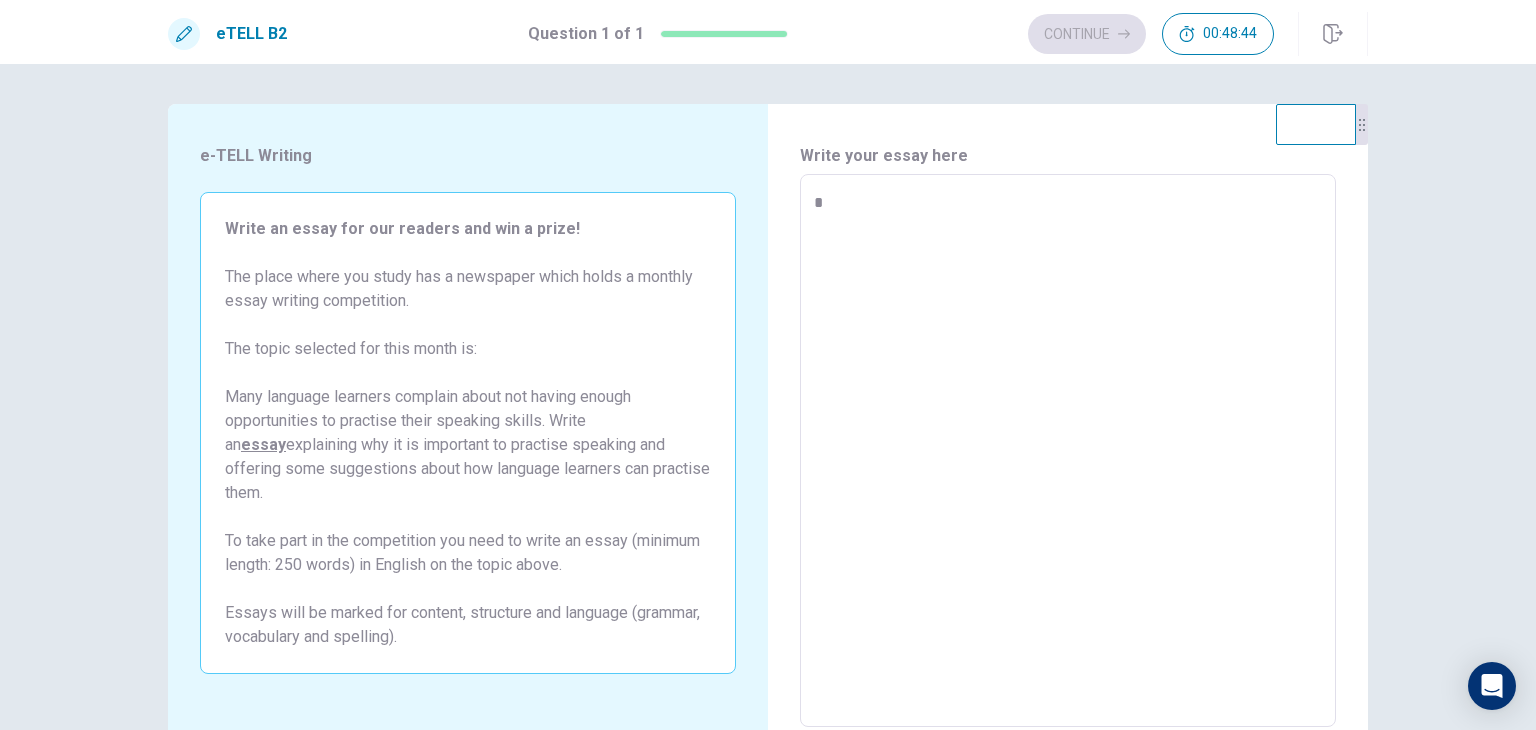 type on "**" 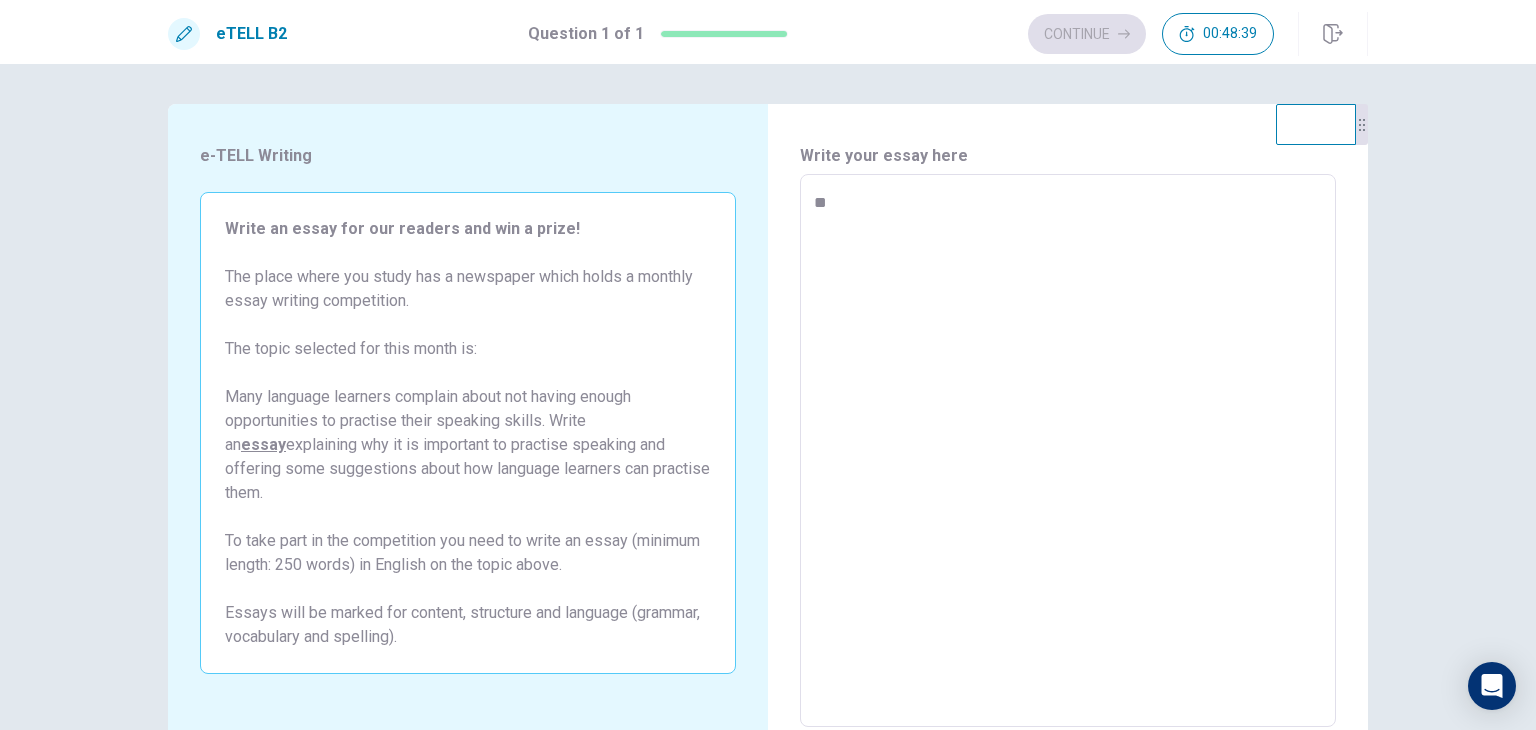type on "*" 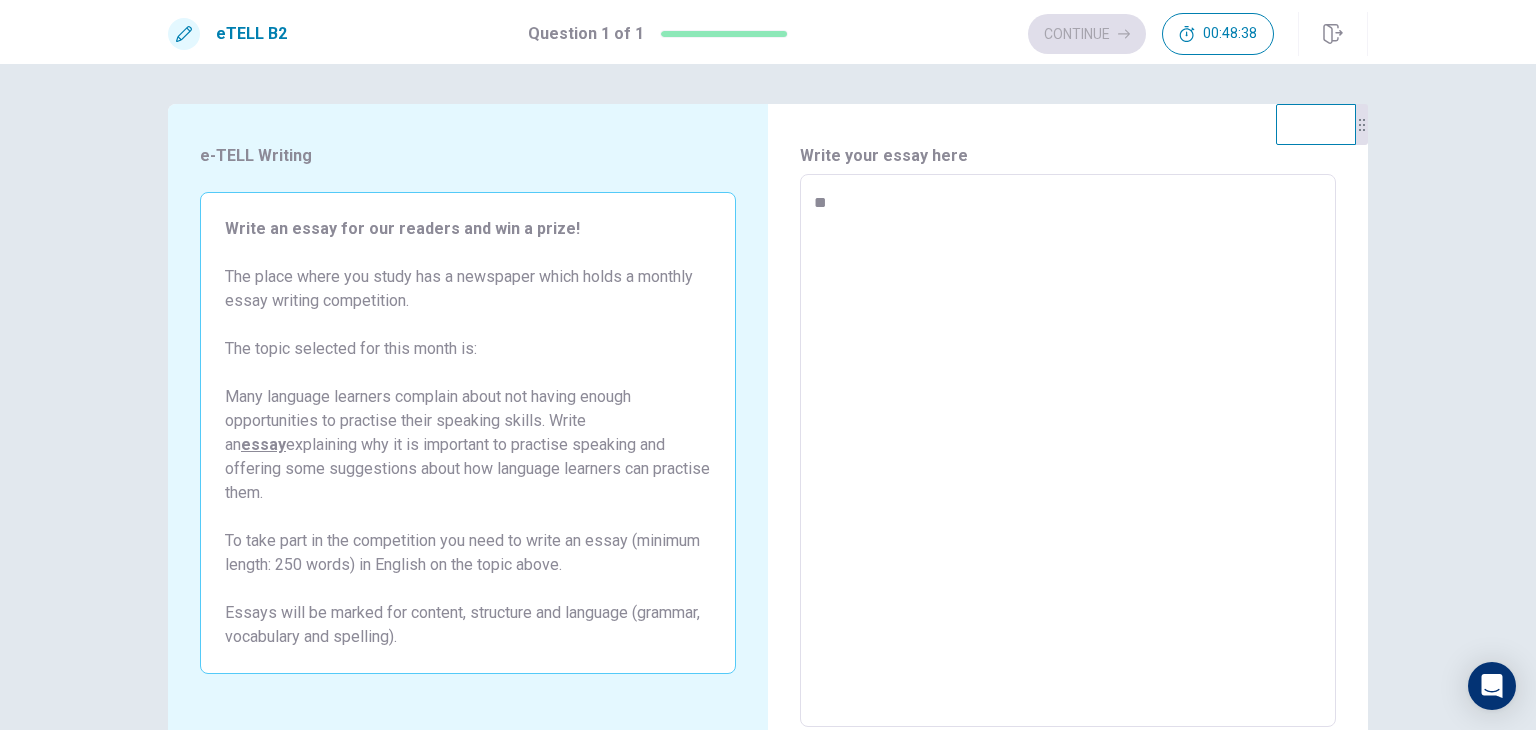 type on "***" 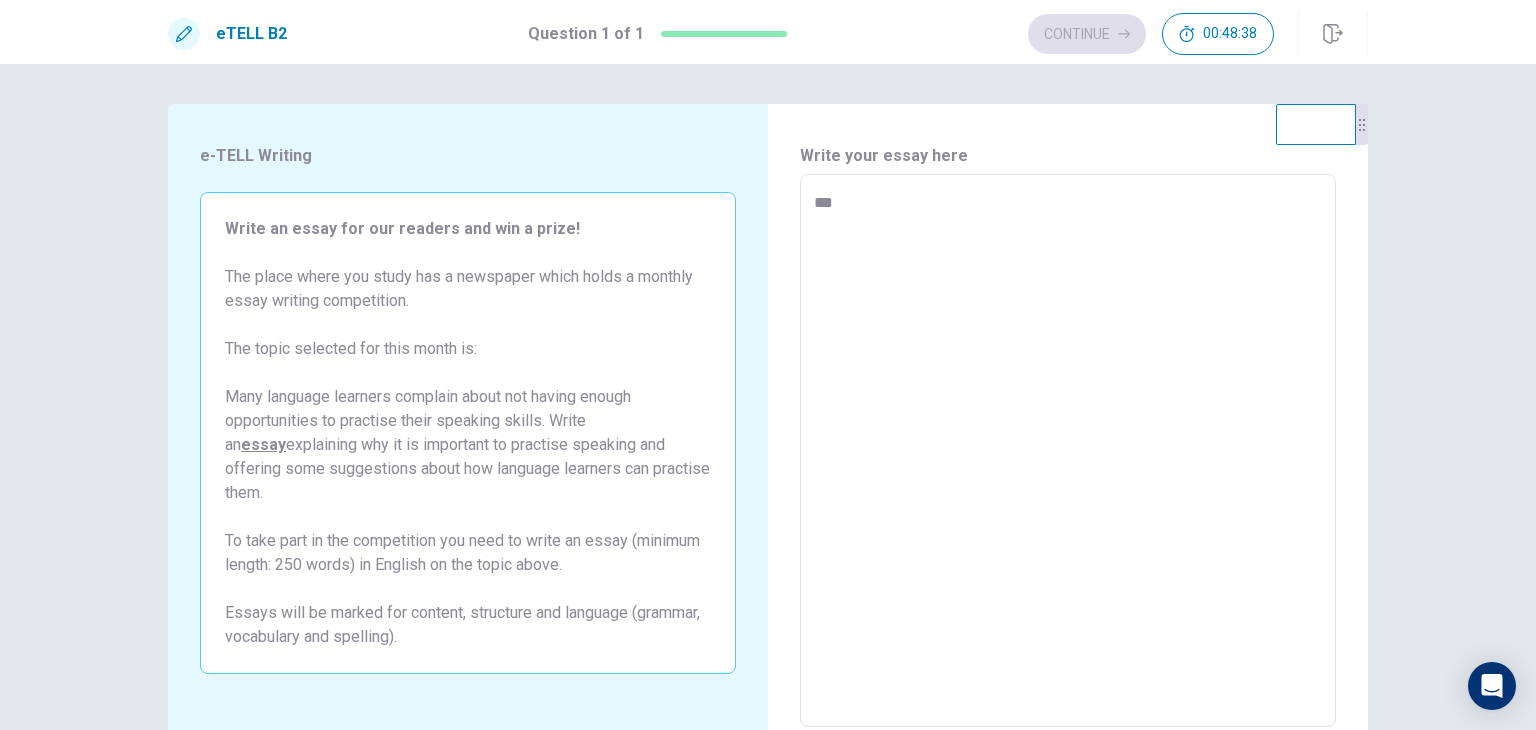 type on "*" 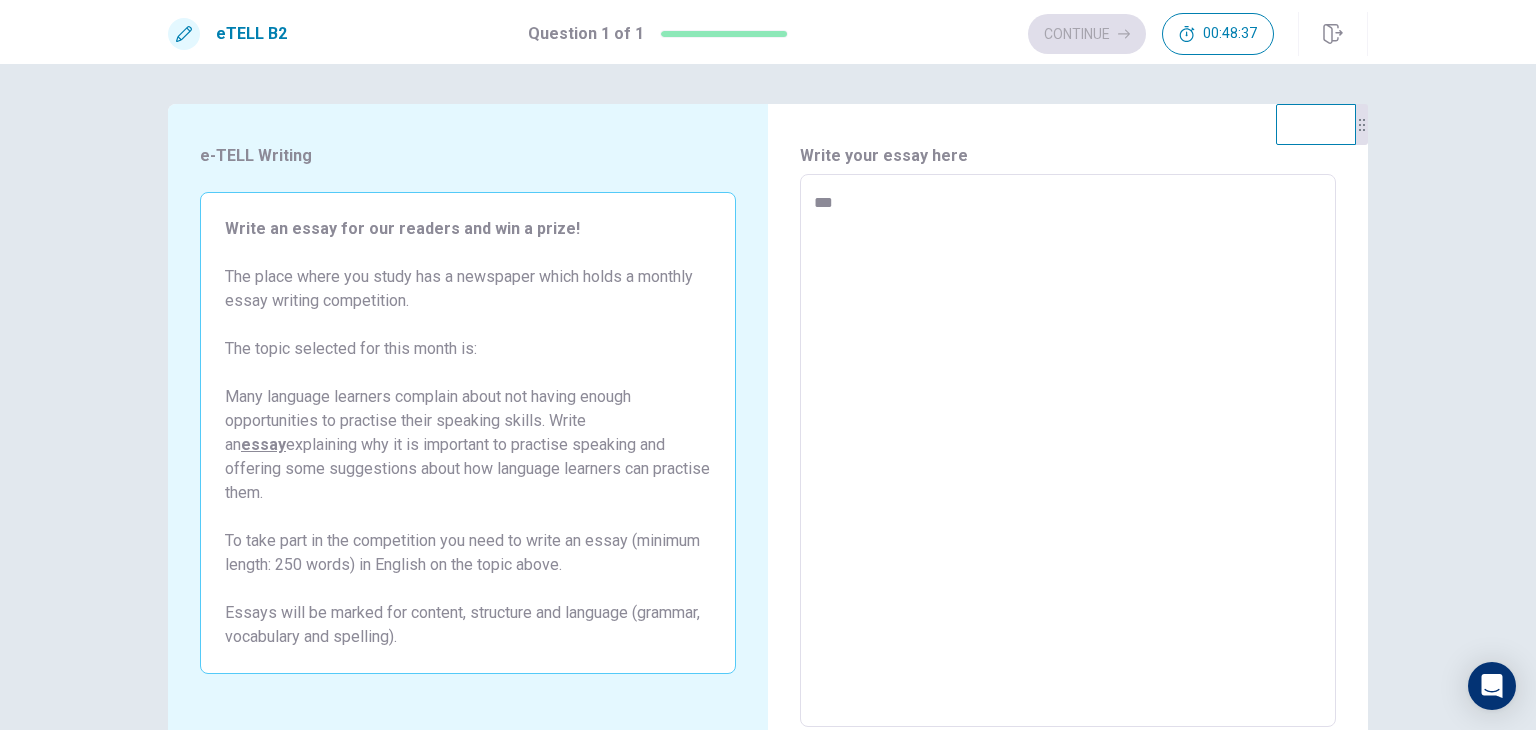 type on "**" 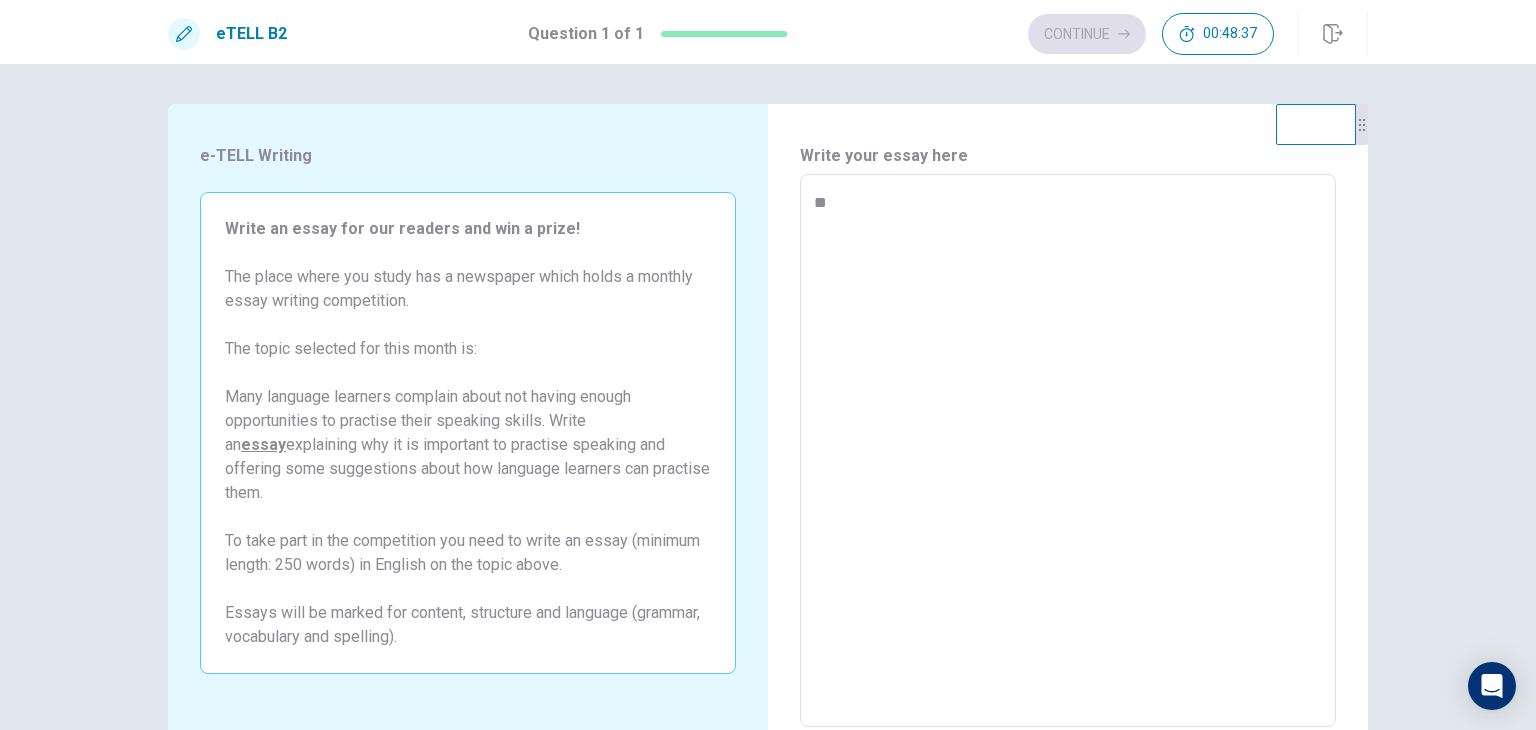 type on "*" 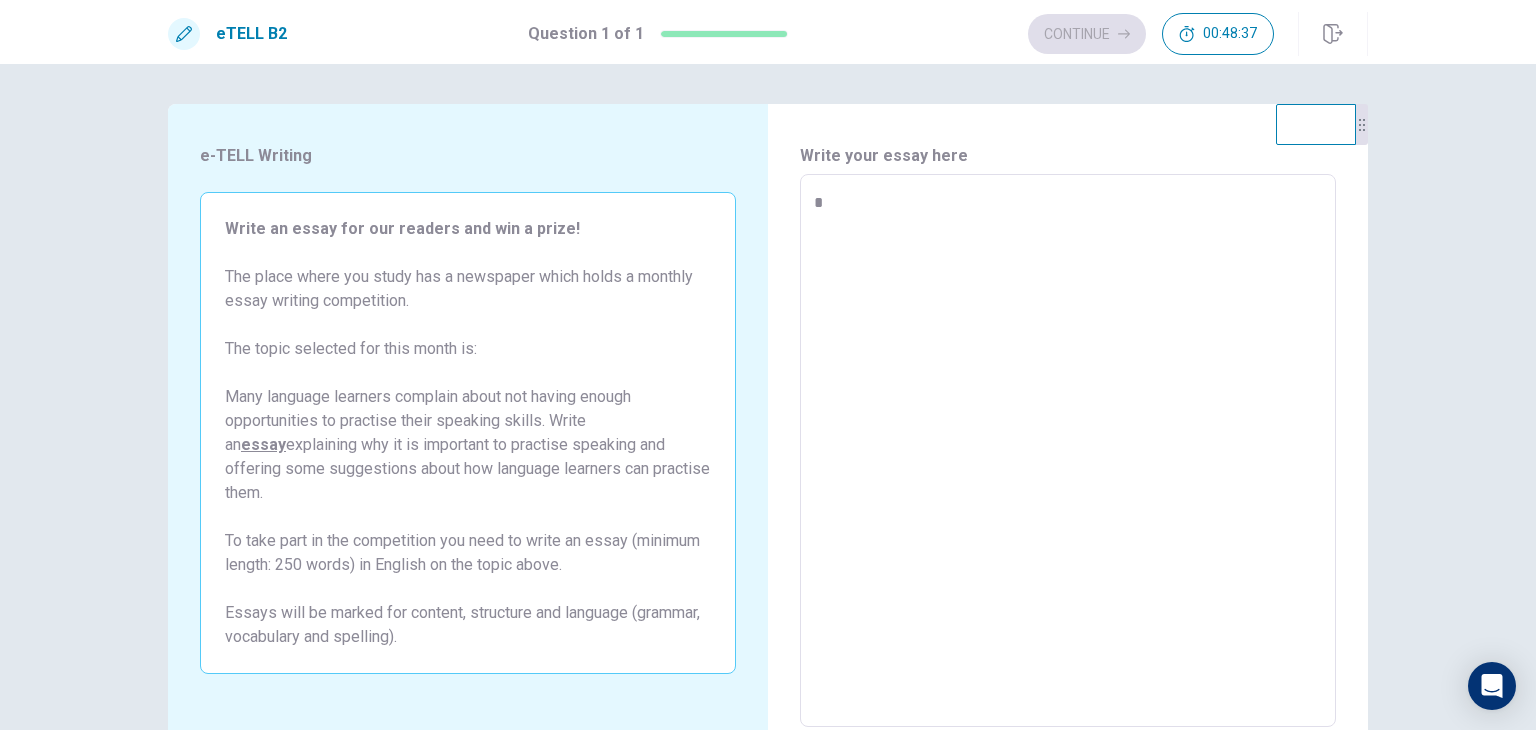 type on "*" 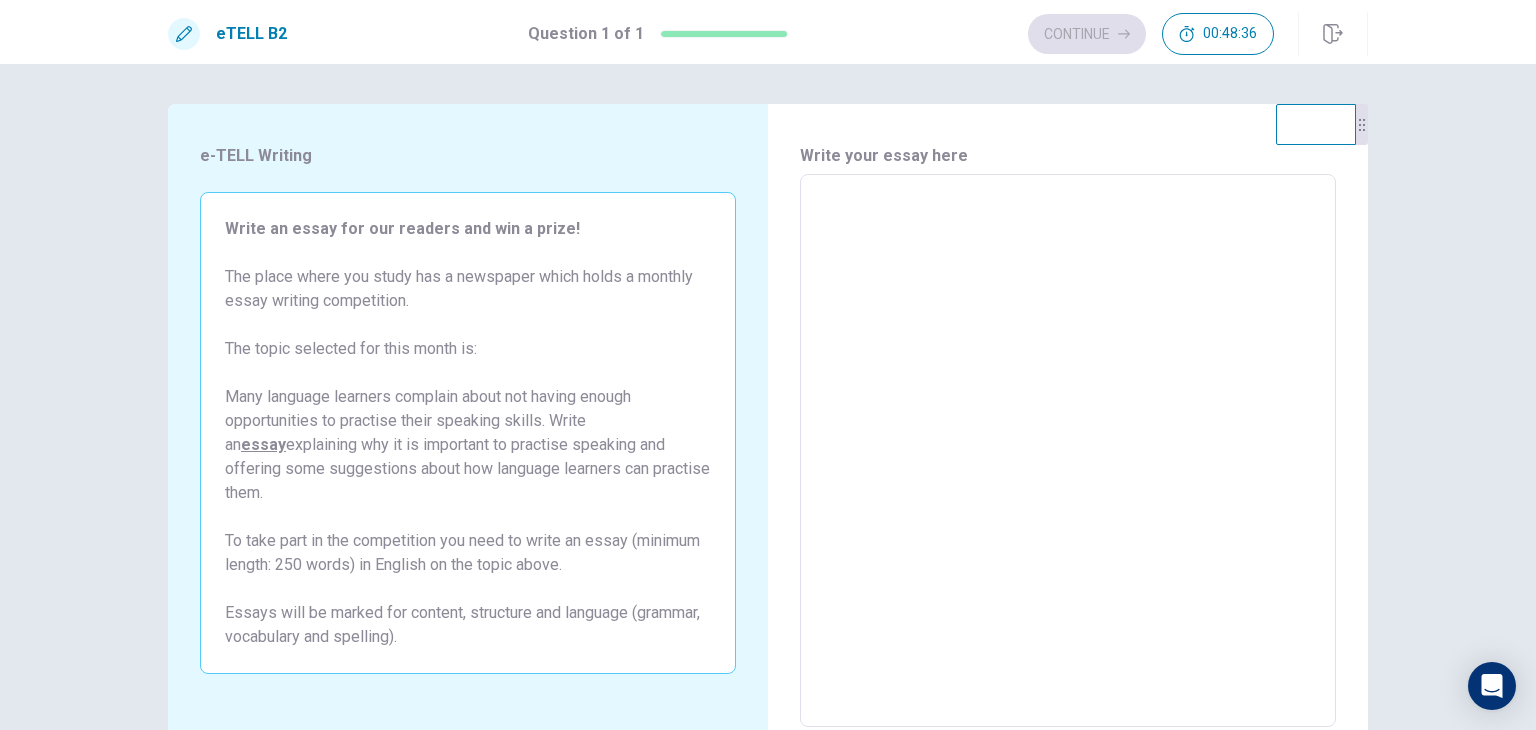 type on "*" 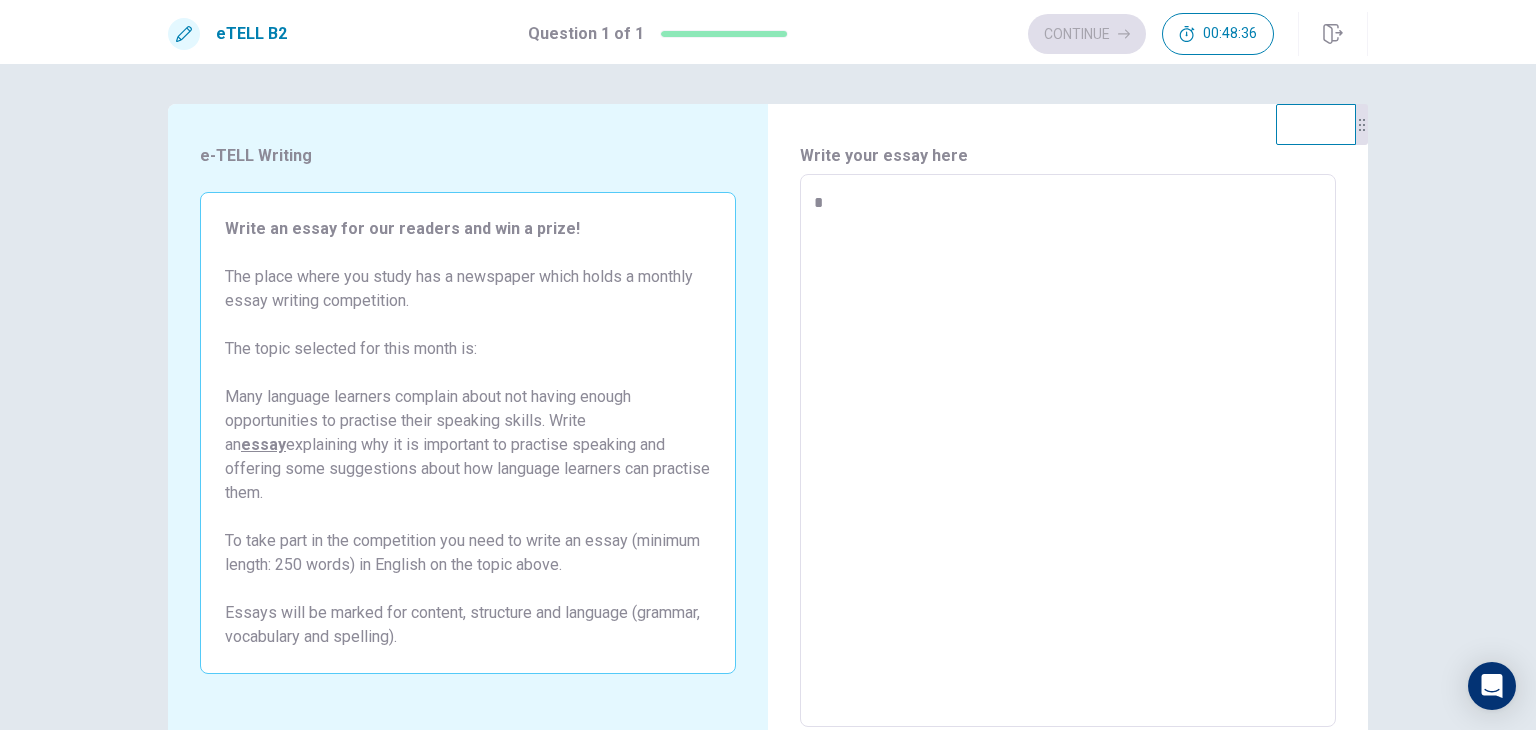 type on "*" 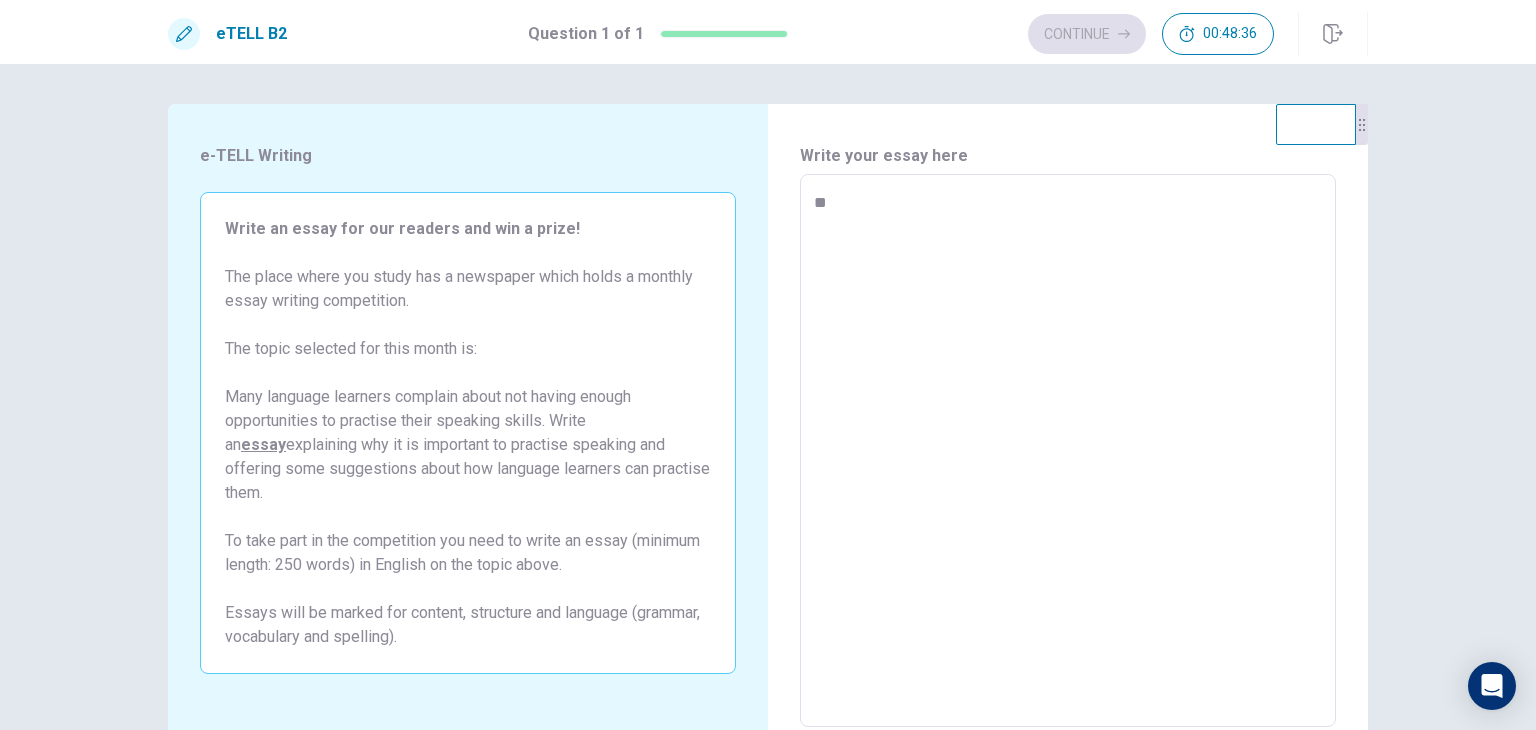 type on "*" 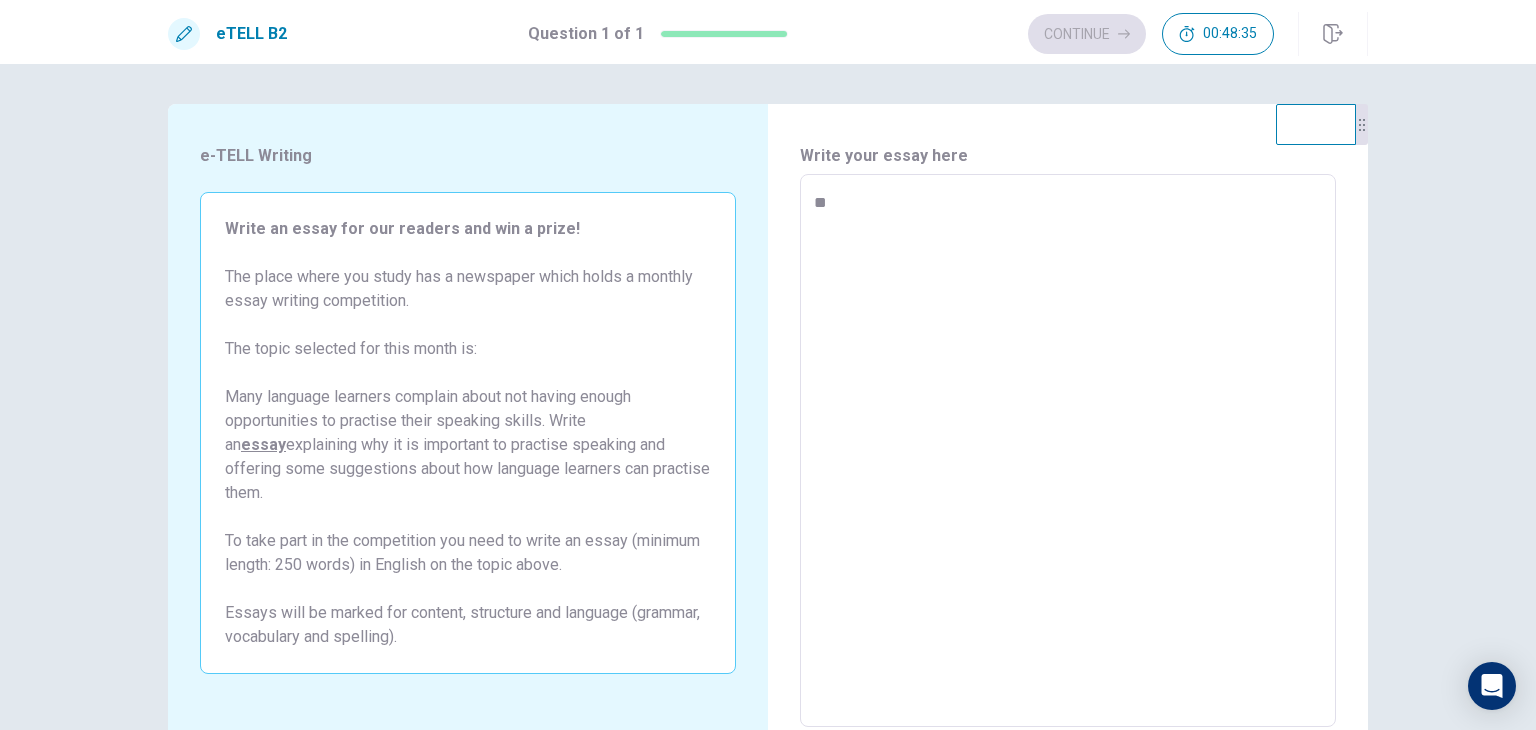 type on "***" 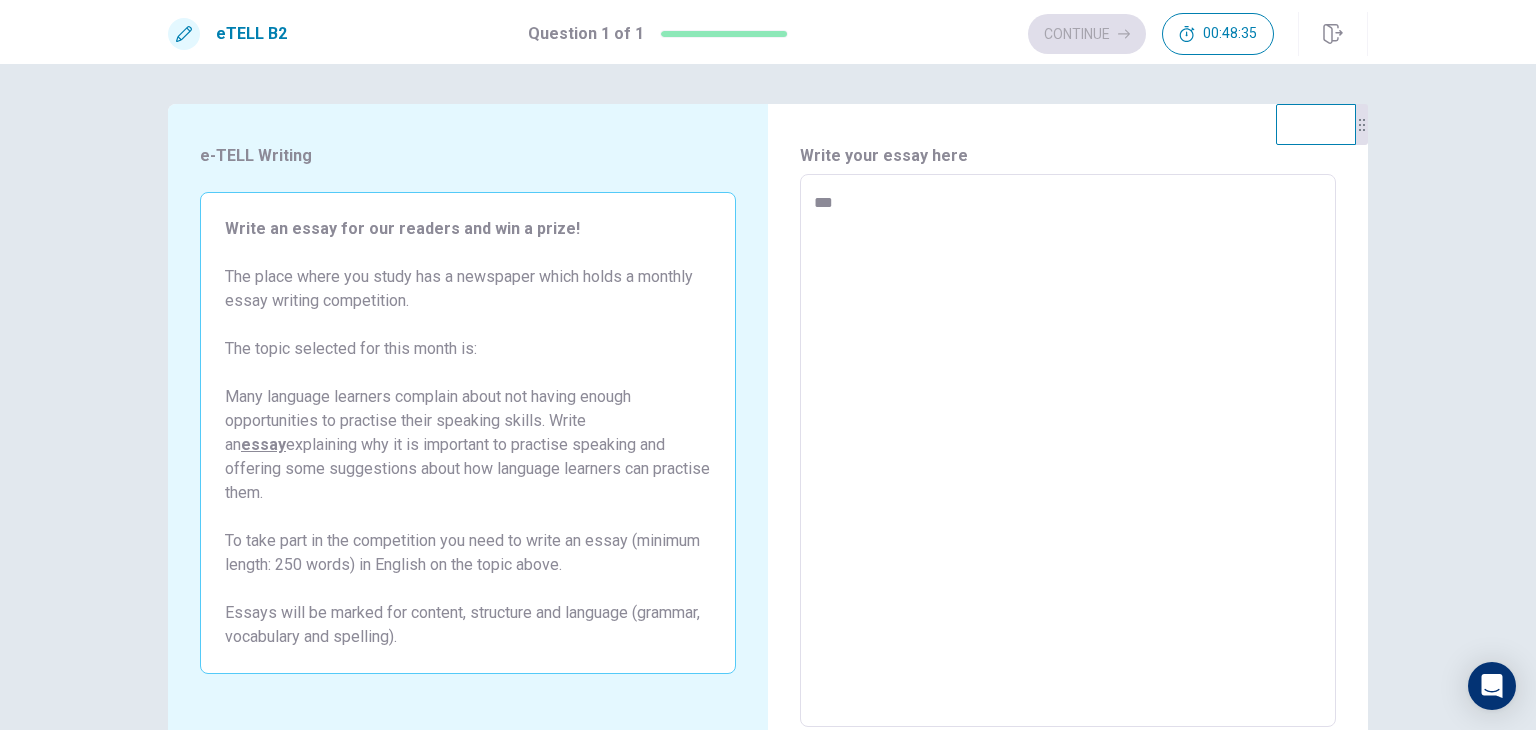 type on "*" 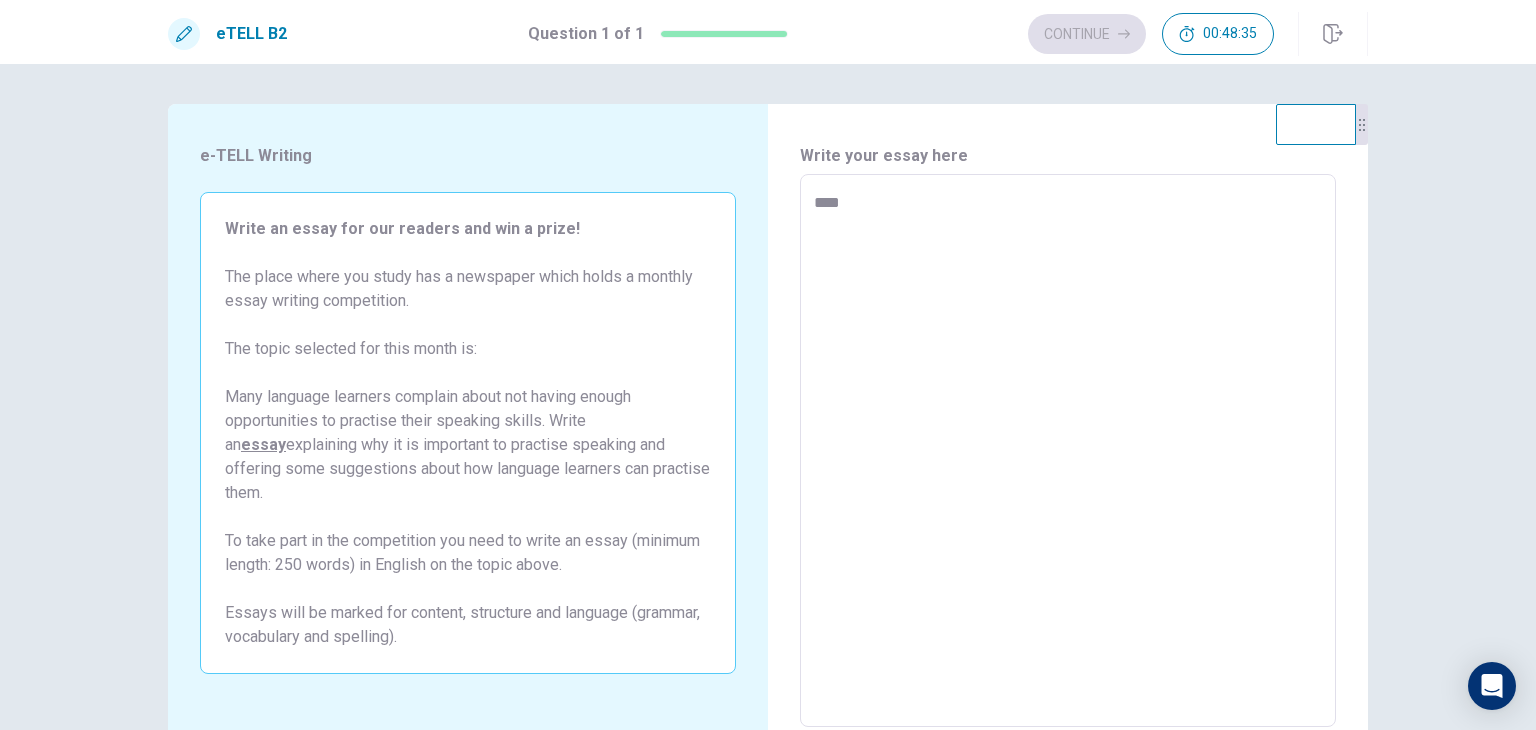 type on "*" 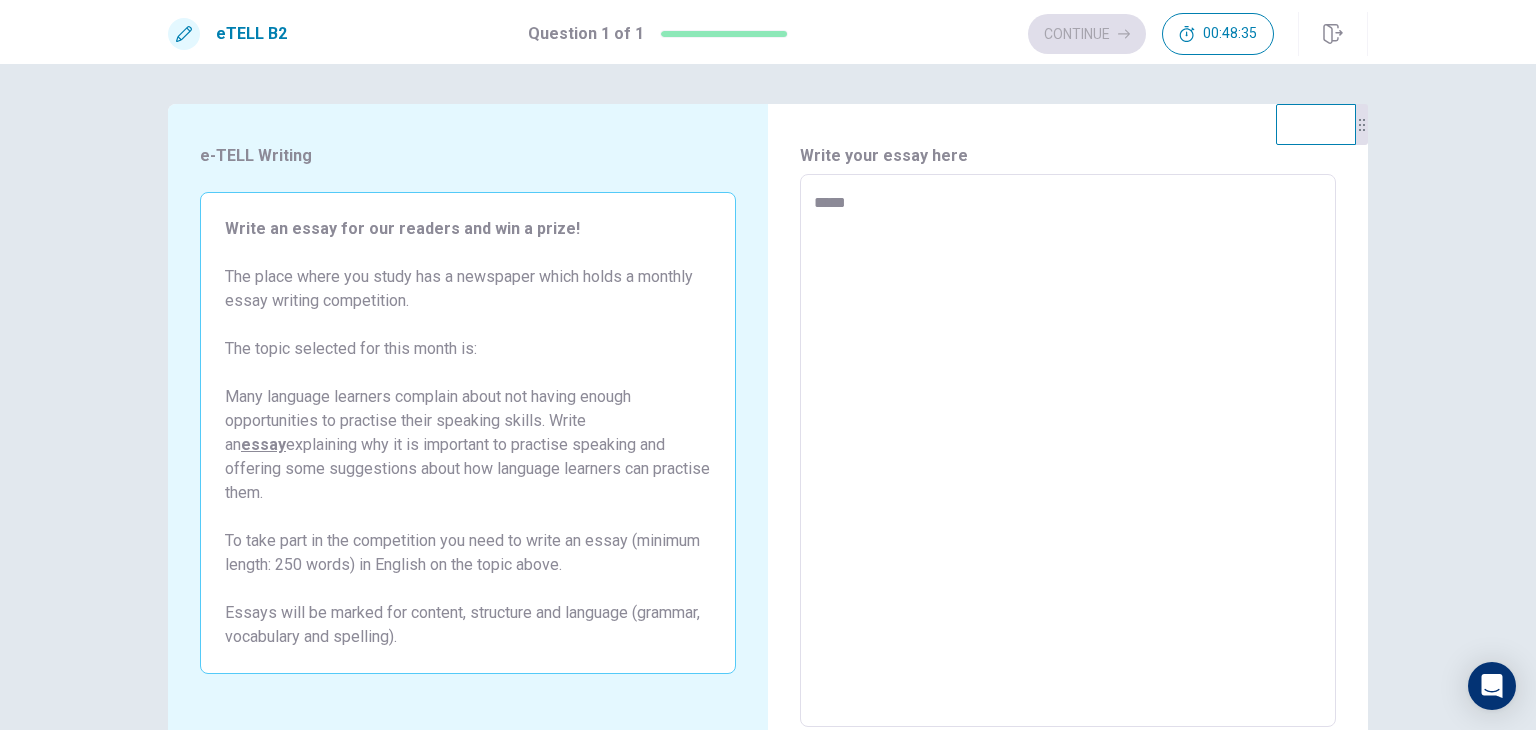type on "*" 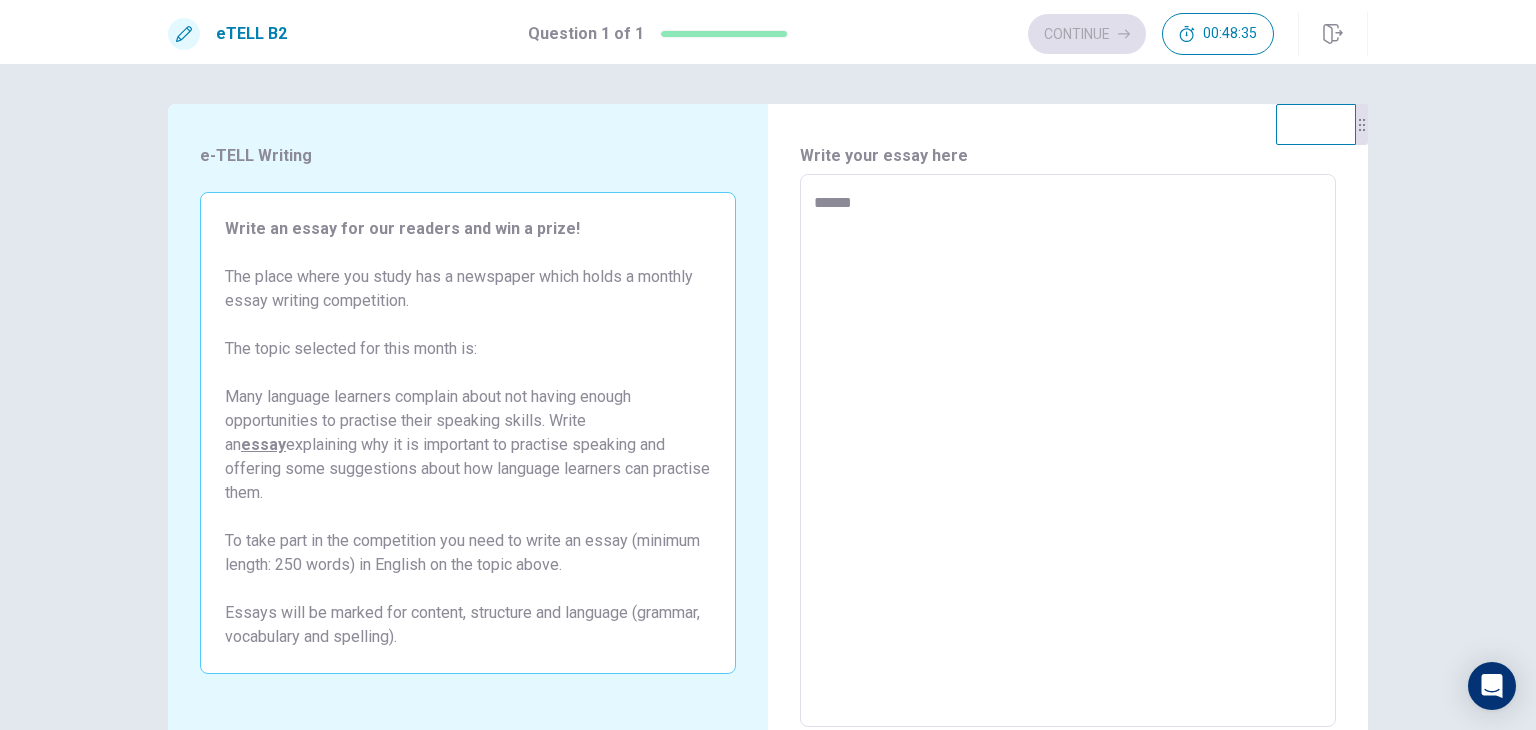 type on "*" 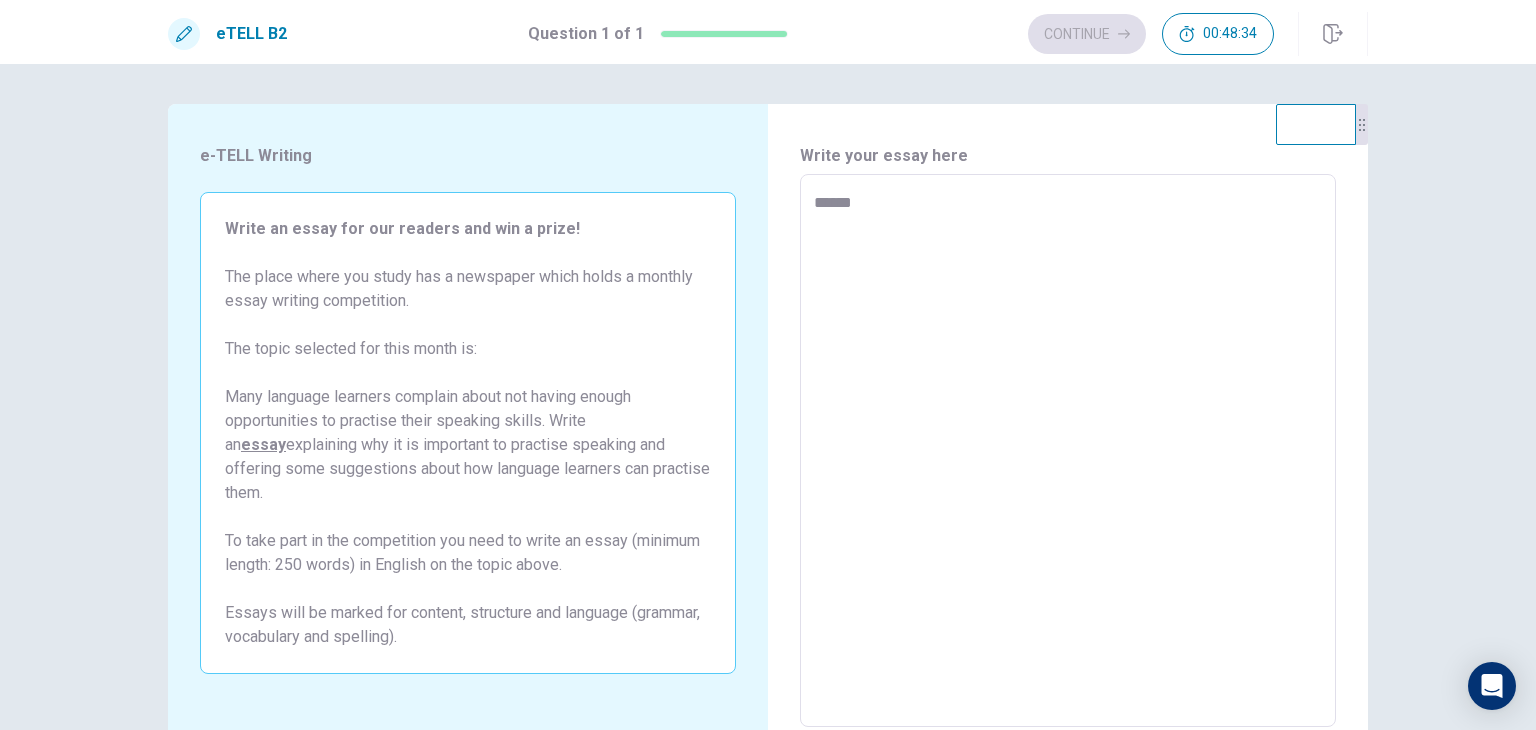 type on "*****" 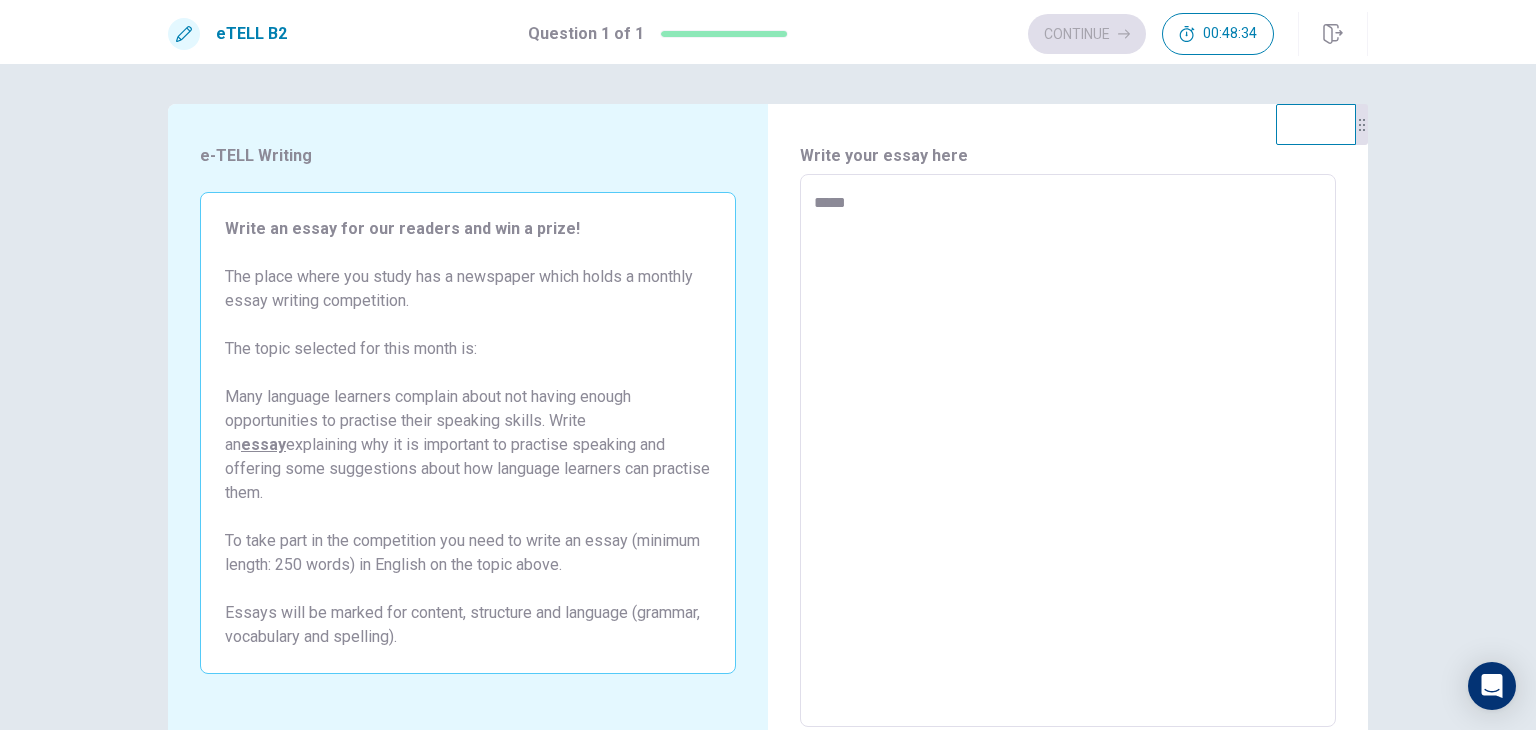 type on "*" 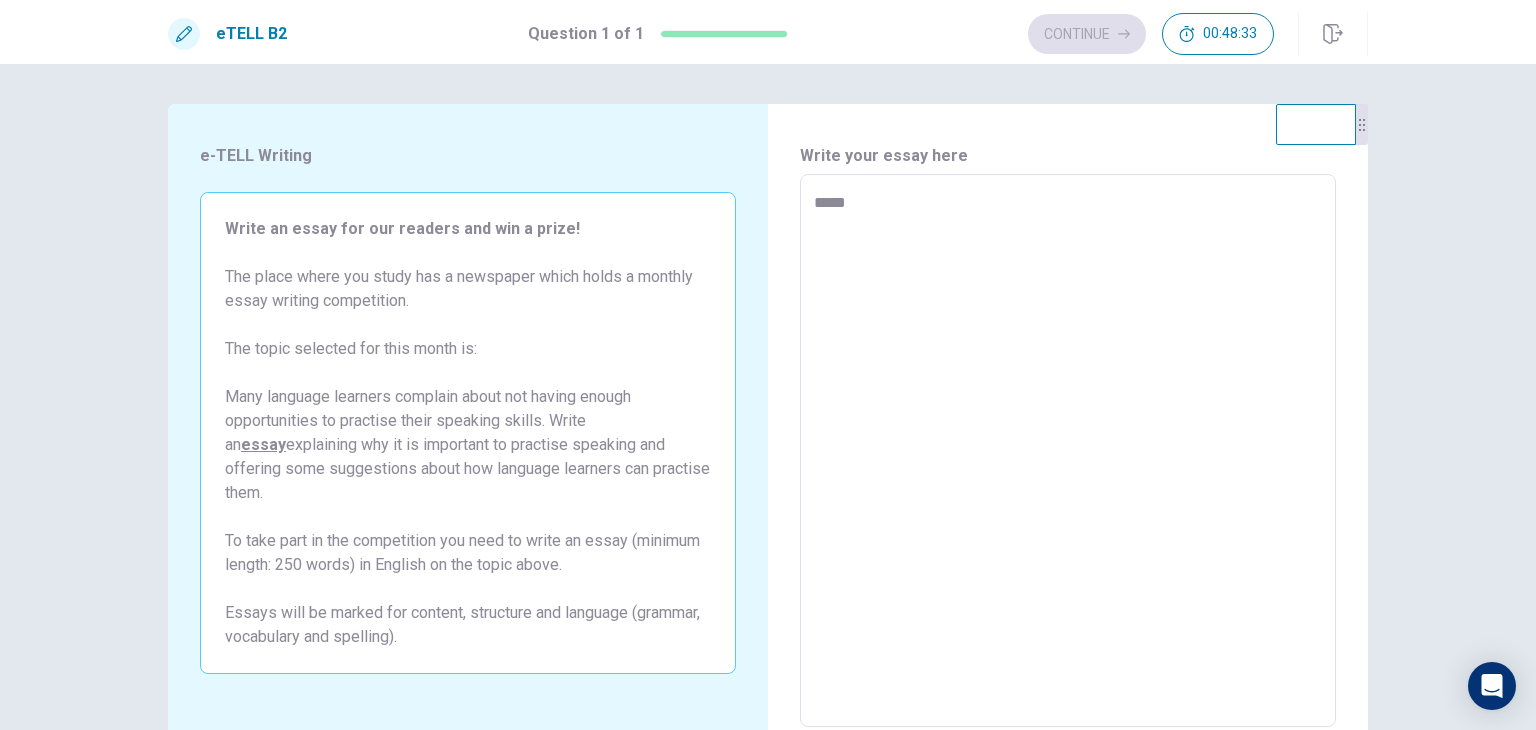 type on "******" 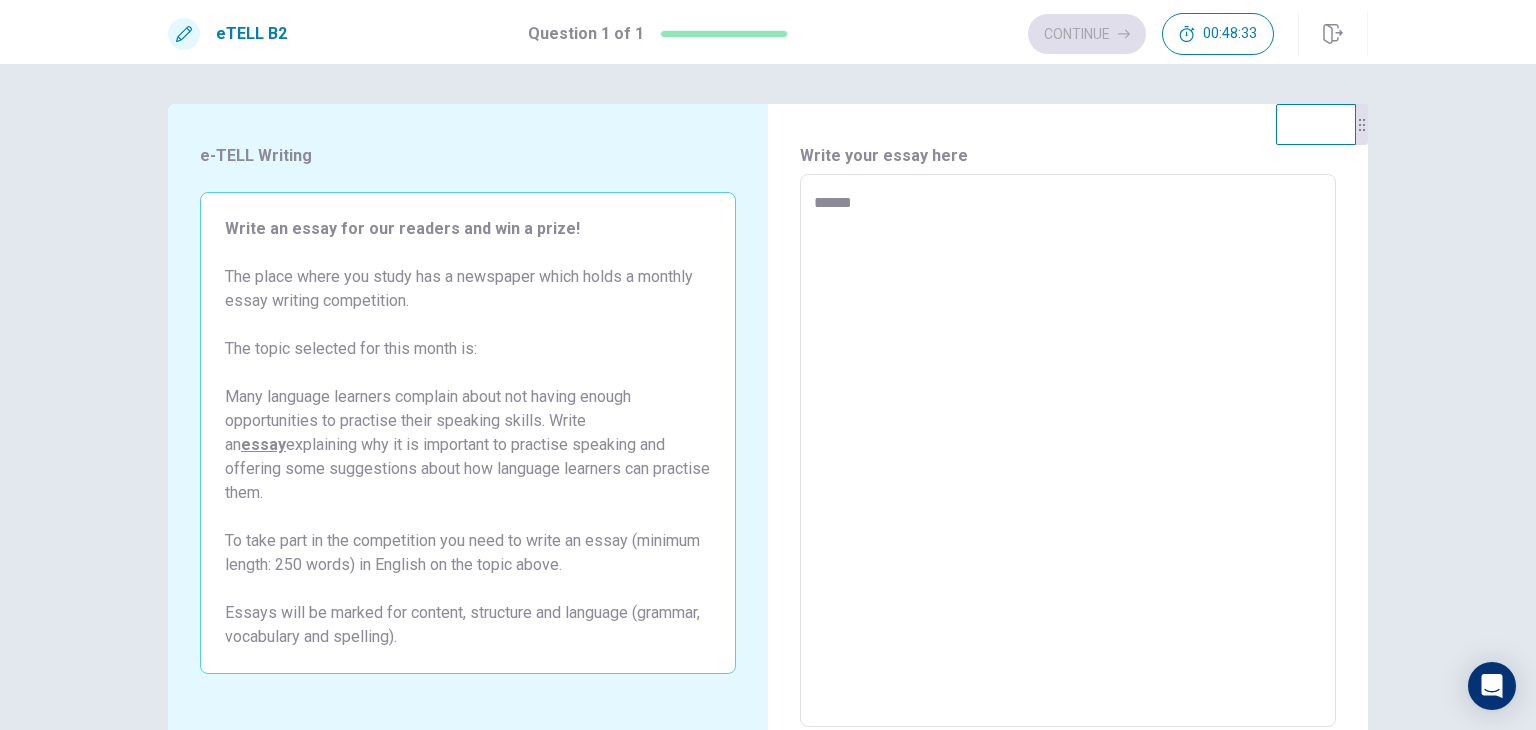 type on "*" 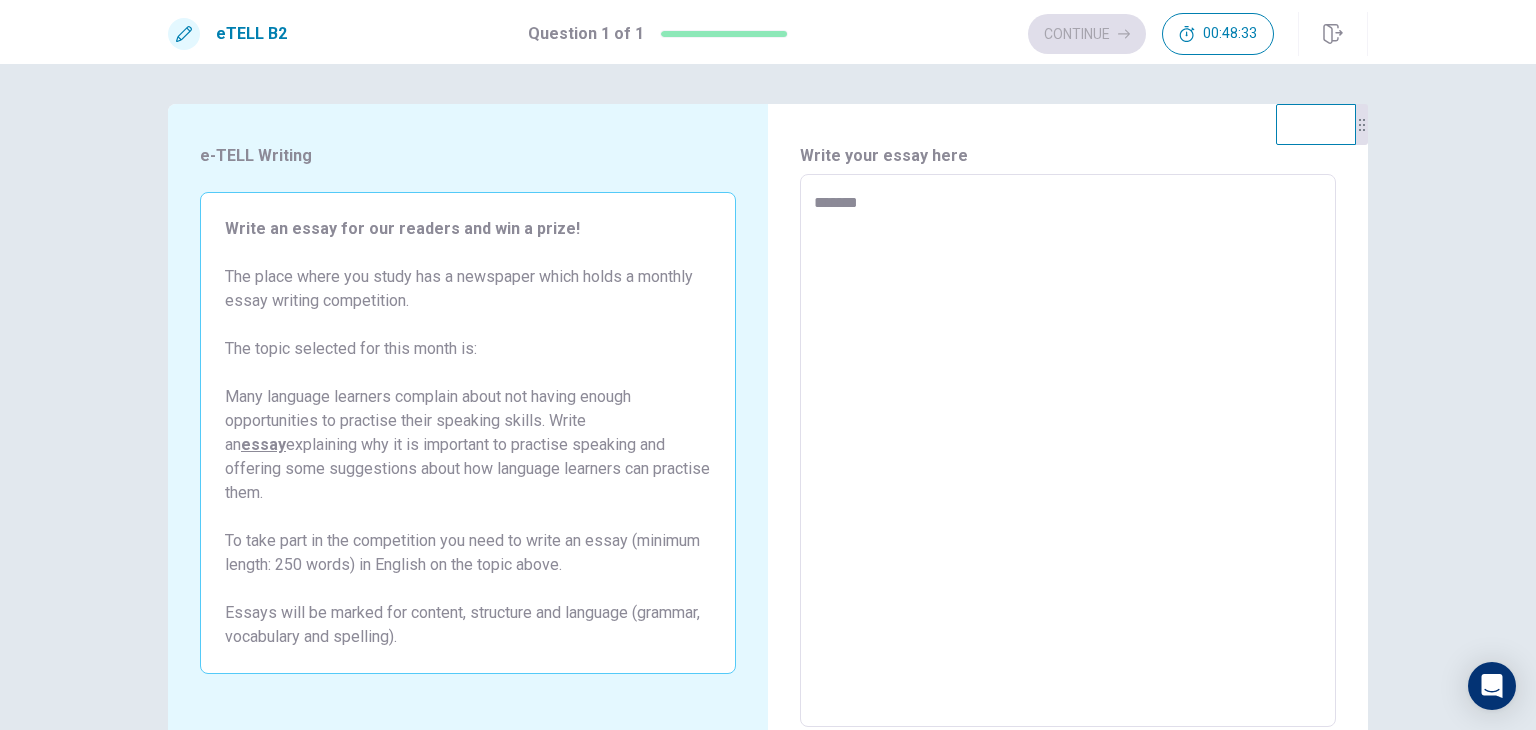 type on "*" 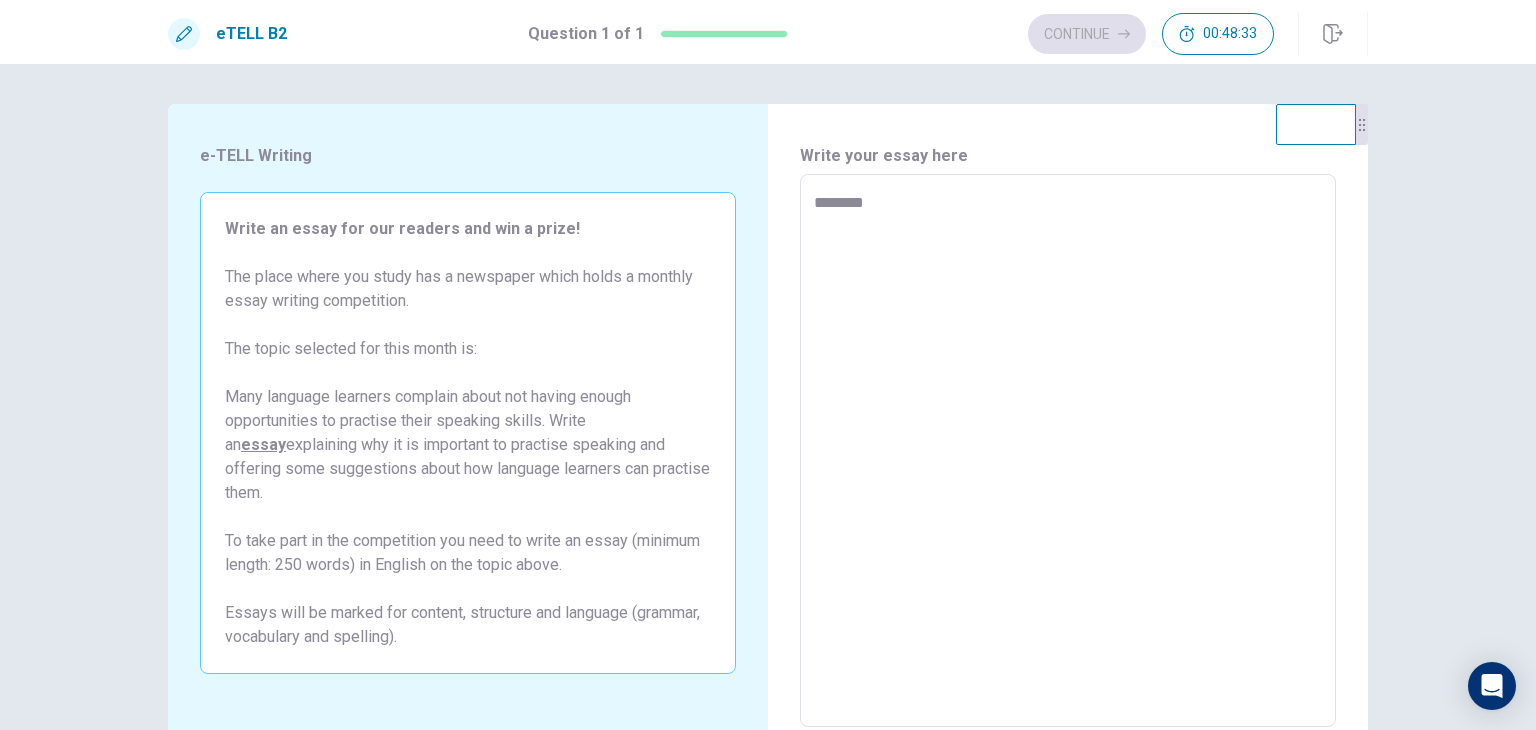 type on "*" 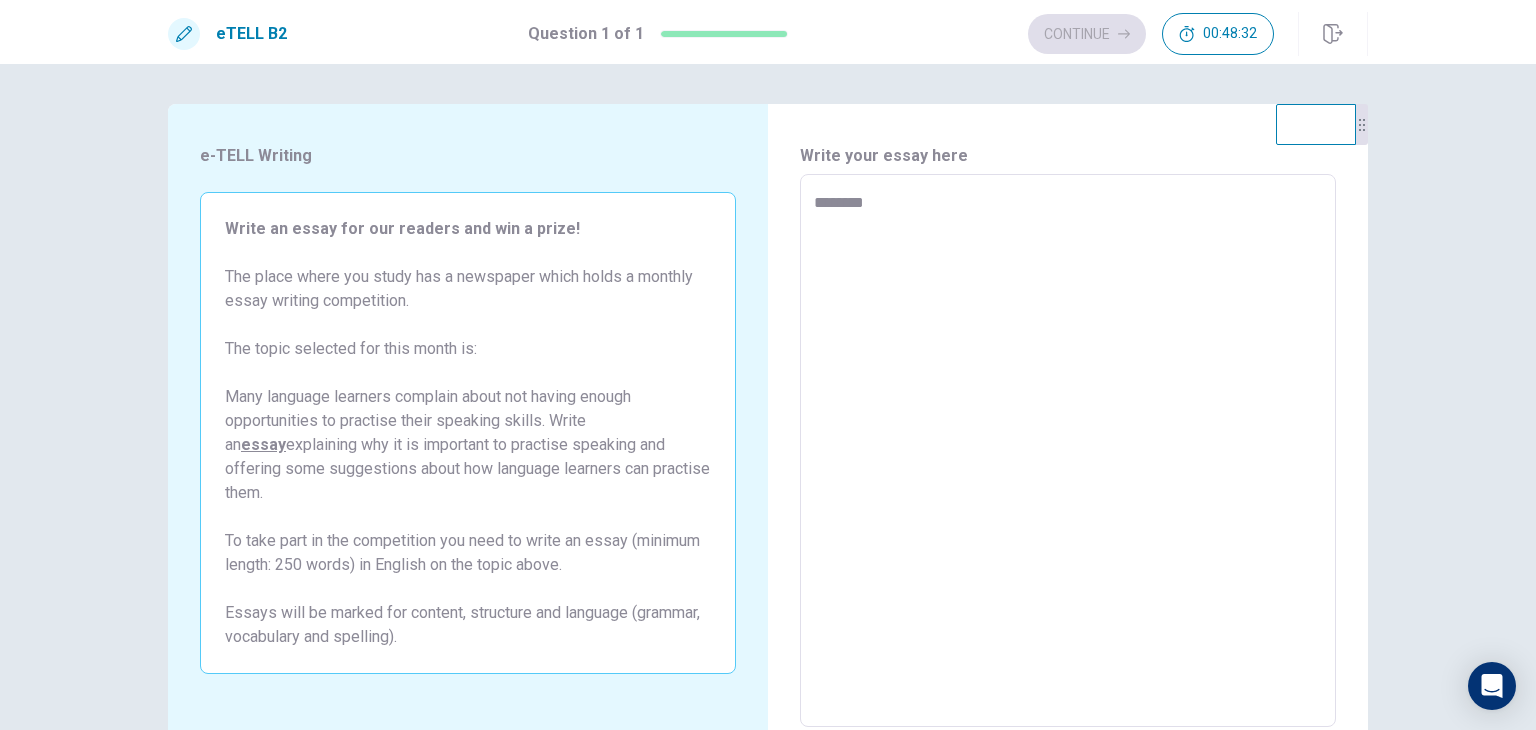type on "*********" 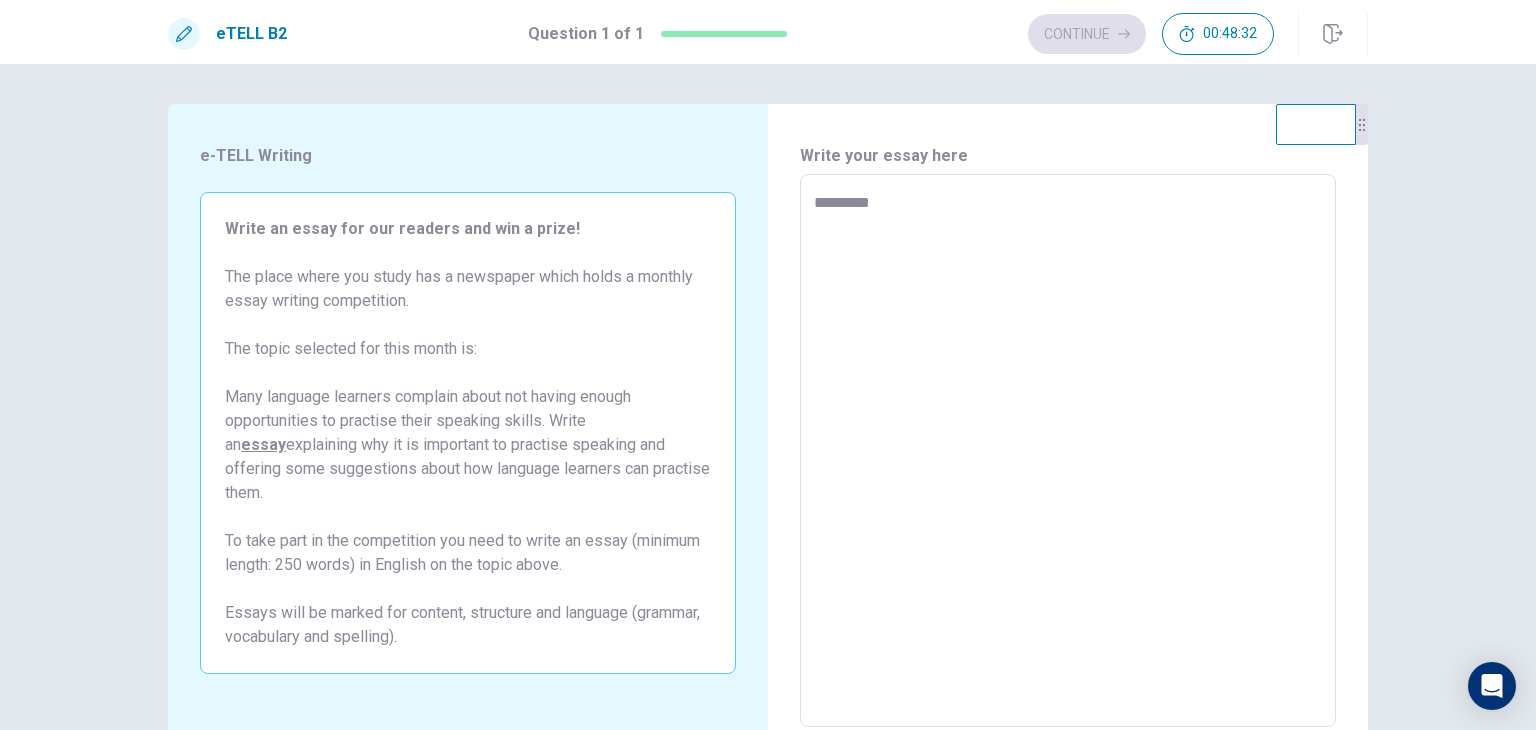 type on "*" 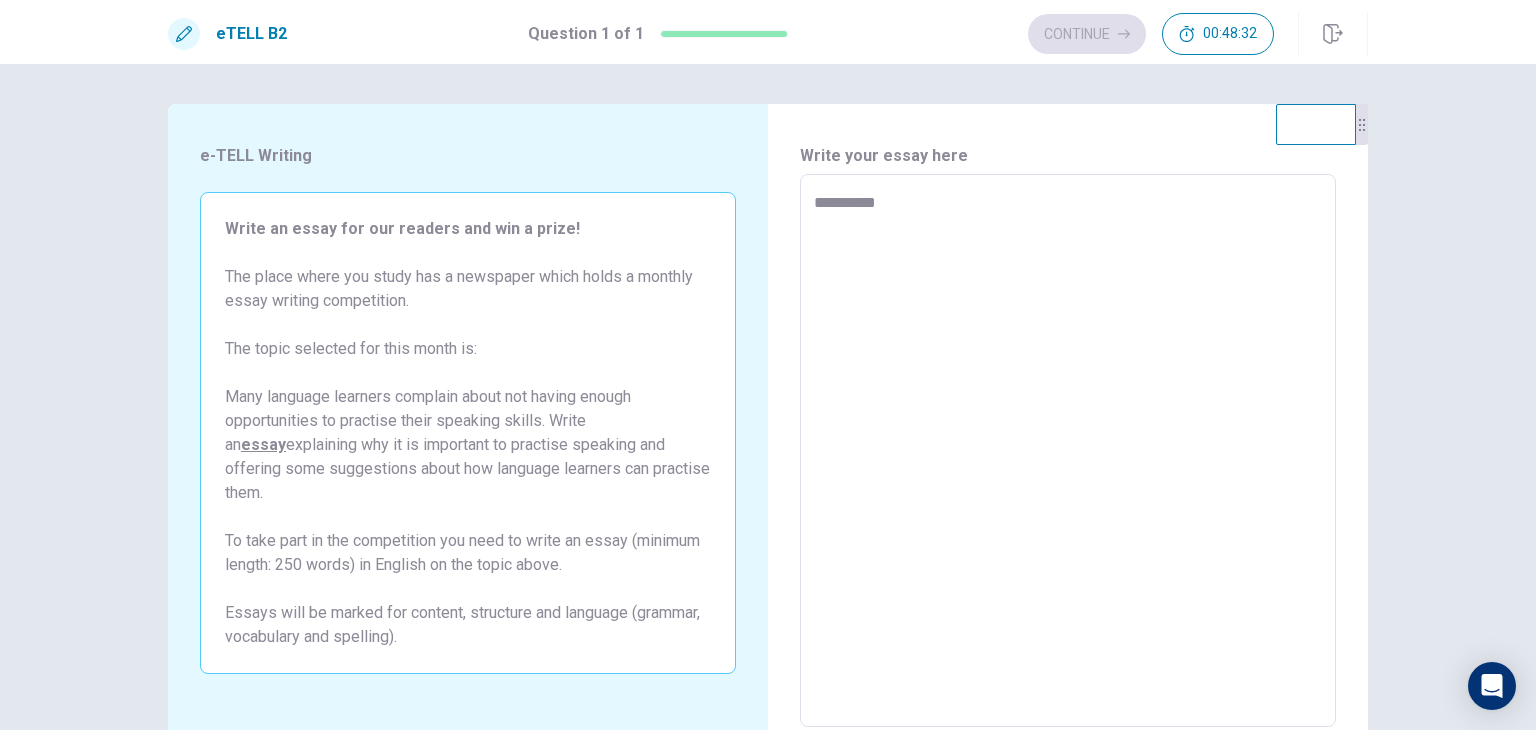 type on "*" 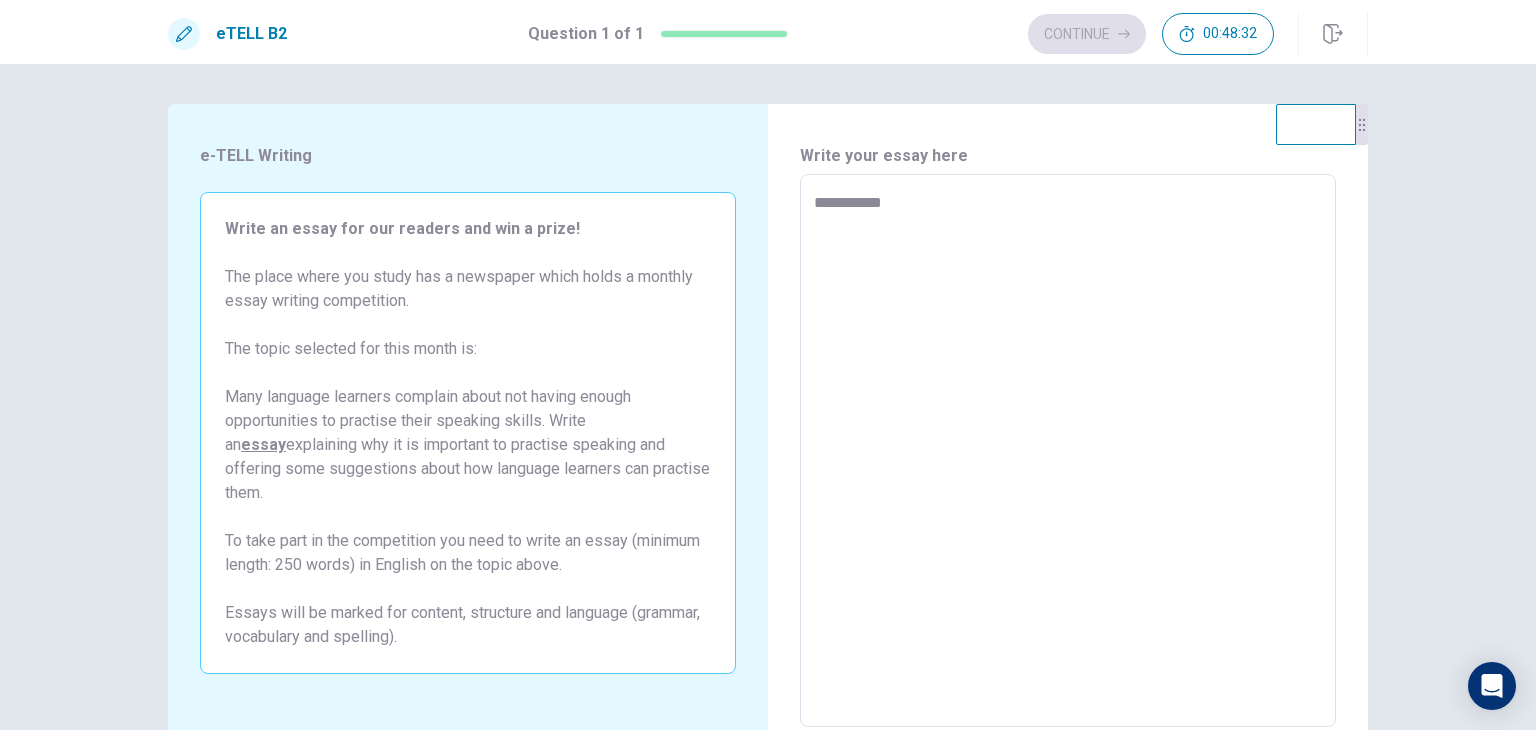 type on "*" 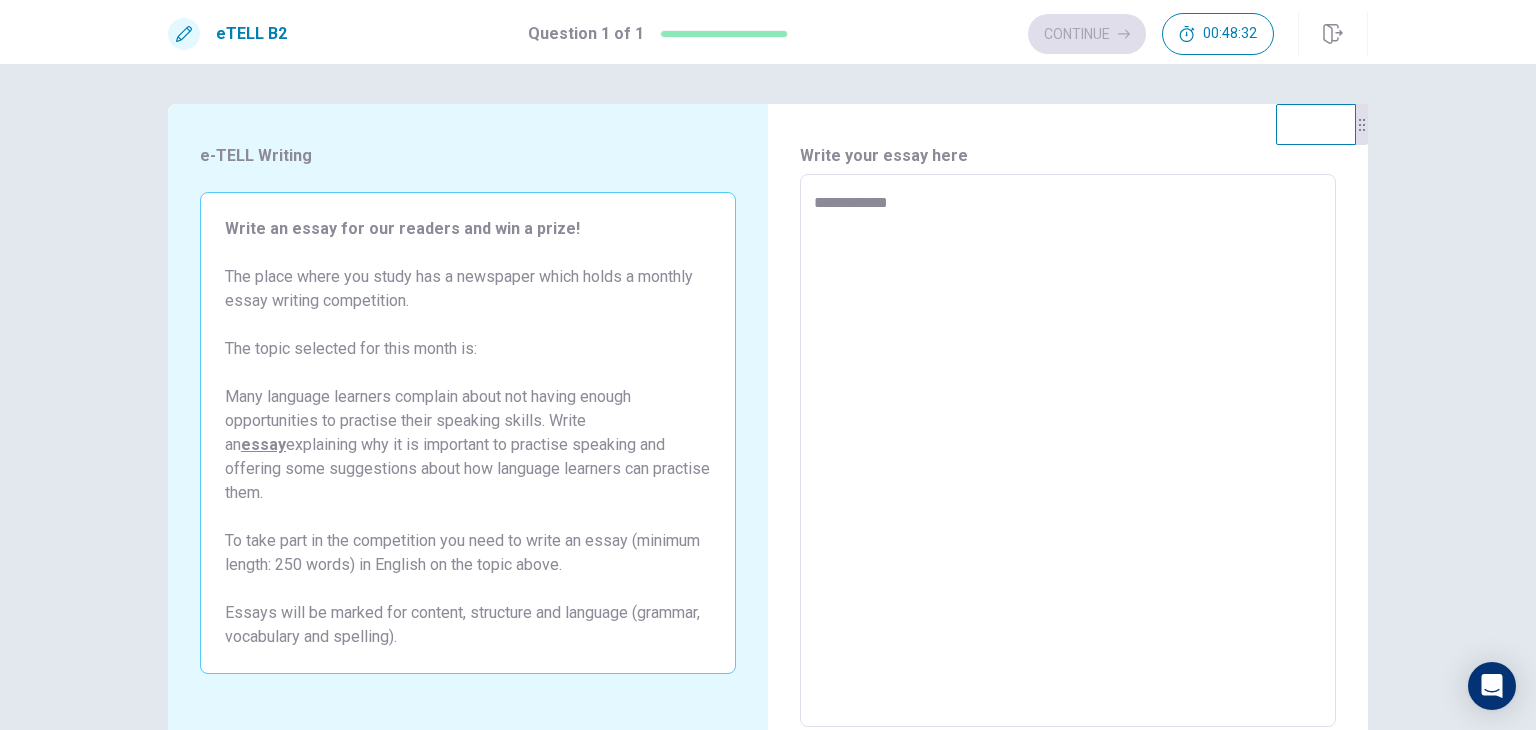 type on "**********" 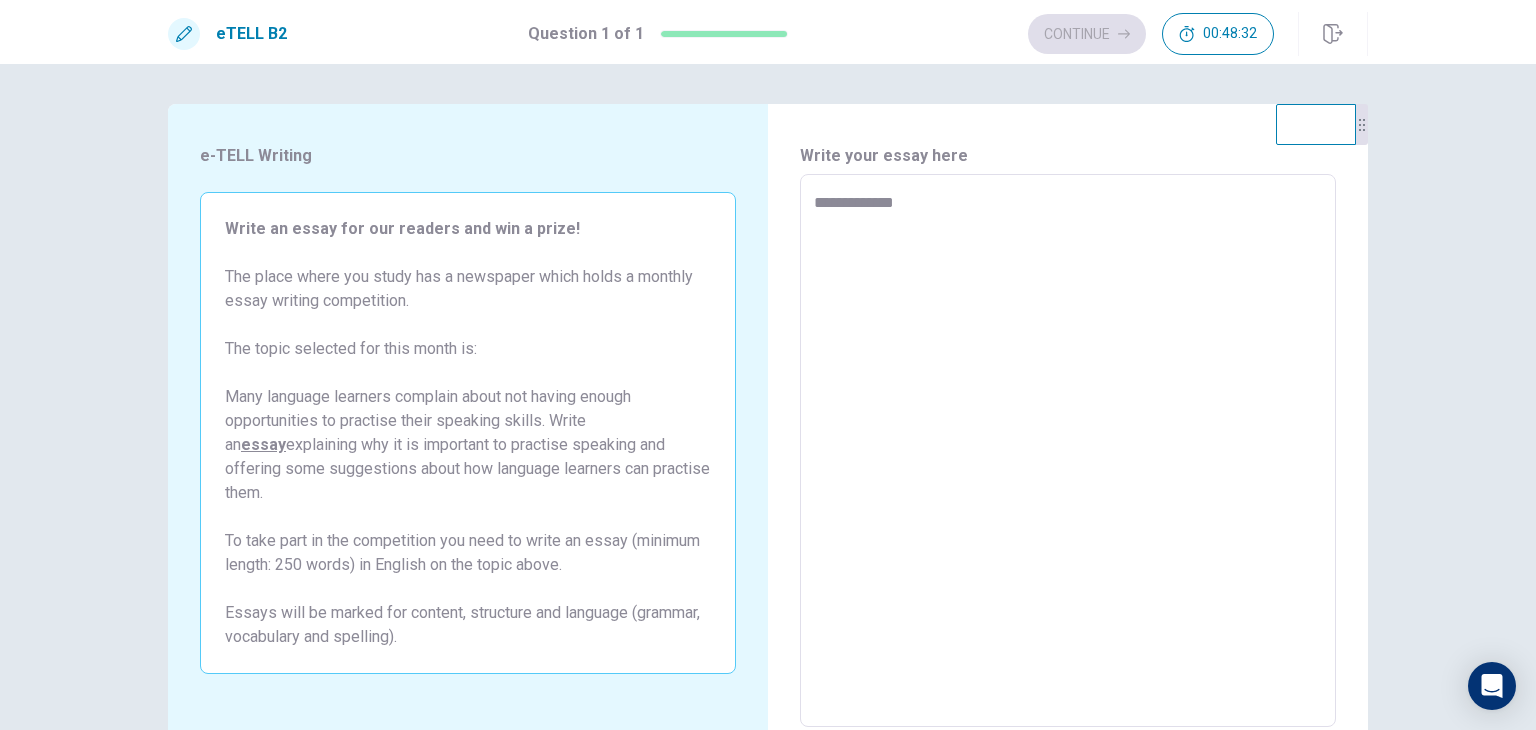 type on "*" 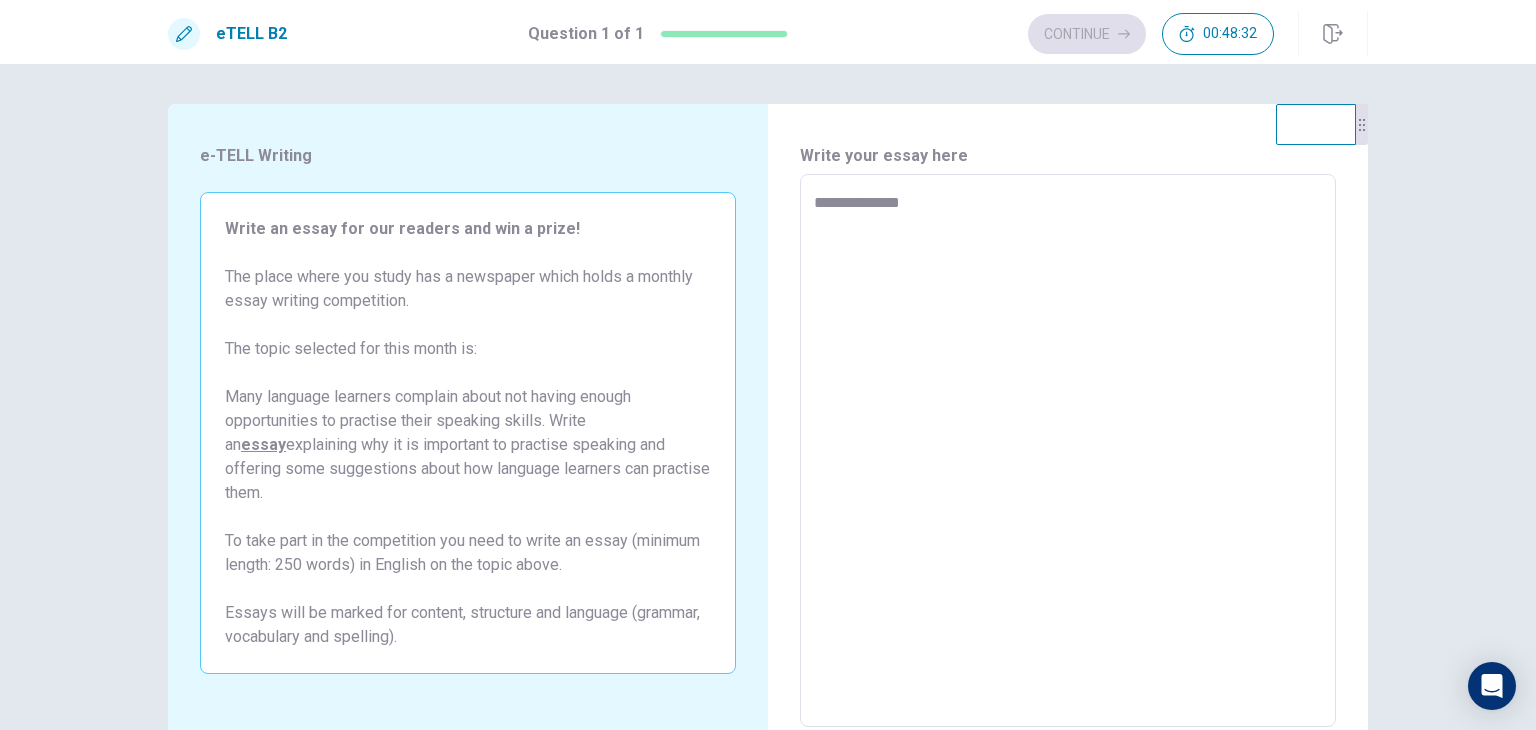 type on "*" 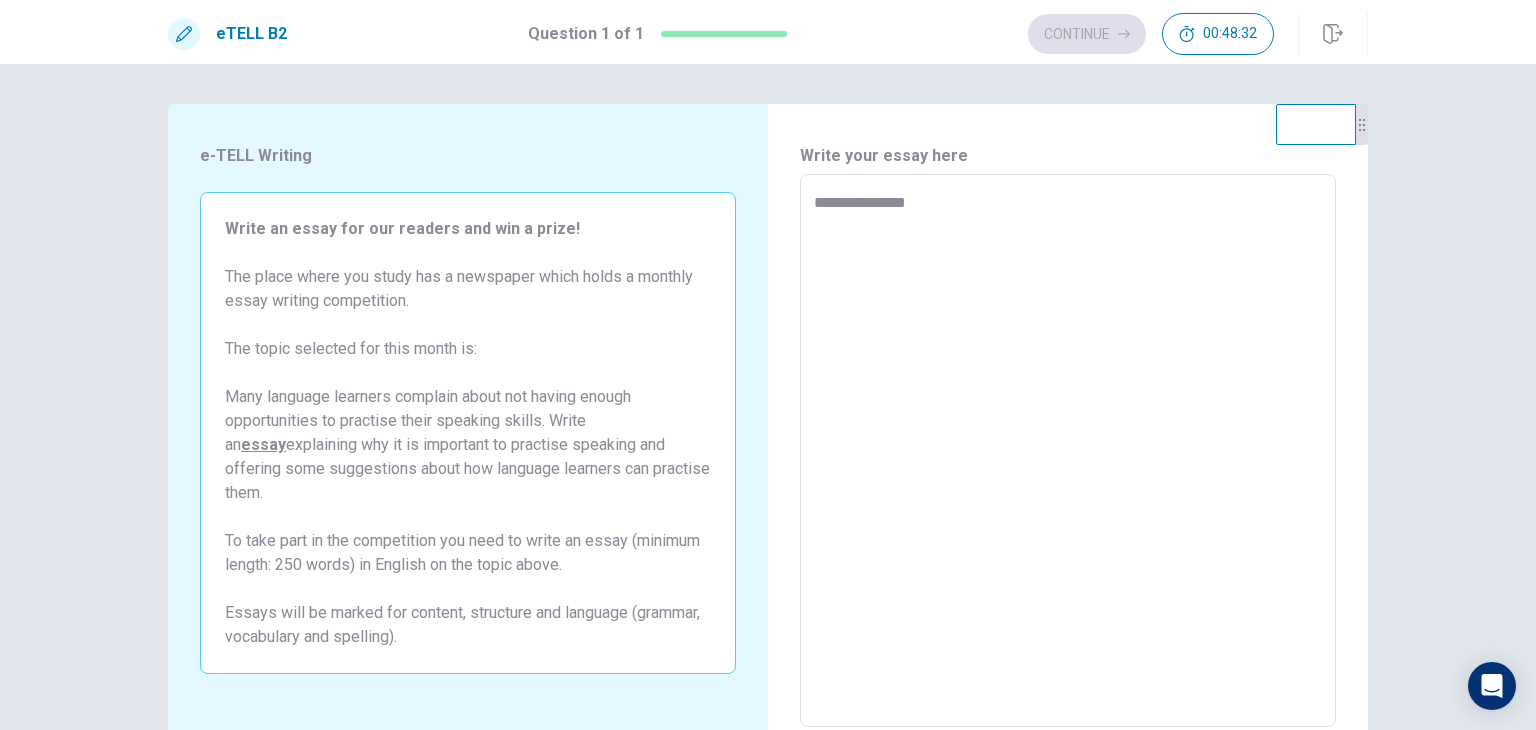 type on "*" 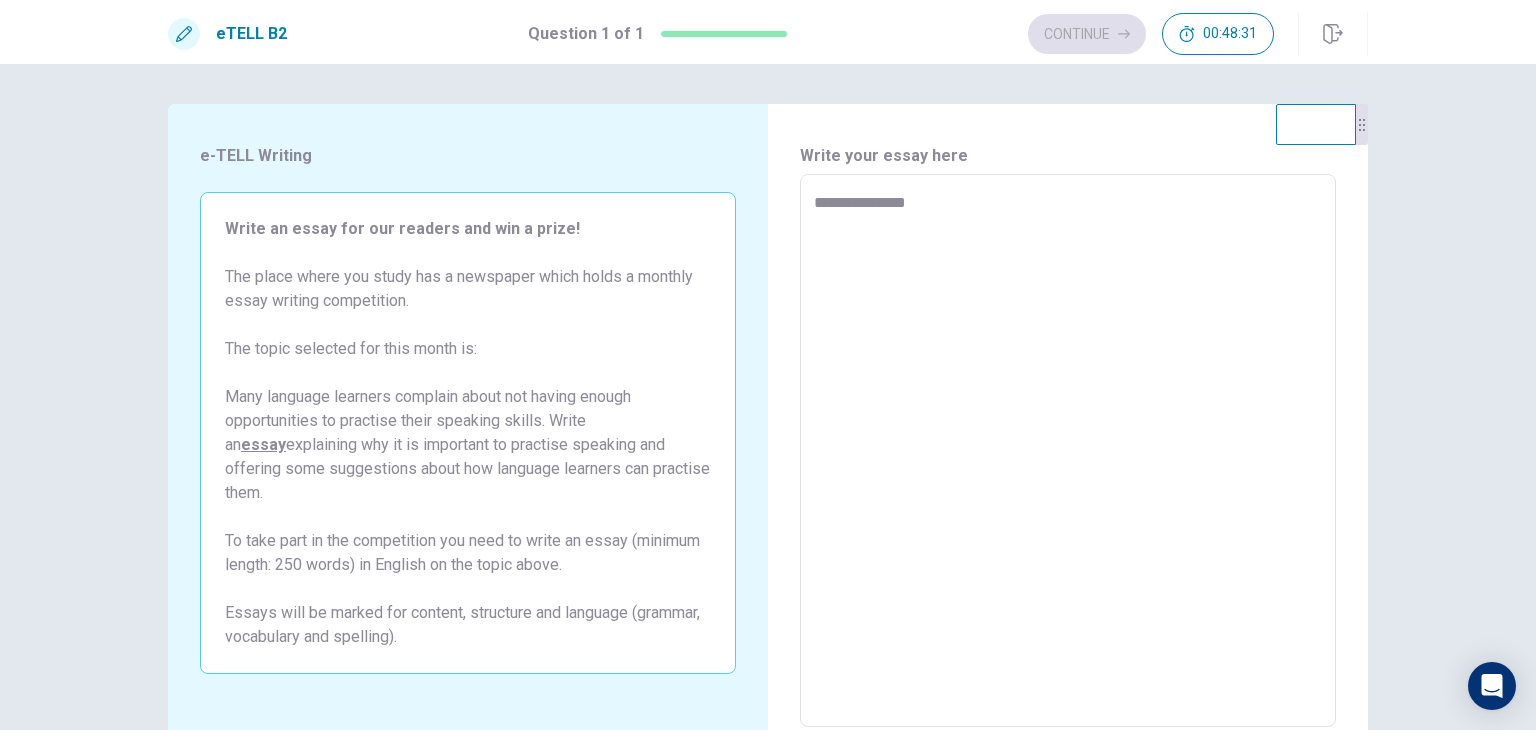 type on "**********" 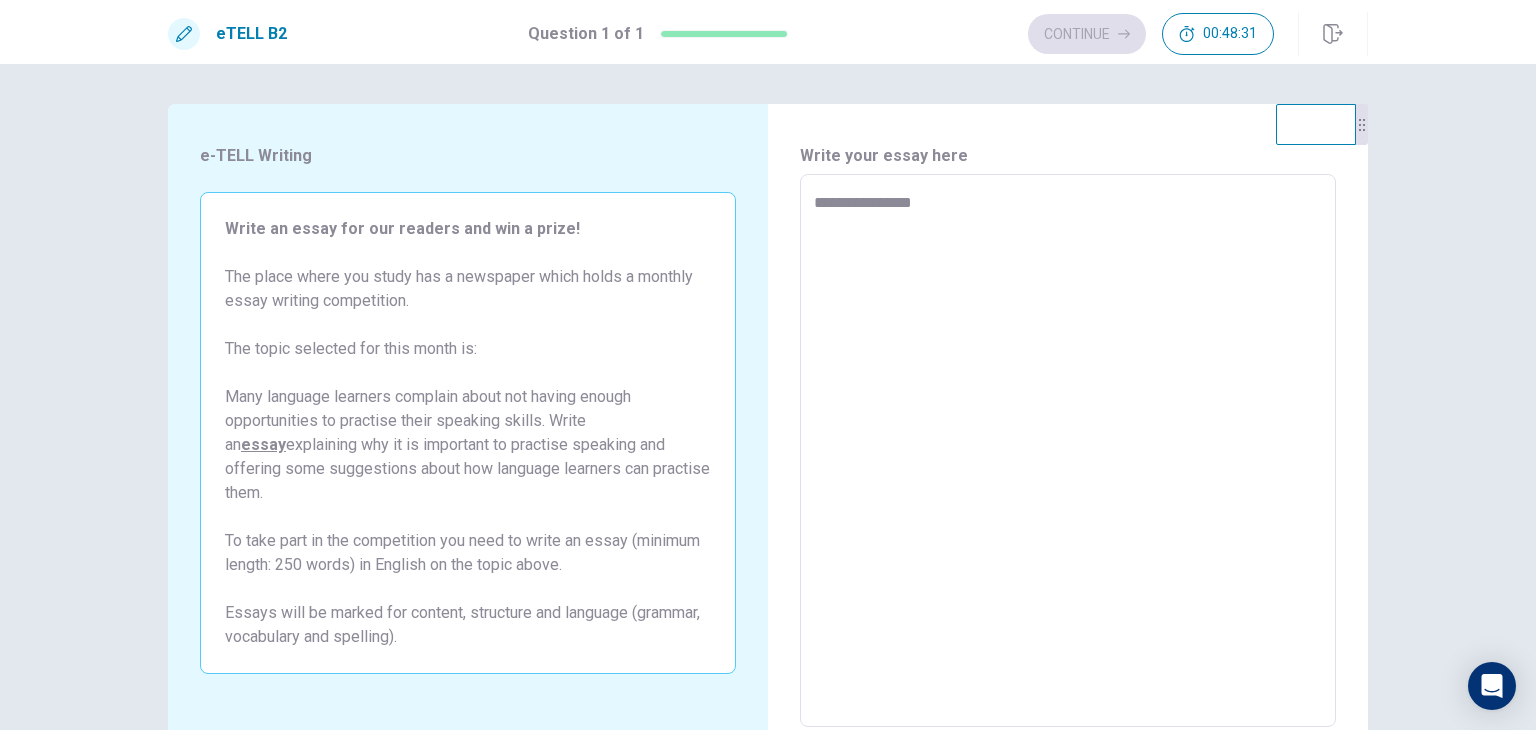 type on "*" 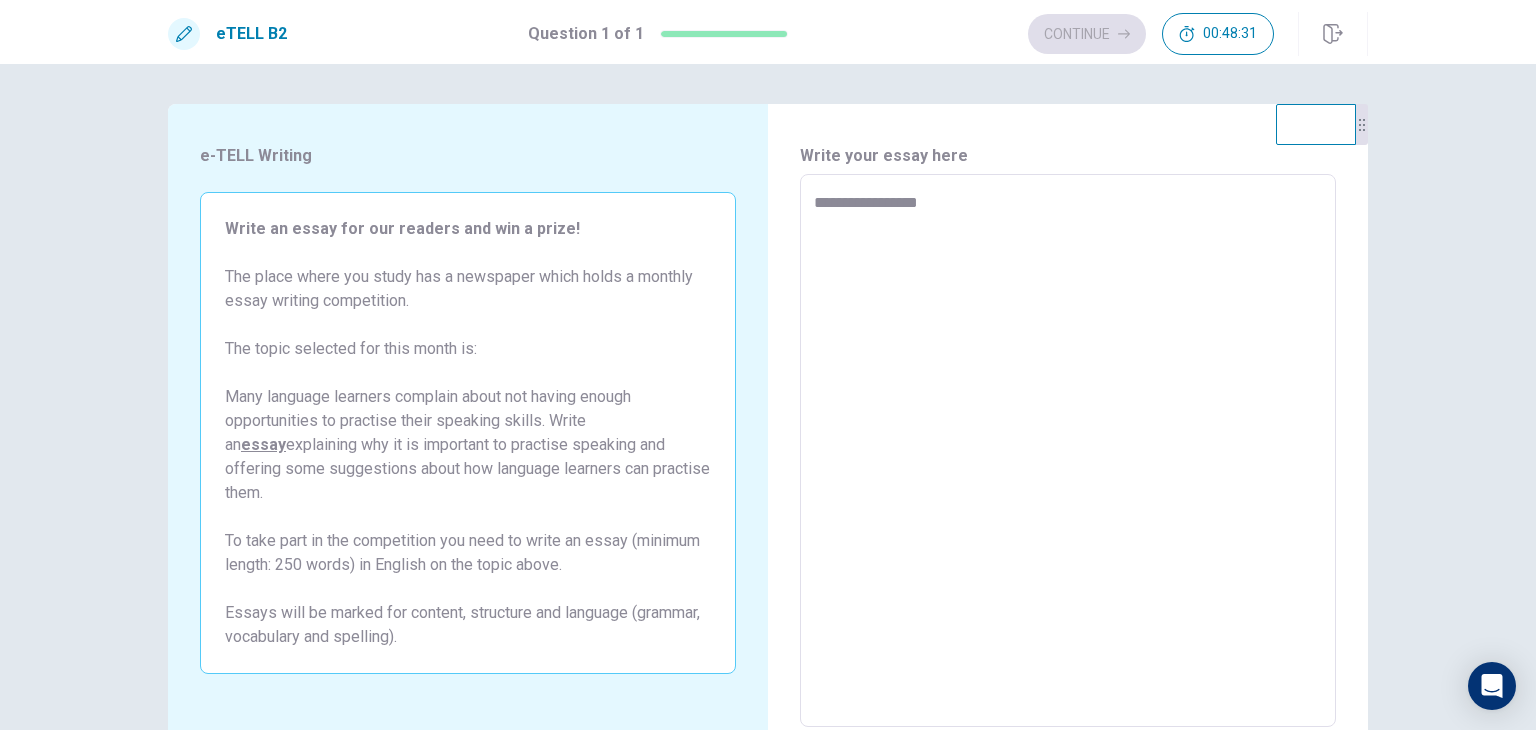 type on "*" 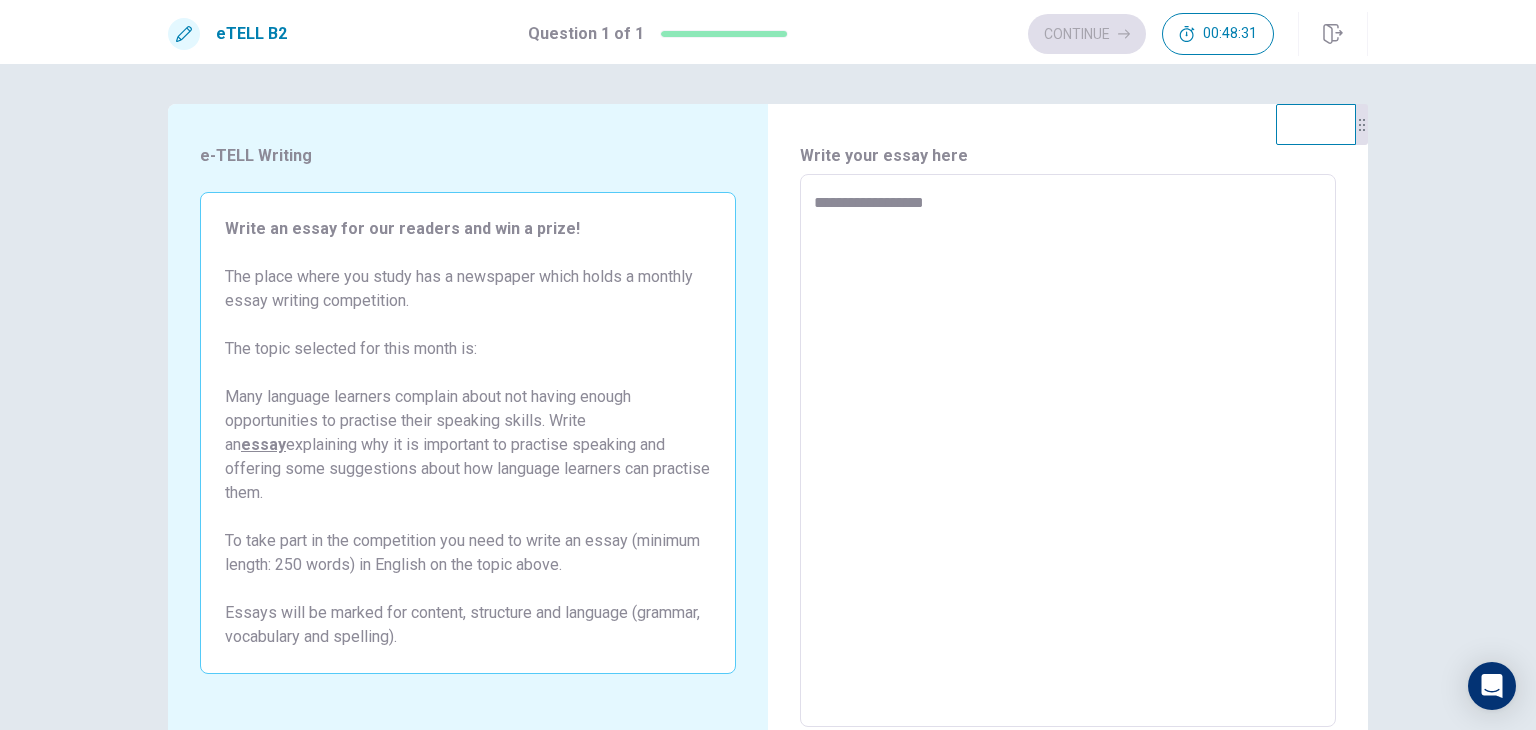 type on "*" 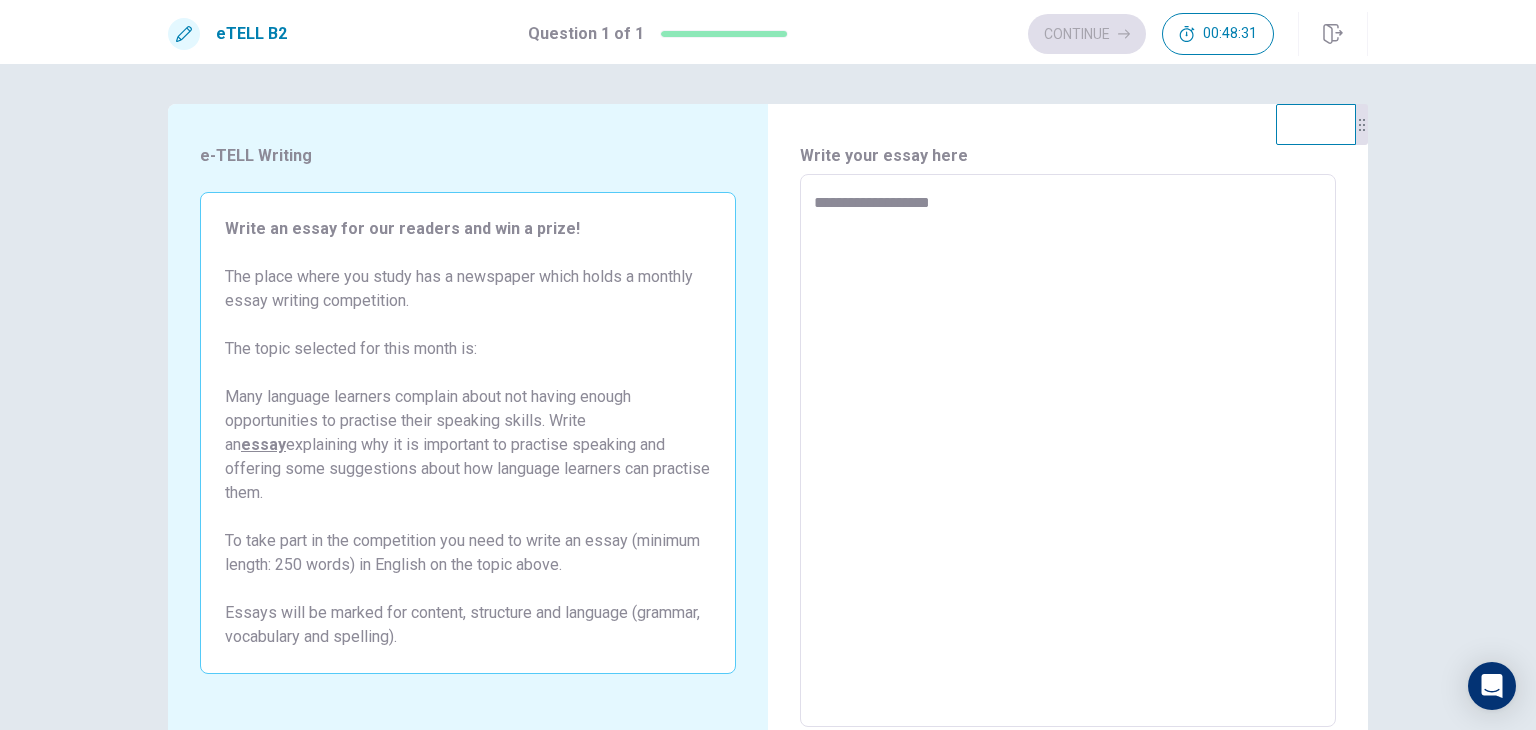 type on "*" 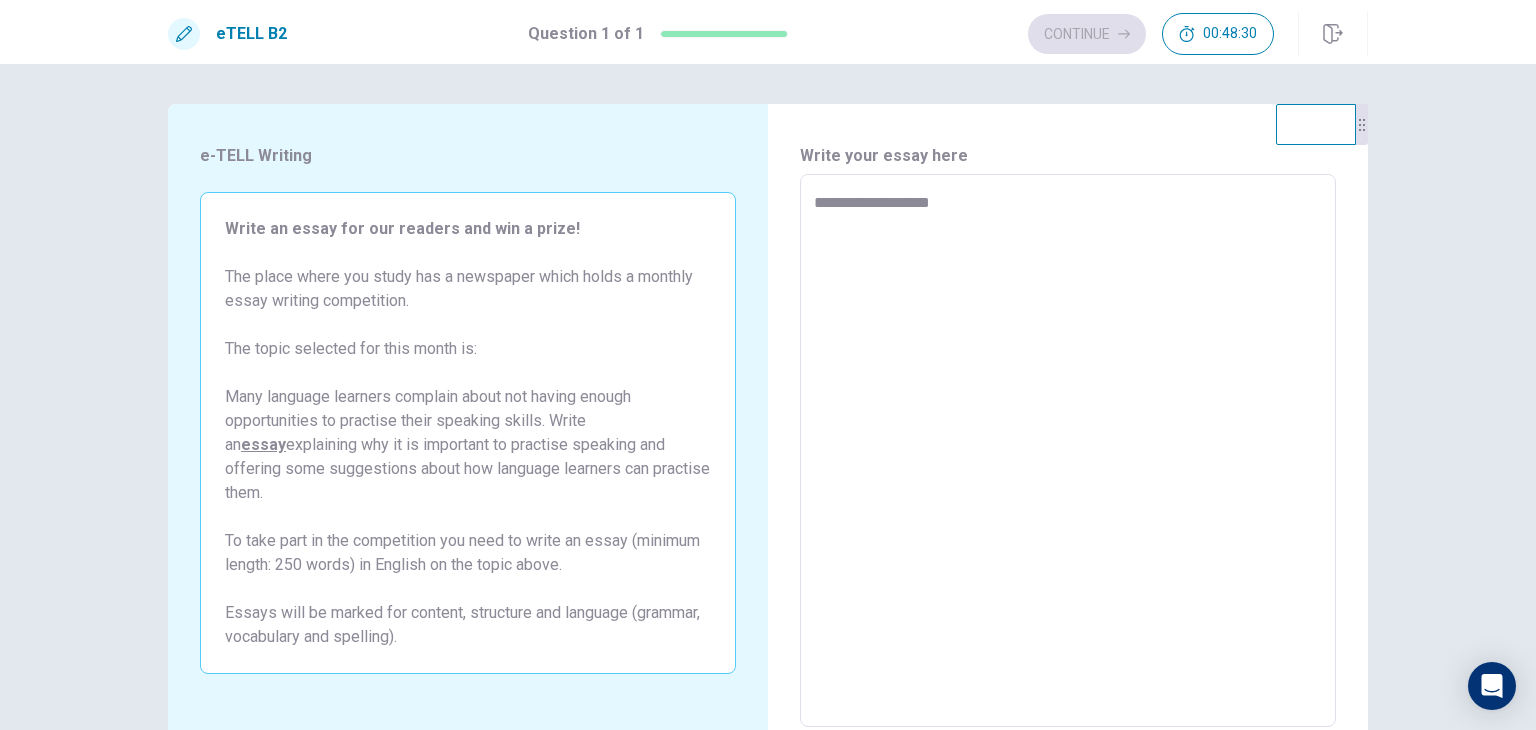 type on "**********" 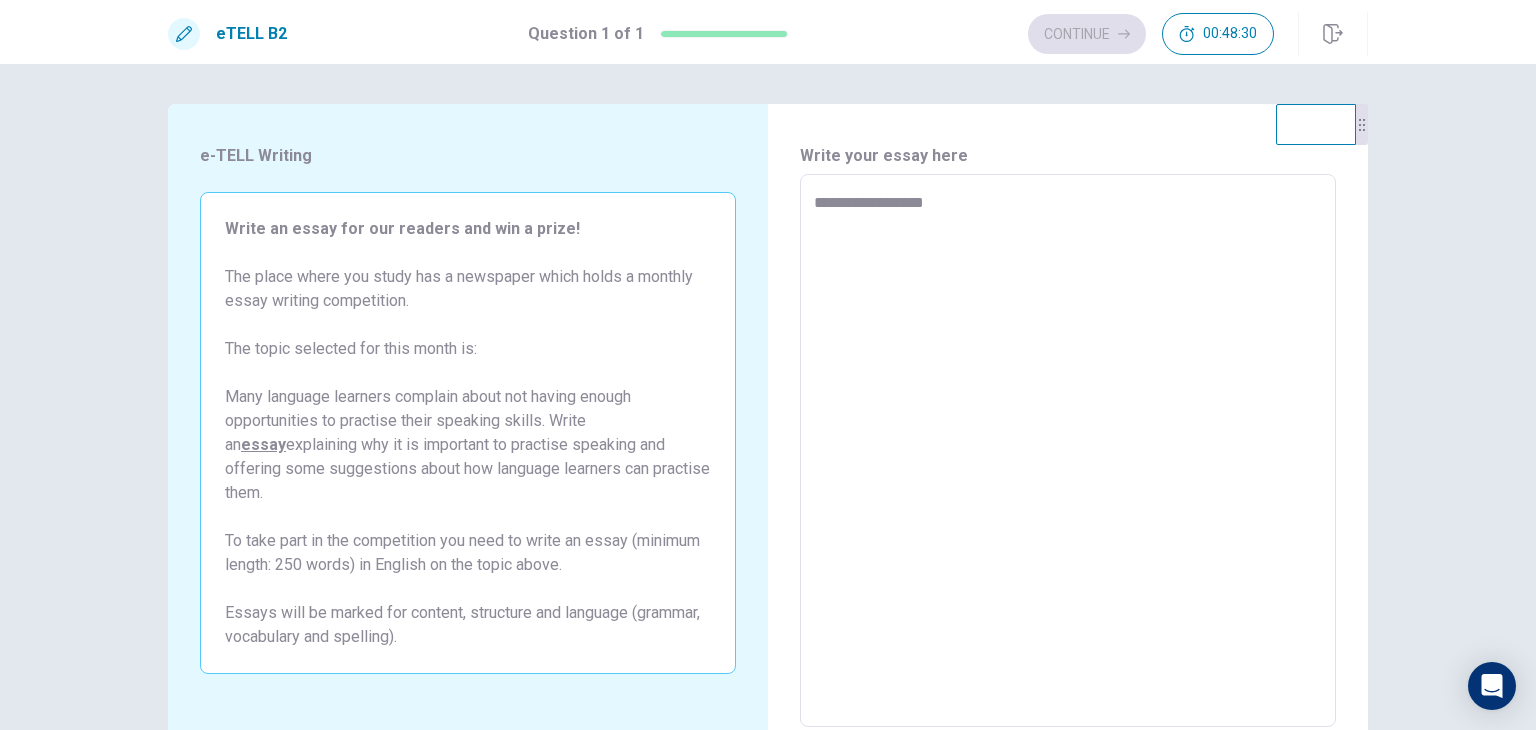 type on "*" 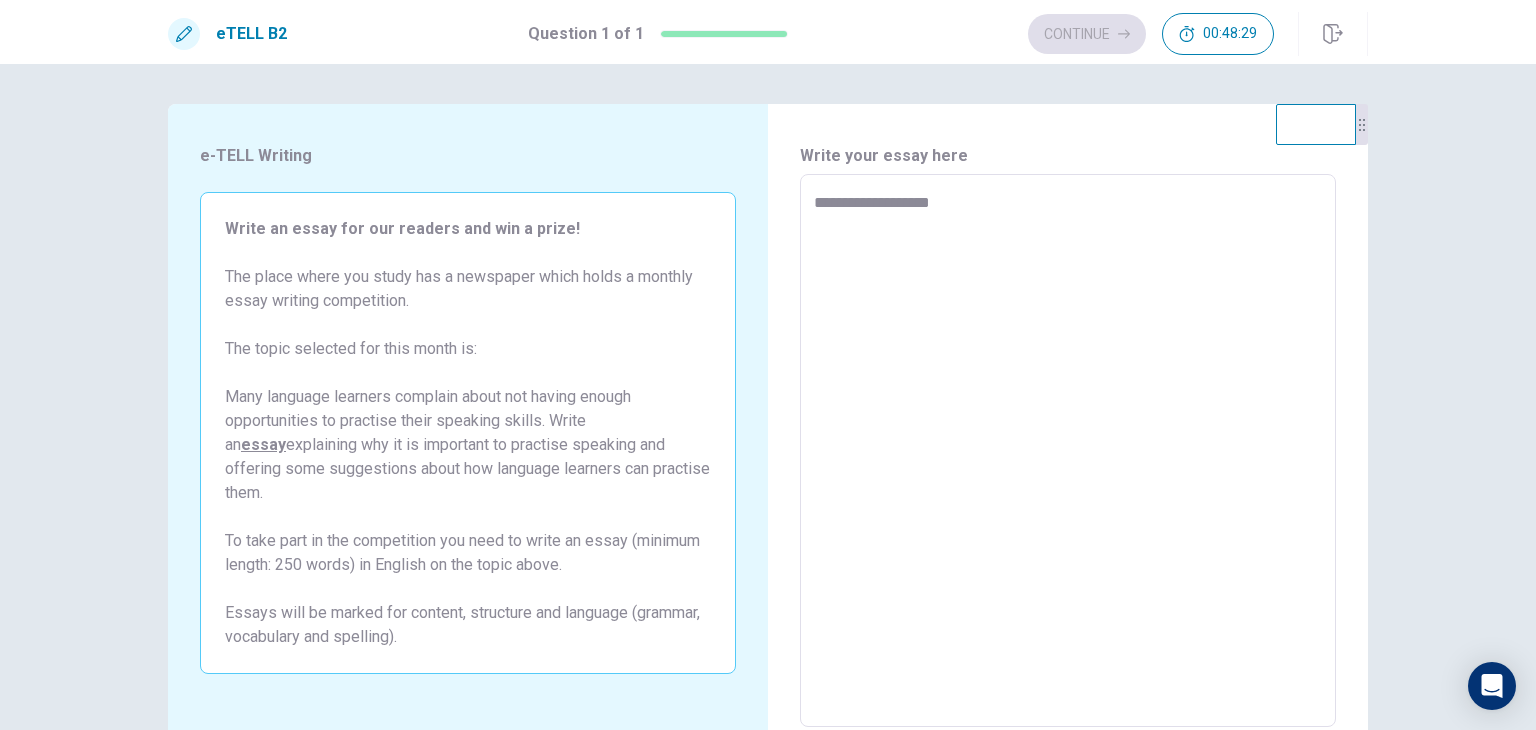 type on "*" 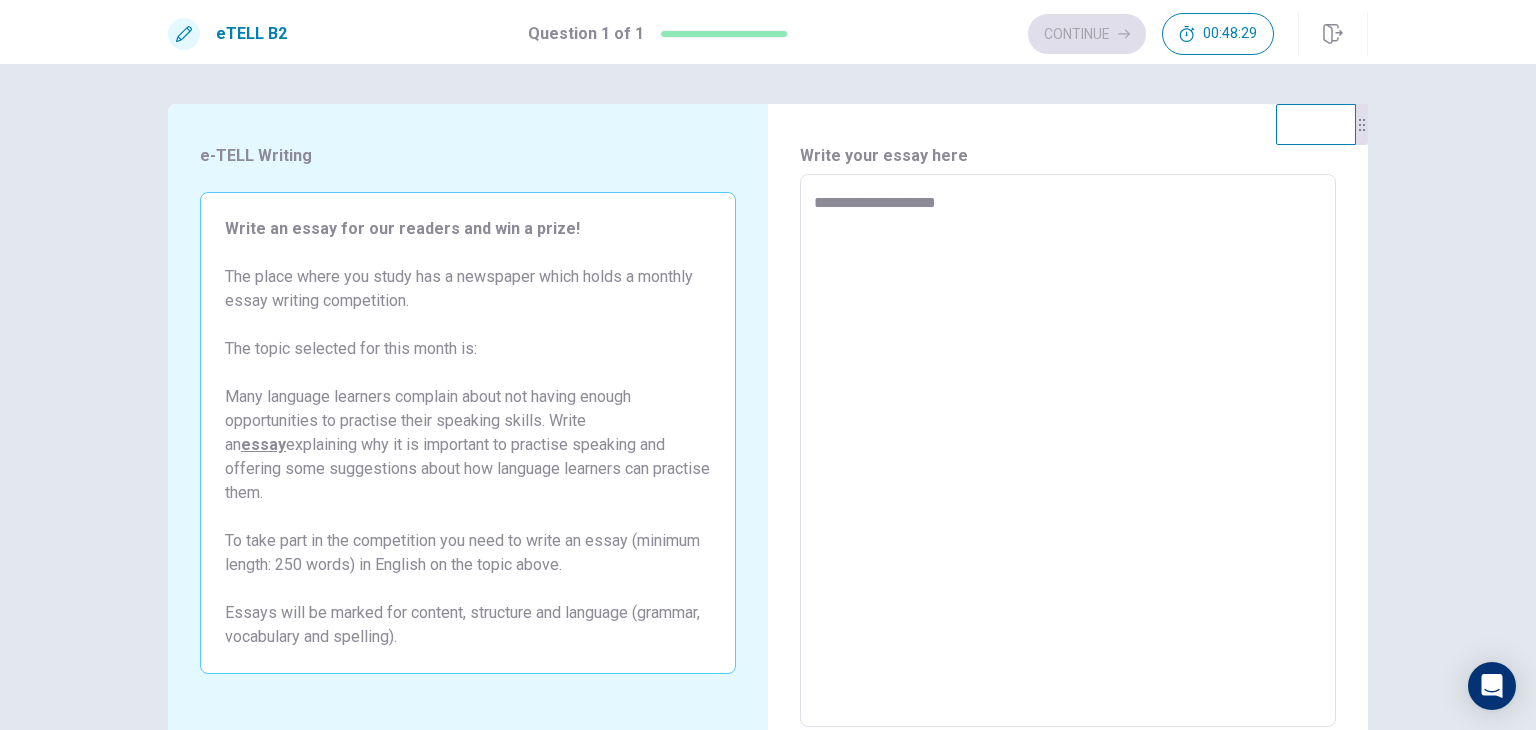 type on "**********" 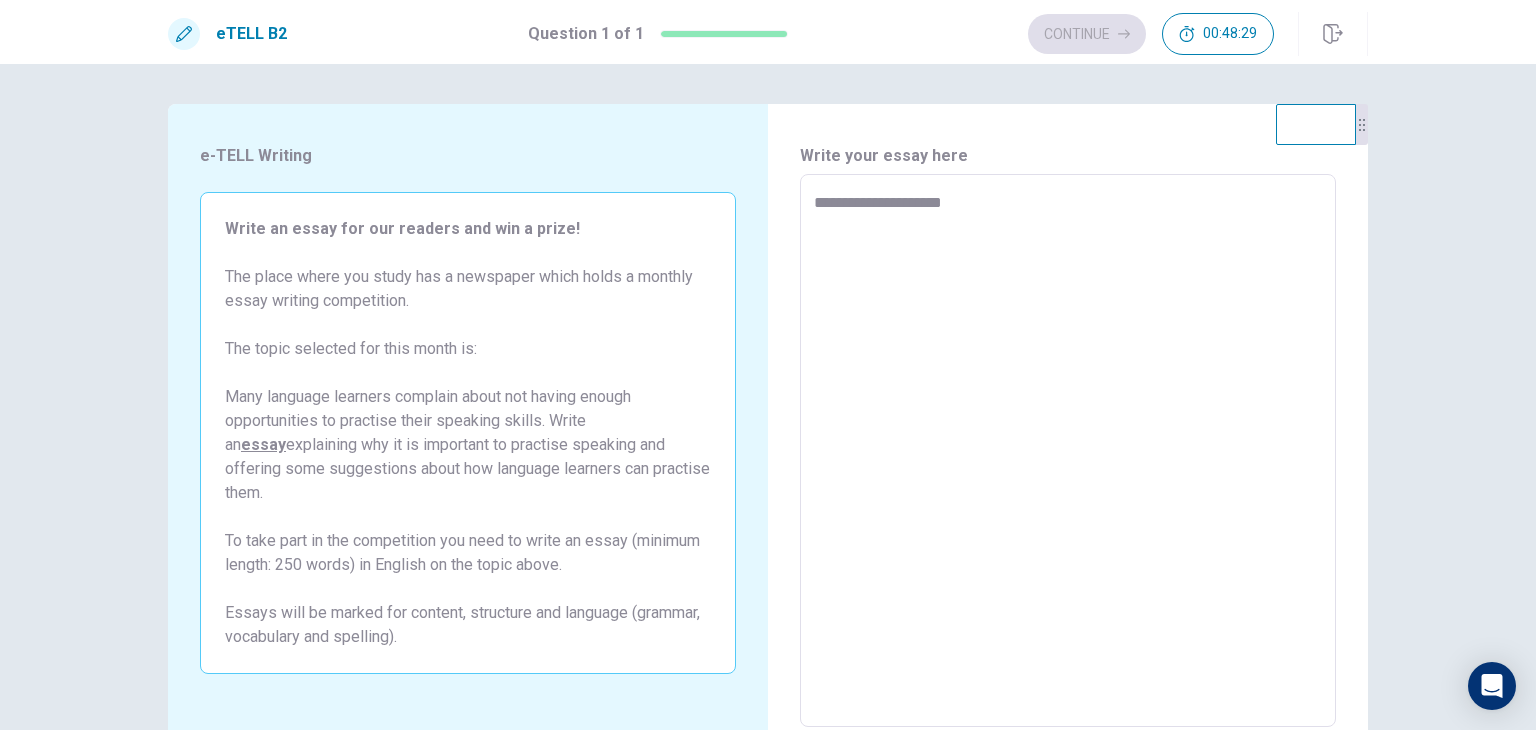 type on "*" 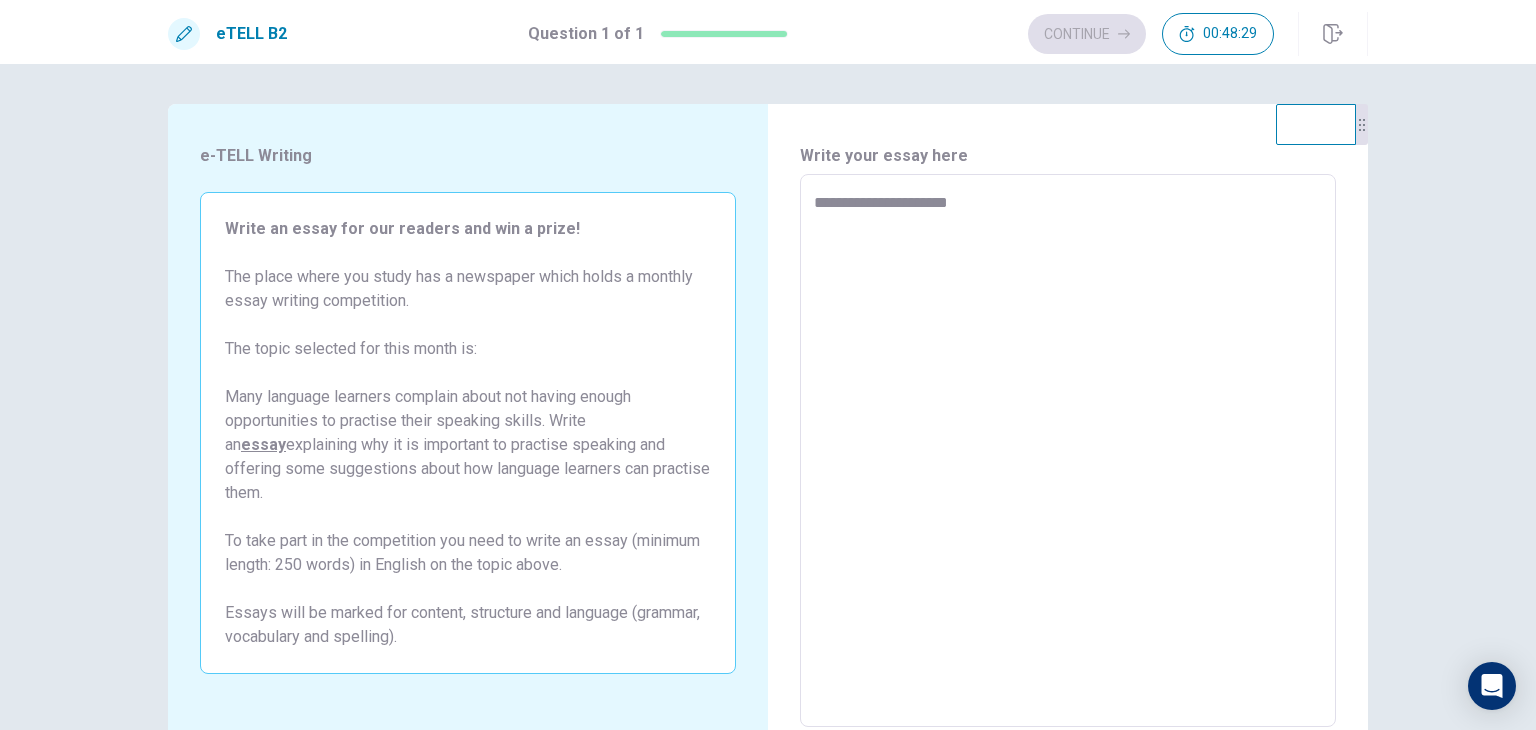 type on "**********" 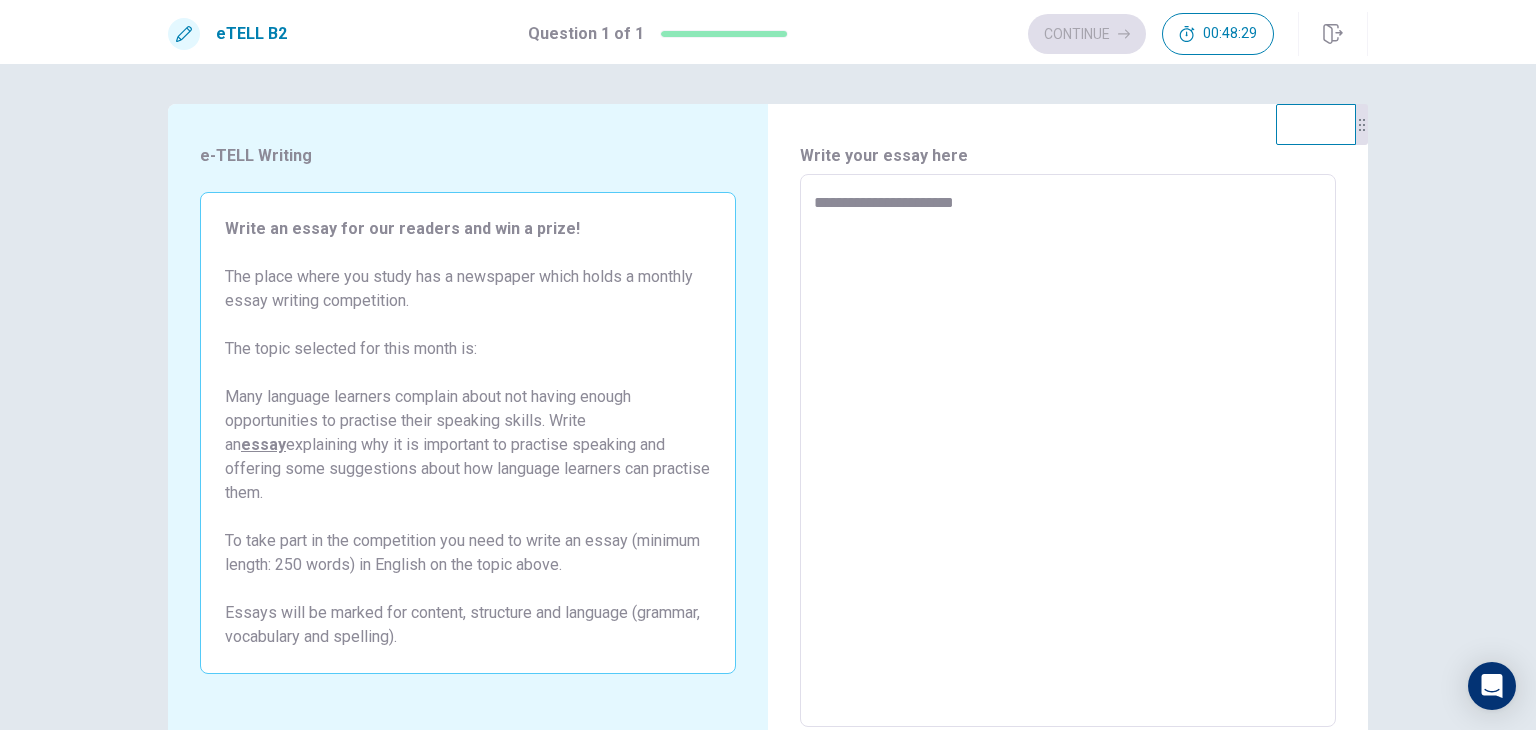 type on "*" 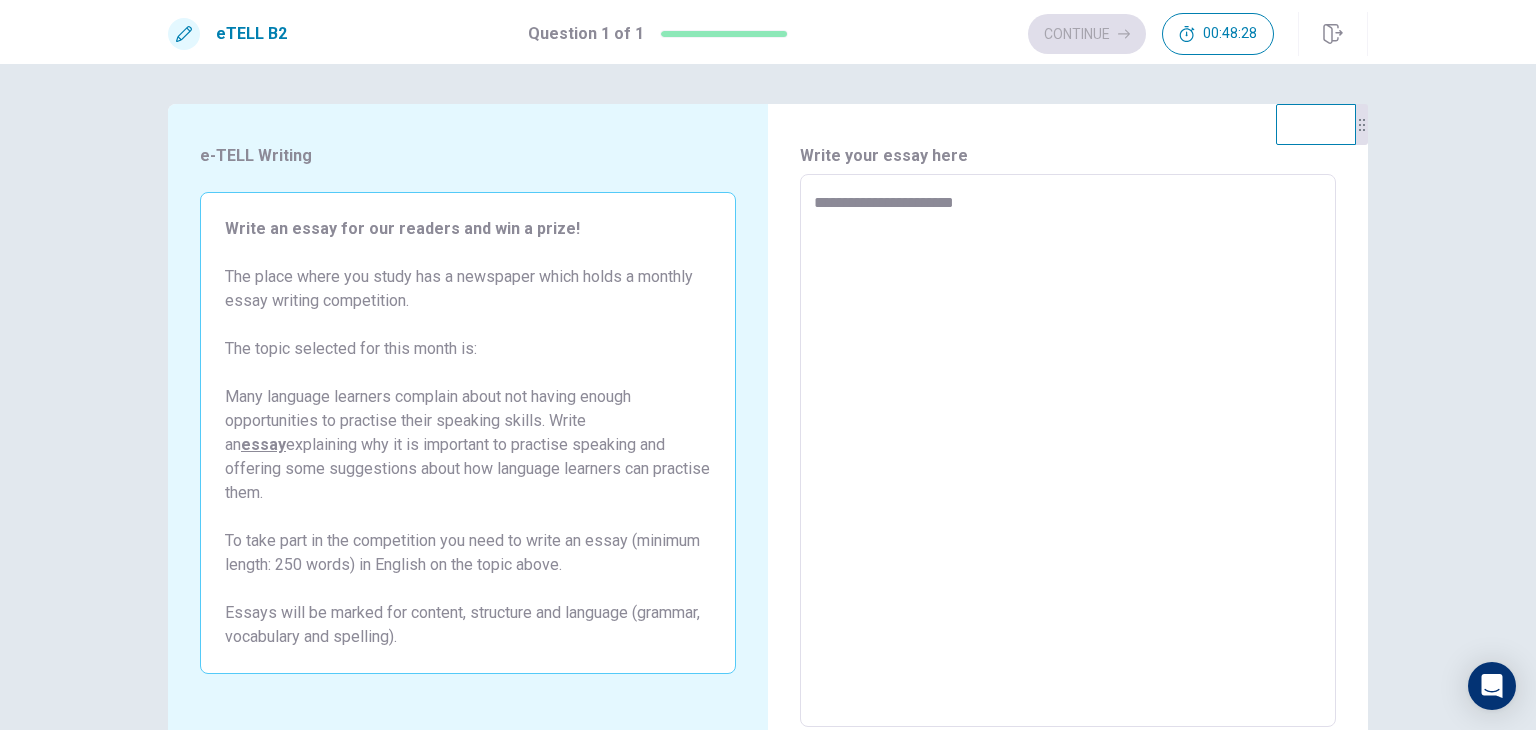 type on "**********" 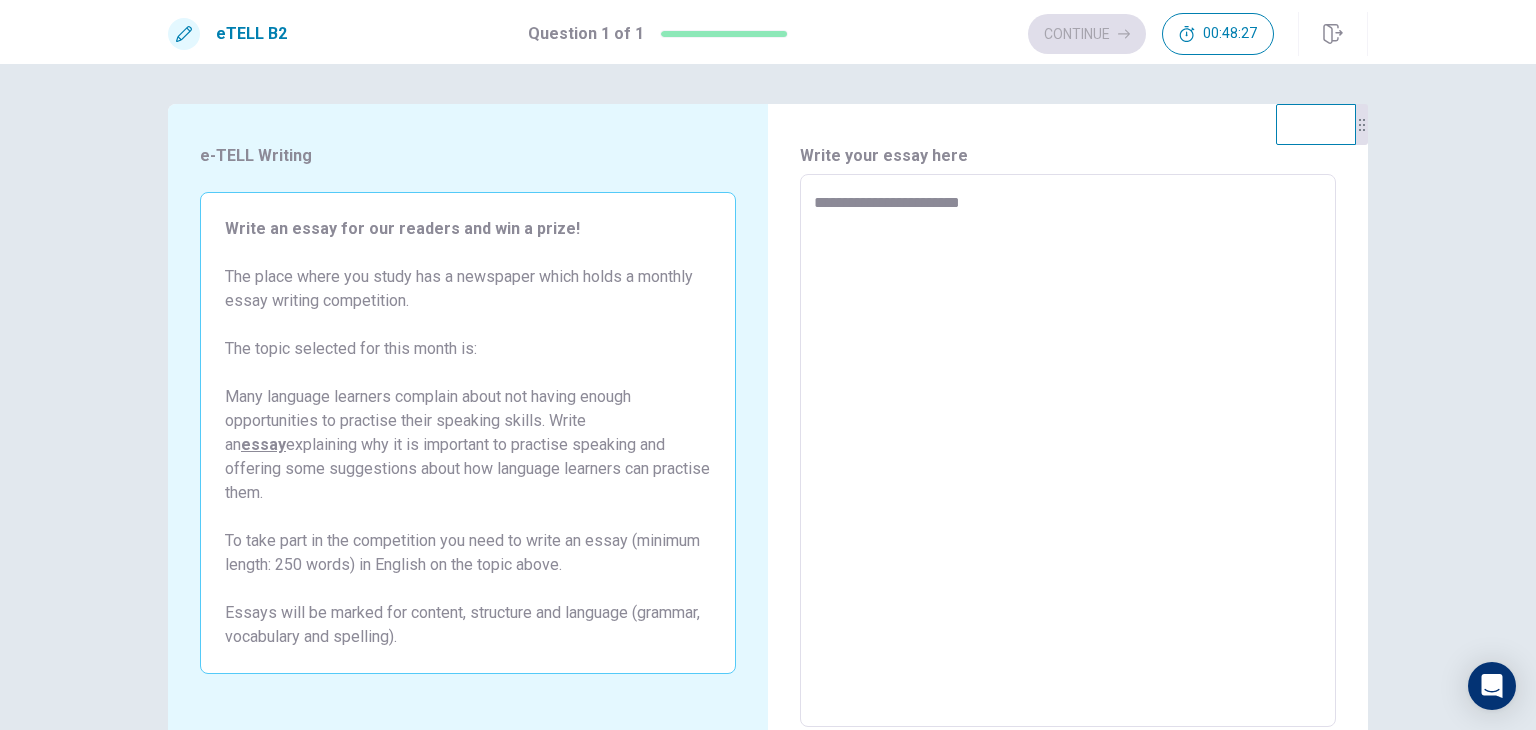 type on "*" 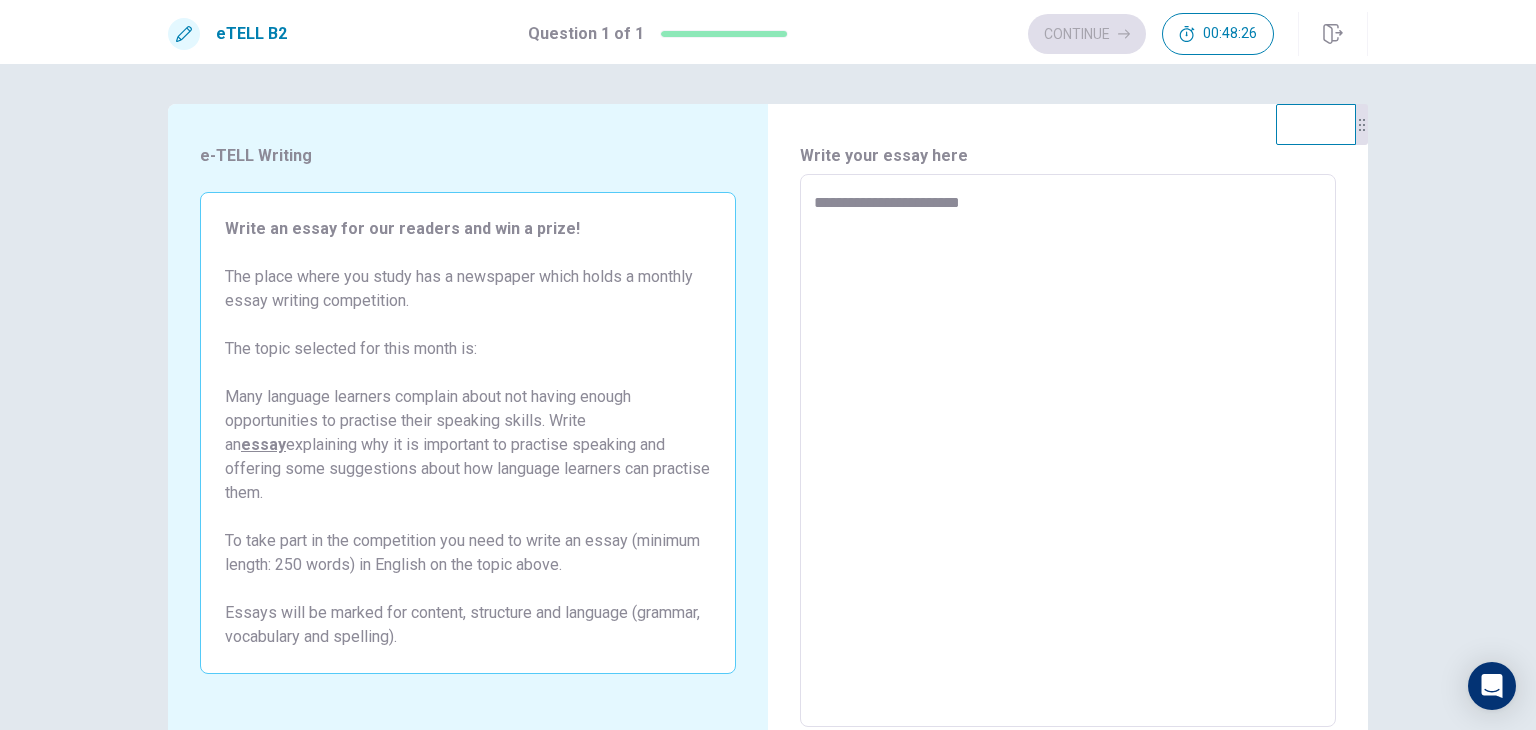 type on "**********" 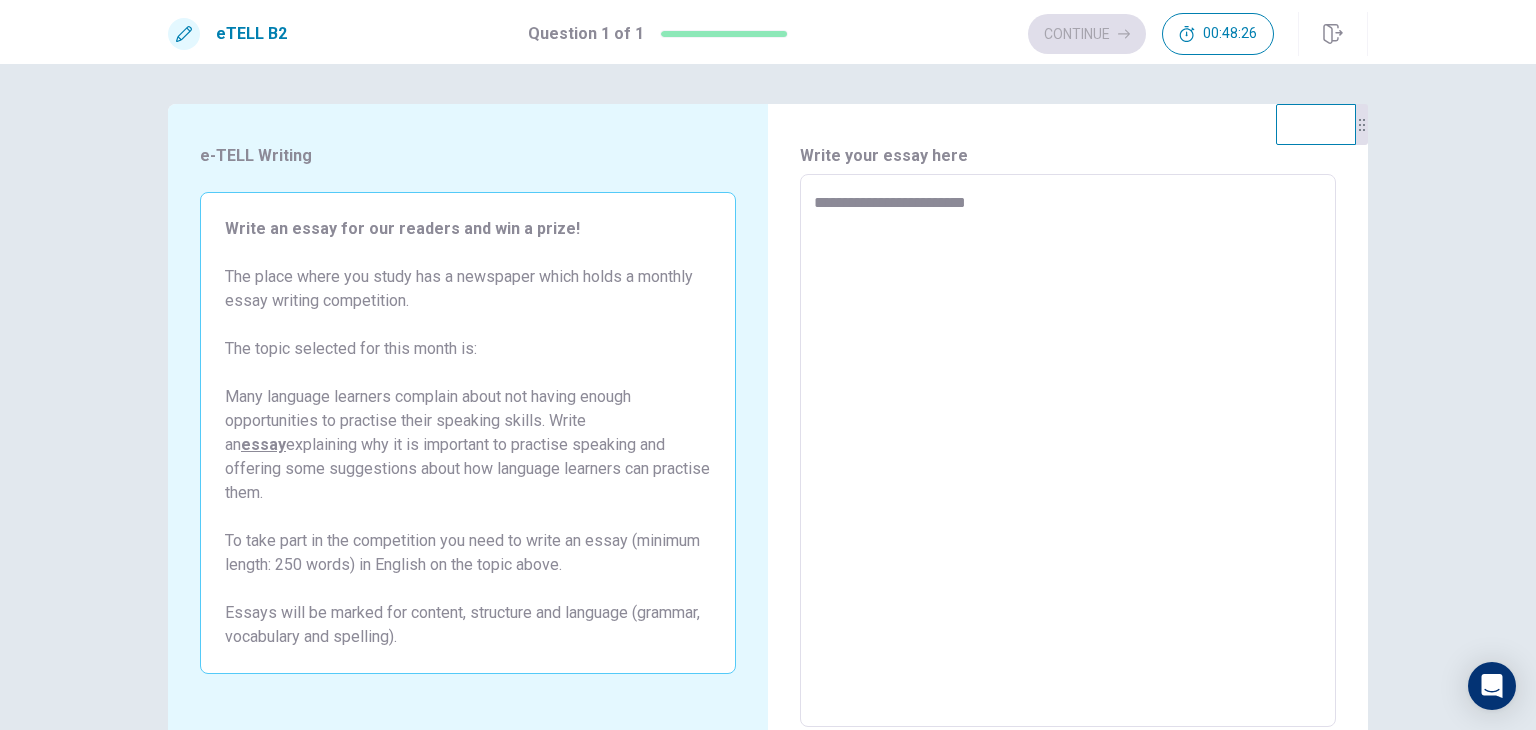 type on "*" 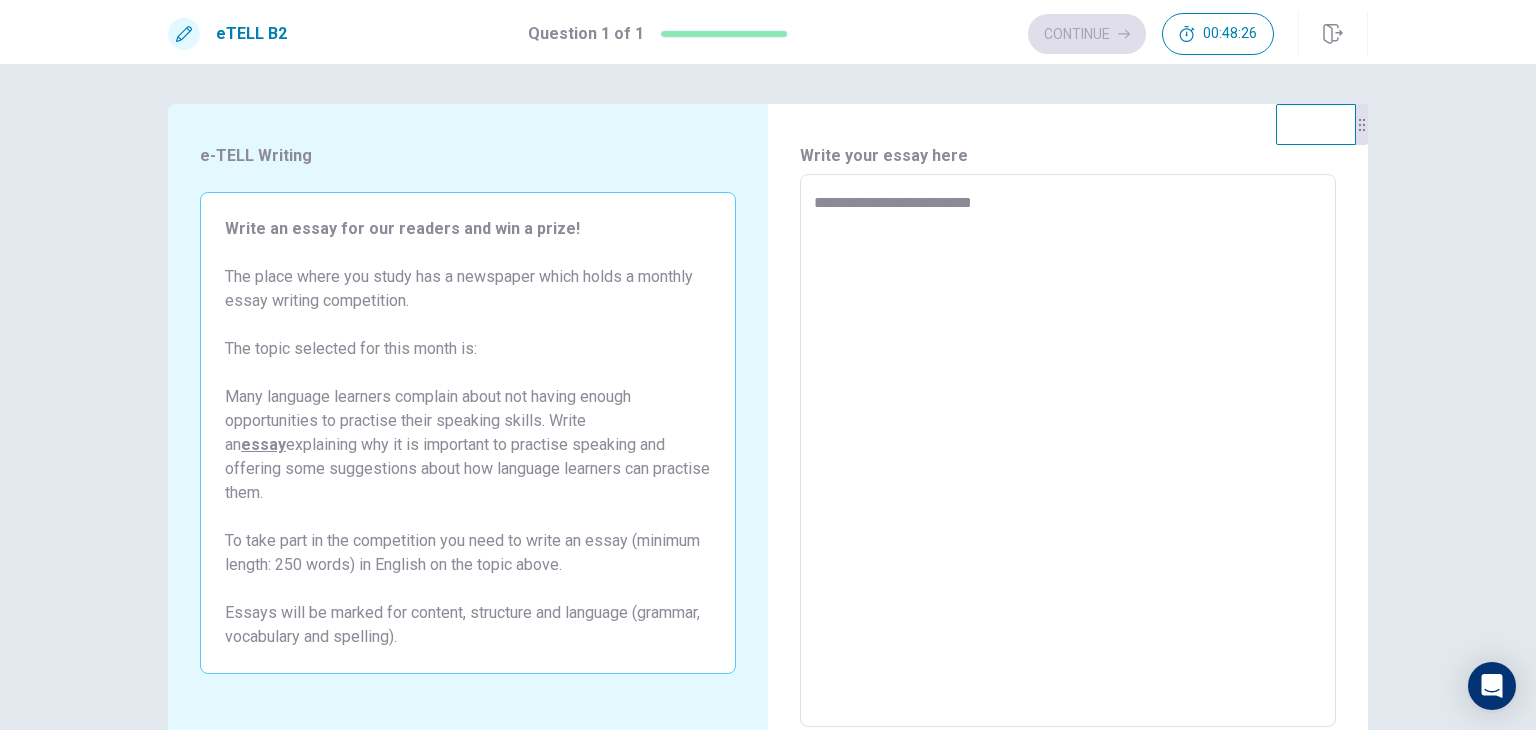 type on "*" 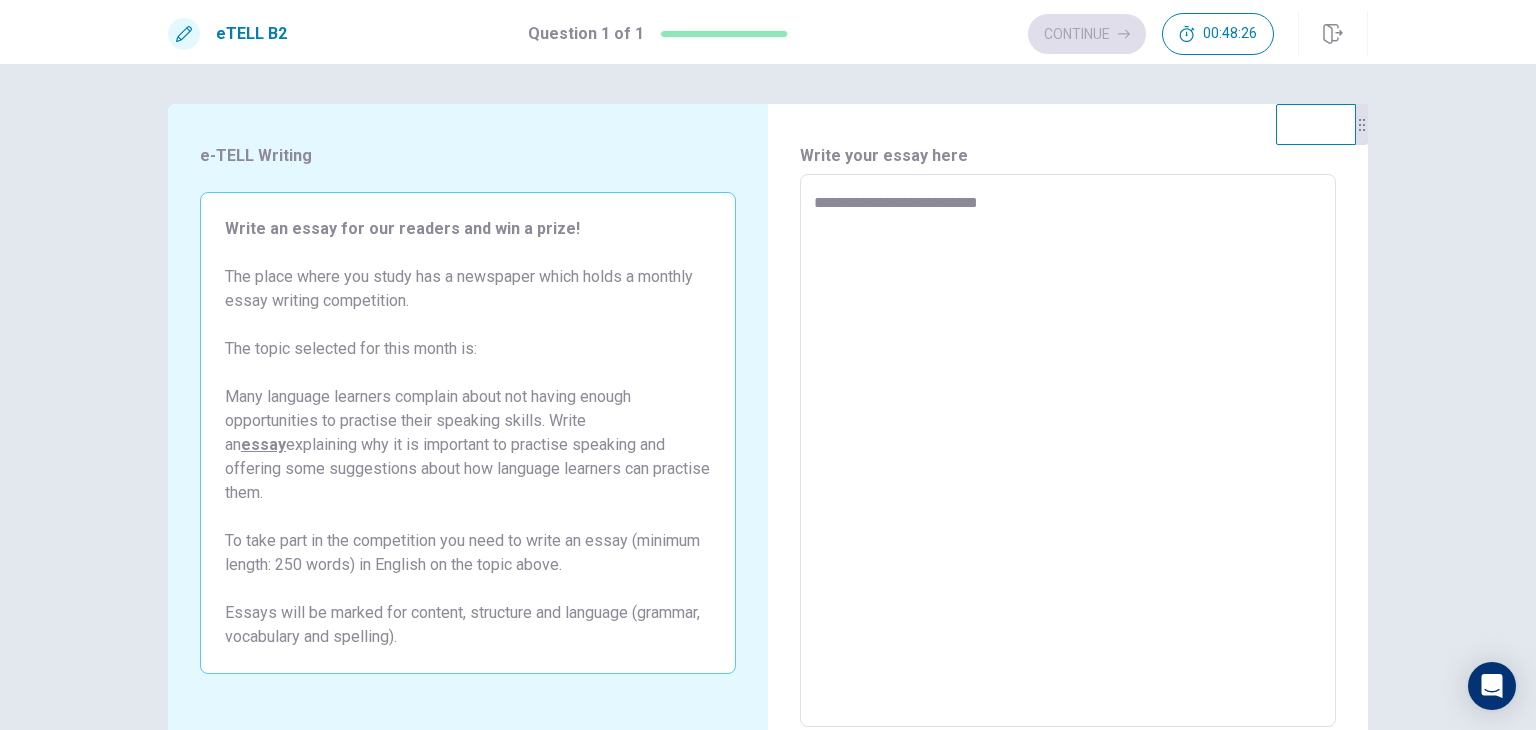 type on "*" 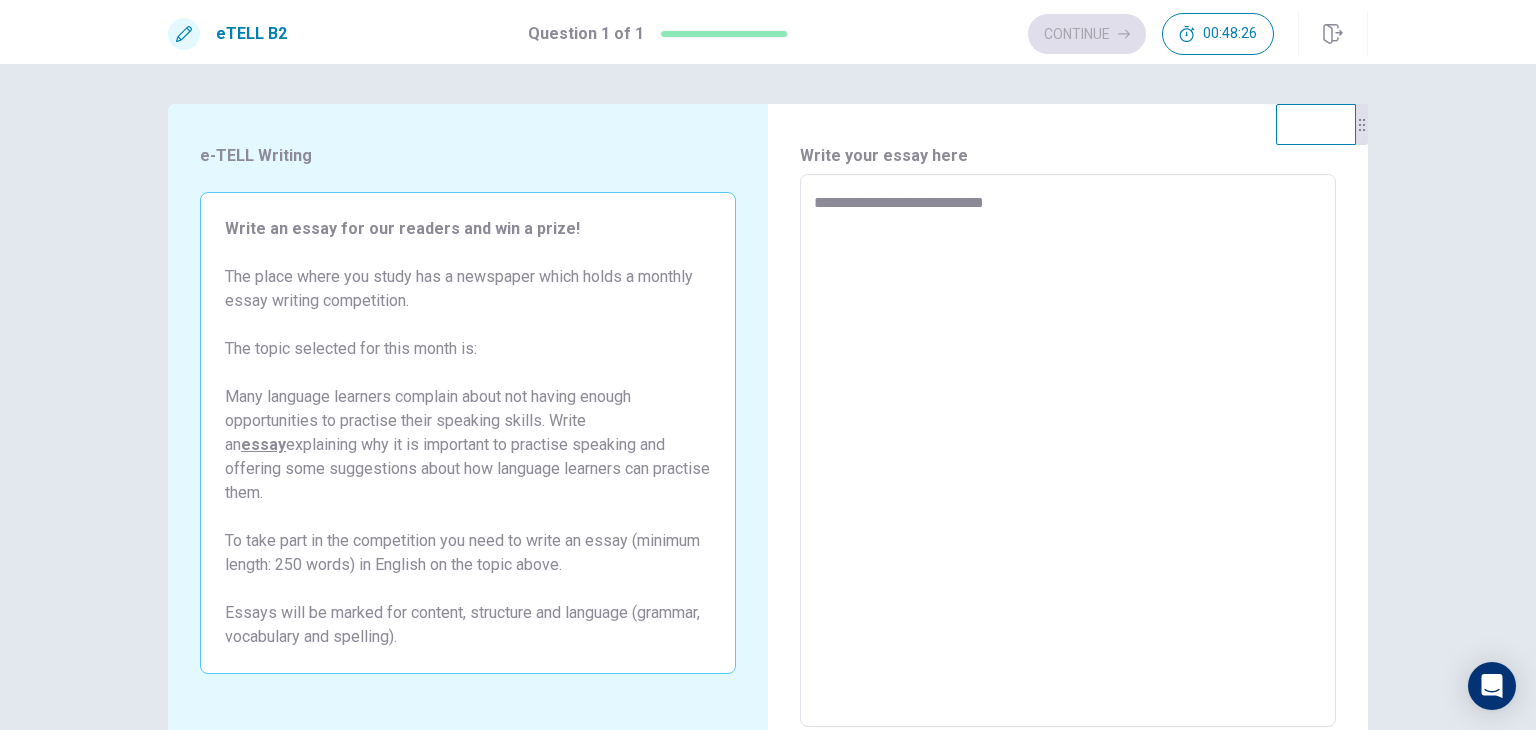type on "*" 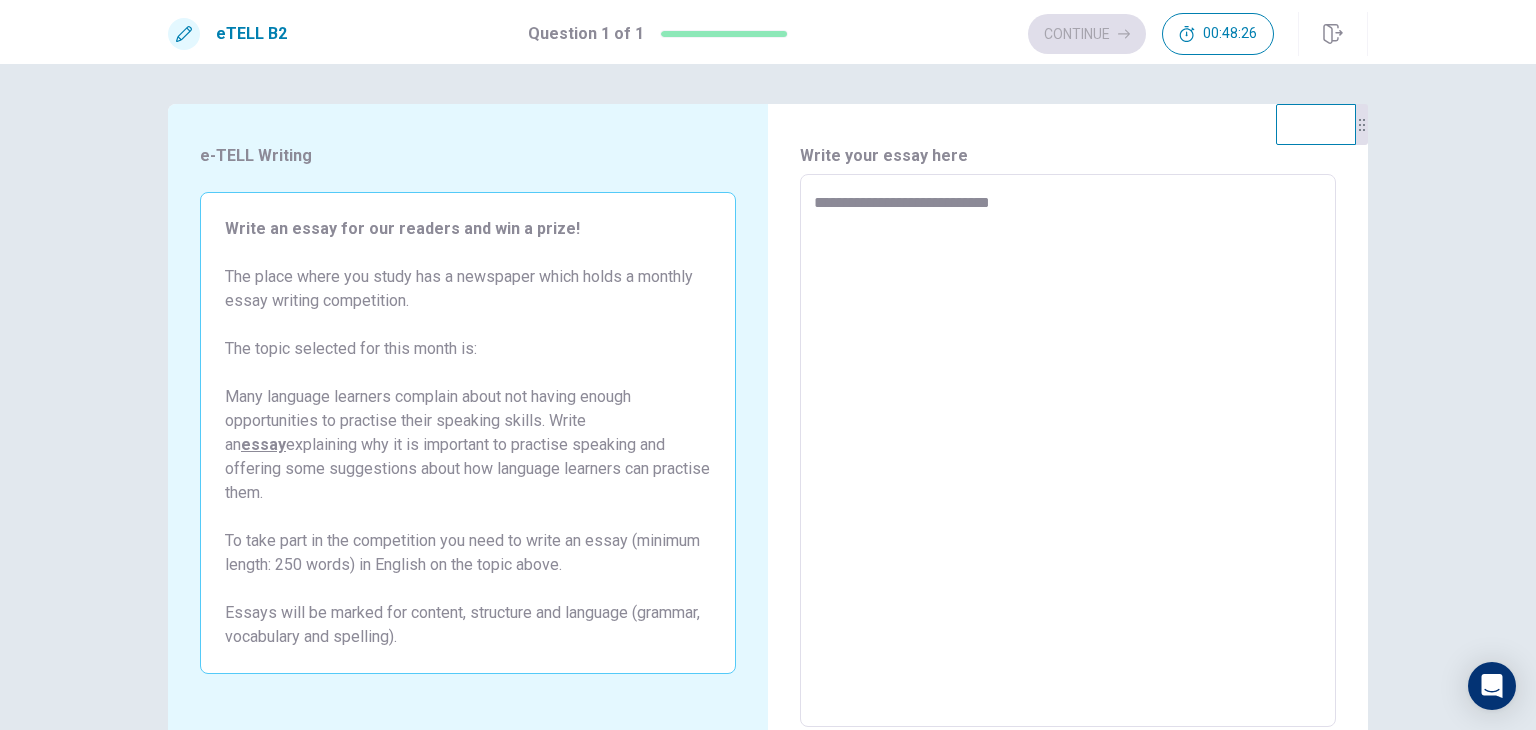 type on "*" 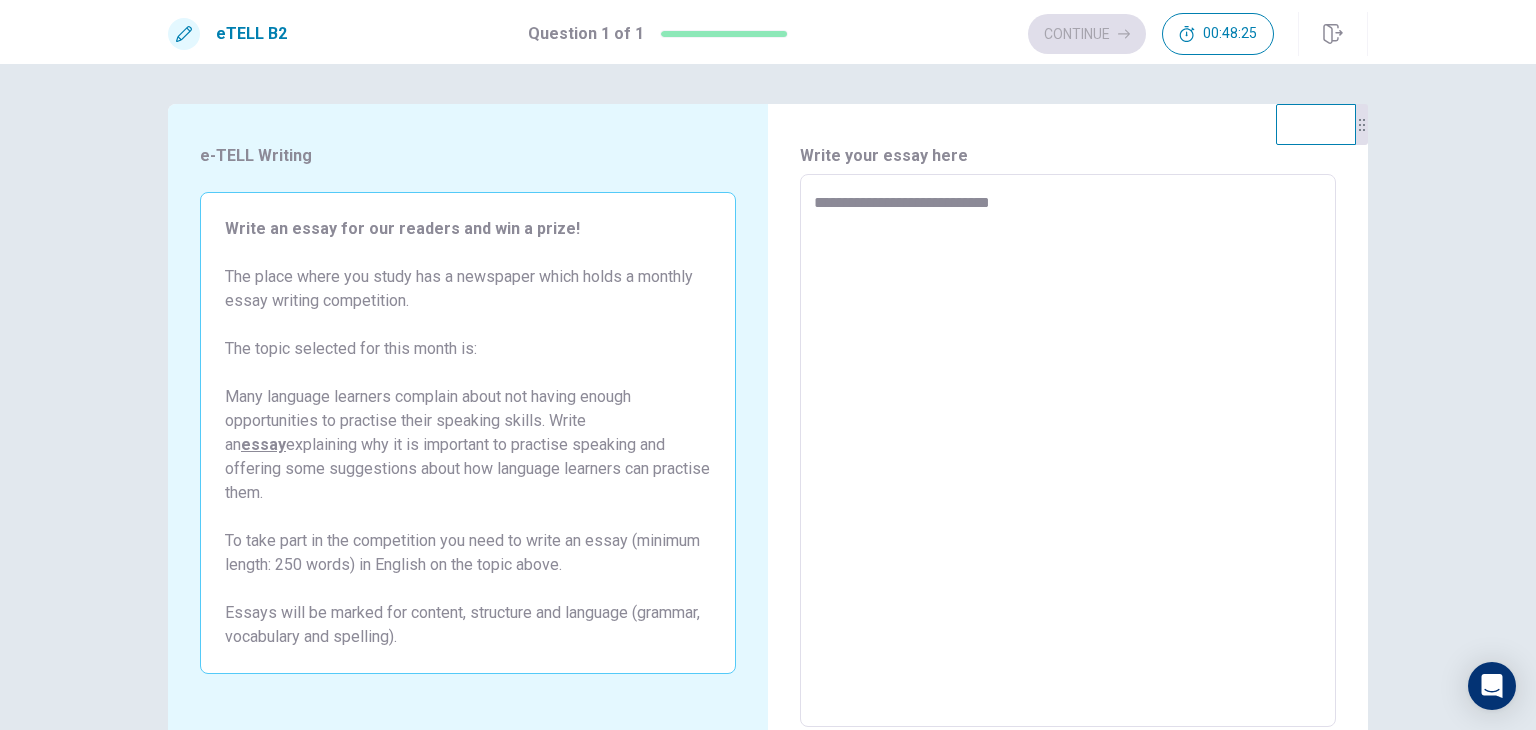 type on "**********" 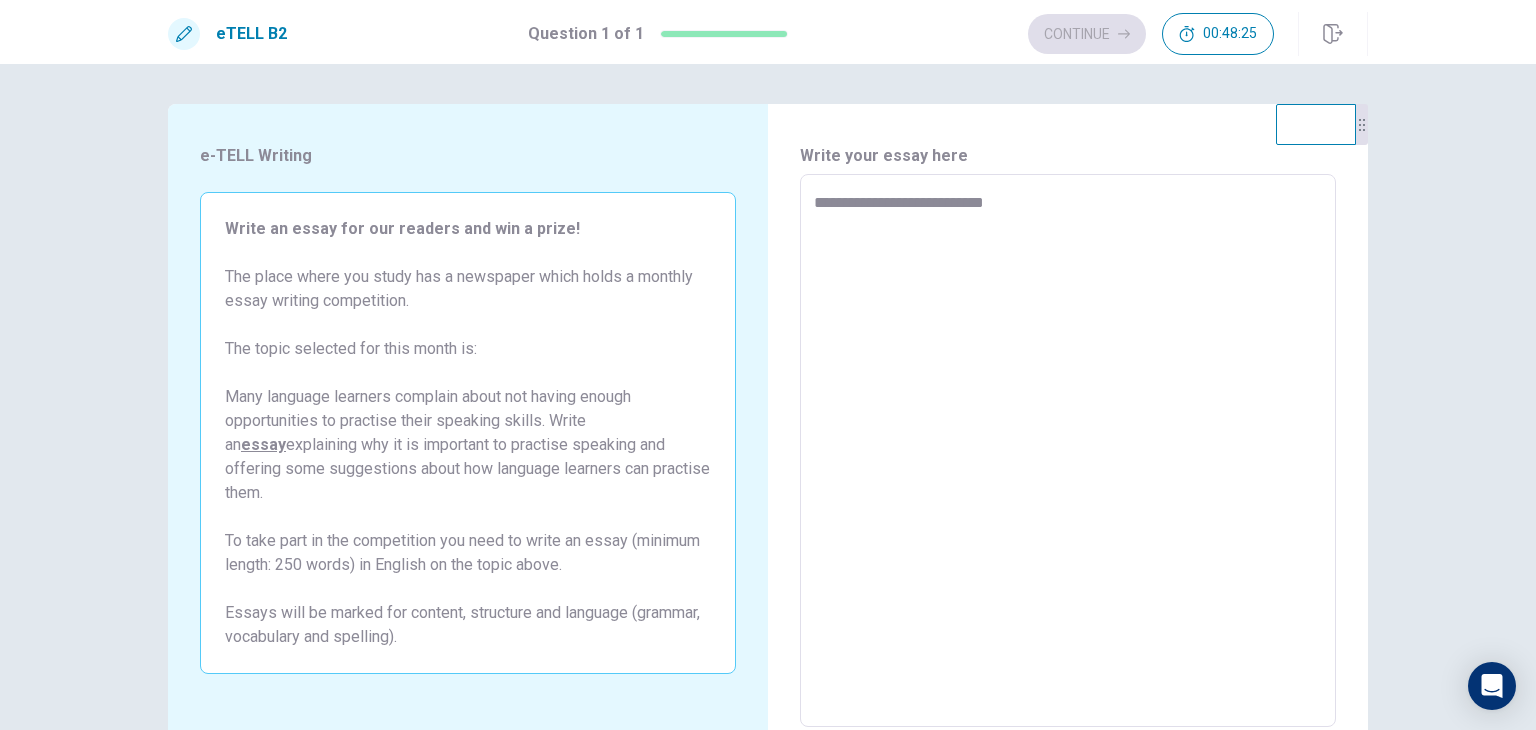 type on "*" 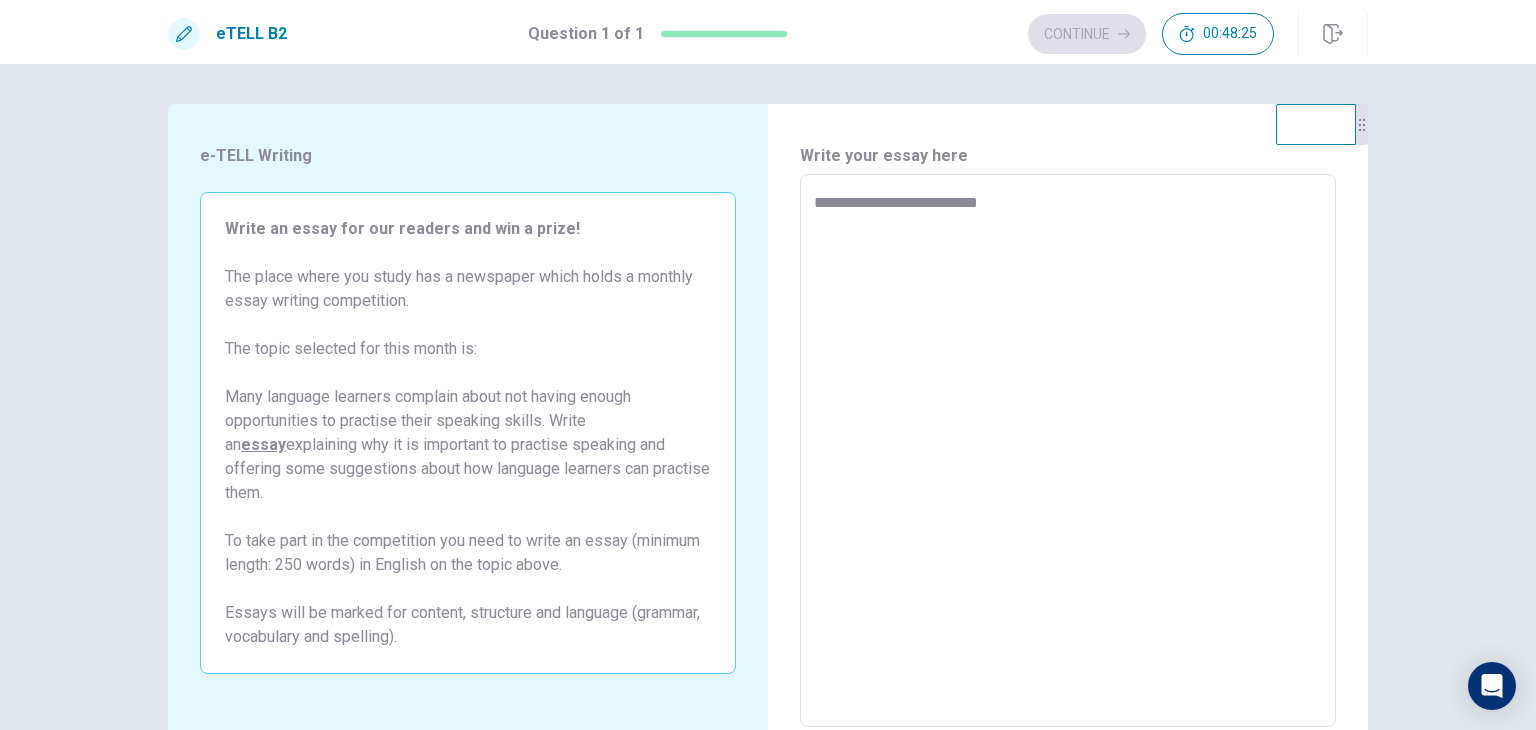 type on "*" 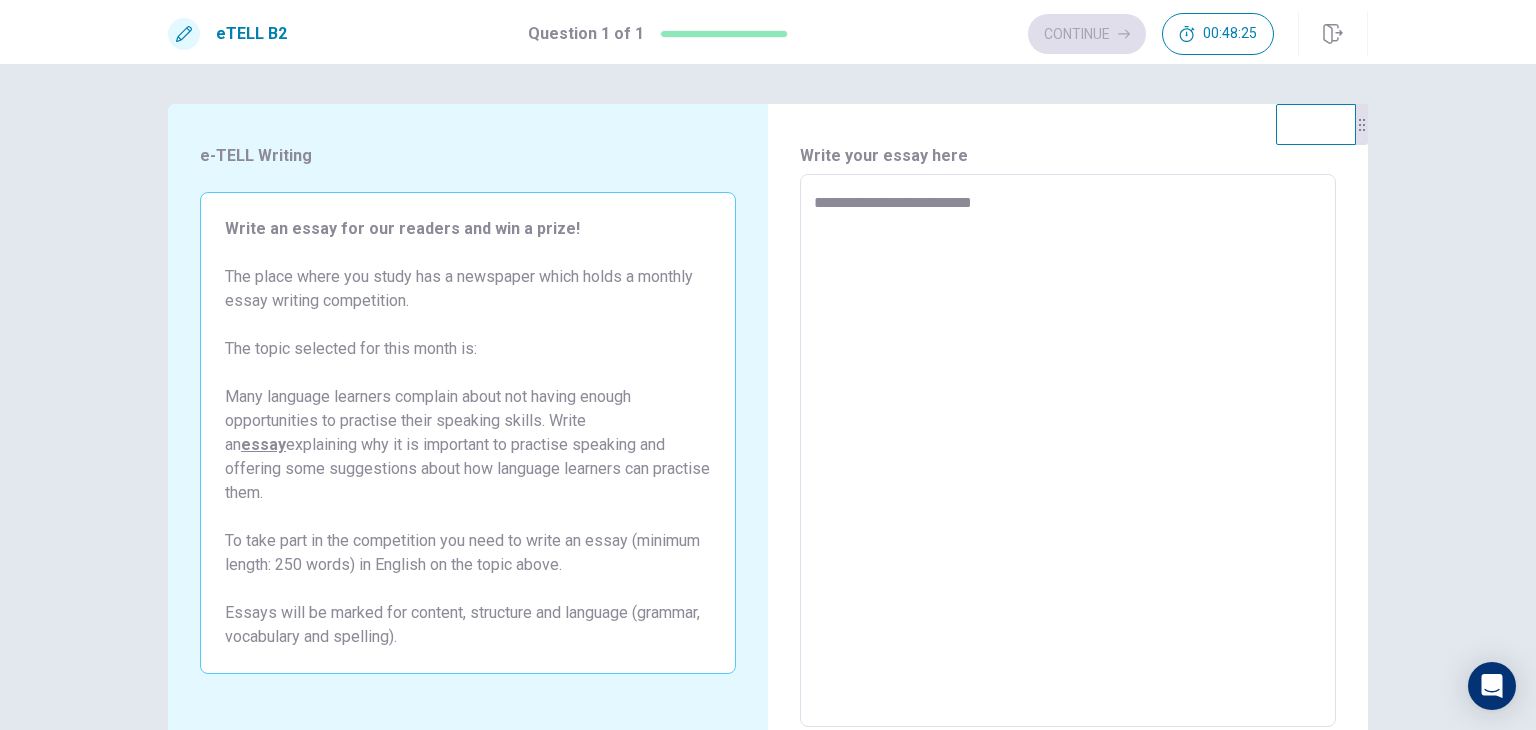 type on "*" 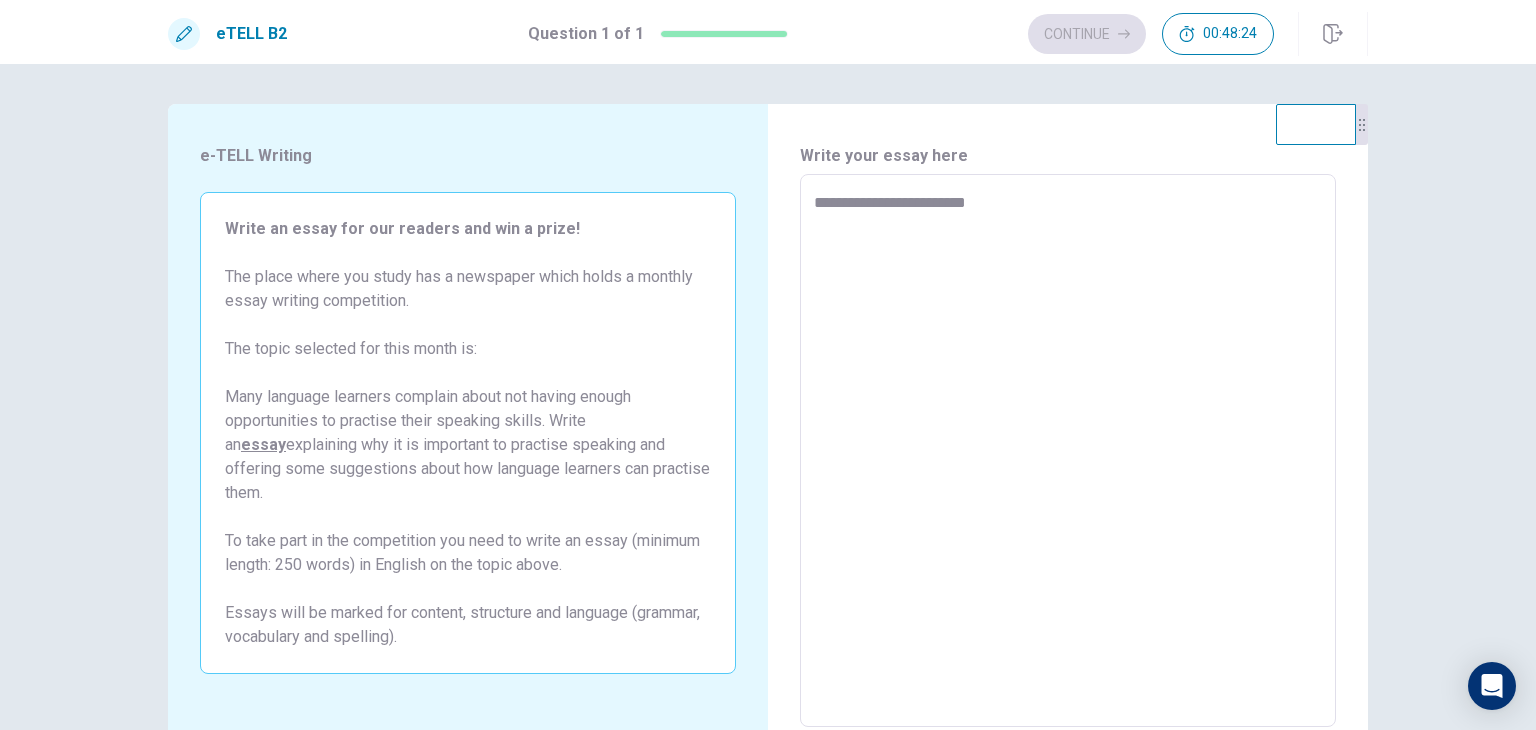 type on "*" 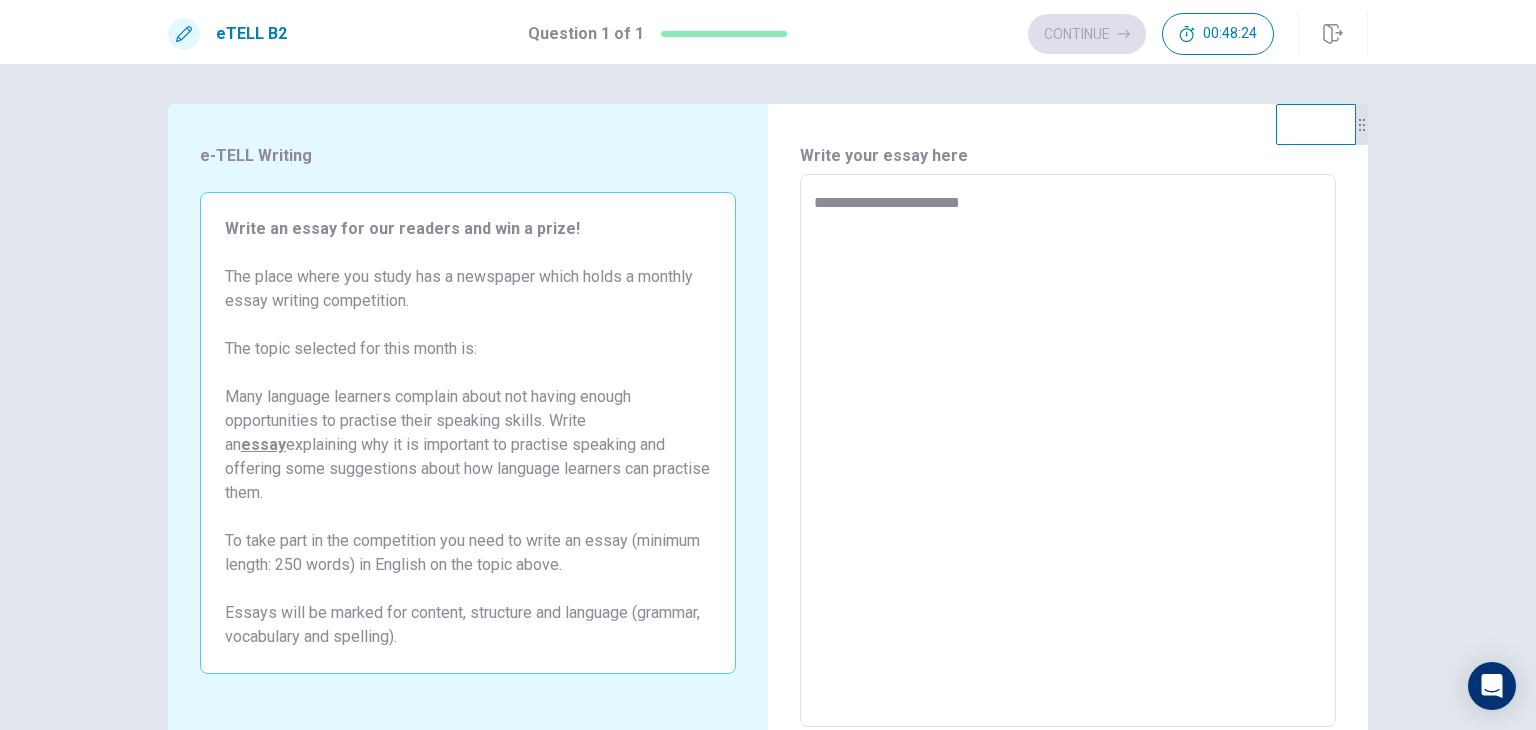 type on "*" 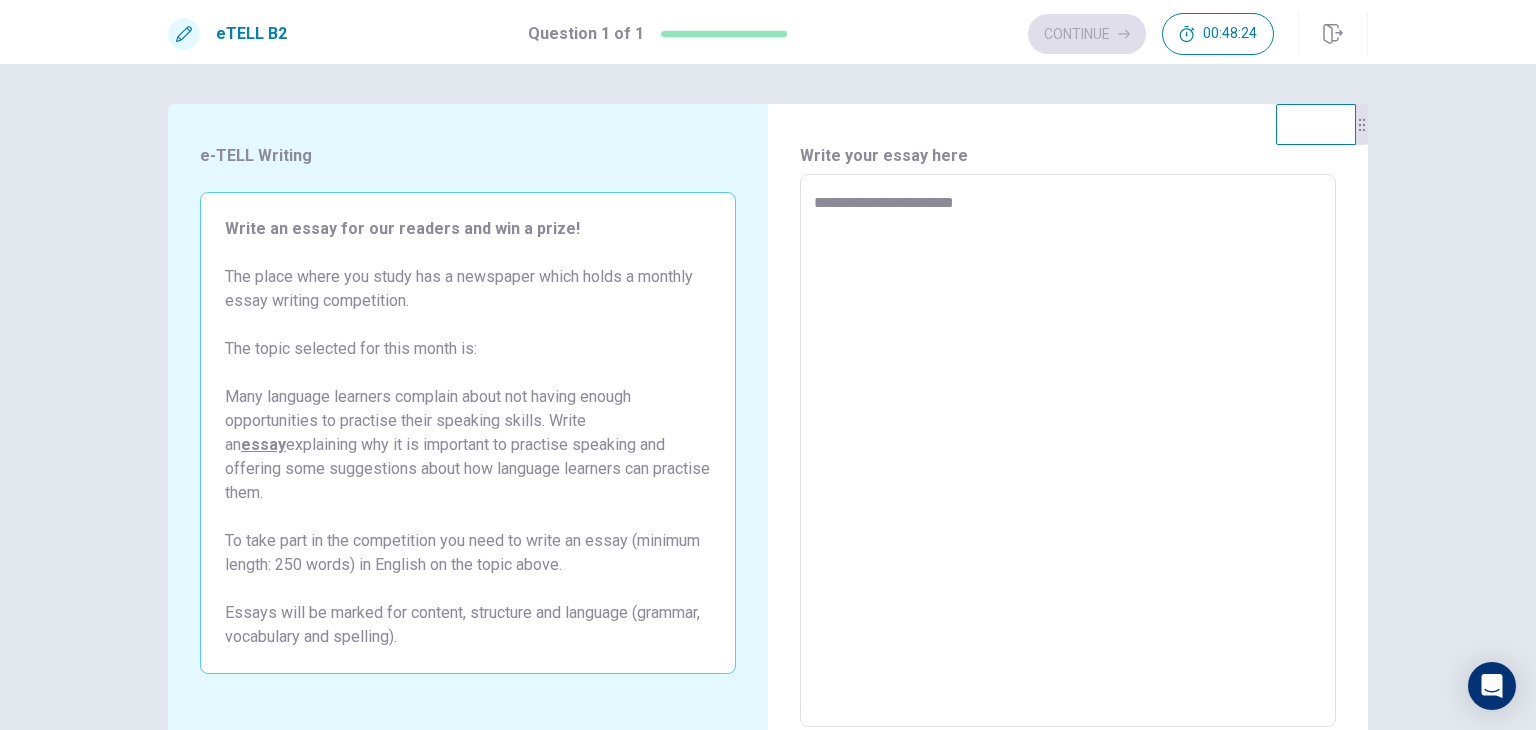 type on "**********" 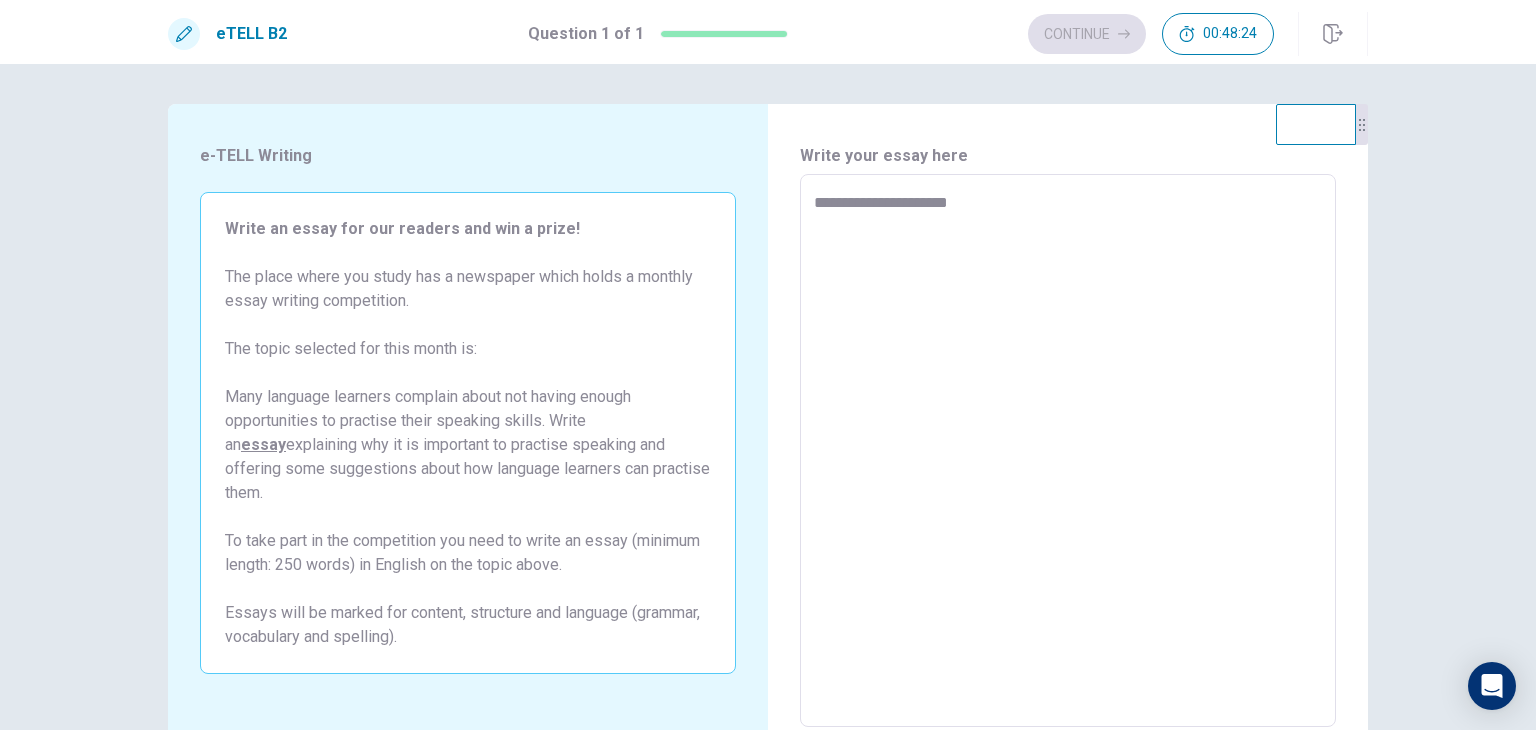type on "*" 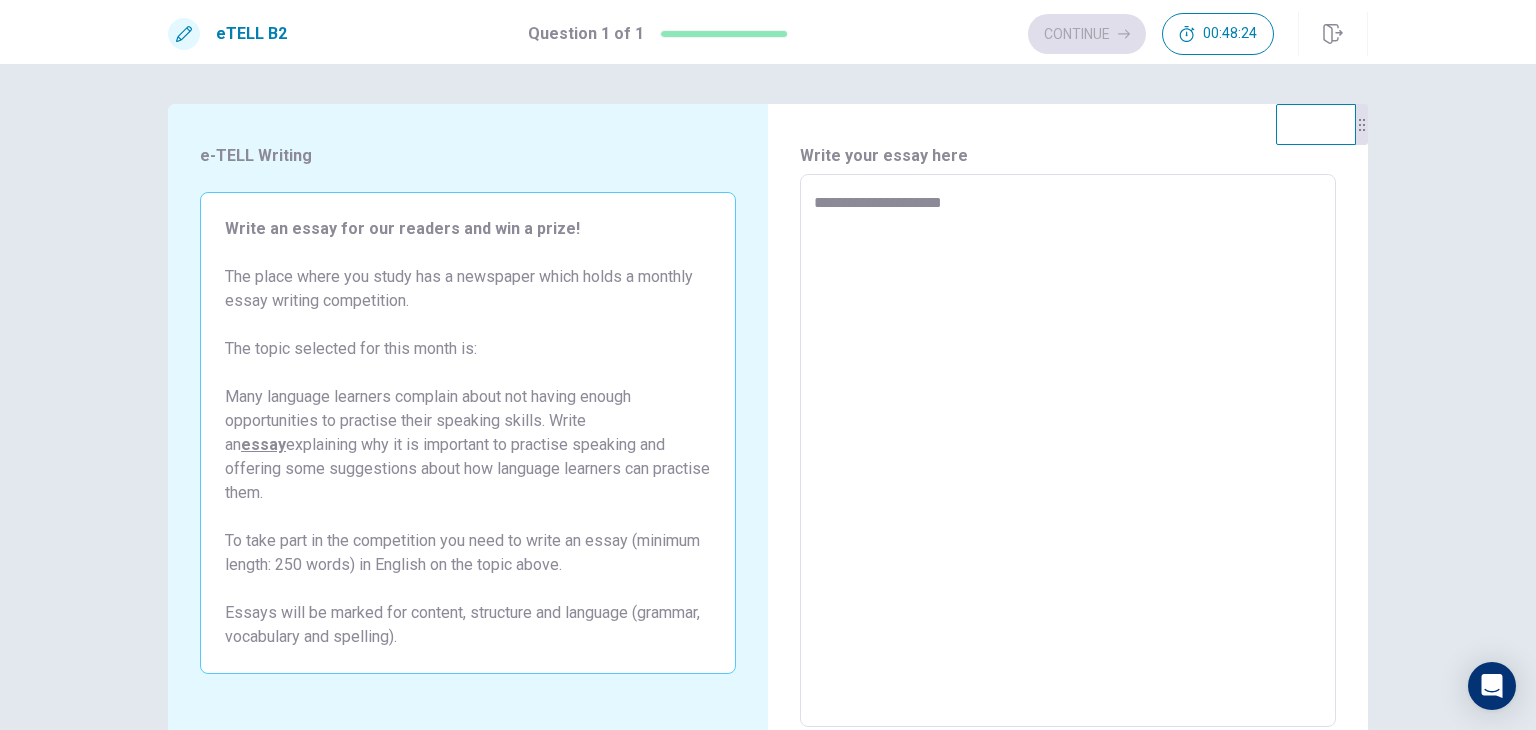 type on "*" 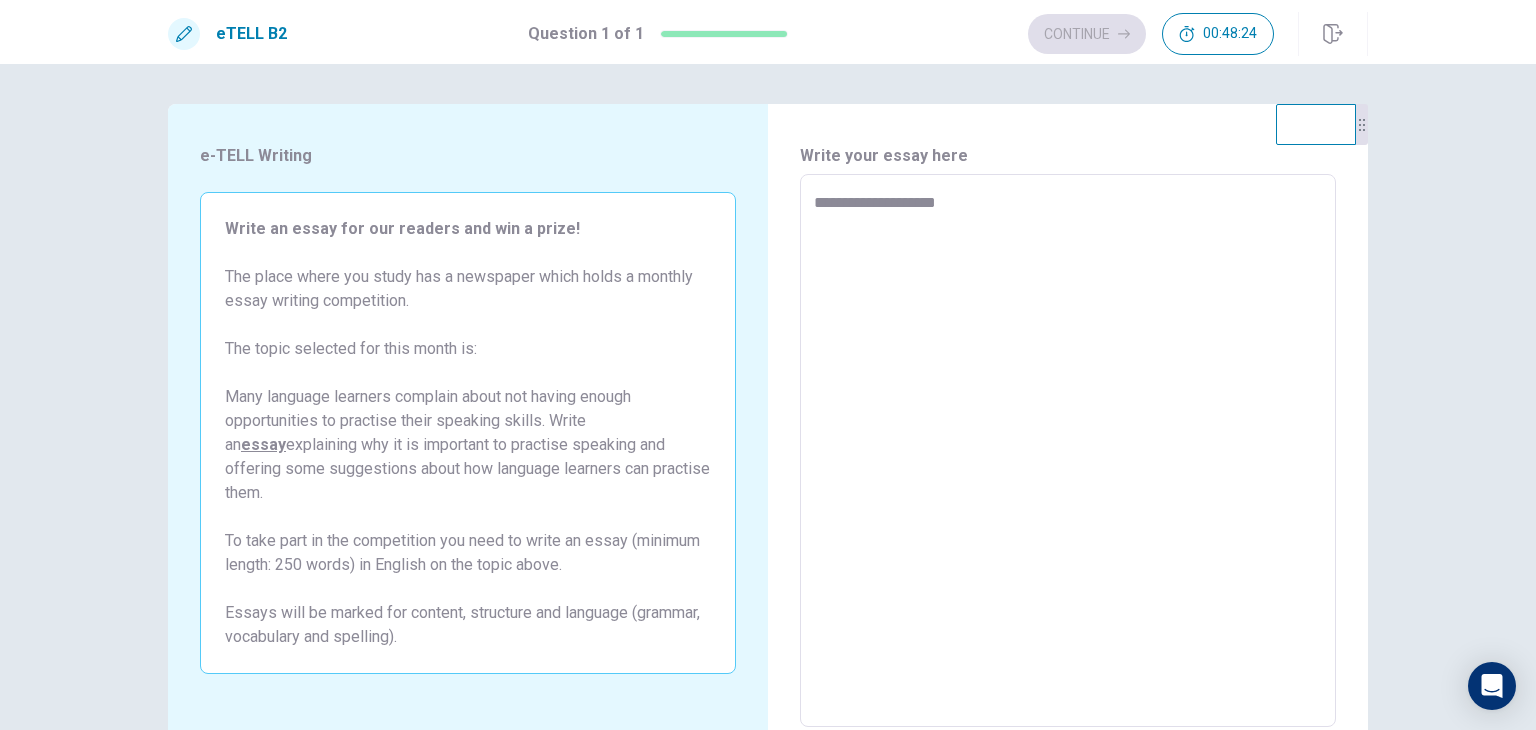 type on "*" 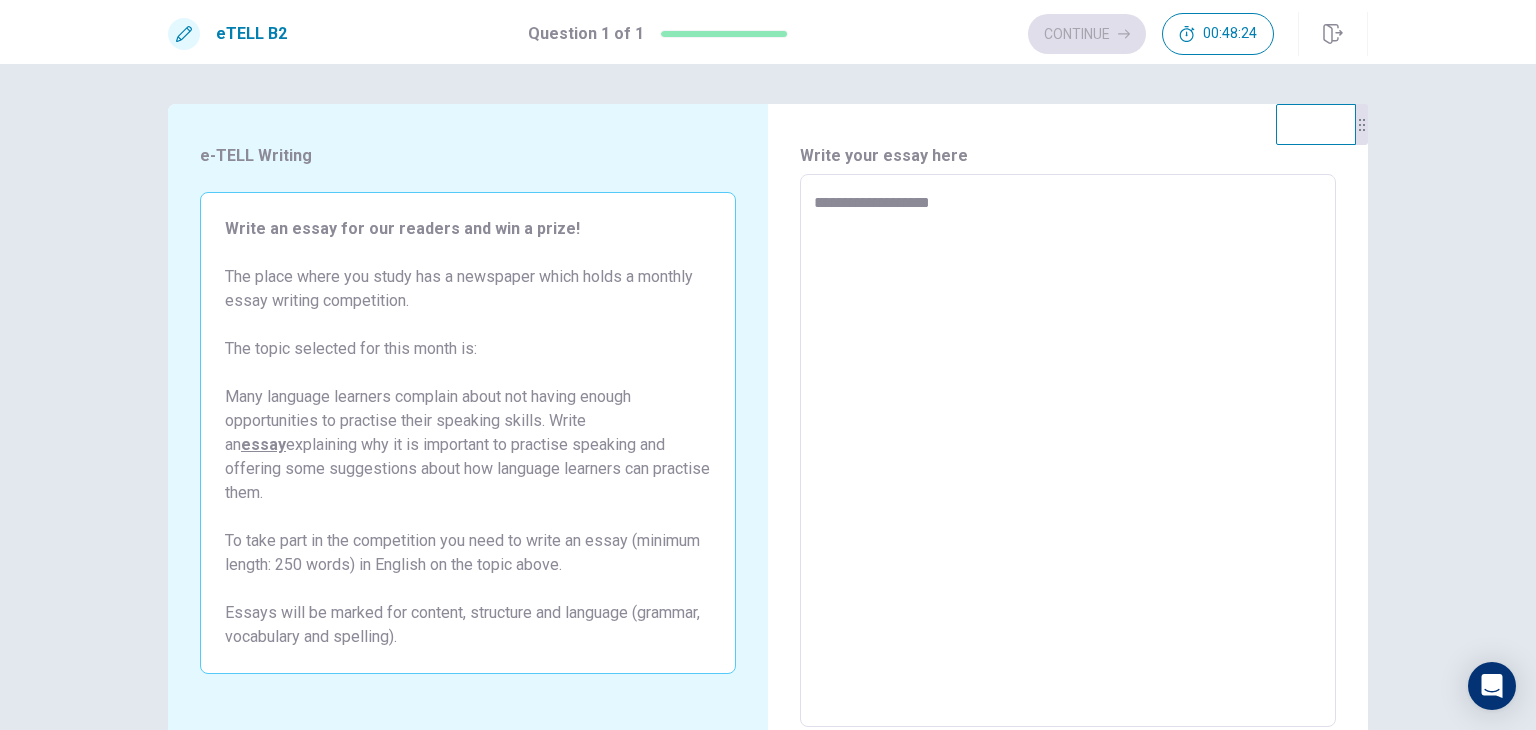 type on "*" 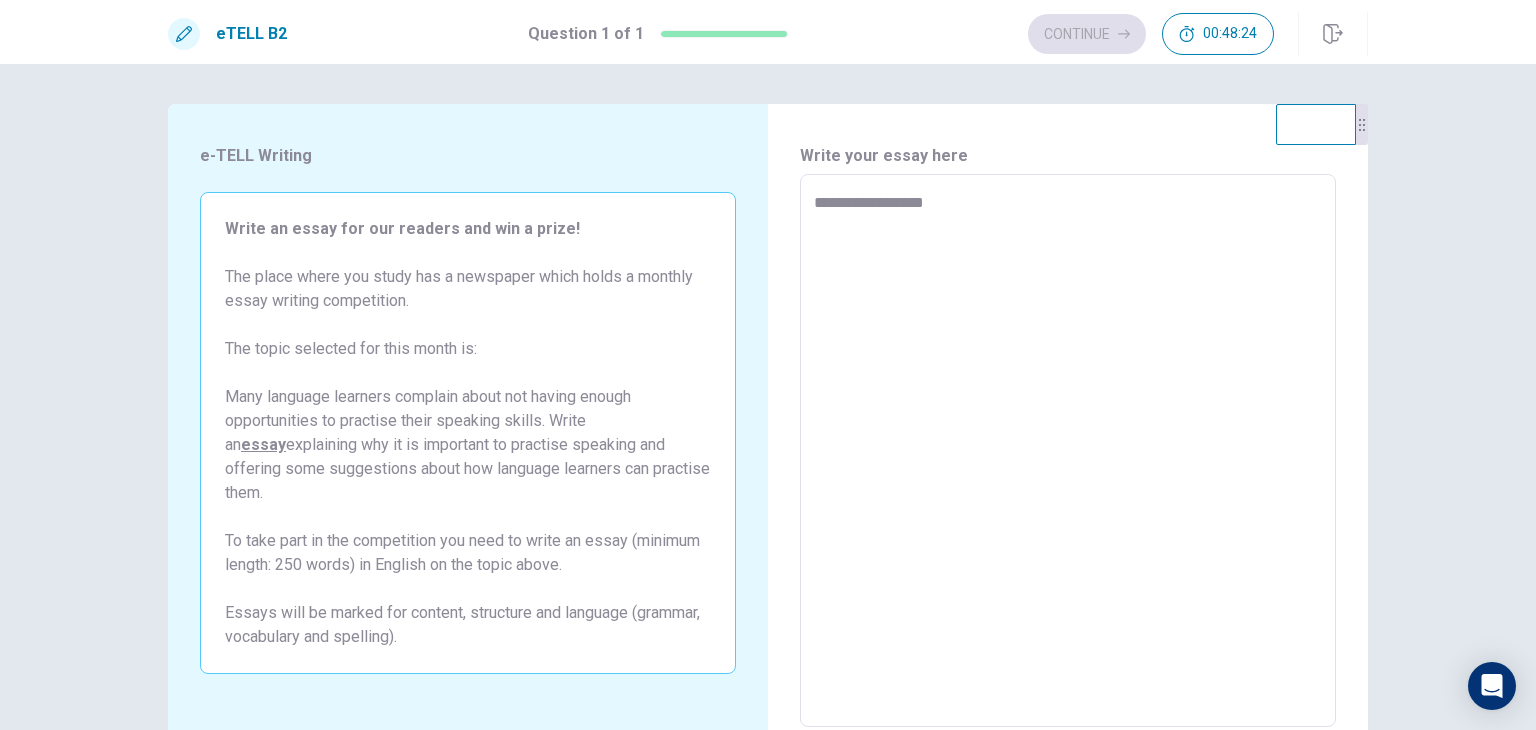 type on "**********" 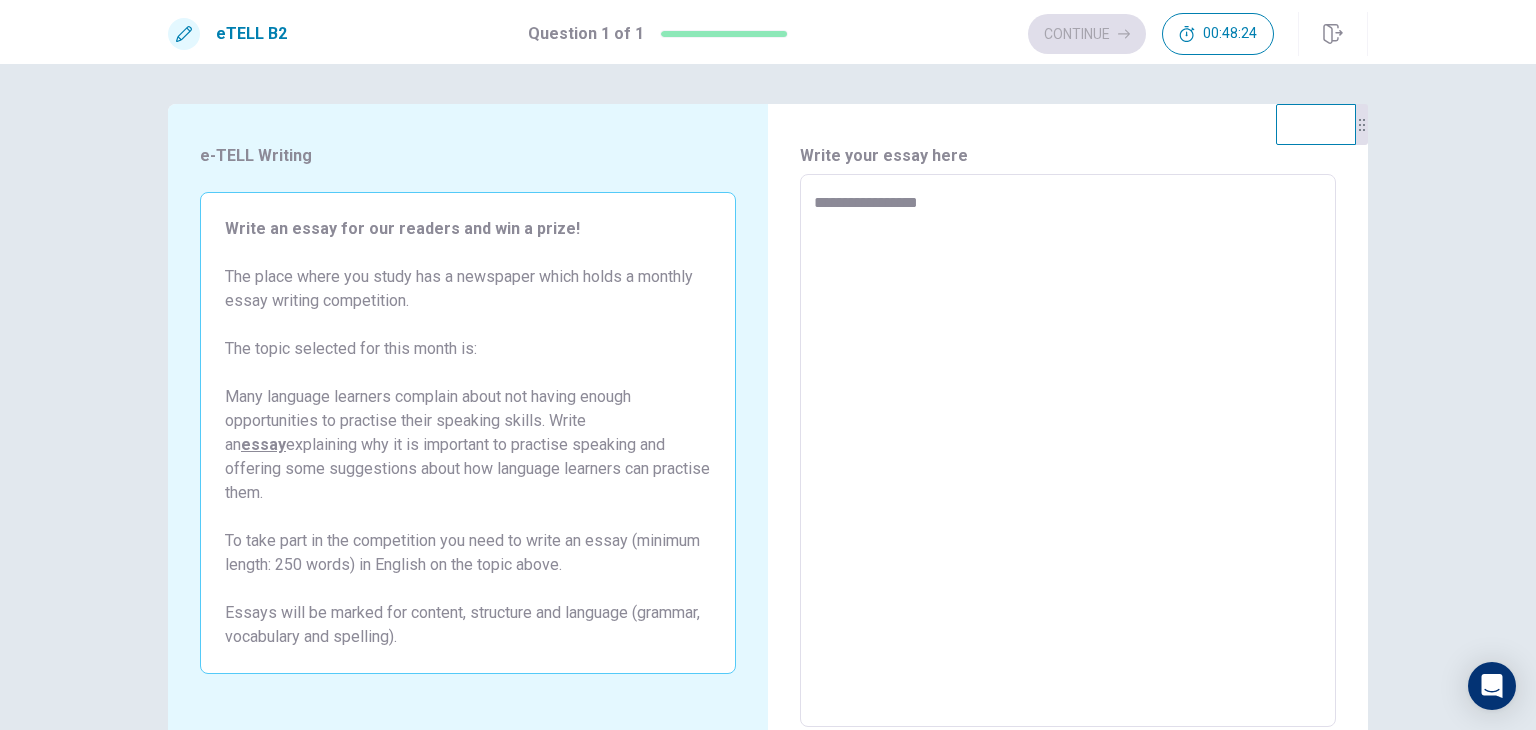 type on "*" 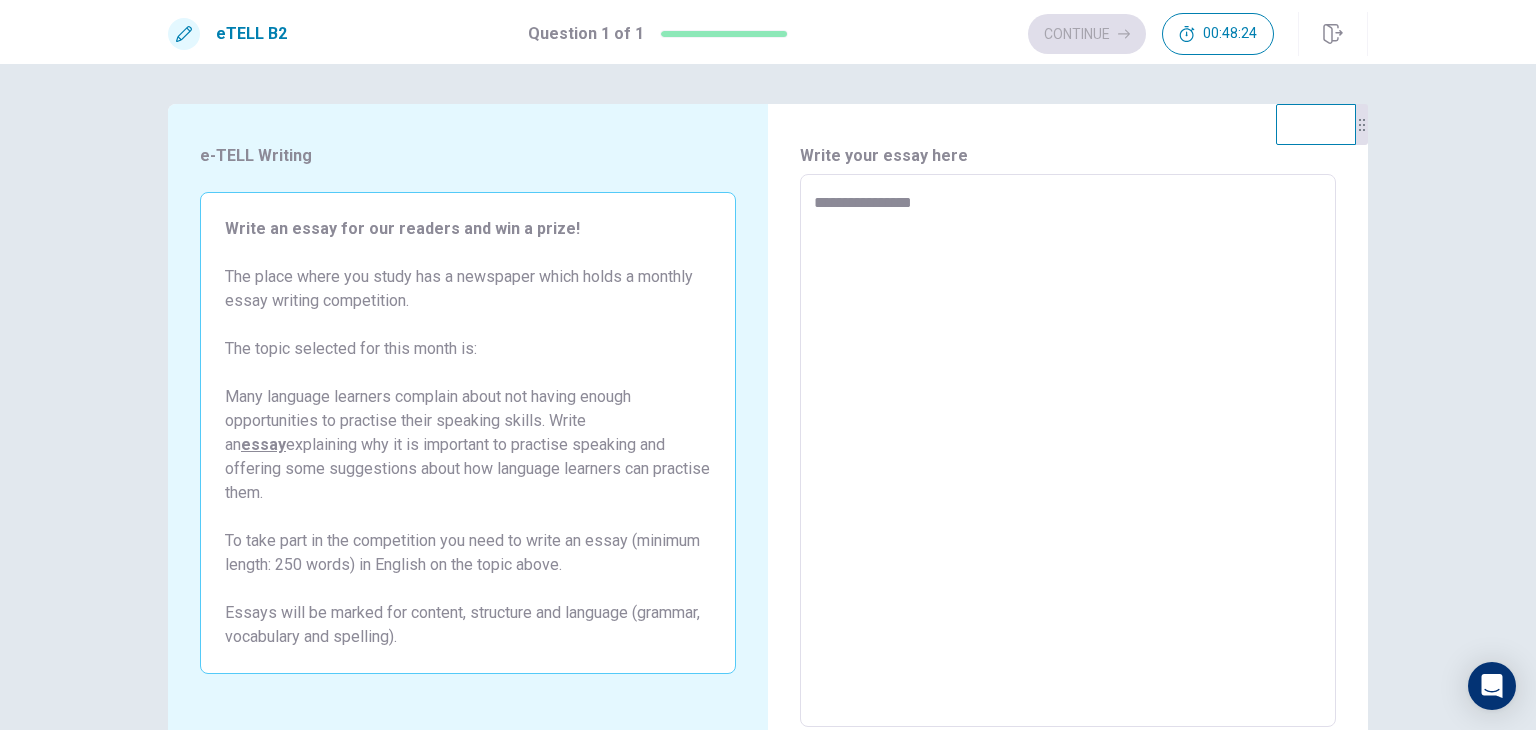 type on "*" 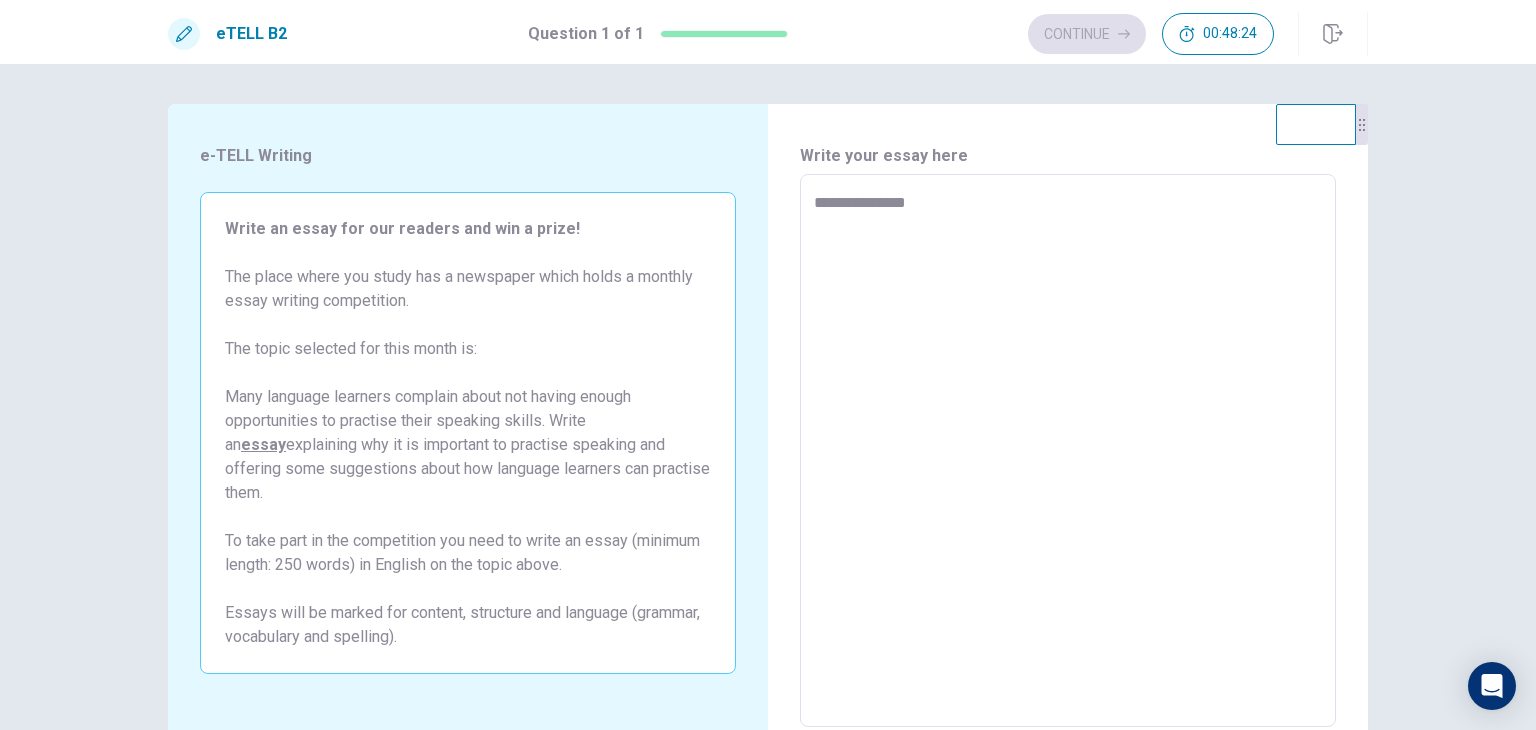 type on "*" 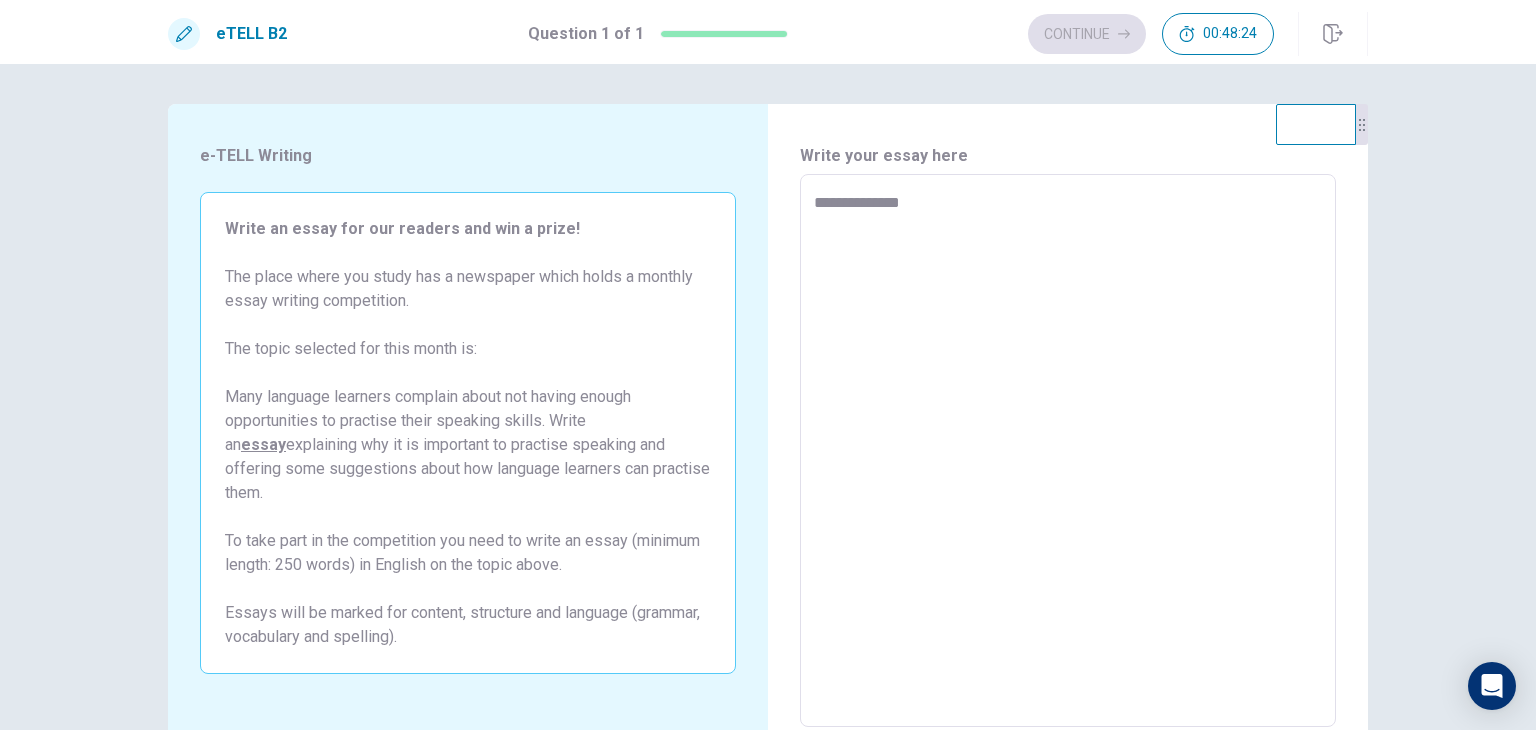 type on "*" 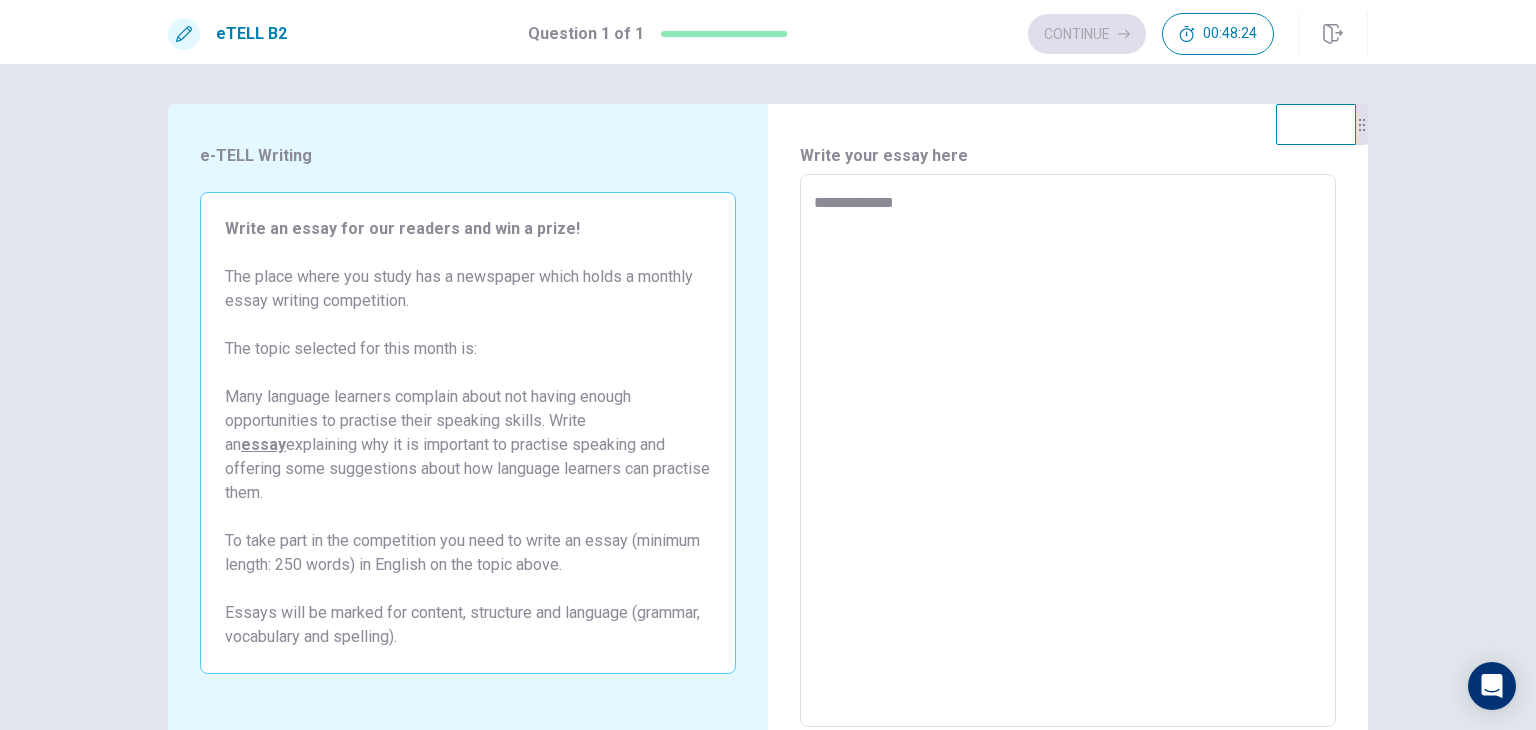 type on "*" 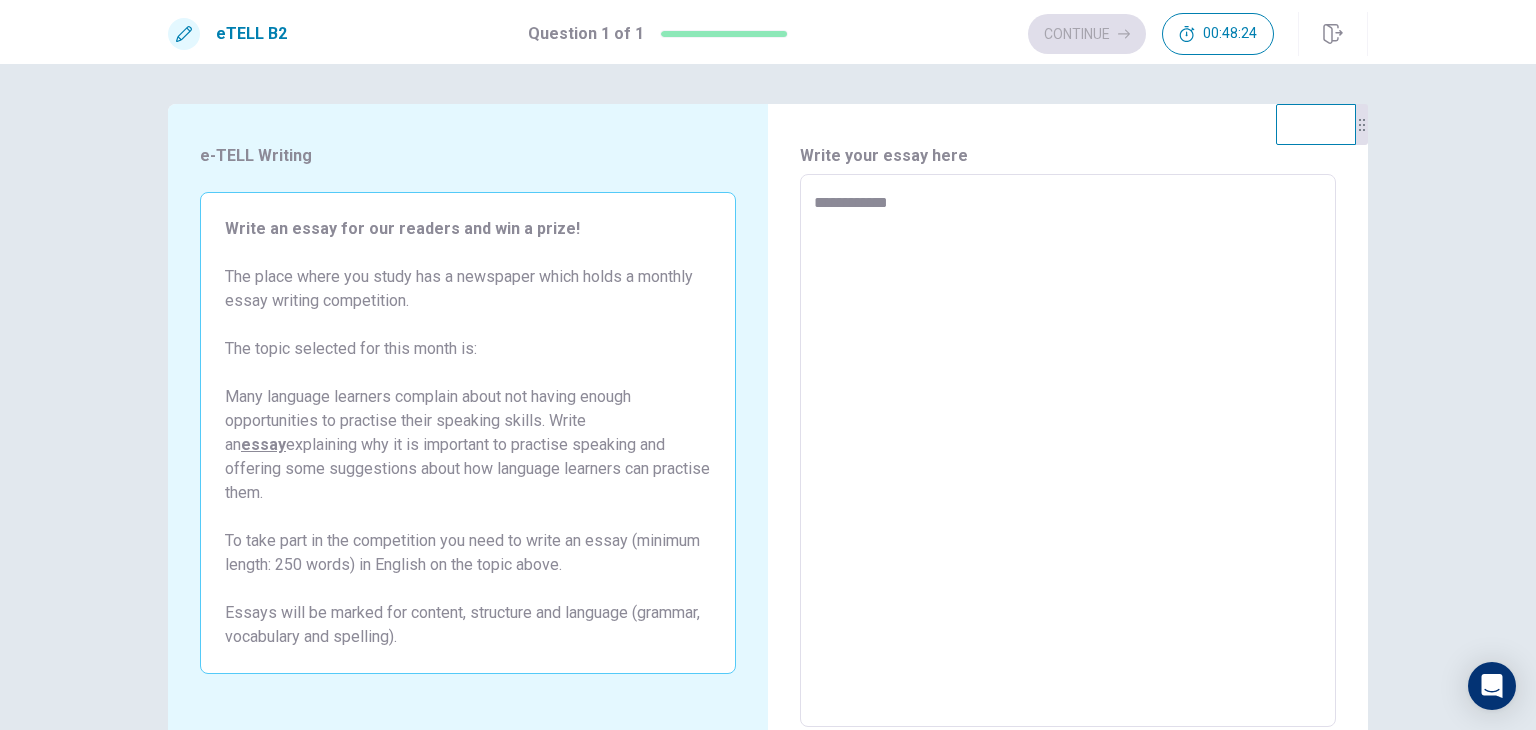 type on "*" 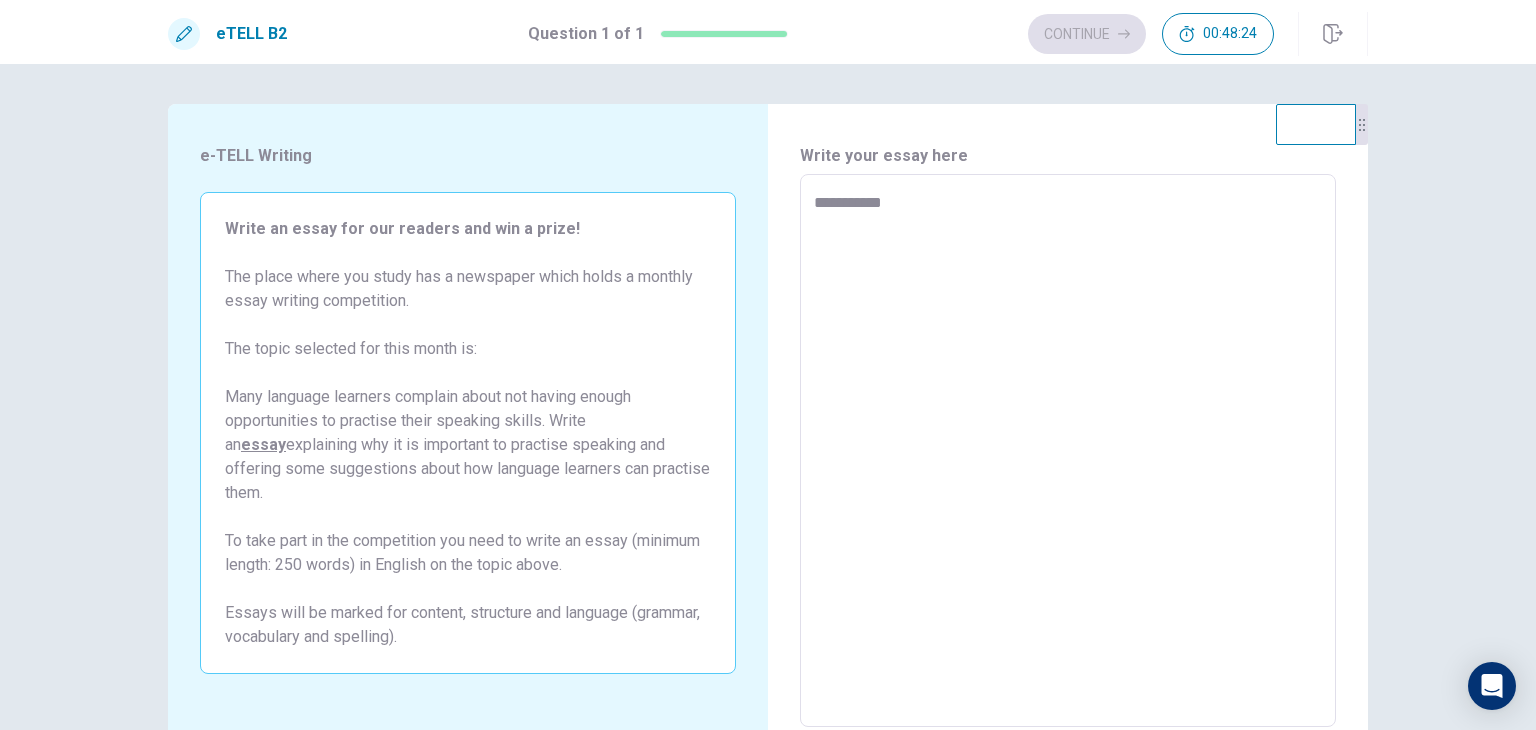 type on "*" 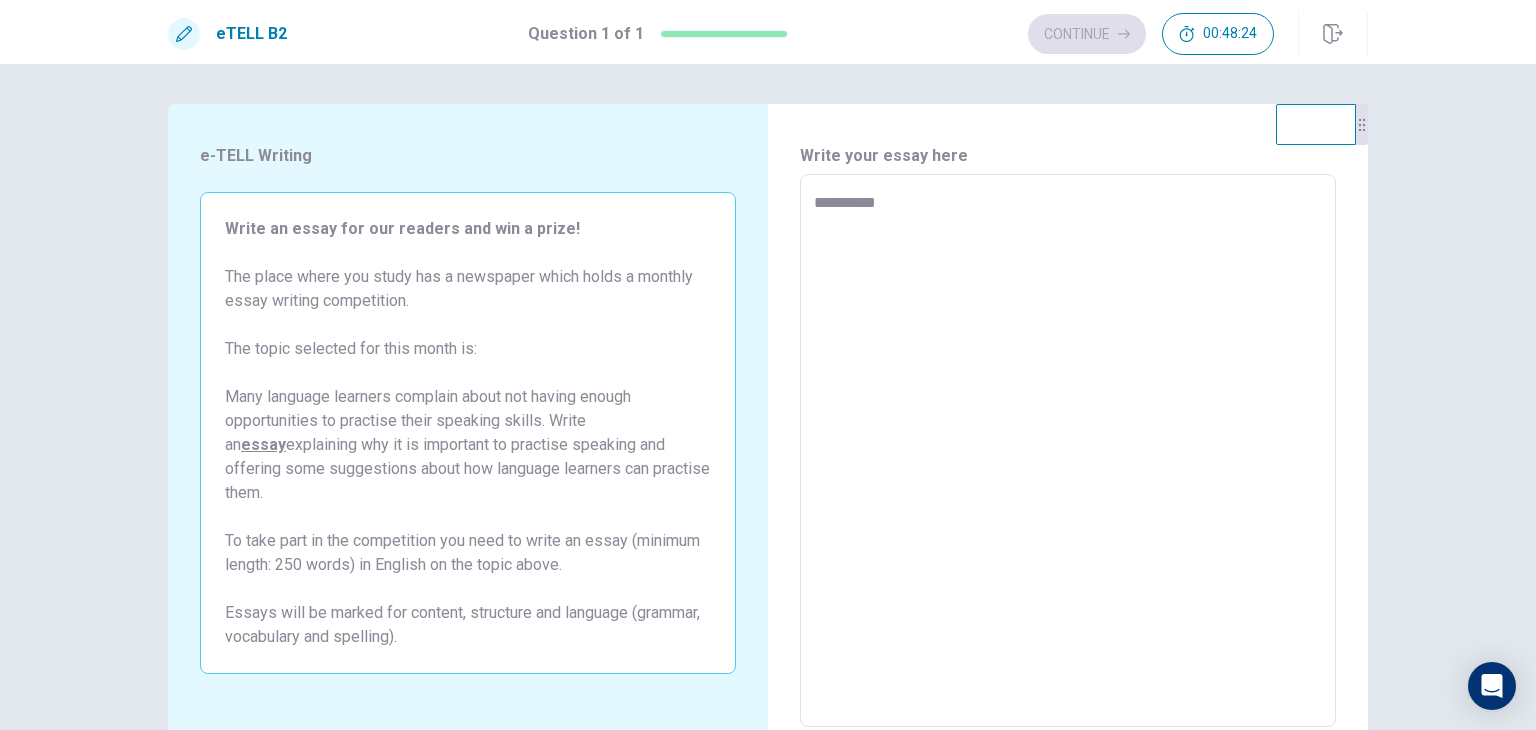 type on "*" 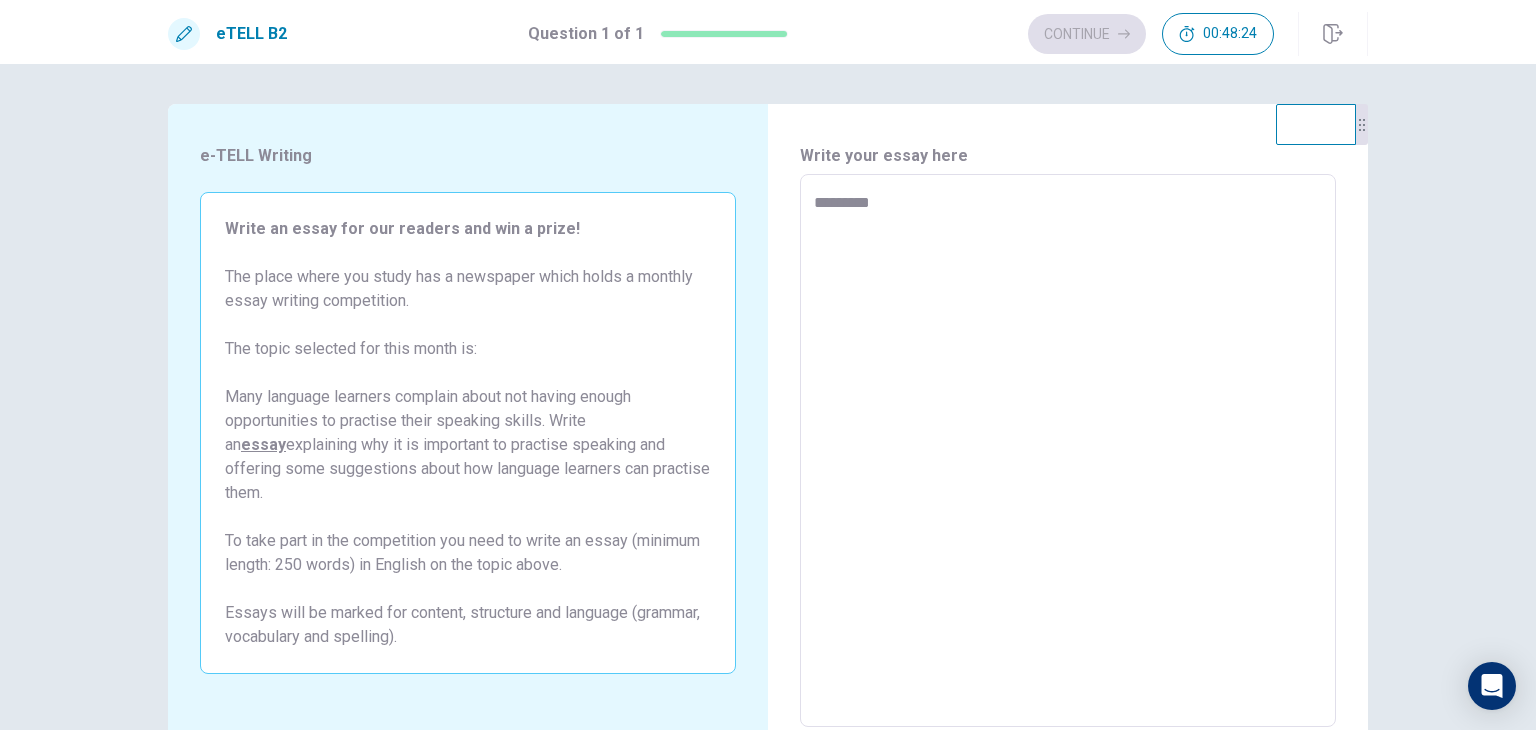 type on "*" 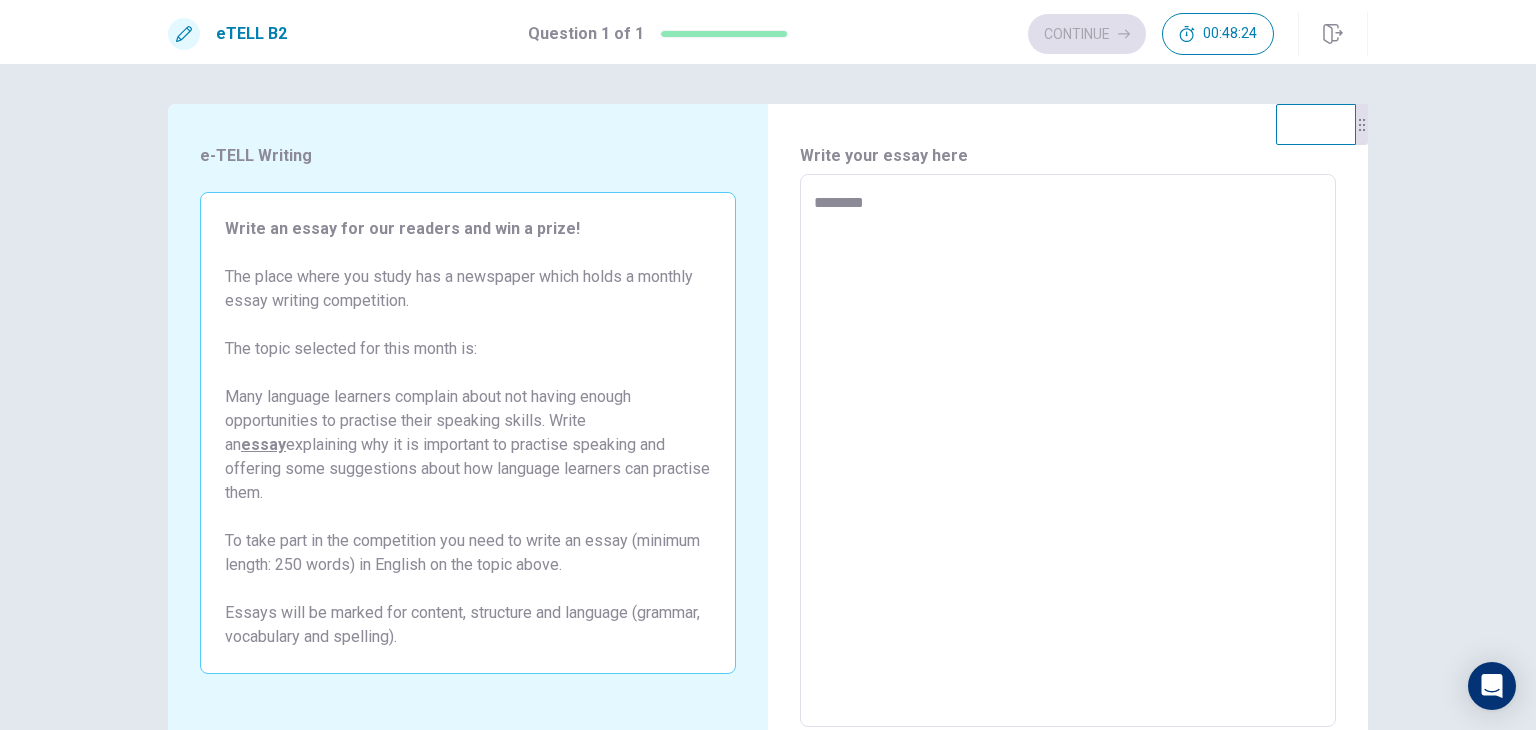 type on "*" 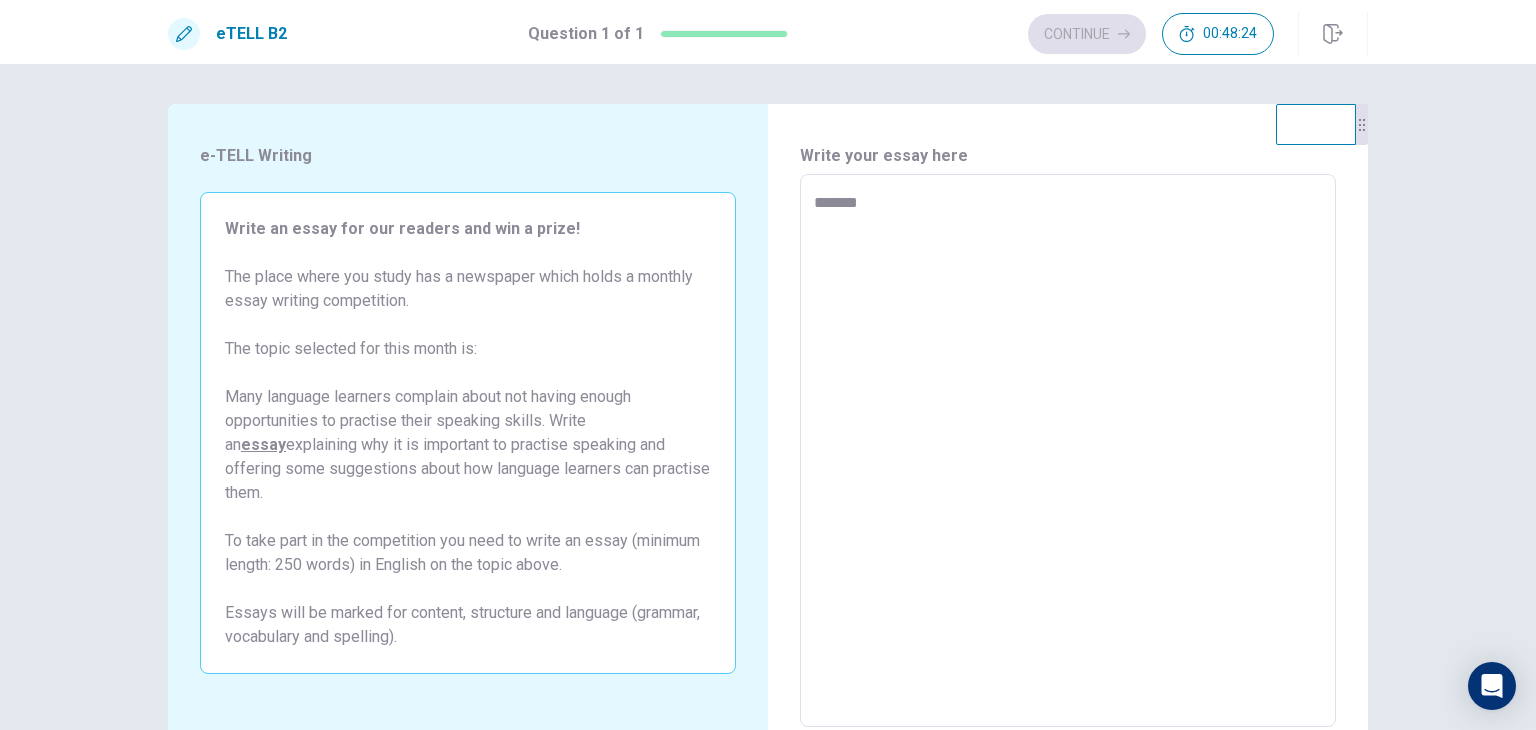 type on "*" 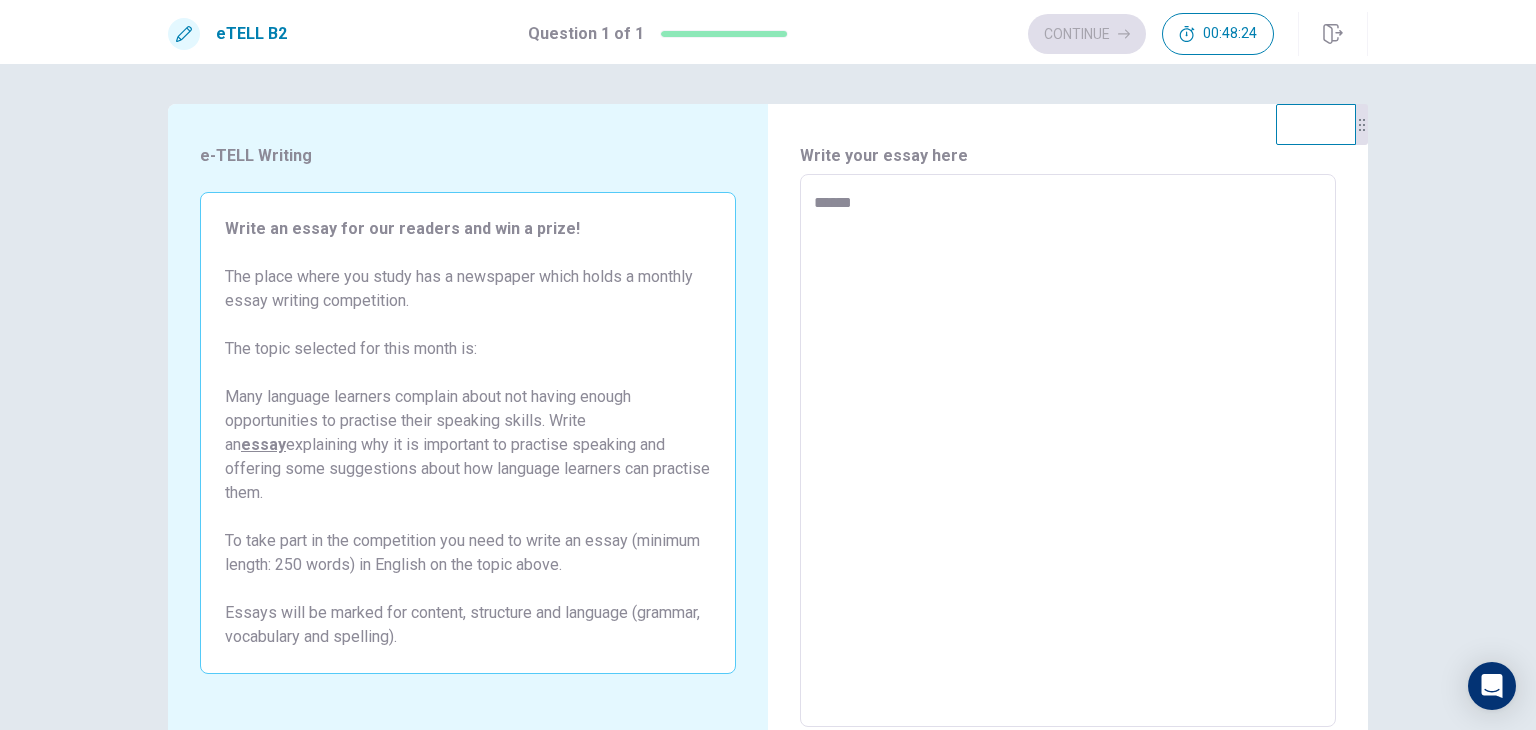 type on "*" 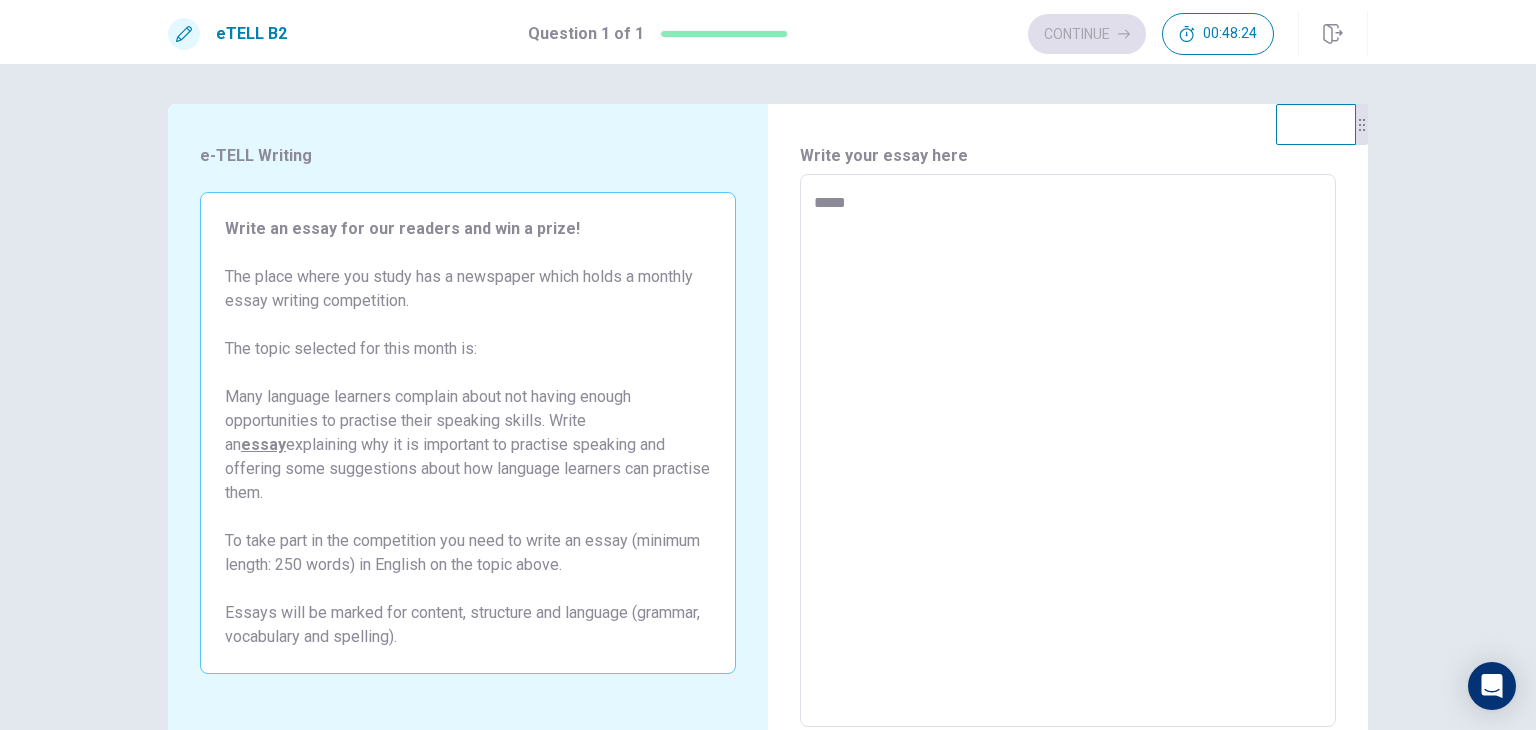 type on "*" 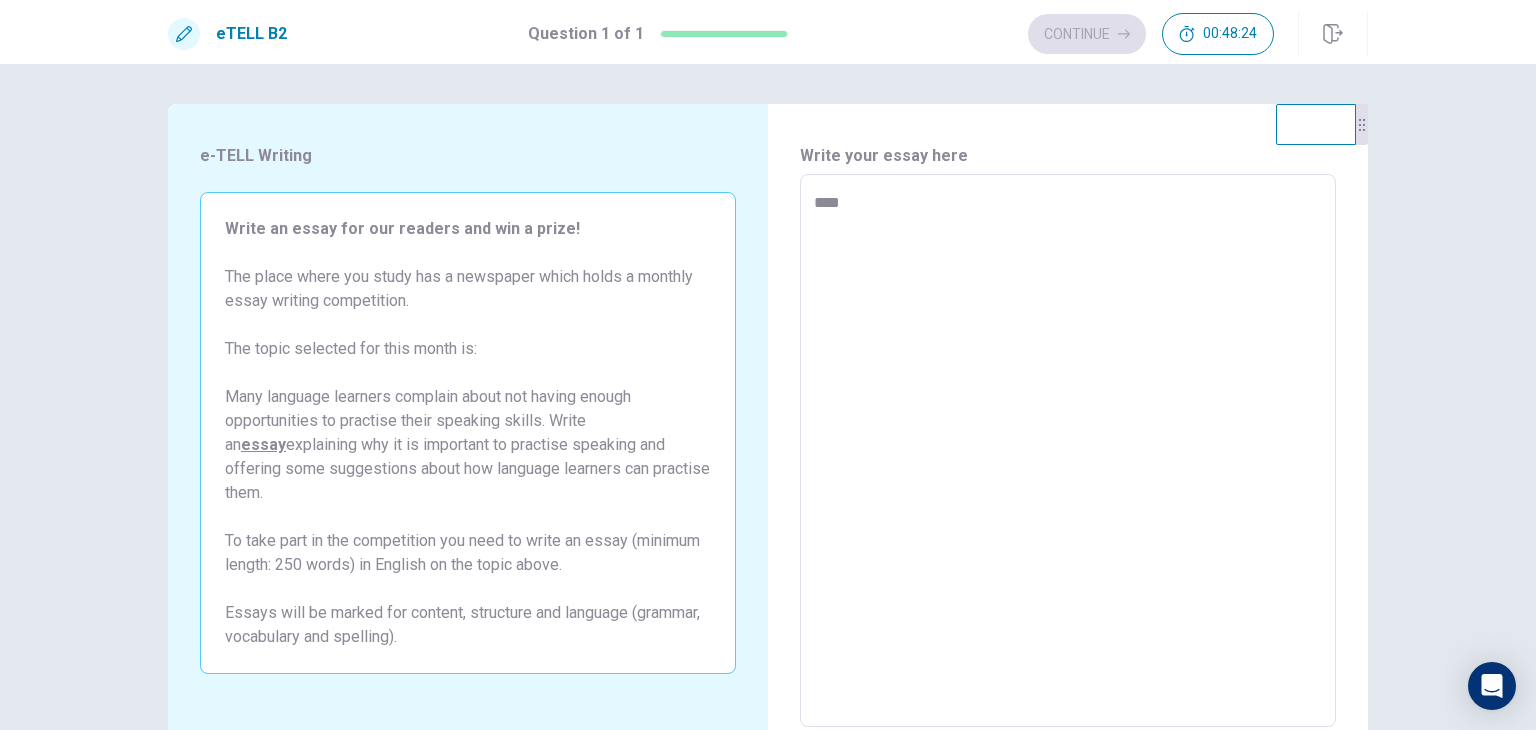 type on "*" 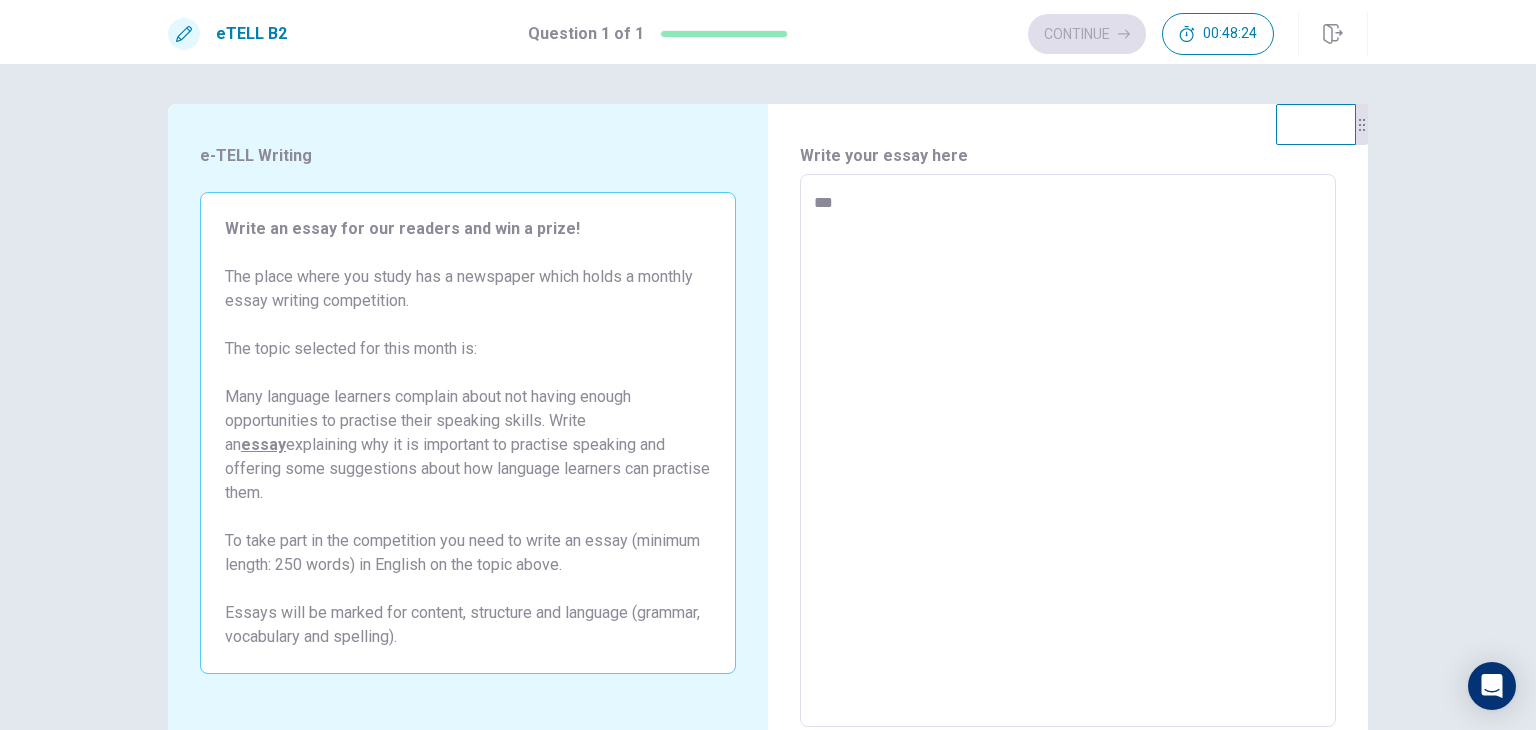 type on "*" 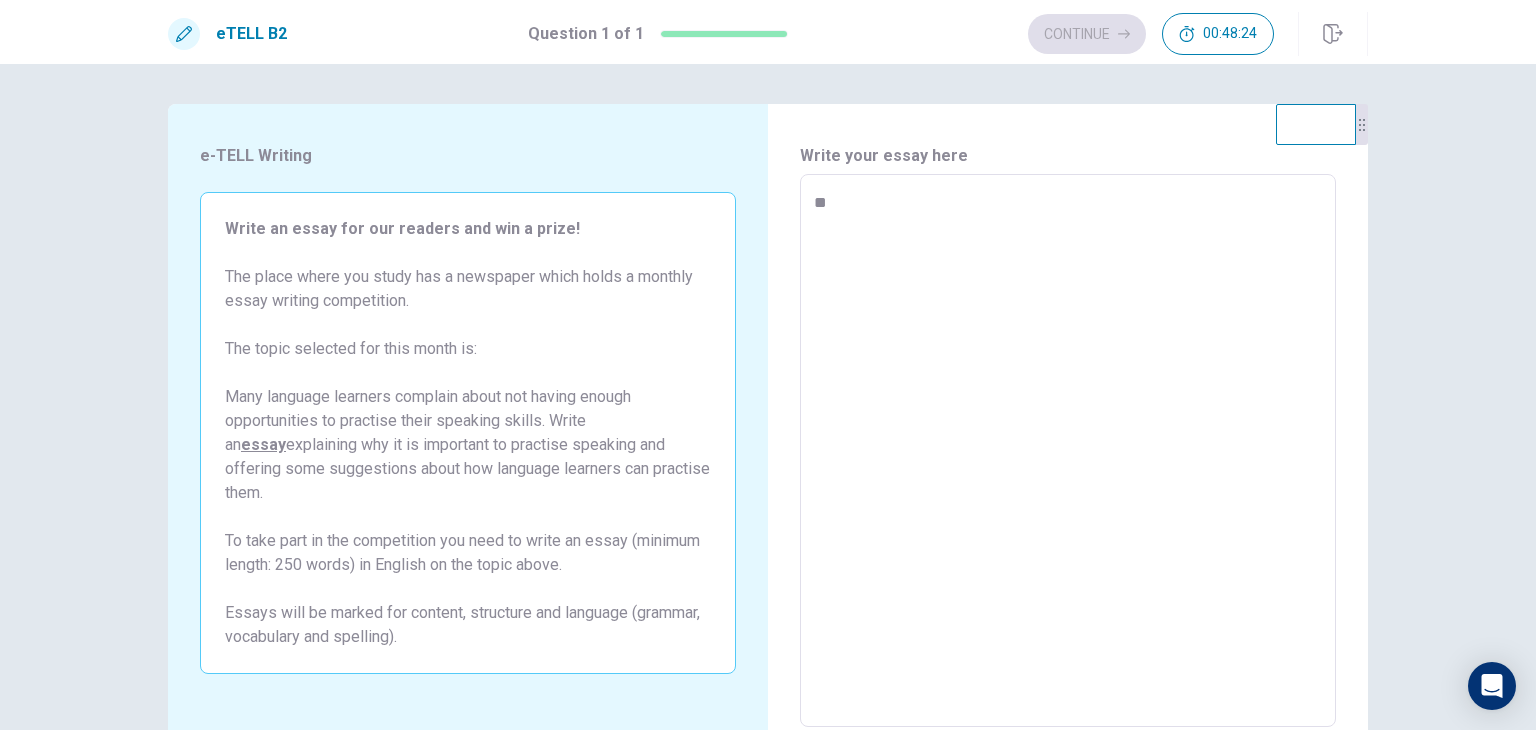 type on "*" 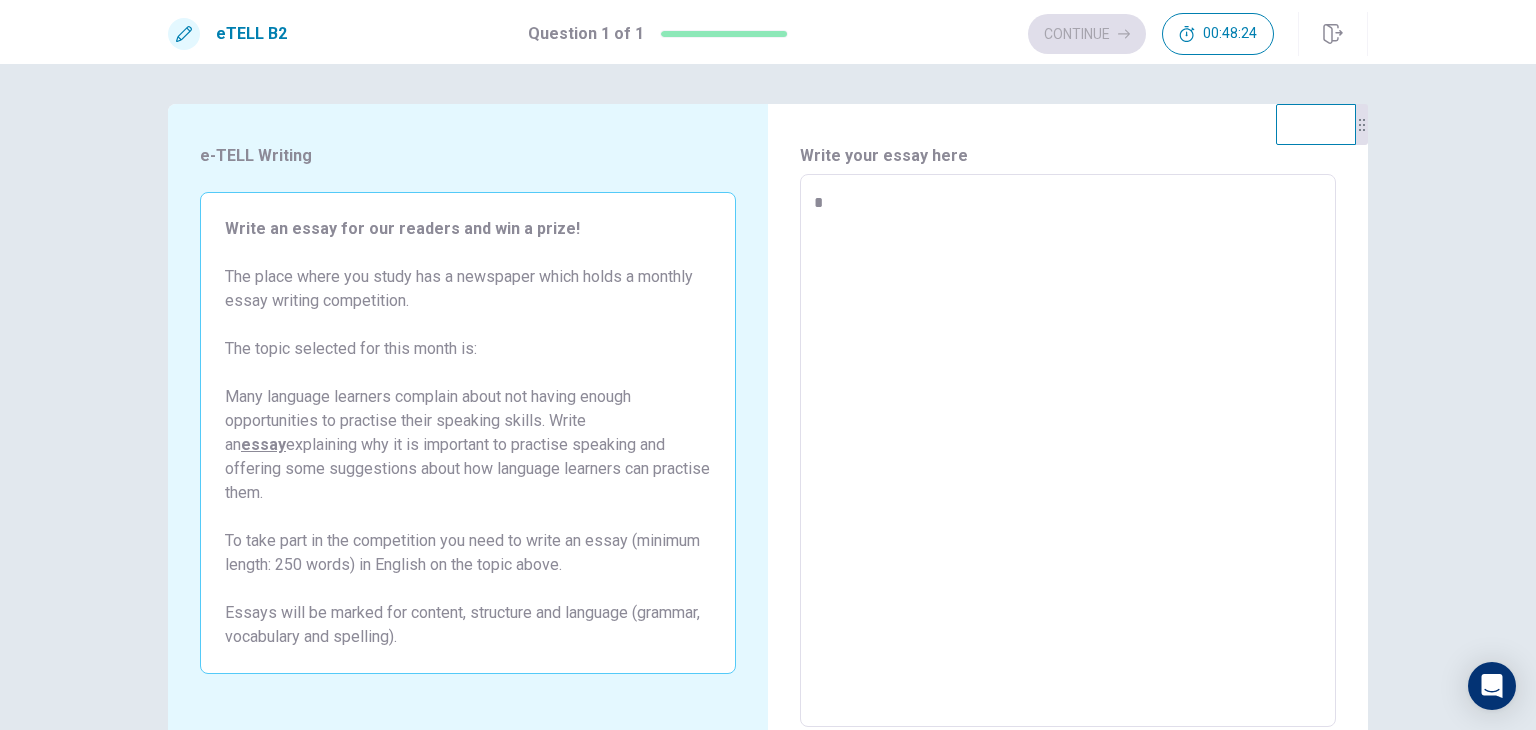 type 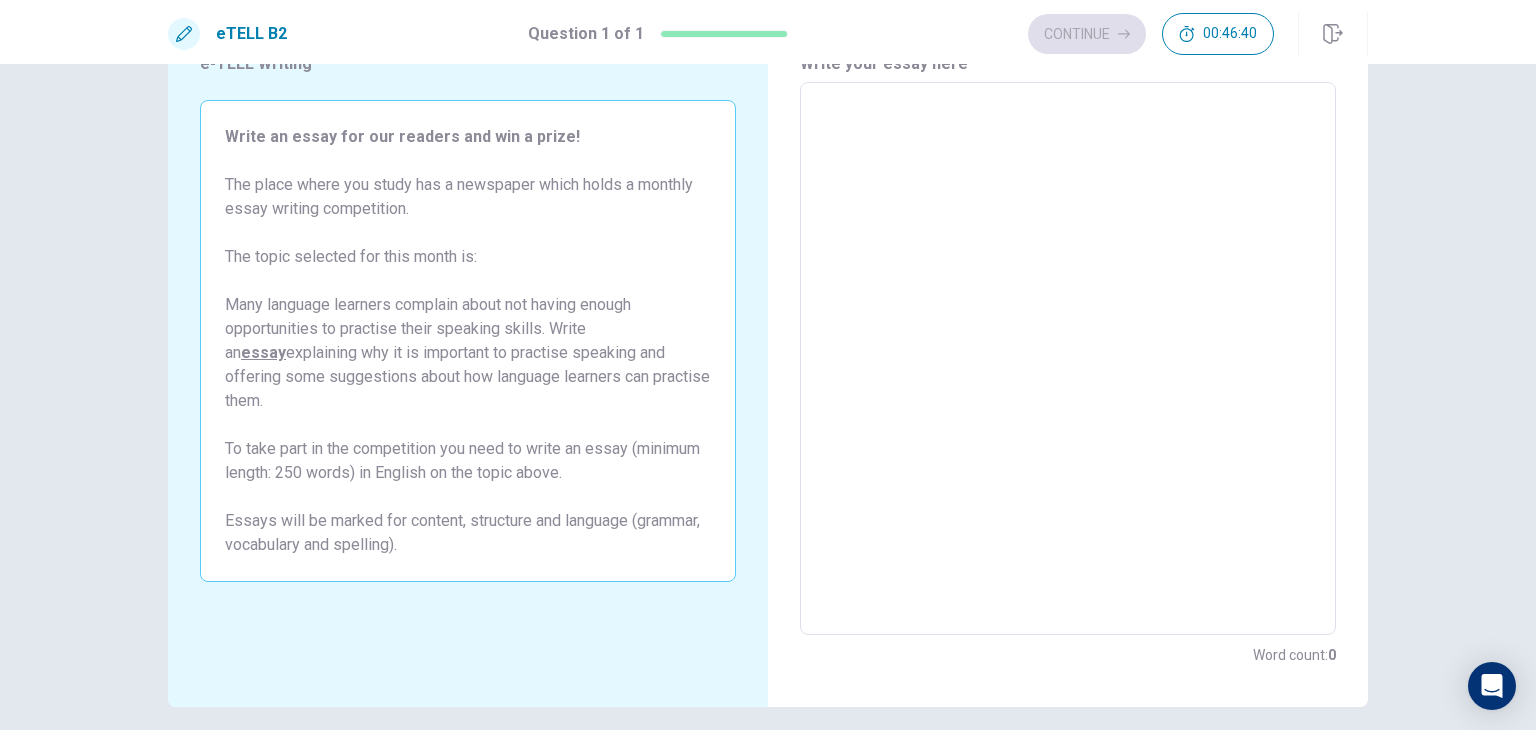 scroll, scrollTop: 0, scrollLeft: 0, axis: both 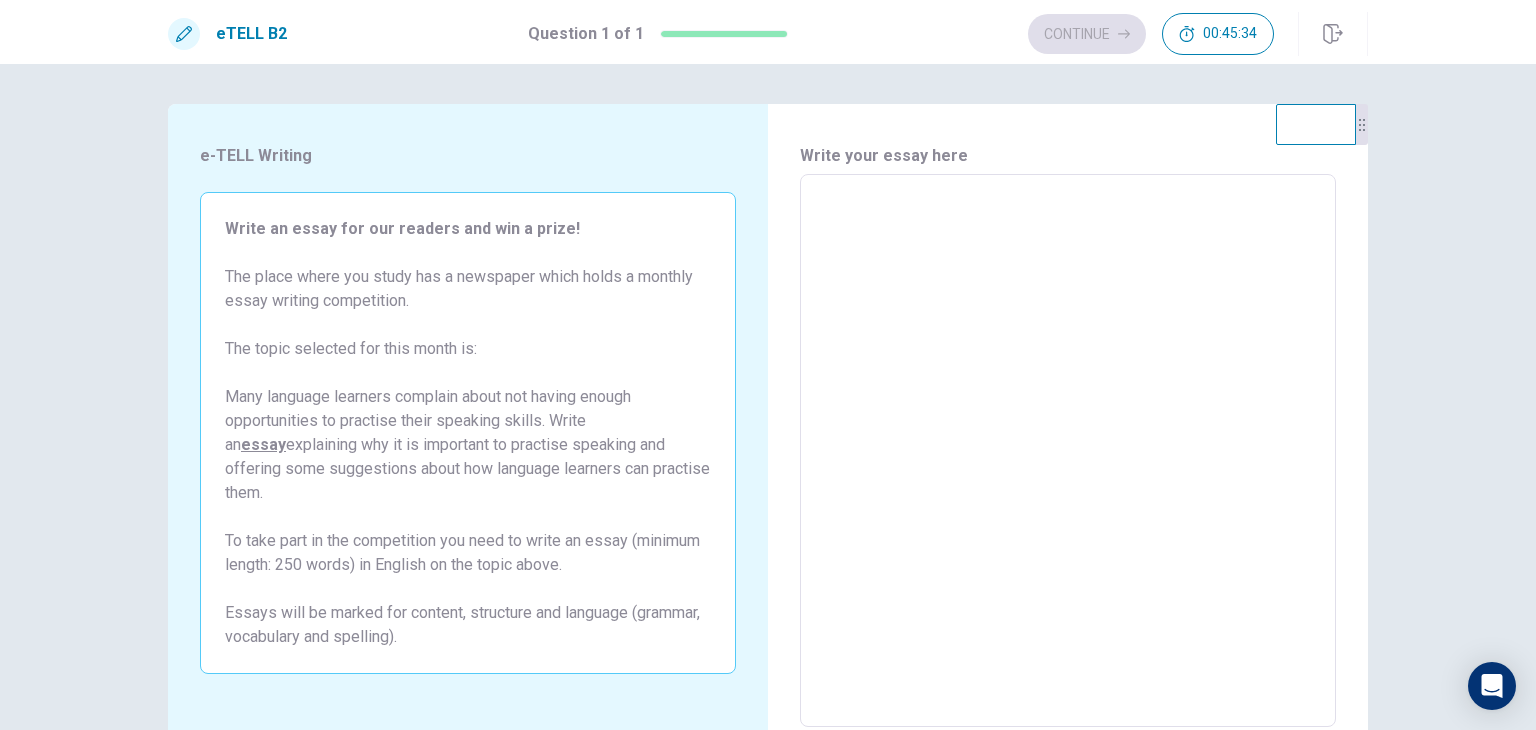 type on "*" 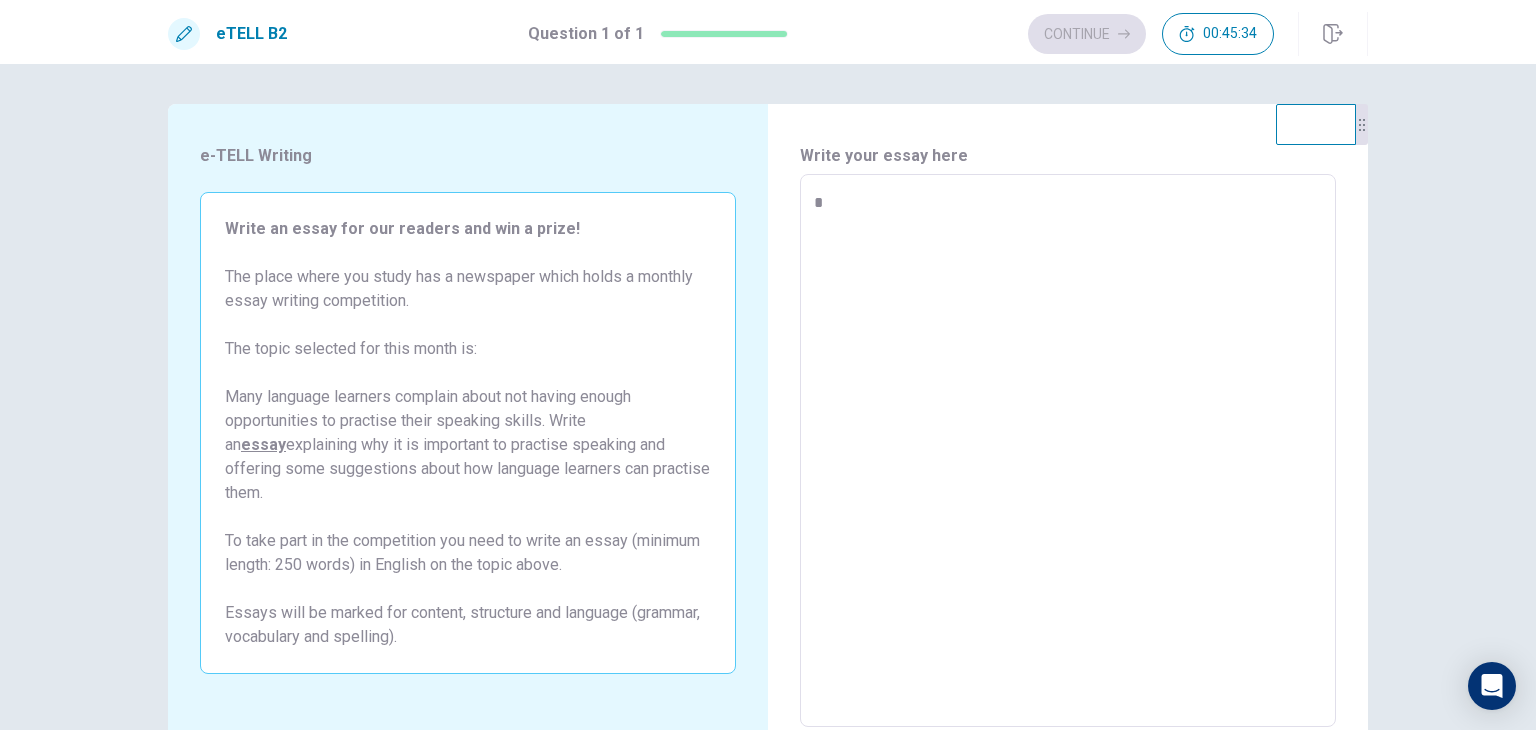 type on "*" 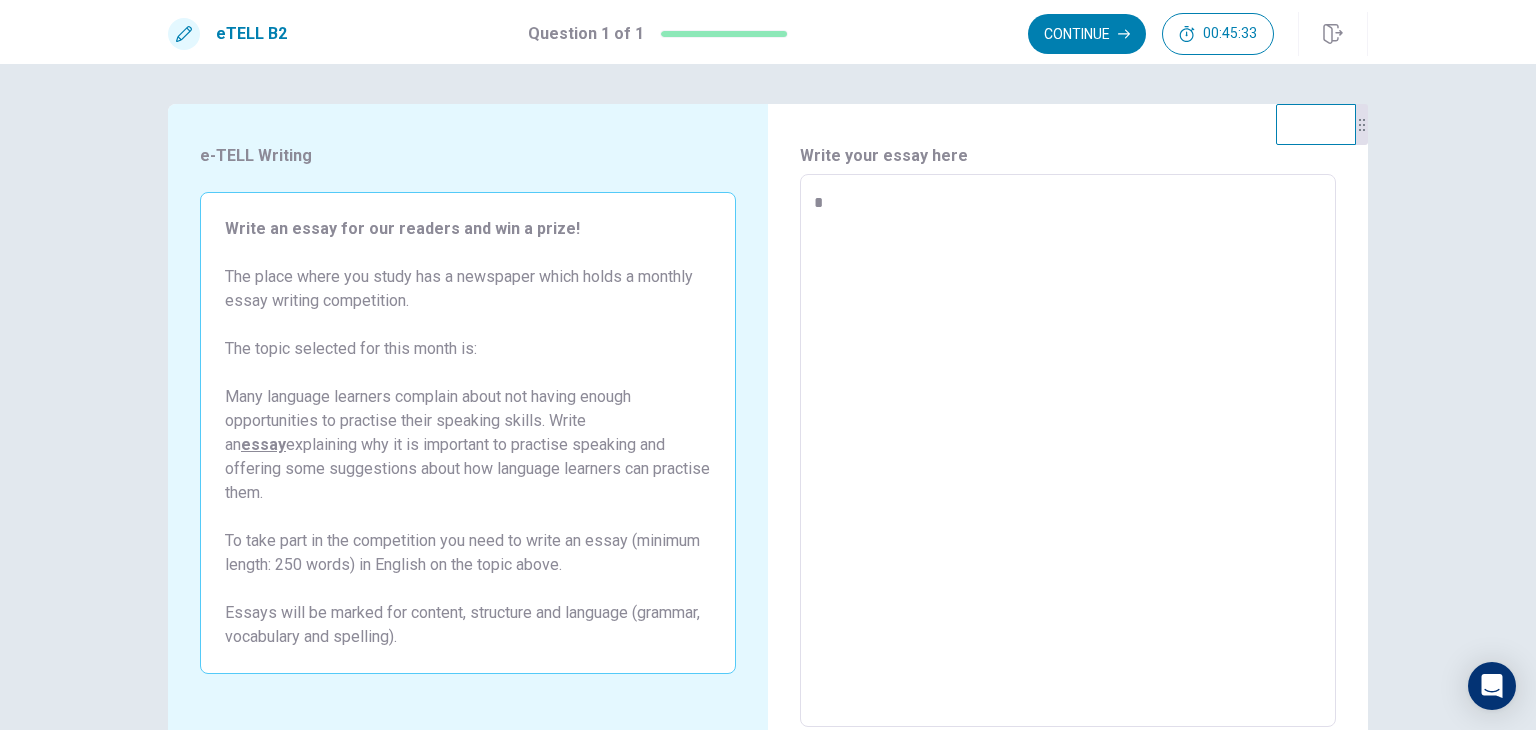 type on "**" 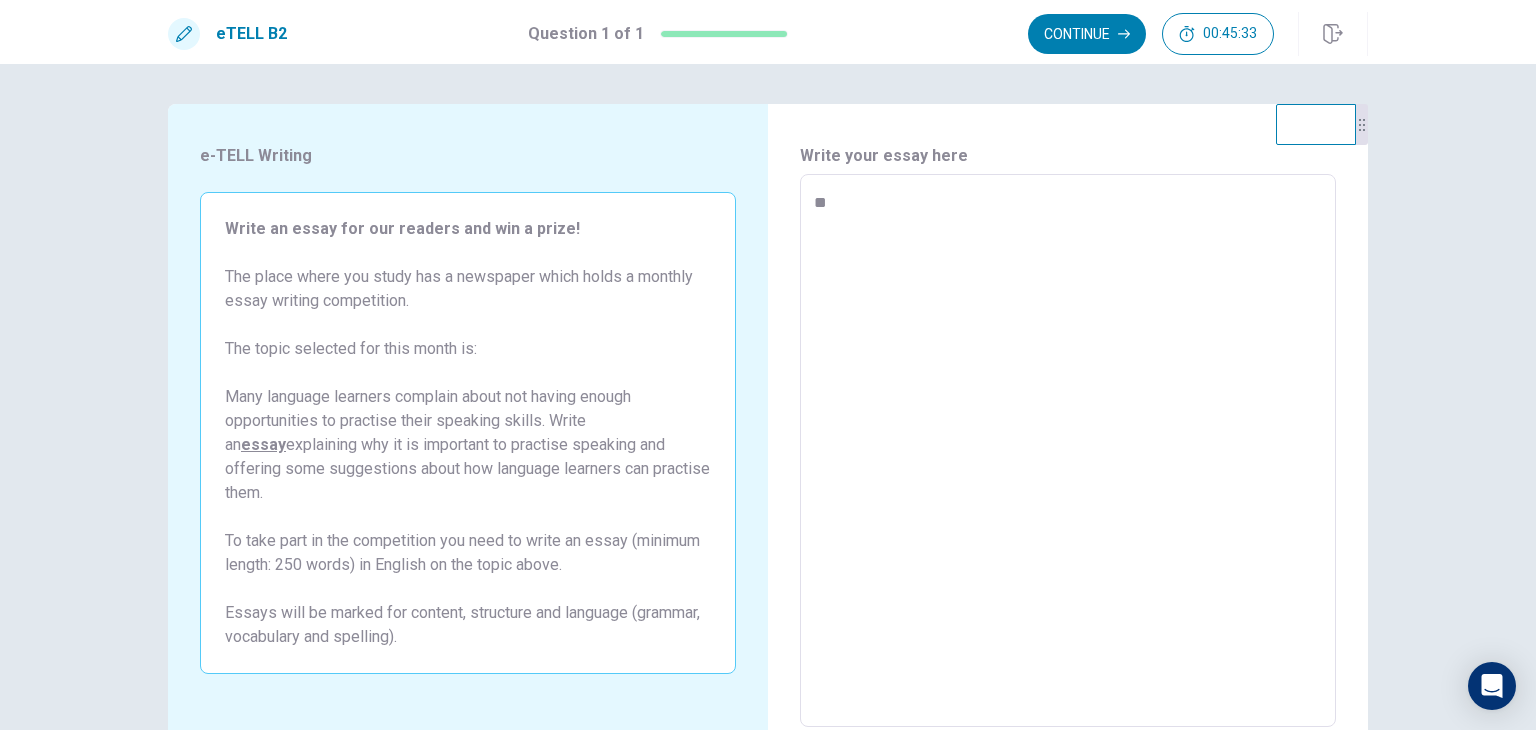 type on "*" 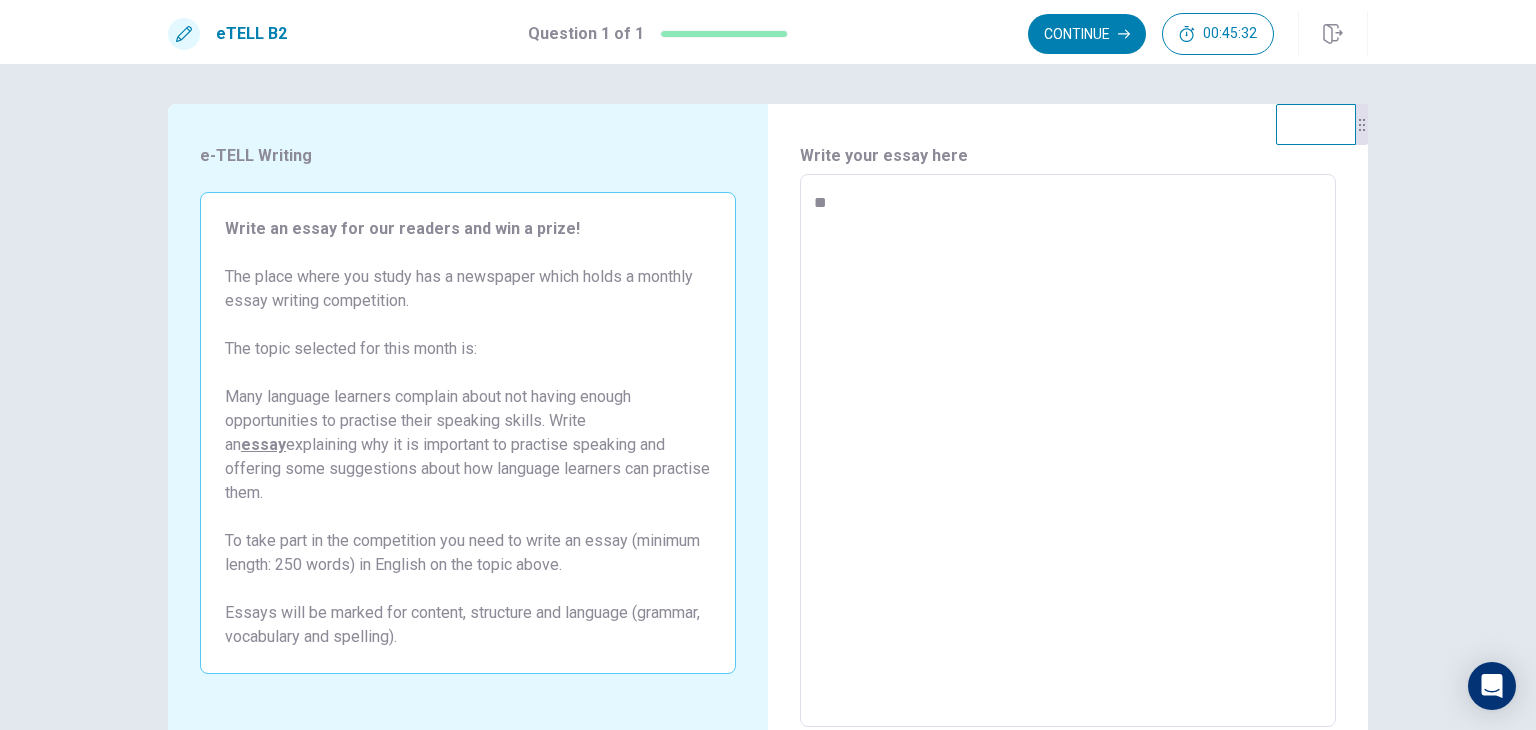 type on "*" 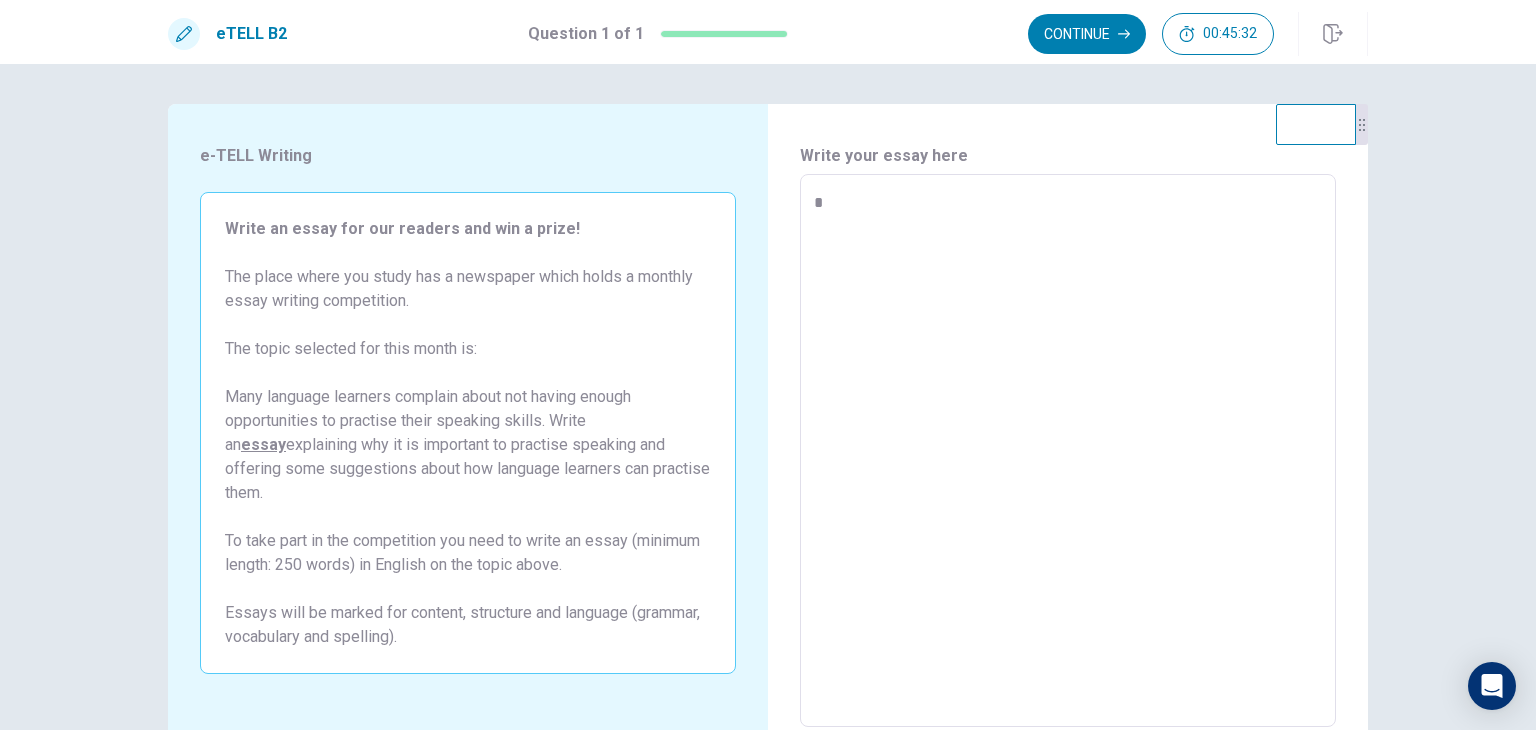 type on "*" 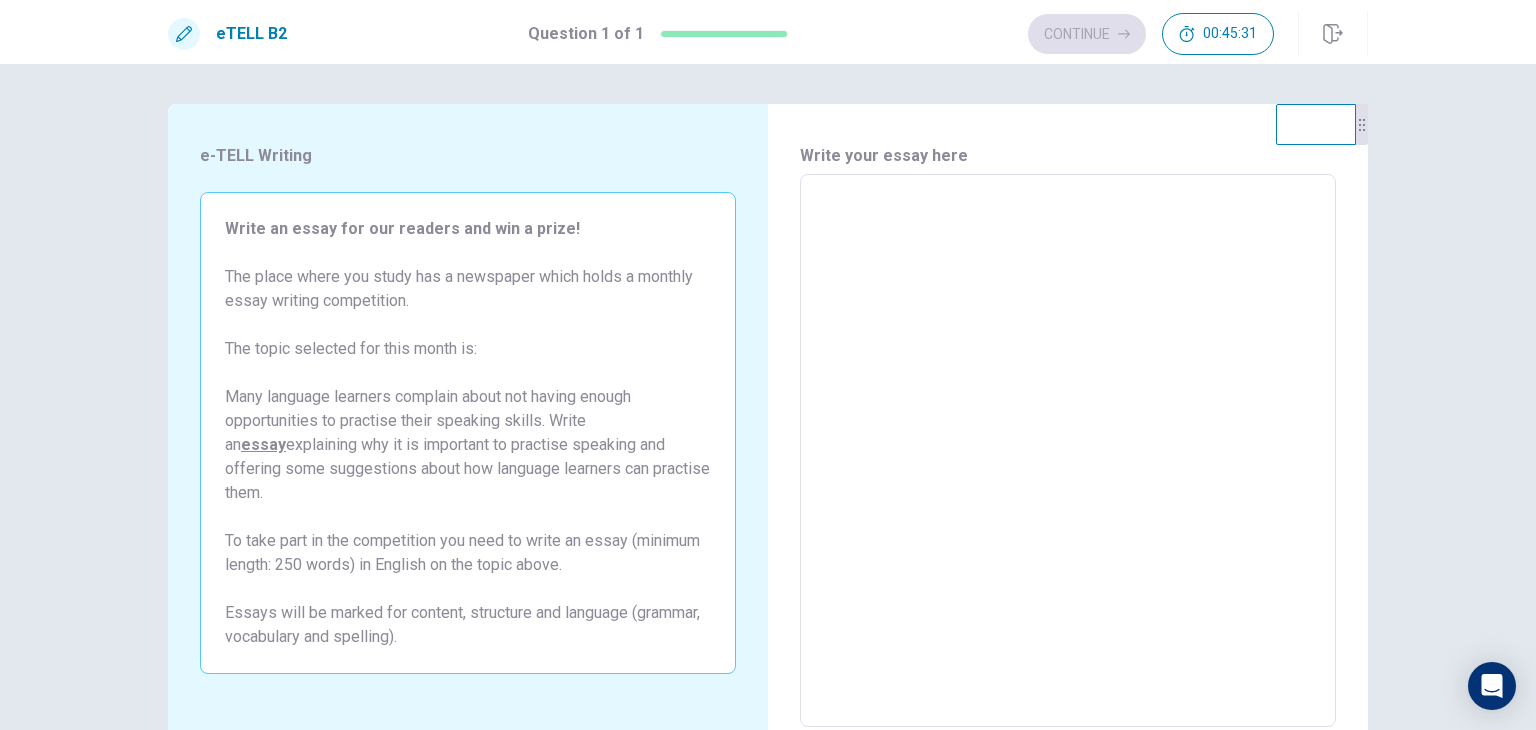 type on "*" 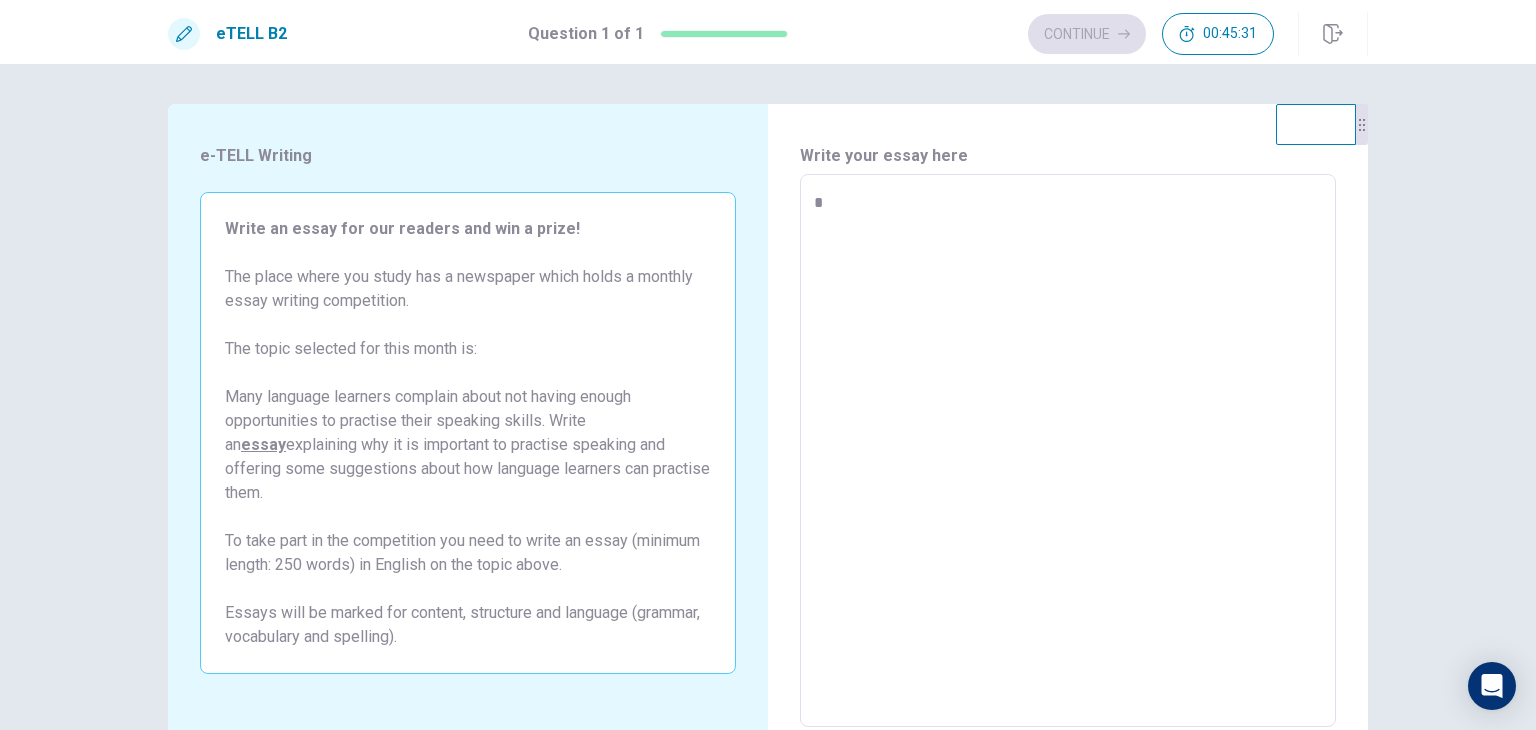 type on "*" 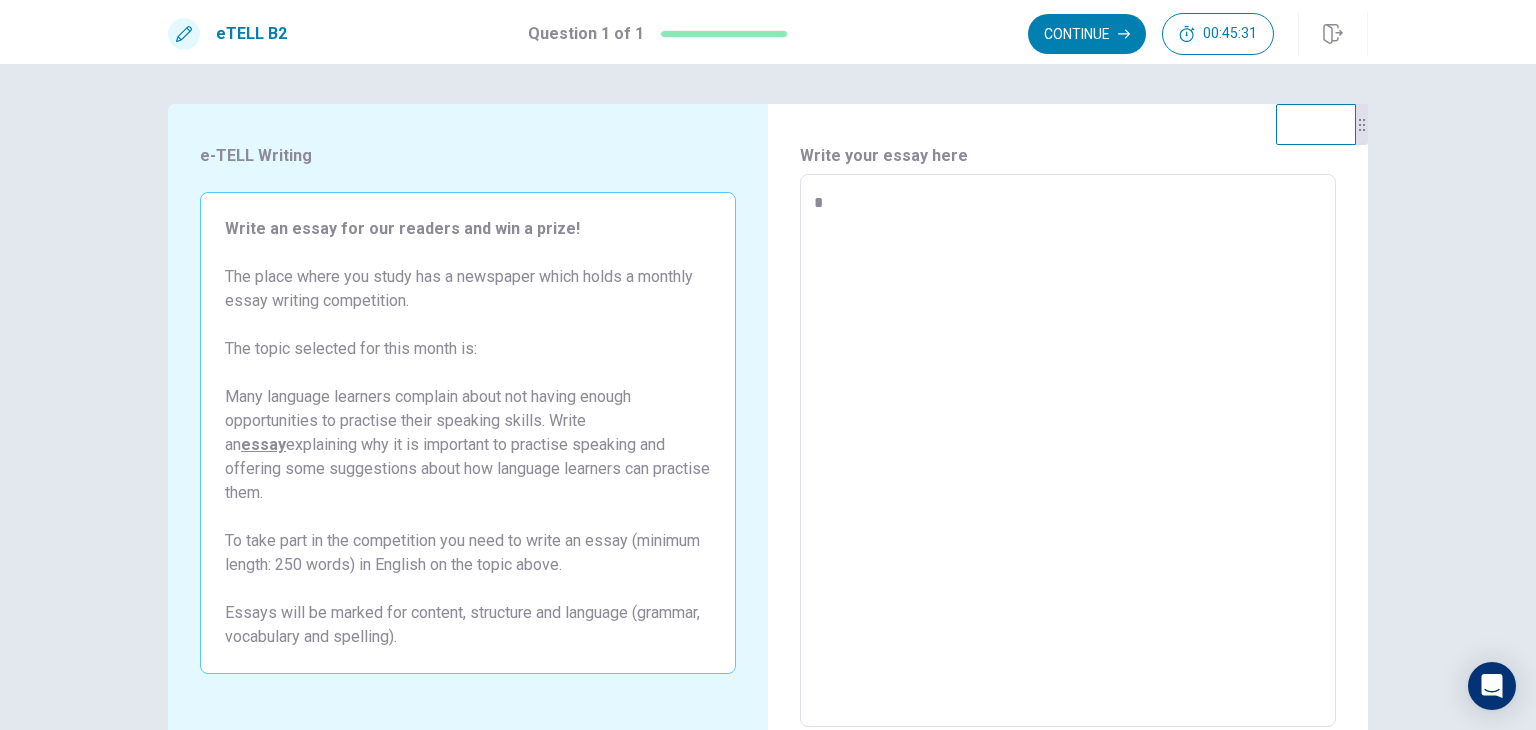 type 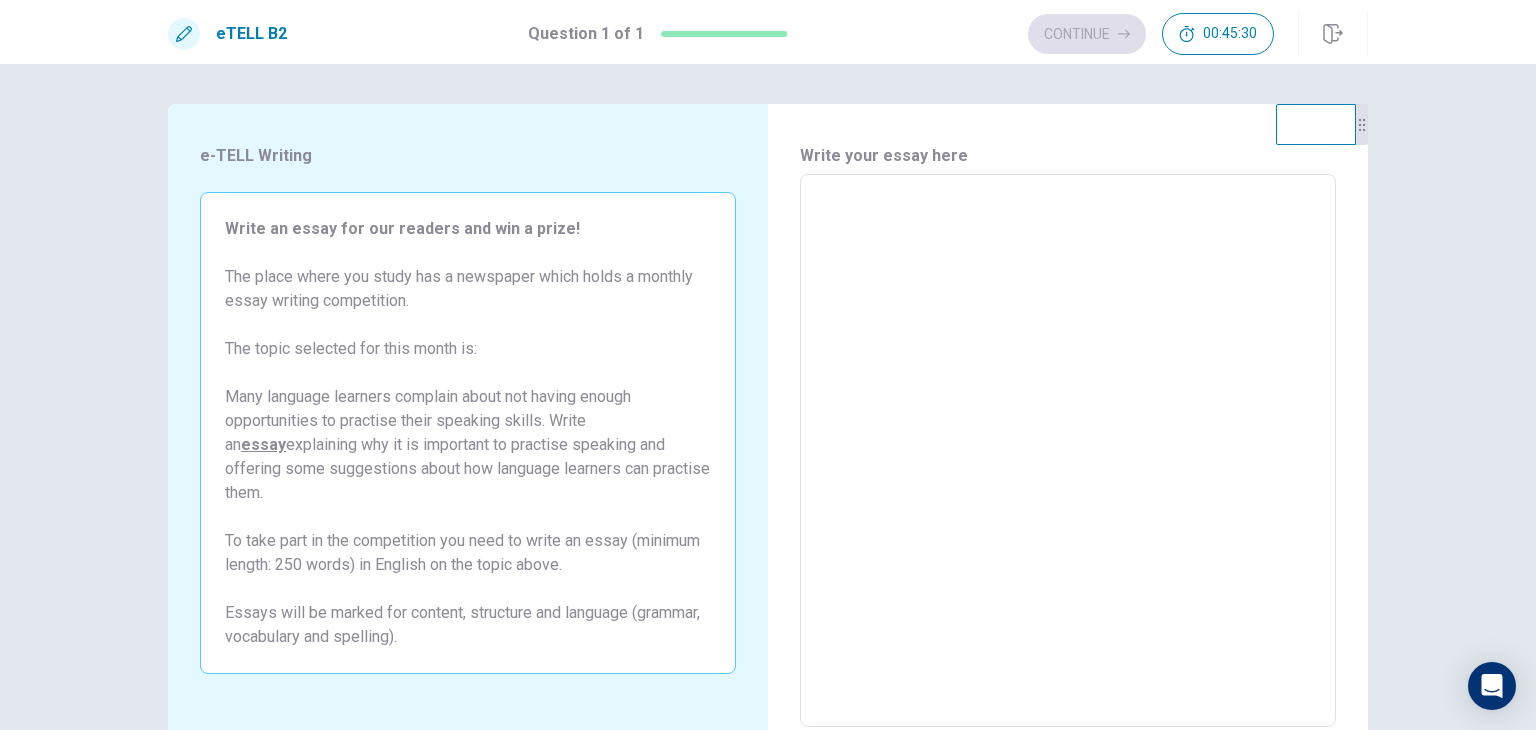 type on "*" 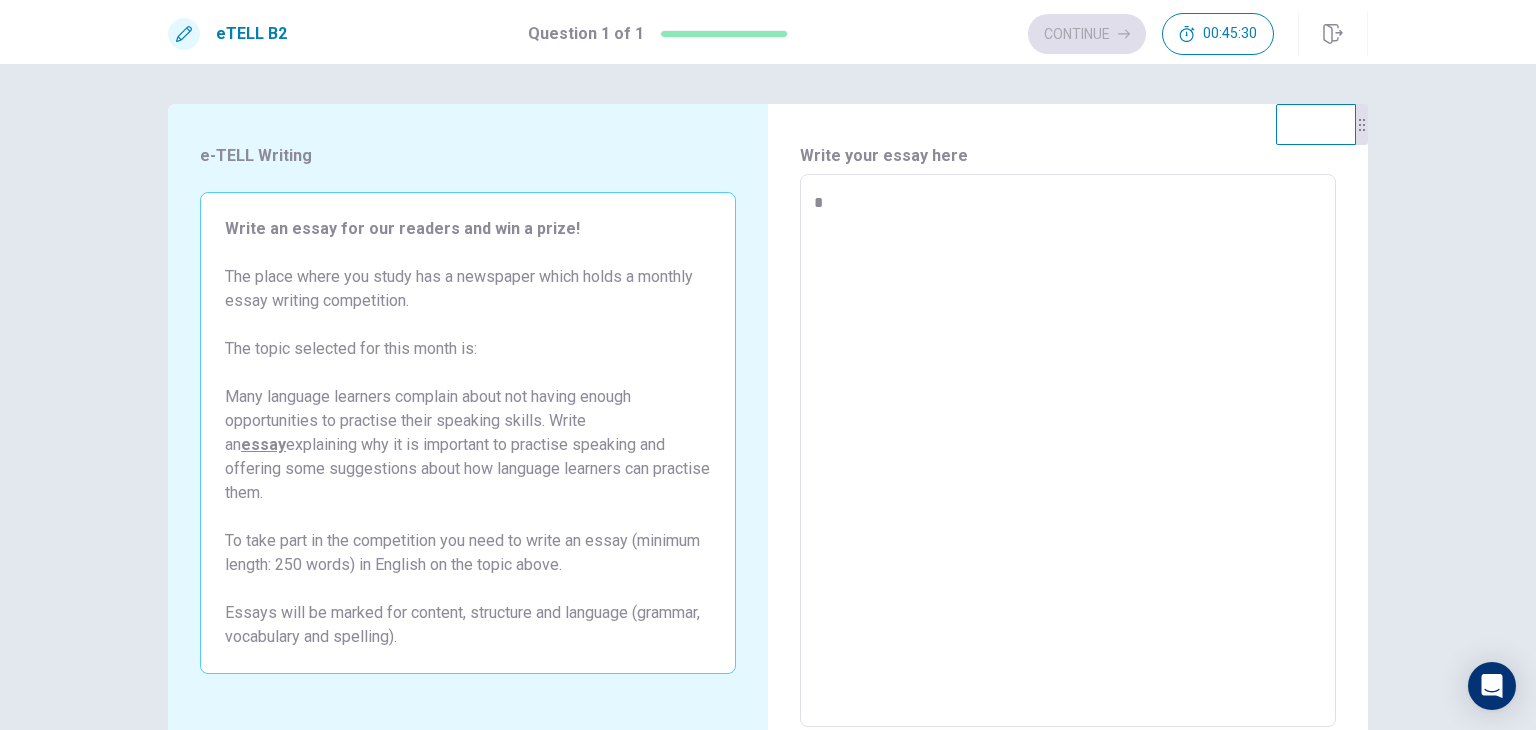 type on "*" 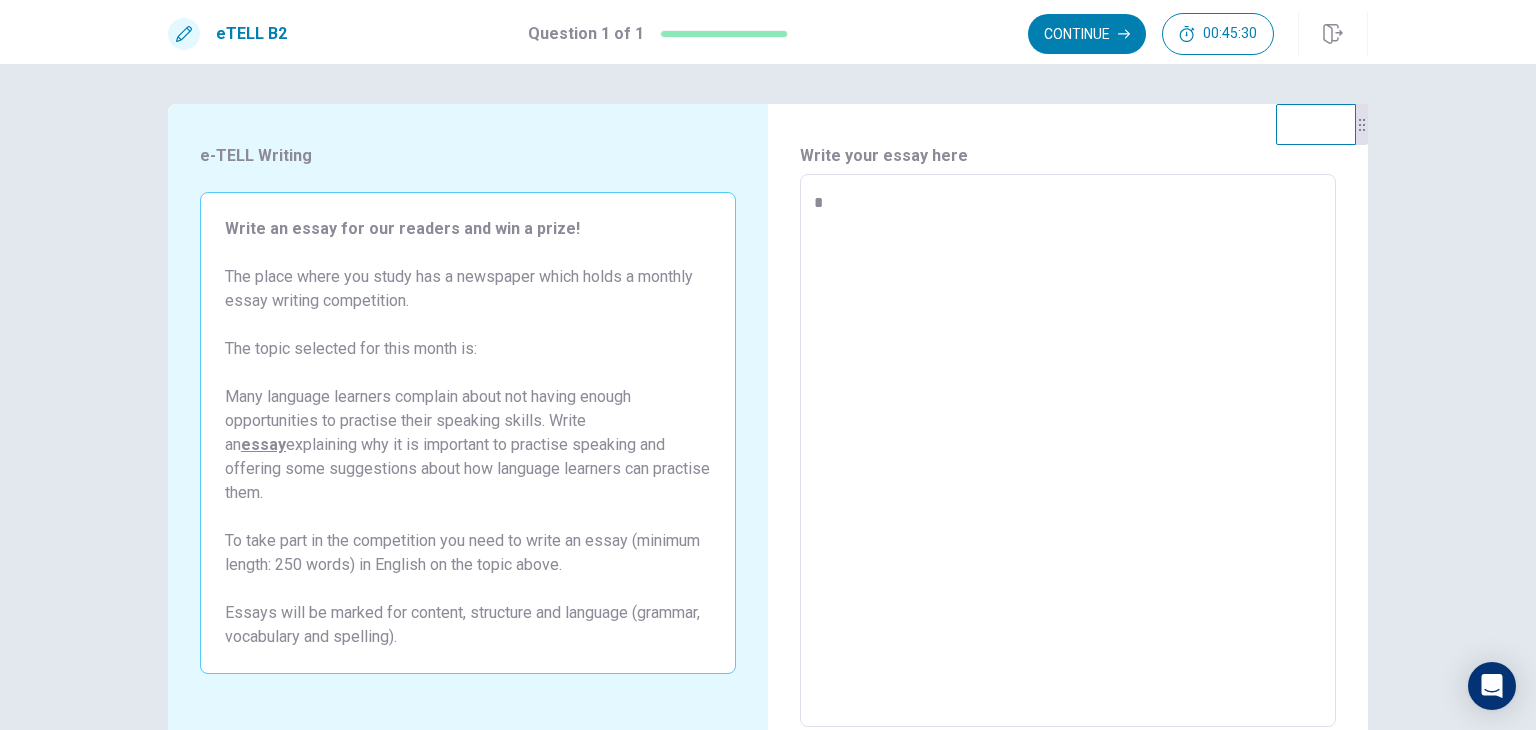type on "**" 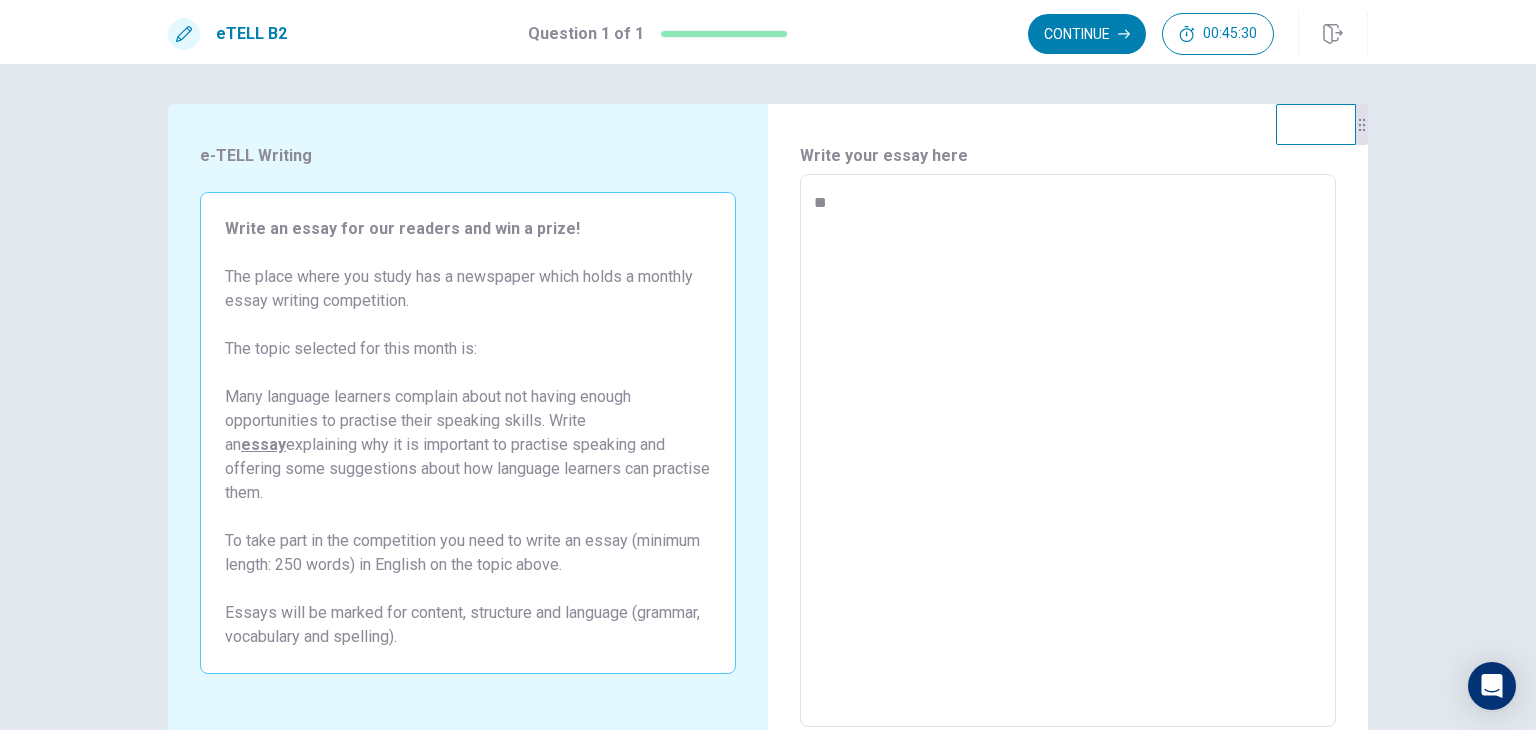 type on "*" 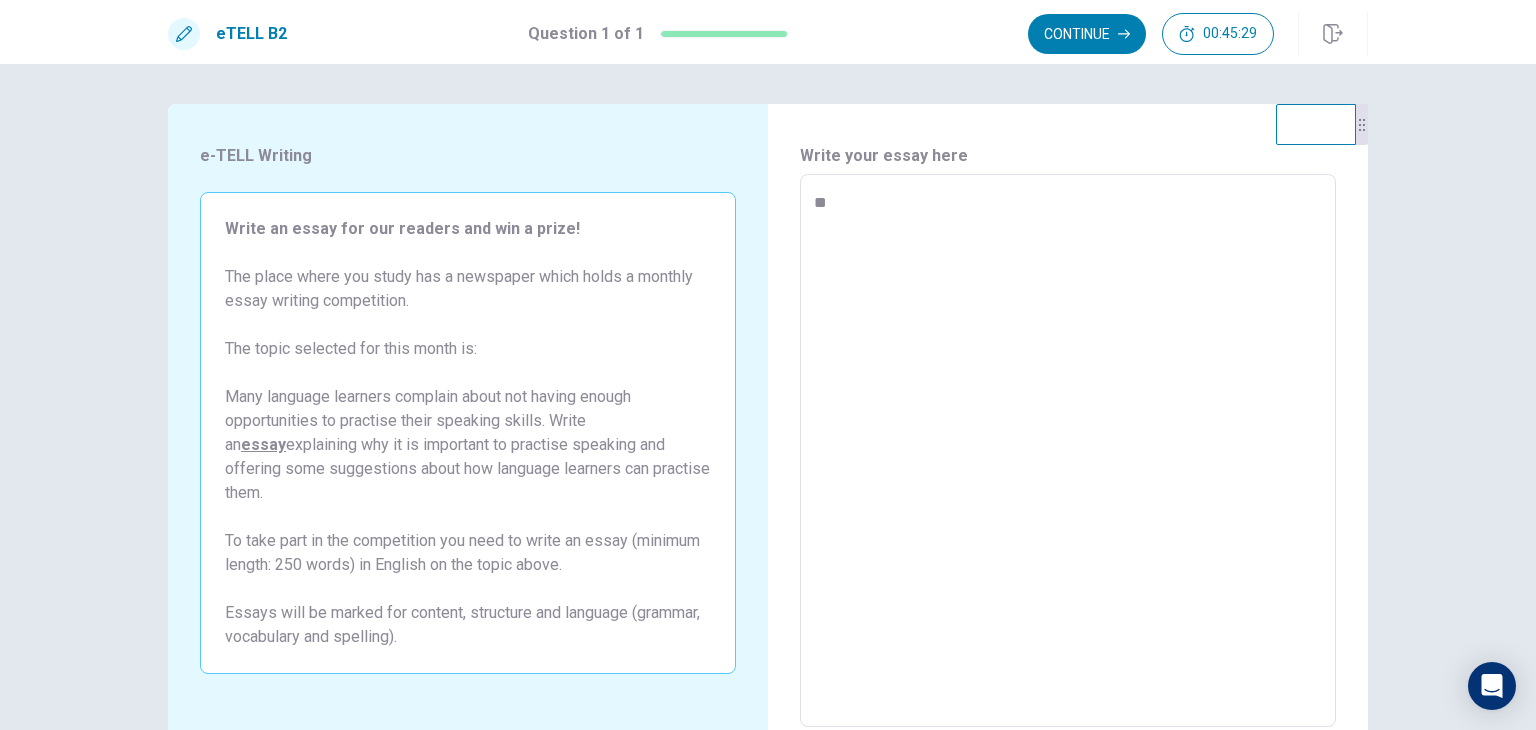 type on "***" 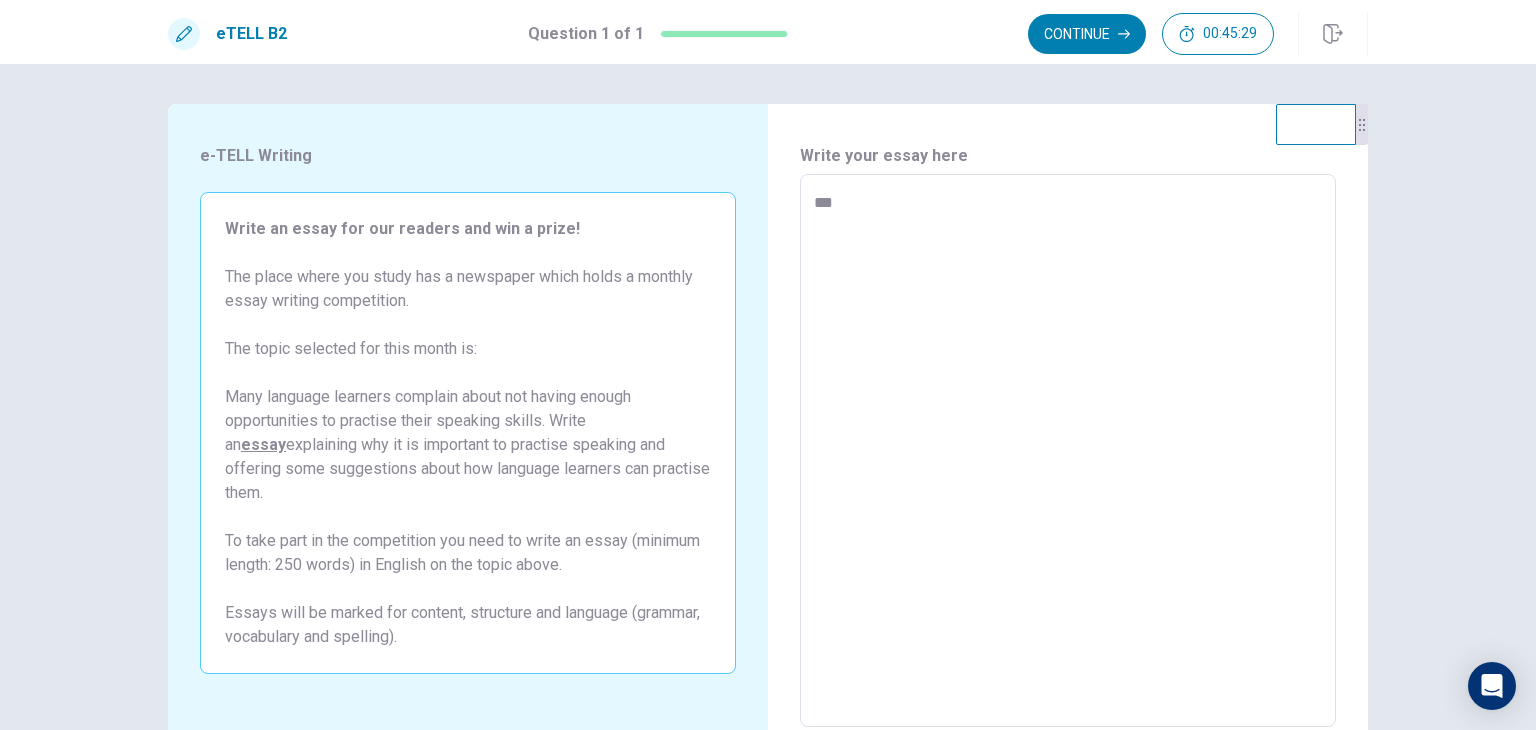 type on "*" 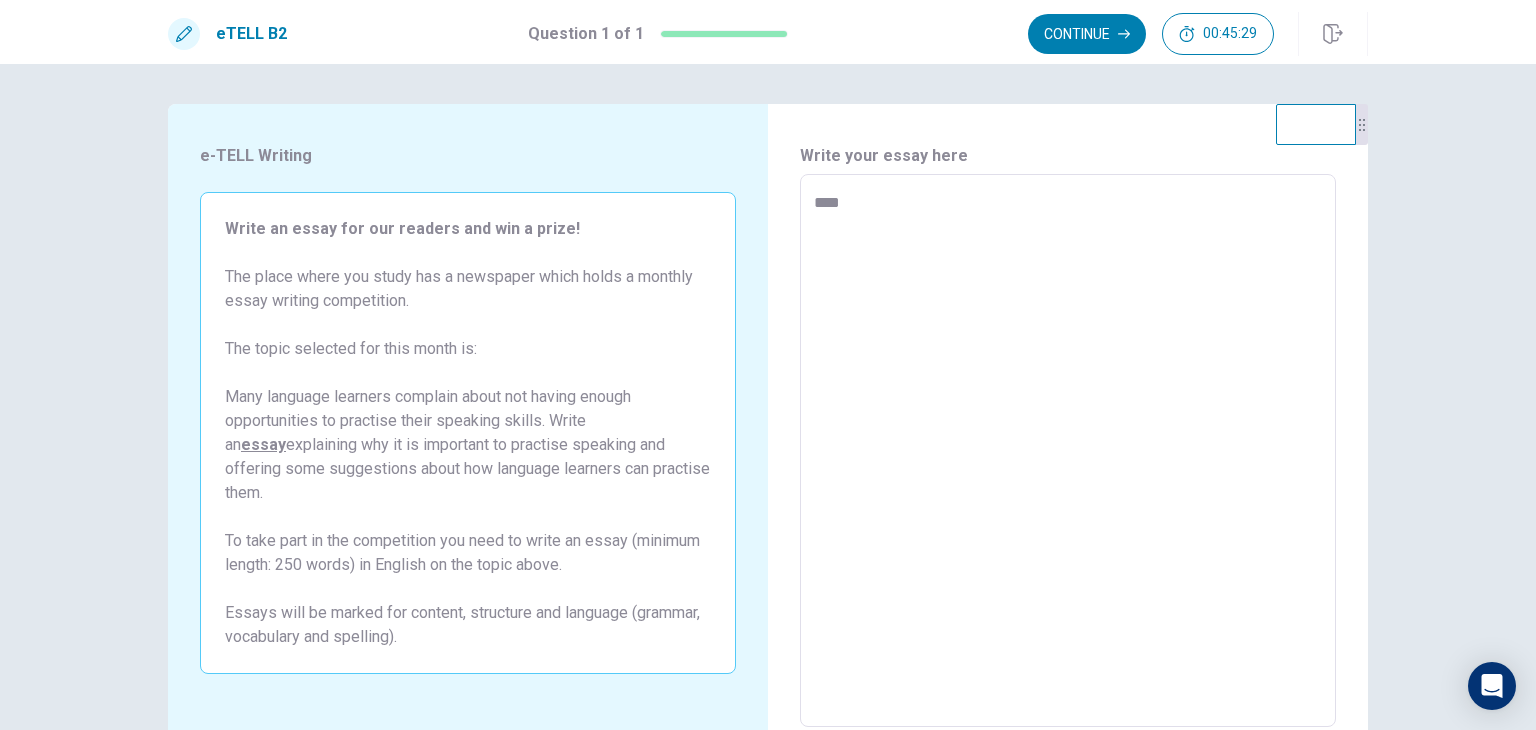 type on "*" 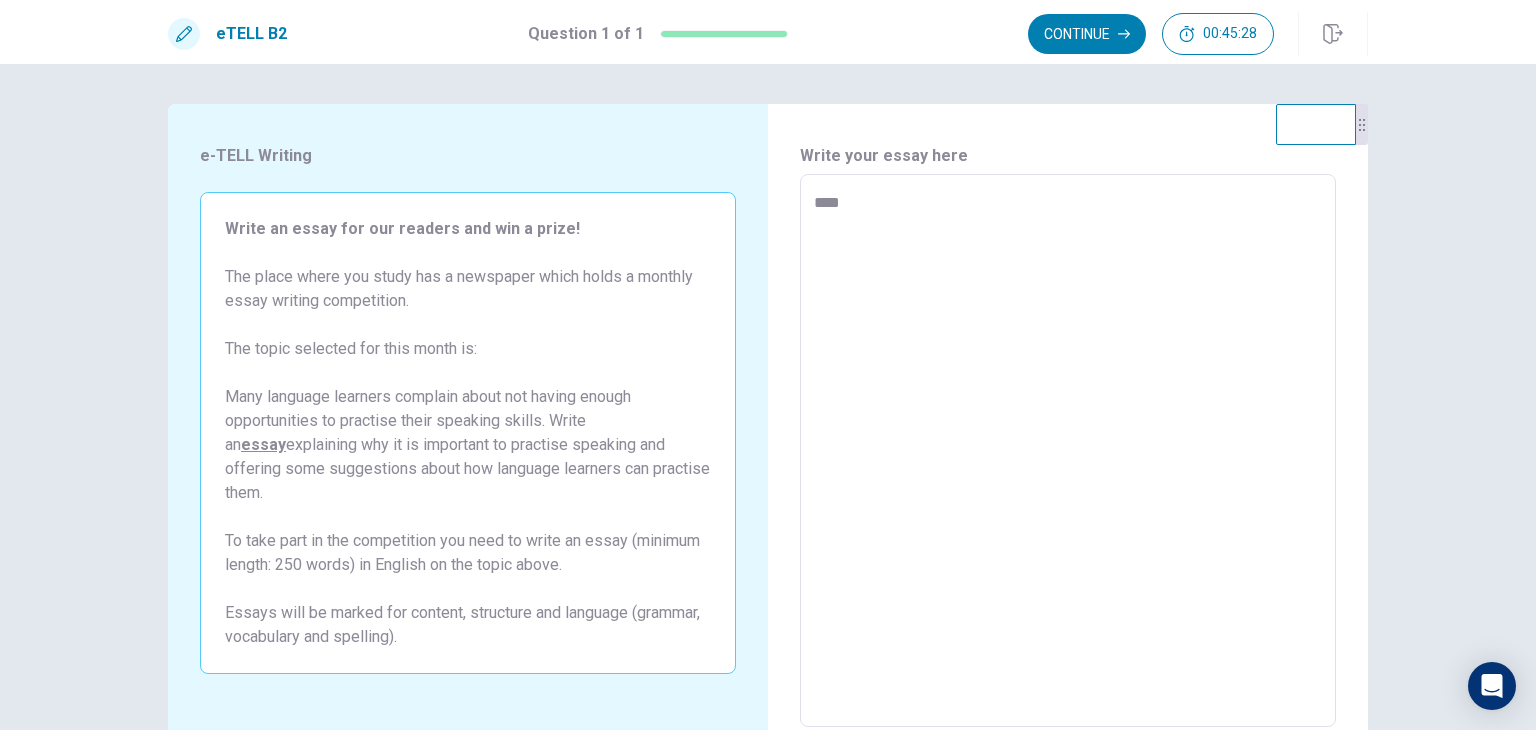 type on "*****" 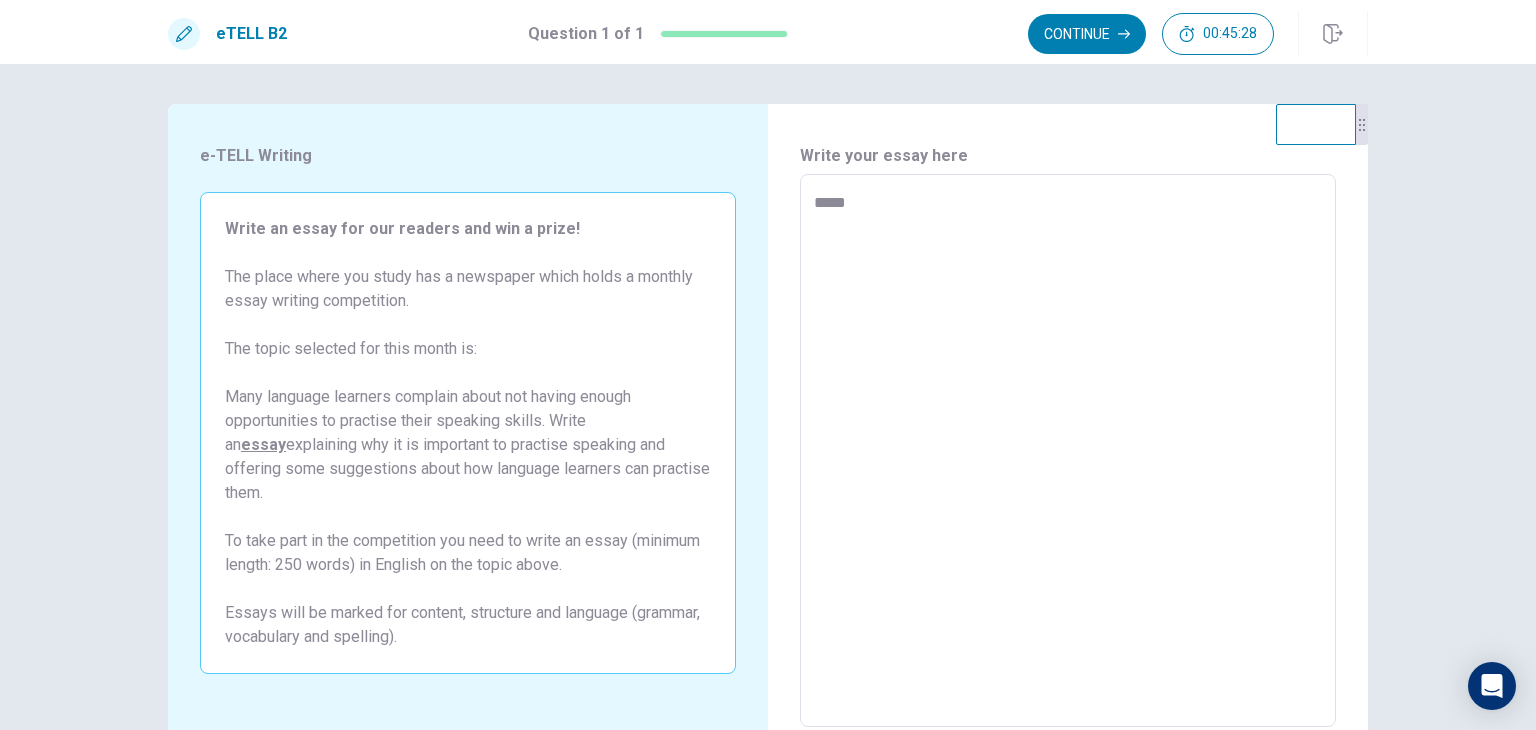 type on "*" 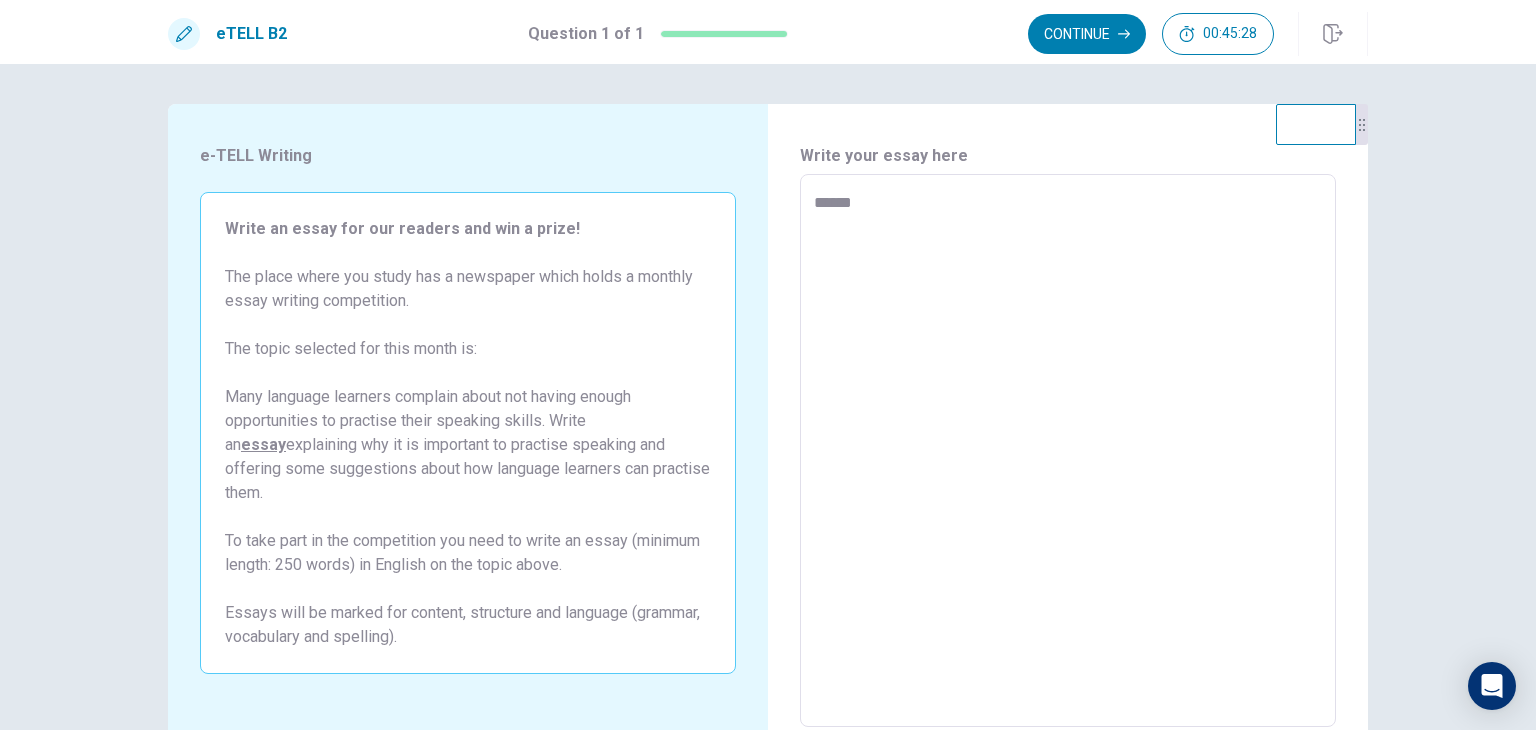 type on "*" 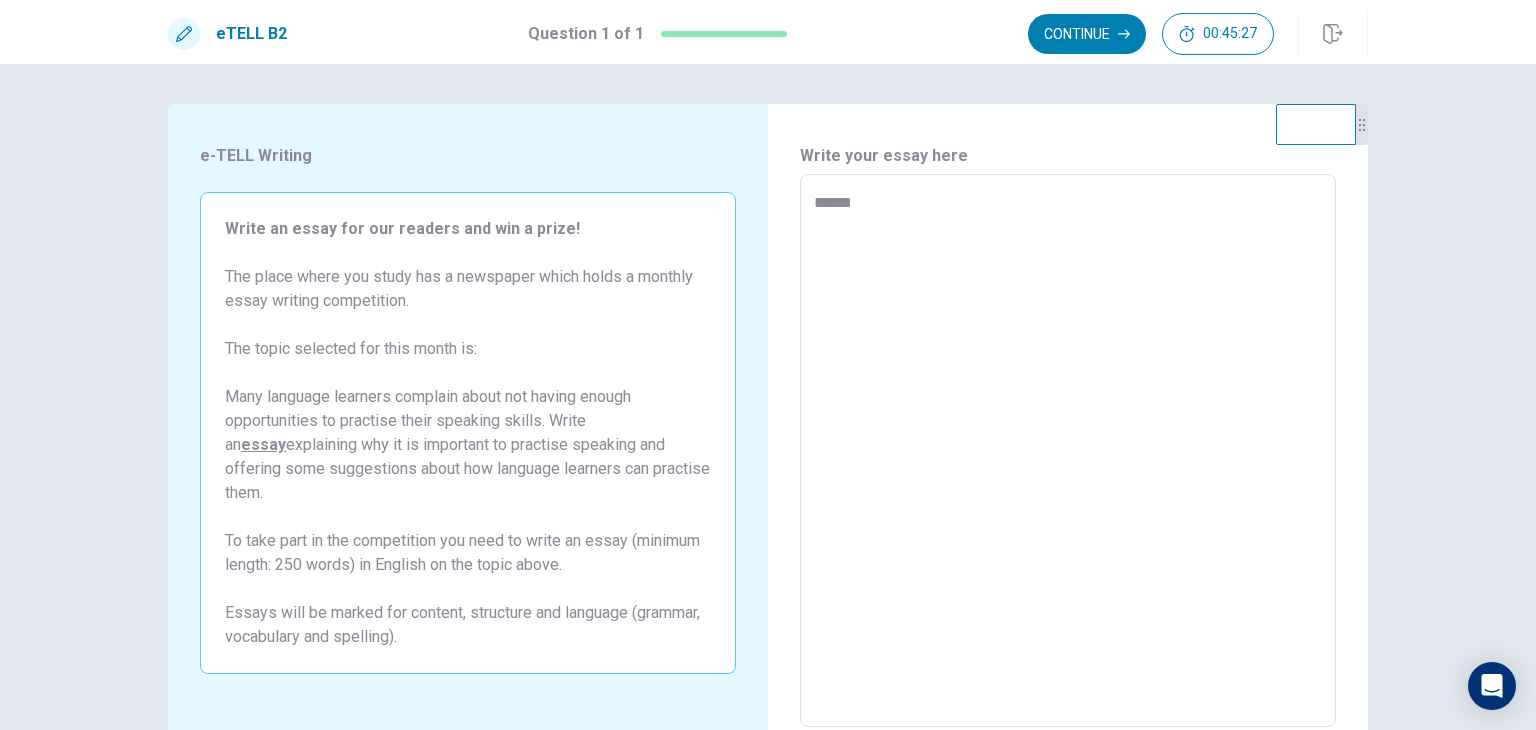 type on "*******" 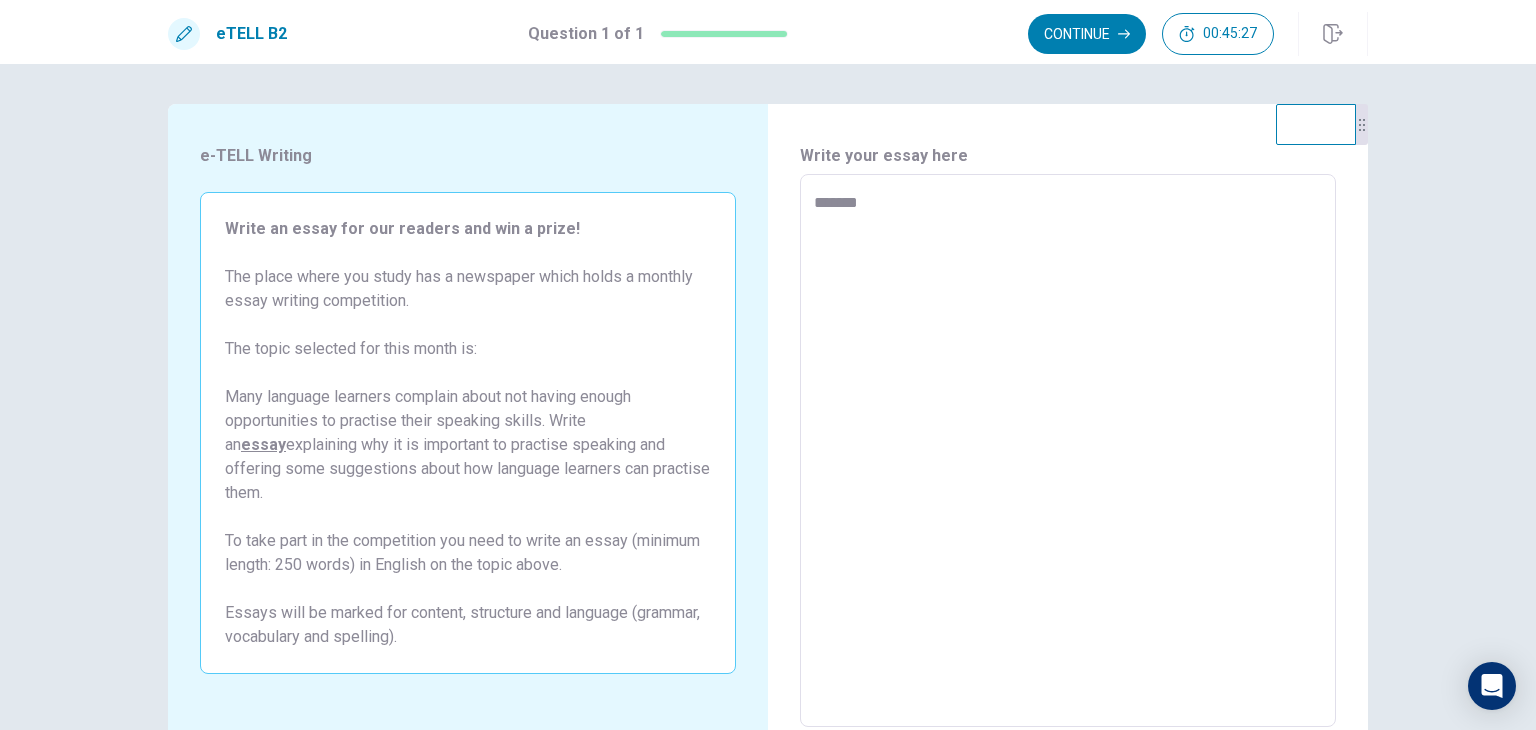 type on "*" 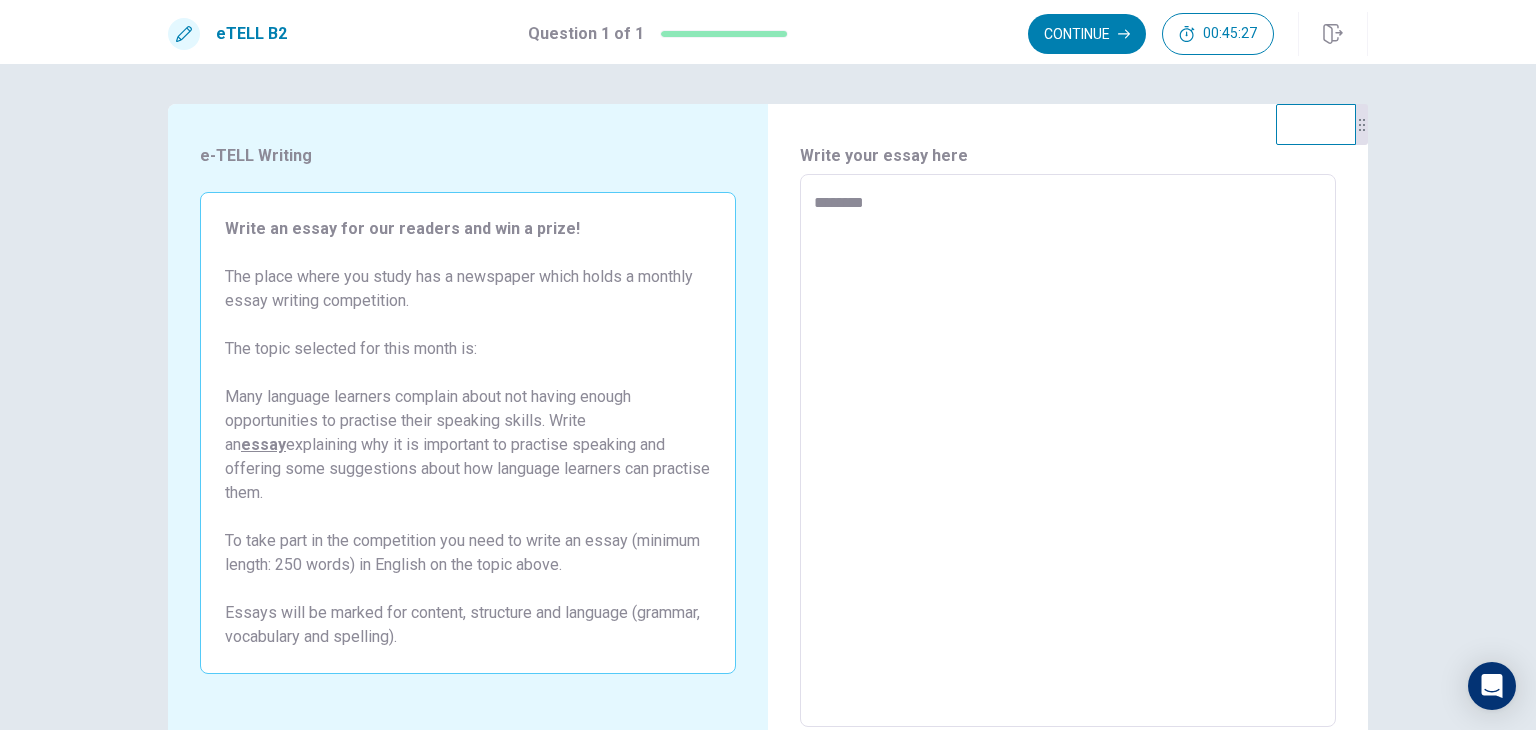 type on "*" 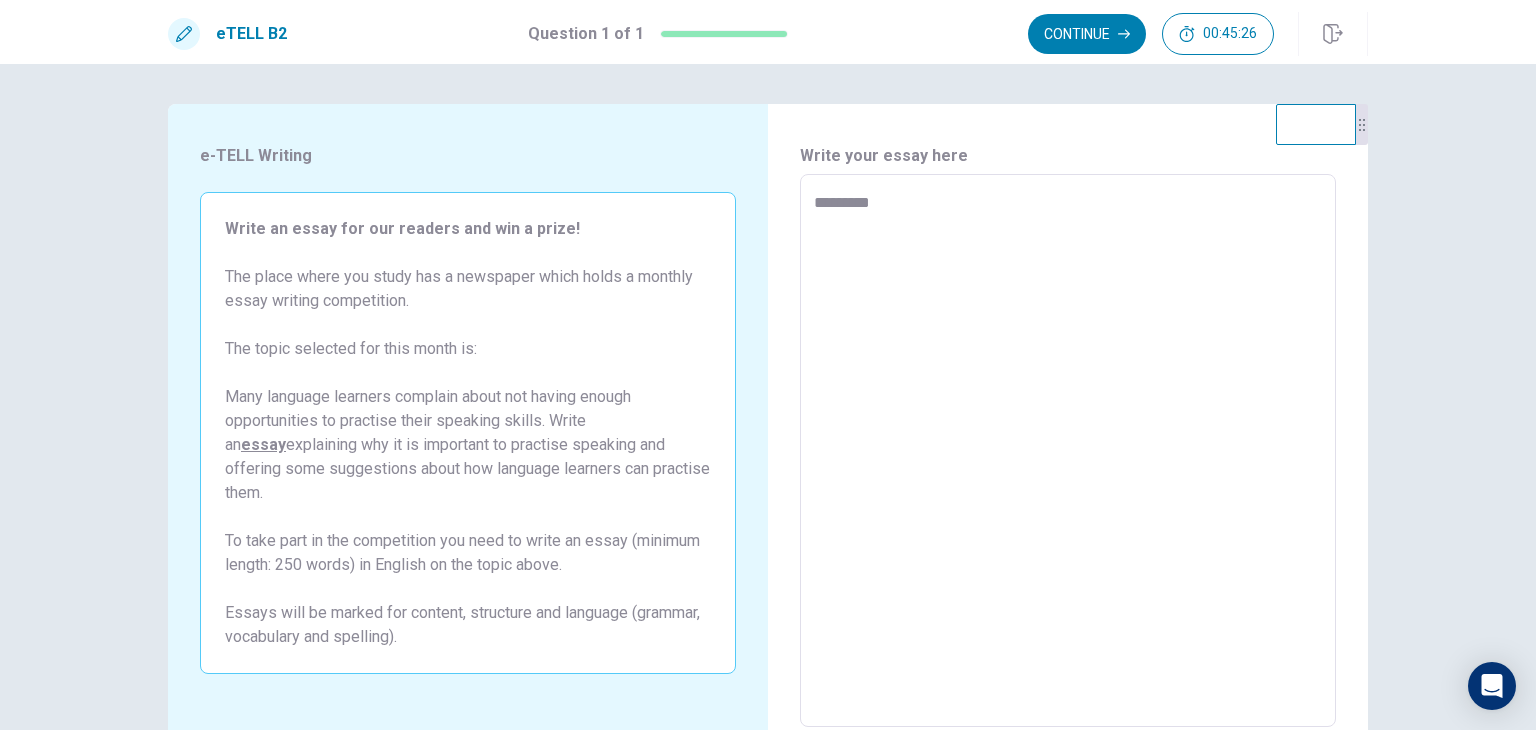 type 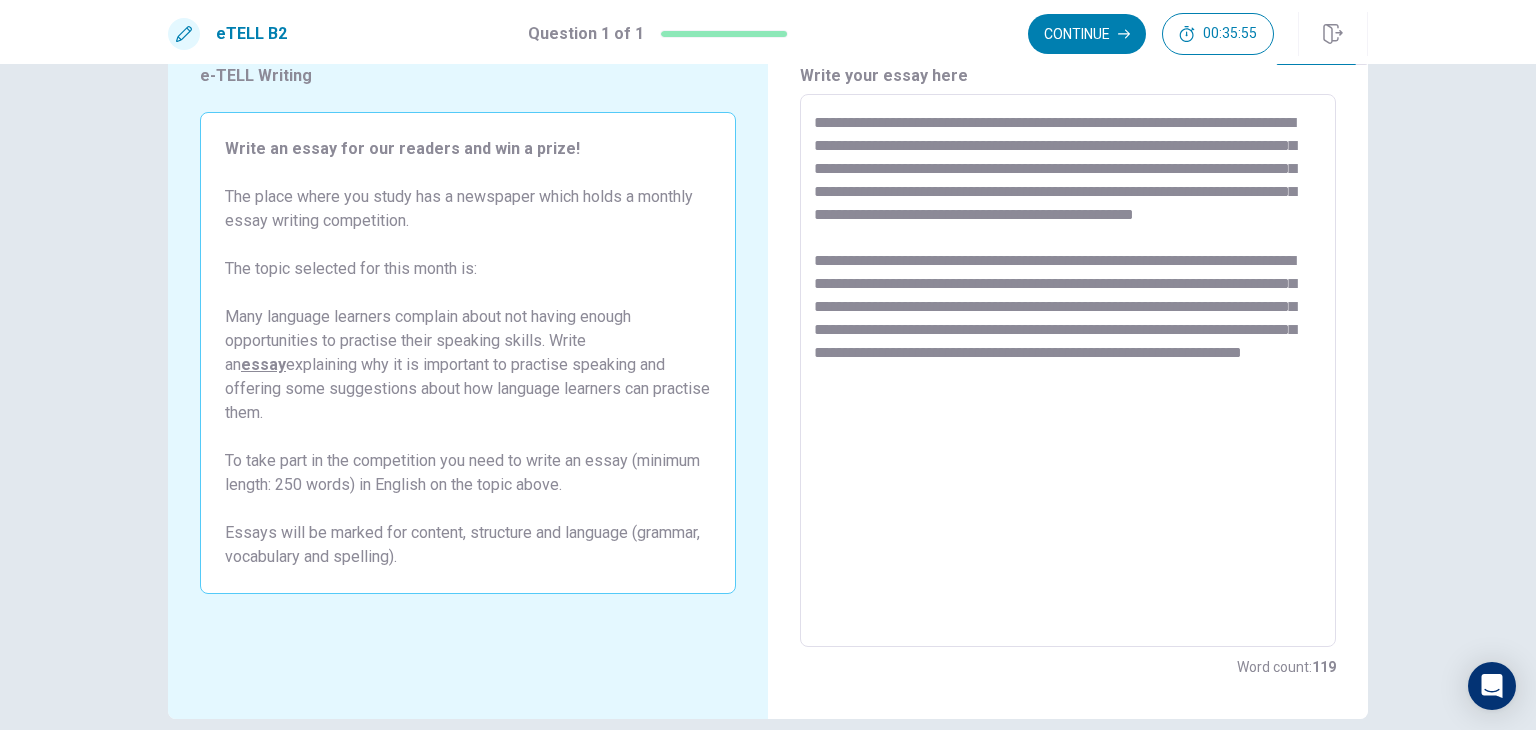 scroll, scrollTop: 73, scrollLeft: 0, axis: vertical 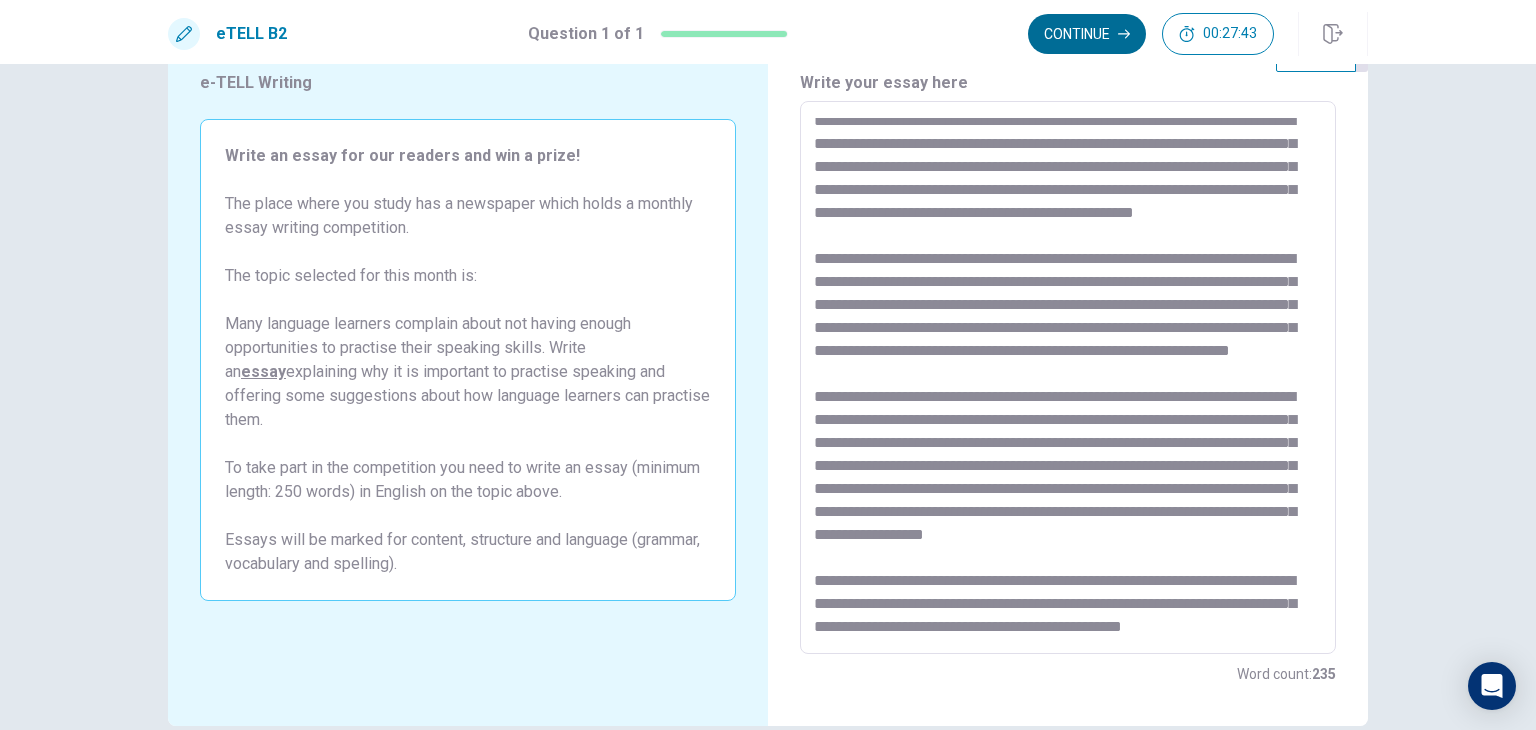 click on "Continue" at bounding box center (1087, 34) 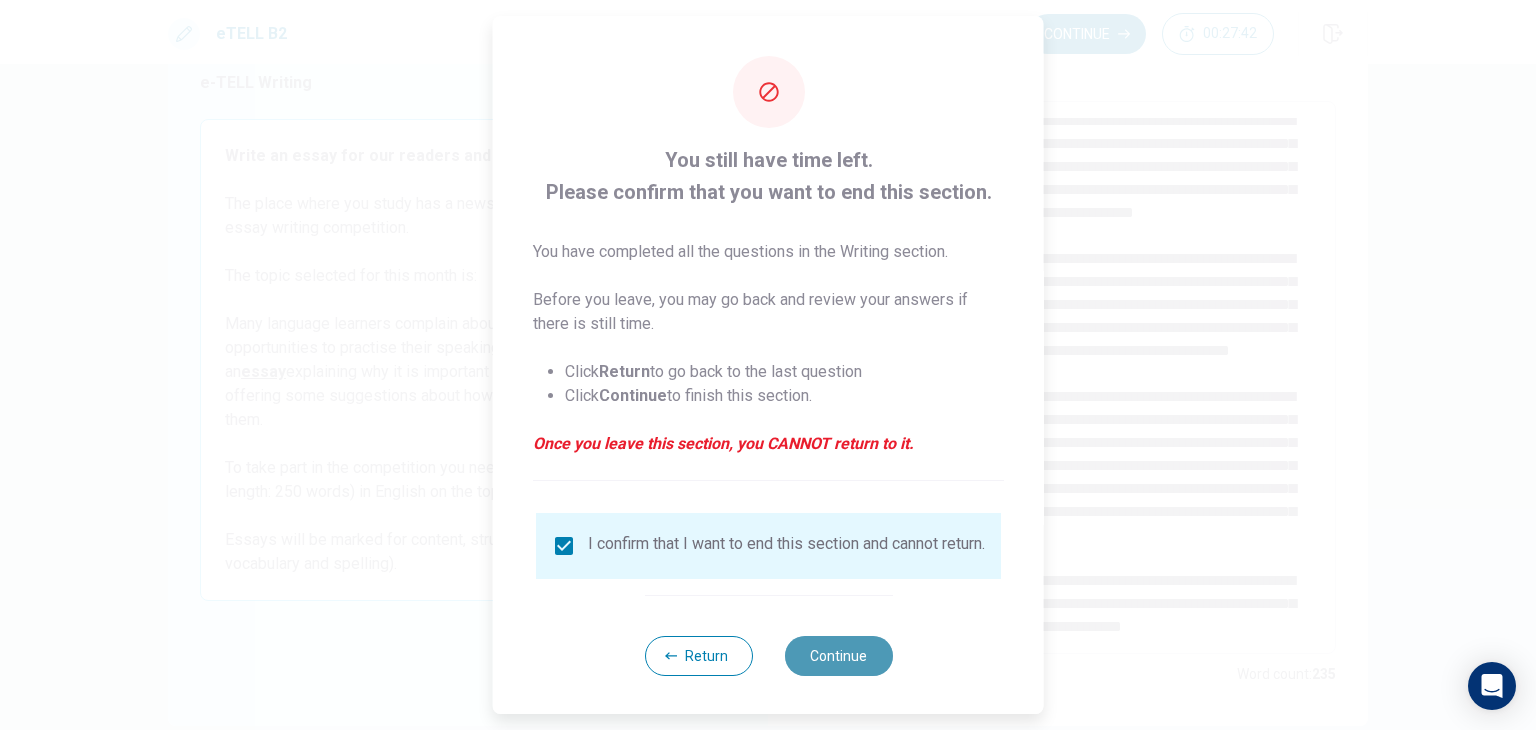 click on "Continue" at bounding box center [838, 656] 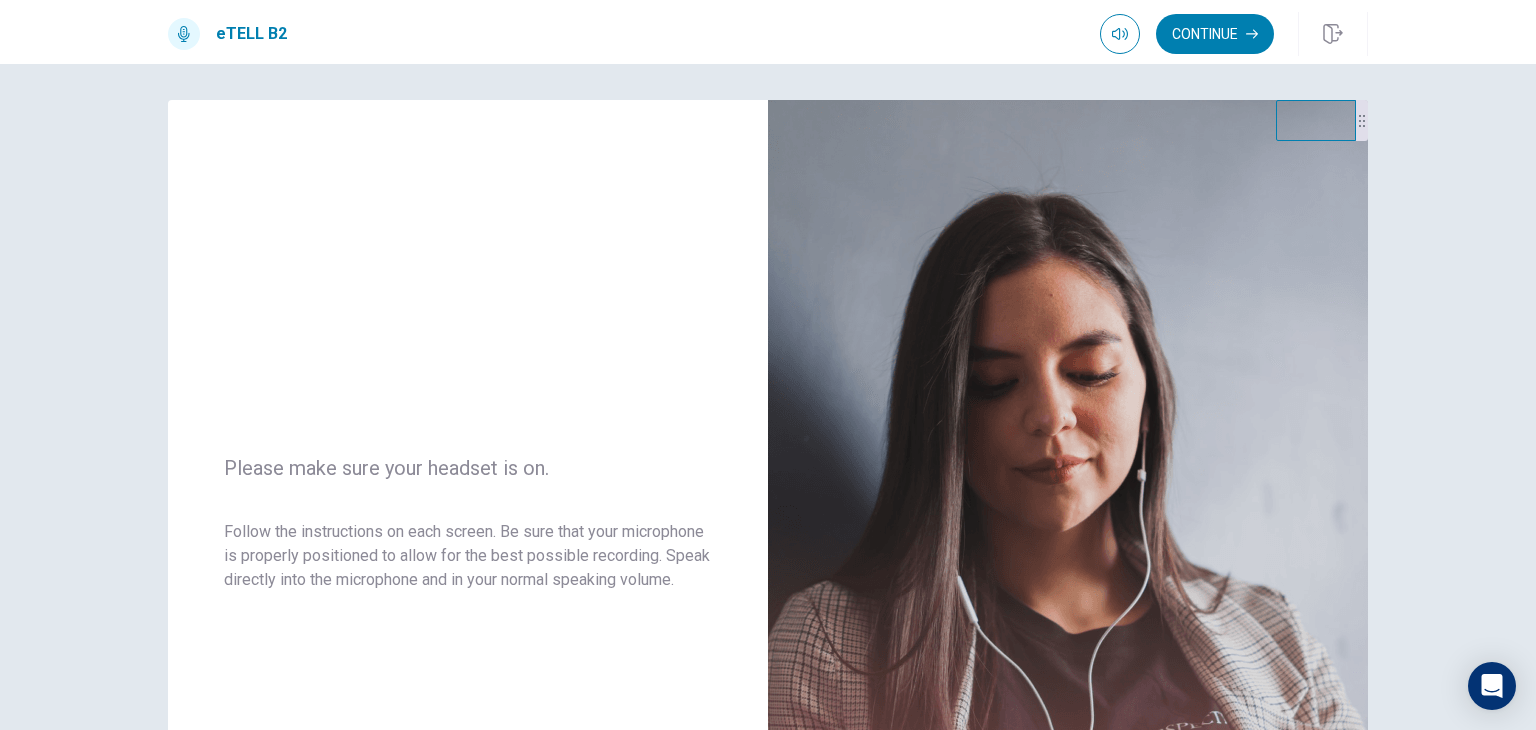 scroll, scrollTop: 0, scrollLeft: 0, axis: both 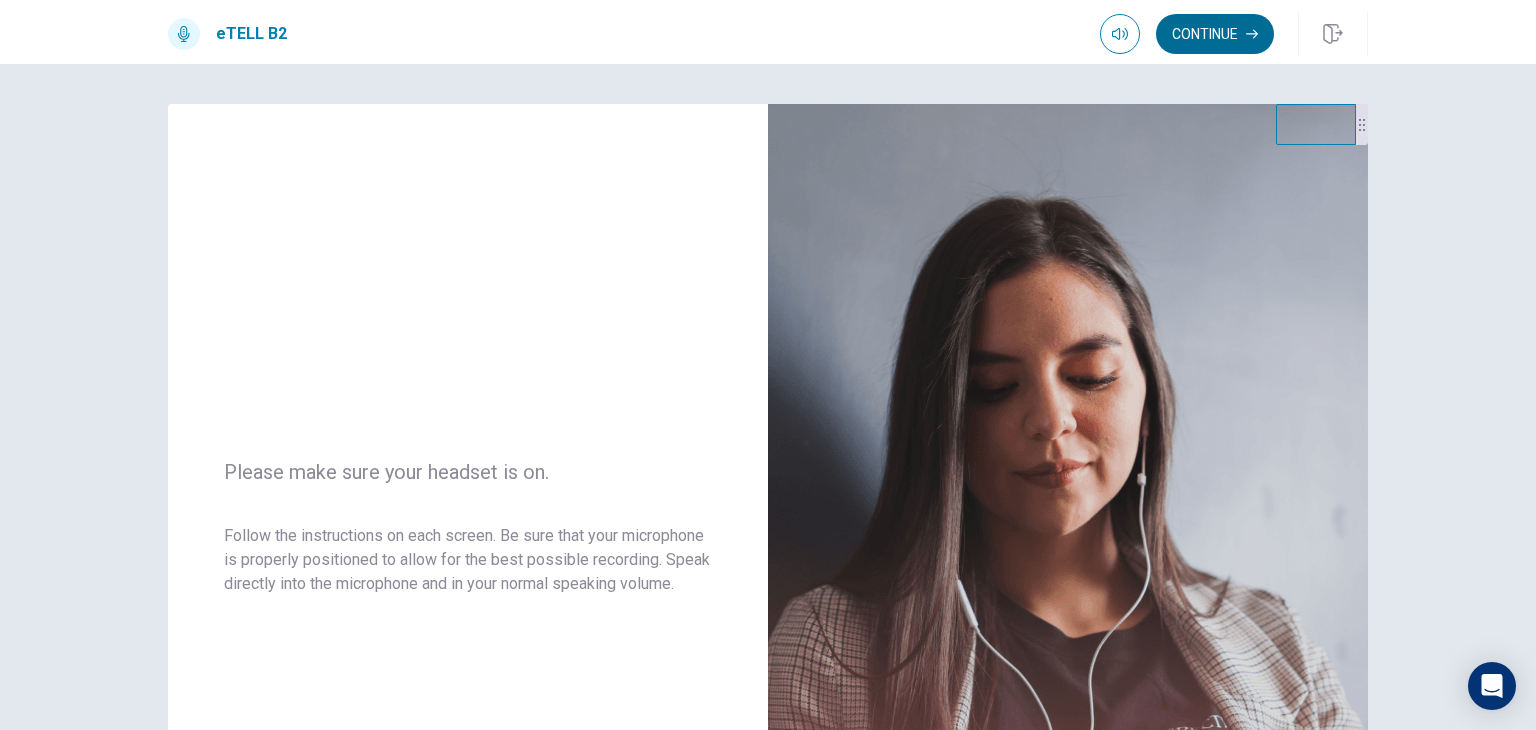 click on "Continue" at bounding box center [1215, 34] 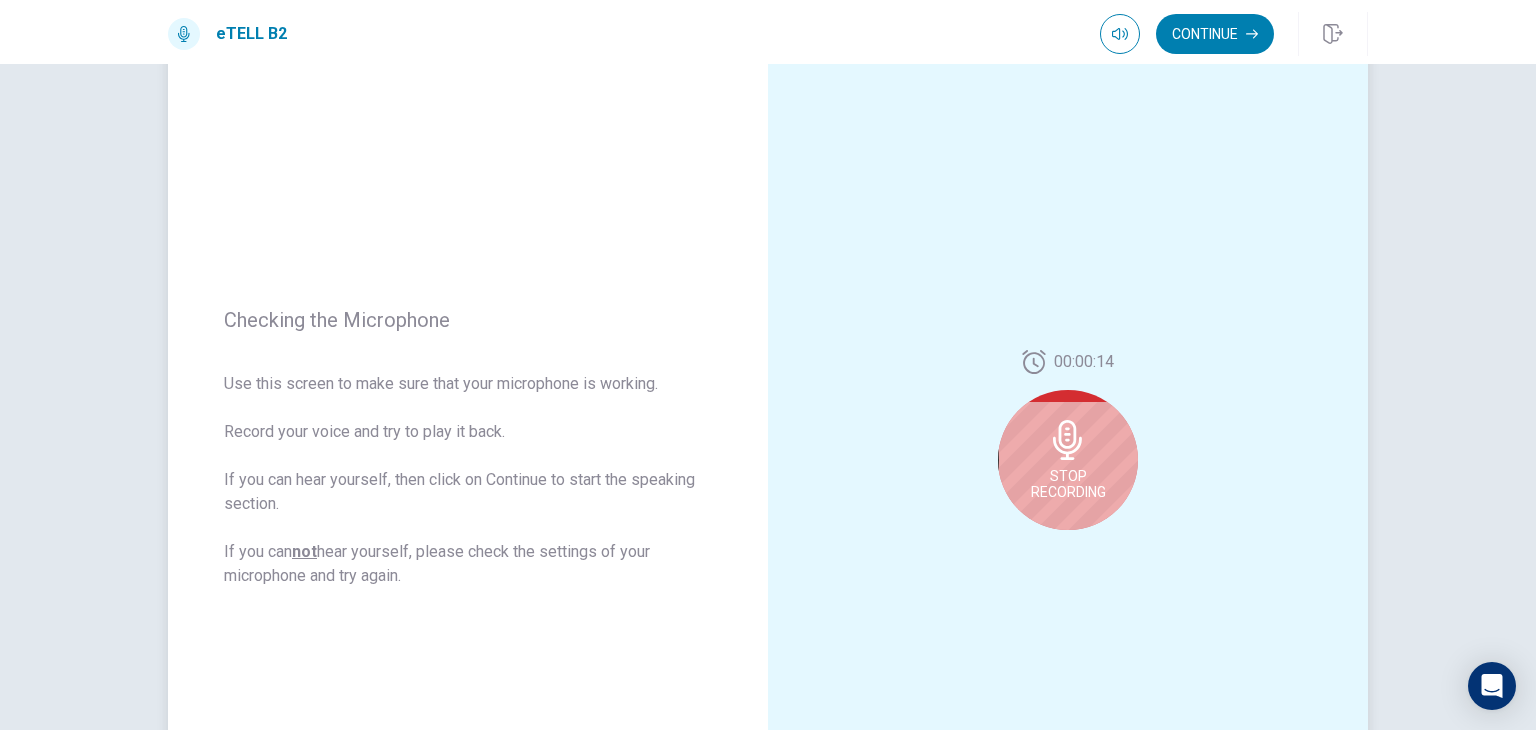 scroll, scrollTop: 100, scrollLeft: 0, axis: vertical 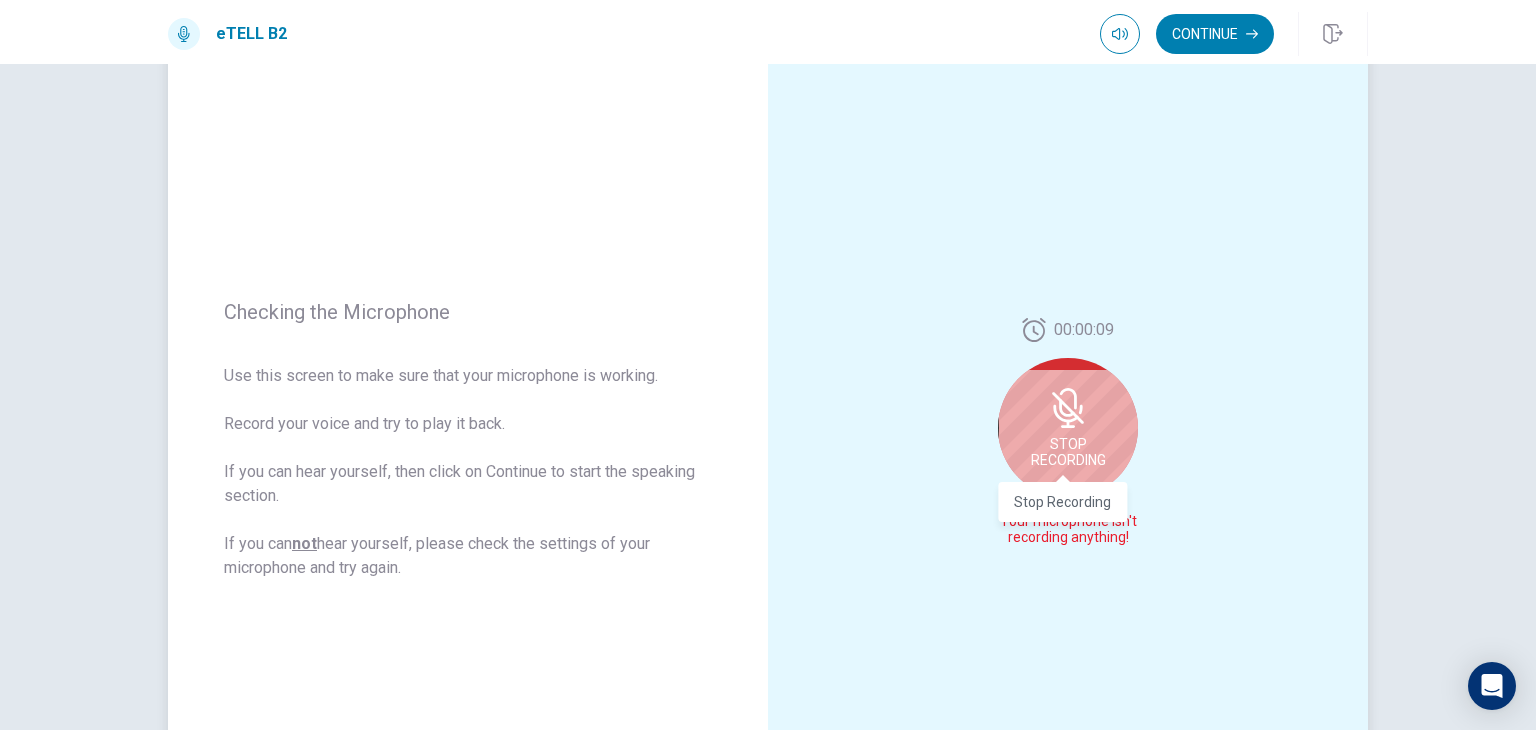 click on "Stop   Recording" at bounding box center [1068, 428] 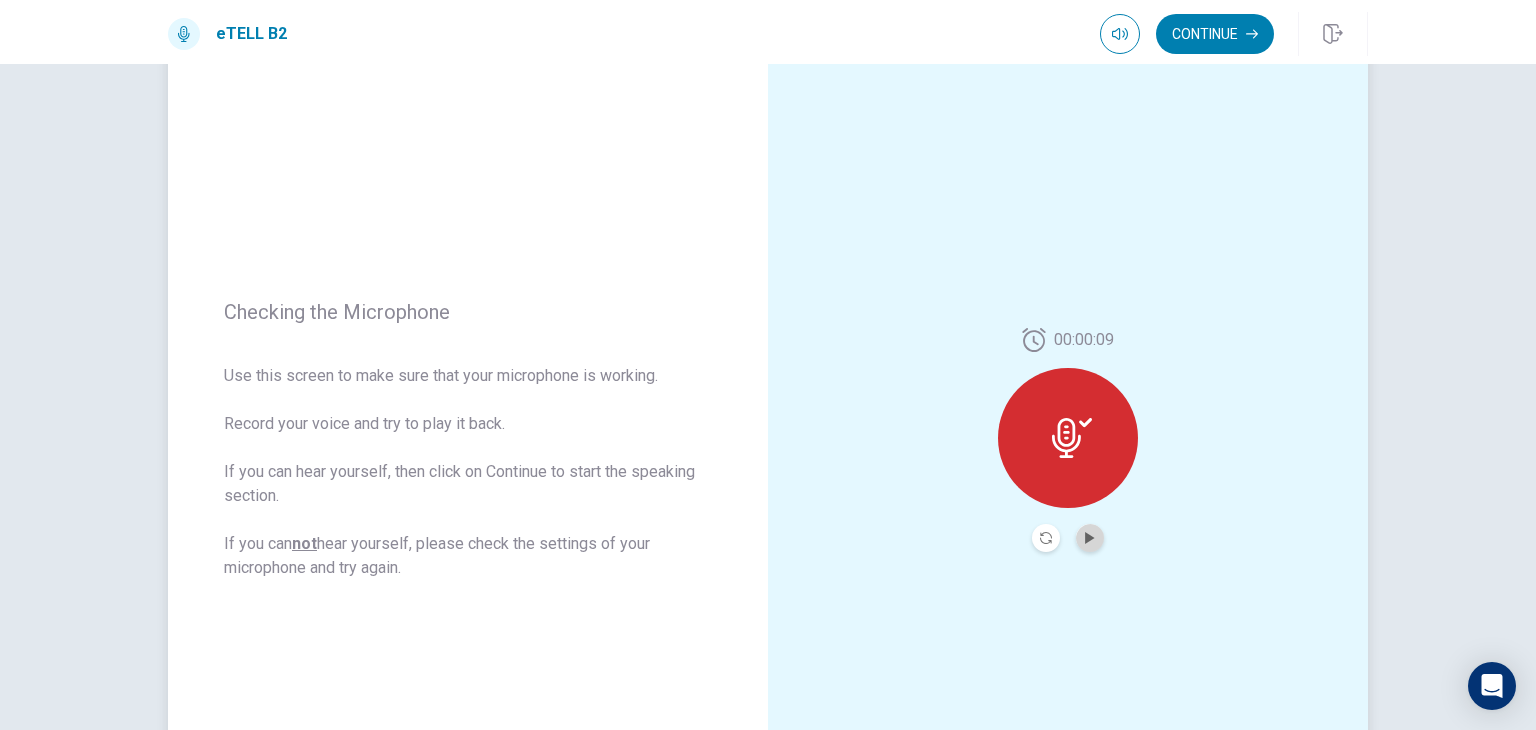 click at bounding box center [1090, 538] 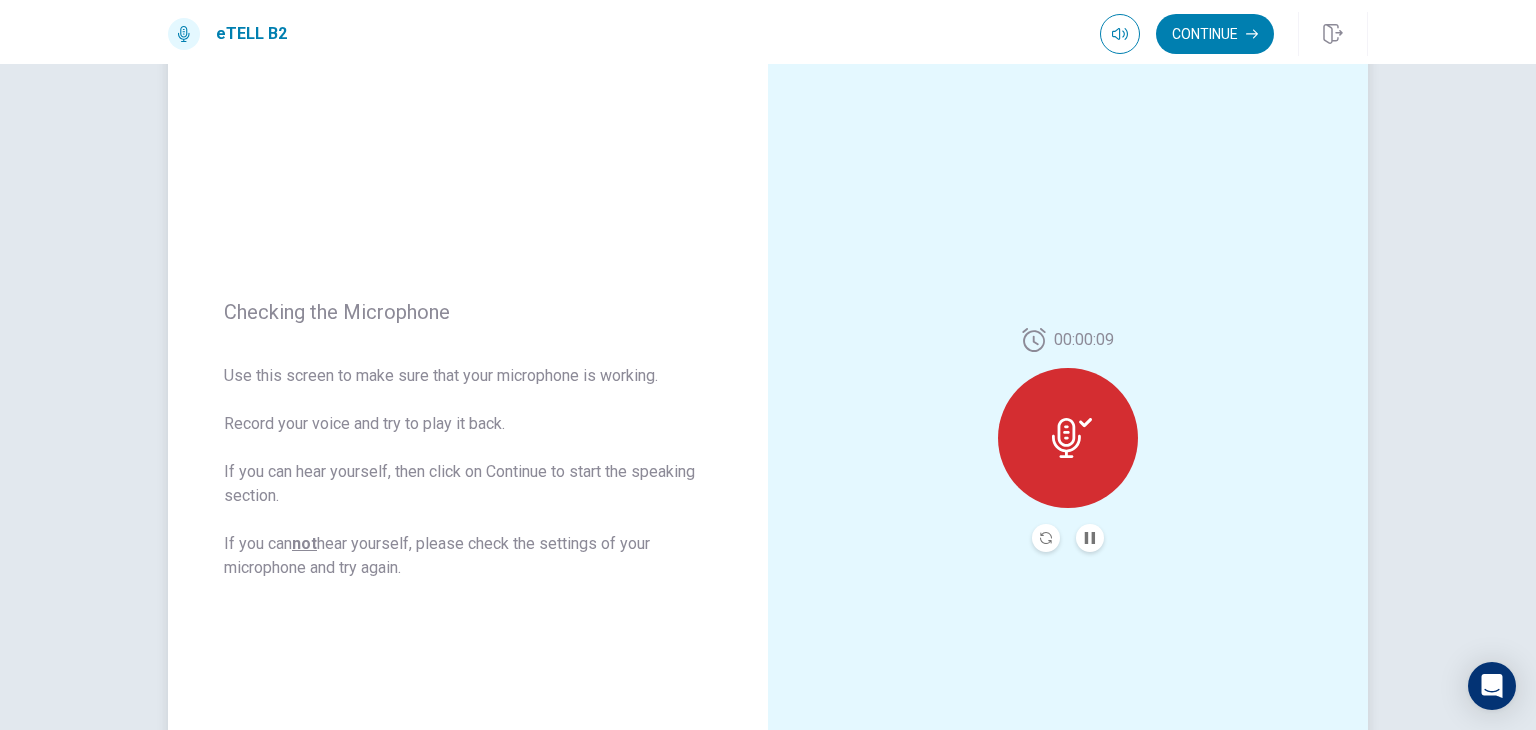 click at bounding box center [1046, 538] 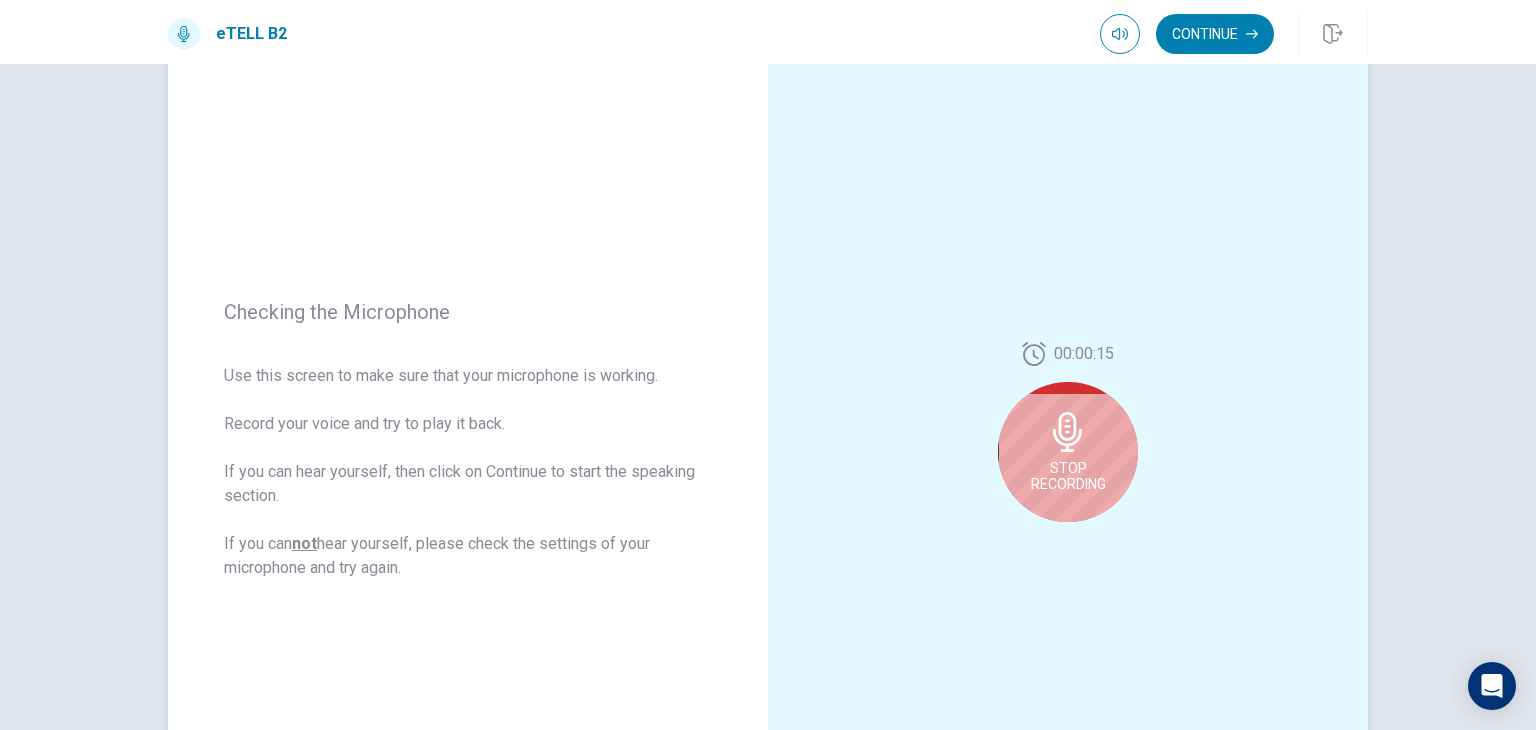 click on "Stop   Recording" at bounding box center (1068, 476) 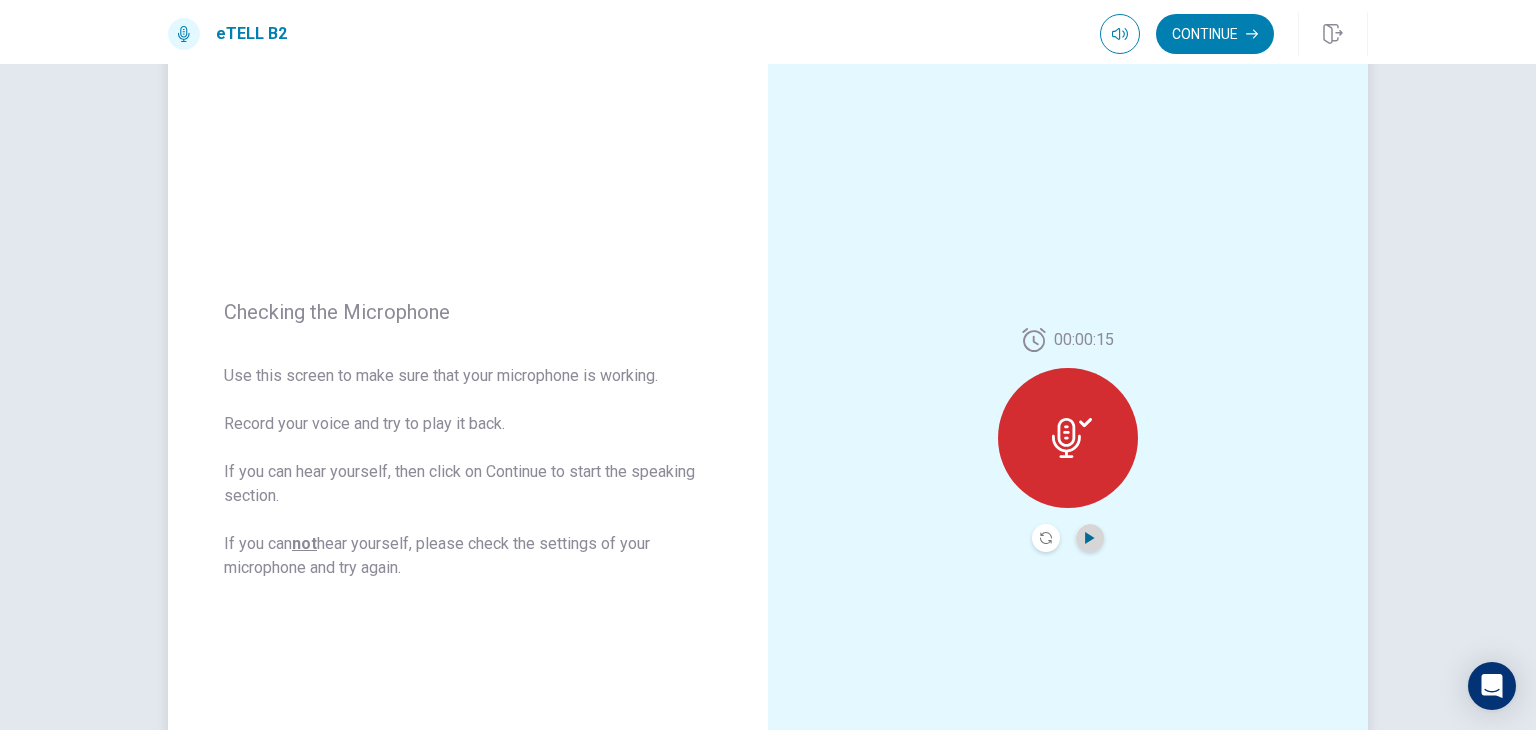 click 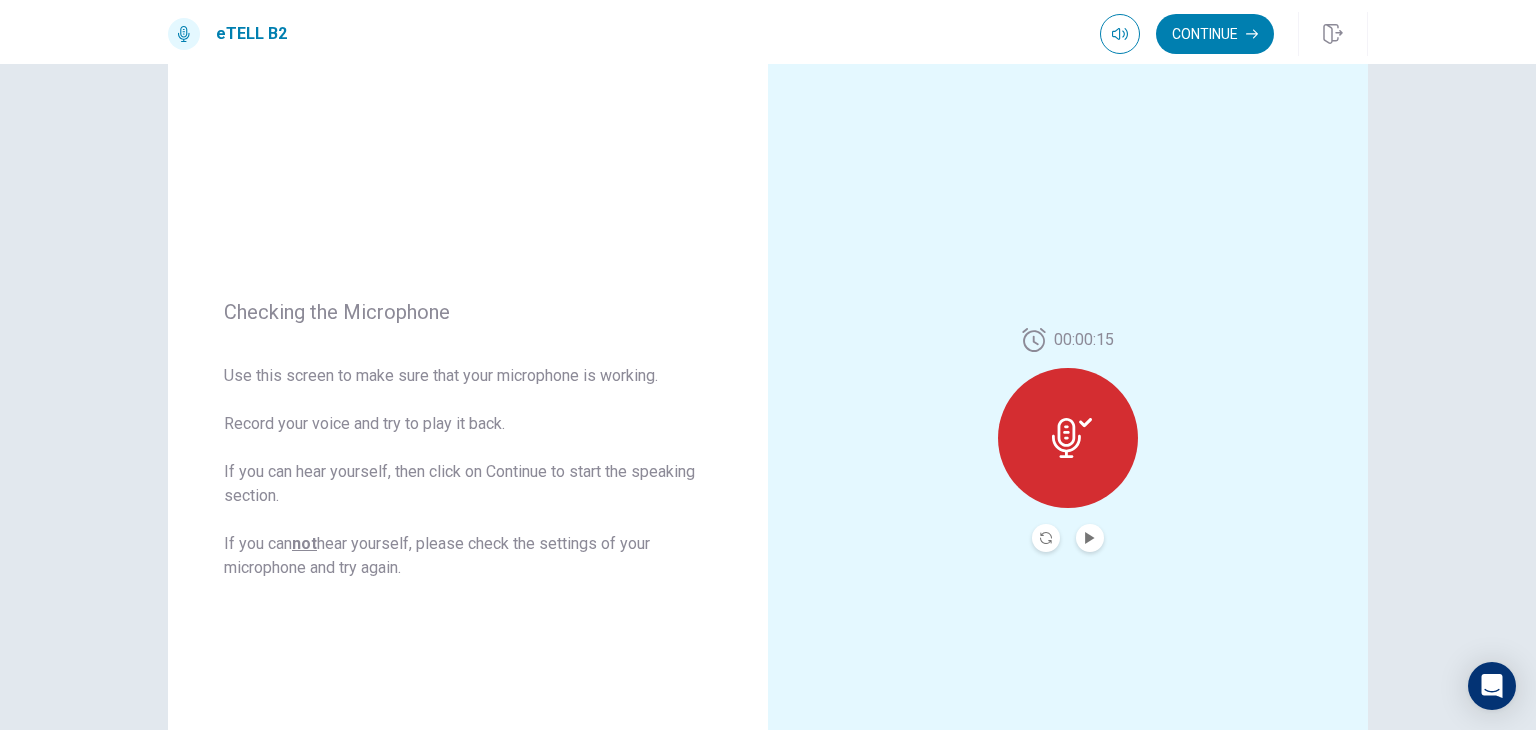 click 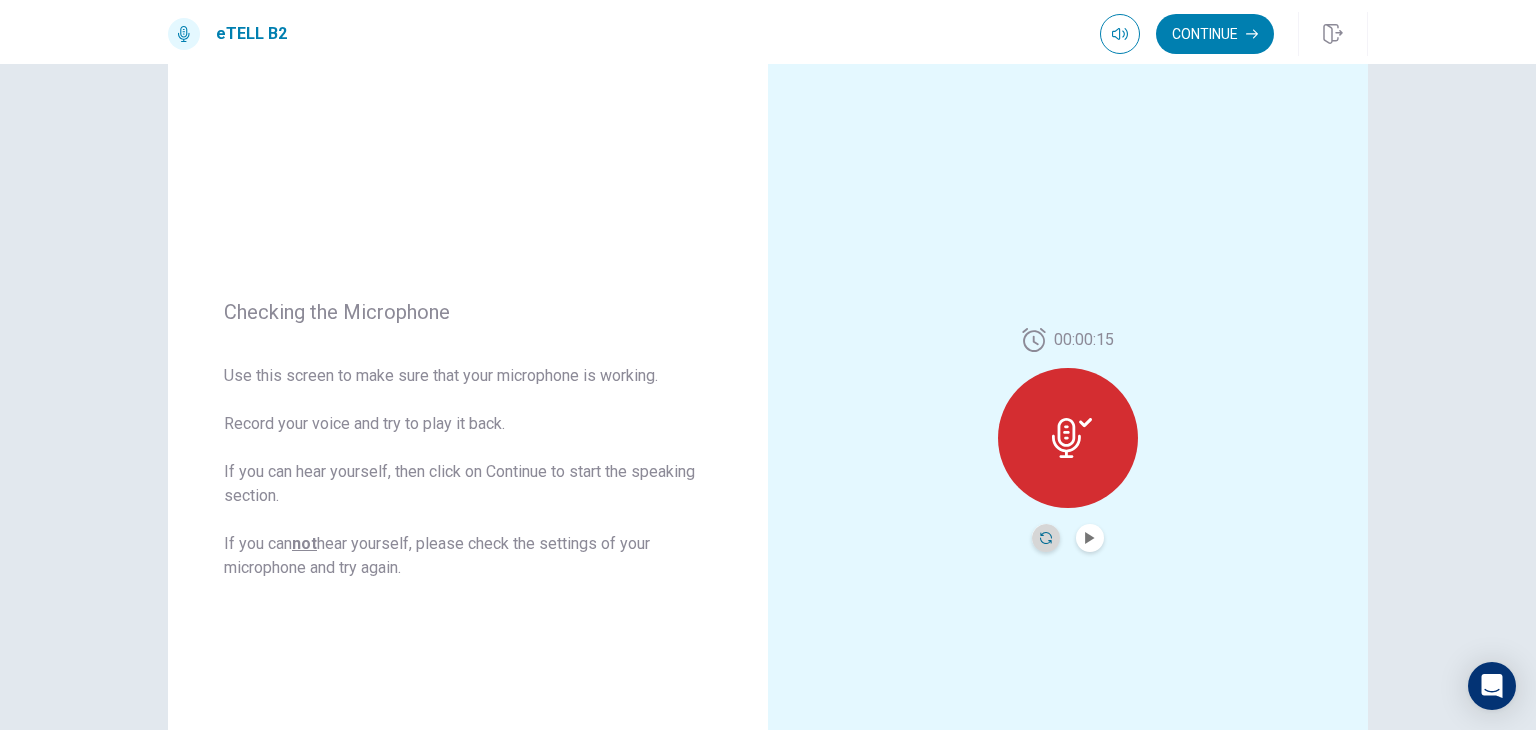 click 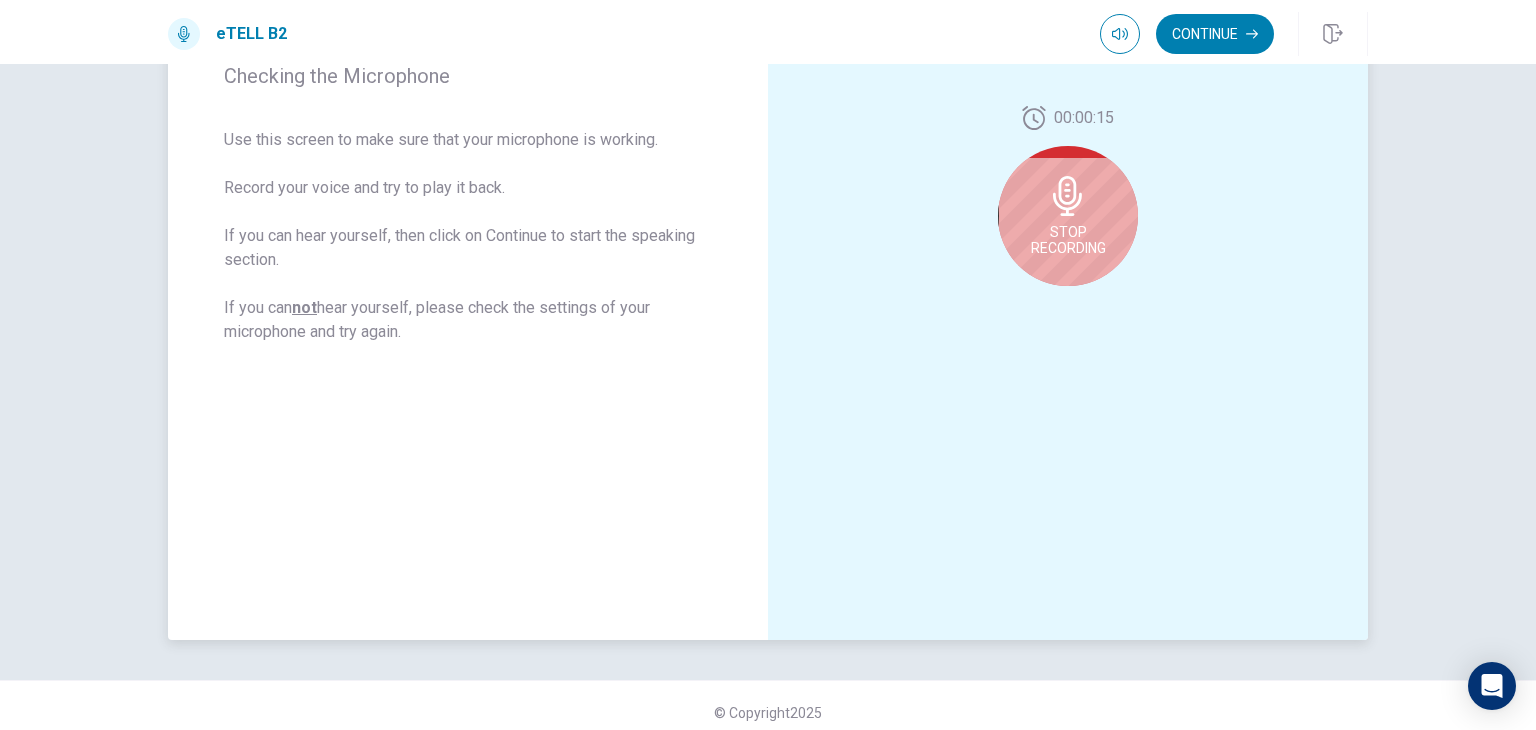 scroll, scrollTop: 350, scrollLeft: 0, axis: vertical 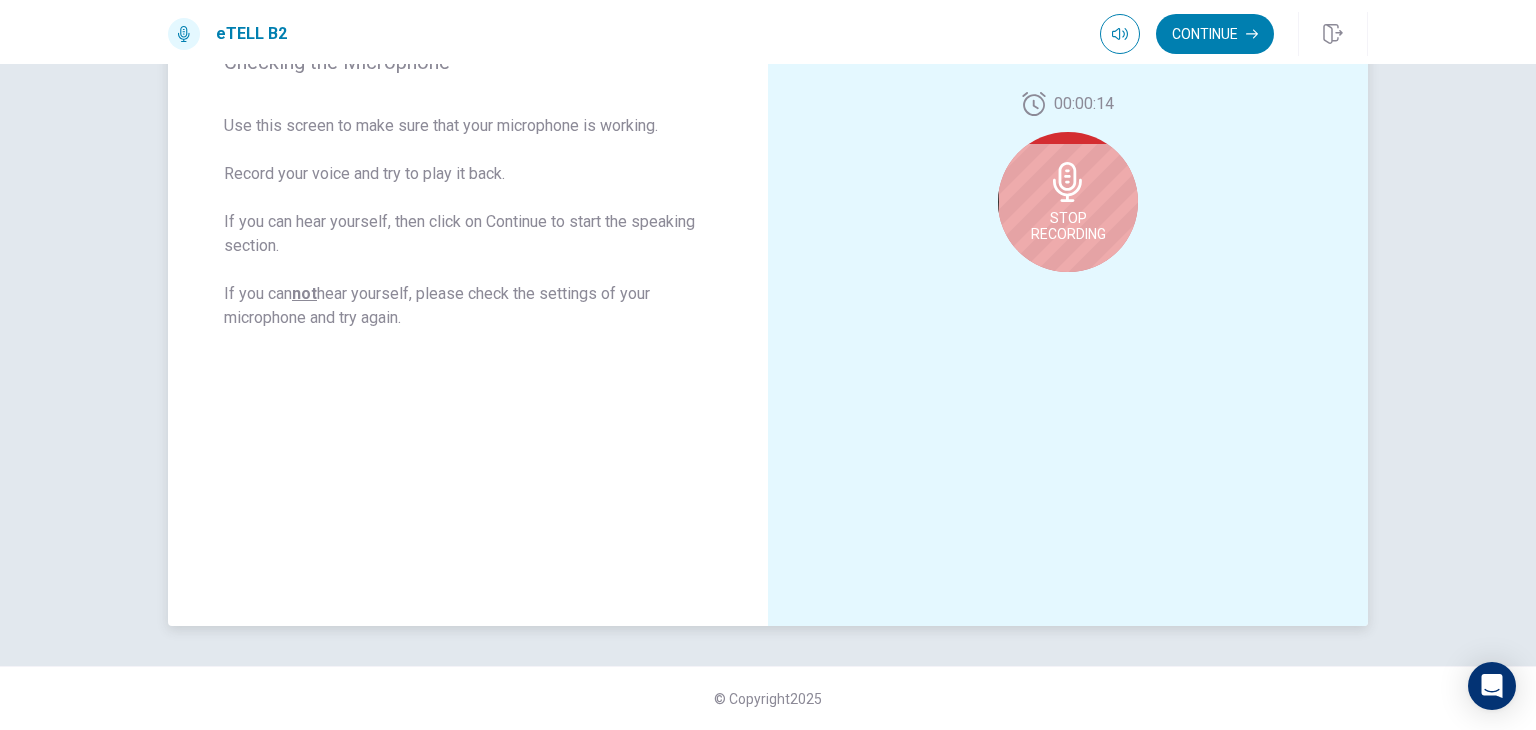 click on "Stop   Recording" at bounding box center [1068, 226] 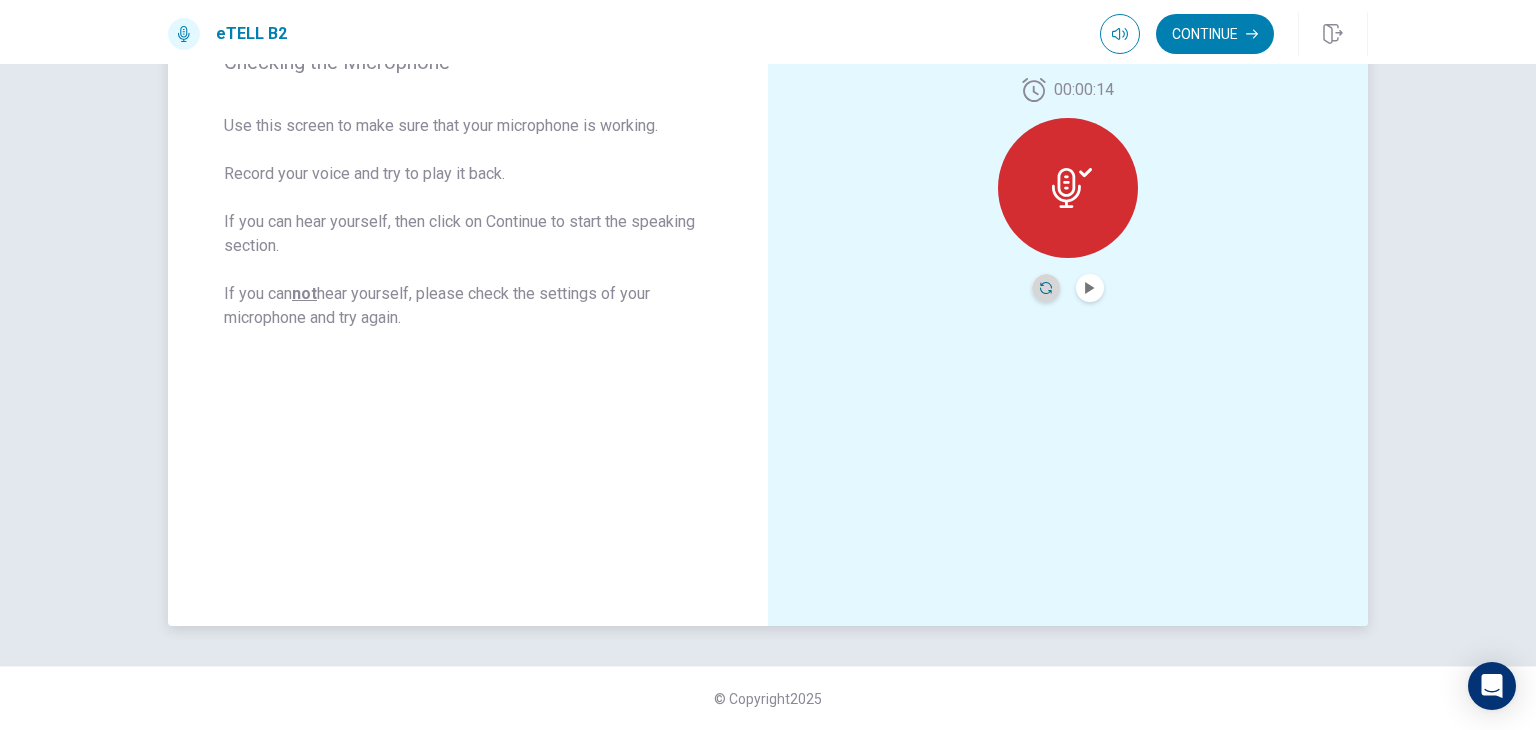 click 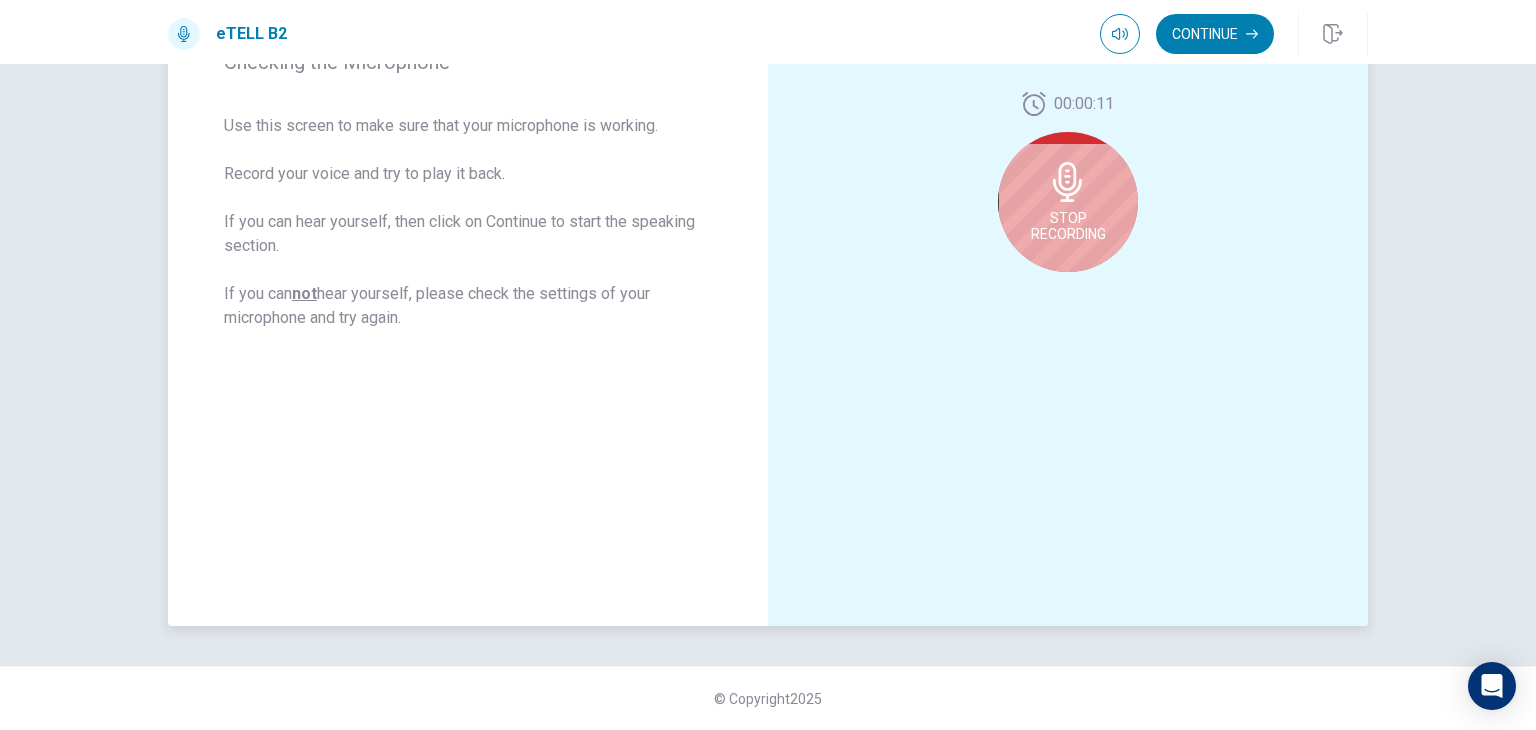 click on "Stop   Recording" at bounding box center [1068, 226] 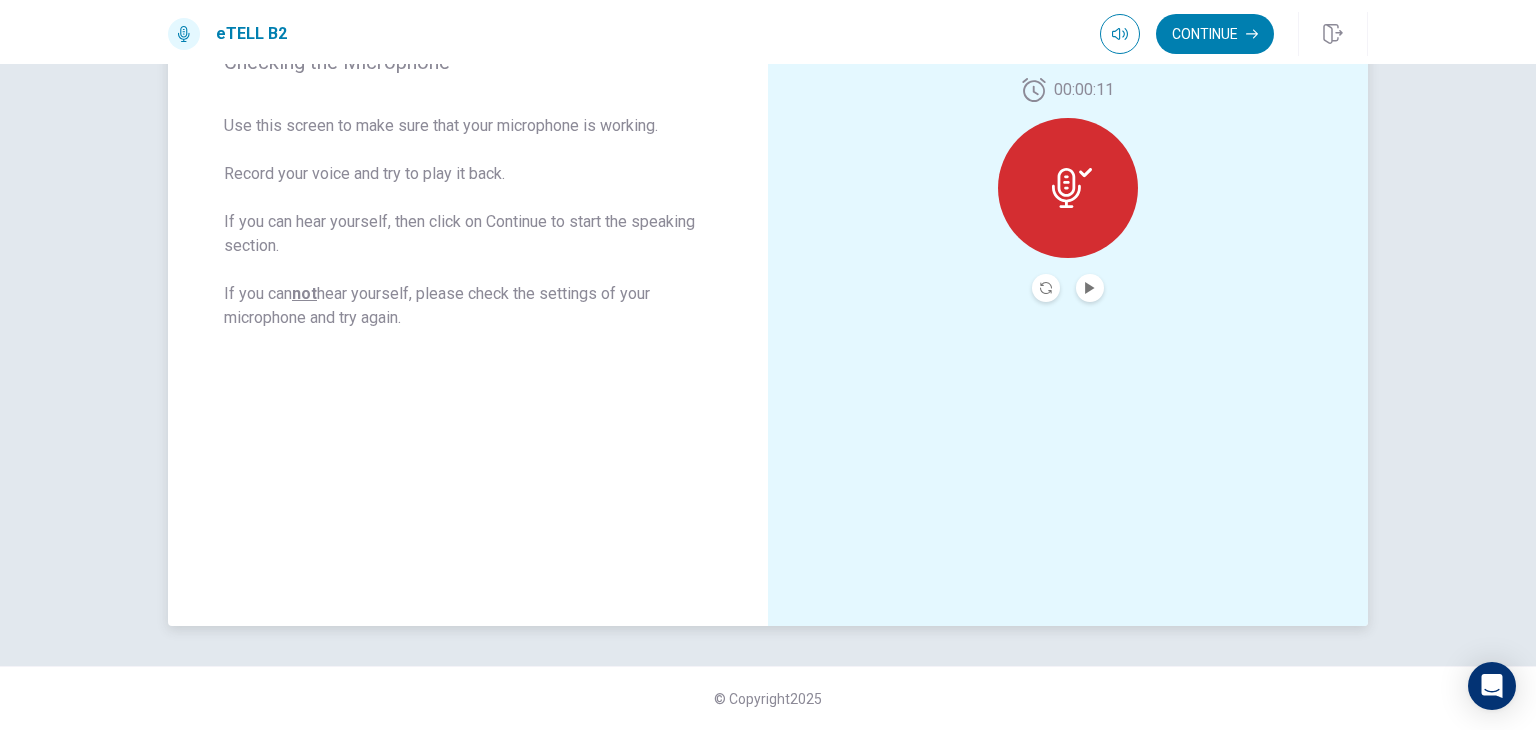 click at bounding box center [1090, 288] 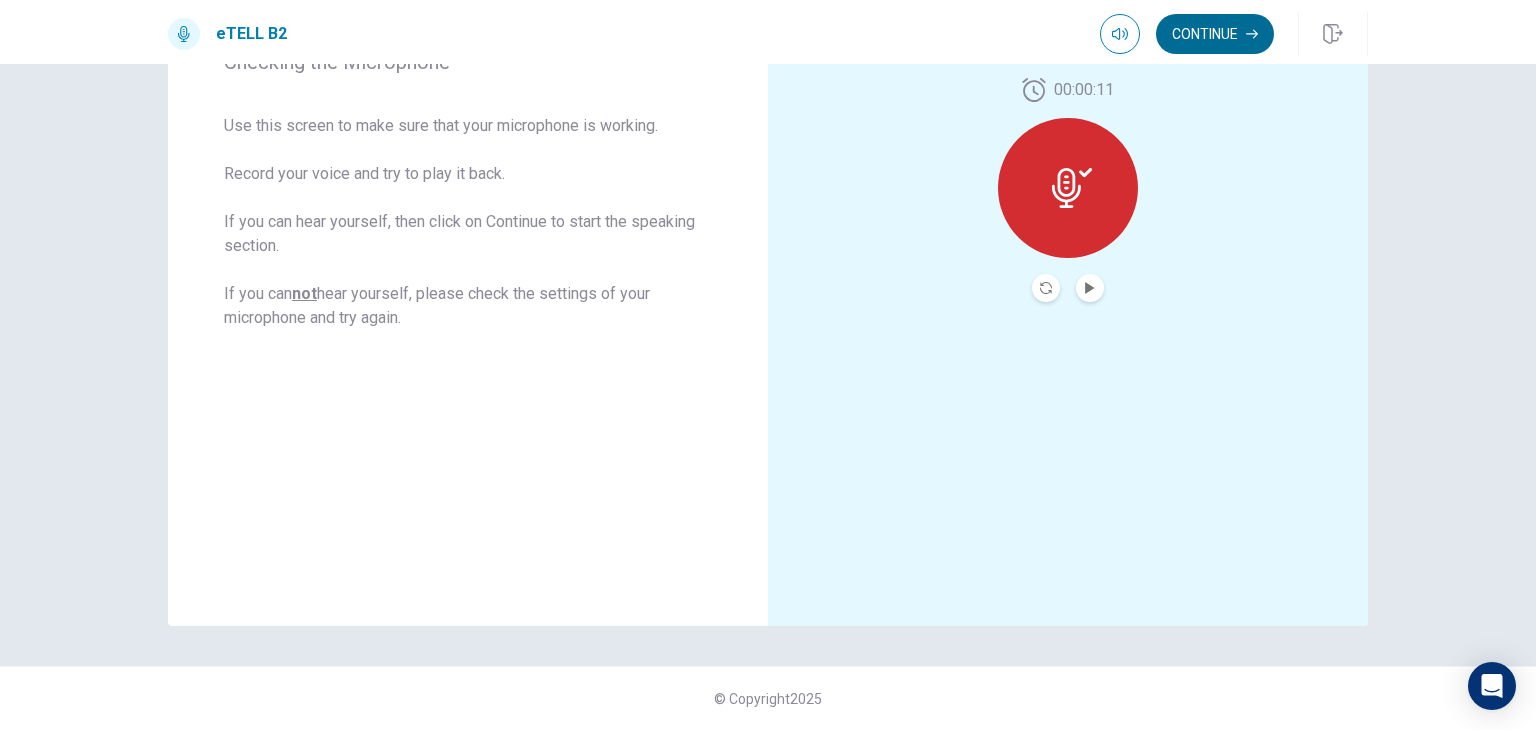 click at bounding box center [1090, 288] 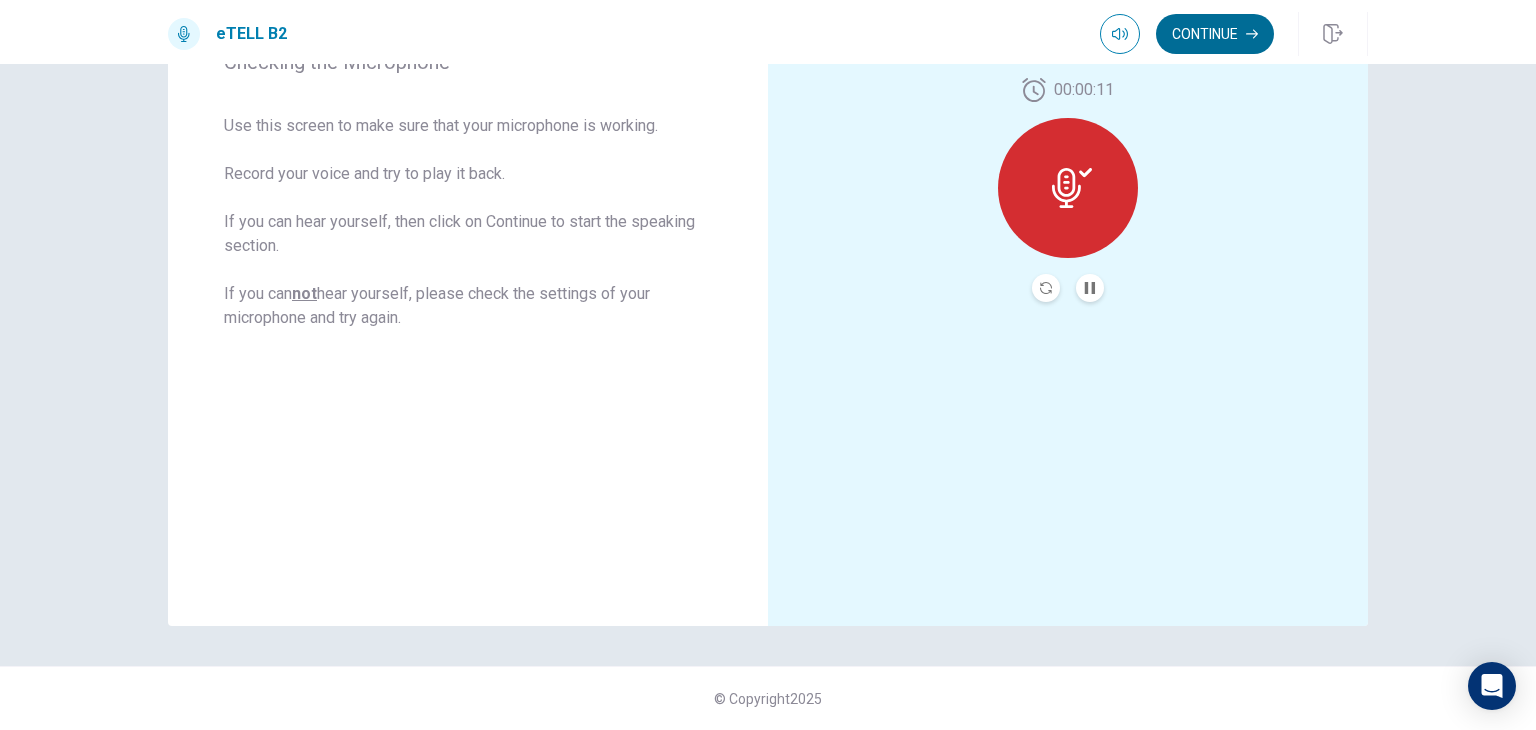 click at bounding box center [1090, 288] 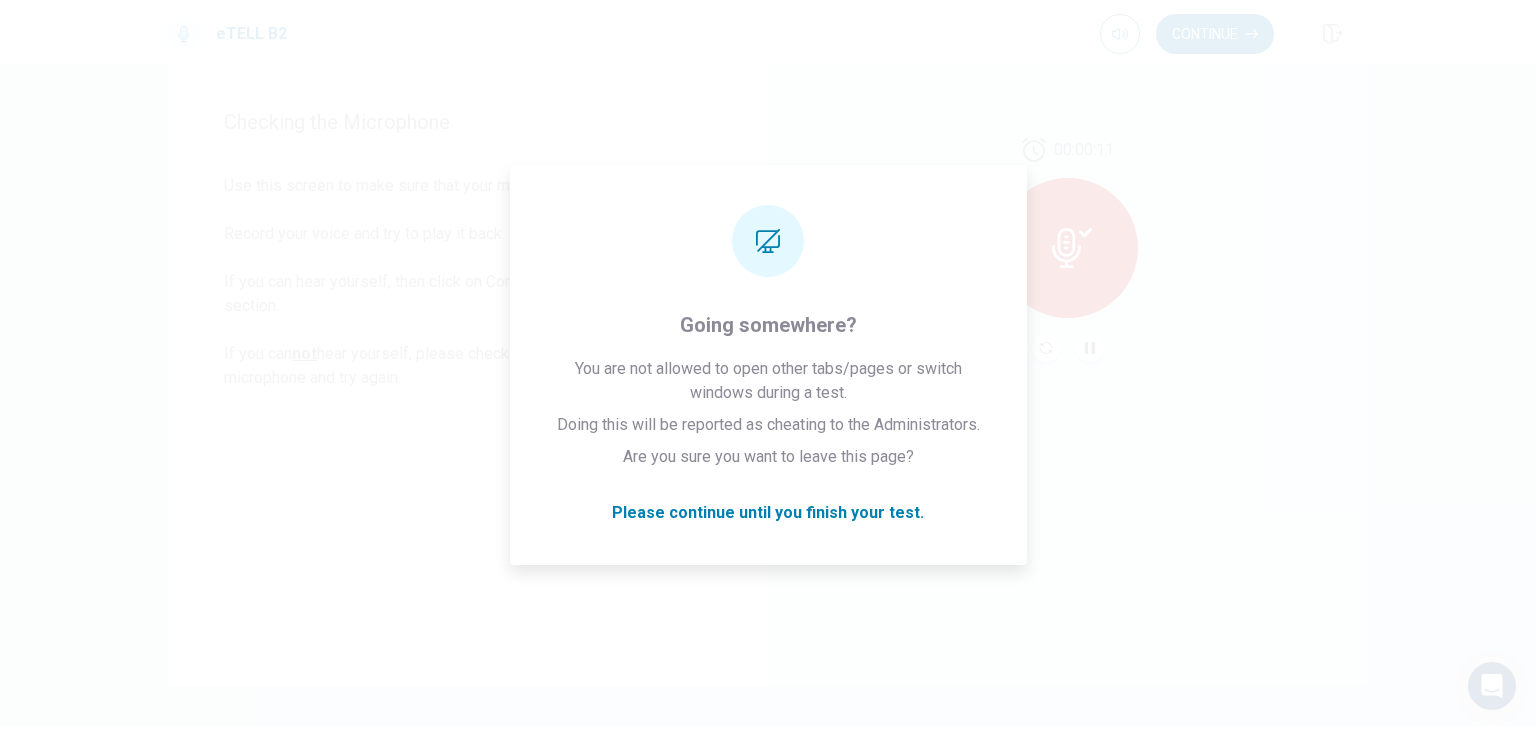 scroll, scrollTop: 289, scrollLeft: 0, axis: vertical 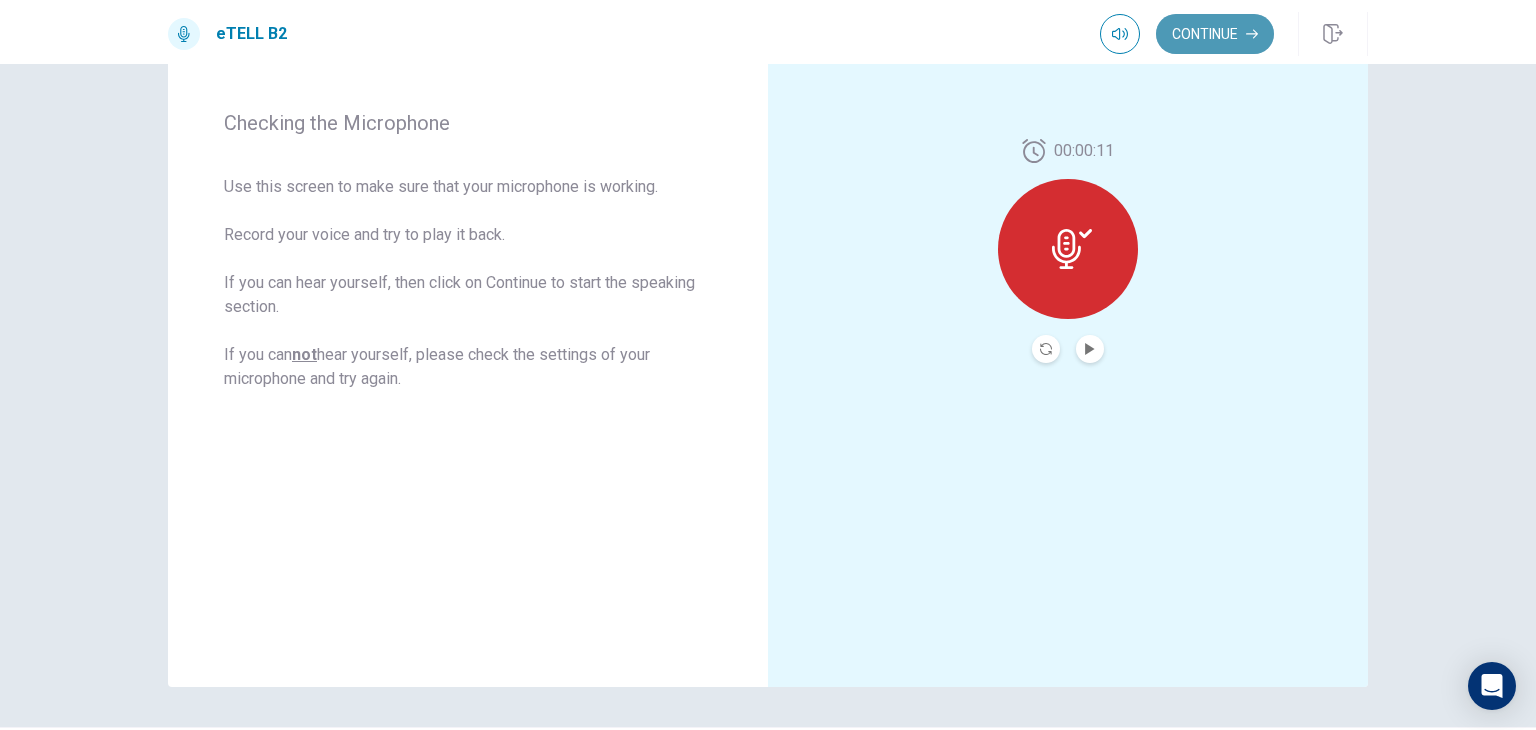 click on "Continue" at bounding box center [1215, 34] 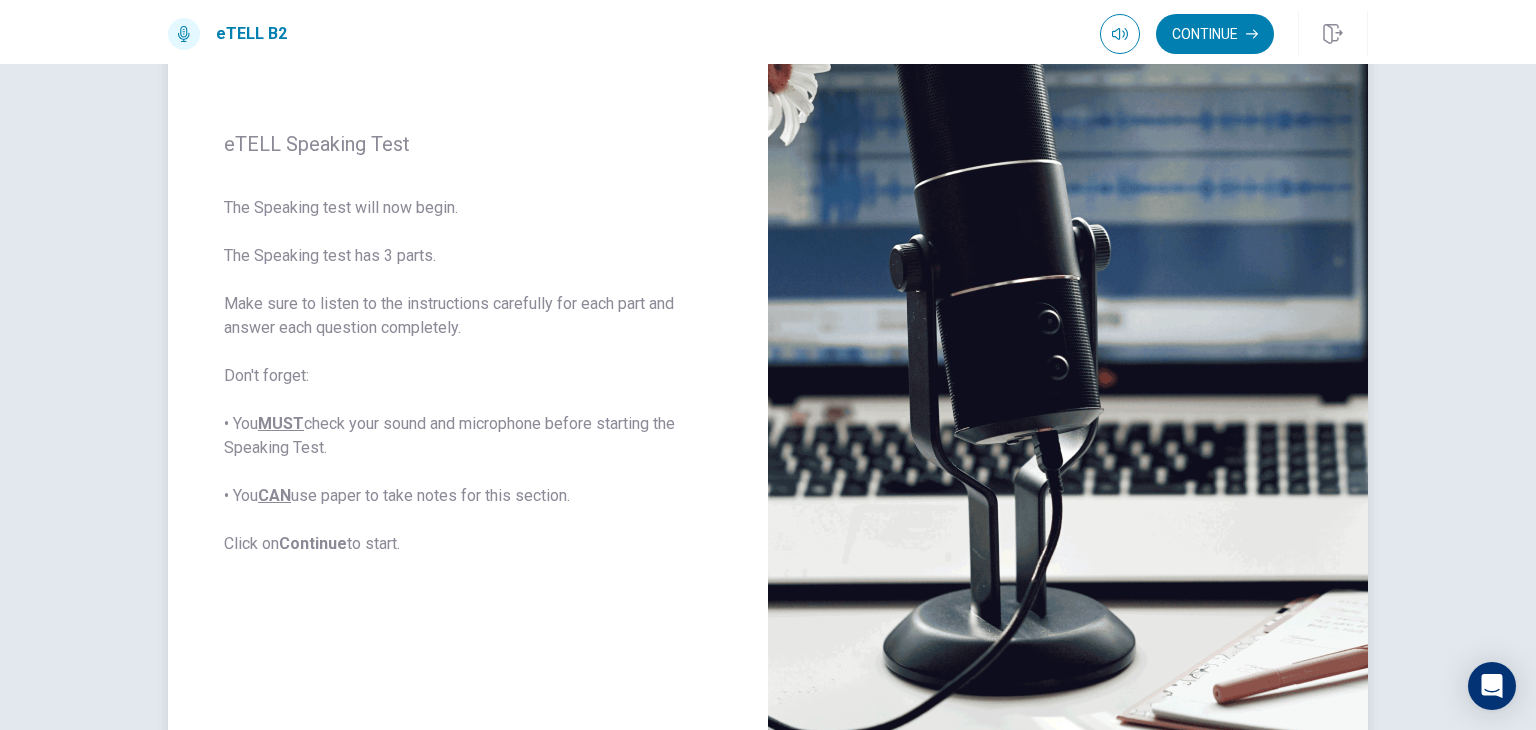 scroll, scrollTop: 189, scrollLeft: 0, axis: vertical 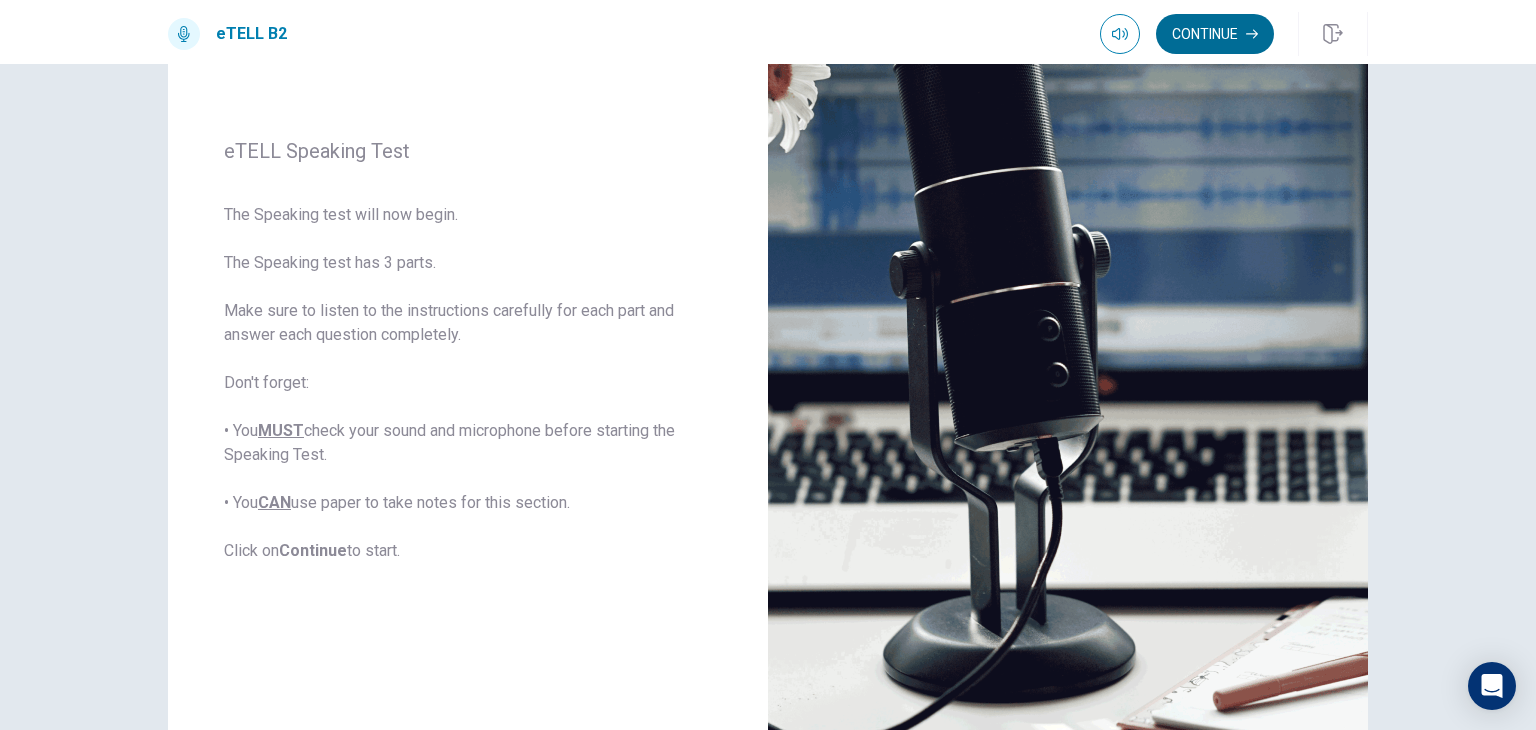 click on "Continue" at bounding box center (1215, 34) 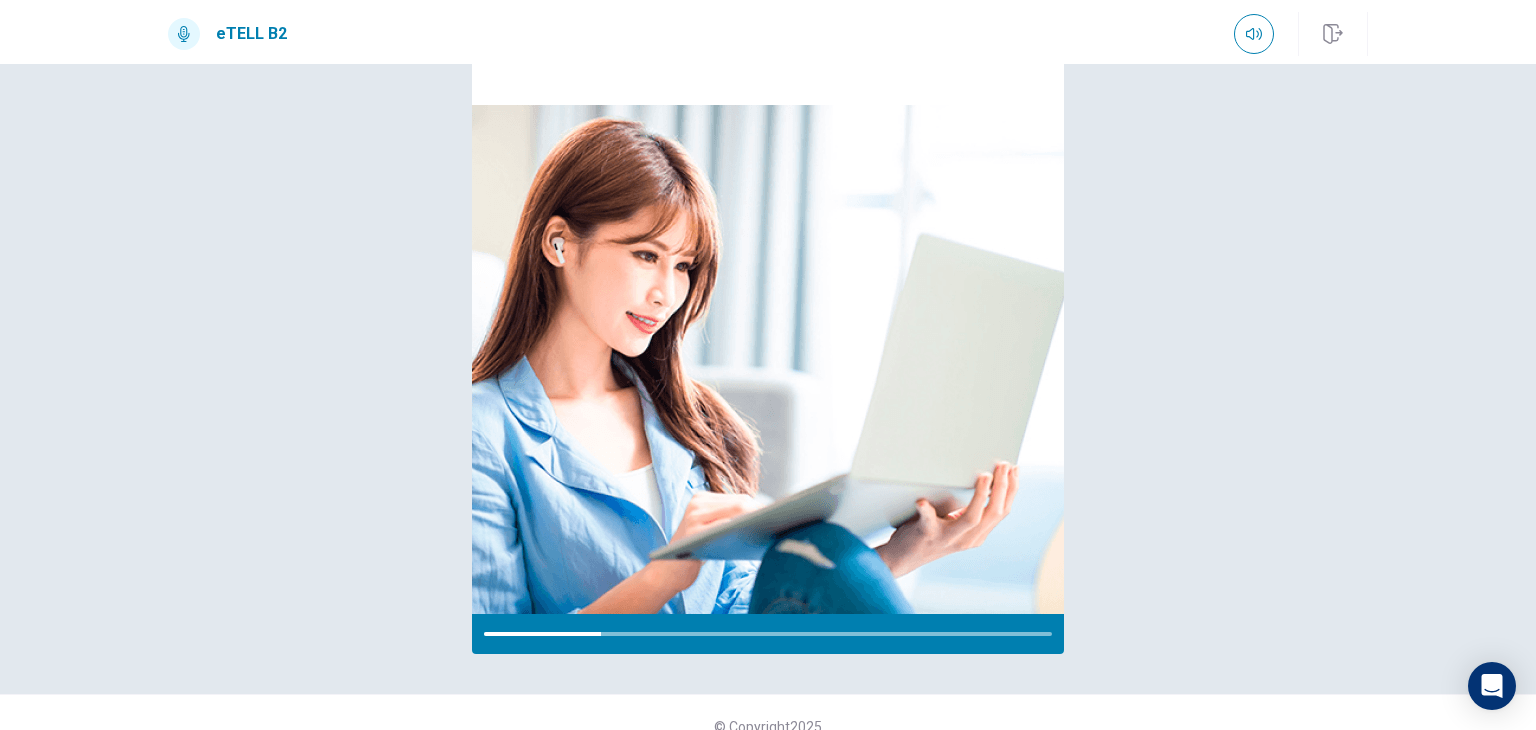 scroll, scrollTop: 147, scrollLeft: 0, axis: vertical 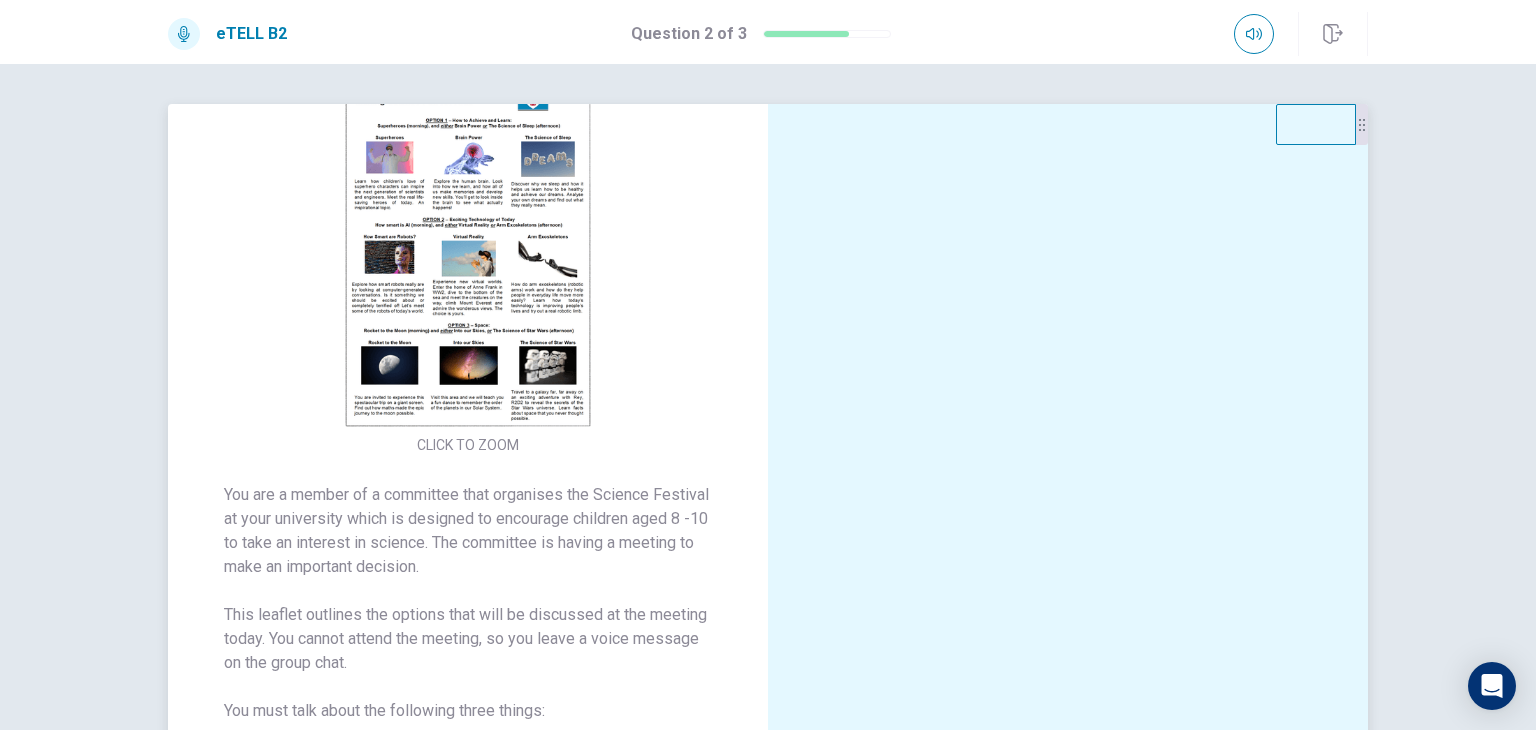 click at bounding box center (468, 252) 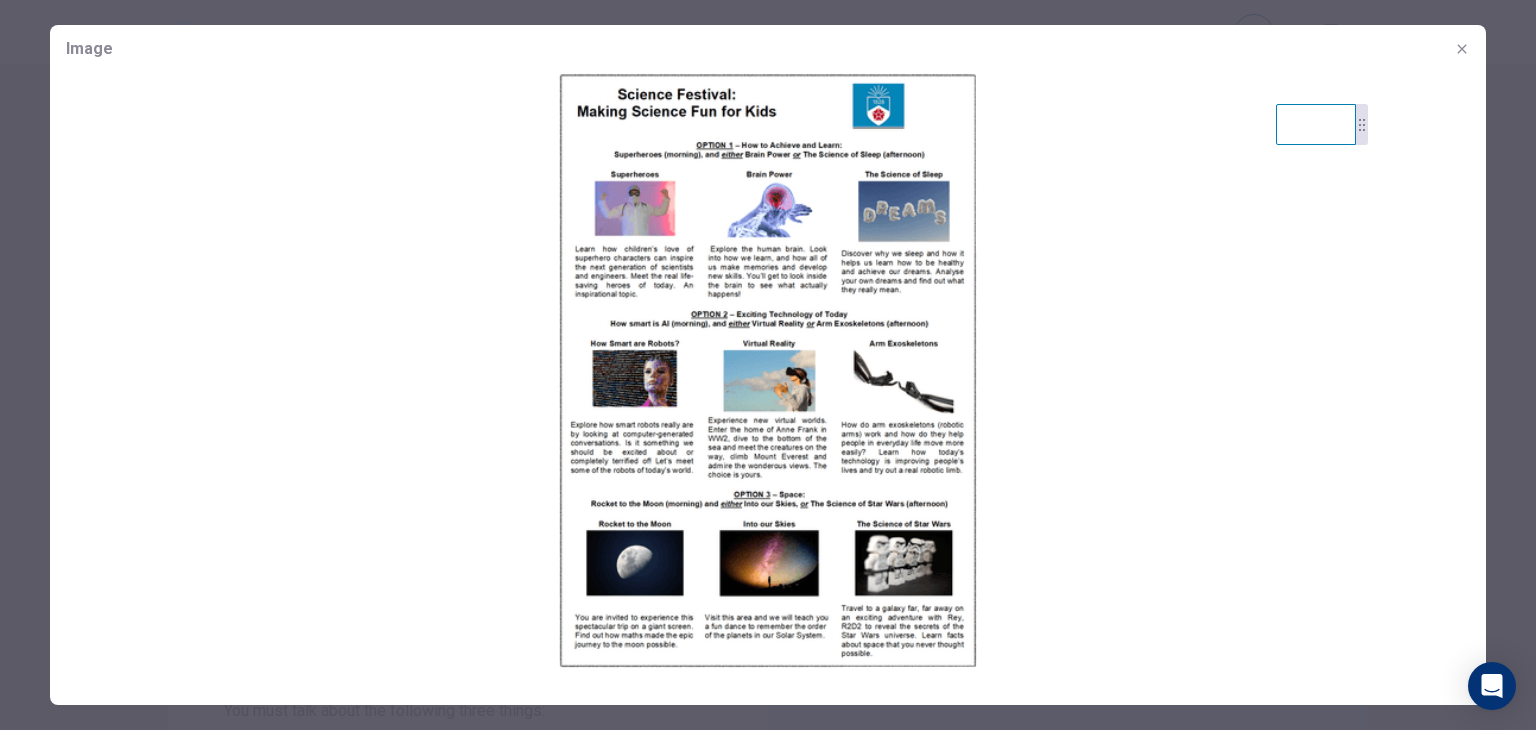 click at bounding box center [768, 370] 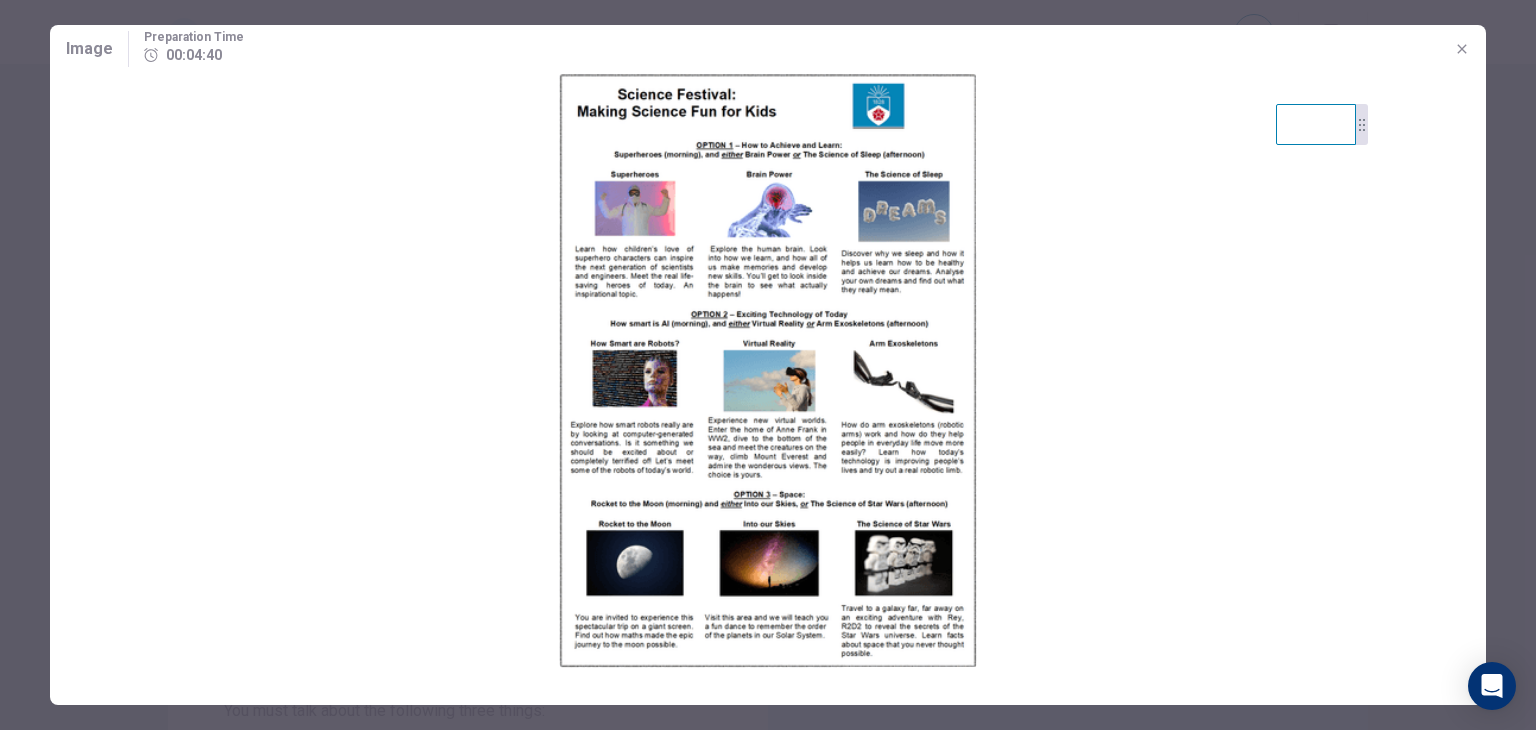 click at bounding box center [768, 370] 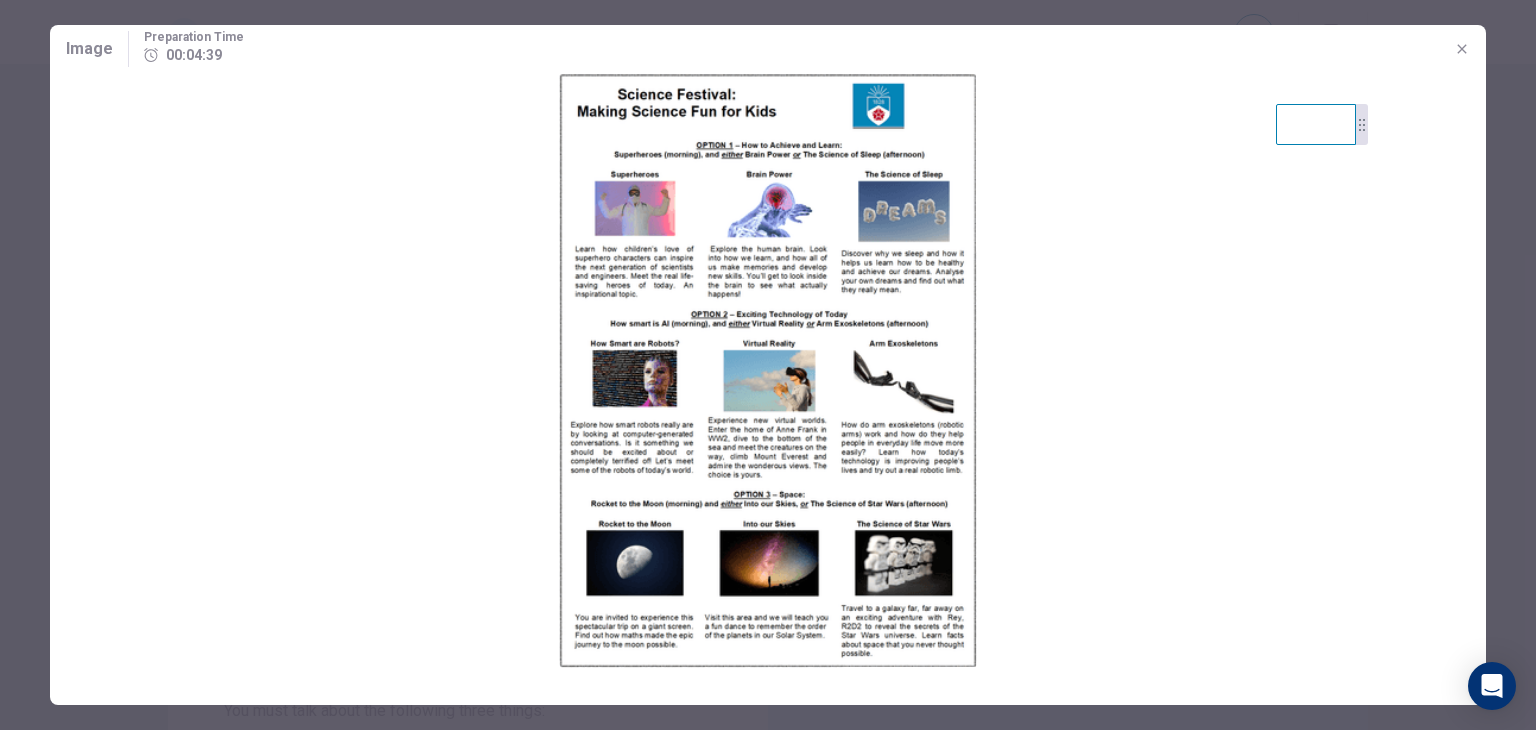 click at bounding box center [768, 370] 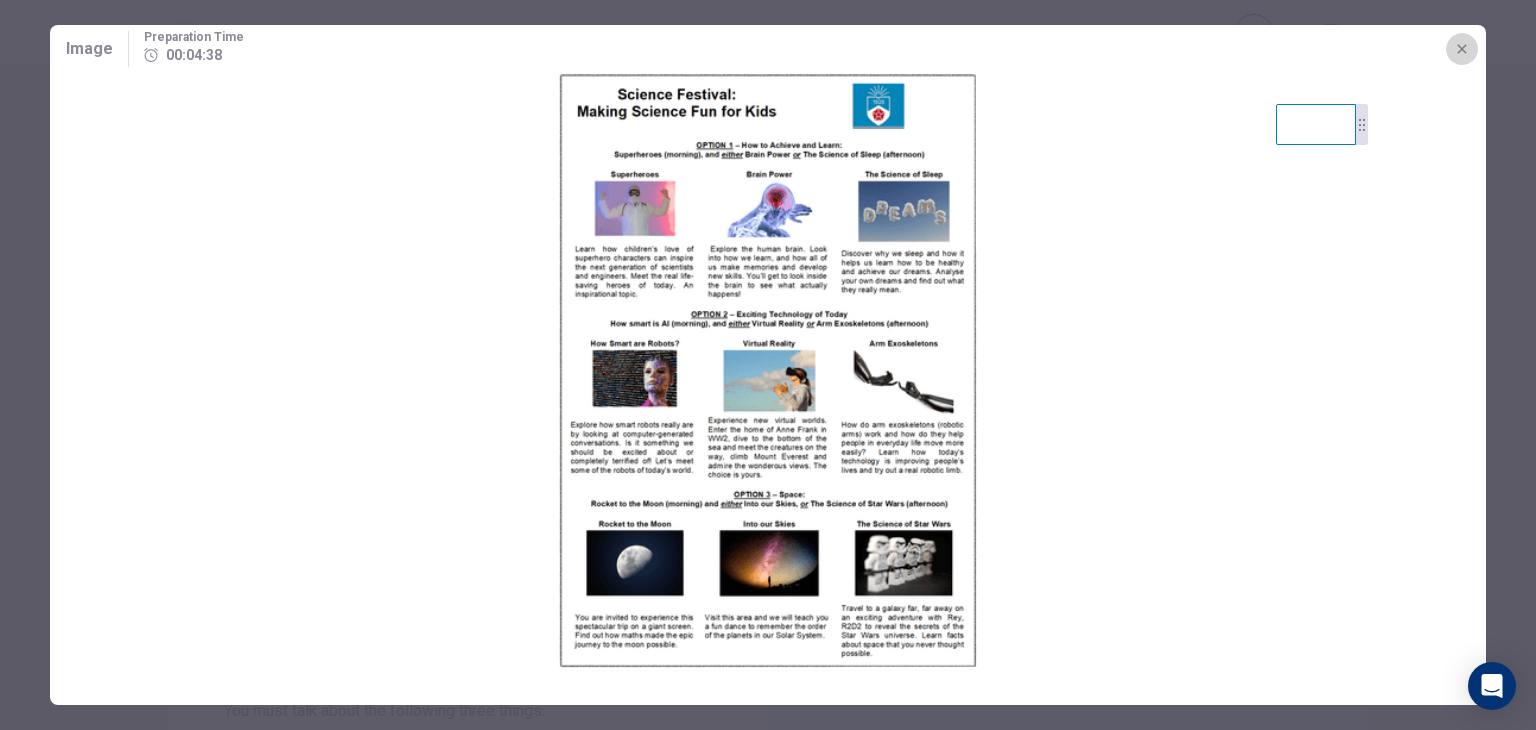 click 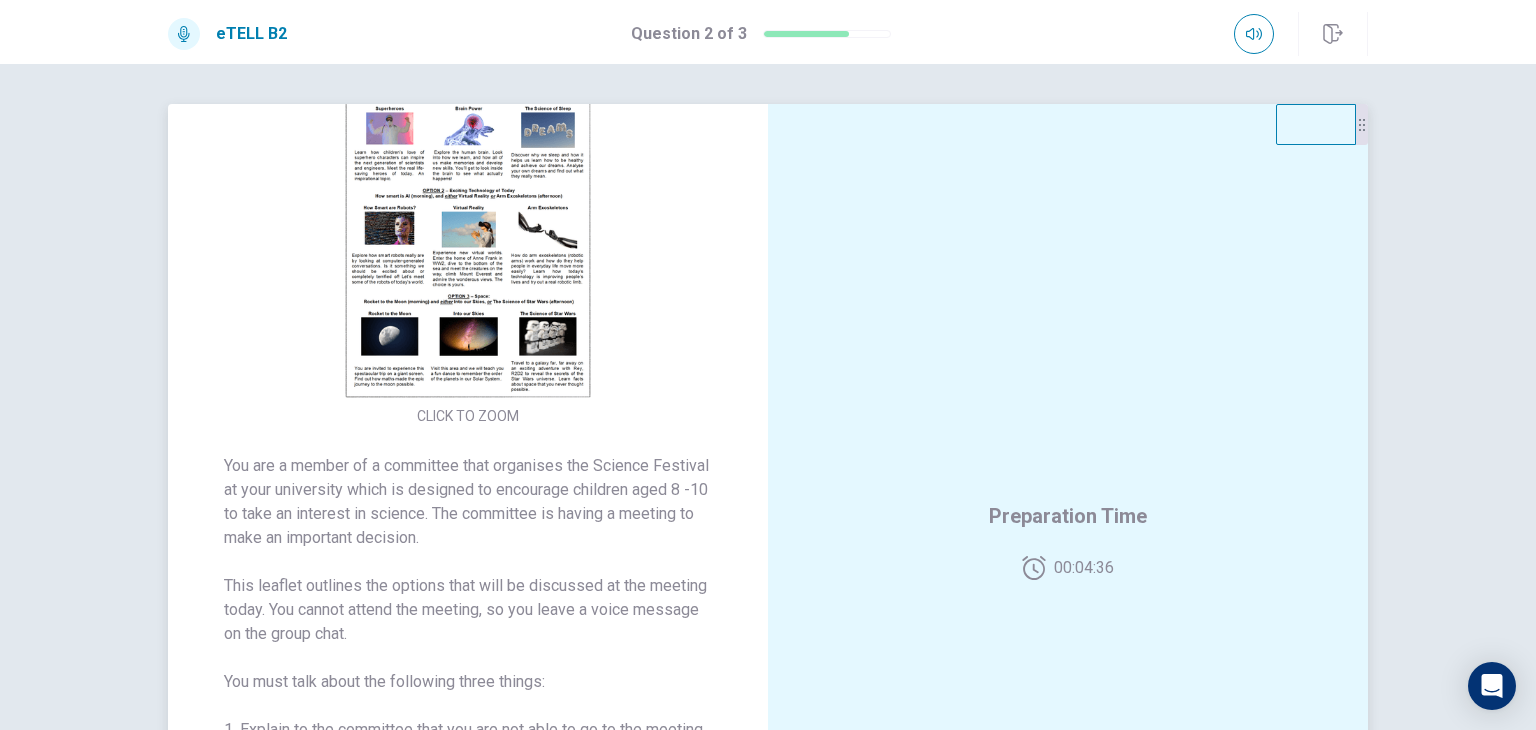 scroll, scrollTop: 82, scrollLeft: 0, axis: vertical 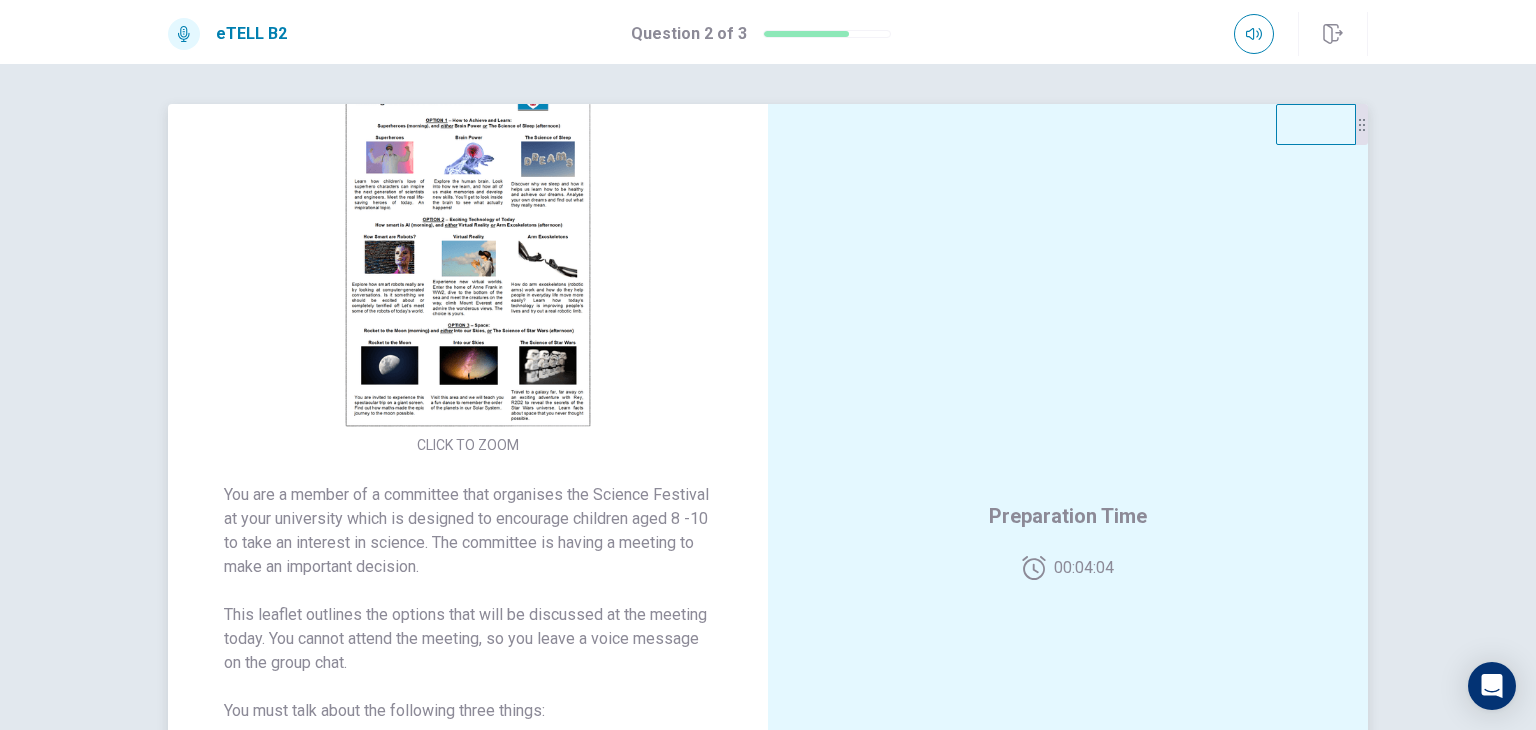 click at bounding box center [468, 252] 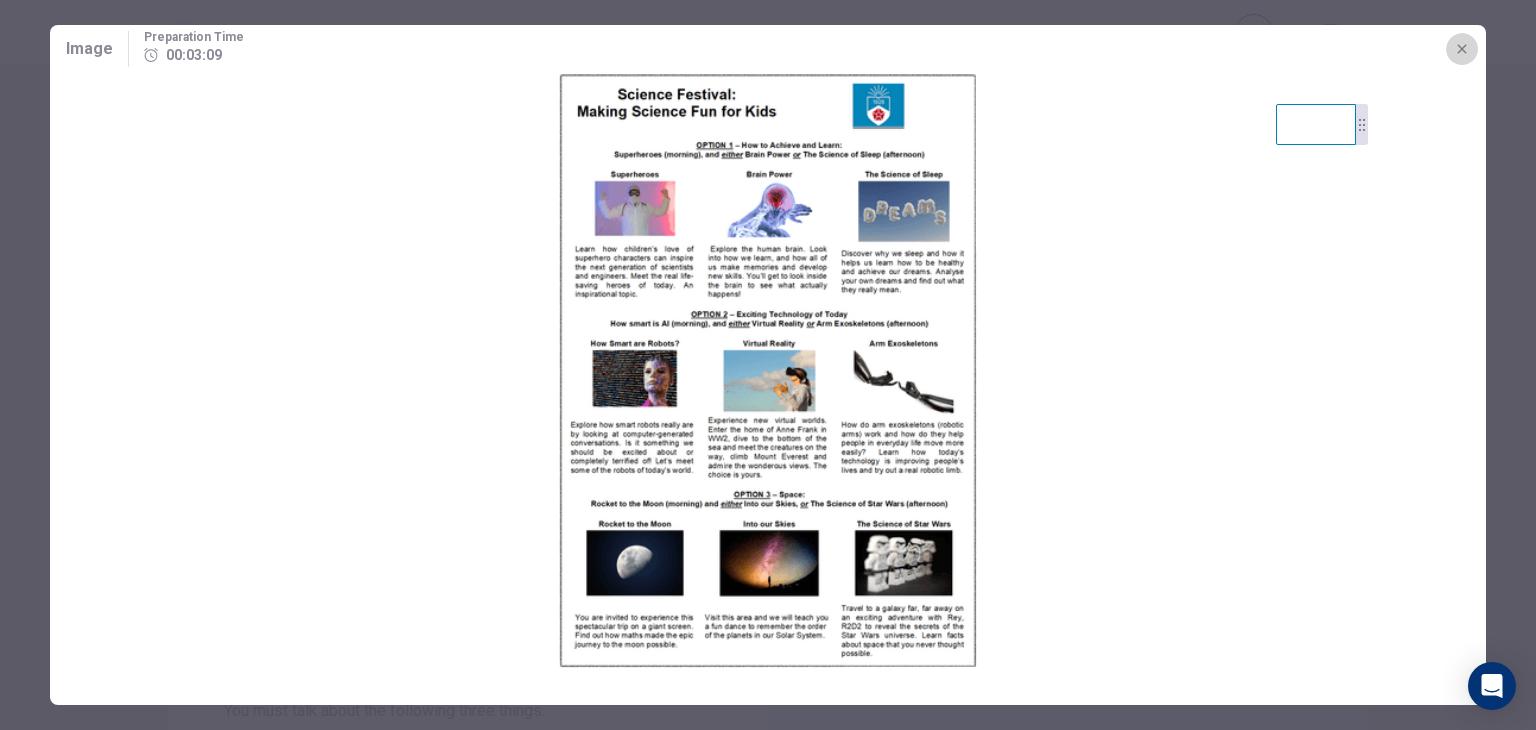 click at bounding box center [1462, 49] 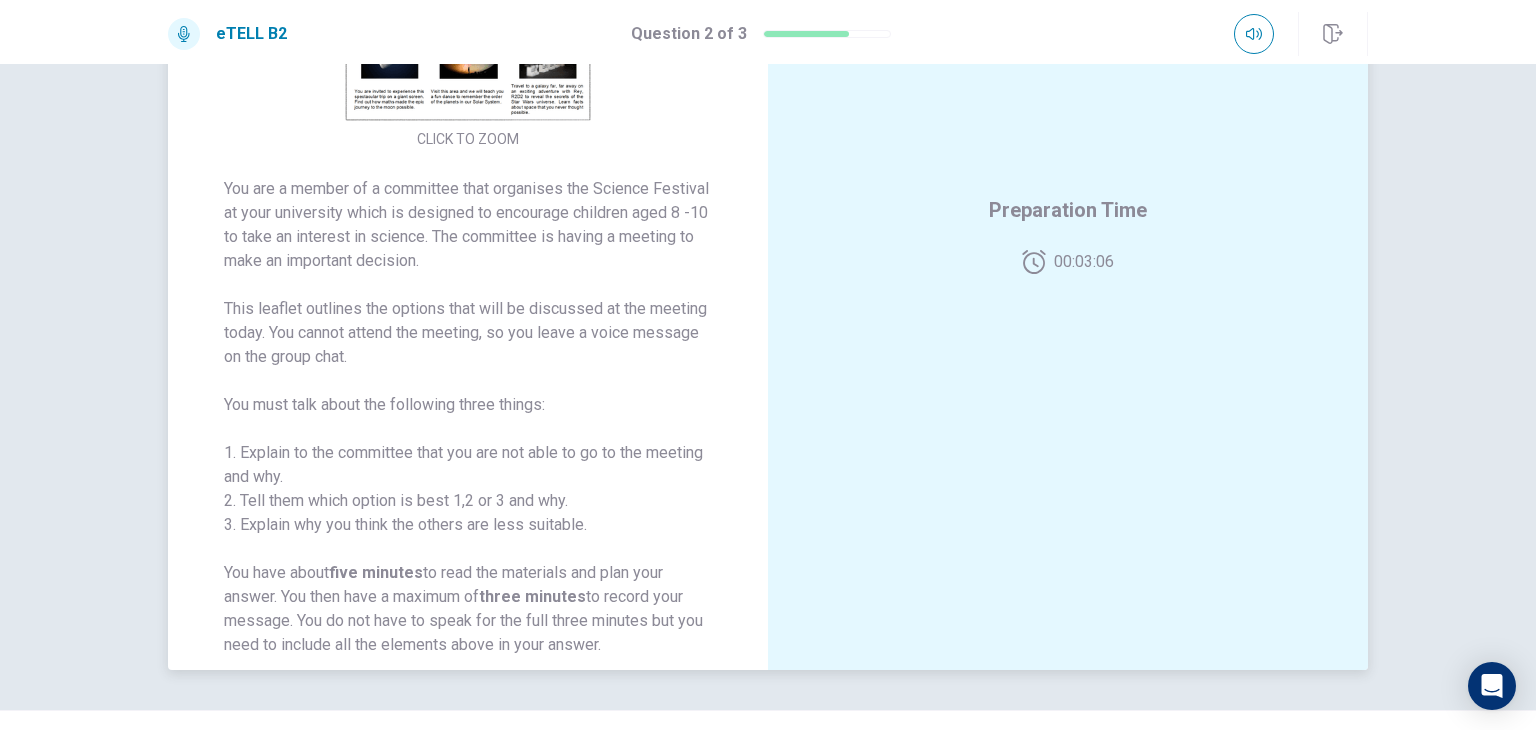 scroll, scrollTop: 350, scrollLeft: 0, axis: vertical 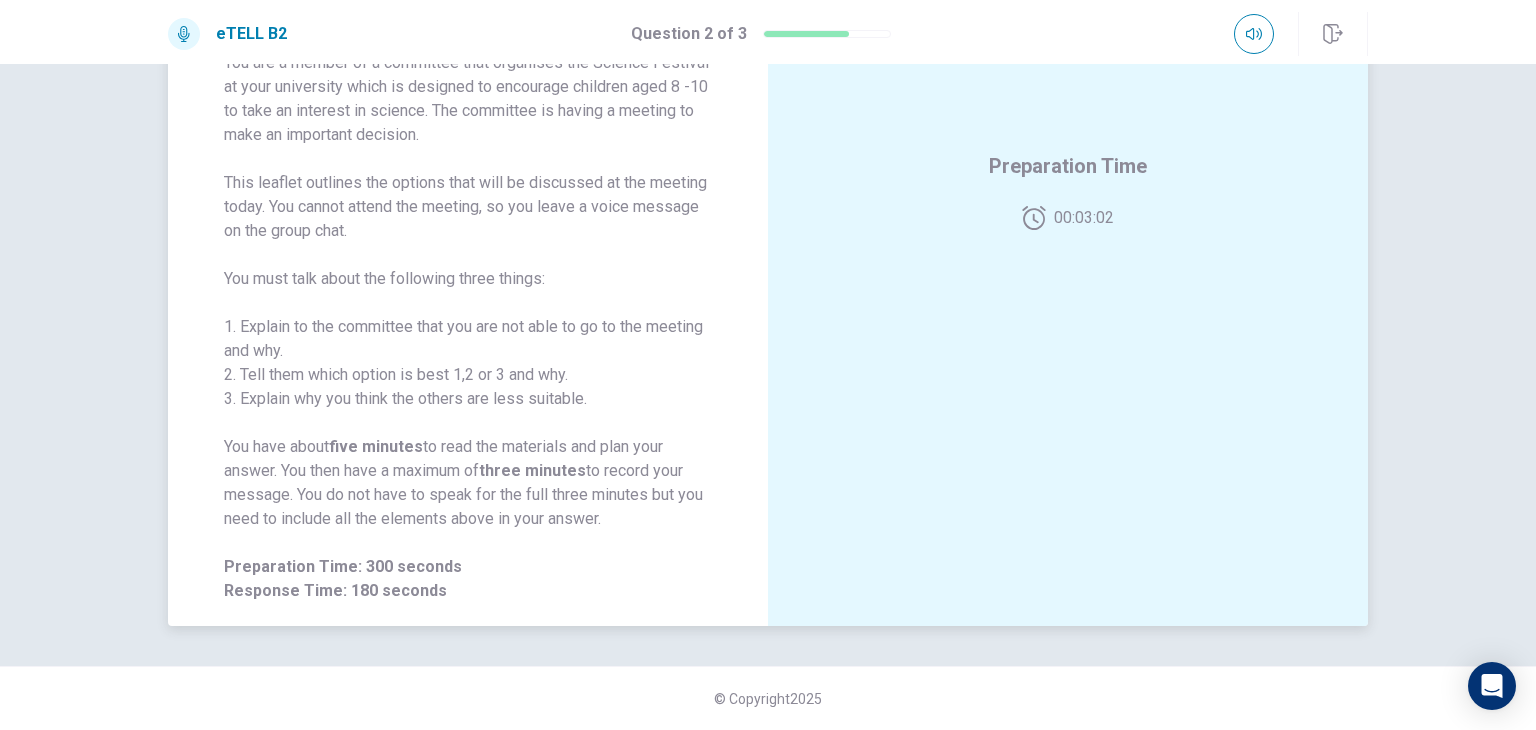 click on "Preparation Time 00:03:02" at bounding box center [1068, 190] 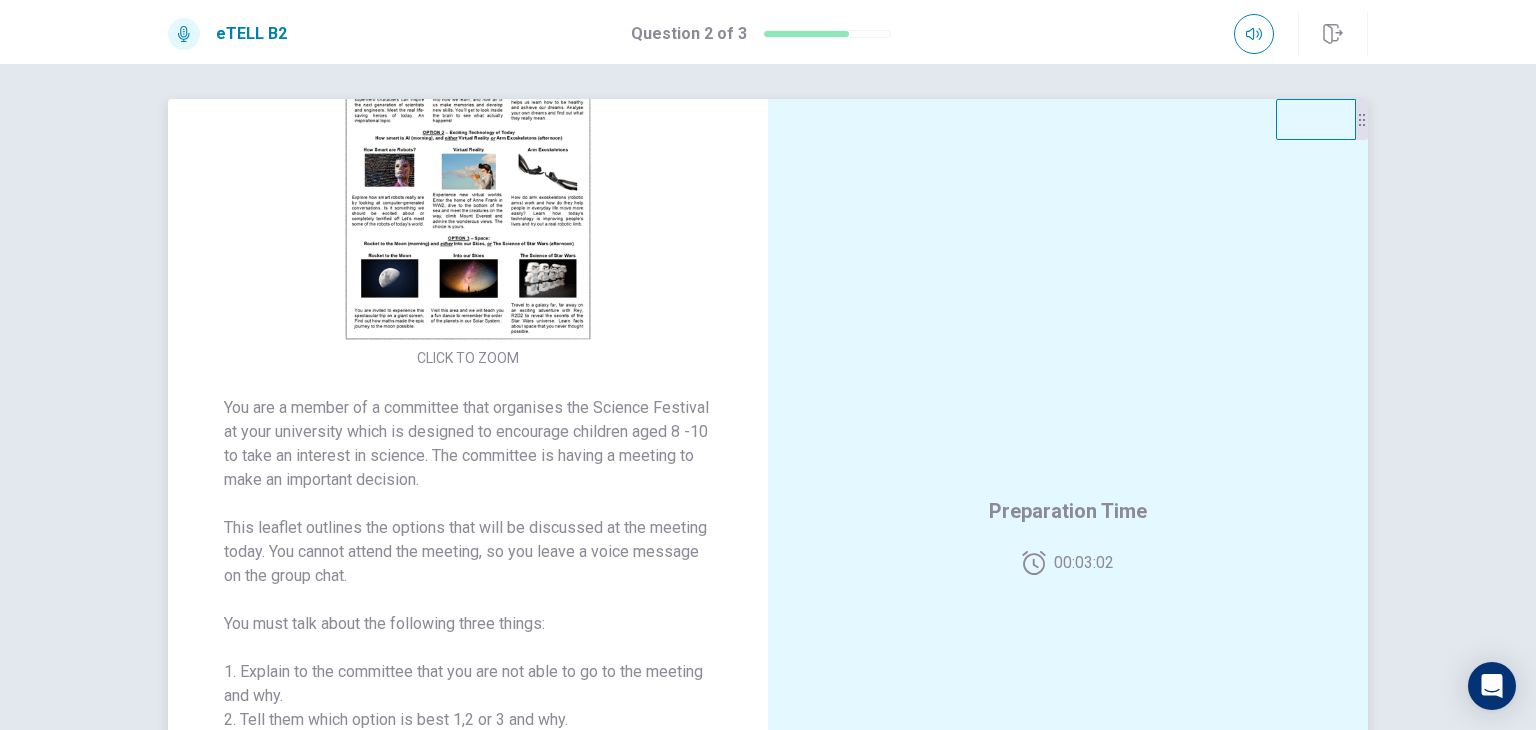 scroll, scrollTop: 0, scrollLeft: 0, axis: both 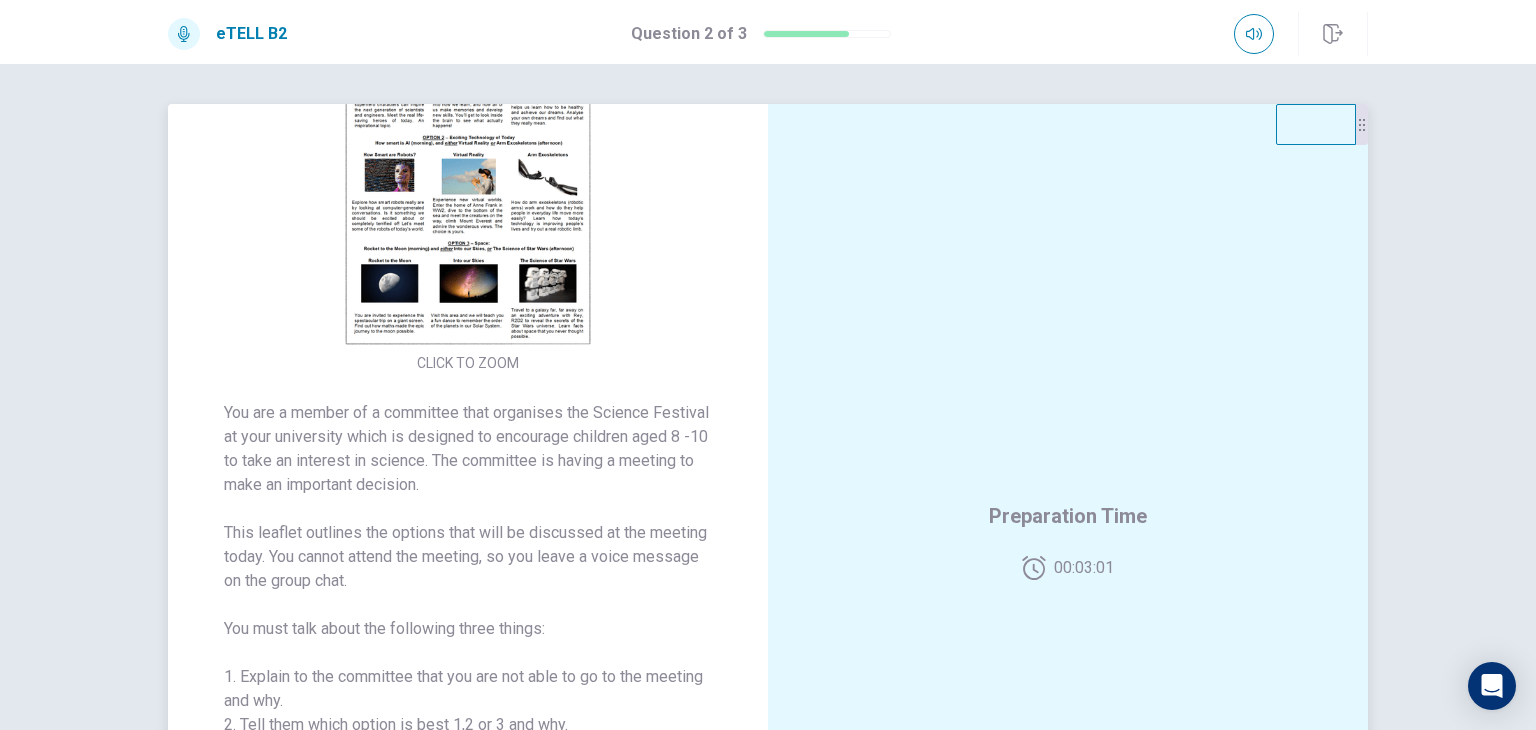 click on "Preparation Time 00:03:01" at bounding box center [1068, 540] 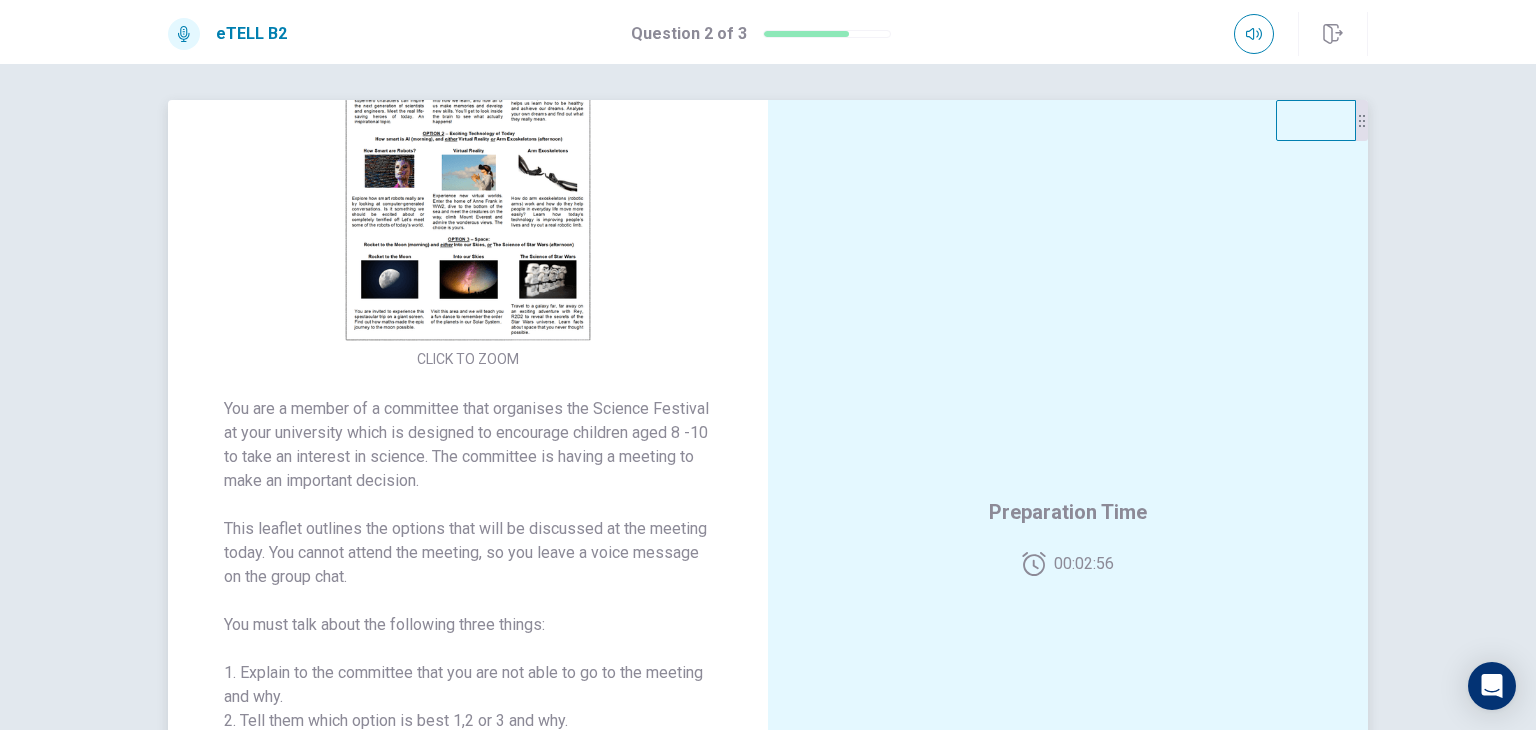 scroll, scrollTop: 0, scrollLeft: 0, axis: both 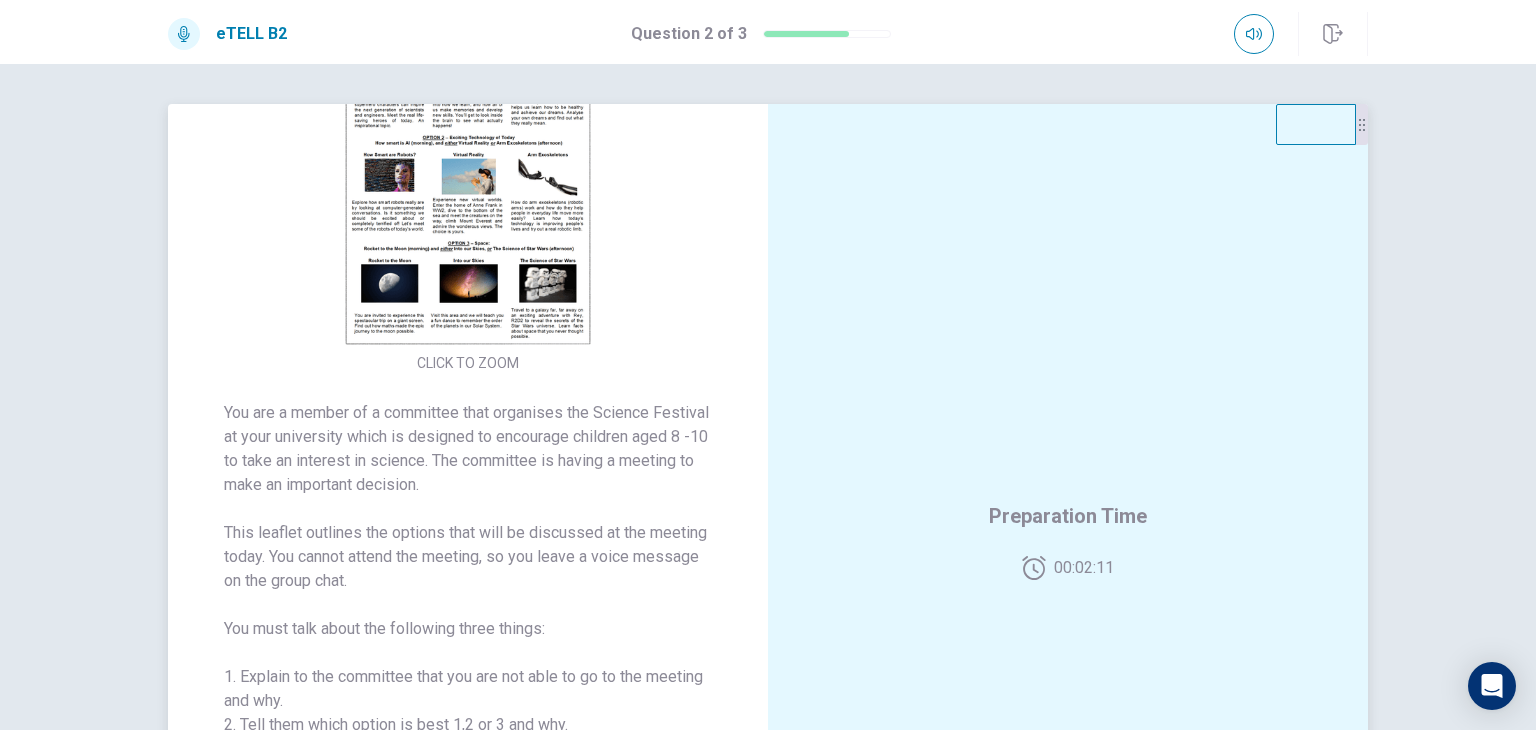 click at bounding box center (468, 170) 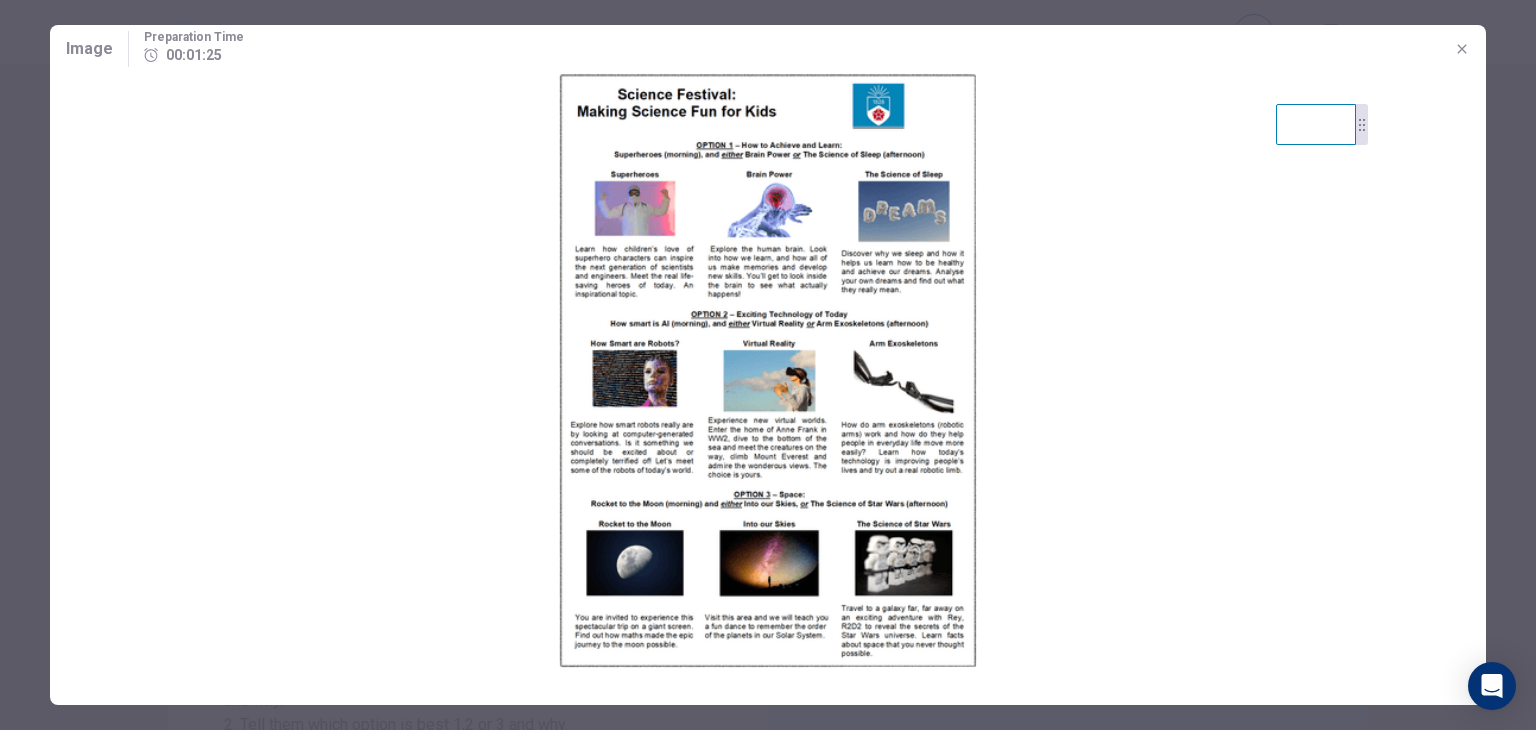 click on "Image Preparation Time 00:01:25" at bounding box center [768, 49] 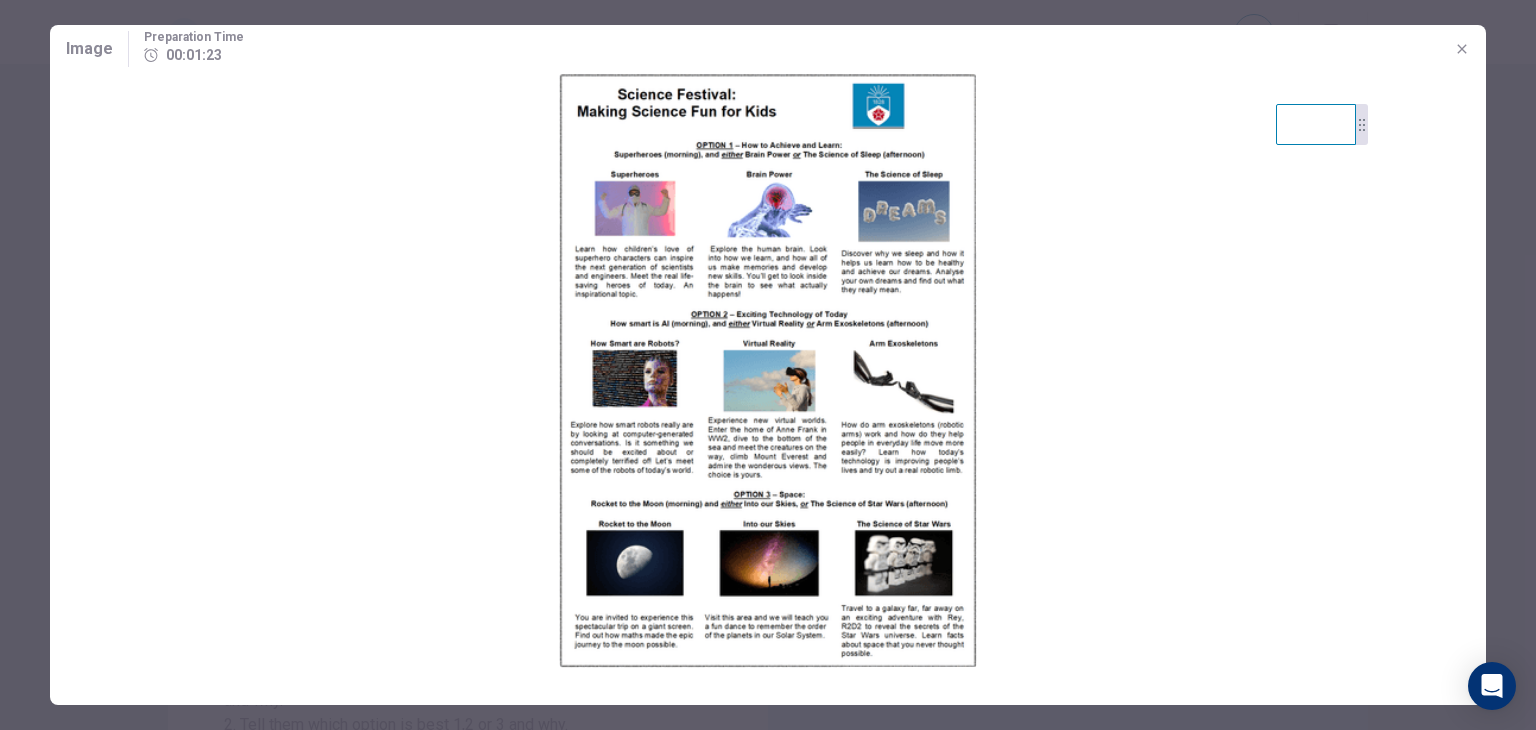click on "Image Preparation Time 00:01:23" at bounding box center (768, 49) 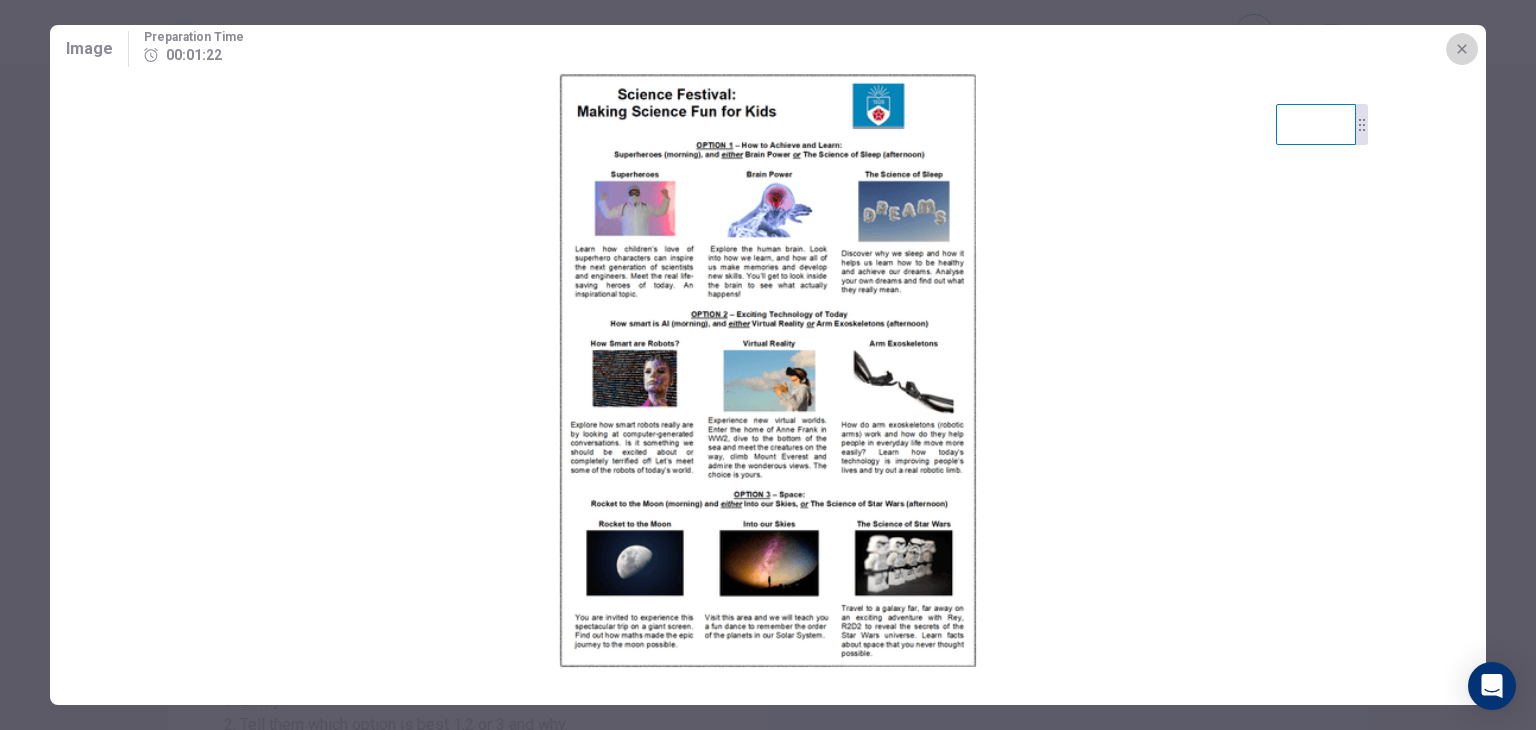 click at bounding box center (1462, 49) 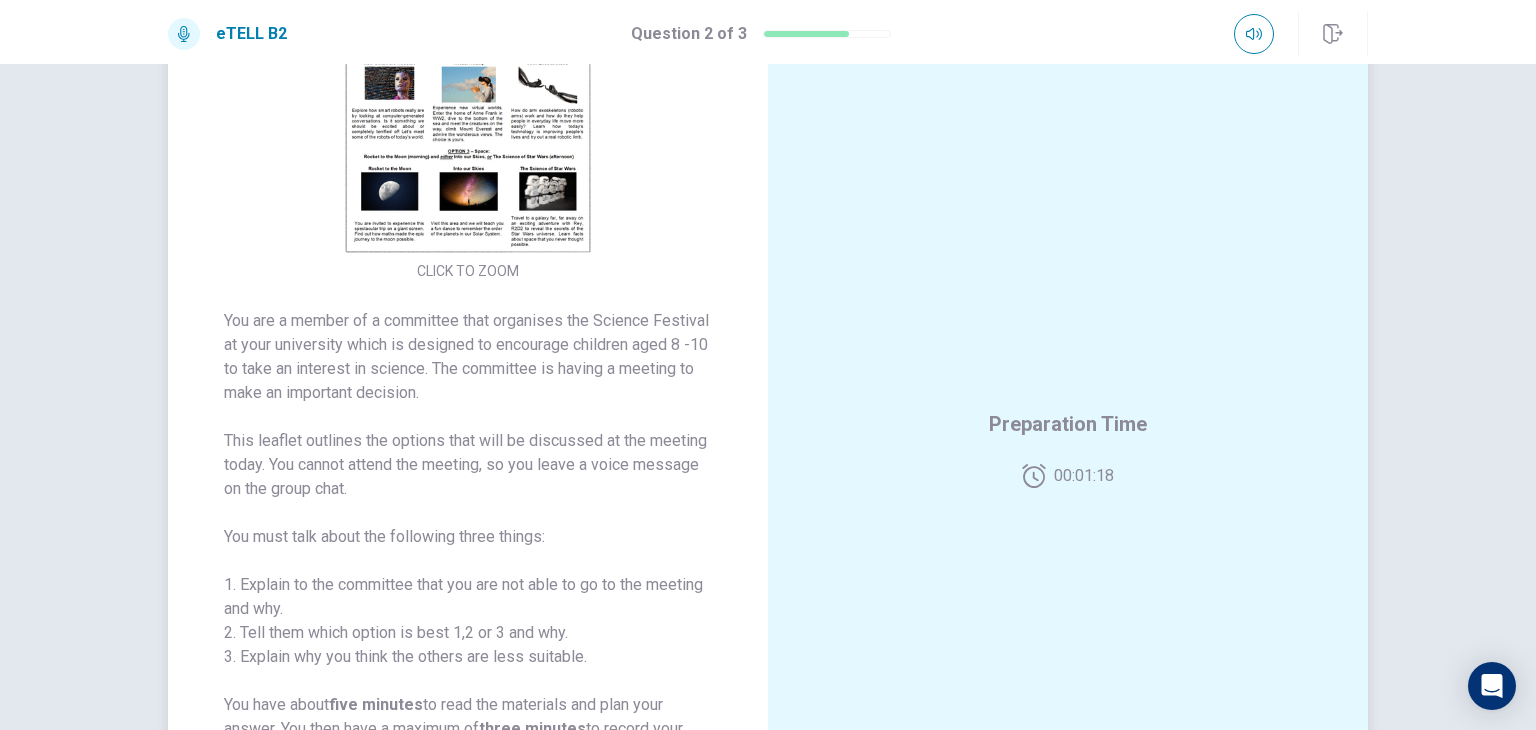 scroll, scrollTop: 100, scrollLeft: 0, axis: vertical 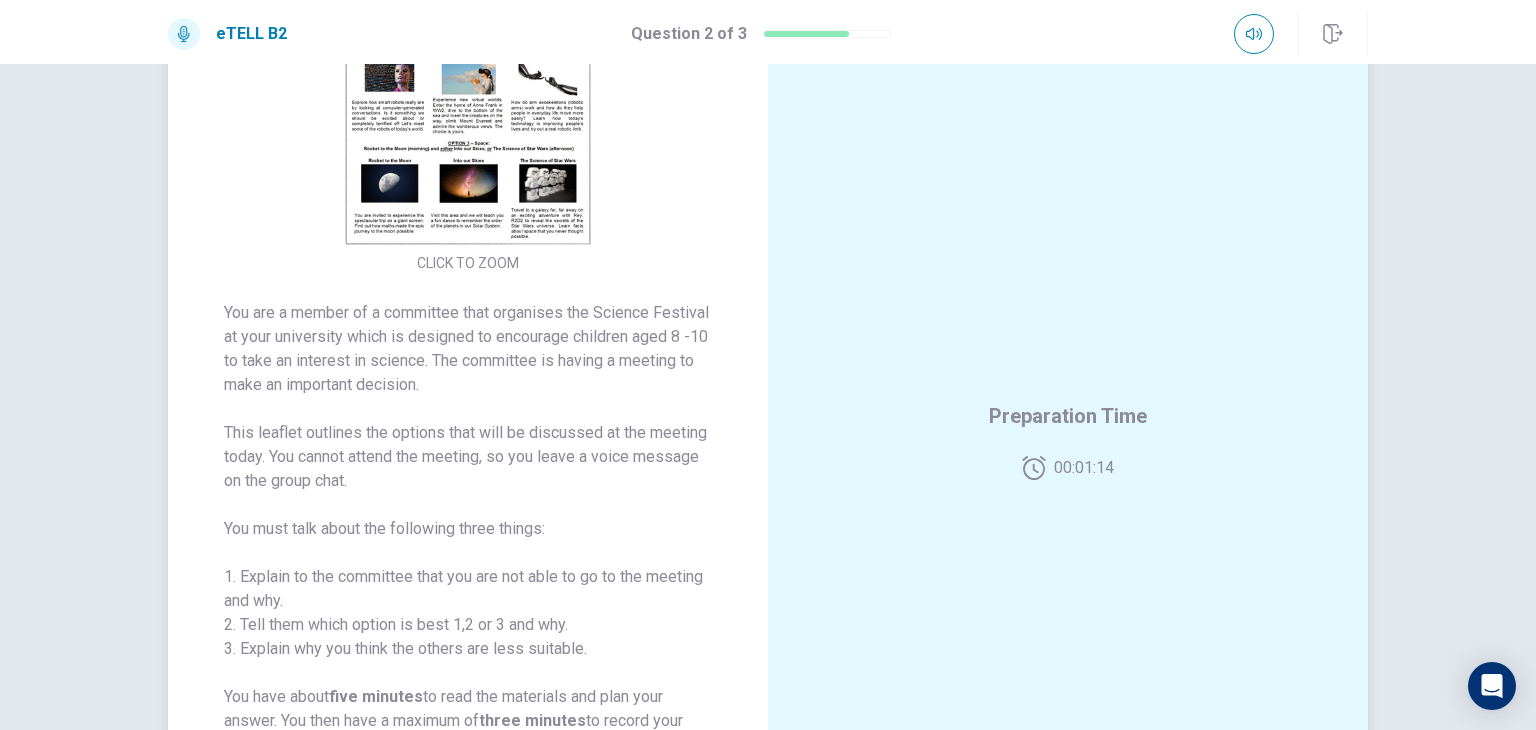 click at bounding box center (468, 70) 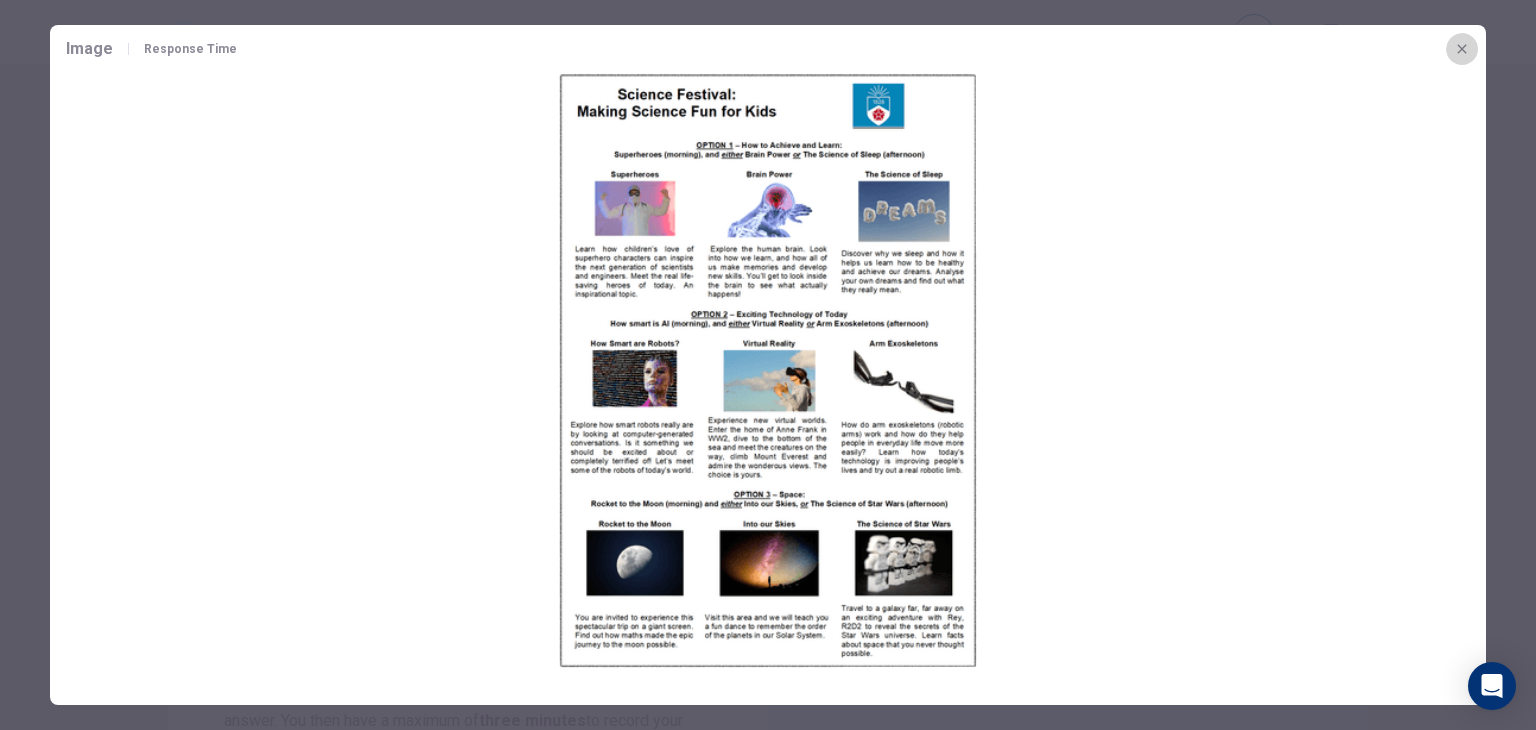 click 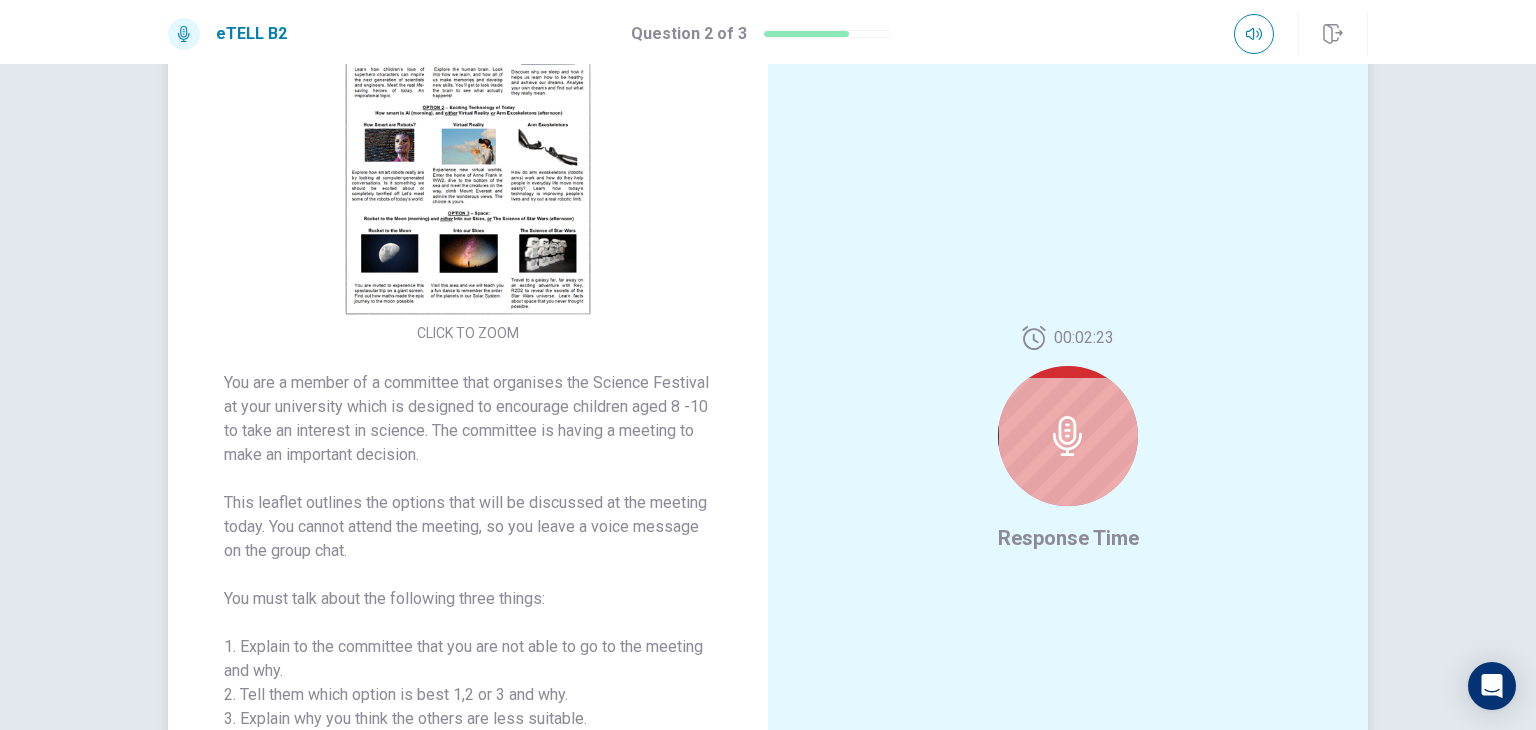scroll, scrollTop: 0, scrollLeft: 0, axis: both 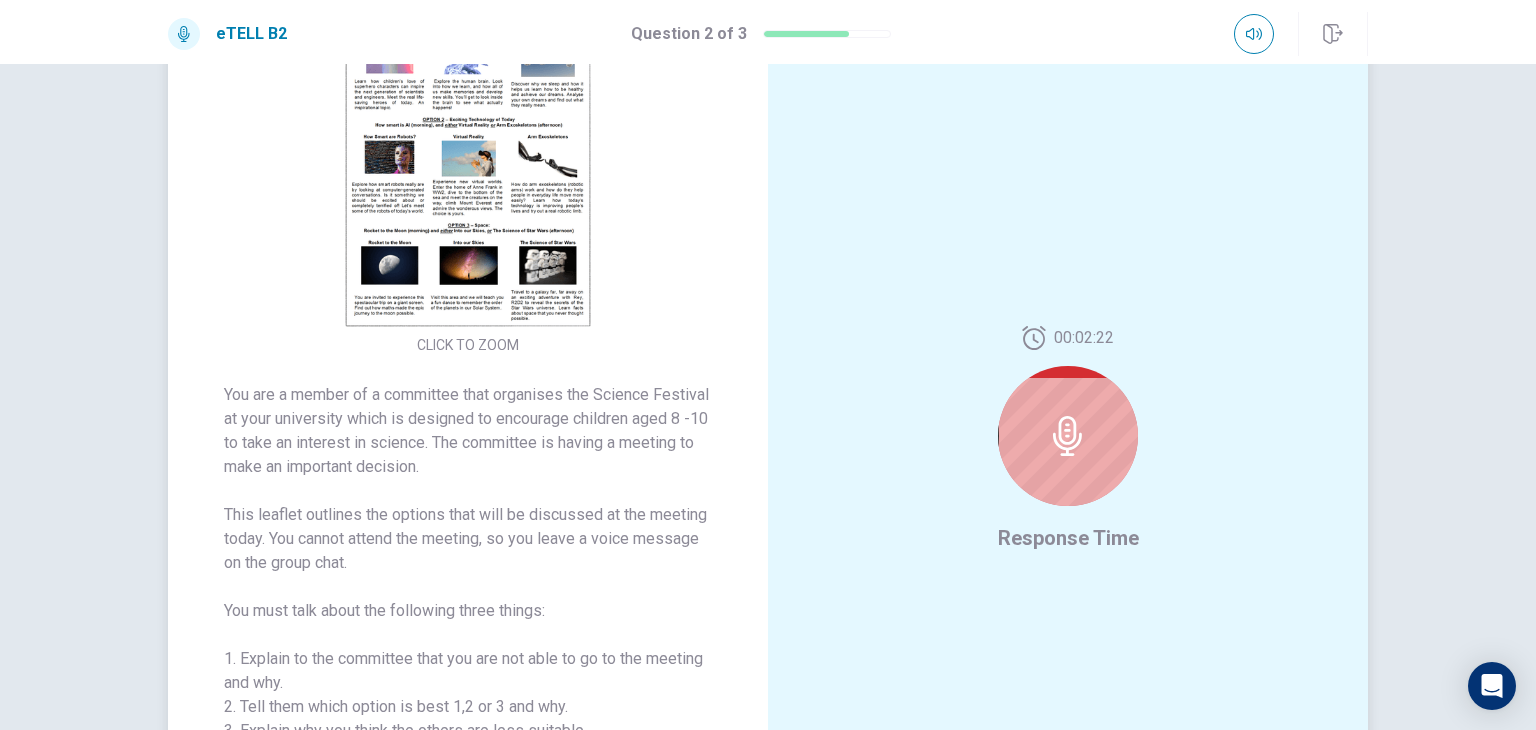 click at bounding box center [468, 152] 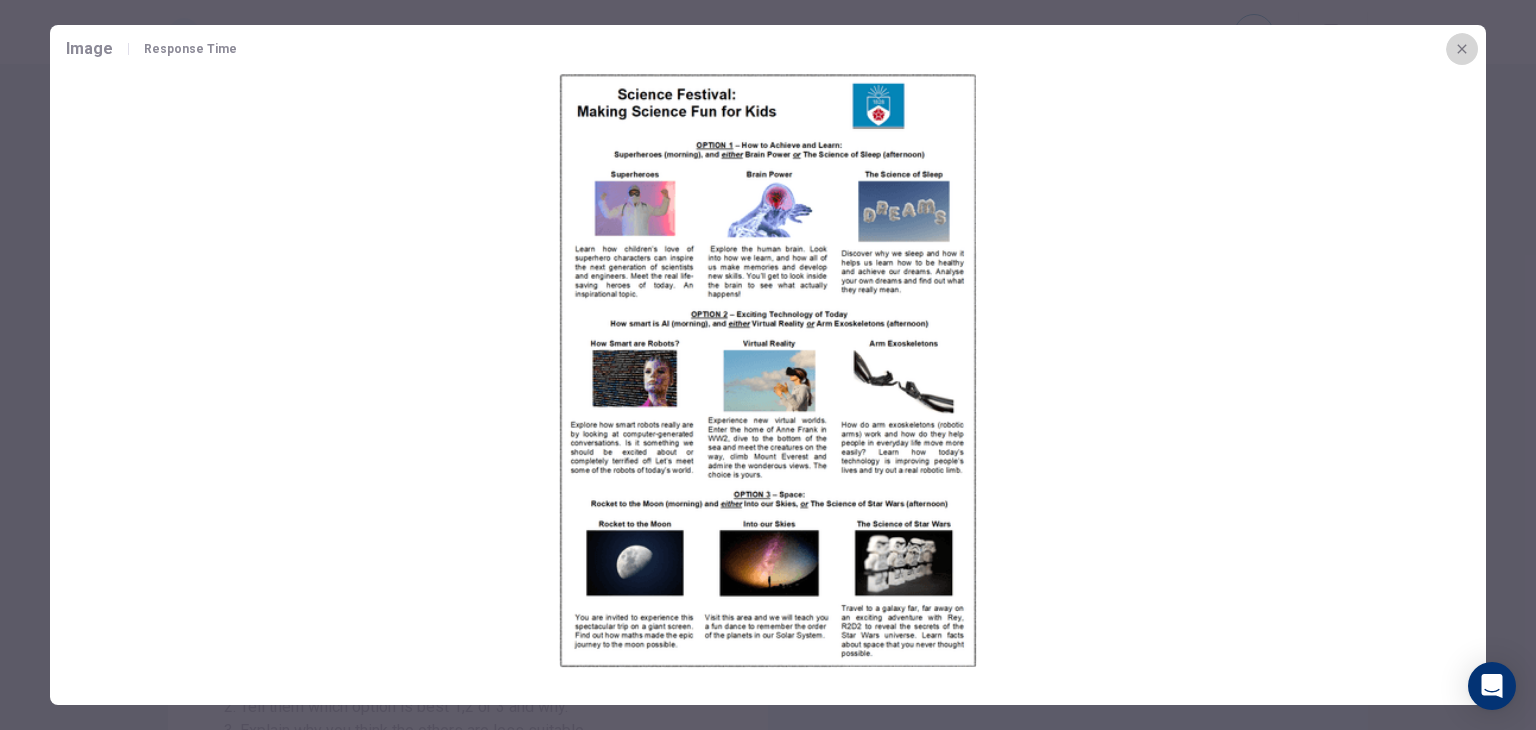 click 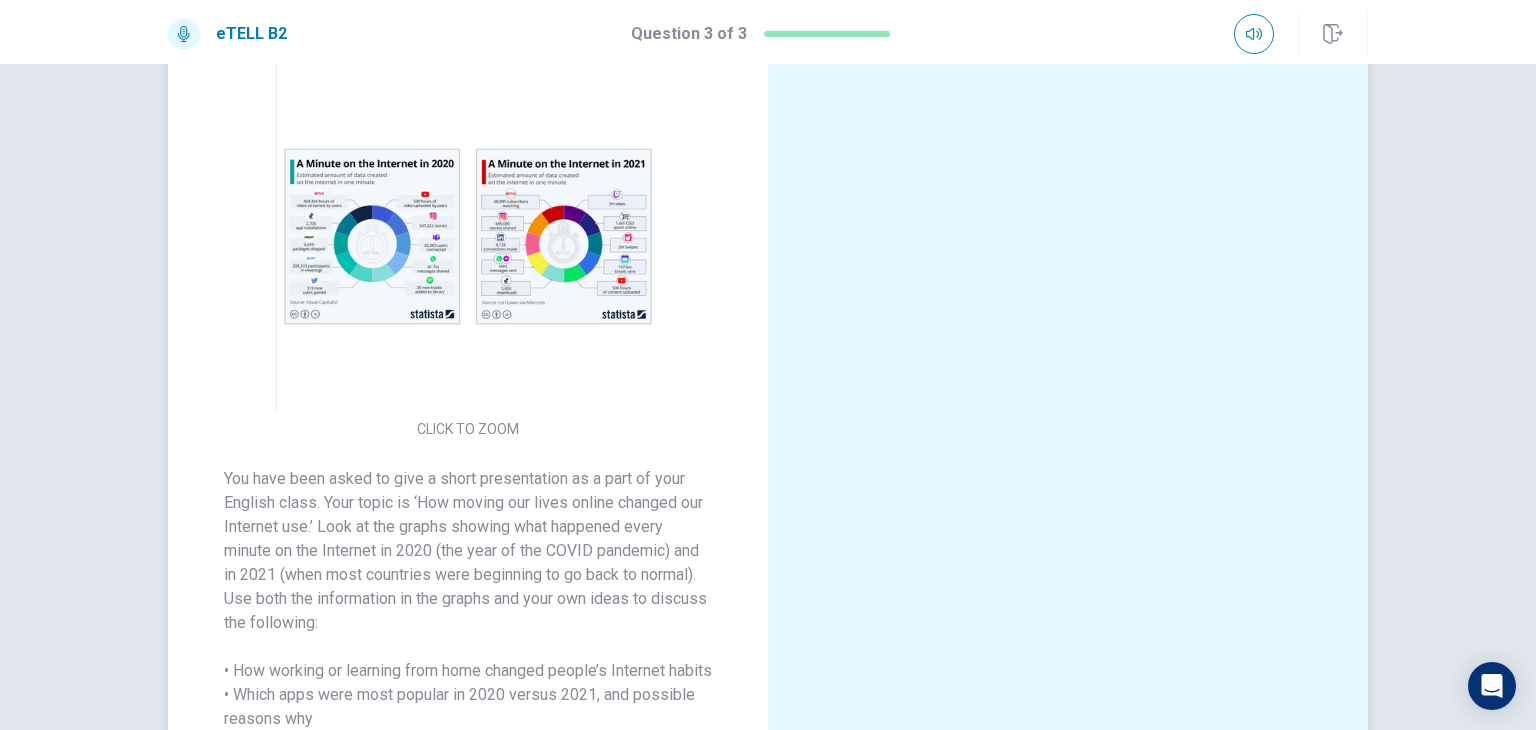 scroll, scrollTop: 10, scrollLeft: 0, axis: vertical 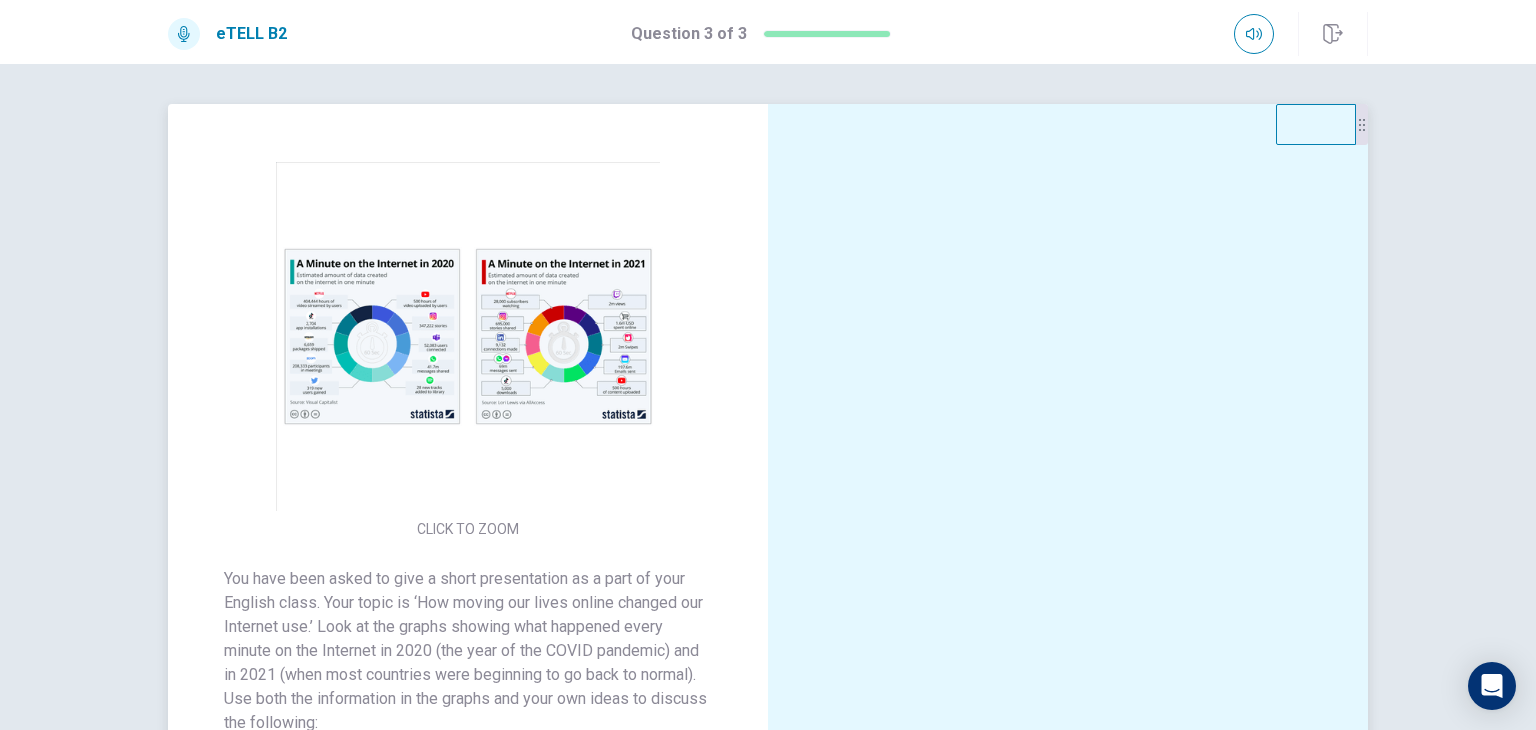 click at bounding box center (468, 336) 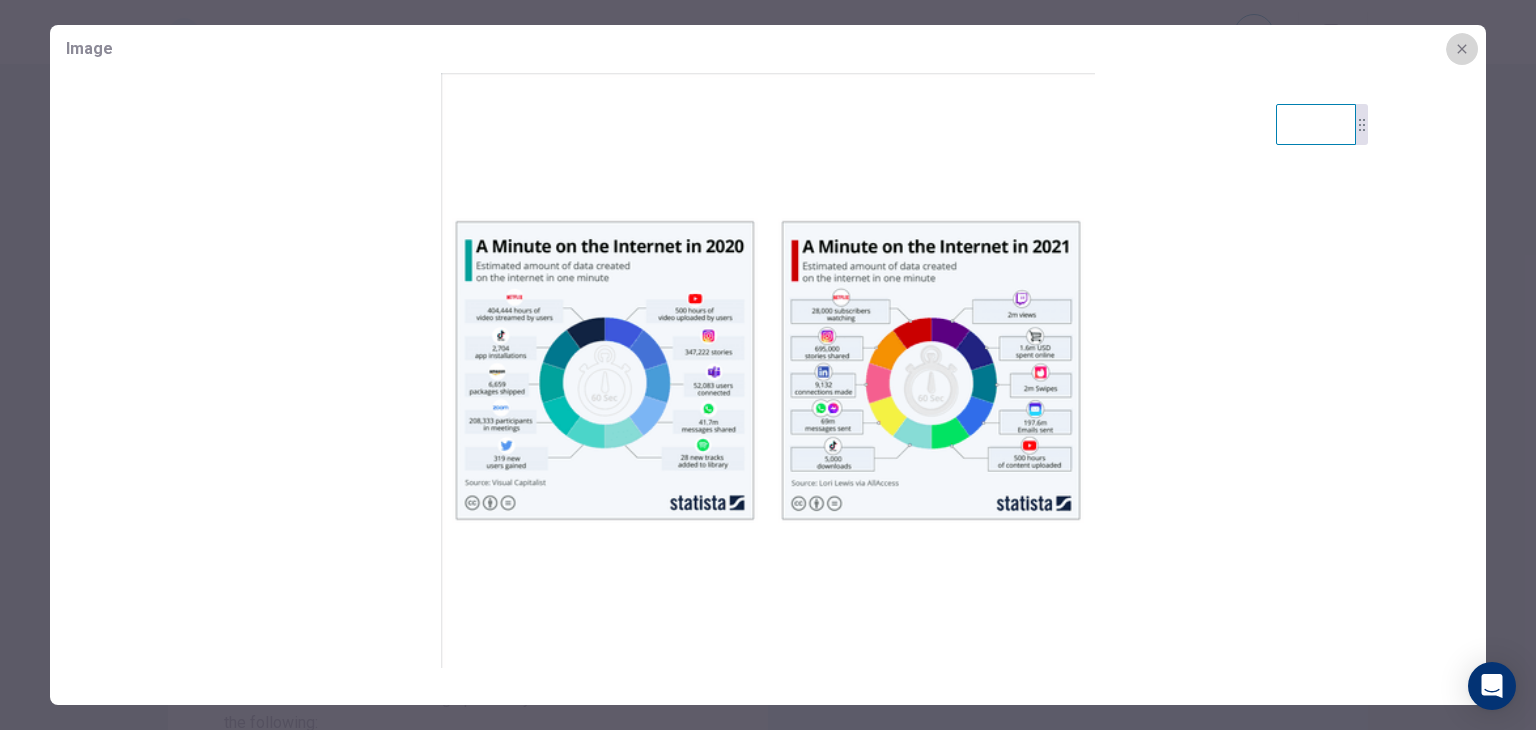 click 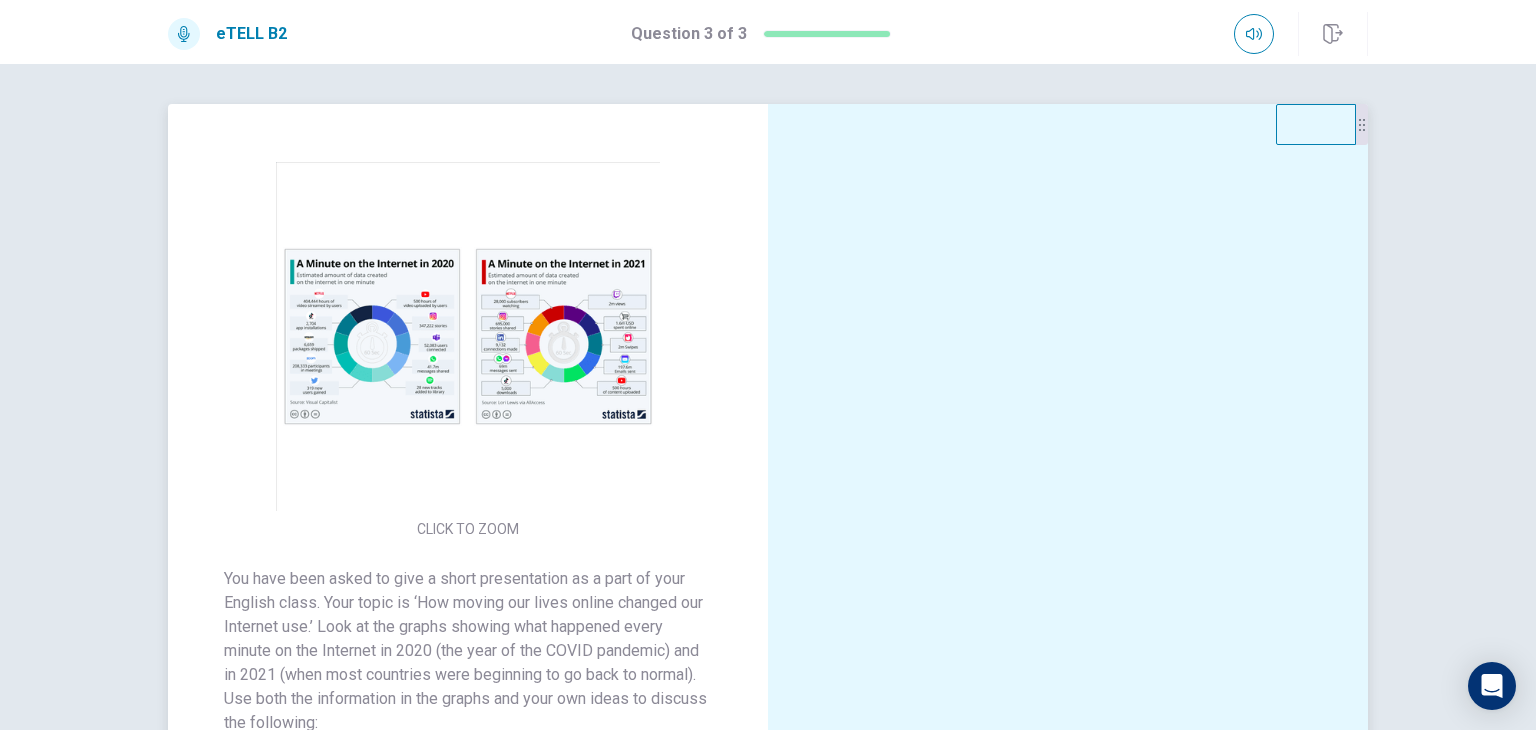 scroll, scrollTop: 10, scrollLeft: 0, axis: vertical 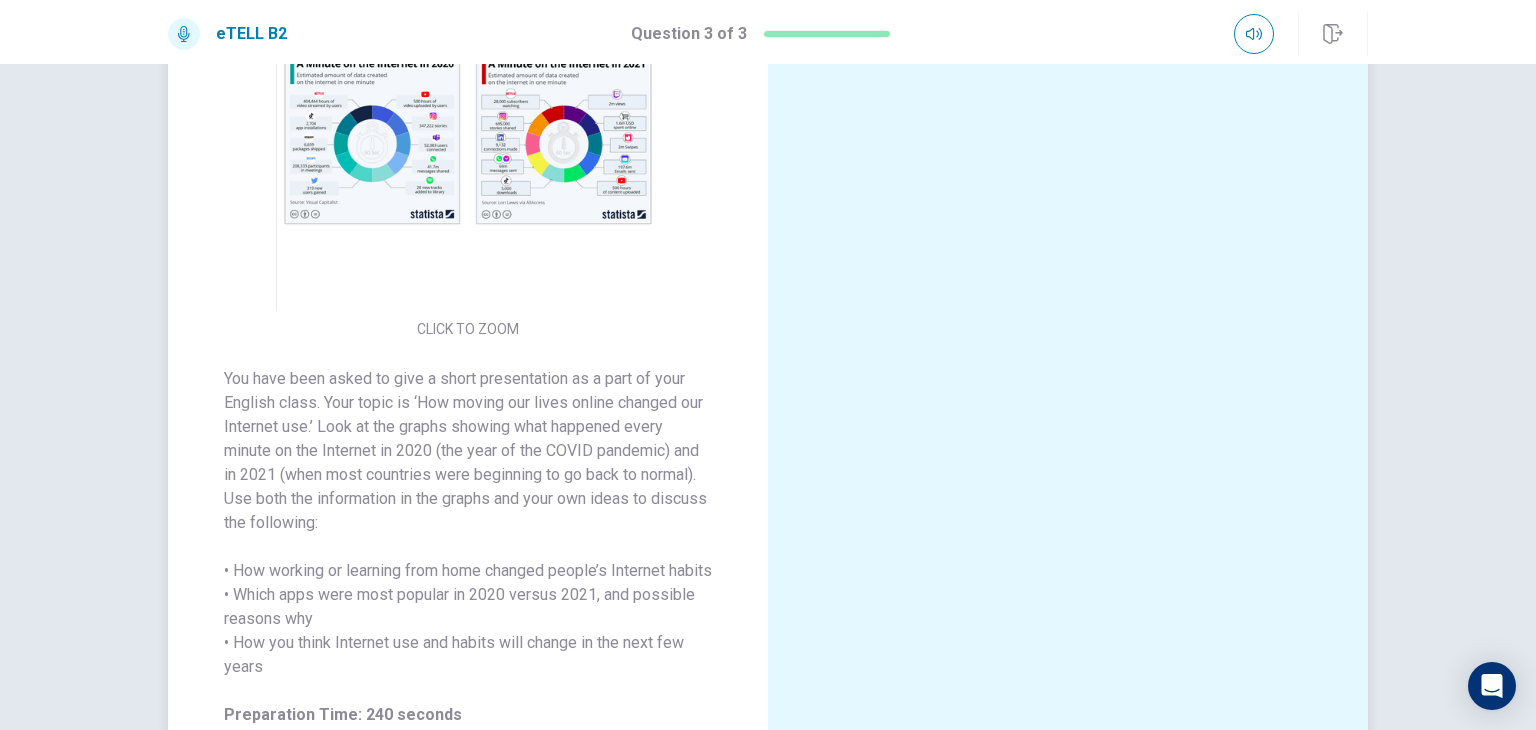 click at bounding box center (468, 136) 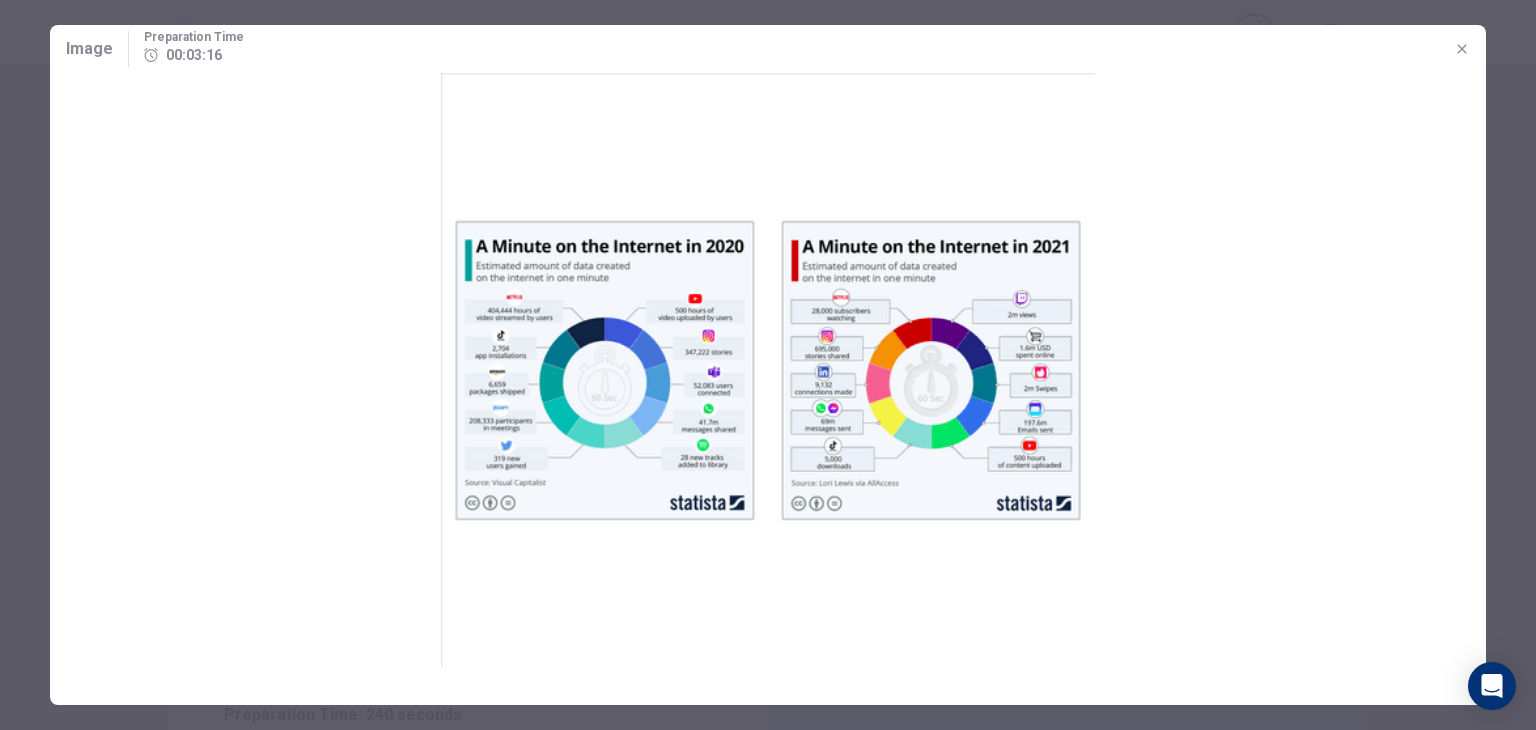 click at bounding box center [1462, 49] 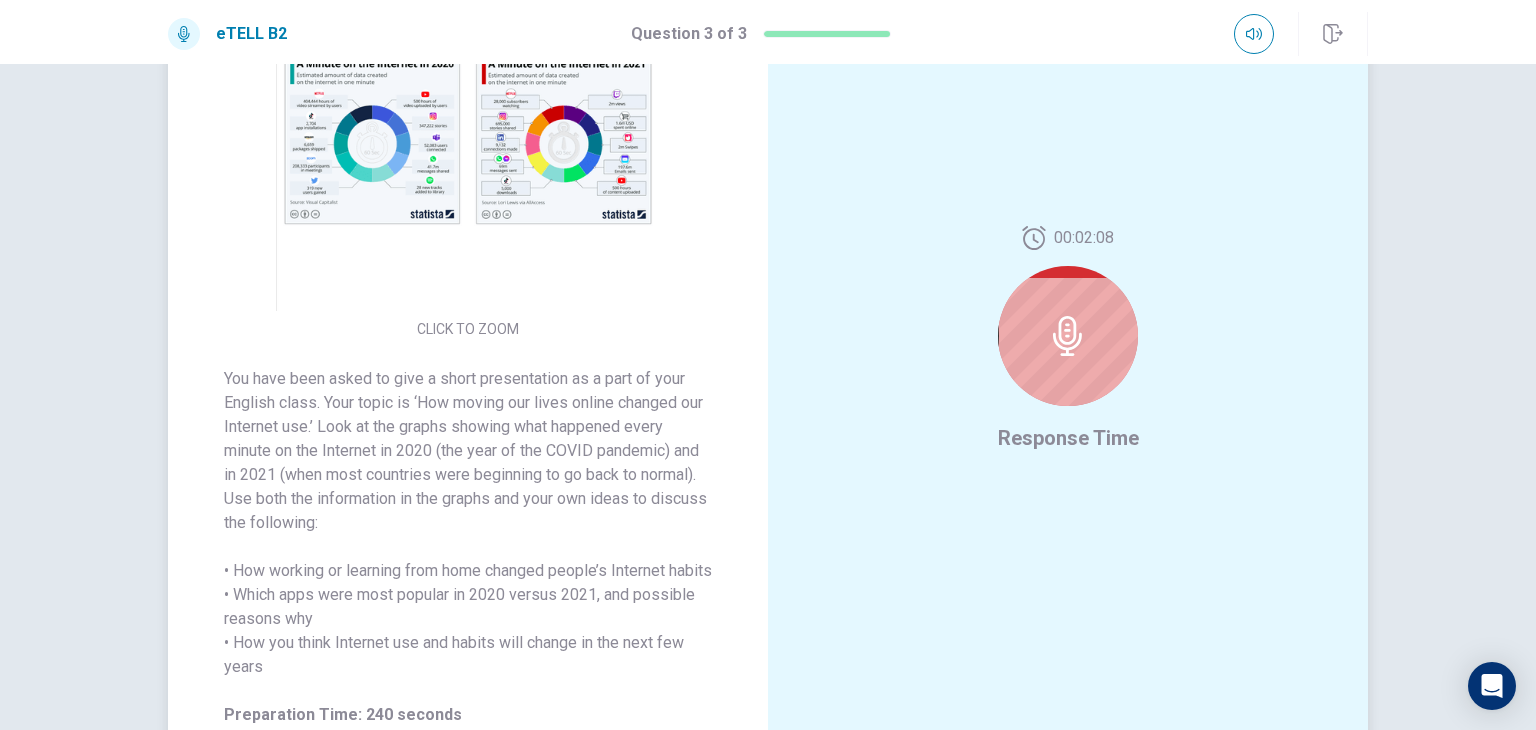 click at bounding box center [468, 136] 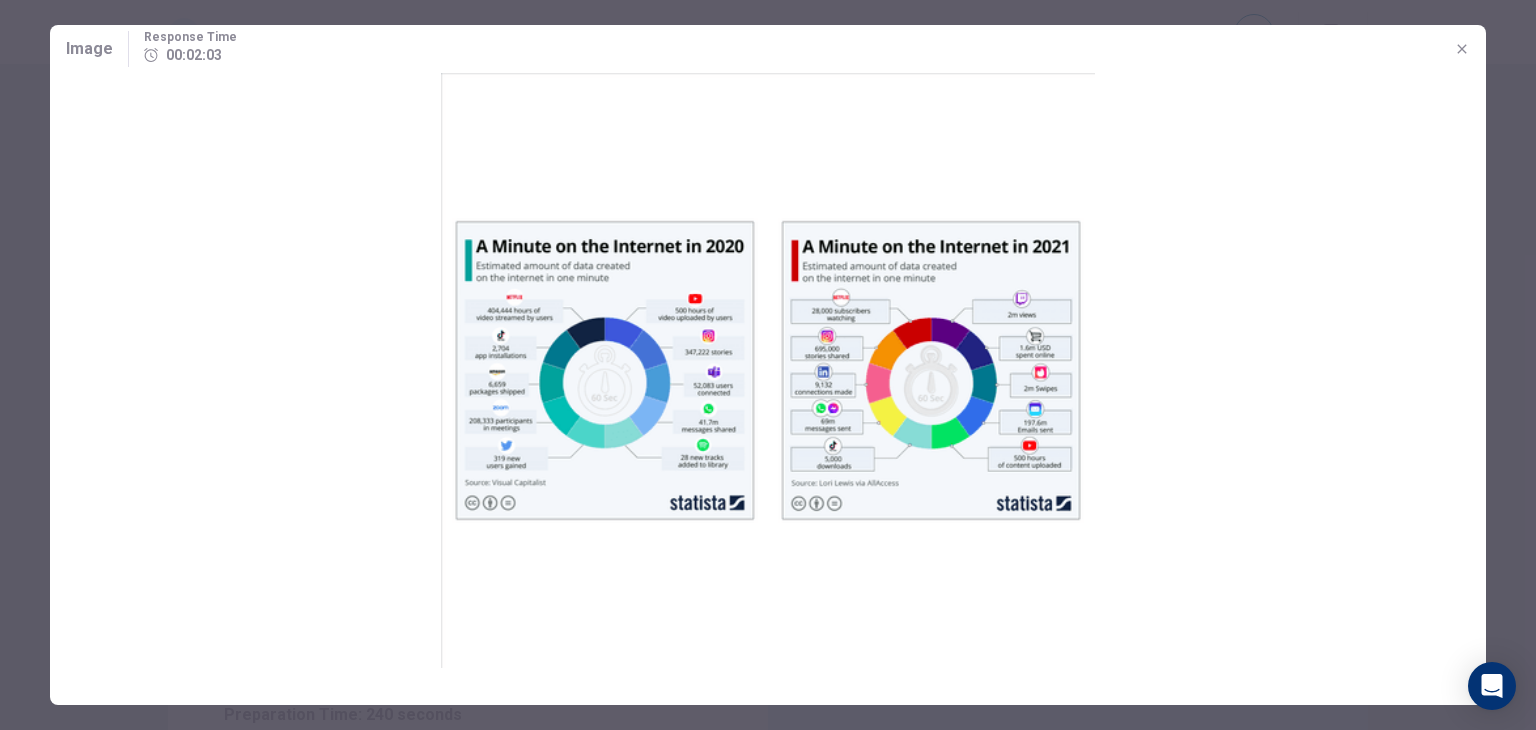 click at bounding box center (768, 370) 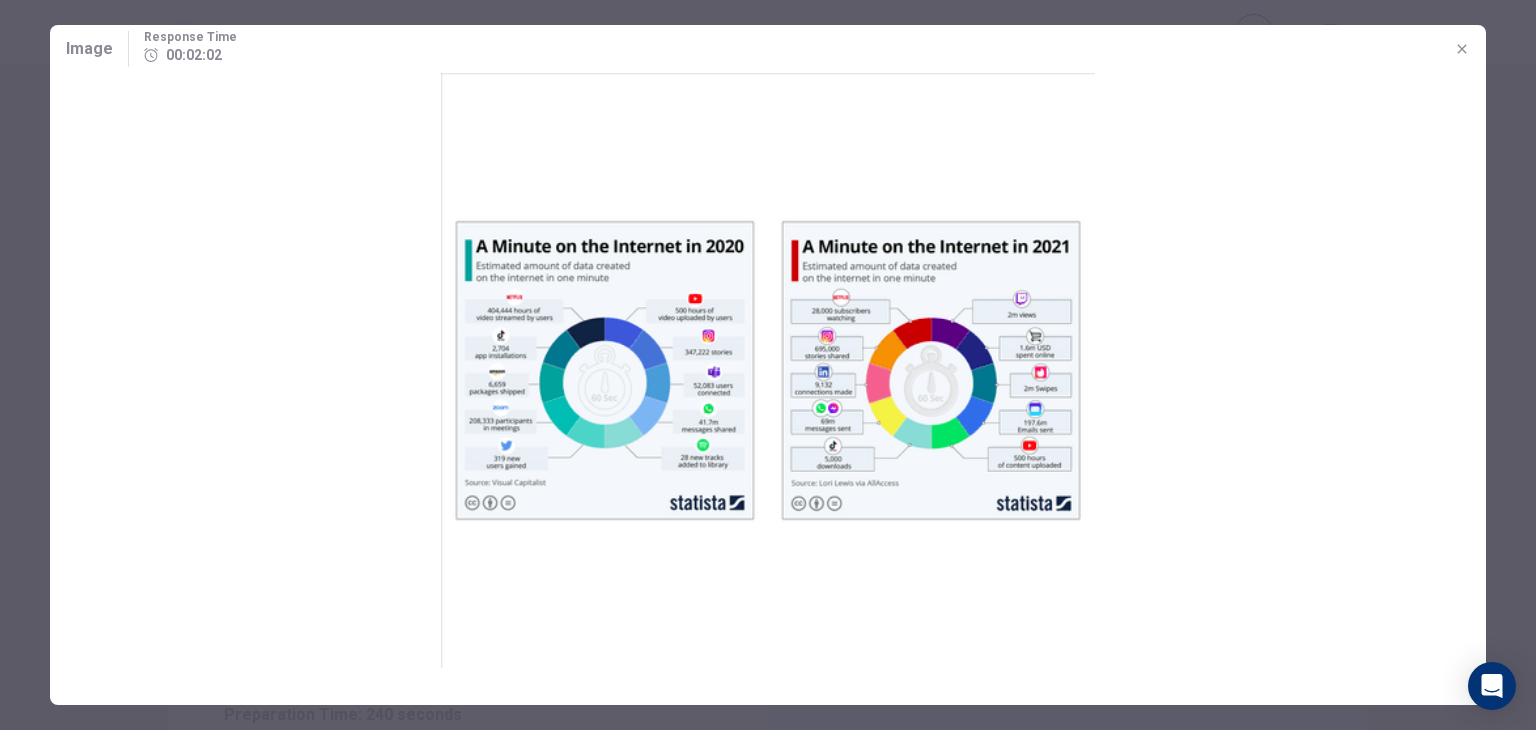 click at bounding box center [768, 370] 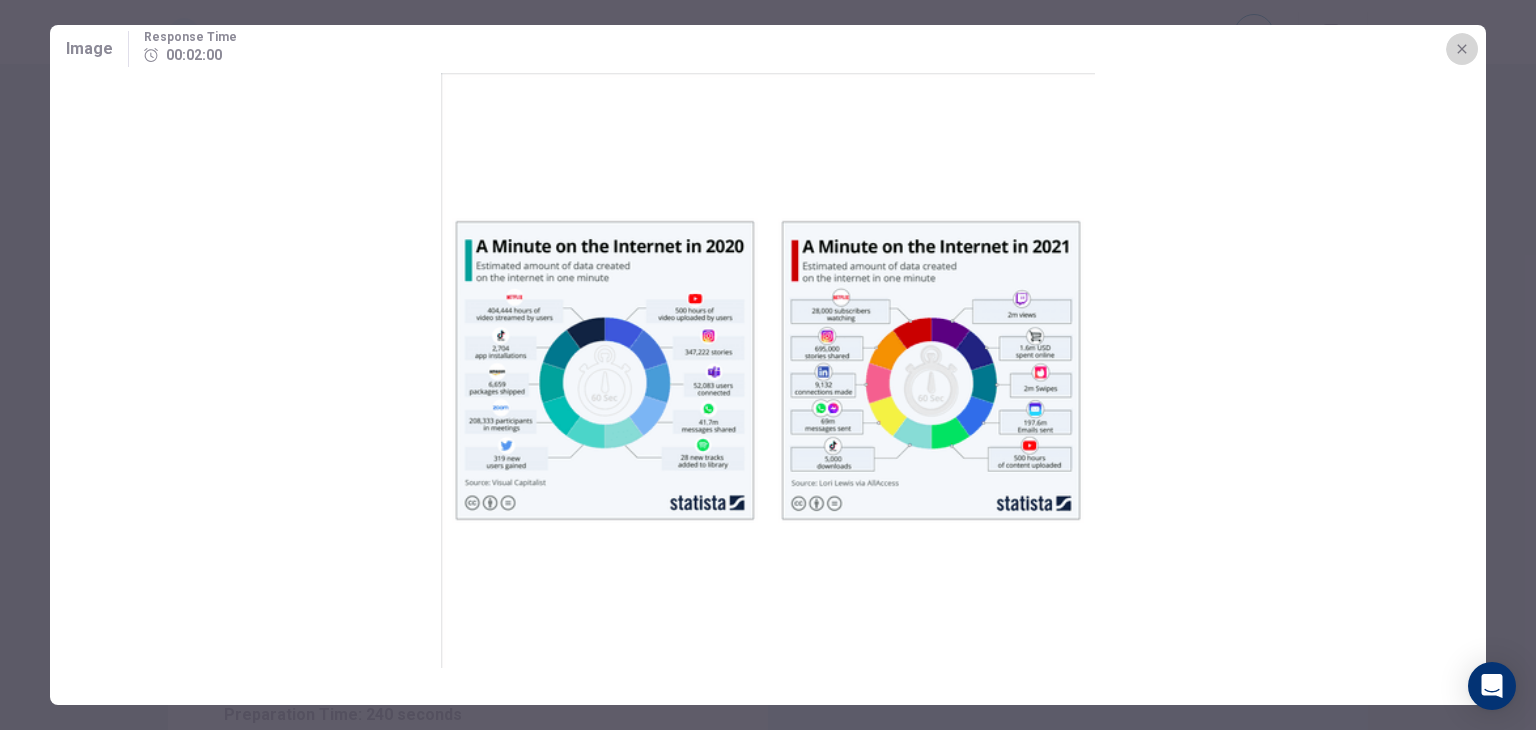 click 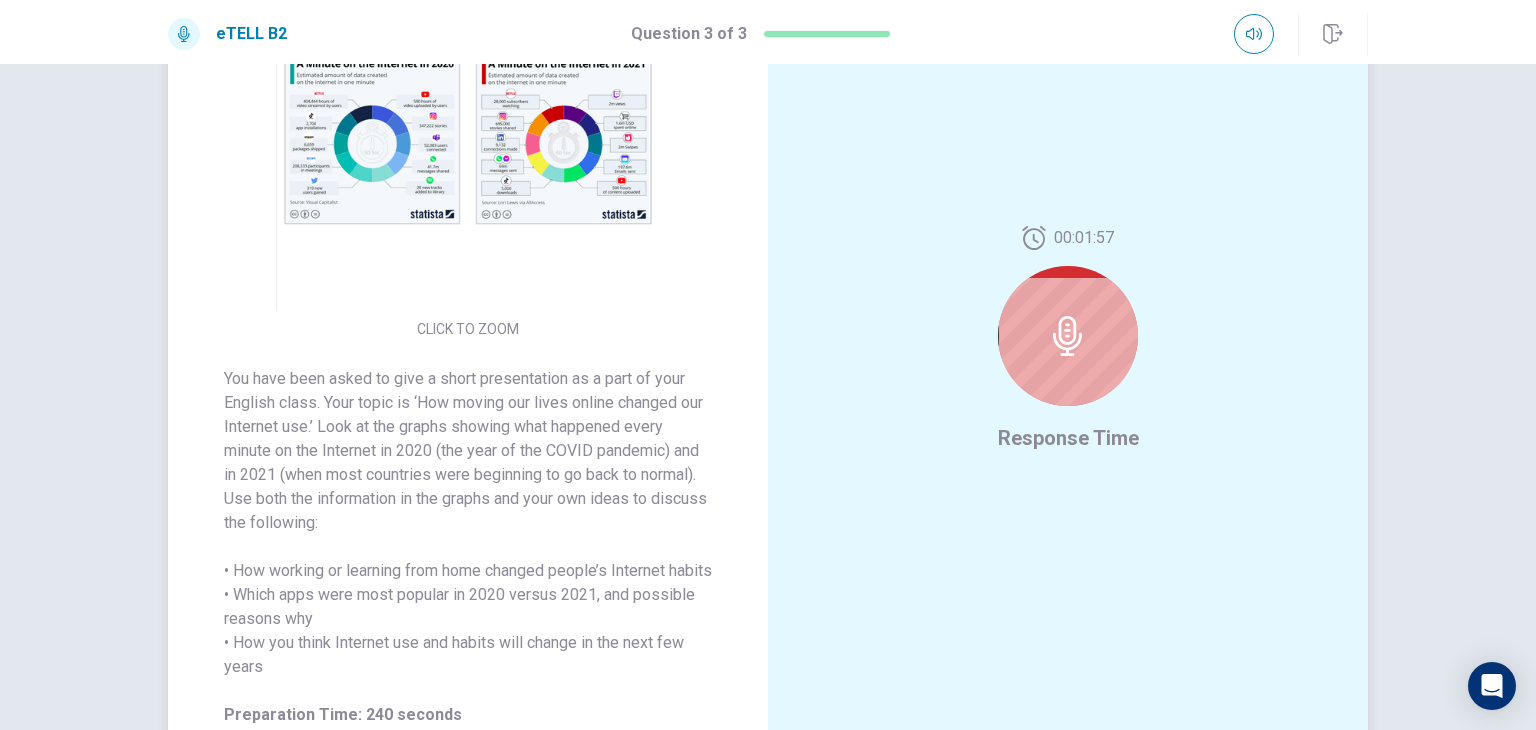 click at bounding box center (468, 136) 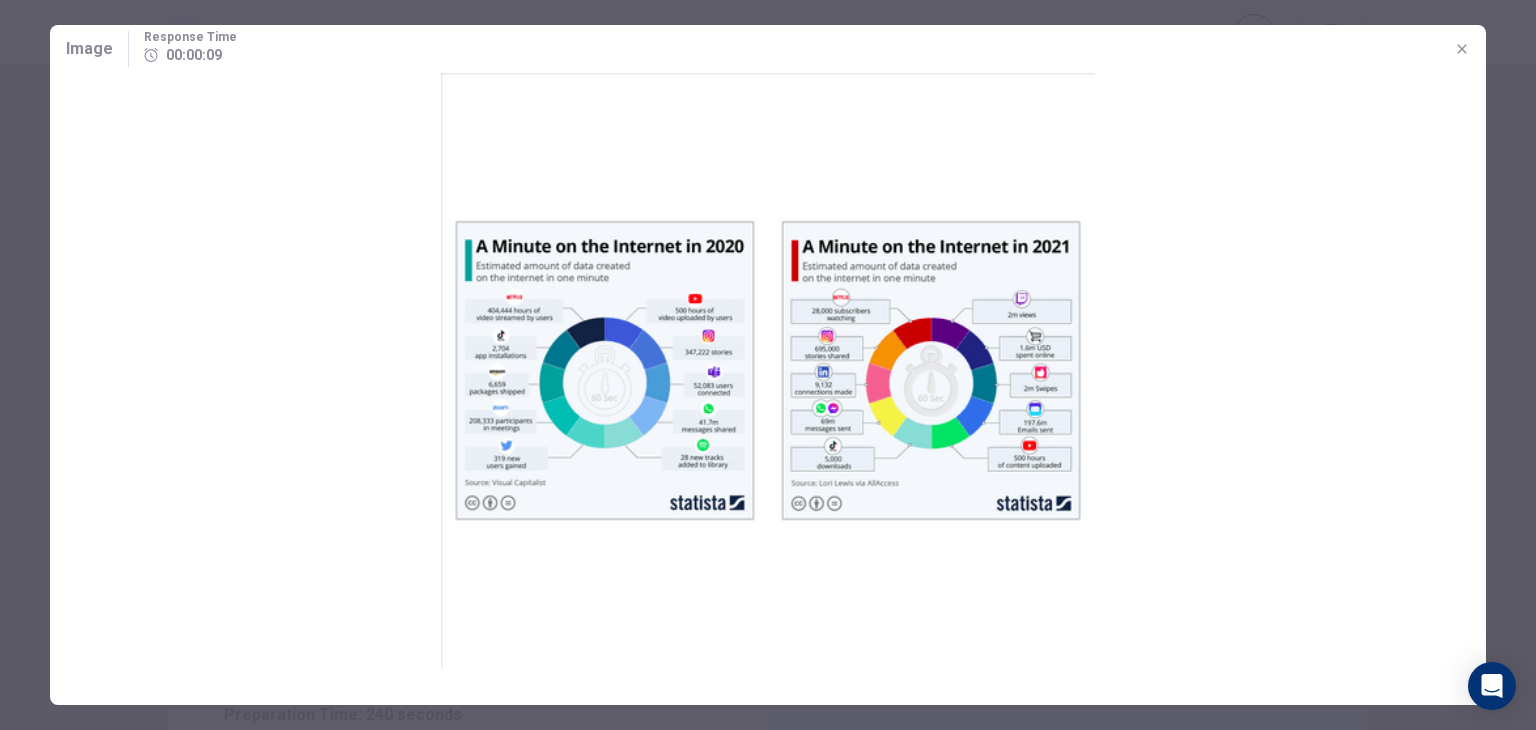 click on "Image Response Time 00:00:09" at bounding box center [768, 49] 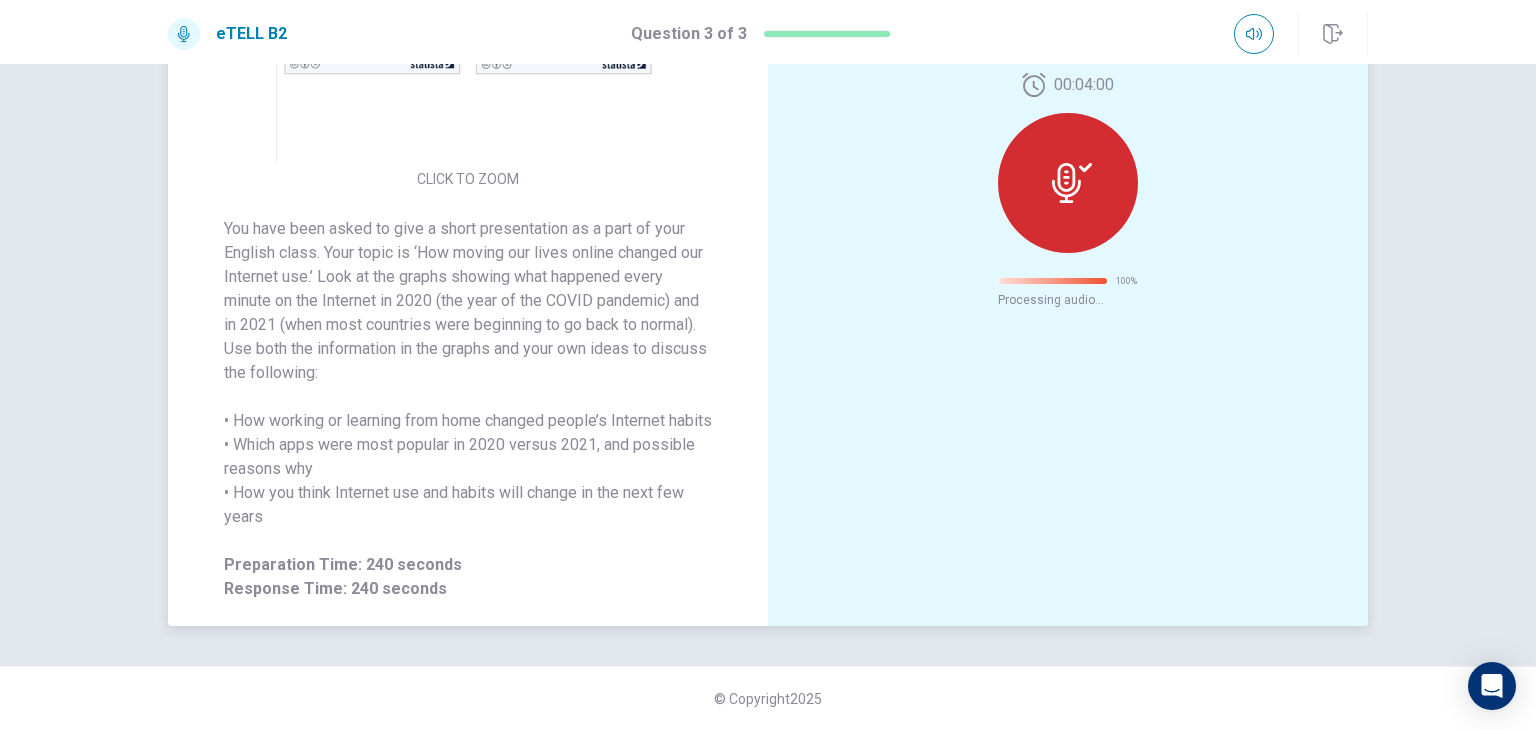 scroll, scrollTop: 0, scrollLeft: 0, axis: both 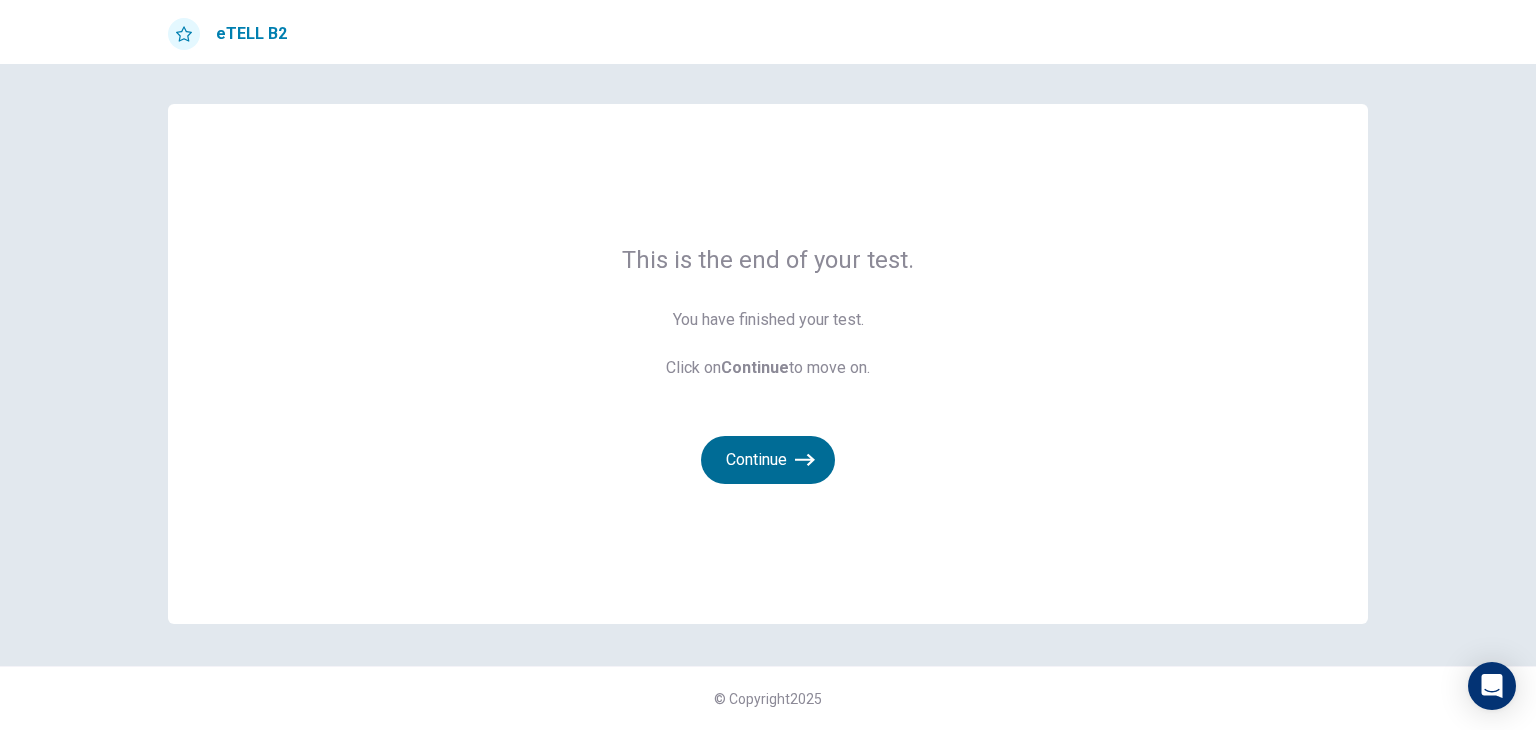 click on "Continue" at bounding box center [768, 460] 